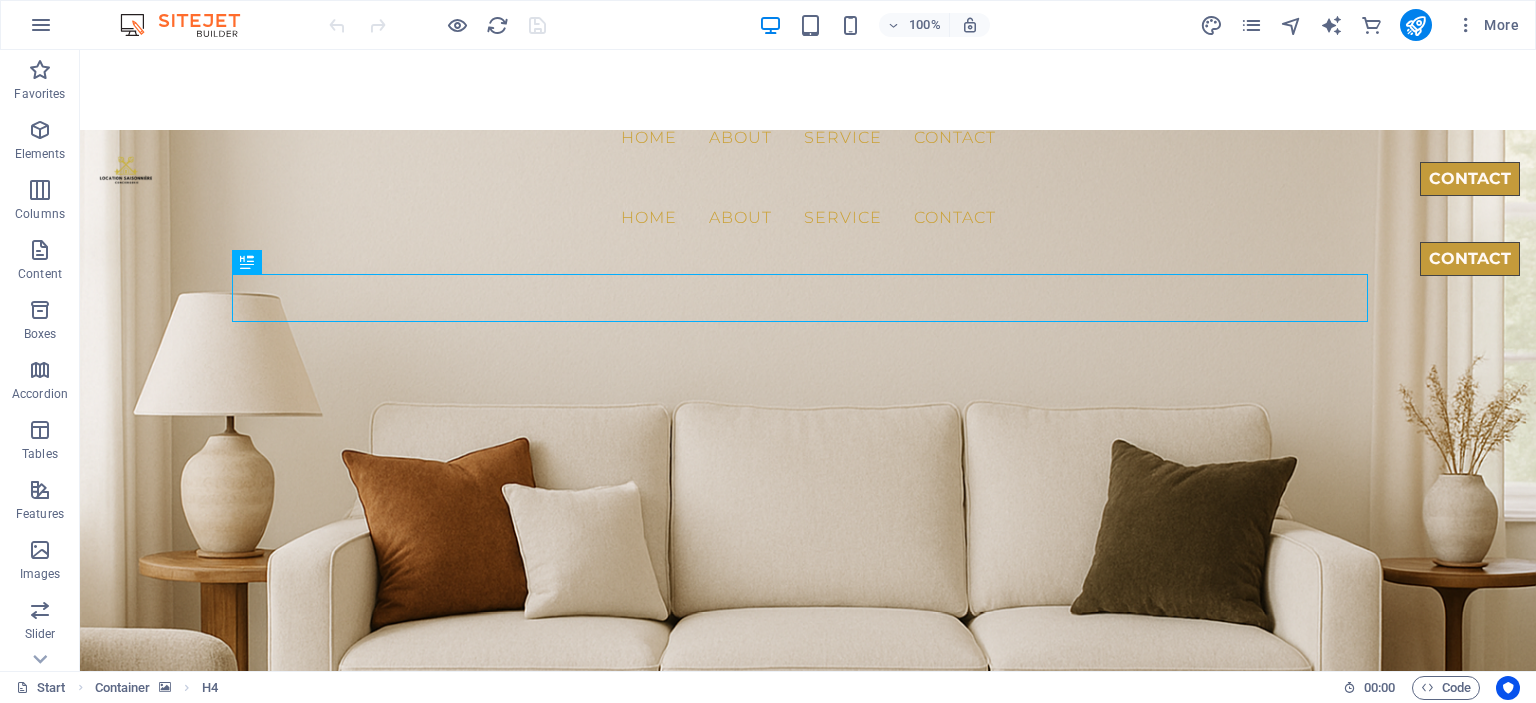 scroll, scrollTop: 0, scrollLeft: 0, axis: both 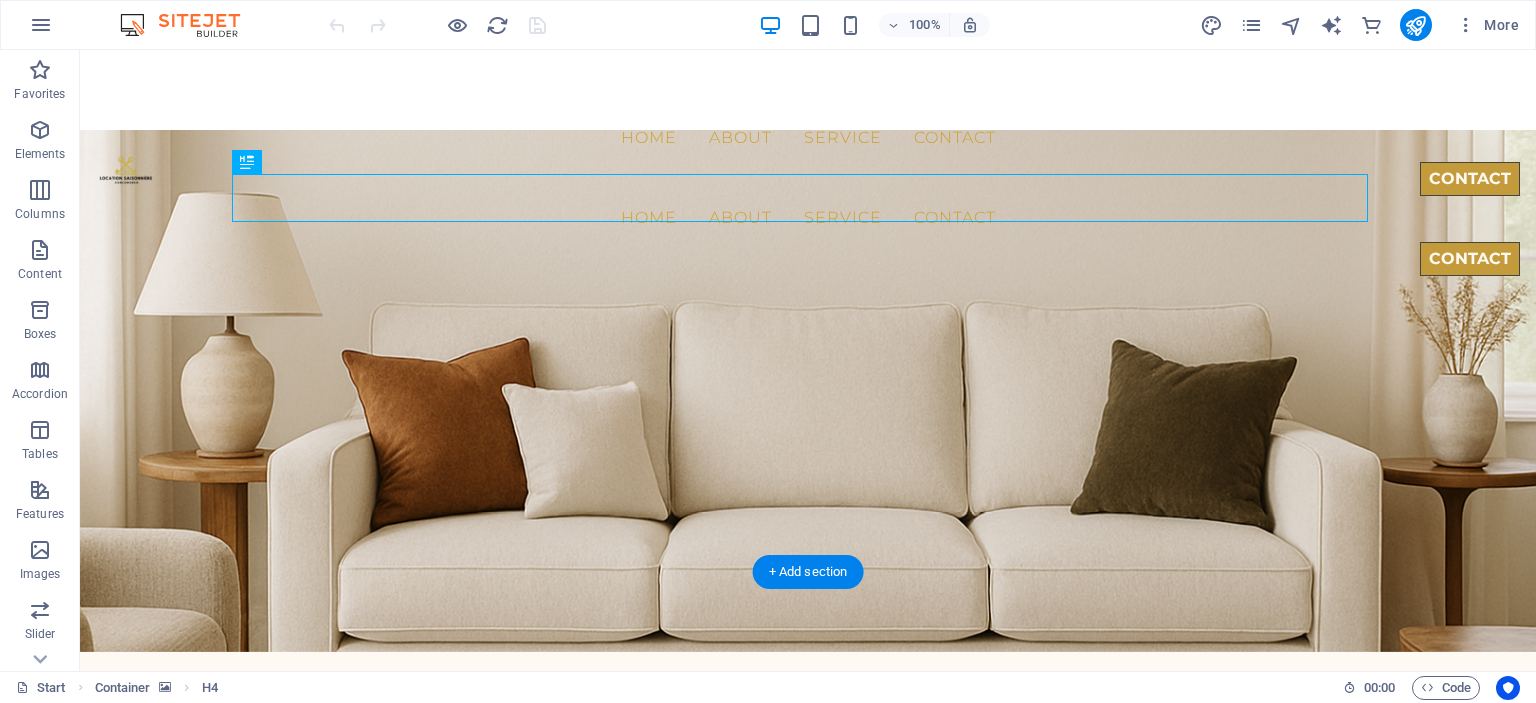 click at bounding box center [808, 341] 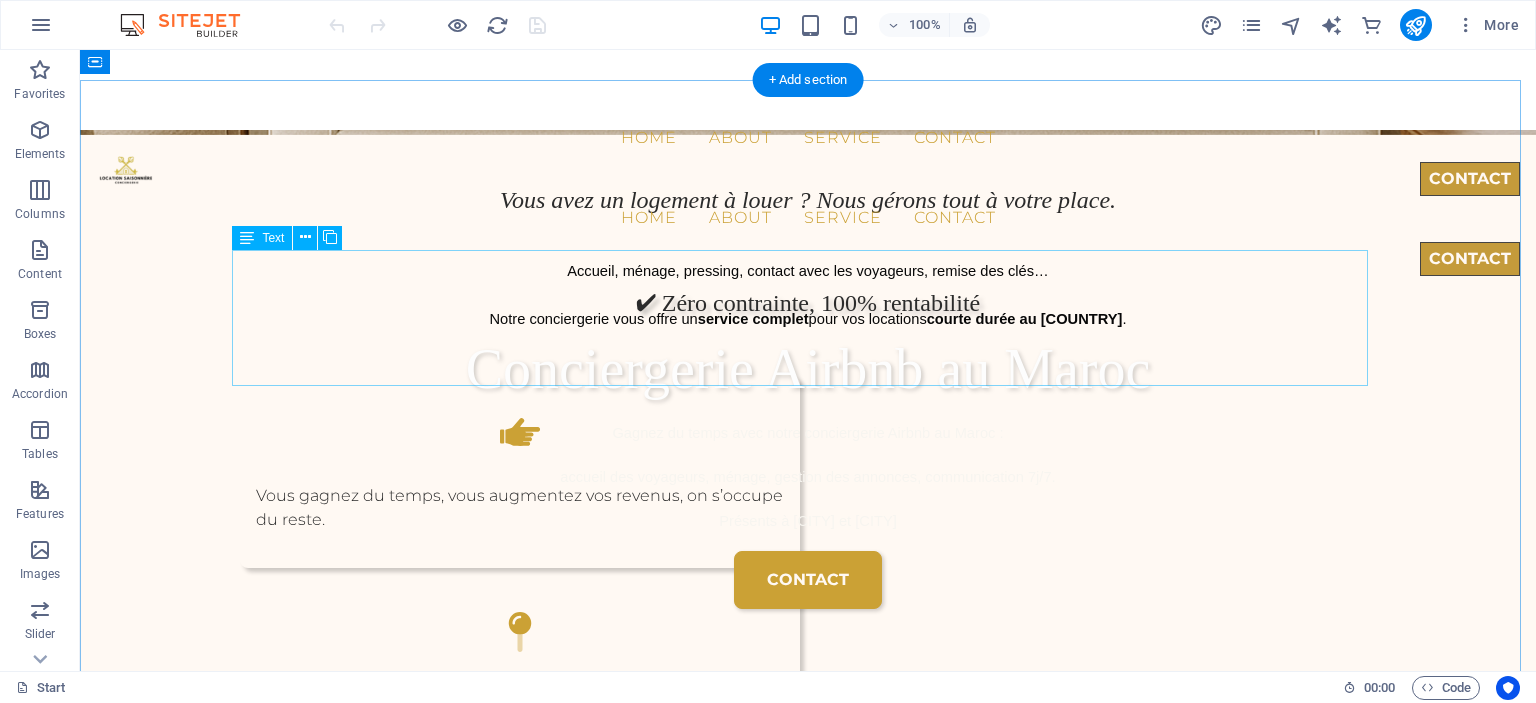 scroll, scrollTop: 500, scrollLeft: 0, axis: vertical 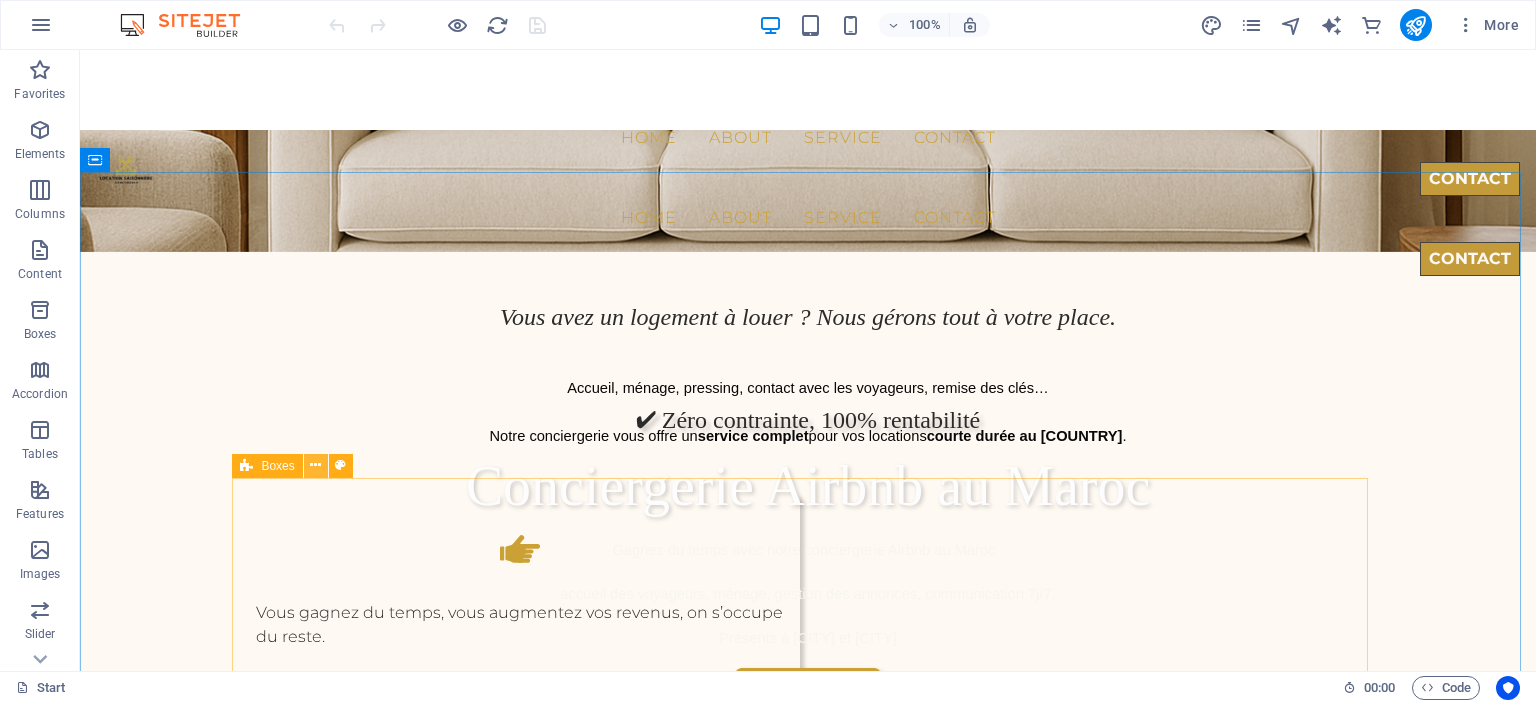 click at bounding box center [315, 465] 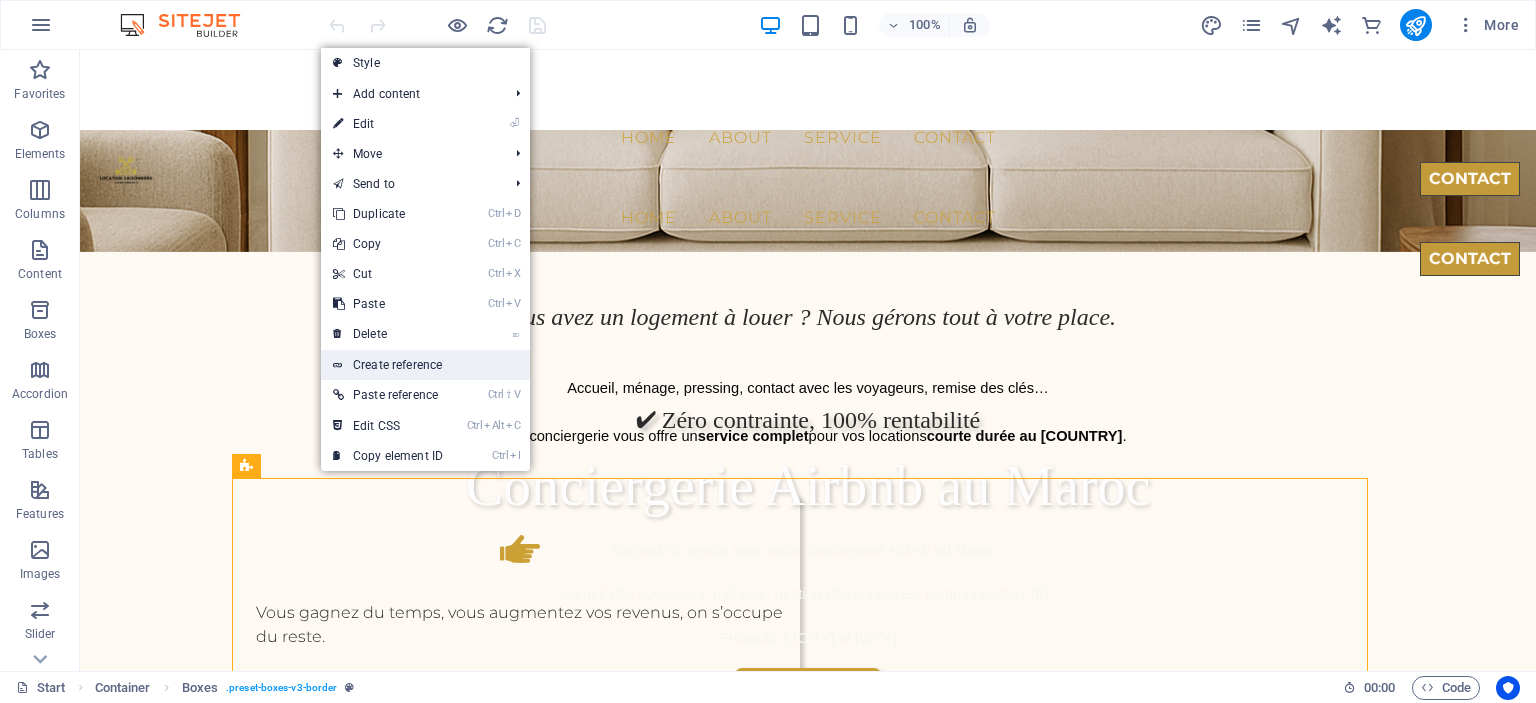 drag, startPoint x: 444, startPoint y: 377, endPoint x: 135, endPoint y: 363, distance: 309.317 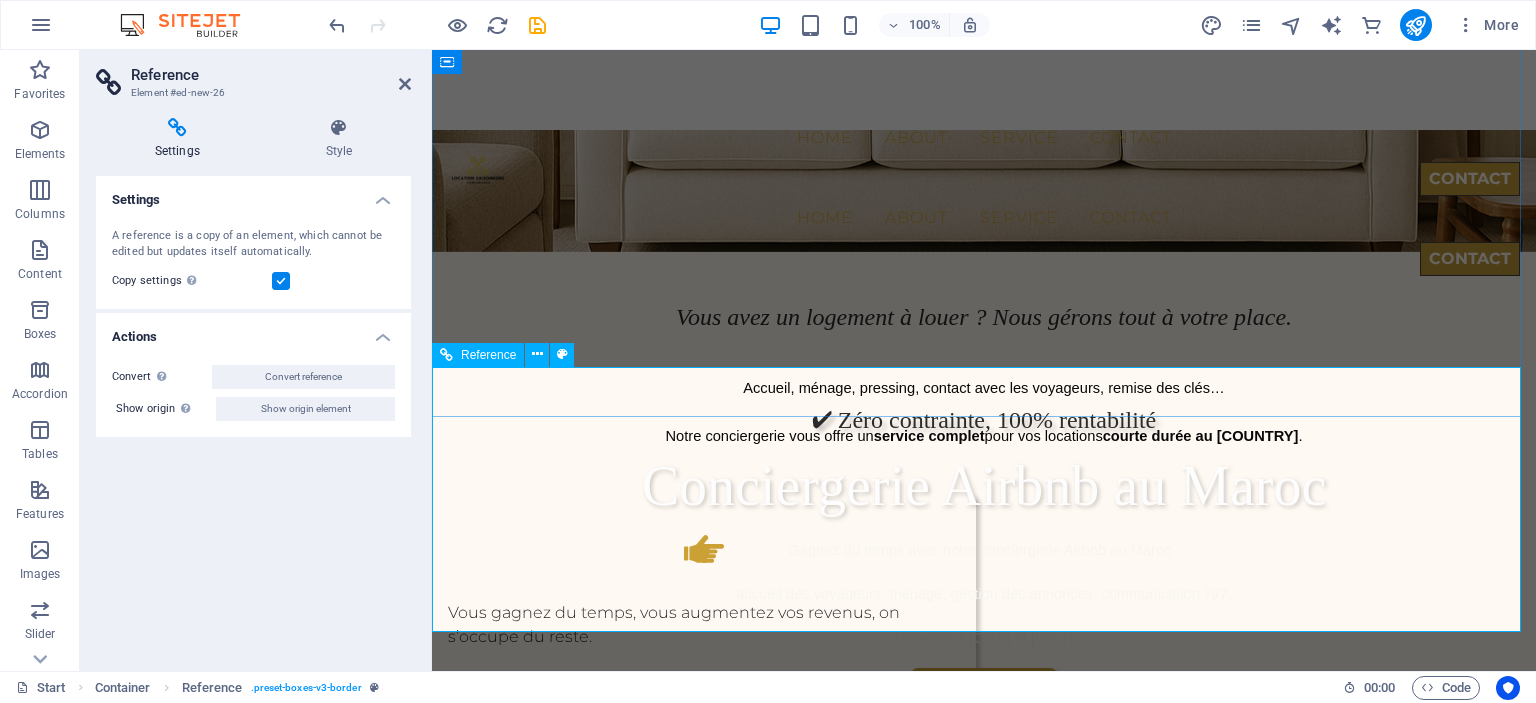scroll, scrollTop: 1014, scrollLeft: 0, axis: vertical 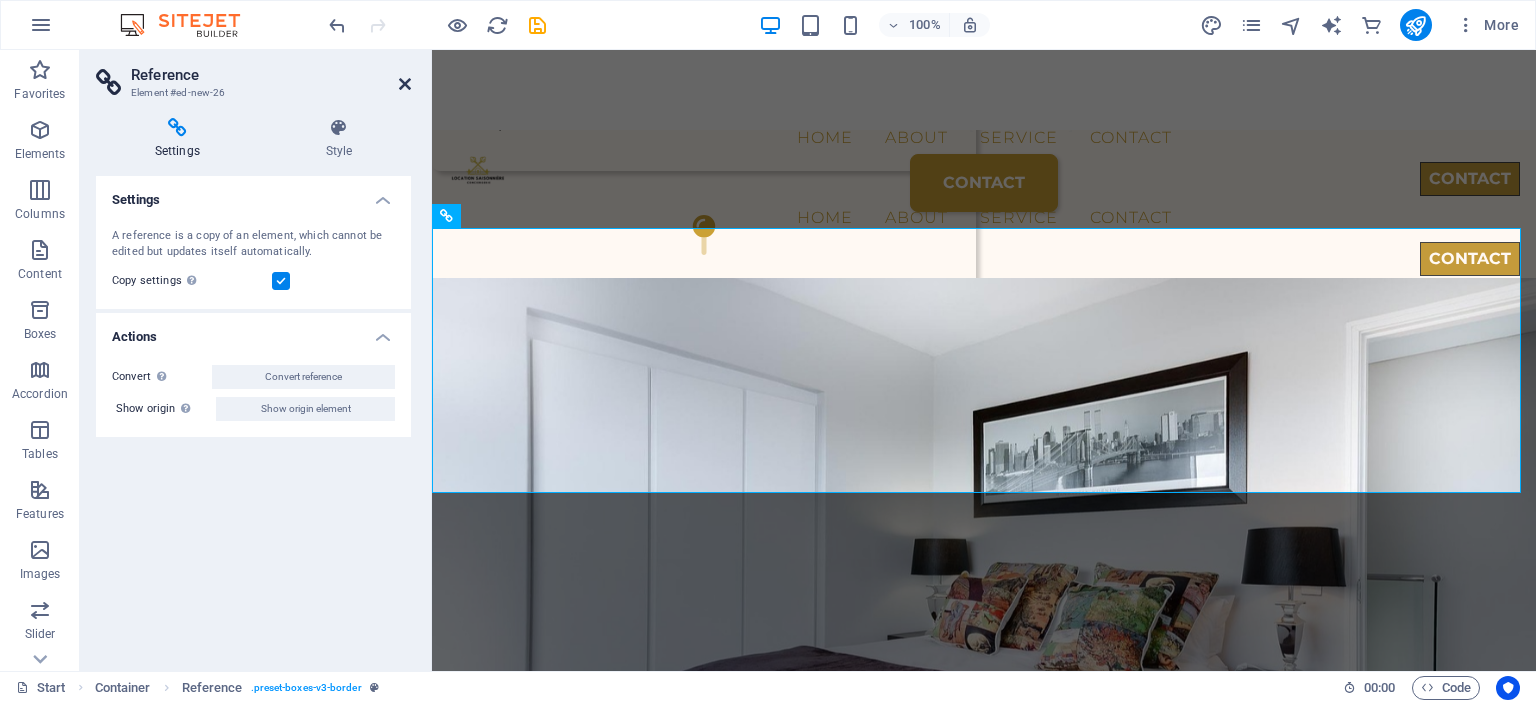 click at bounding box center [405, 84] 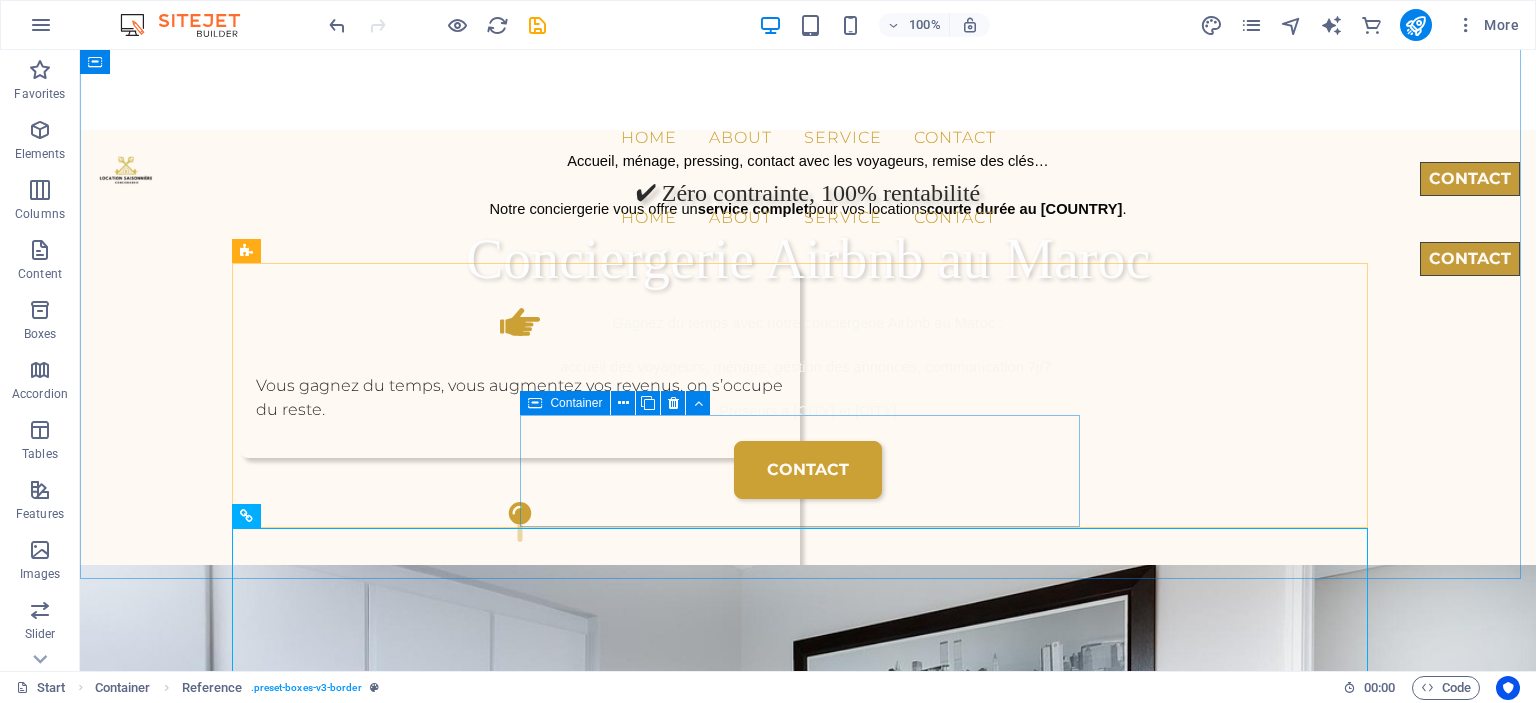 scroll, scrollTop: 714, scrollLeft: 0, axis: vertical 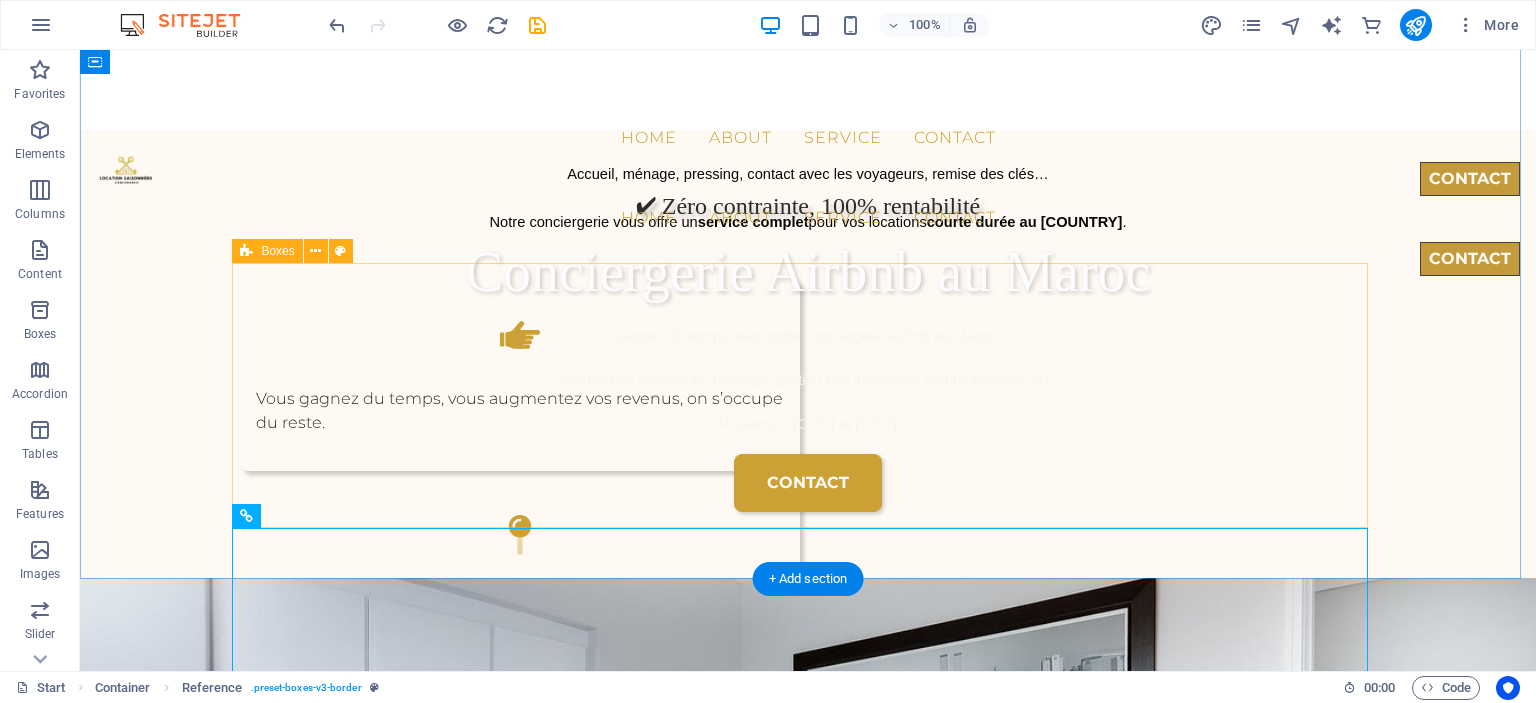 click on "Vous gagnez du temps, vous augmentez vos revenus, on s’occupe du reste. .fa-secondary{opacity:.4} Zones desservies :  Casablanca et alentours - Marrakech Contact rapide par WhatsApp ou via notre formulaire" at bounding box center (808, 543) 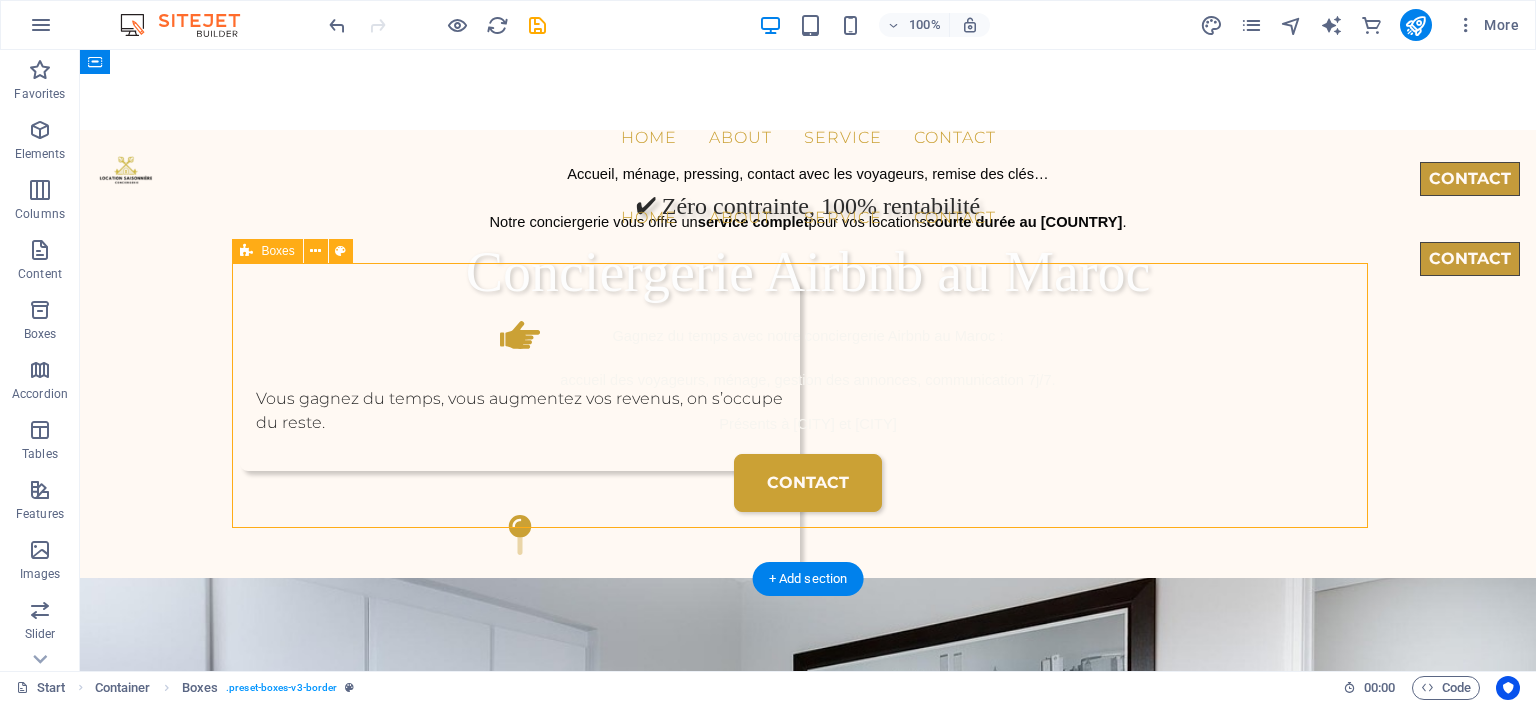 click on "Vous gagnez du temps, vous augmentez vos revenus, on s’occupe du reste. .fa-secondary{opacity:.4} Zones desservies :  Casablanca et alentours - Marrakech Contact rapide par WhatsApp ou via notre formulaire" at bounding box center [808, 543] 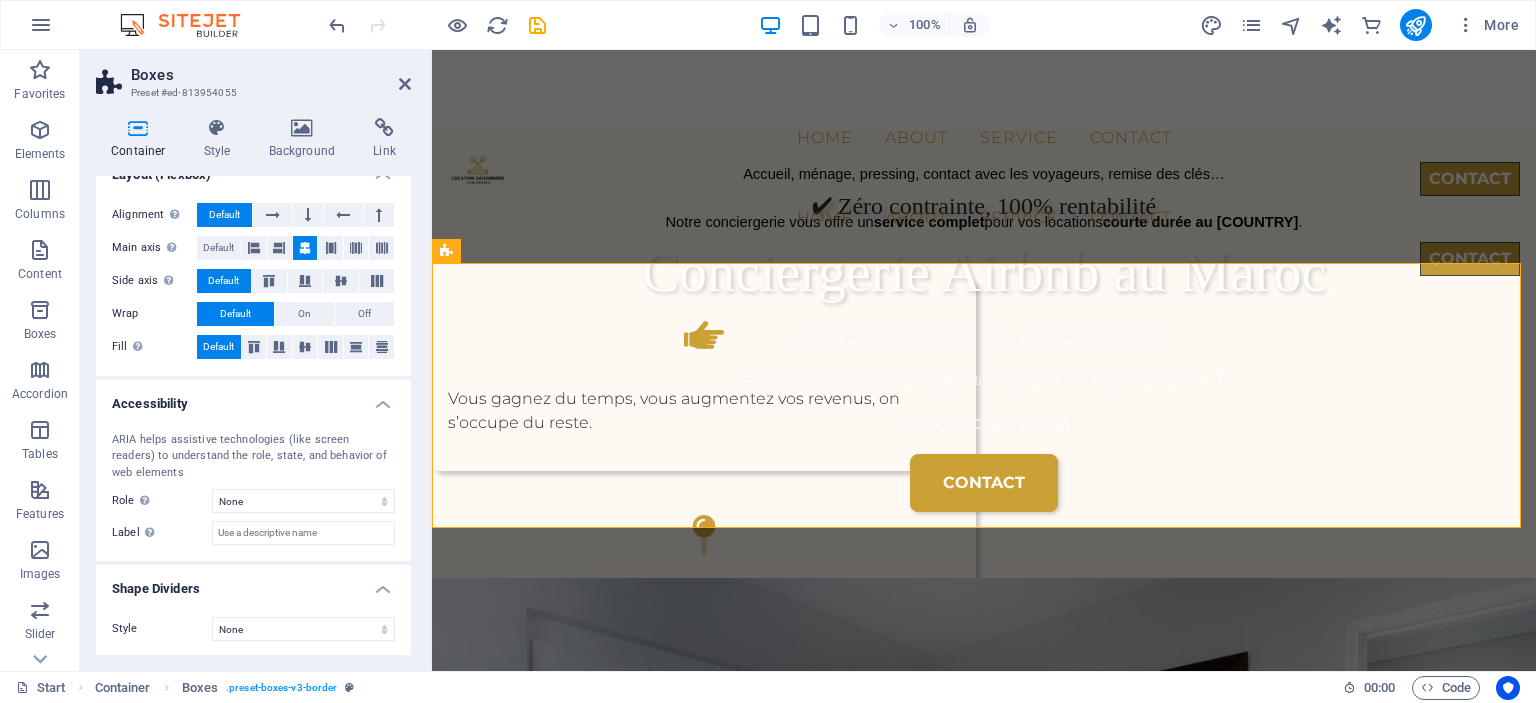 scroll, scrollTop: 0, scrollLeft: 0, axis: both 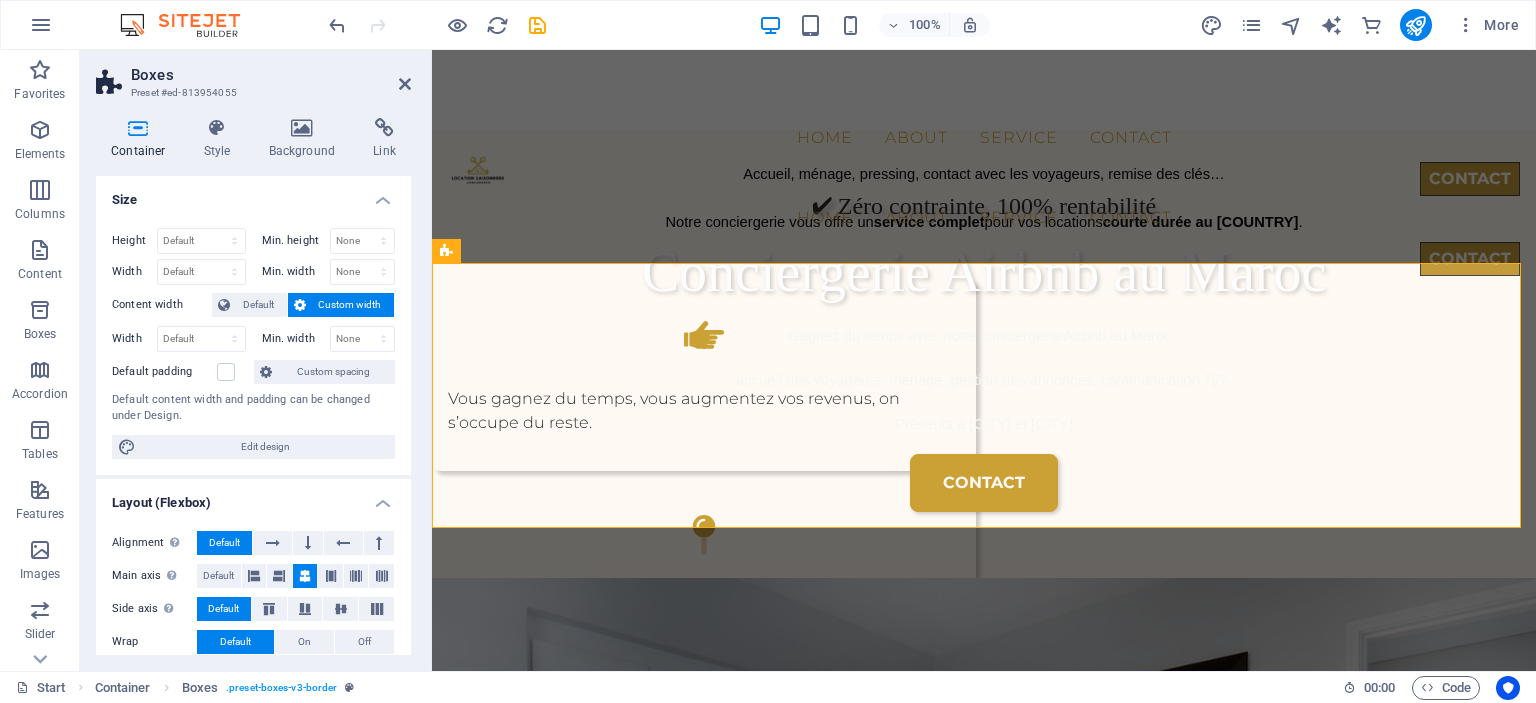 click on "Container Style Background Link Size Height Default px rem % vh vw Min. height None px rem % vh vw Width Default px rem % em vh vw Min. width None px rem % vh vw Content width Default Custom width Width Default px rem % em vh vw Min. width None px rem % vh vw Default padding Custom spacing Default content width and padding can be changed under Design. Edit design Layout (Flexbox) Alignment Determines the flex direction. Default Main axis Determine how elements should behave along the main axis inside this container (justify content). Default Side axis Control the vertical direction of the element inside of the container (align items). Default Wrap Default On Off Fill Controls the distances and direction of elements on the y-axis across several lines (align content). Default Accessibility ARIA helps assistive technologies (like screen readers) to understand the role, state, and behavior of web elements Role The ARIA role defines the purpose of an element.  None Alert Article Banner Comment Fan" at bounding box center [253, 386] 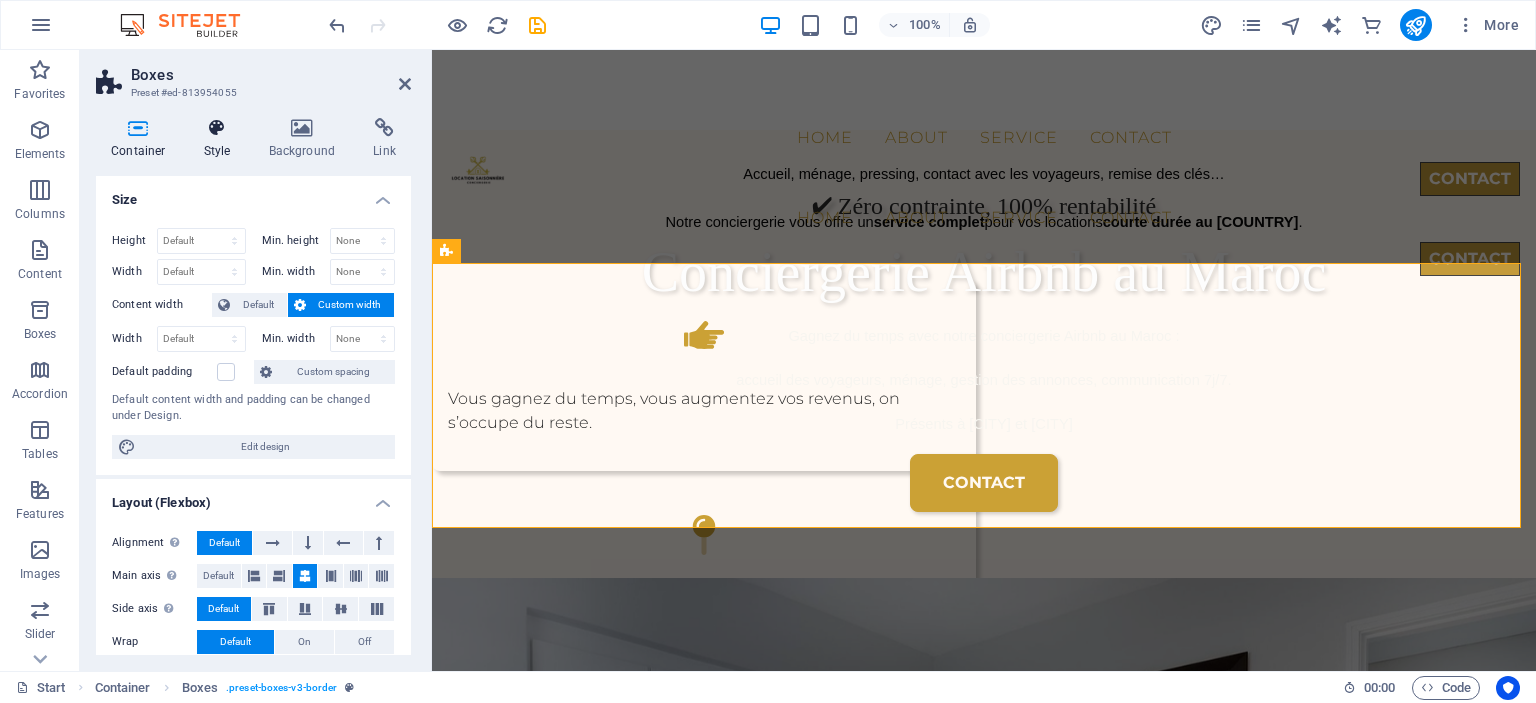 click on "Style" at bounding box center (221, 139) 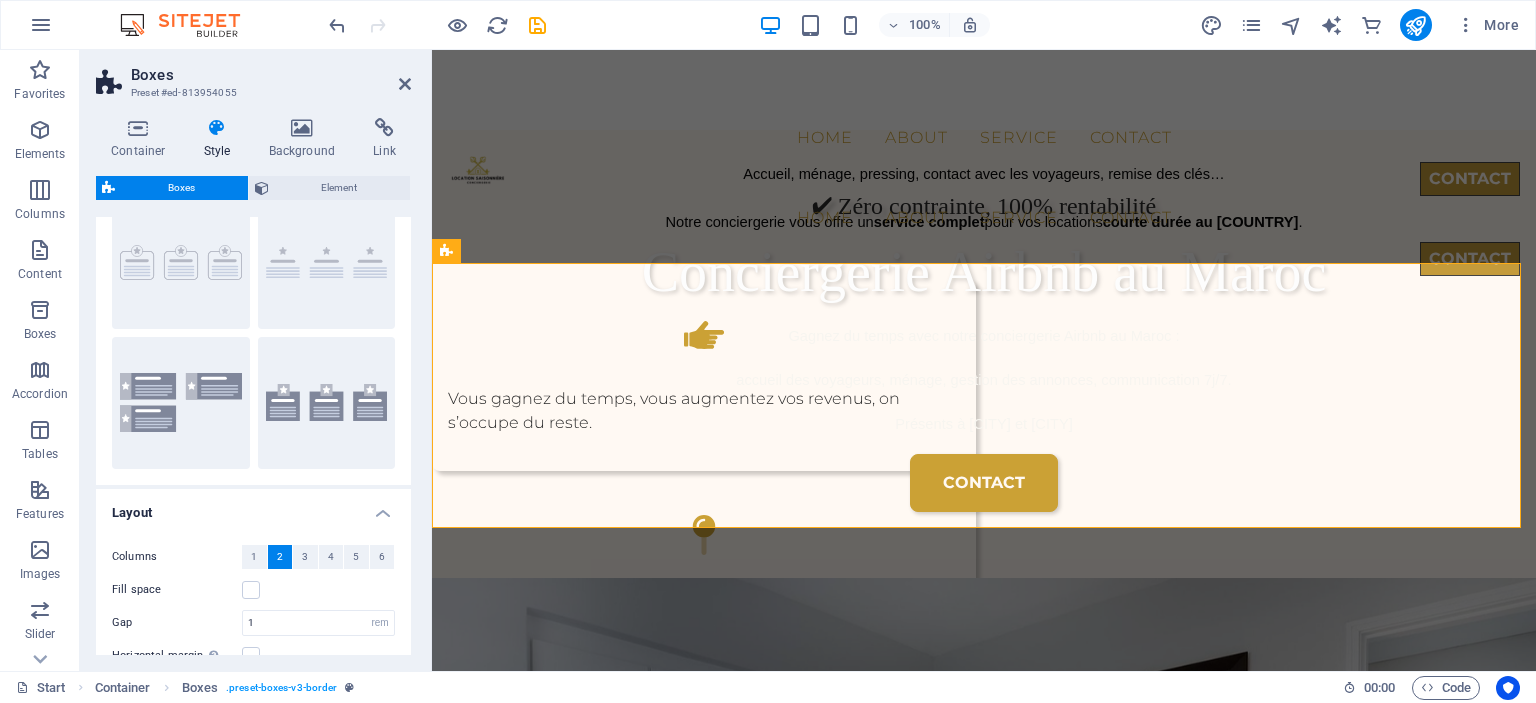 scroll, scrollTop: 100, scrollLeft: 0, axis: vertical 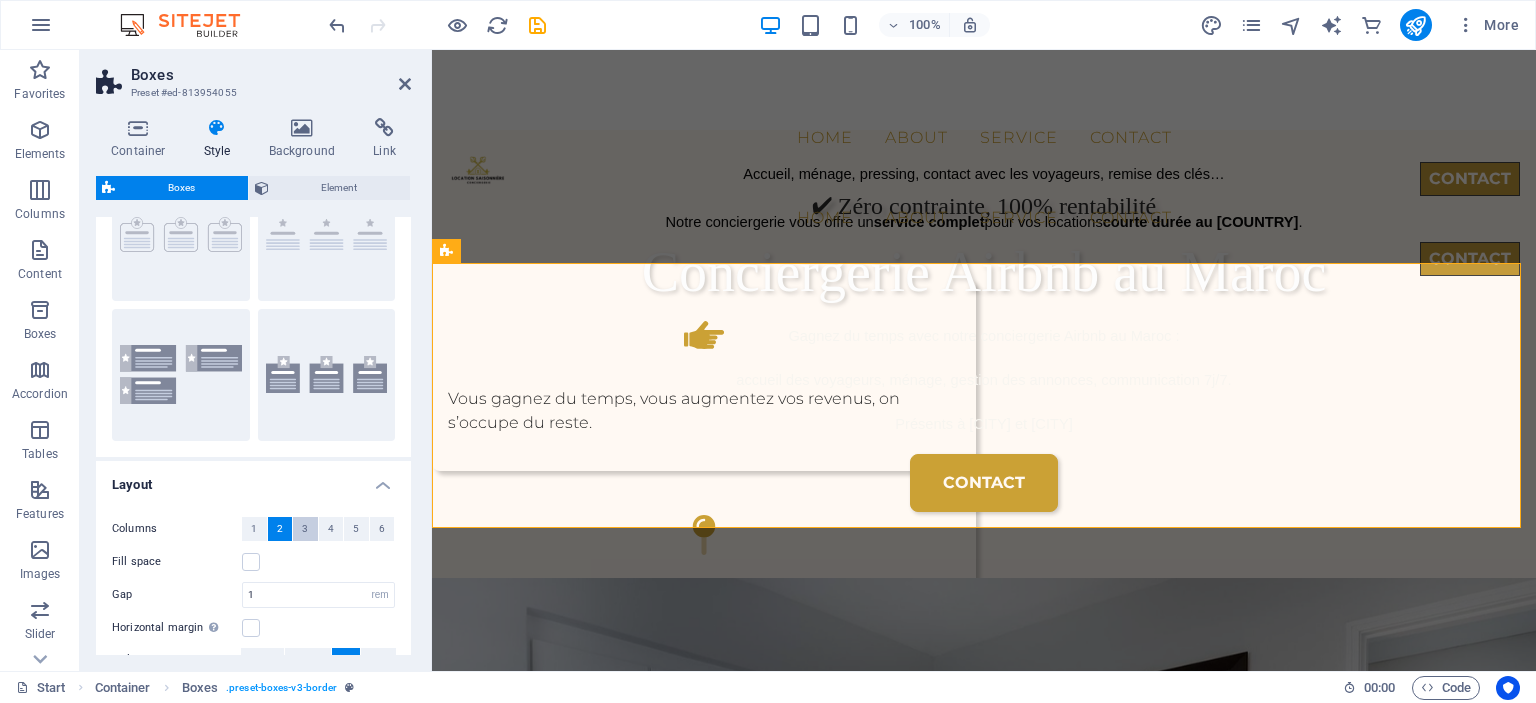click on "3" at bounding box center (305, 529) 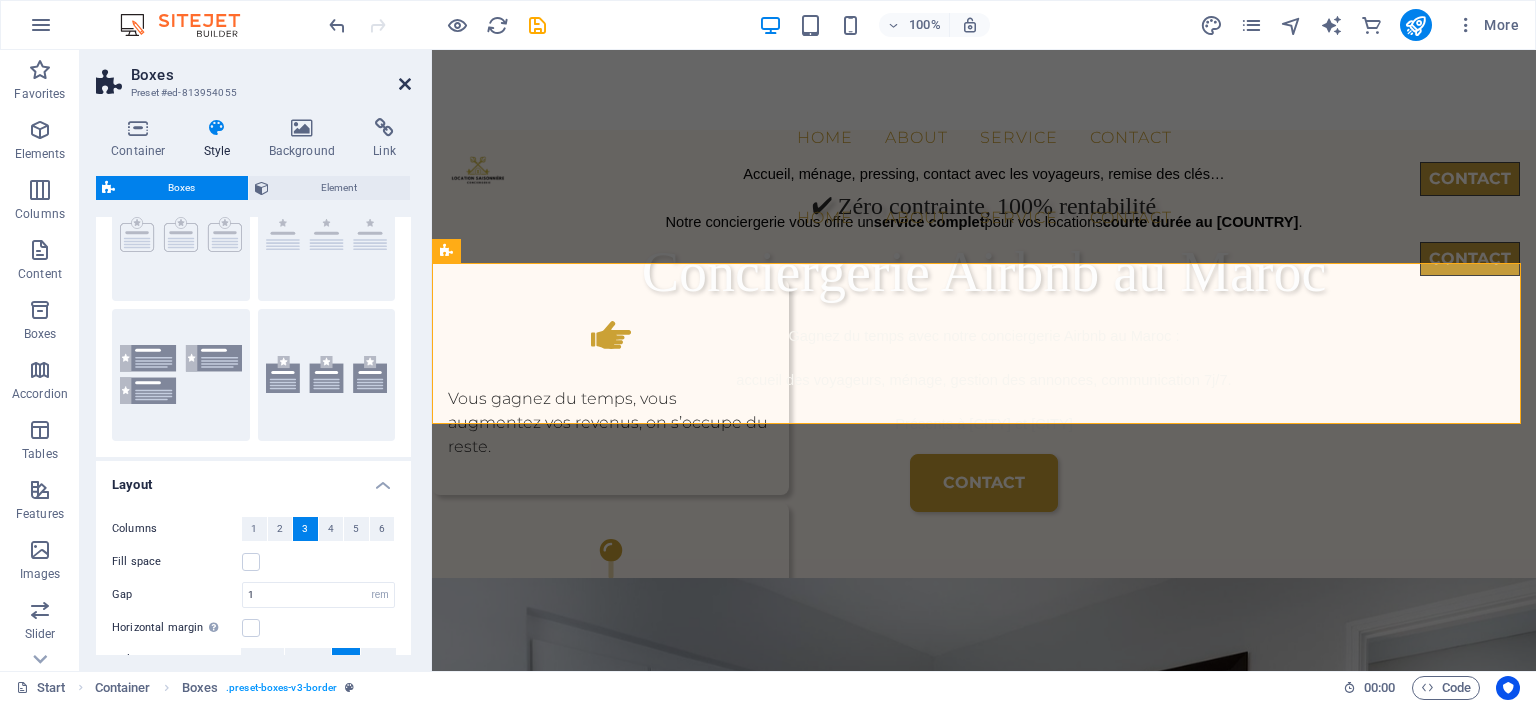 click at bounding box center (405, 84) 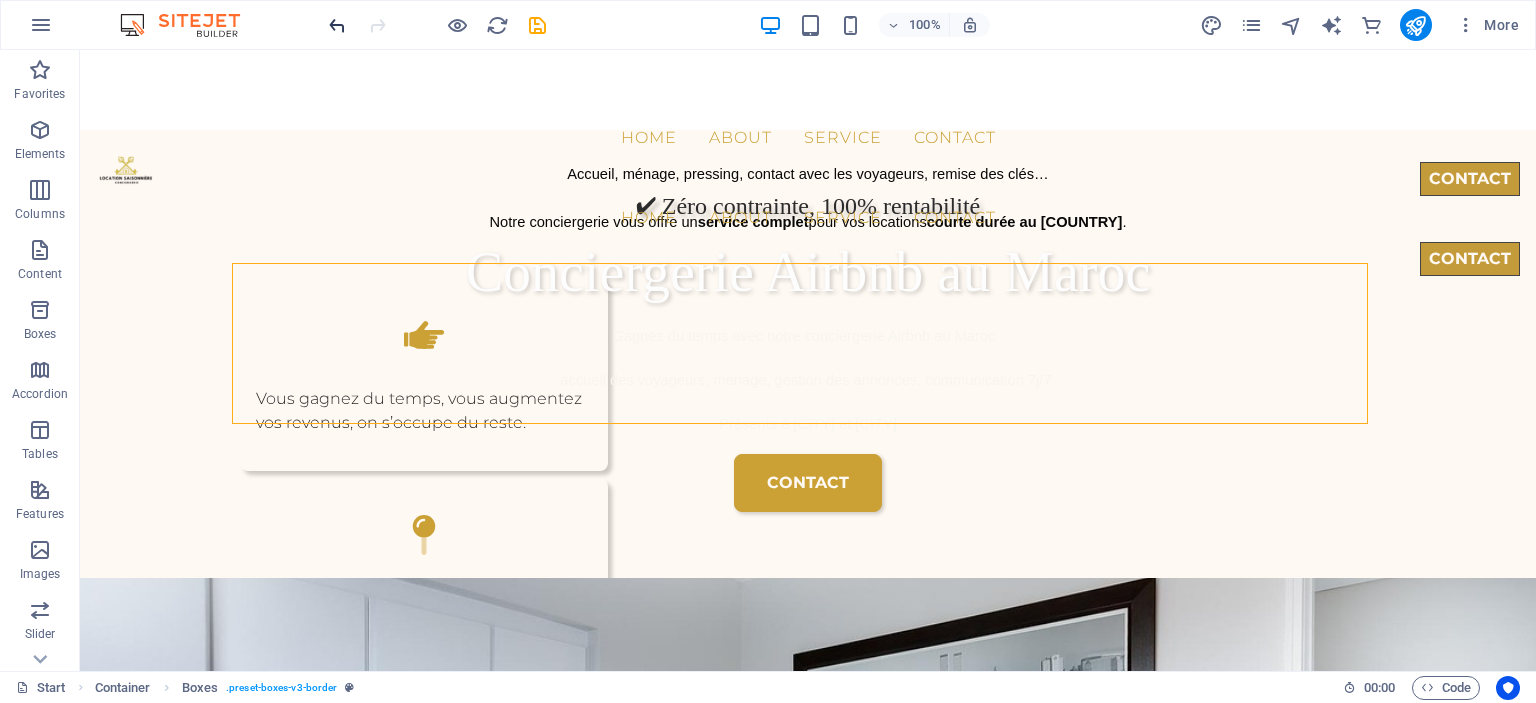 click at bounding box center [337, 25] 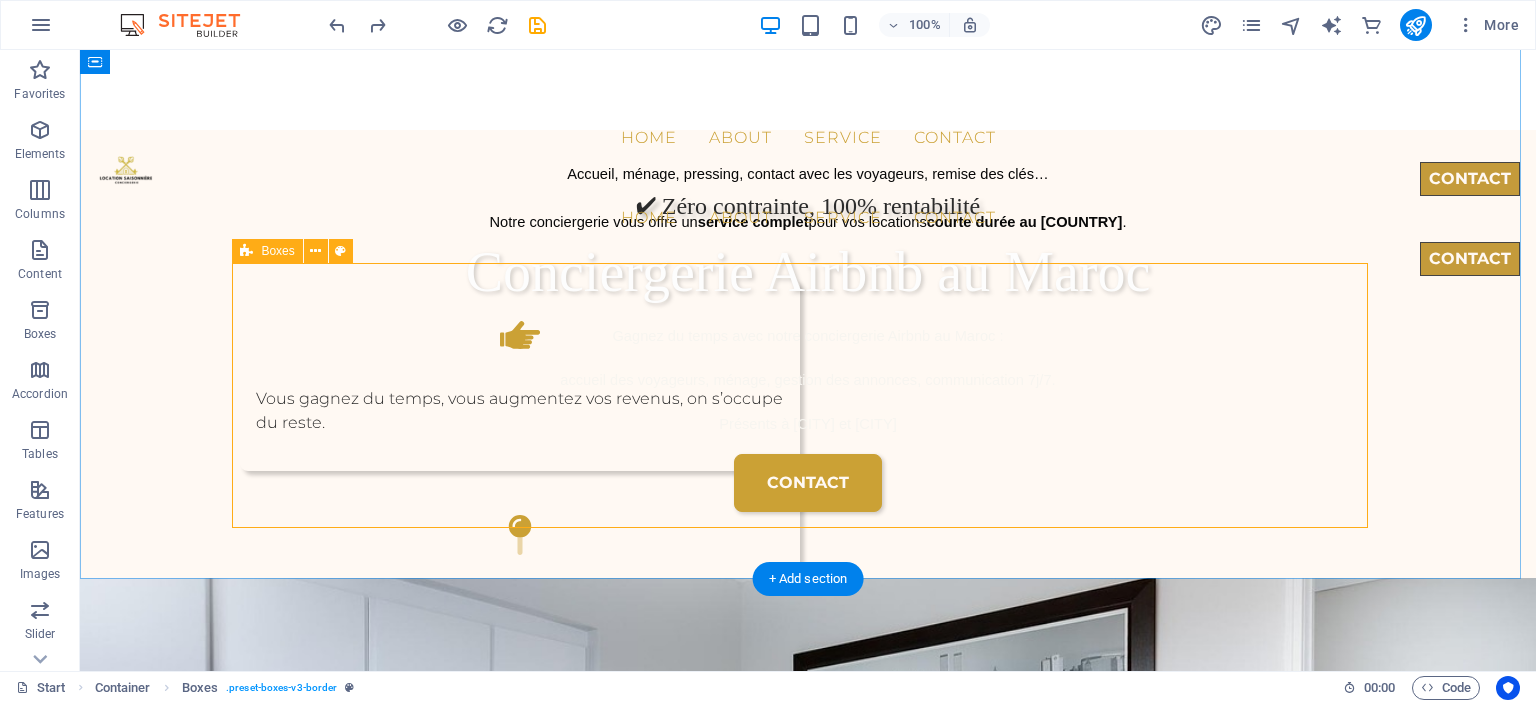 click on "Vous gagnez du temps, vous augmentez vos revenus, on s’occupe du reste. .fa-secondary{opacity:.4} Zones desservies :  Casablanca et alentours - Marrakech Contact rapide par WhatsApp ou via notre formulaire" at bounding box center [808, 543] 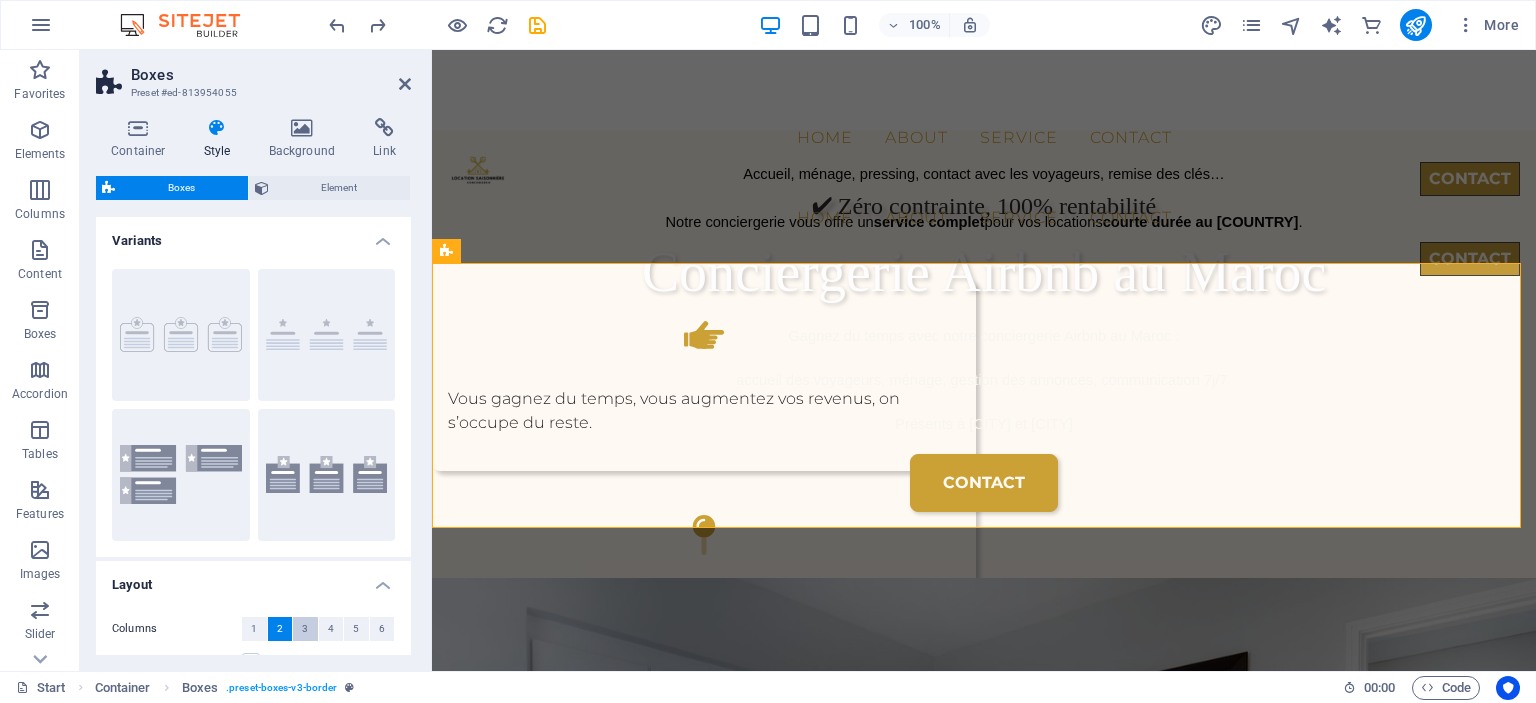 click on "3" at bounding box center [305, 629] 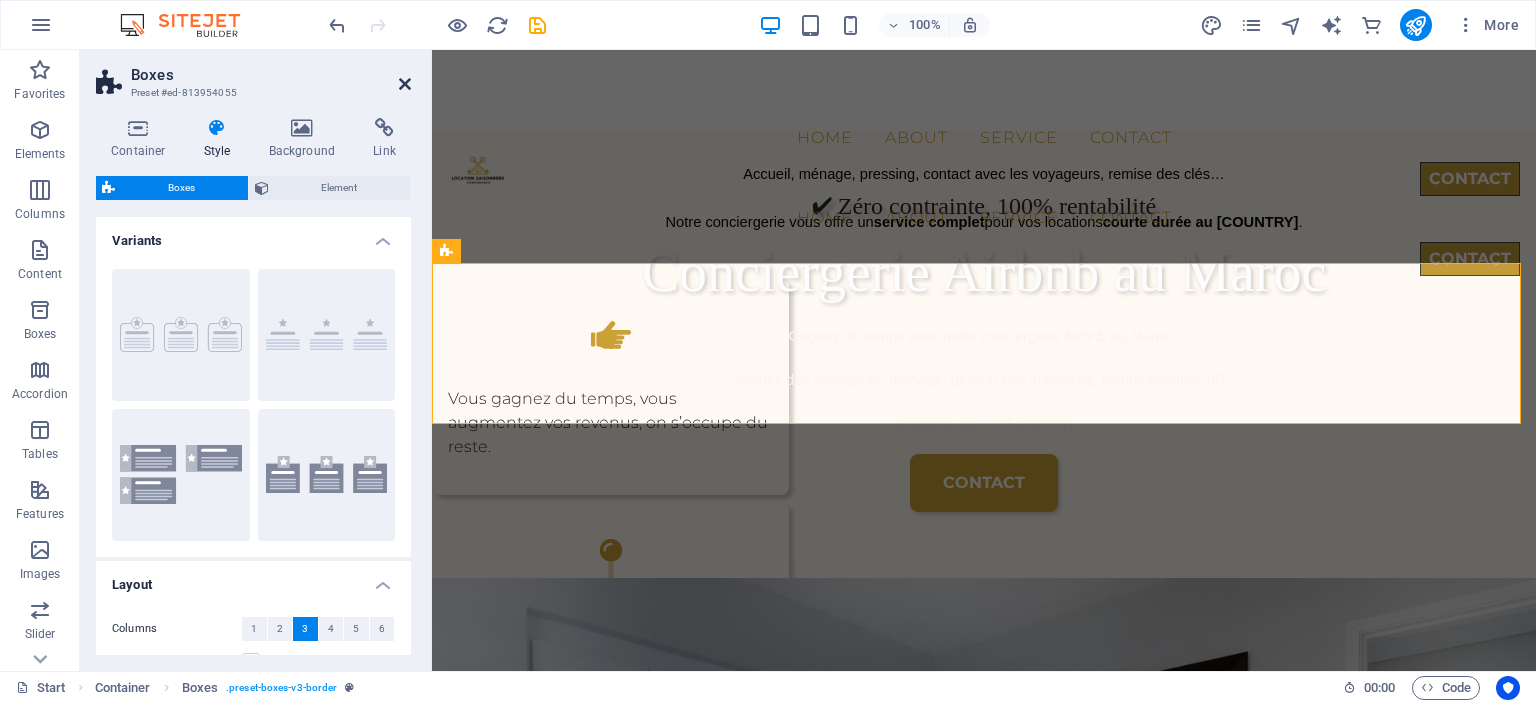 click at bounding box center (405, 84) 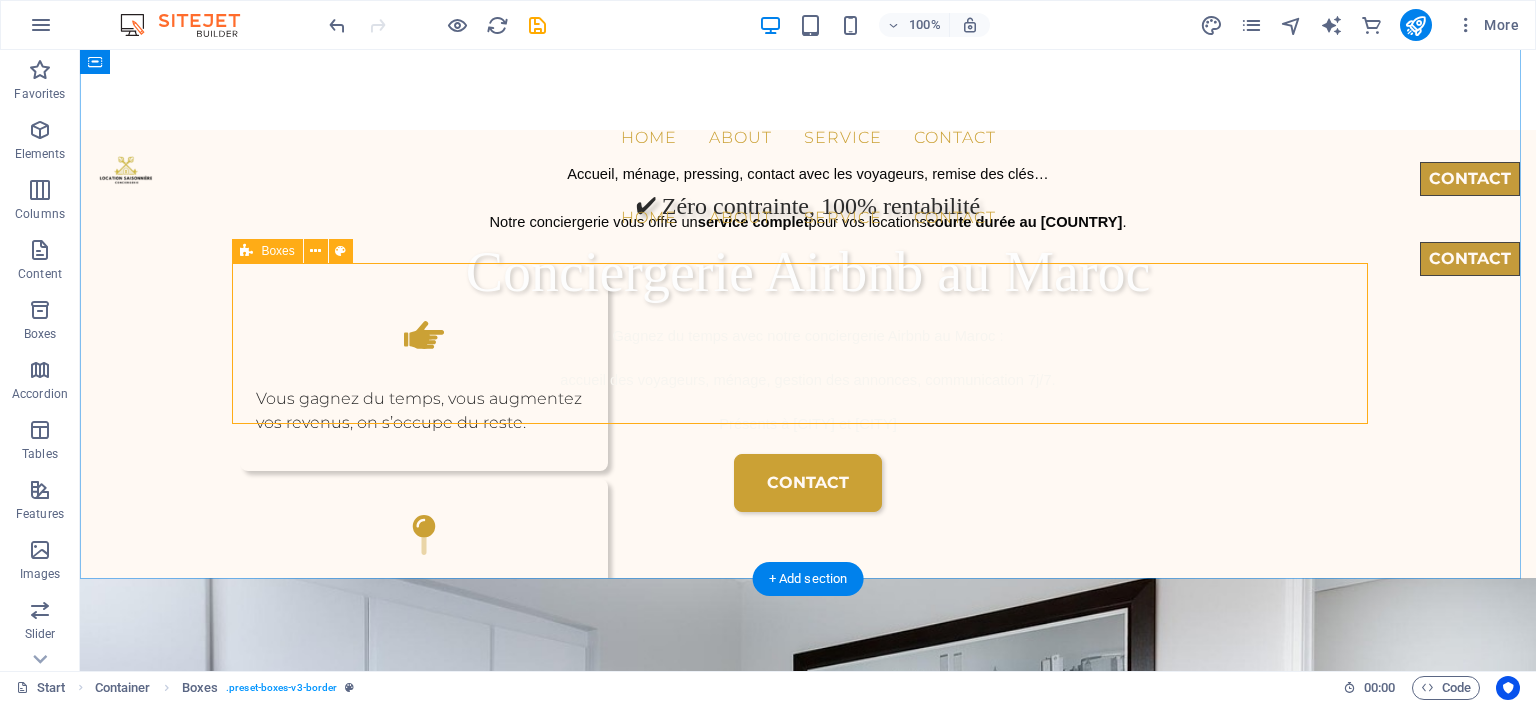 click on "Vous gagnez du temps, vous augmentez vos revenus, on s’occupe du reste. .fa-secondary{opacity:.4} Zones desservies :  Casablanca et alentours - Marrakech Contact rapide par WhatsApp ou via notre formulaire" at bounding box center [808, 567] 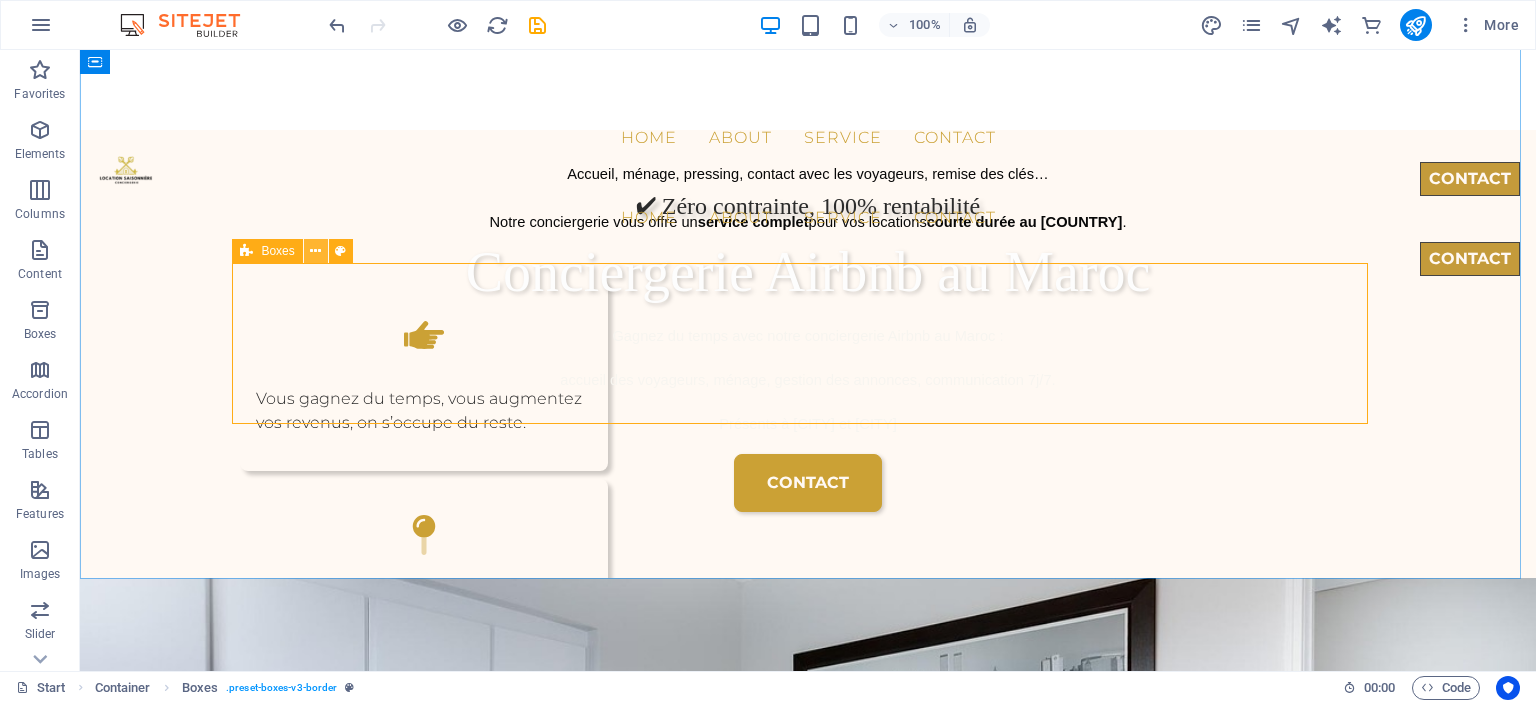 click at bounding box center [315, 251] 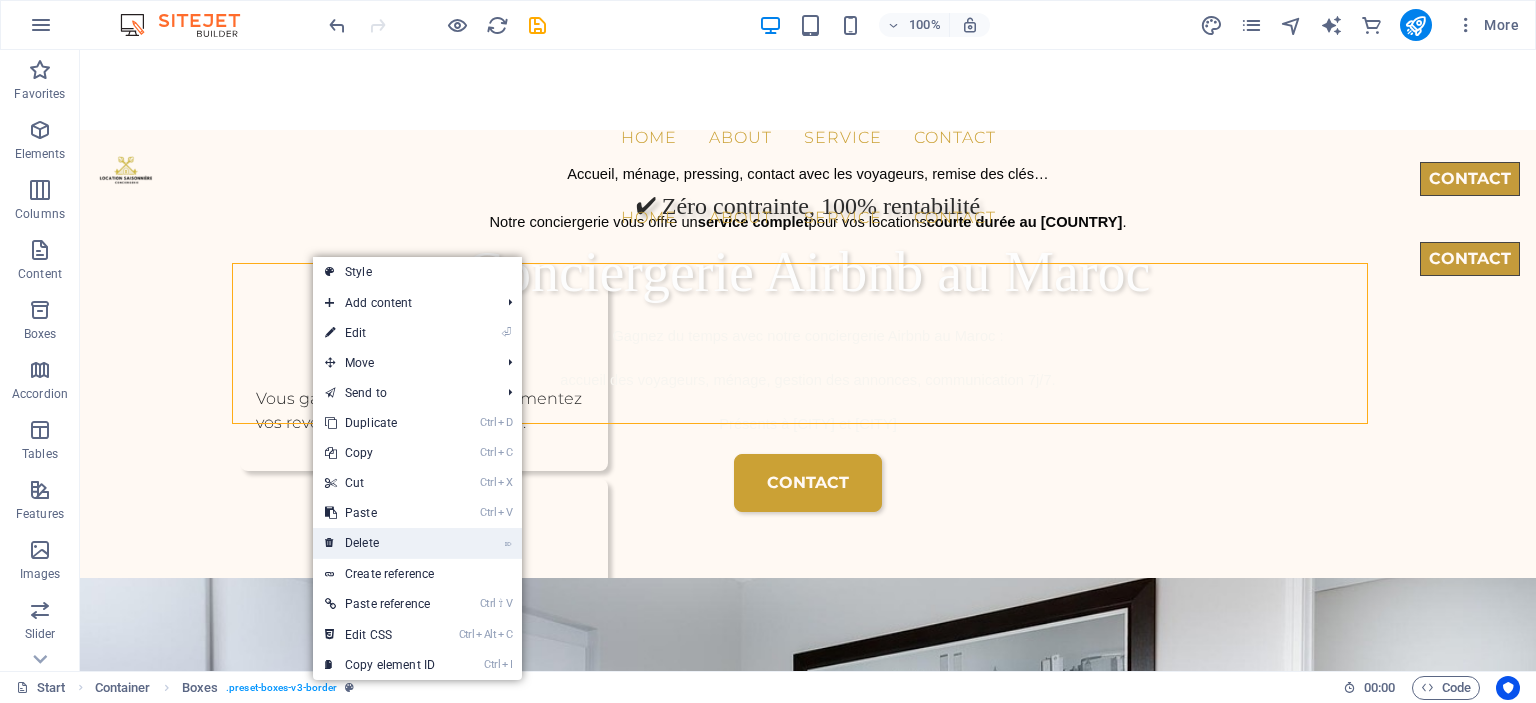 click on "⌦  Delete" at bounding box center [380, 543] 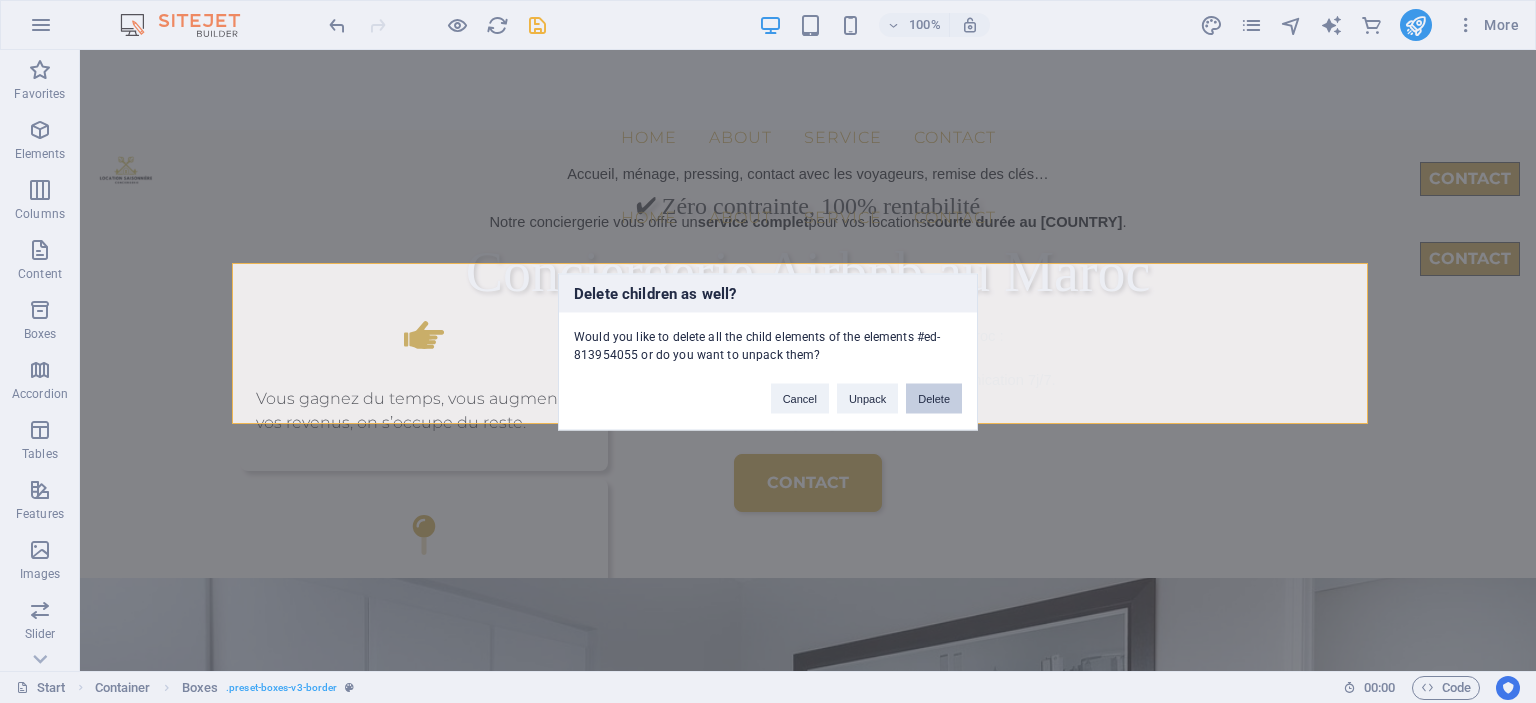 click on "Delete" at bounding box center (934, 398) 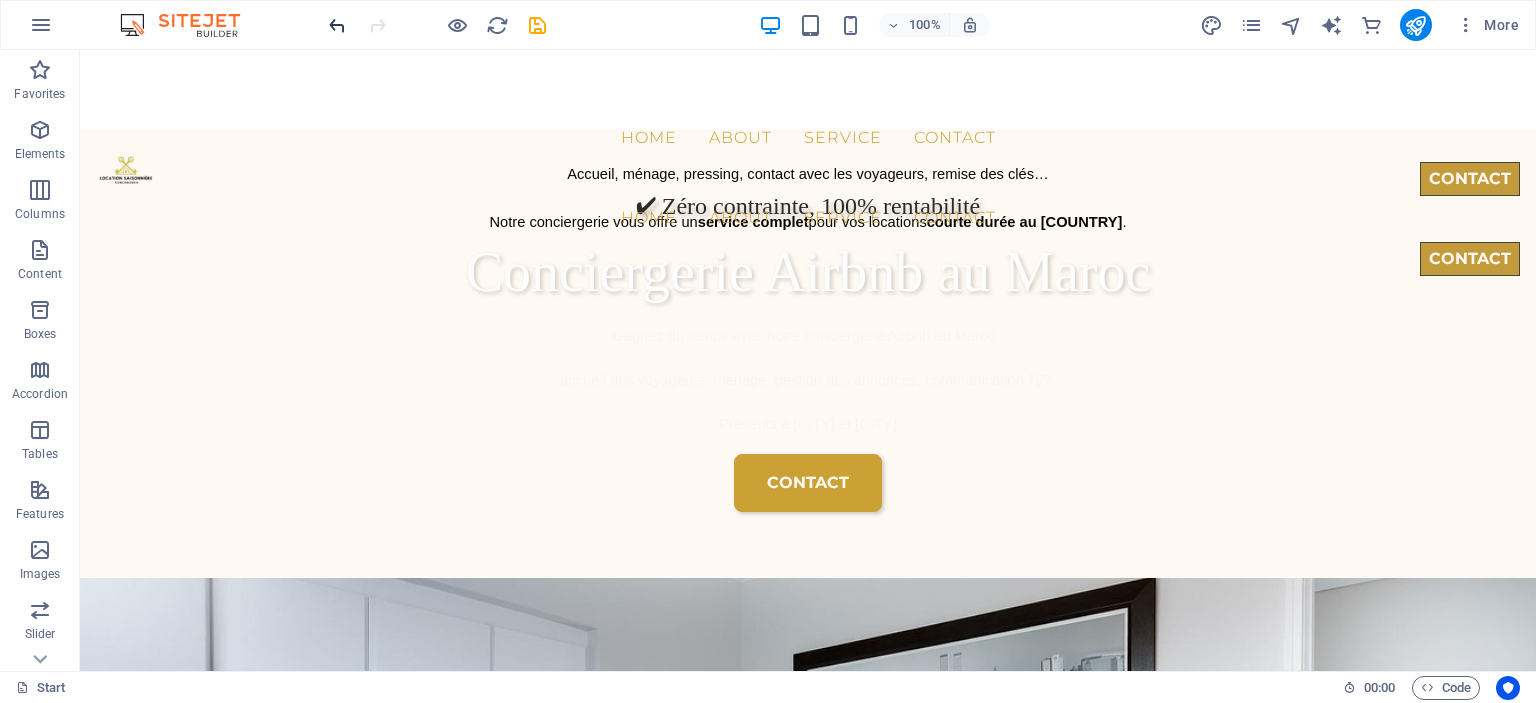 click at bounding box center [337, 25] 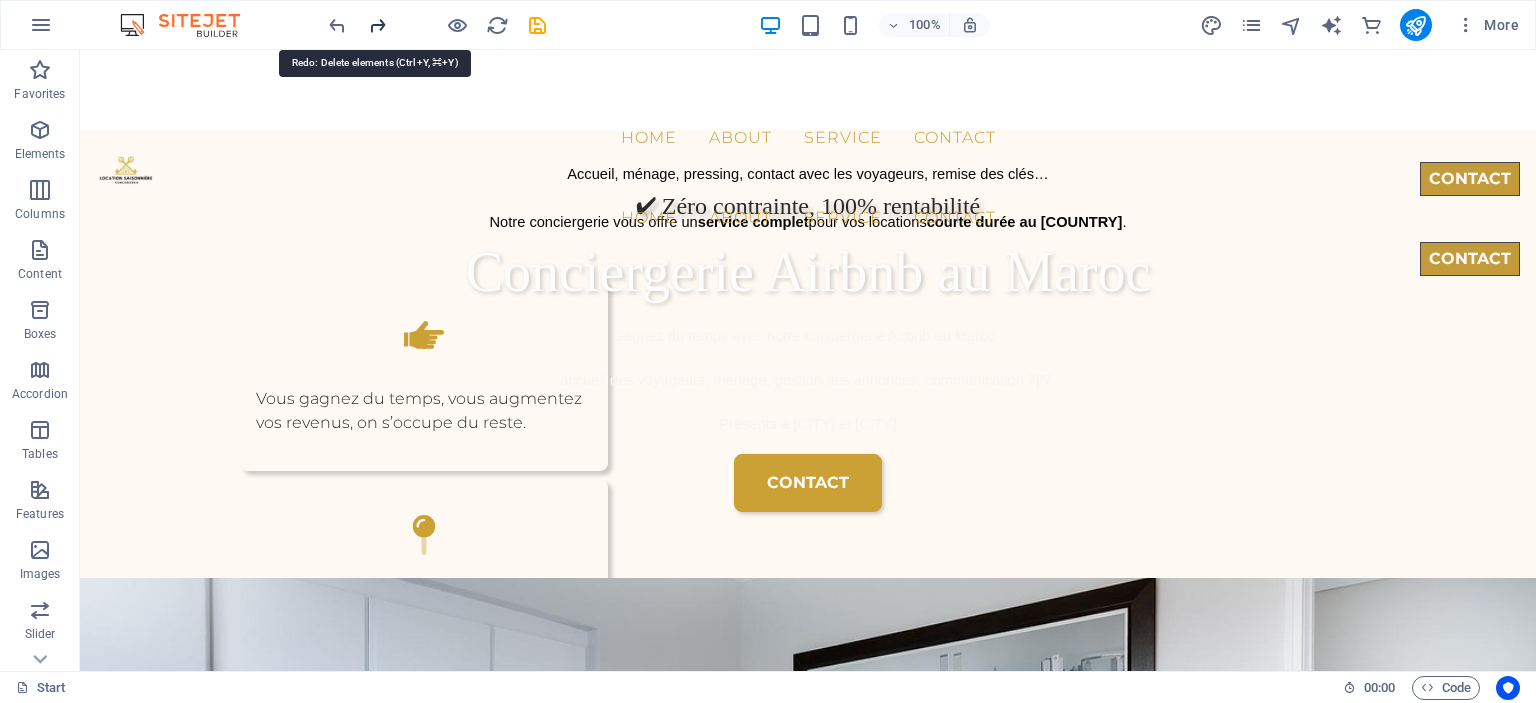 click at bounding box center [377, 25] 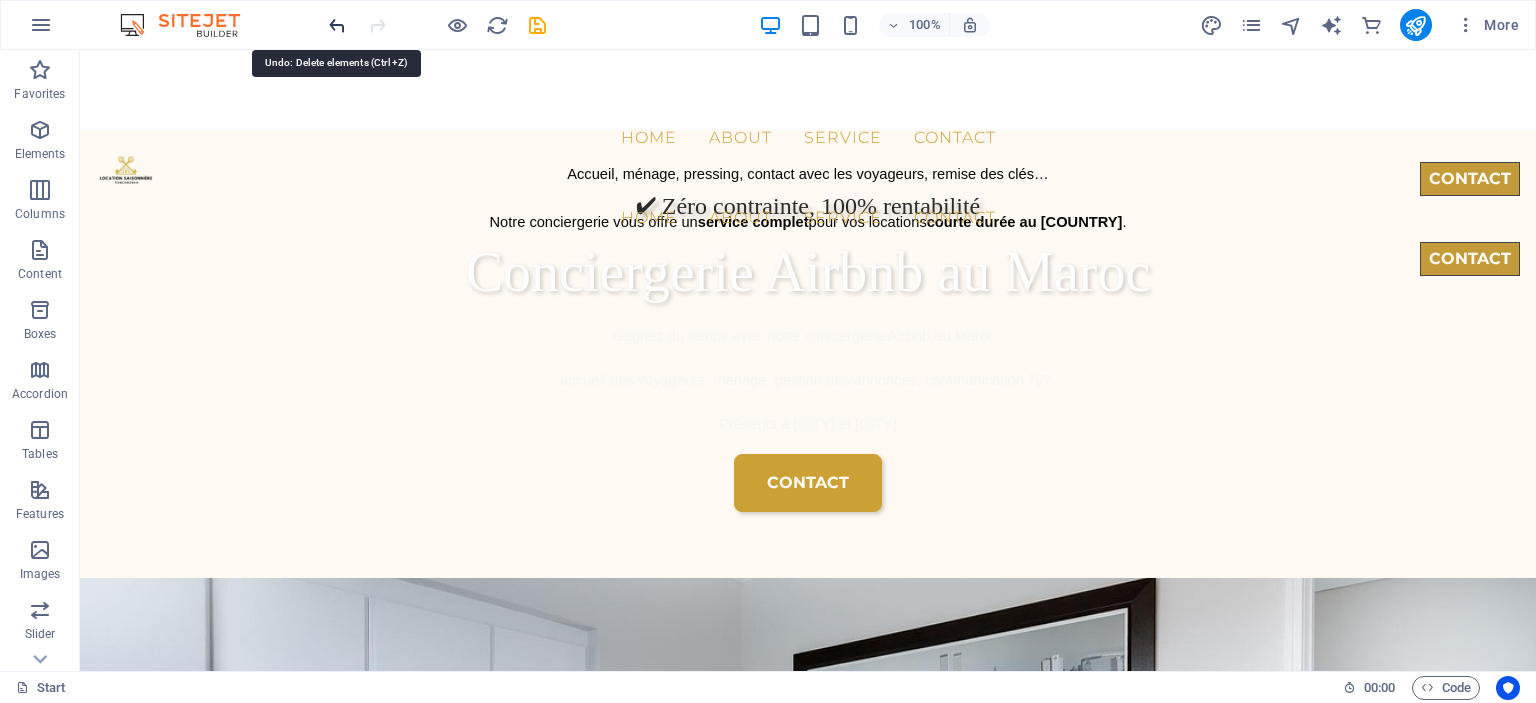 click at bounding box center [337, 25] 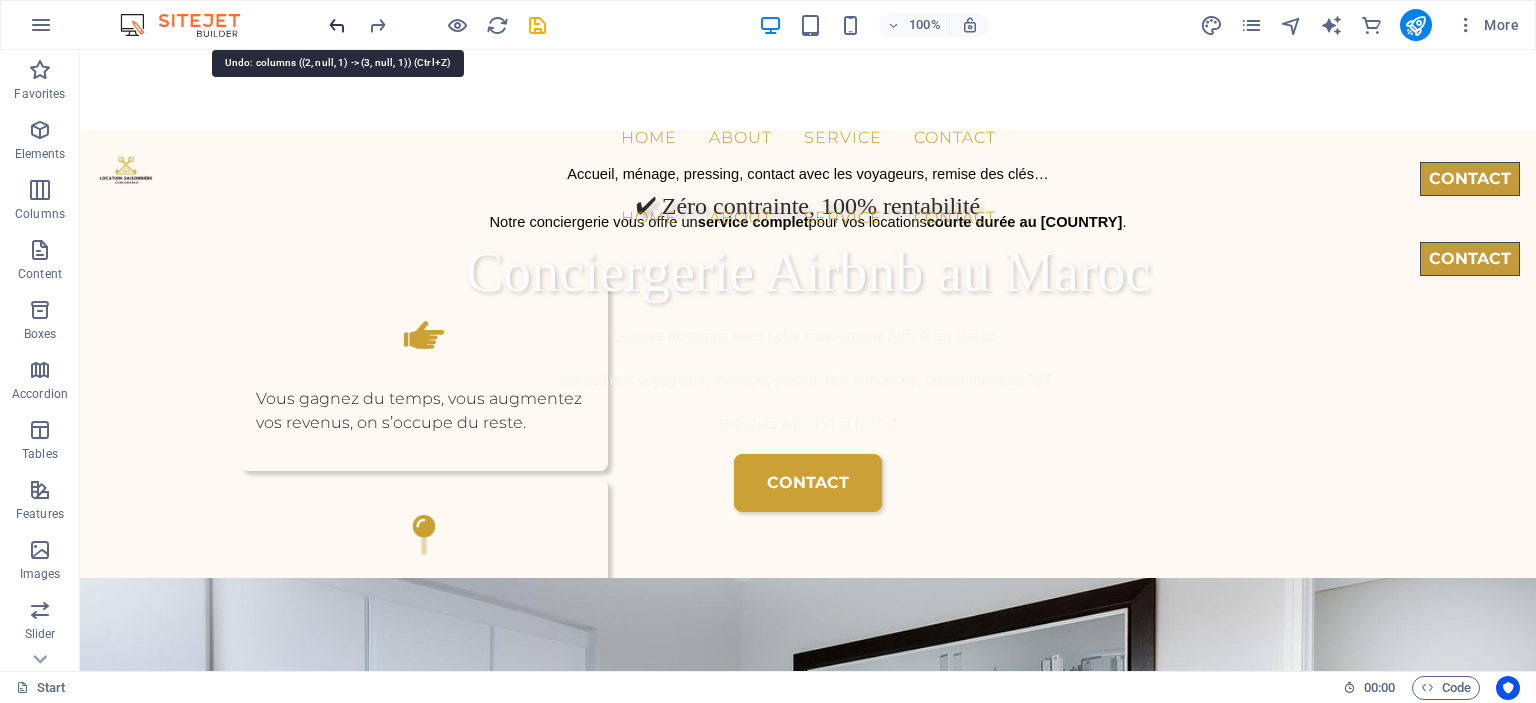 click at bounding box center [337, 25] 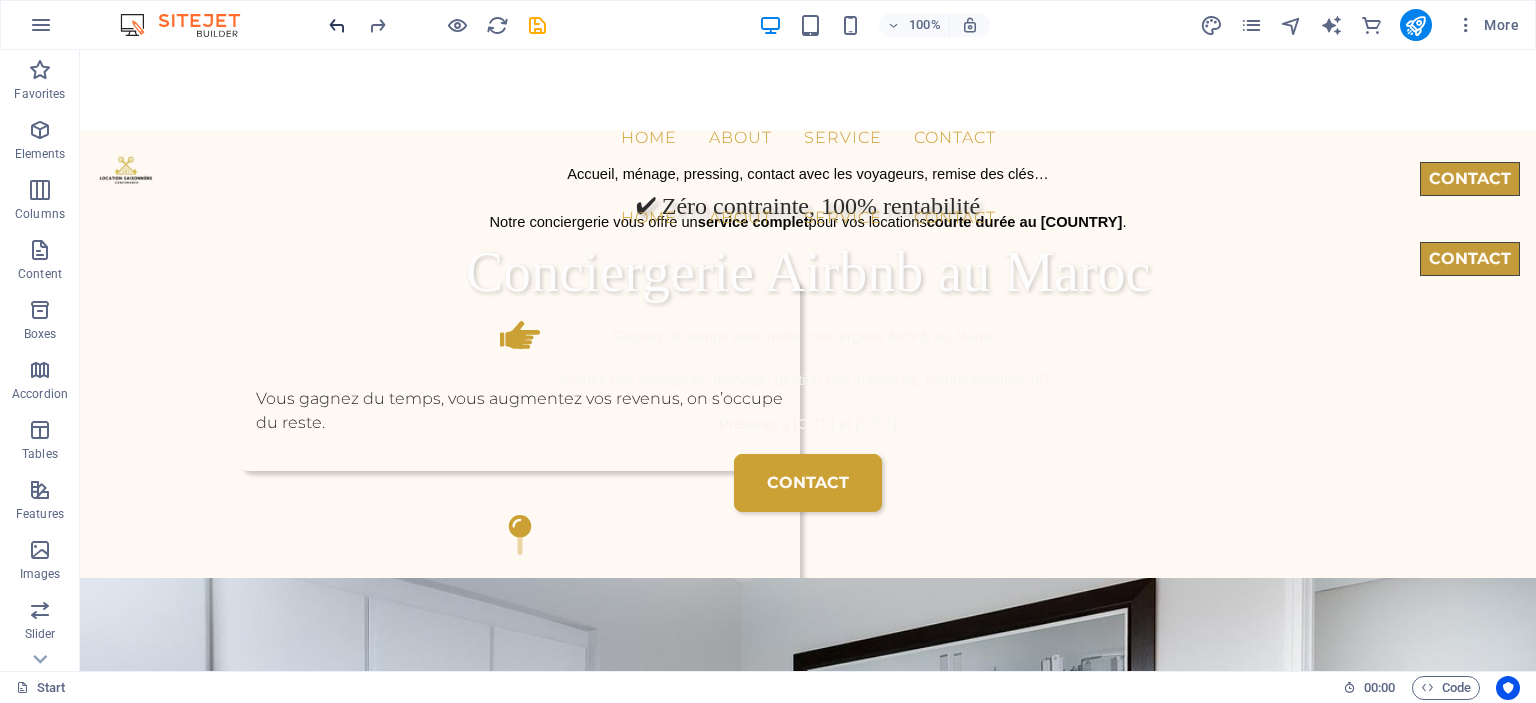 click at bounding box center [337, 25] 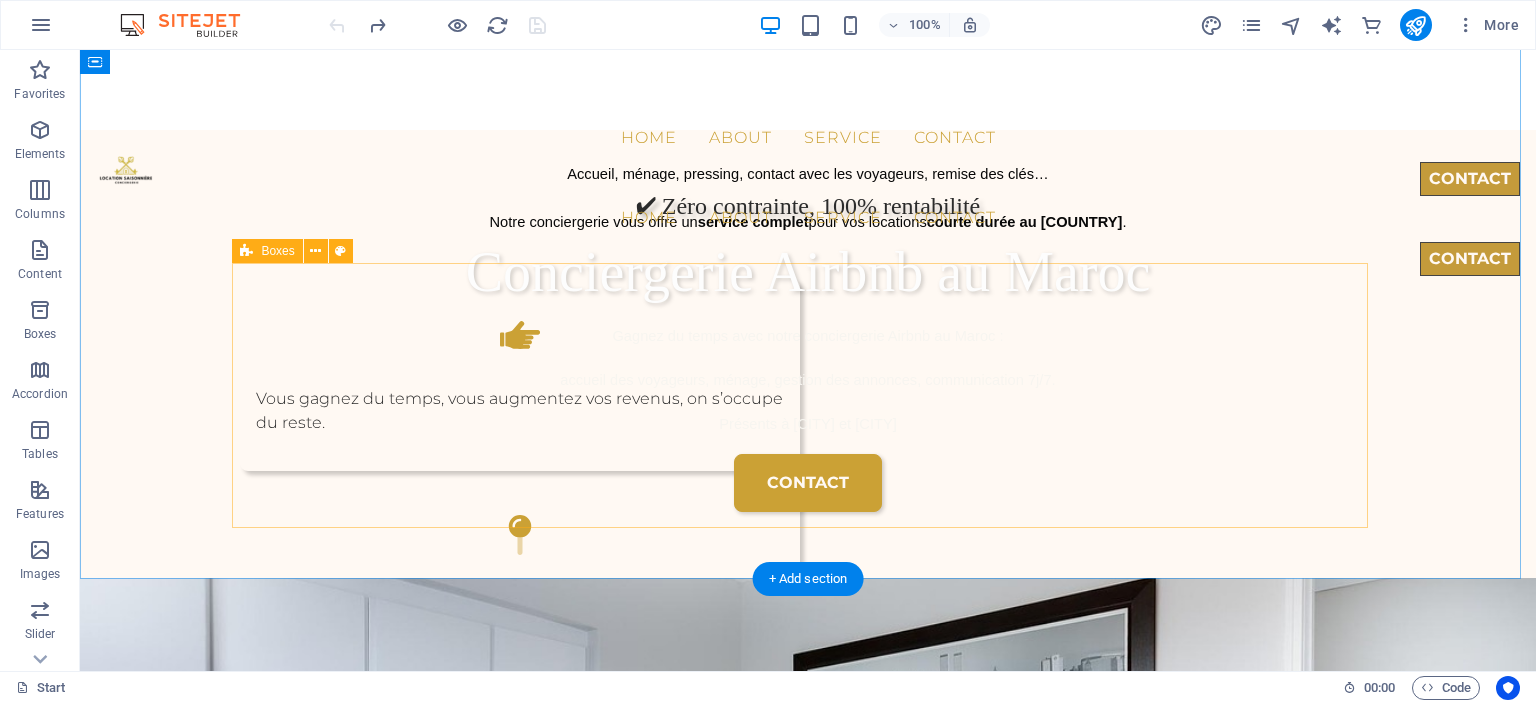 click on "Vous gagnez du temps, vous augmentez vos revenus, on s’occupe du reste. .fa-secondary{opacity:.4} Zones desservies :  Casablanca et alentours - Marrakech Contact rapide par WhatsApp ou via notre formulaire" at bounding box center (808, 543) 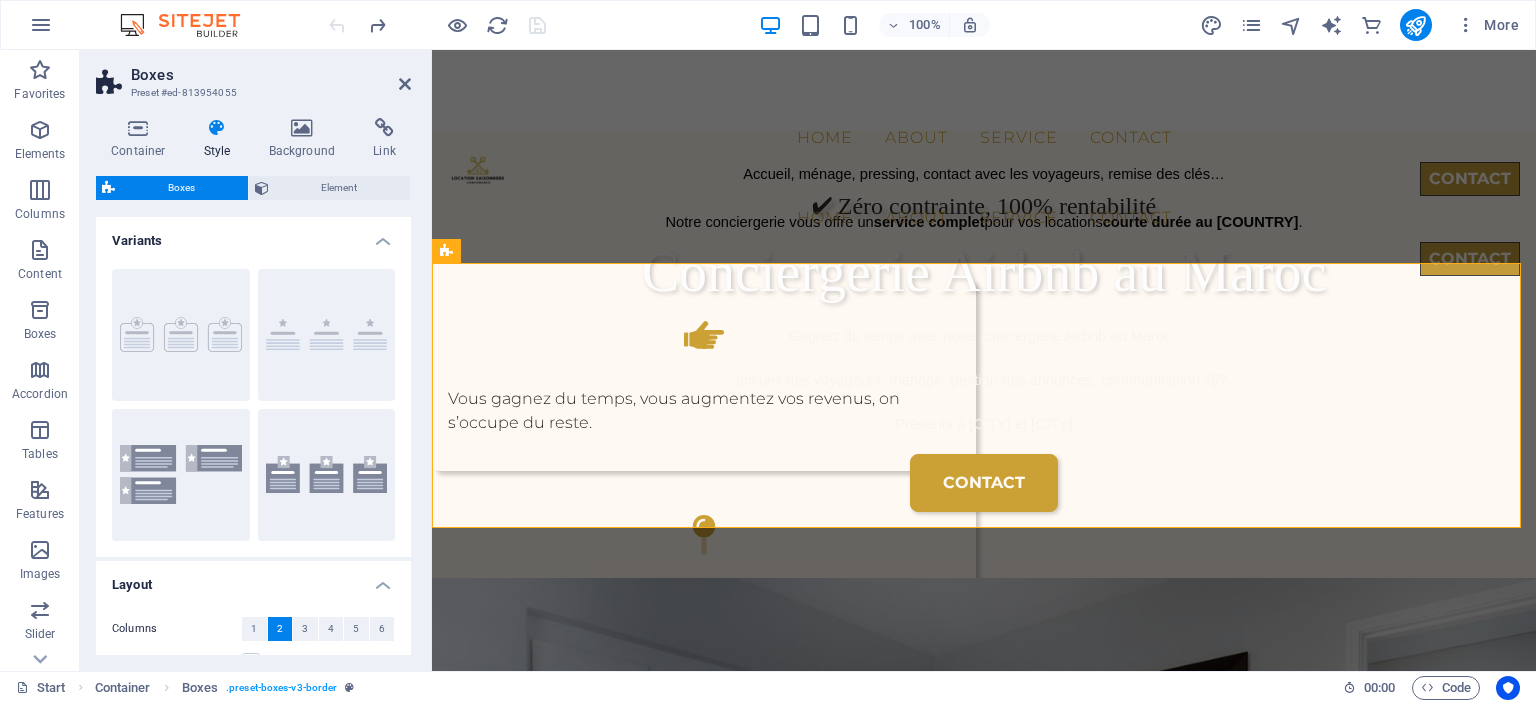 click on "Columns 1 2 3 4 5 6 Fill space Gap 1 px rem % vh vw Horizontal margin Only if the containers "Content width" is not set to "Default" Style Default Outside Left Right Layout Row Column" at bounding box center [253, 711] 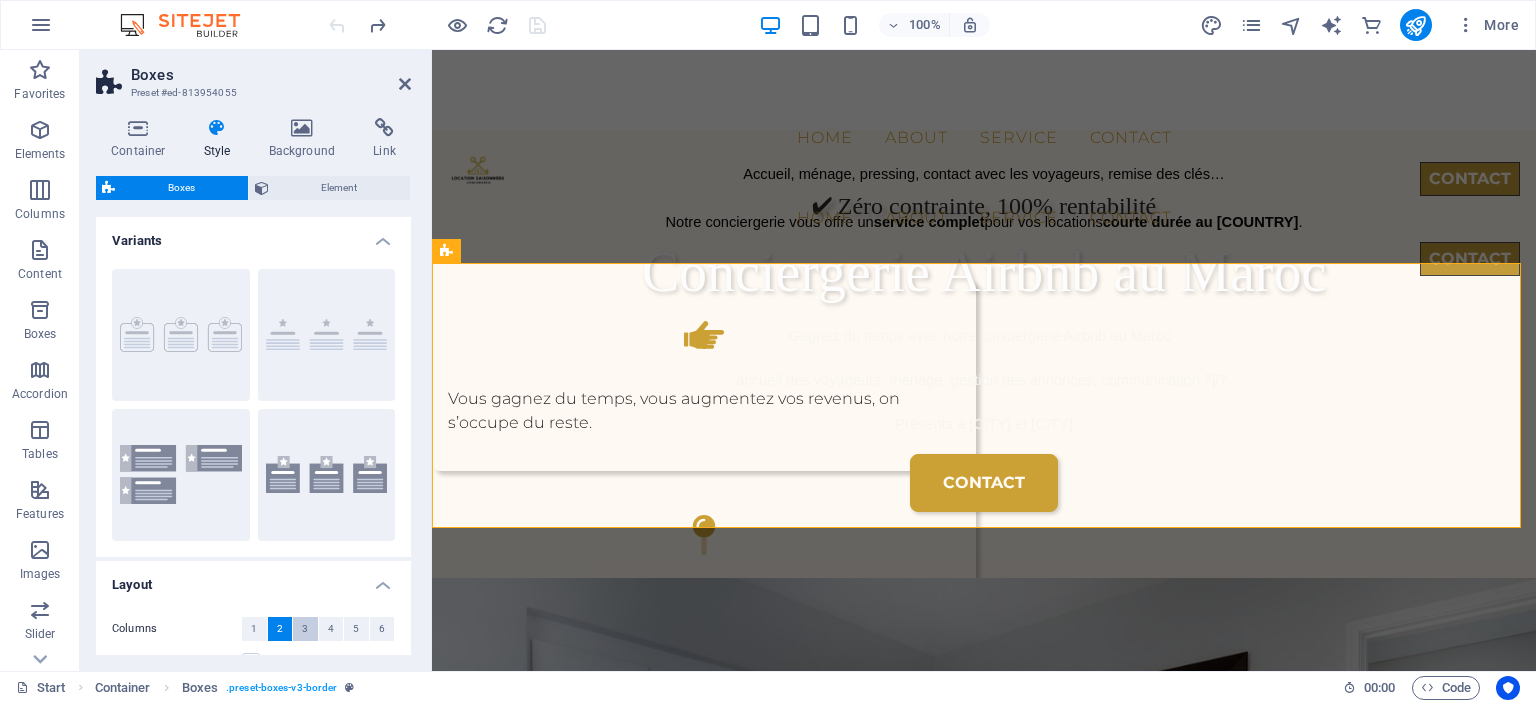 click on "3" at bounding box center (305, 629) 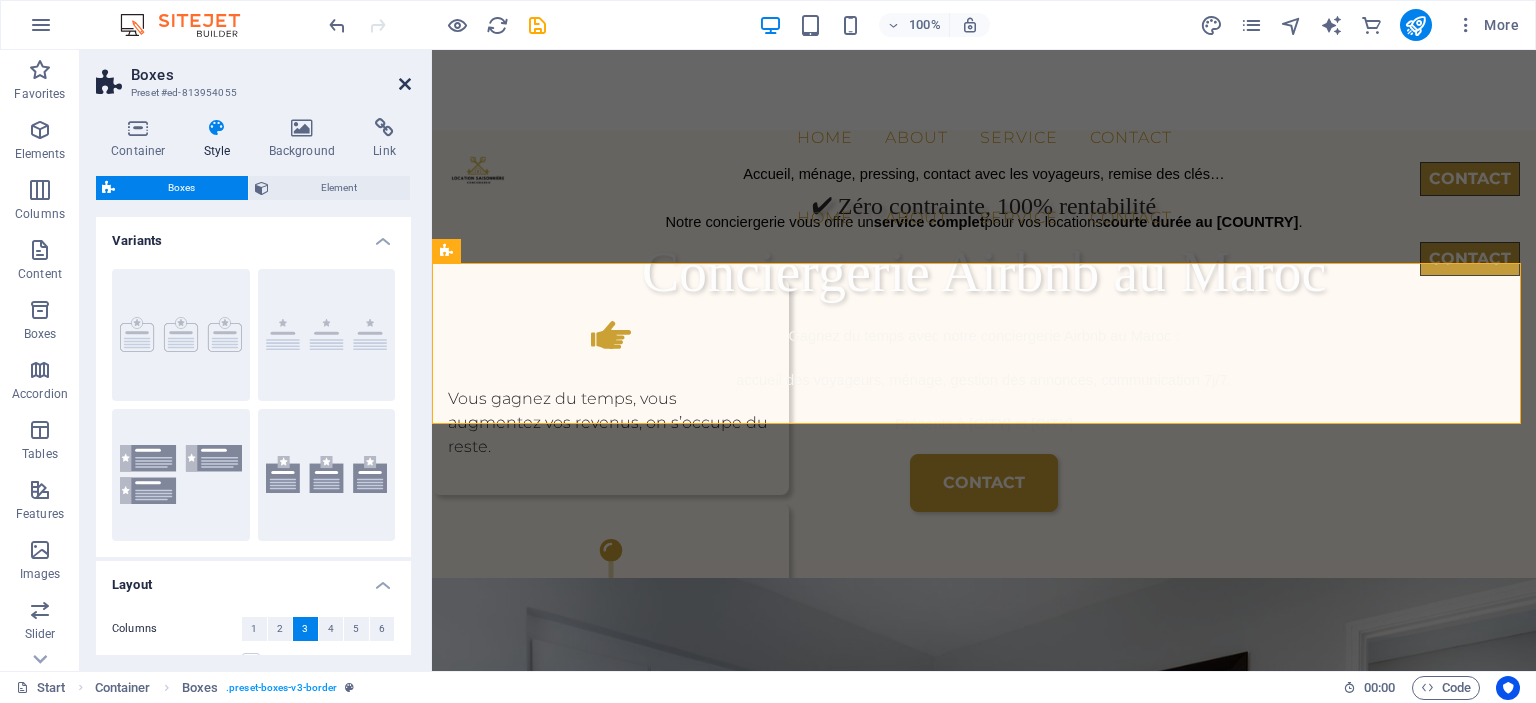 click at bounding box center [405, 84] 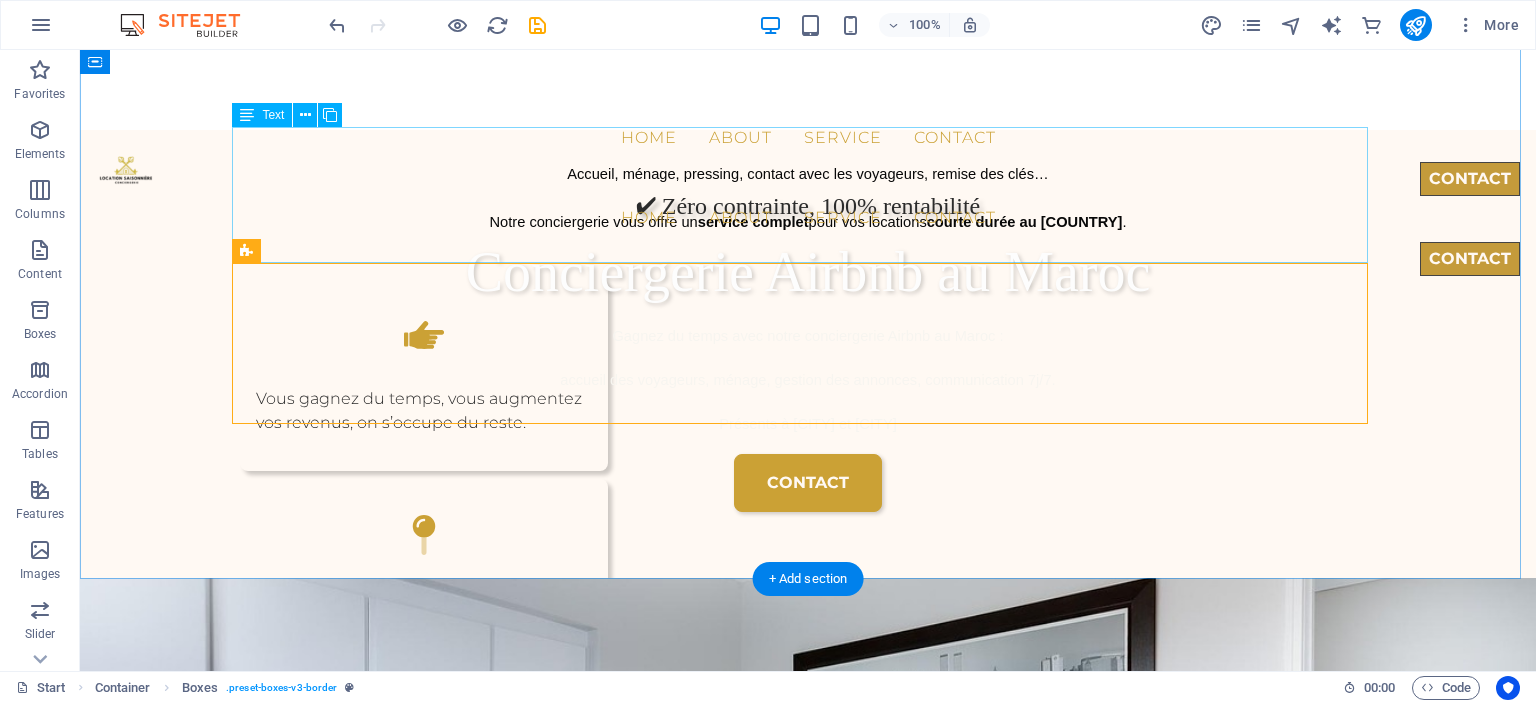 click on "Accueil, ménage, pressing, contact avec les voyageurs, remise des clés…  Notre conciergerie vous offre un  service complet  pour vos locations  courte durée au Maroc ." at bounding box center [808, 195] 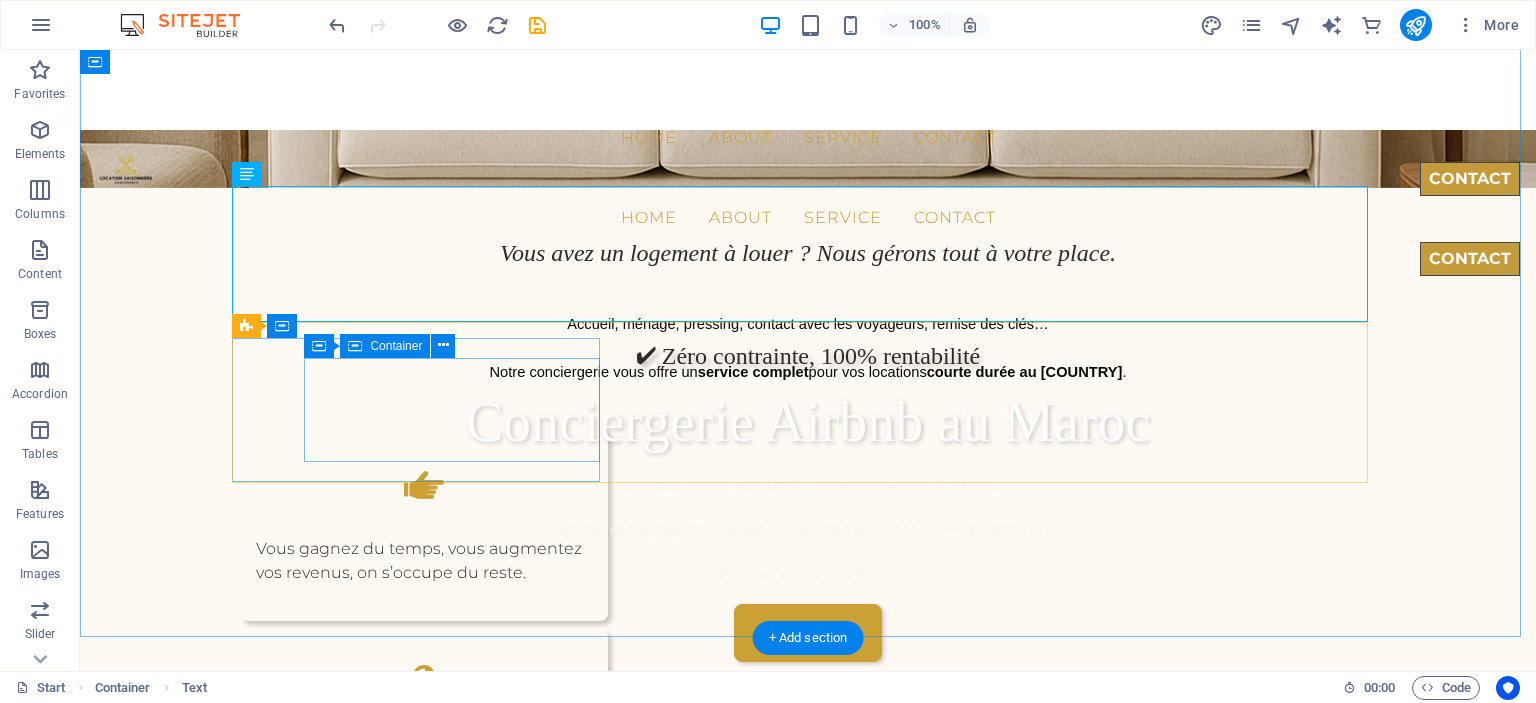 scroll, scrollTop: 514, scrollLeft: 0, axis: vertical 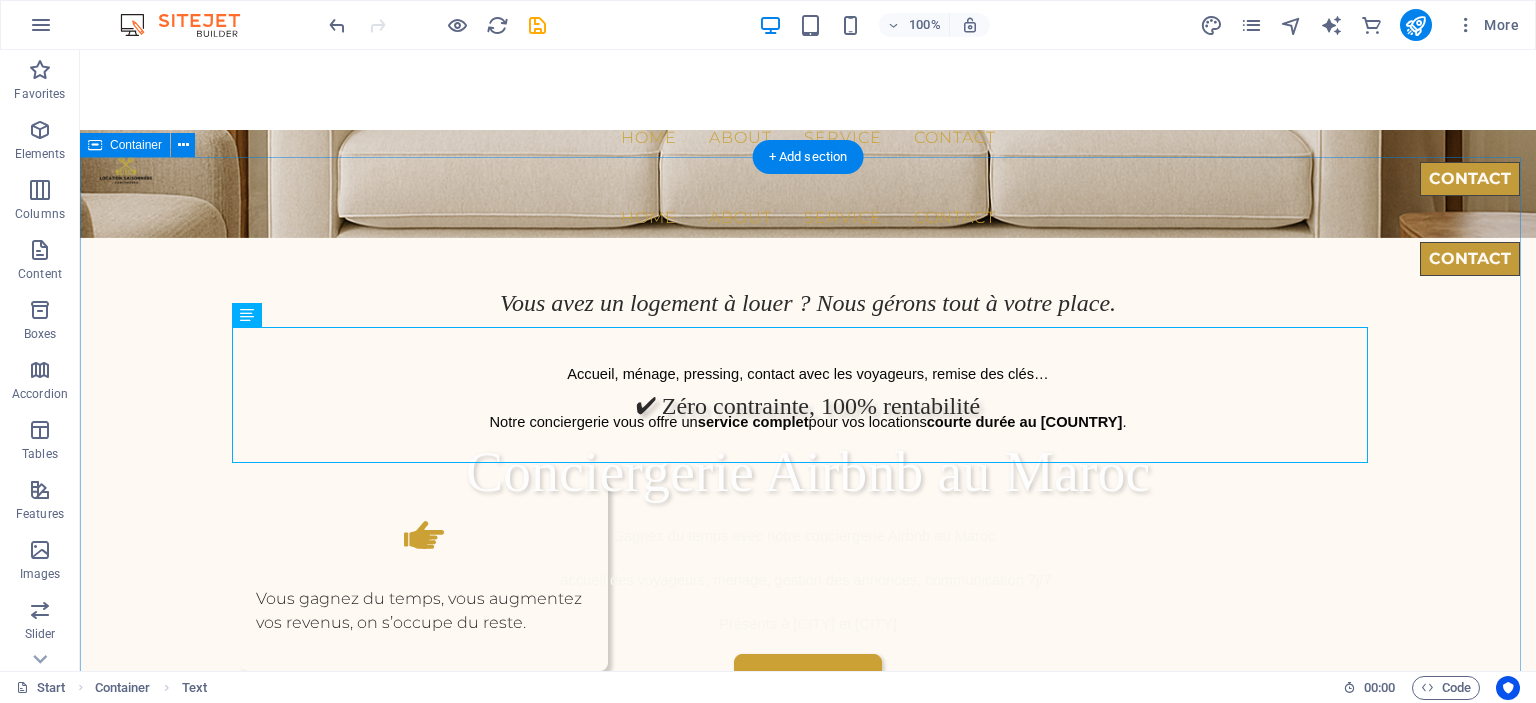 click on "Accroche Vous avez un logement à louer ? Nous gérons tout à votre place. Accueil, ménage, pressing, contact avec les voyageurs, remise des clés…  Notre conciergerie vous offre un  service complet  pour vos locations  courte durée au Maroc .   Vous gagnez du temps, vous augmentez vos revenus, on s’occupe du reste. .fa-secondary{opacity:.4} Zones desservies :  Casablanca et alentours - Marrakech Contact rapide par WhatsApp ou via notre formulaire" at bounding box center [808, 467] 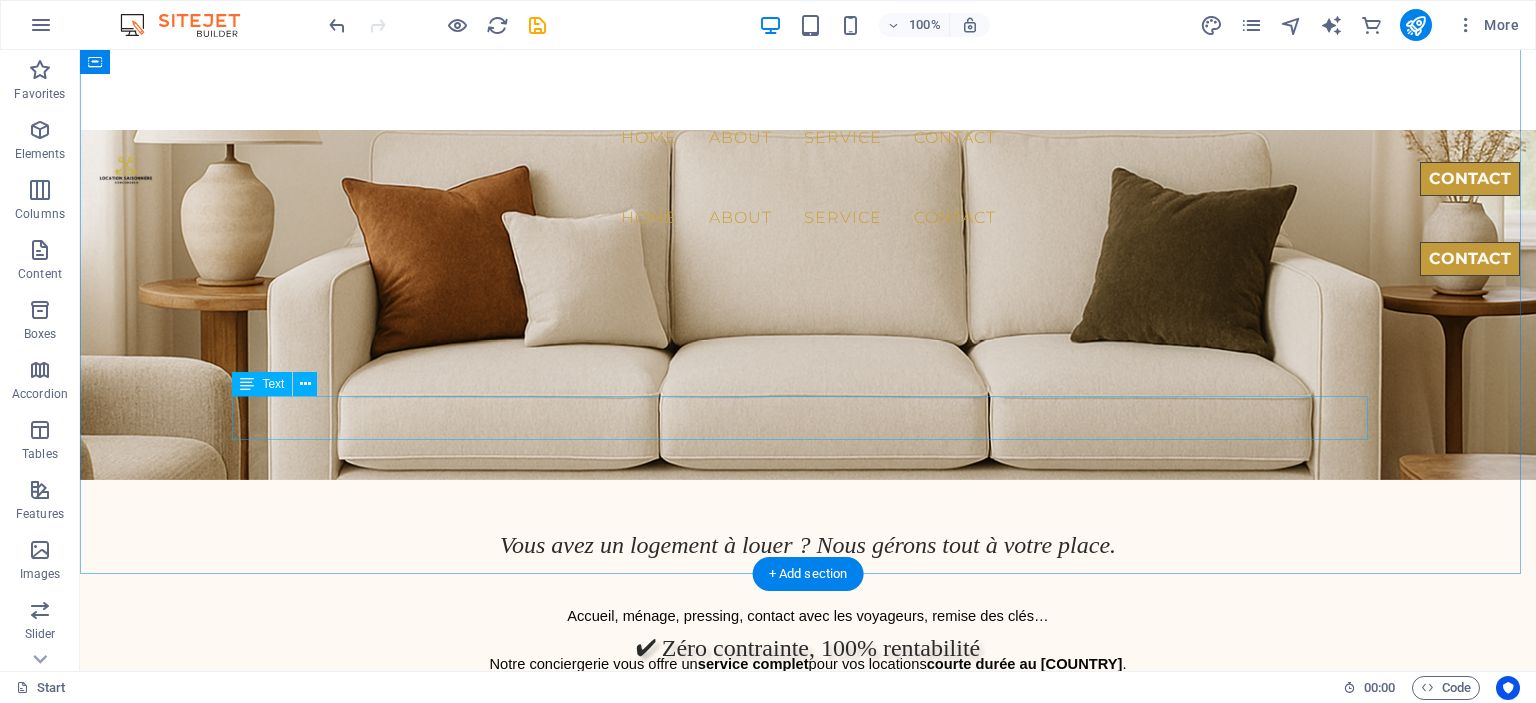 scroll, scrollTop: 0, scrollLeft: 0, axis: both 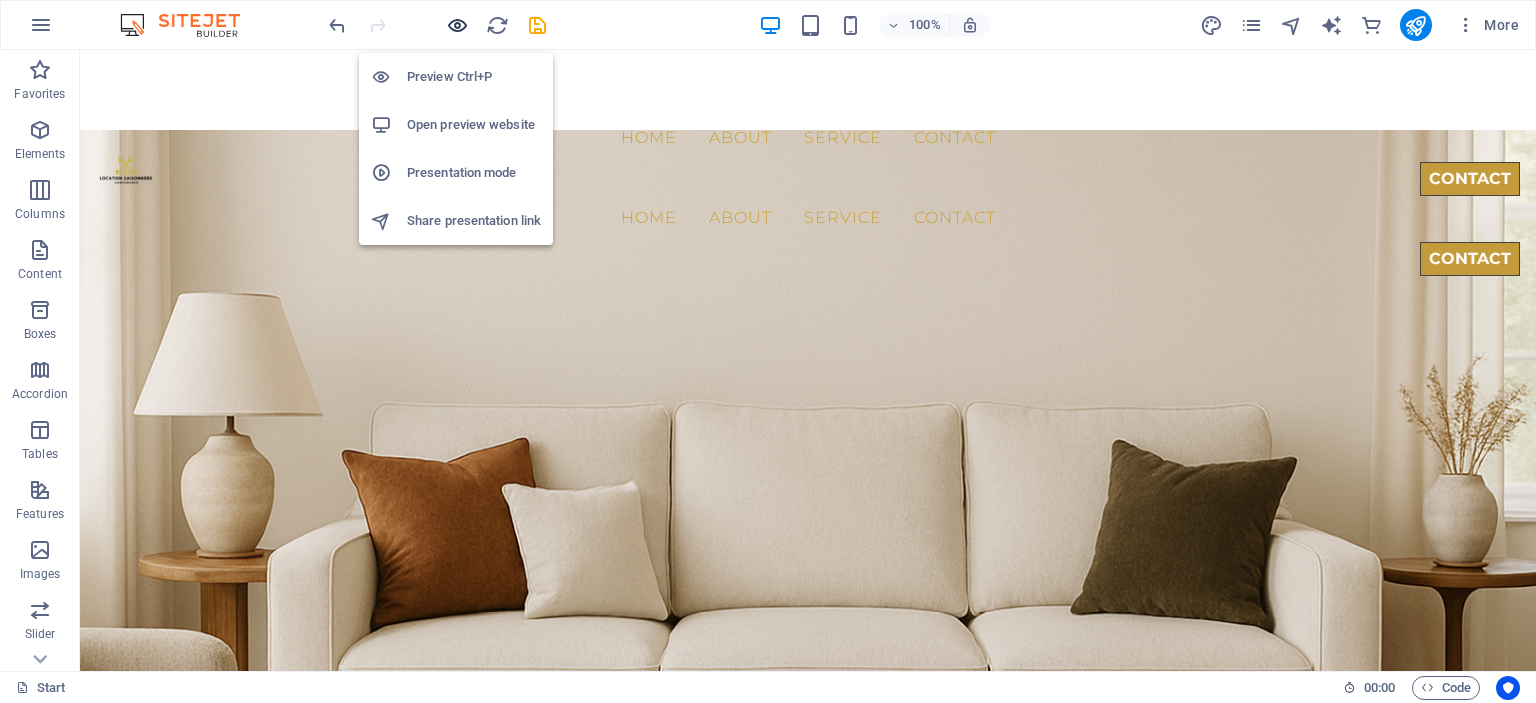 click at bounding box center (457, 25) 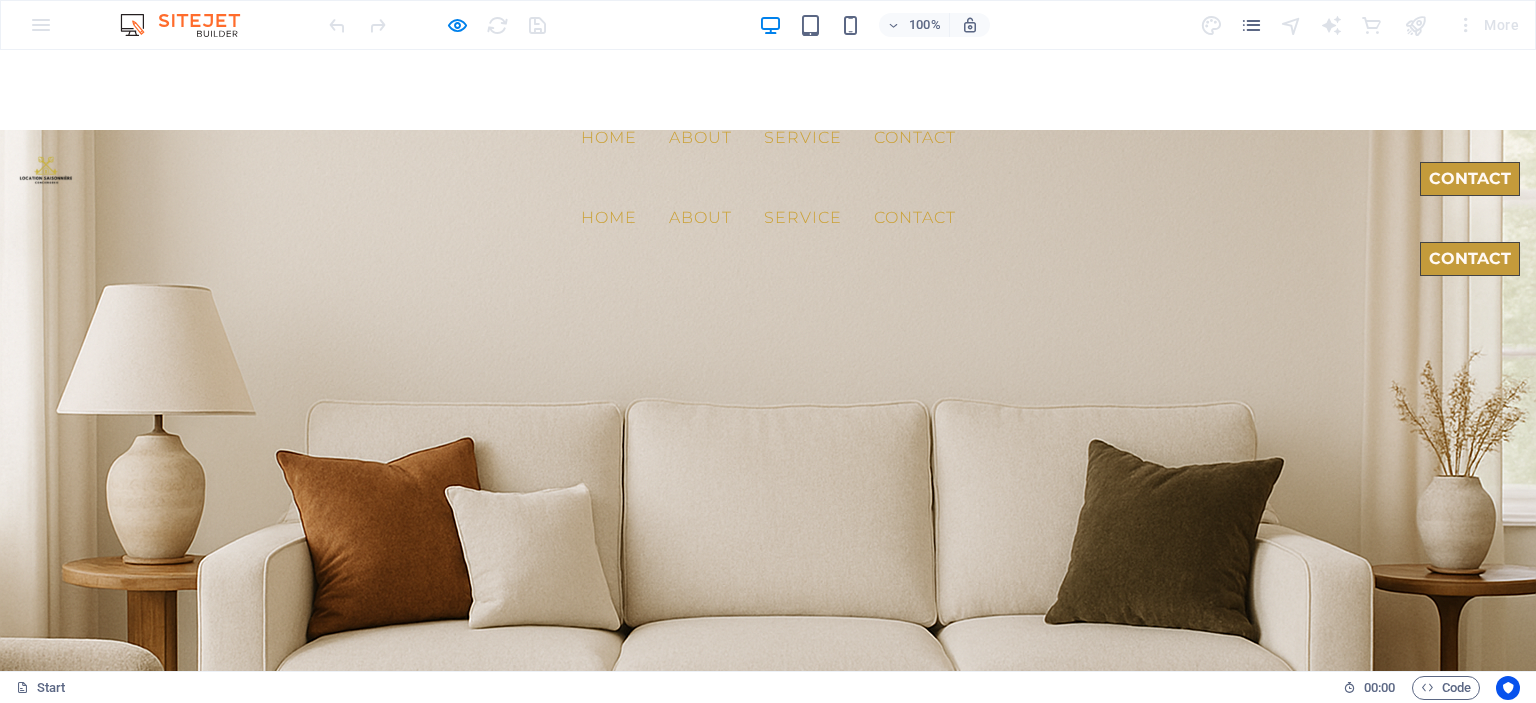 click on "About" at bounding box center (700, 218) 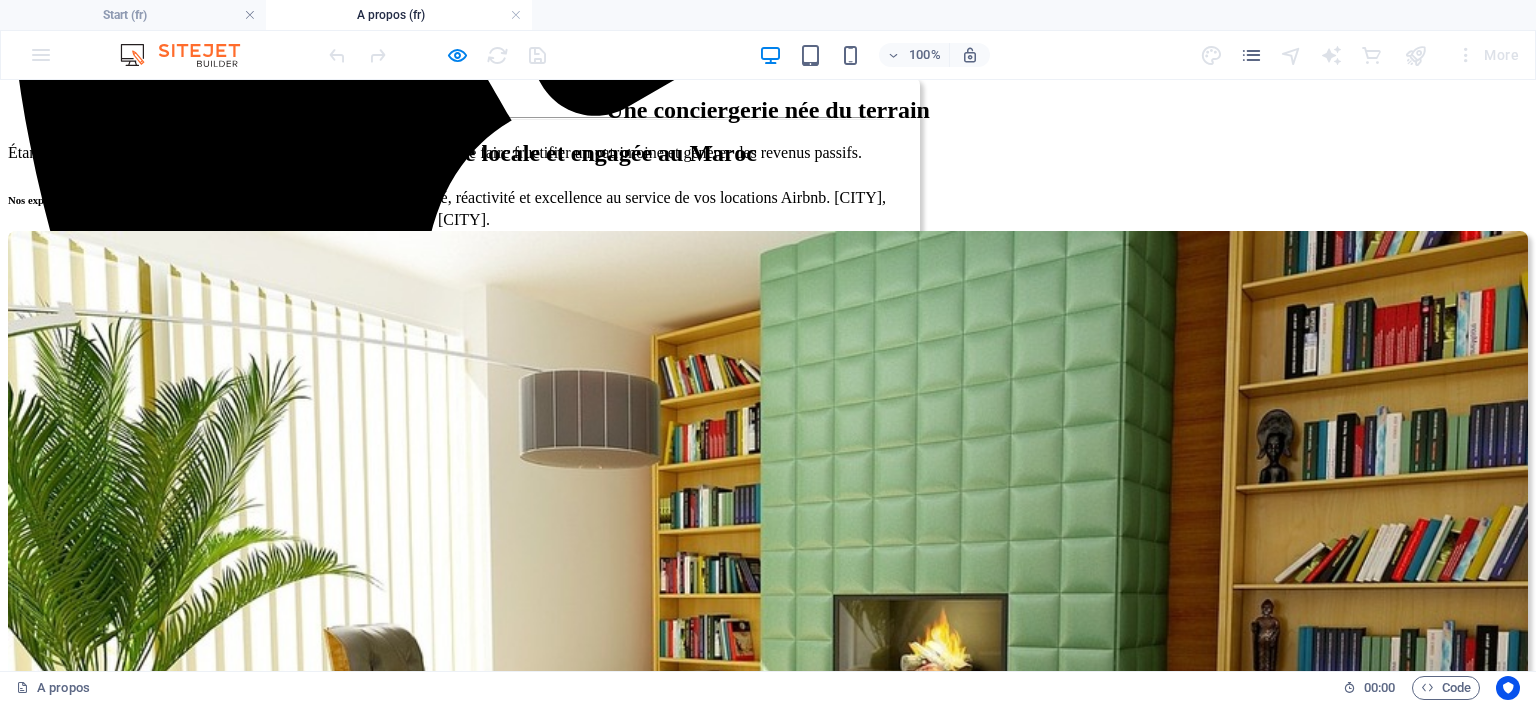 scroll, scrollTop: 1000, scrollLeft: 0, axis: vertical 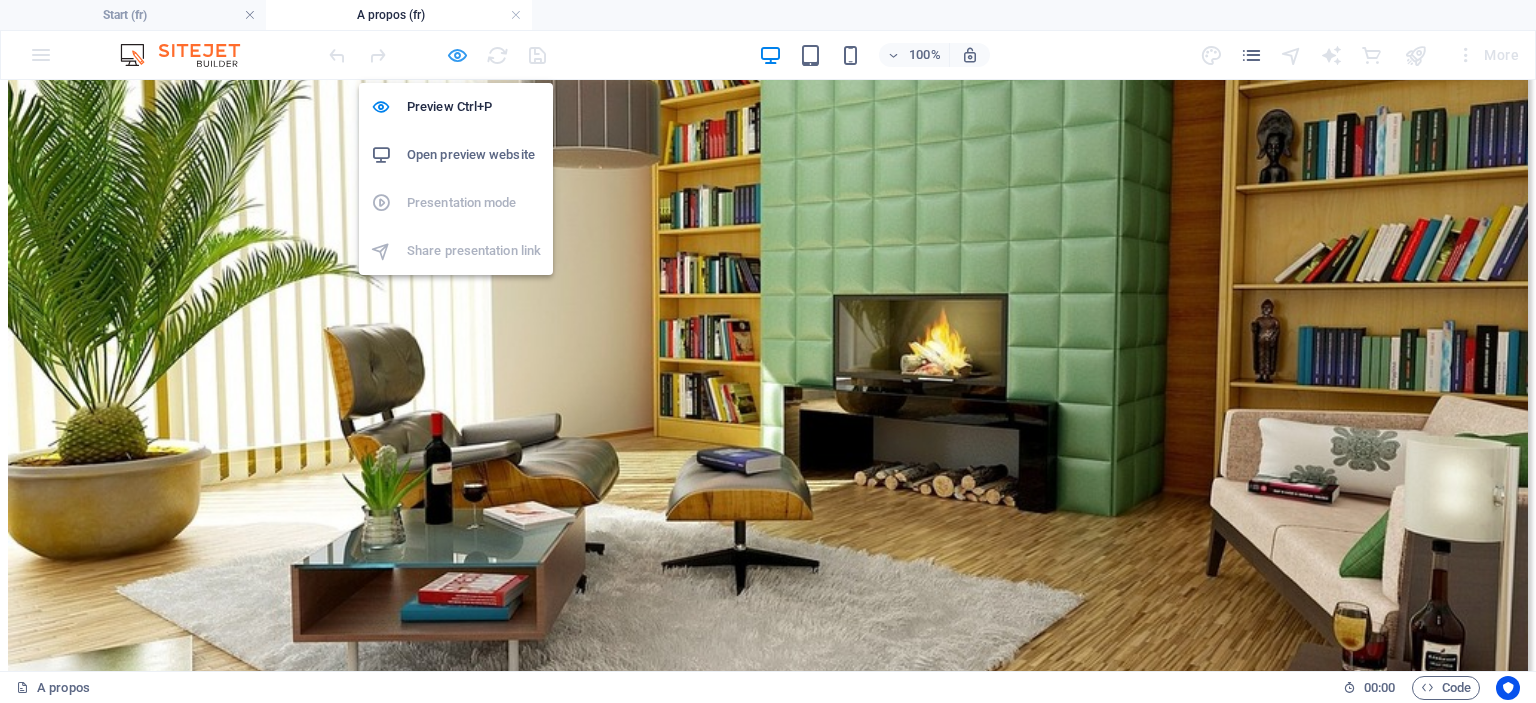 click at bounding box center [457, 55] 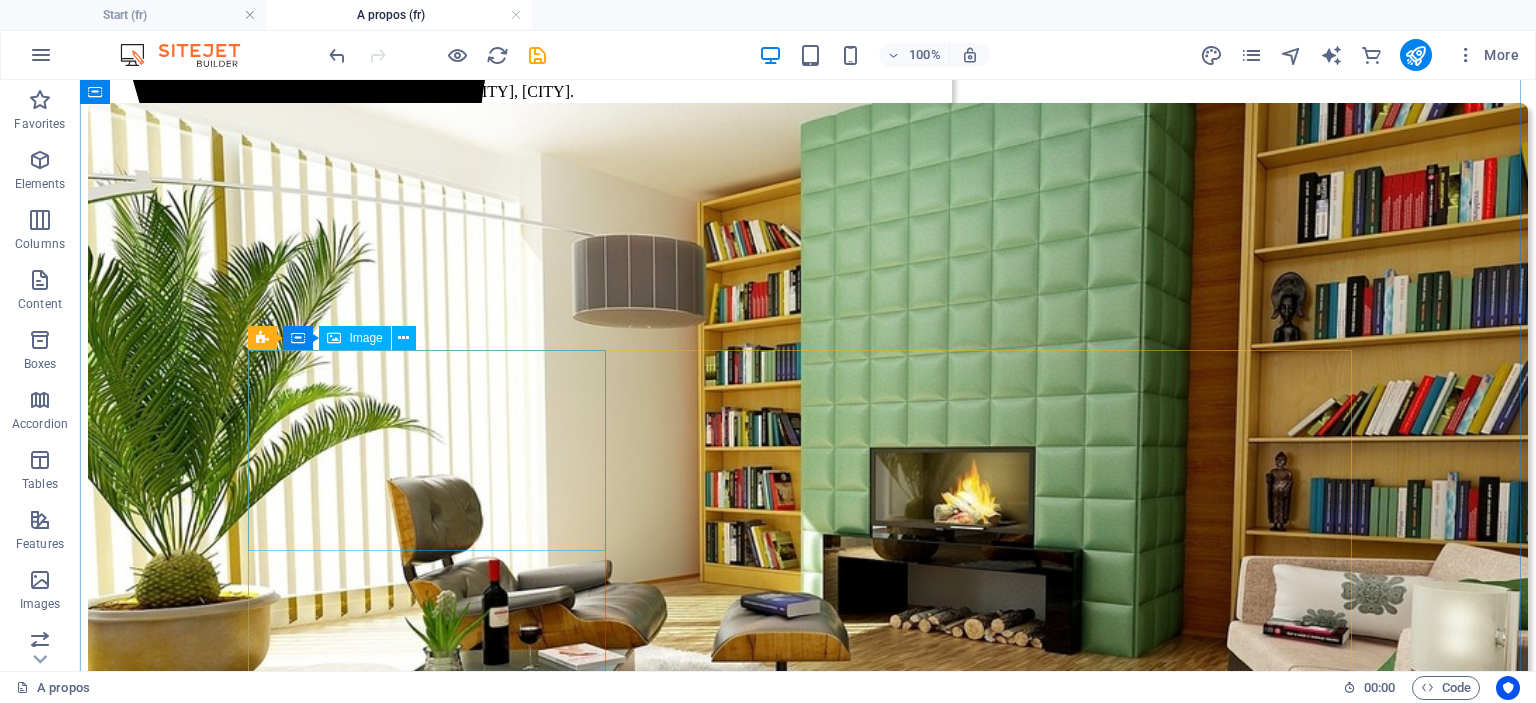 scroll, scrollTop: 900, scrollLeft: 0, axis: vertical 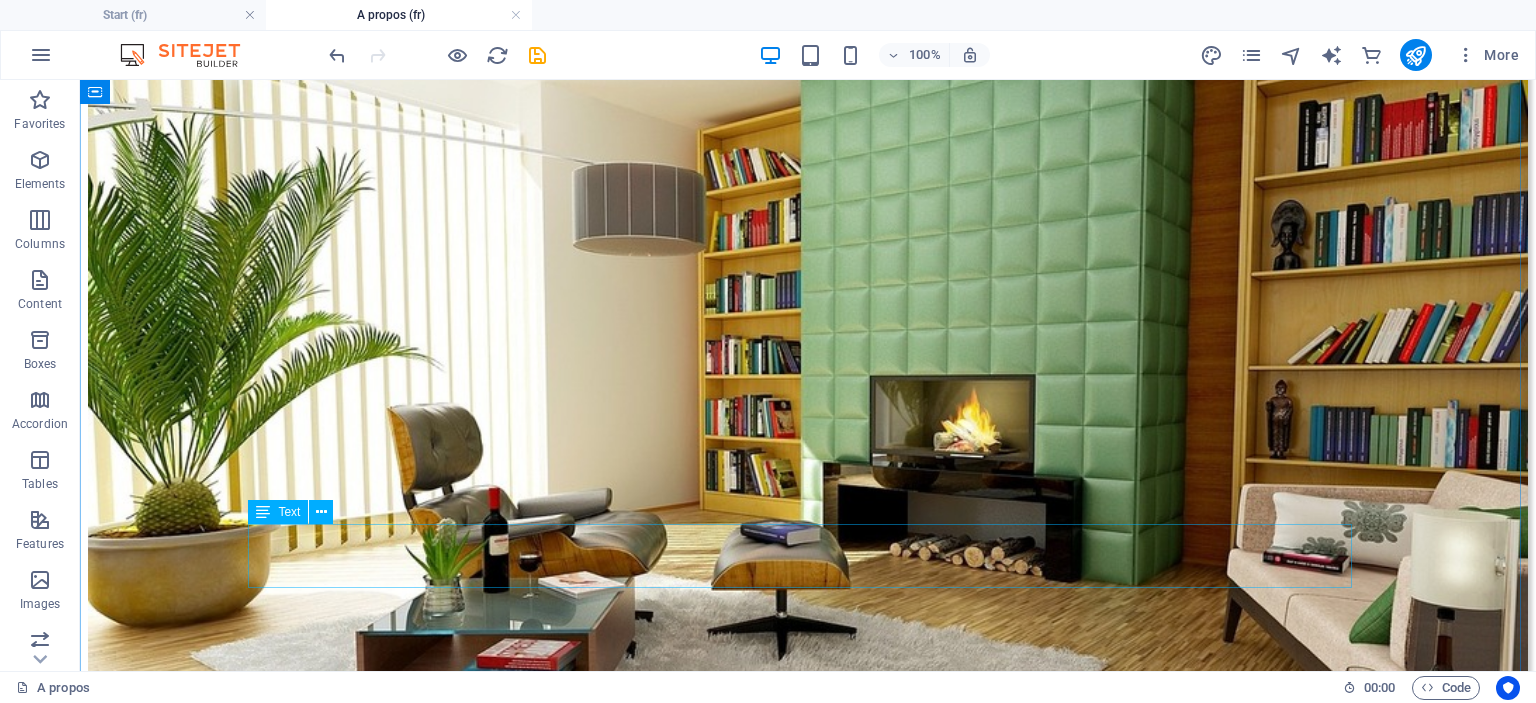click on "Nous connaissons parfaitement les attentes des voyageurs et les réalités du terrain au Maroc. Chaque logement est géré comme si c’était le nôtre." at bounding box center [808, 2828] 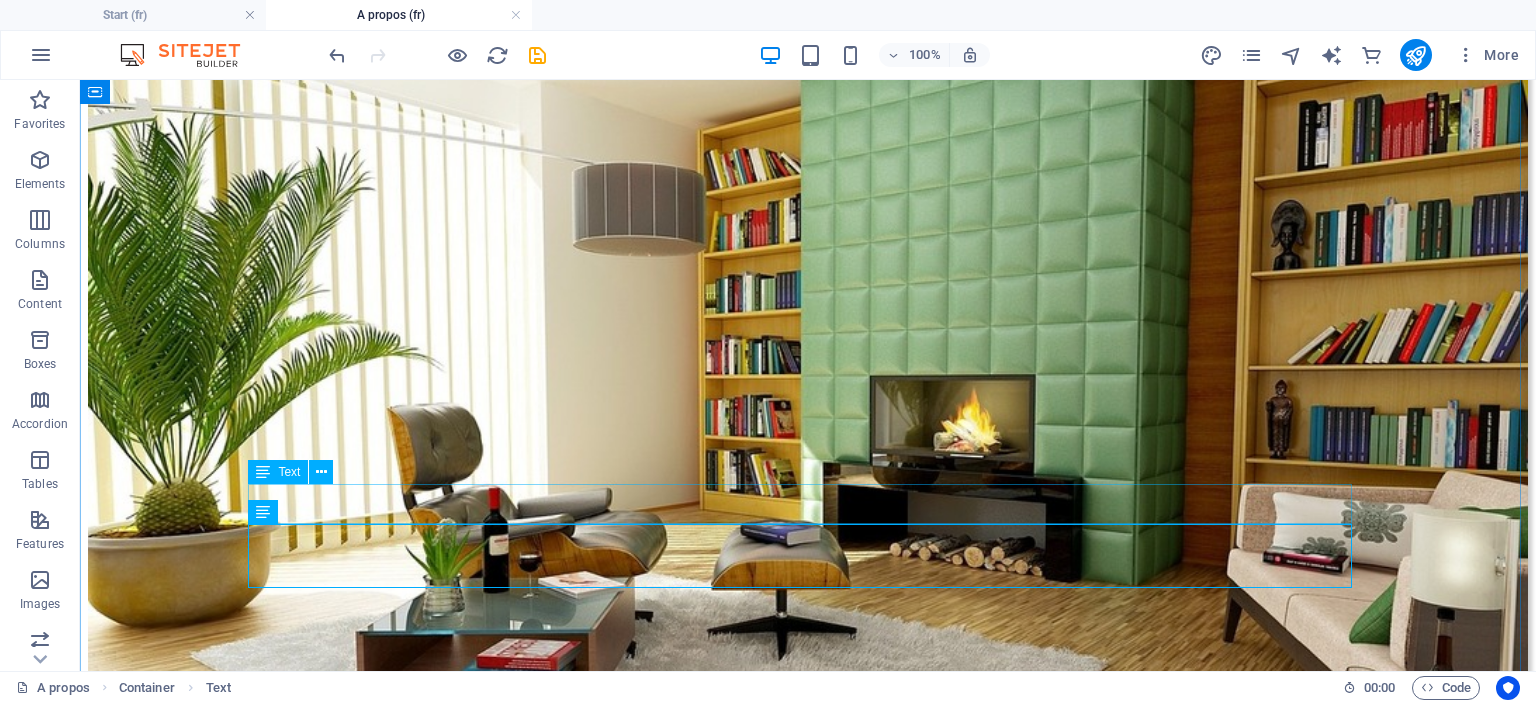 click on "👉 permettre aux propriétaires de rentabiliser leur bien sans effort, en leur offrant un service 100 % clé en main, local et fiable." at bounding box center (808, 2761) 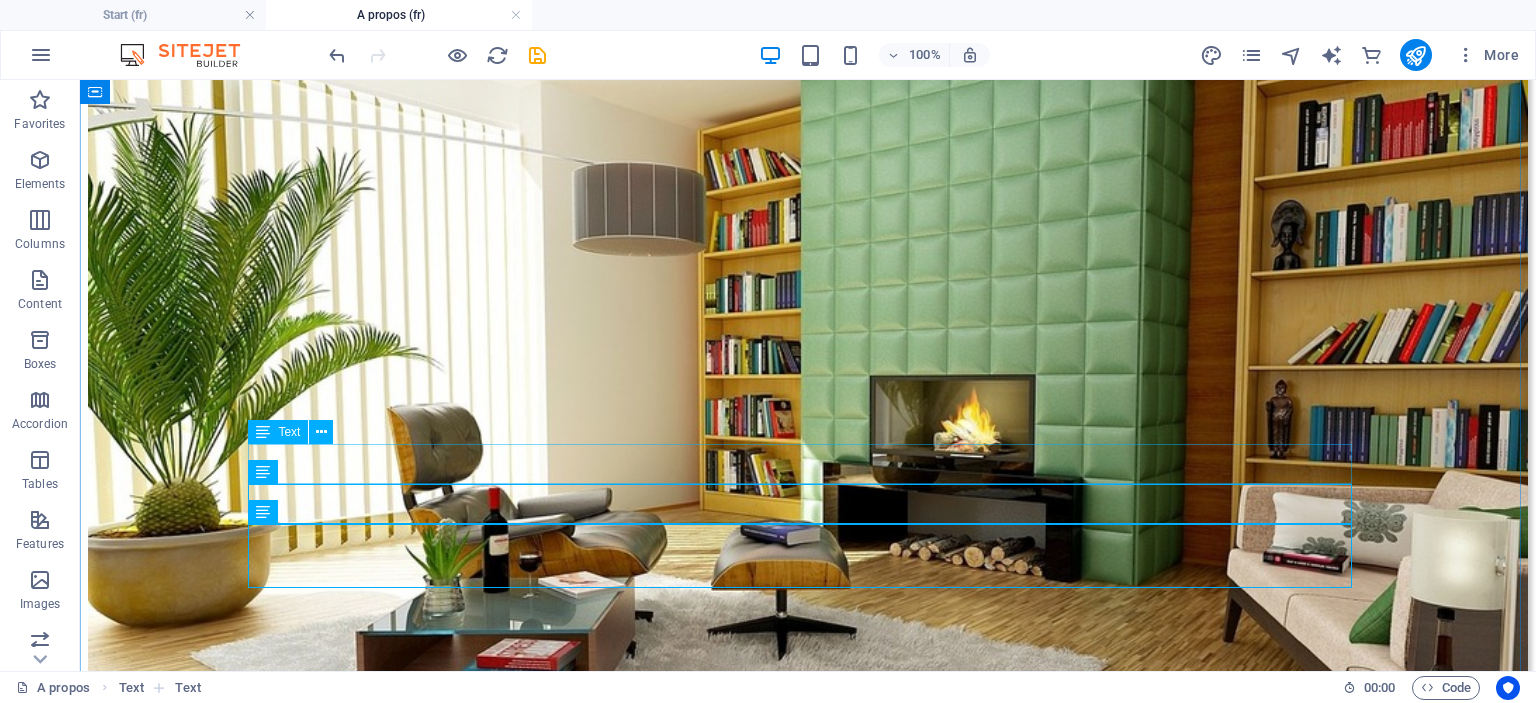 click on "Passionnés par l’immobilier et l’hospitalité, nous avons créé cette conciergerie avec une idée simple :" at bounding box center (808, 2695) 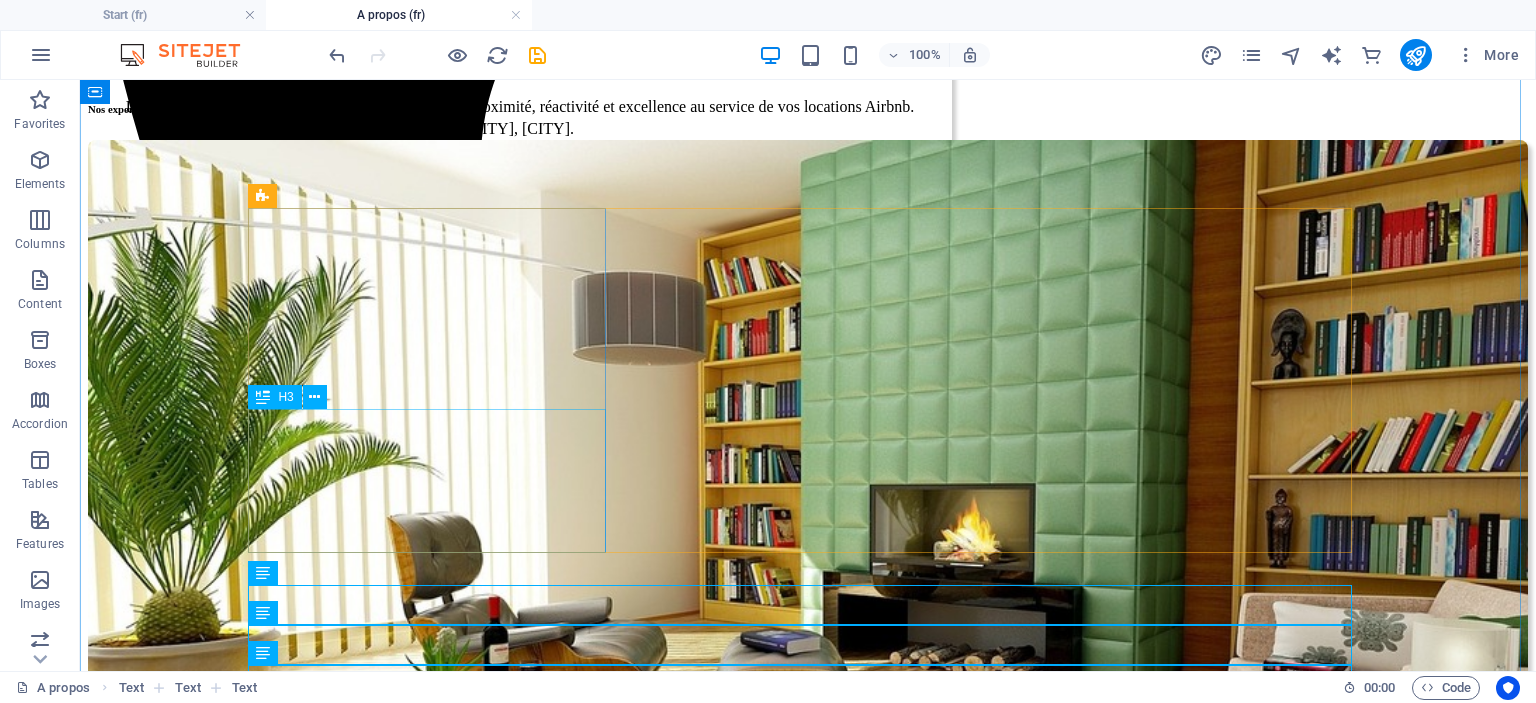 scroll, scrollTop: 700, scrollLeft: 0, axis: vertical 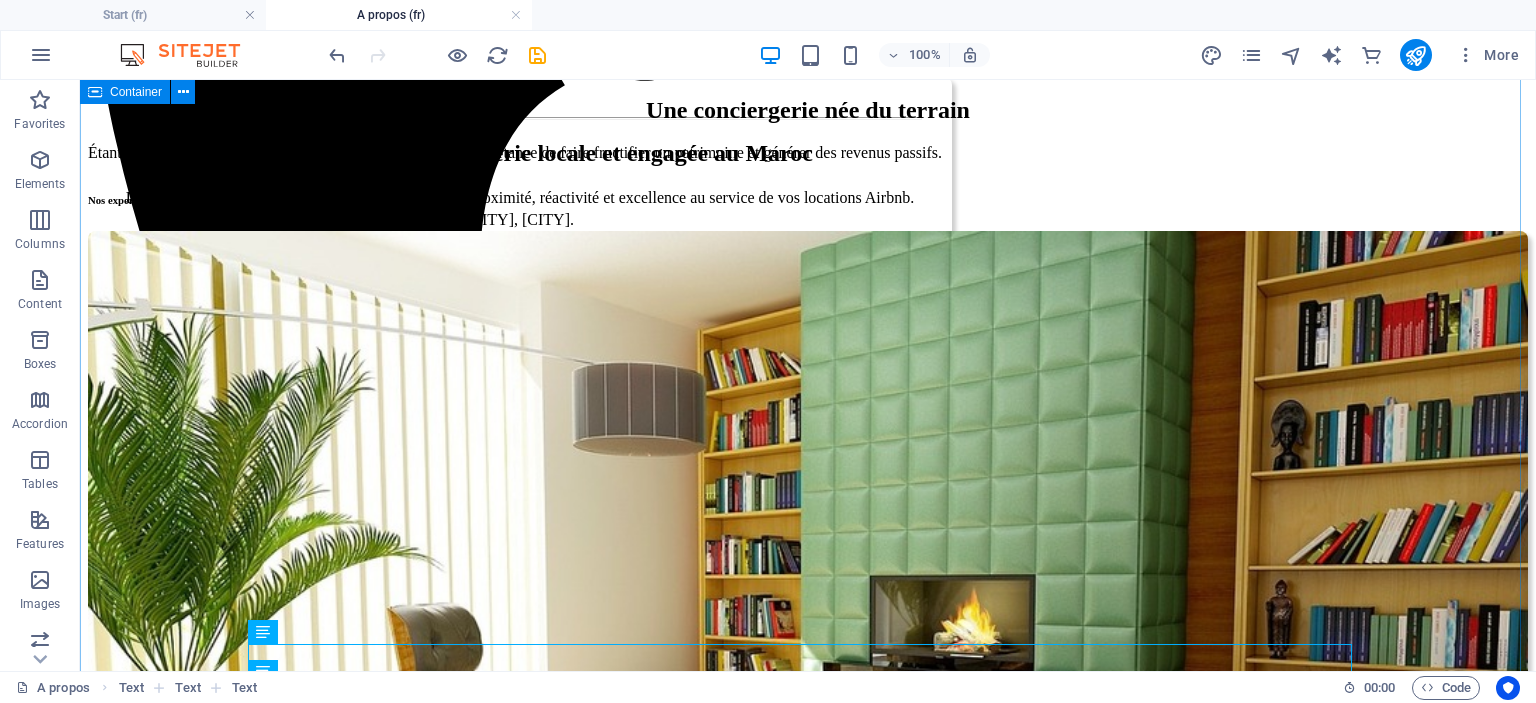 drag, startPoint x: 454, startPoint y: 651, endPoint x: 464, endPoint y: 203, distance: 448.1116 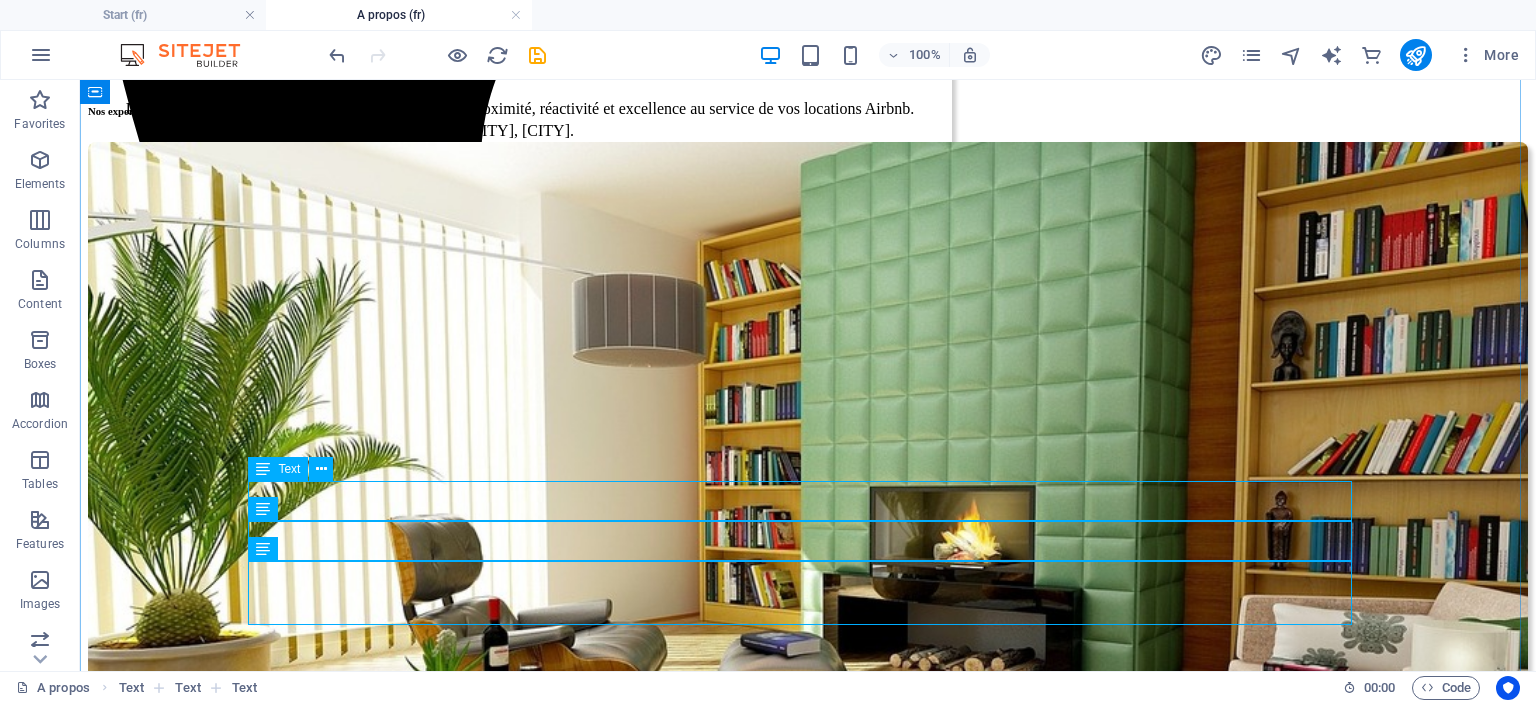 scroll, scrollTop: 900, scrollLeft: 0, axis: vertical 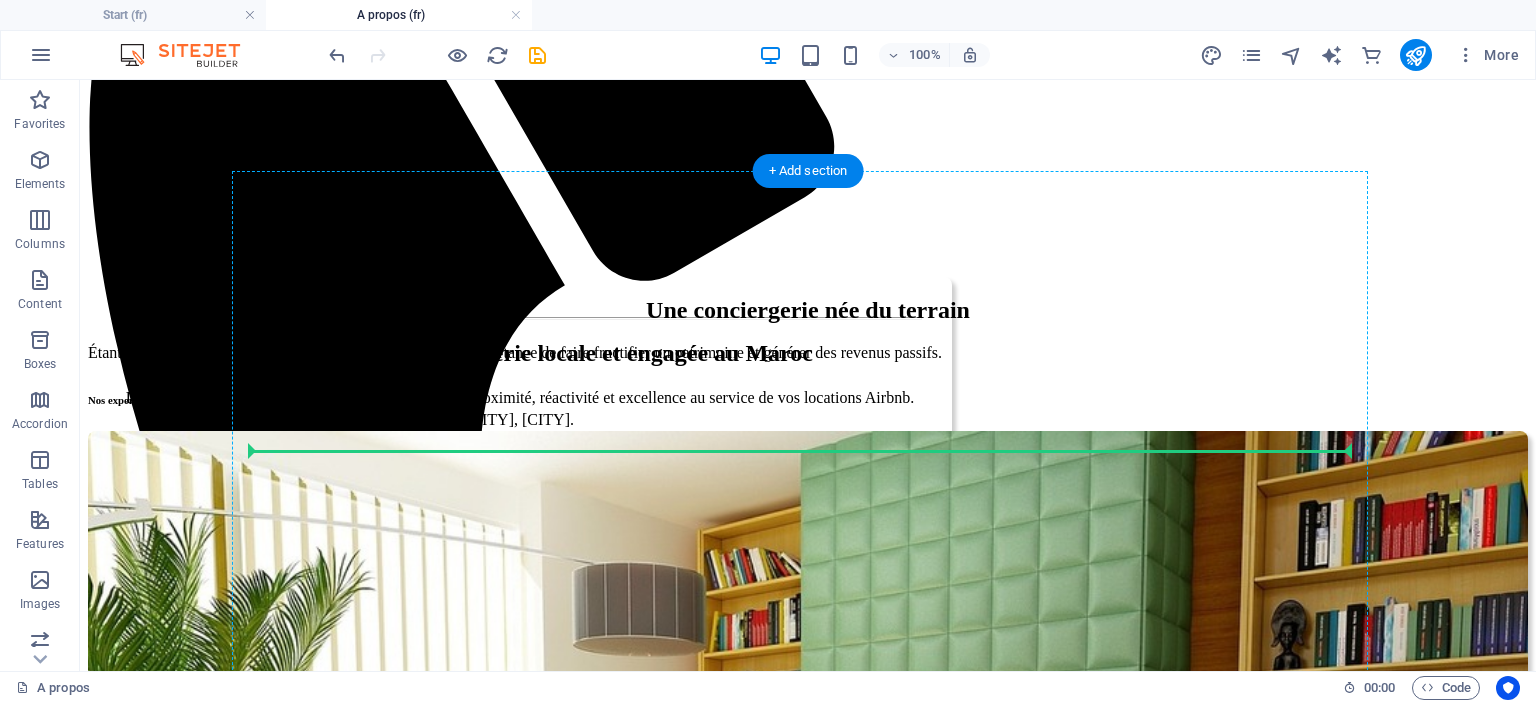 drag, startPoint x: 351, startPoint y: 476, endPoint x: 424, endPoint y: 441, distance: 80.95678 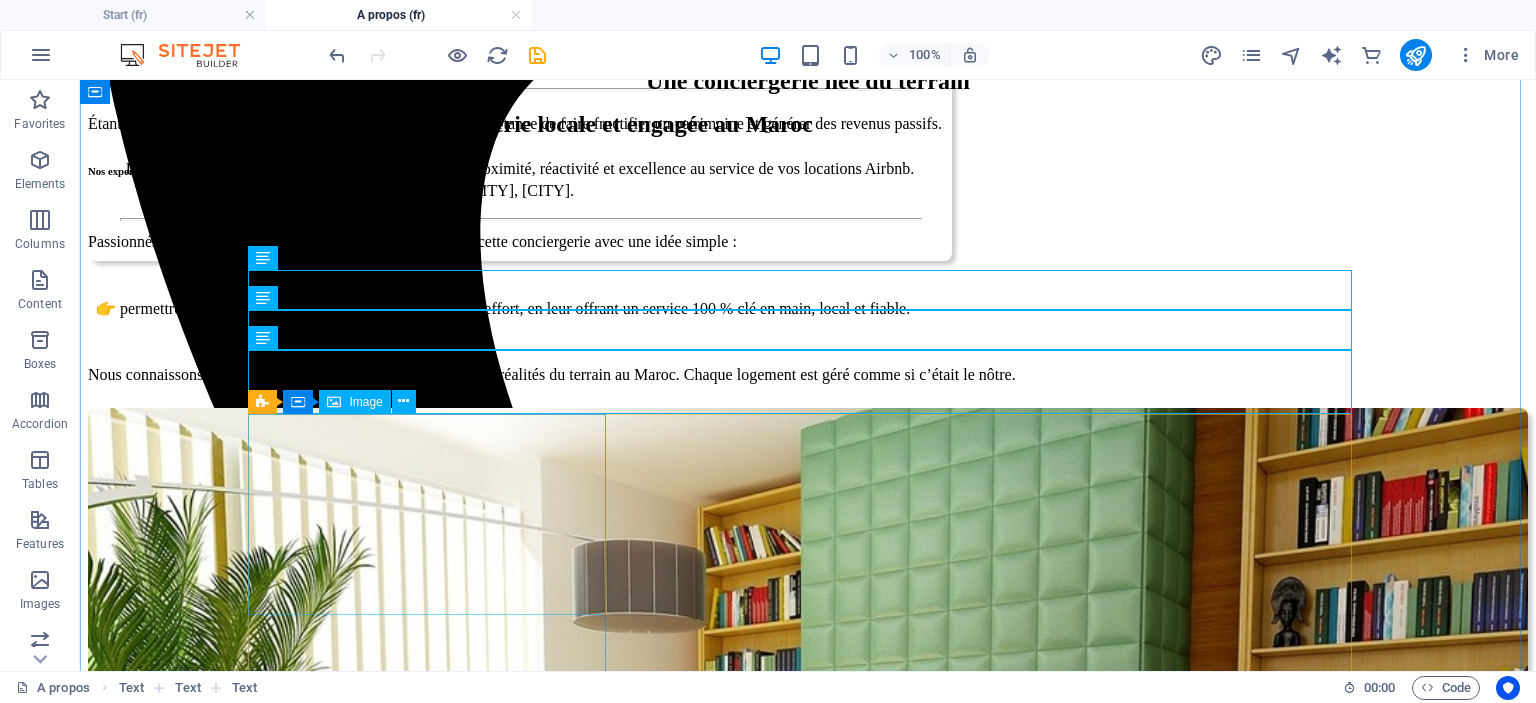 scroll, scrollTop: 700, scrollLeft: 0, axis: vertical 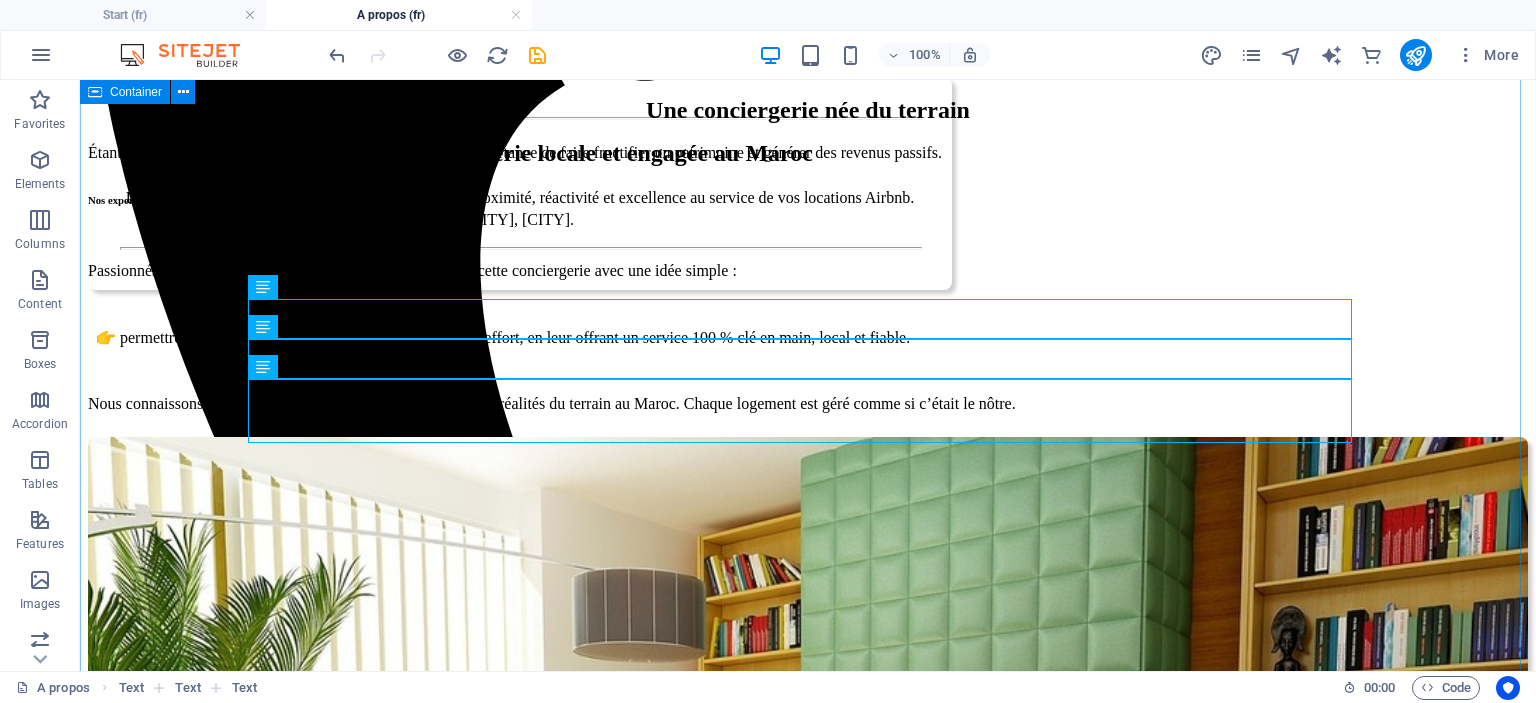 click on "Une conciergerie née du terrain Étant nous mêmes des investisseurs, nous avons compris l’importance de faire fructifier un patrimoine et générer des revenus passifs. Nos expertises :  Passionnés par l’immobilier et l’hospitalité, nous avons créé cette conciergerie avec une idée simple : 👉 permettre aux propriétaires de rentabiliser leur bien sans effort, en leur offrant un service 100 % clé en main, local et fiable. Nous connaissons parfaitement les attentes des voyageurs et les réalités du terrain au Maroc. Chaque logement est géré comme si c’était le nôtre. Gestion et location du bien immobilier Gestion et location du bien immobilier Rénovations et travaux d'aménagements" at bounding box center (808, 1566) 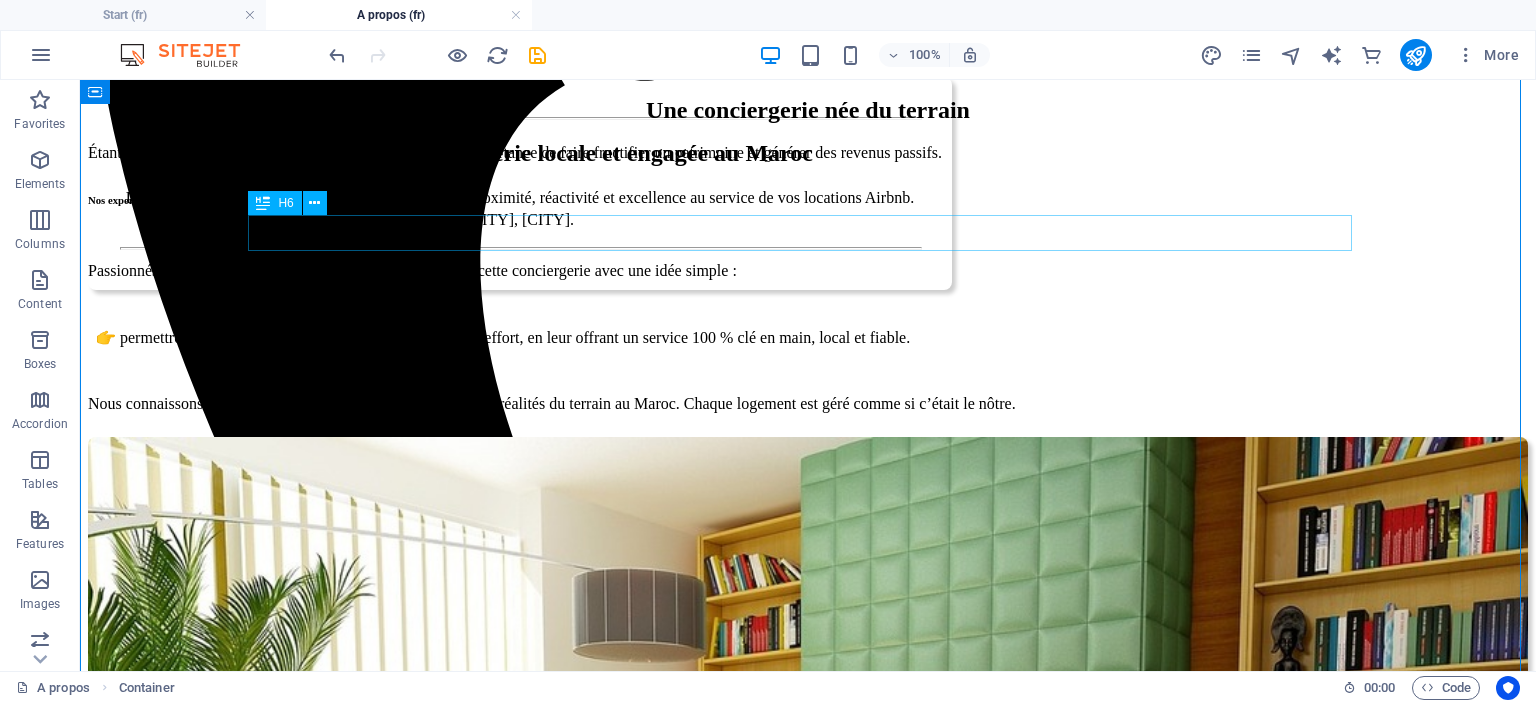 click on "Nos expertises :" at bounding box center [808, 200] 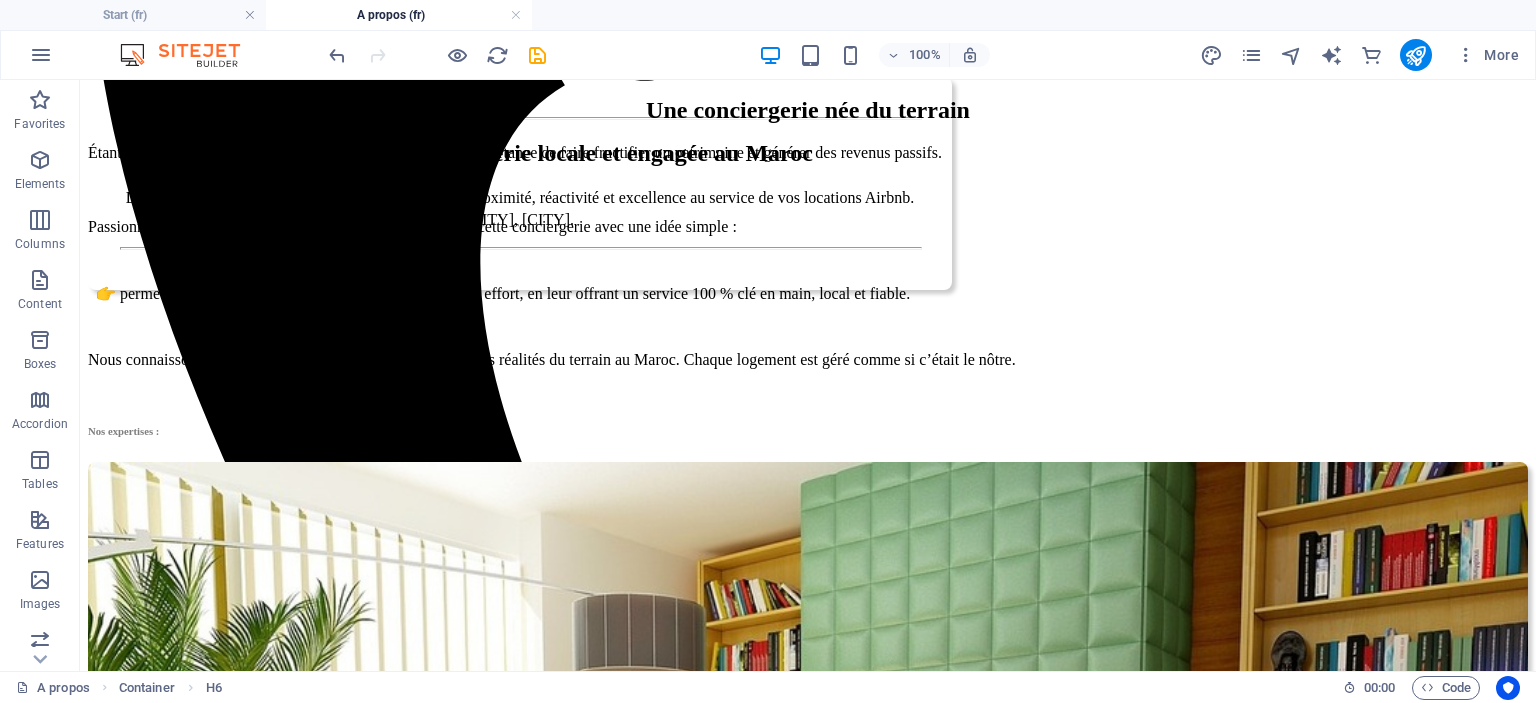 drag, startPoint x: 352, startPoint y: 234, endPoint x: 348, endPoint y: 423, distance: 189.04233 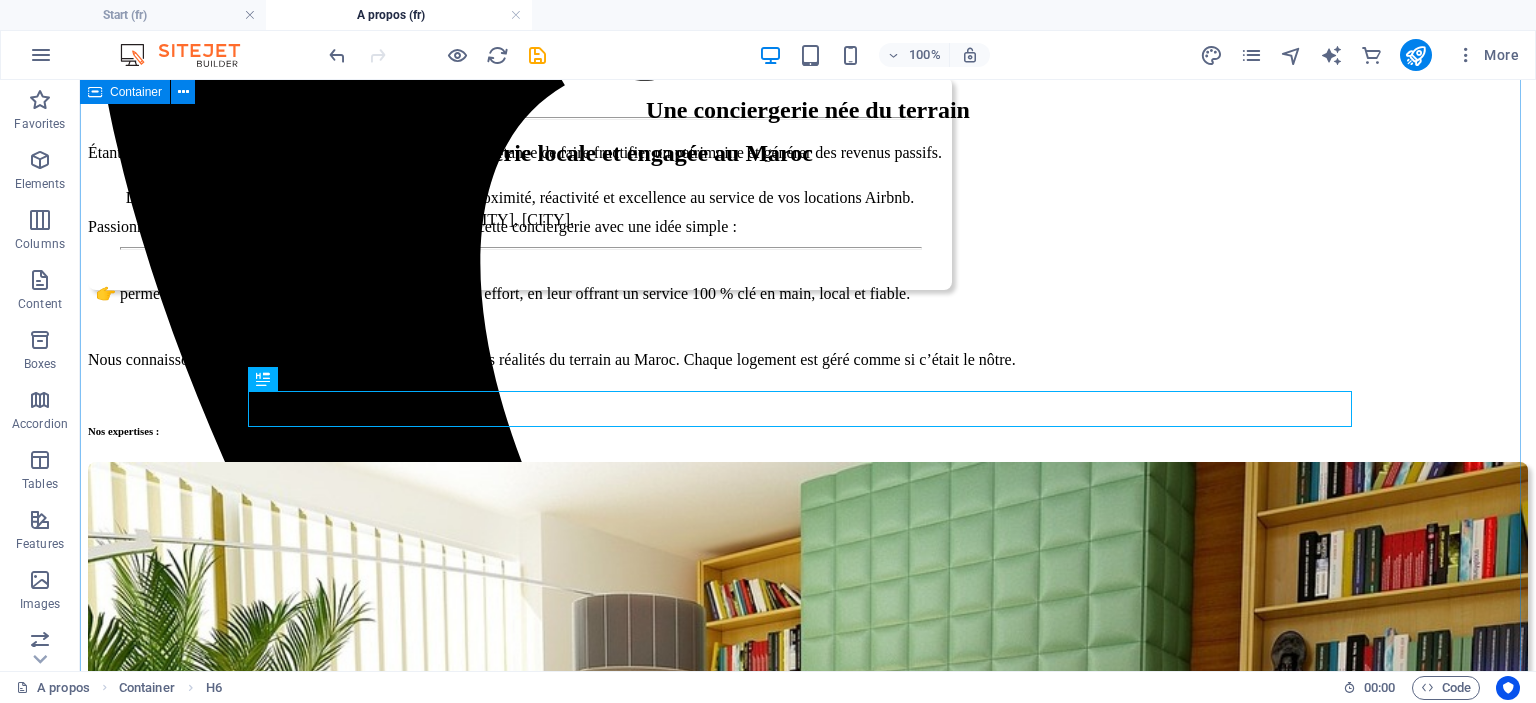 click on "Une conciergerie née du terrain Étant nous mêmes des investisseurs, nous avons compris l’importance de faire fructifier un patrimoine et générer des revenus passifs. Passionnés par l’immobilier et l’hospitalité, nous avons créé cette conciergerie avec une idée simple : 👉 permettre aux propriétaires de rentabiliser leur bien sans effort, en leur offrant un service 100 % clé en main, local et fiable. Nous connaissons parfaitement les attentes des voyageurs et les réalités du terrain au Maroc. Chaque logement est géré comme si c’était le nôtre. Nos expertises :  Gestion et location du bien immobilier Gestion et location du bien immobilier Rénovations et travaux d'aménagements" at bounding box center (808, 1579) 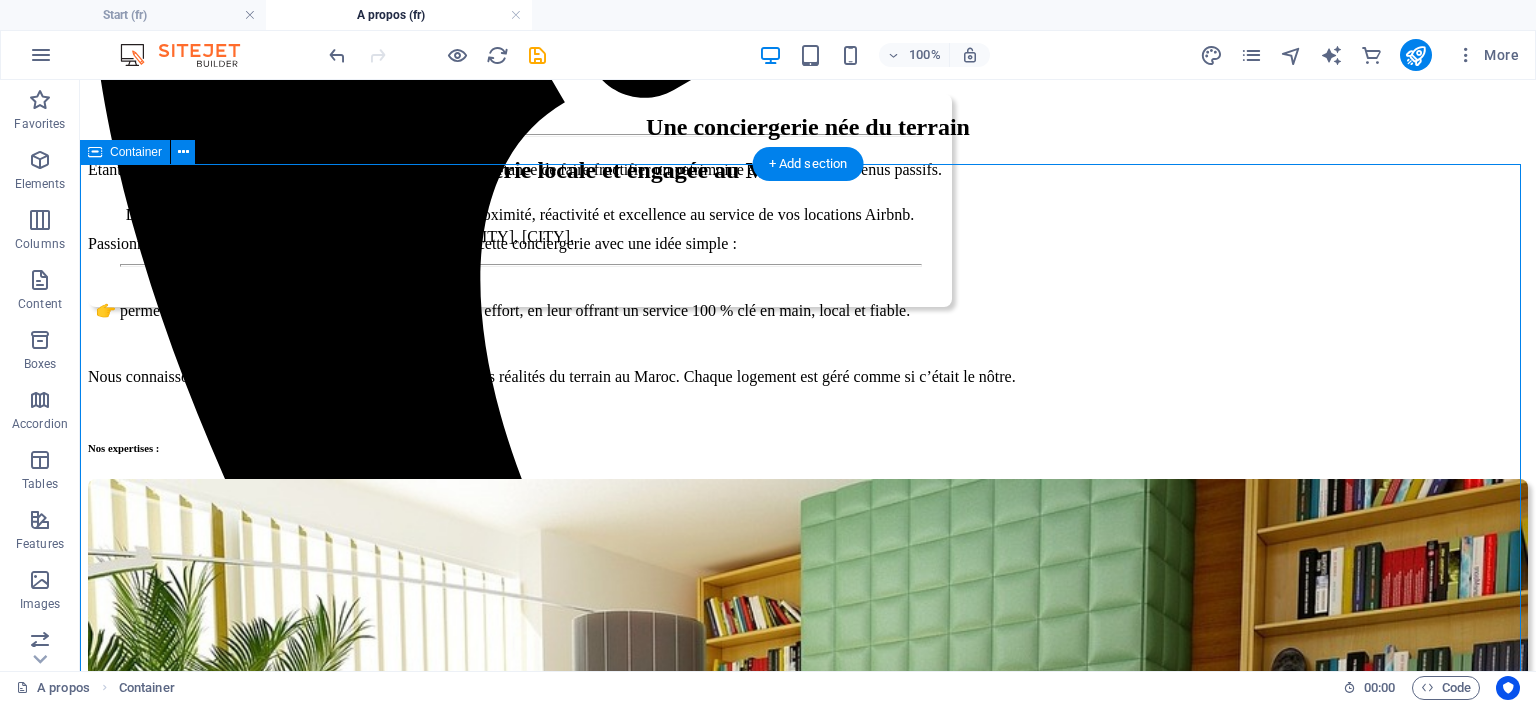 scroll, scrollTop: 700, scrollLeft: 0, axis: vertical 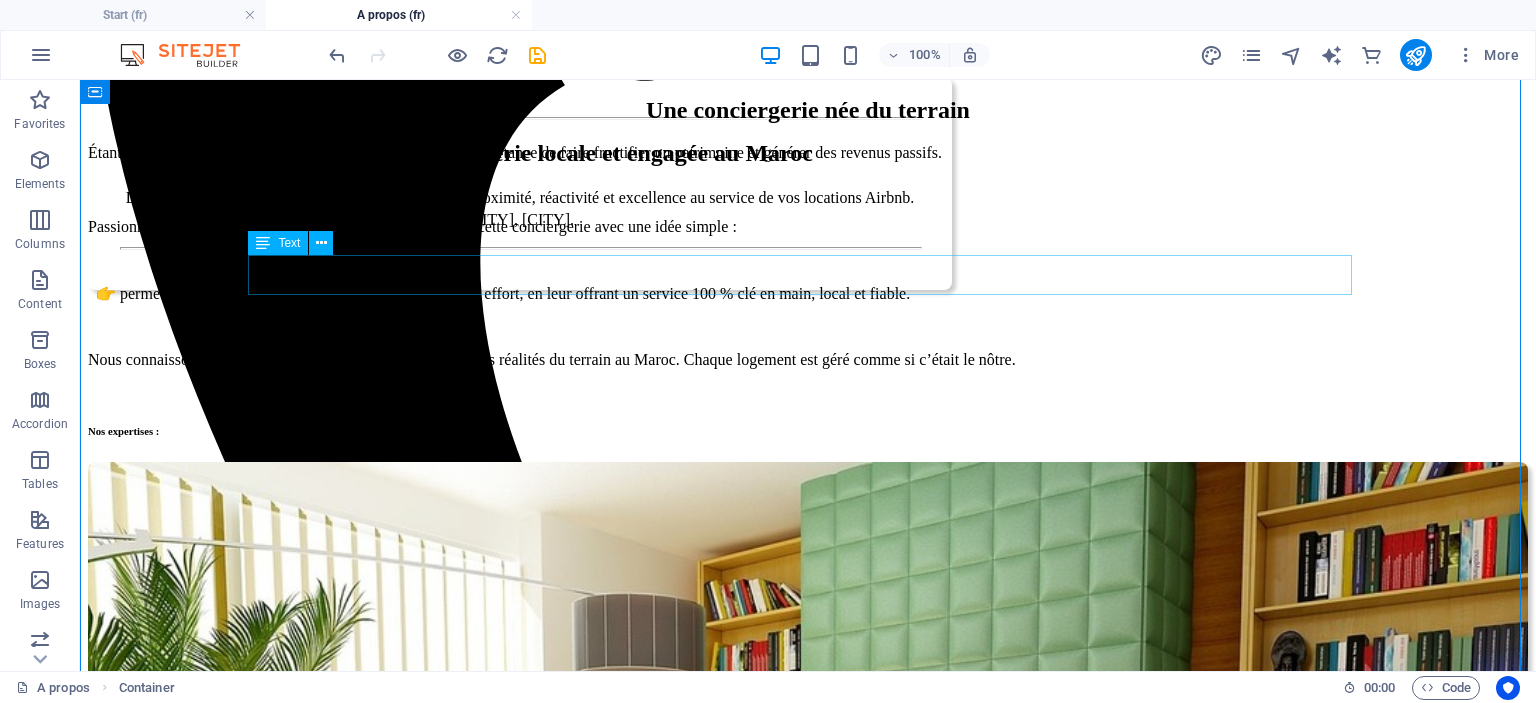 click on "👉 permettre aux propriétaires de rentabiliser leur bien sans effort, en leur offrant un service 100 % clé en main, local et fiable." at bounding box center [808, 293] 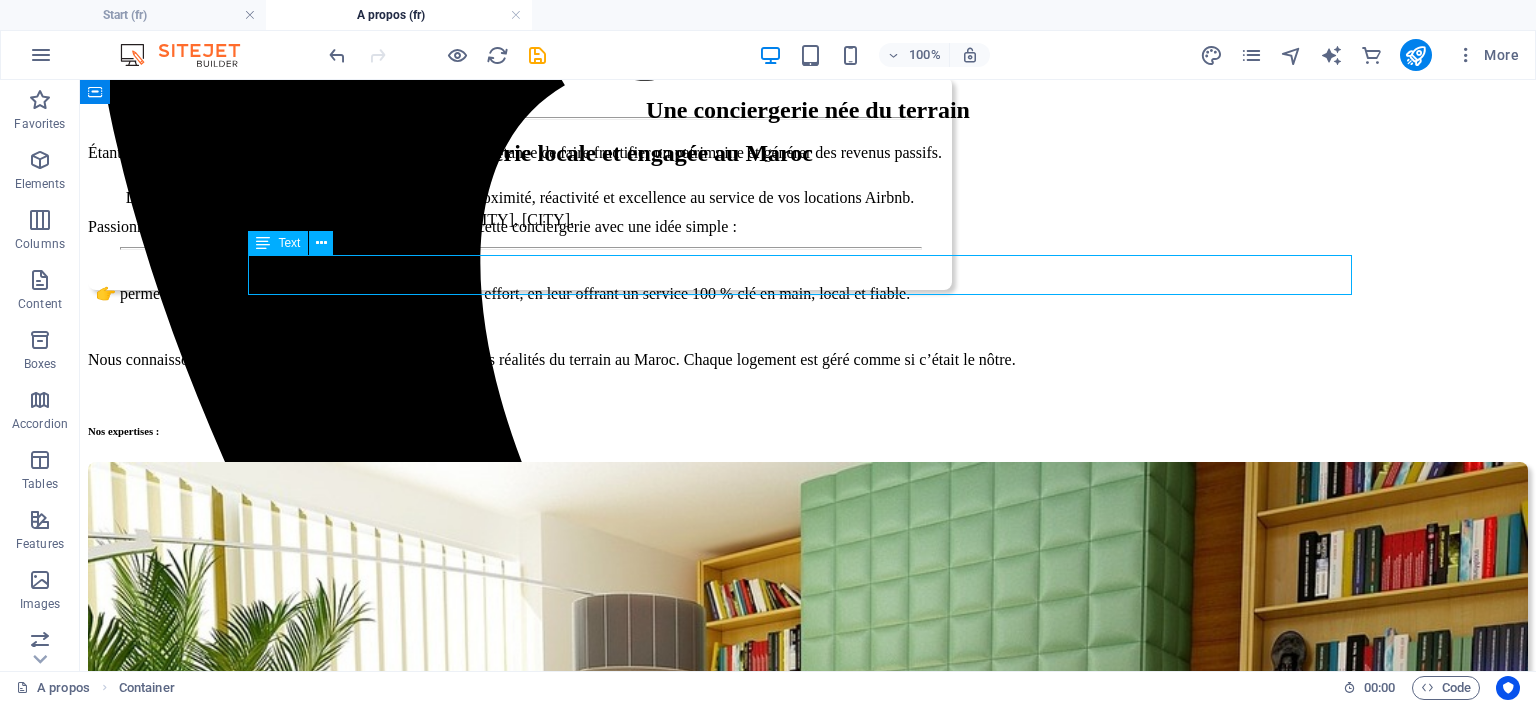 click on "👉 permettre aux propriétaires de rentabiliser leur bien sans effort, en leur offrant un service 100 % clé en main, local et fiable." at bounding box center (808, 293) 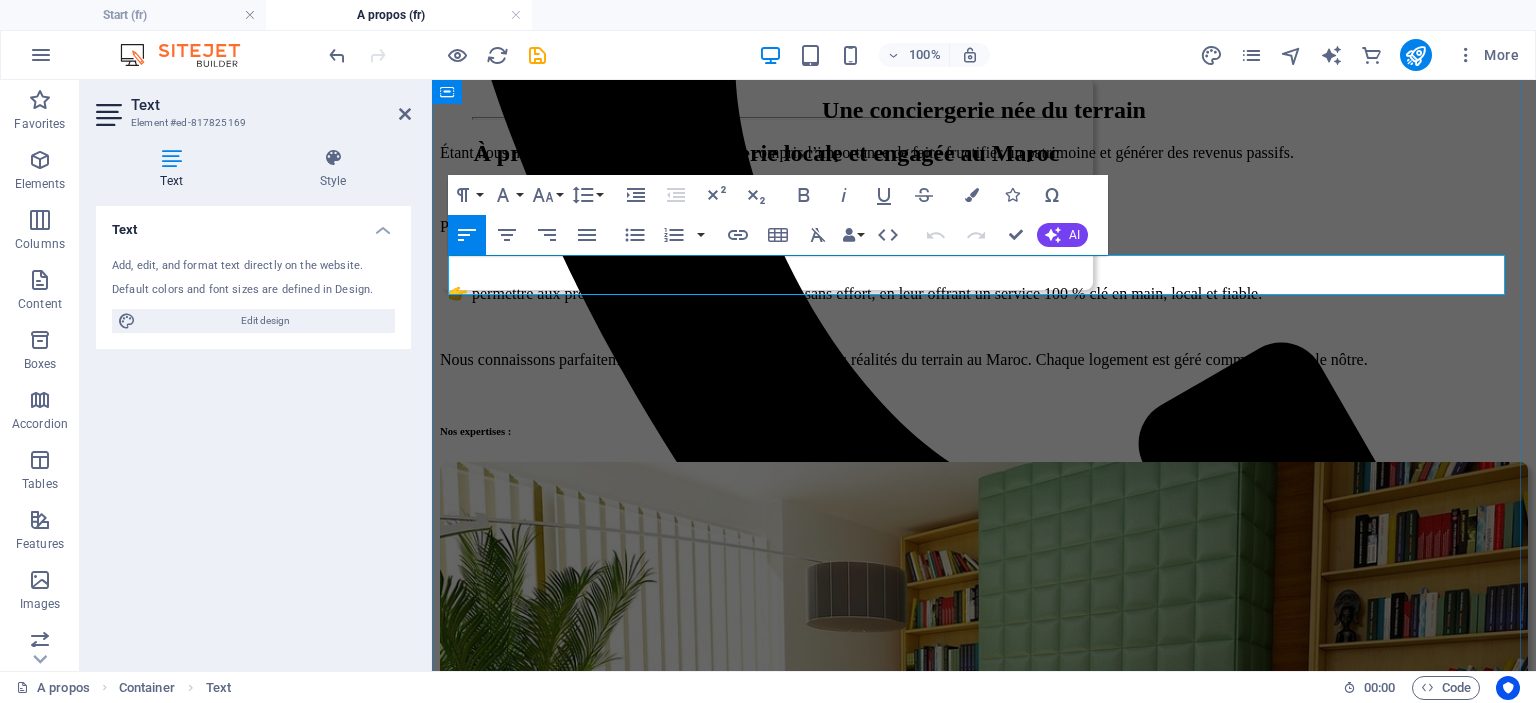 click on "👉 permettre aux propriétaires de rentabiliser leur bien sans effort, en leur offrant un service 100 % clé en main, local et fiable." at bounding box center [984, 293] 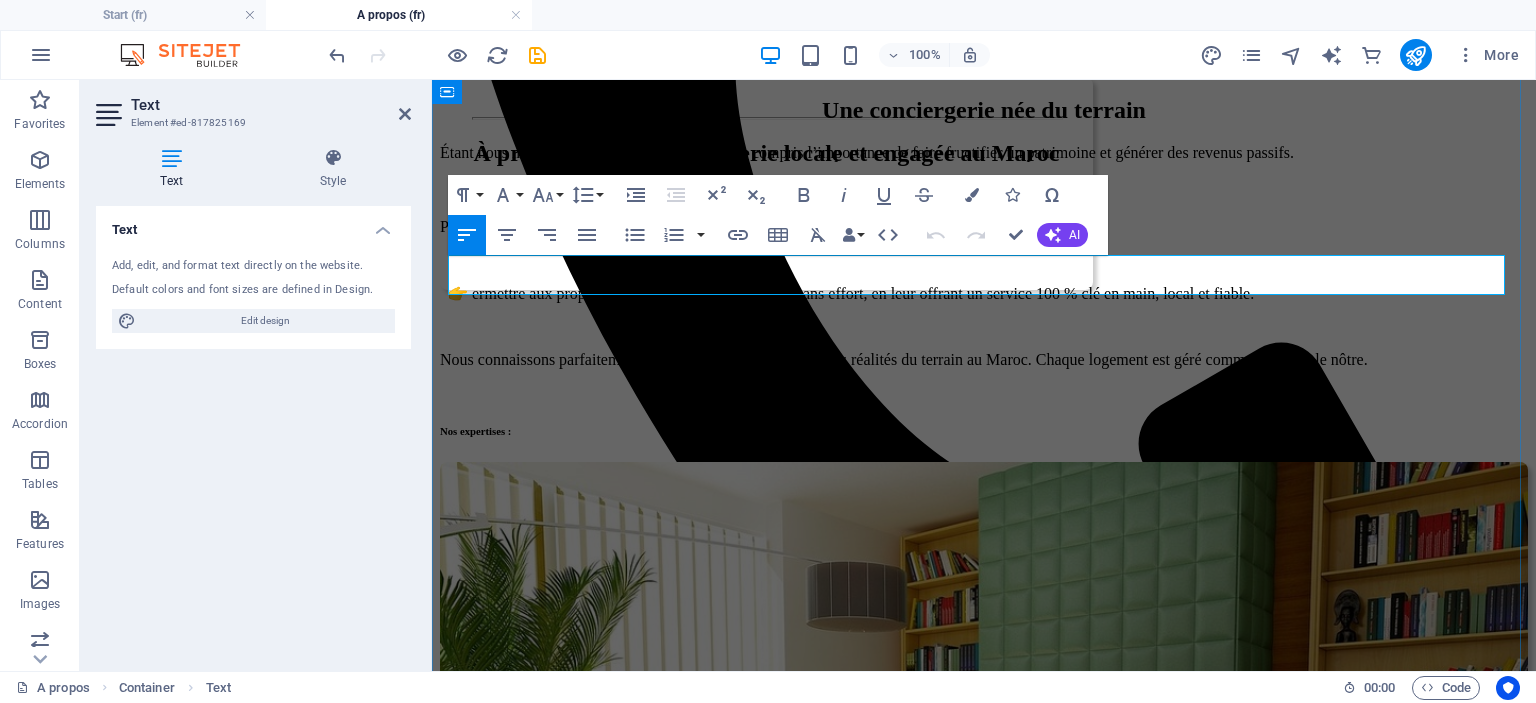 type 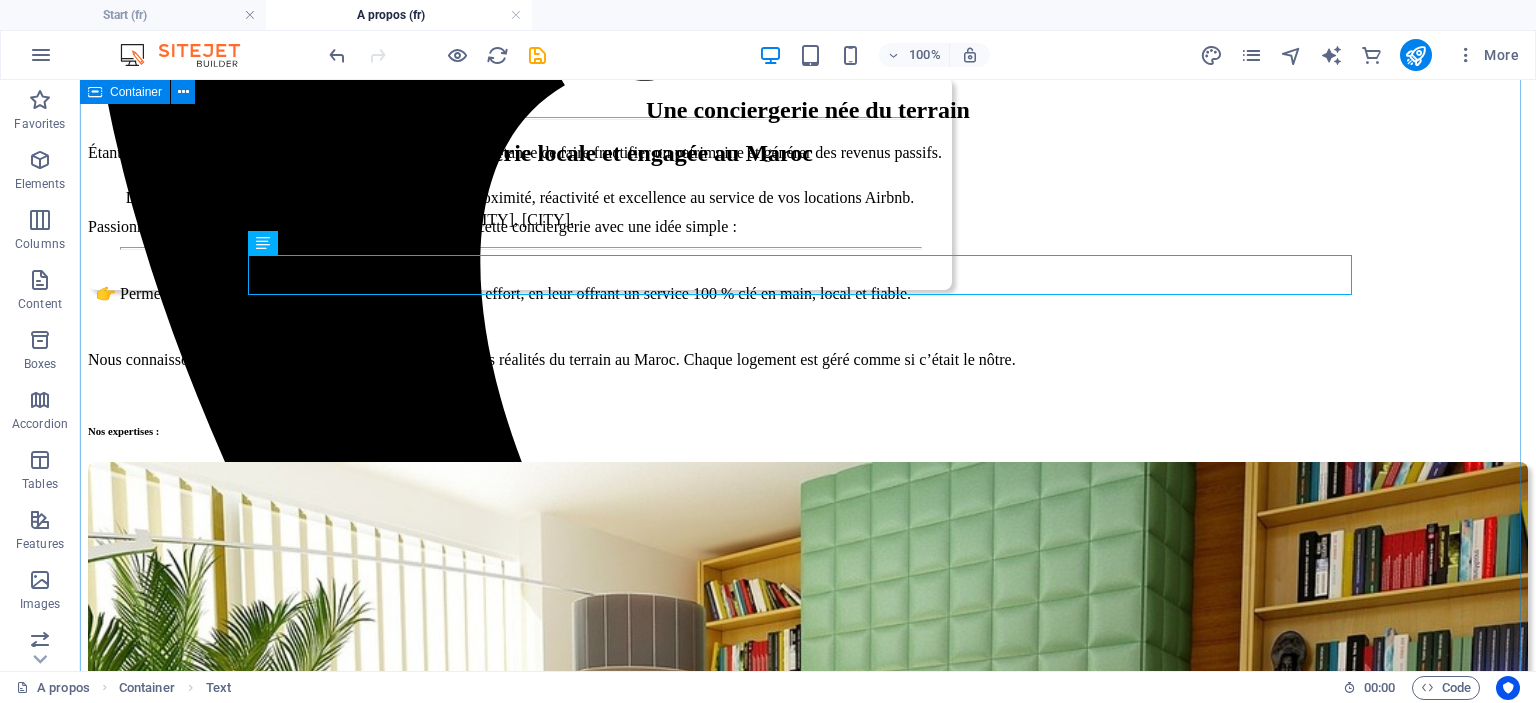 click on "Une conciergerie née du terrain Étant nous mêmes des investisseurs, nous avons compris l’importance de faire fructifier un patrimoine et générer des revenus passifs. Passionnés par l’immobilier et l’hospitalité, nous avons créé cette conciergerie avec une idée simple : 👉 Permettre aux propriétaires de rentabiliser leur bien sans effort, en leur offrant un service 100 % clé en main, local et fiable. Nous connaissons parfaitement les attentes des voyageurs et les réalités du terrain au Maroc. Chaque logement est géré comme si c’était le nôtre. Nos expertises :  Gestion et location du bien immobilier Gestion et location du bien immobilier Rénovations et travaux d'aménagements" at bounding box center (808, 1579) 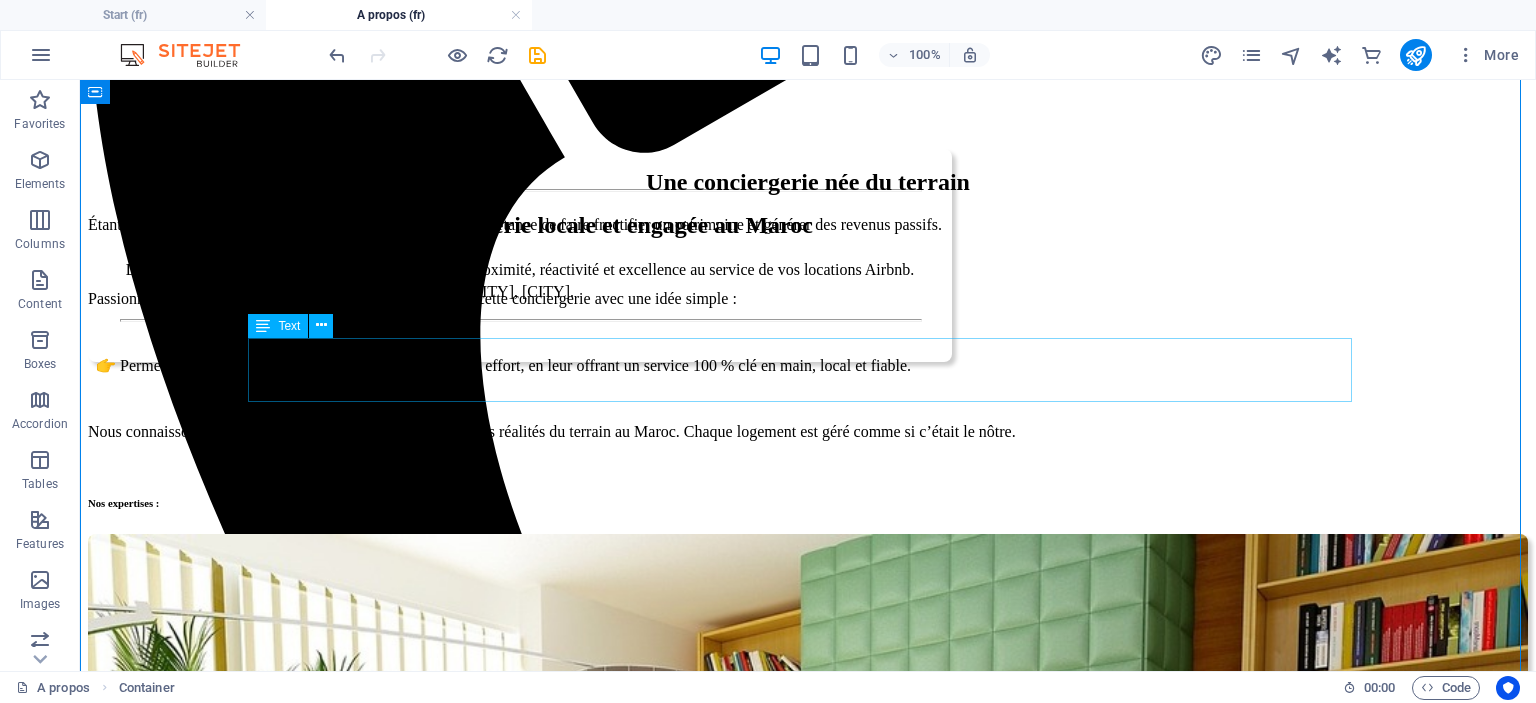 scroll, scrollTop: 600, scrollLeft: 0, axis: vertical 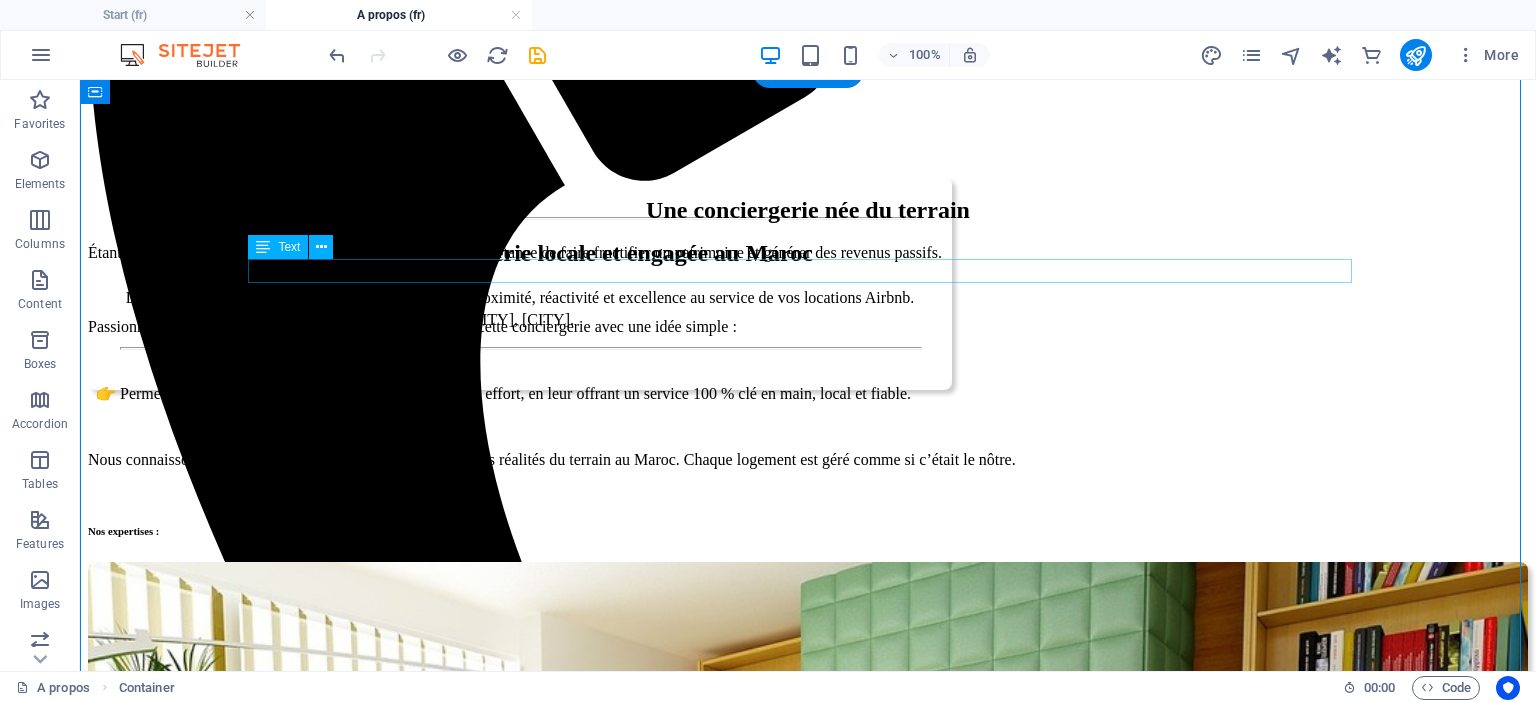 click on "Étant nous mêmes des investisseurs, nous avons compris l’importance de faire fructifier un patrimoine et générer des revenus passifs." at bounding box center [808, 253] 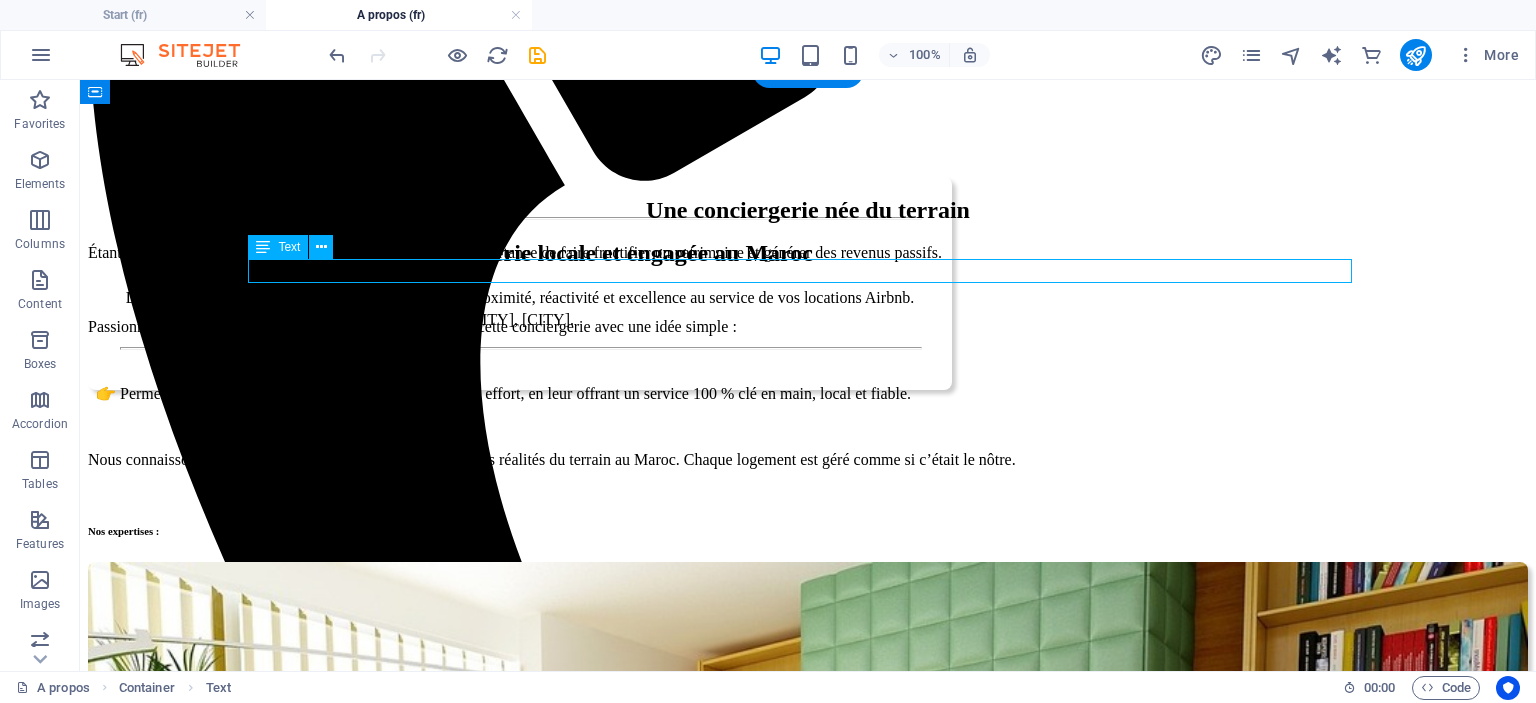 click on "Étant nous mêmes des investisseurs, nous avons compris l’importance de faire fructifier un patrimoine et générer des revenus passifs." at bounding box center [808, 253] 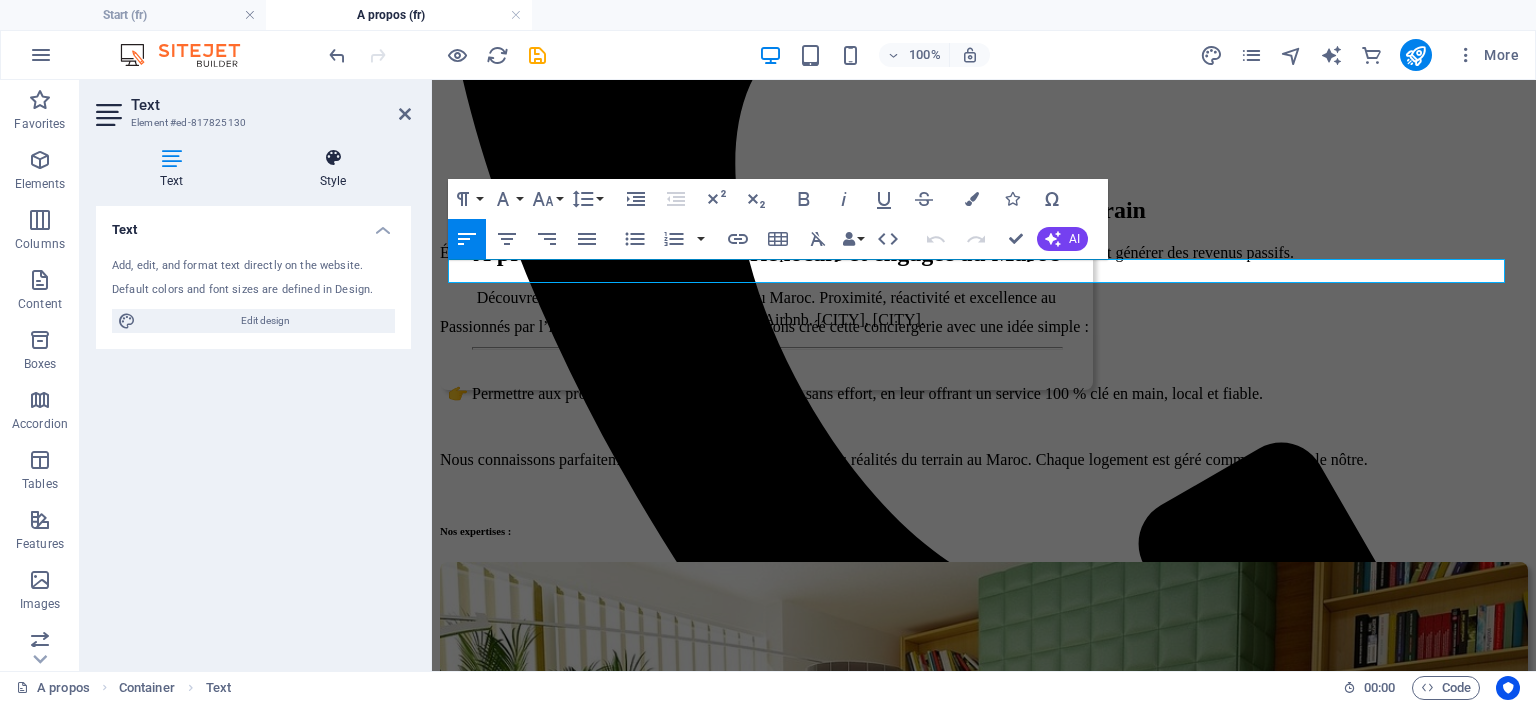 drag, startPoint x: 347, startPoint y: 157, endPoint x: 316, endPoint y: 159, distance: 31.06445 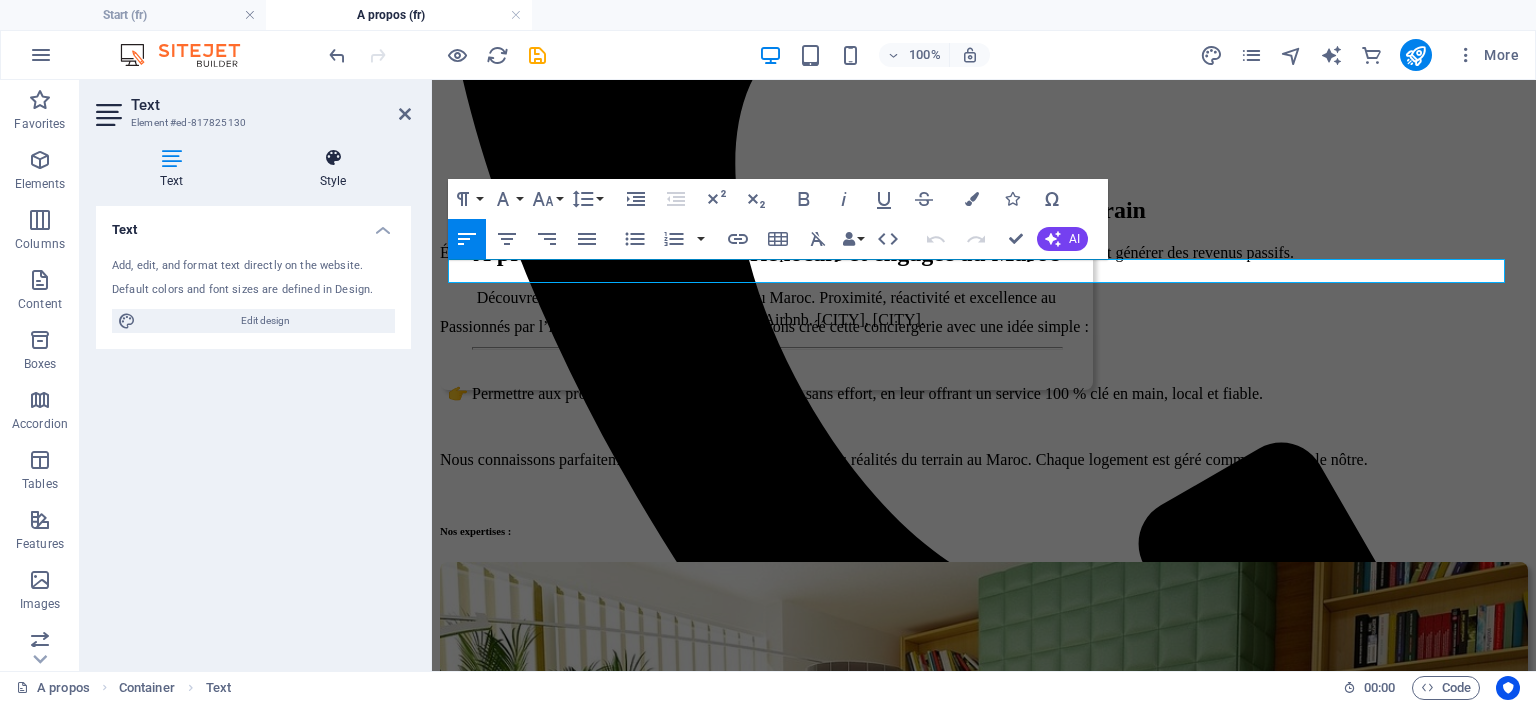 click at bounding box center (333, 158) 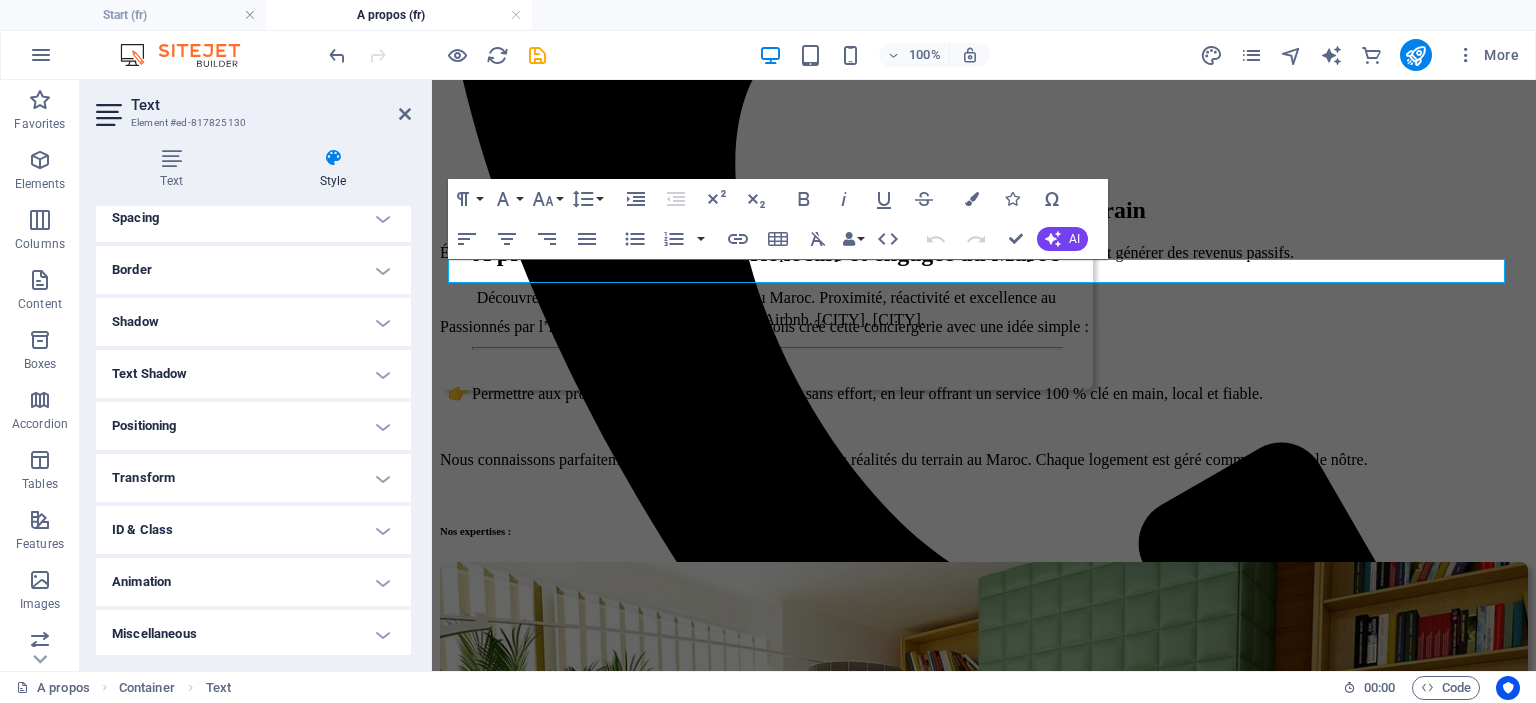 scroll, scrollTop: 395, scrollLeft: 0, axis: vertical 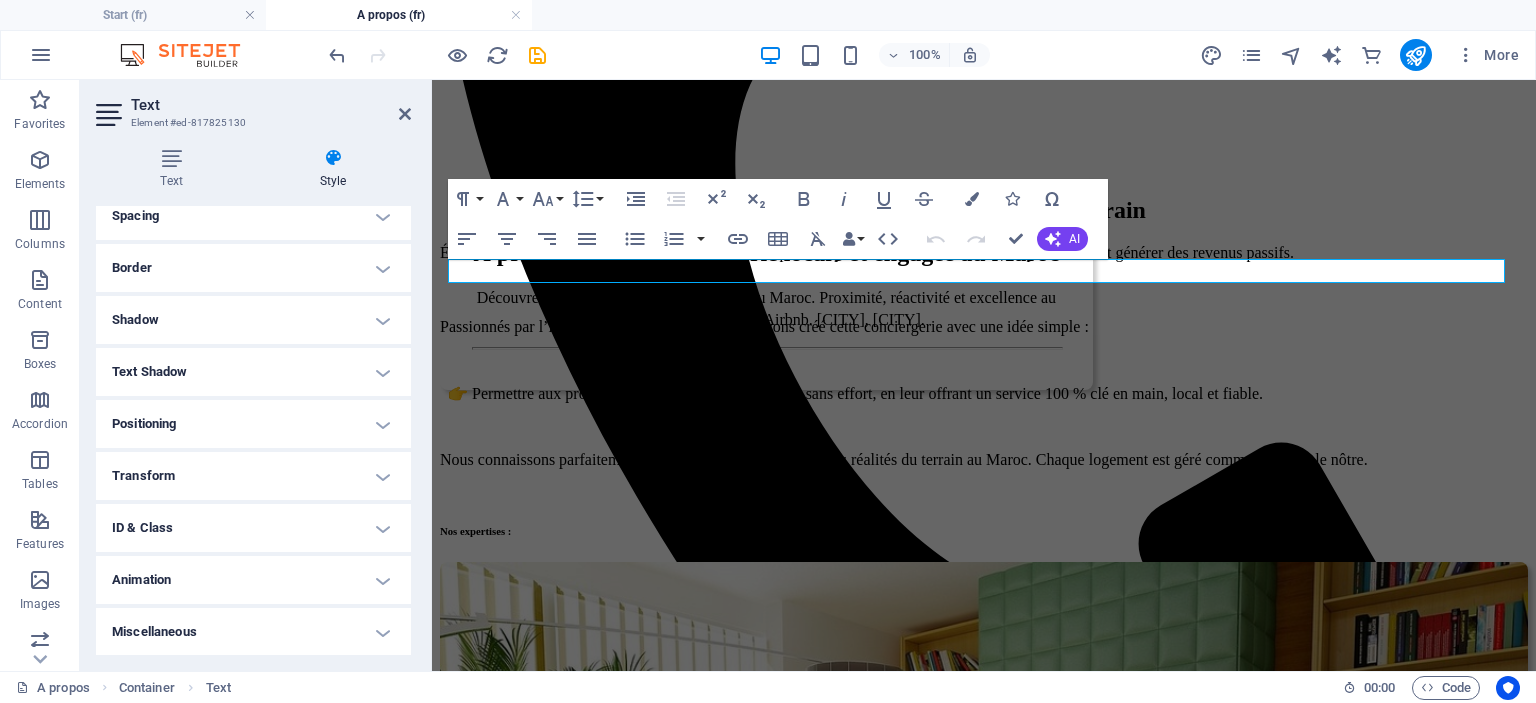 click on "Spacing" at bounding box center [253, 216] 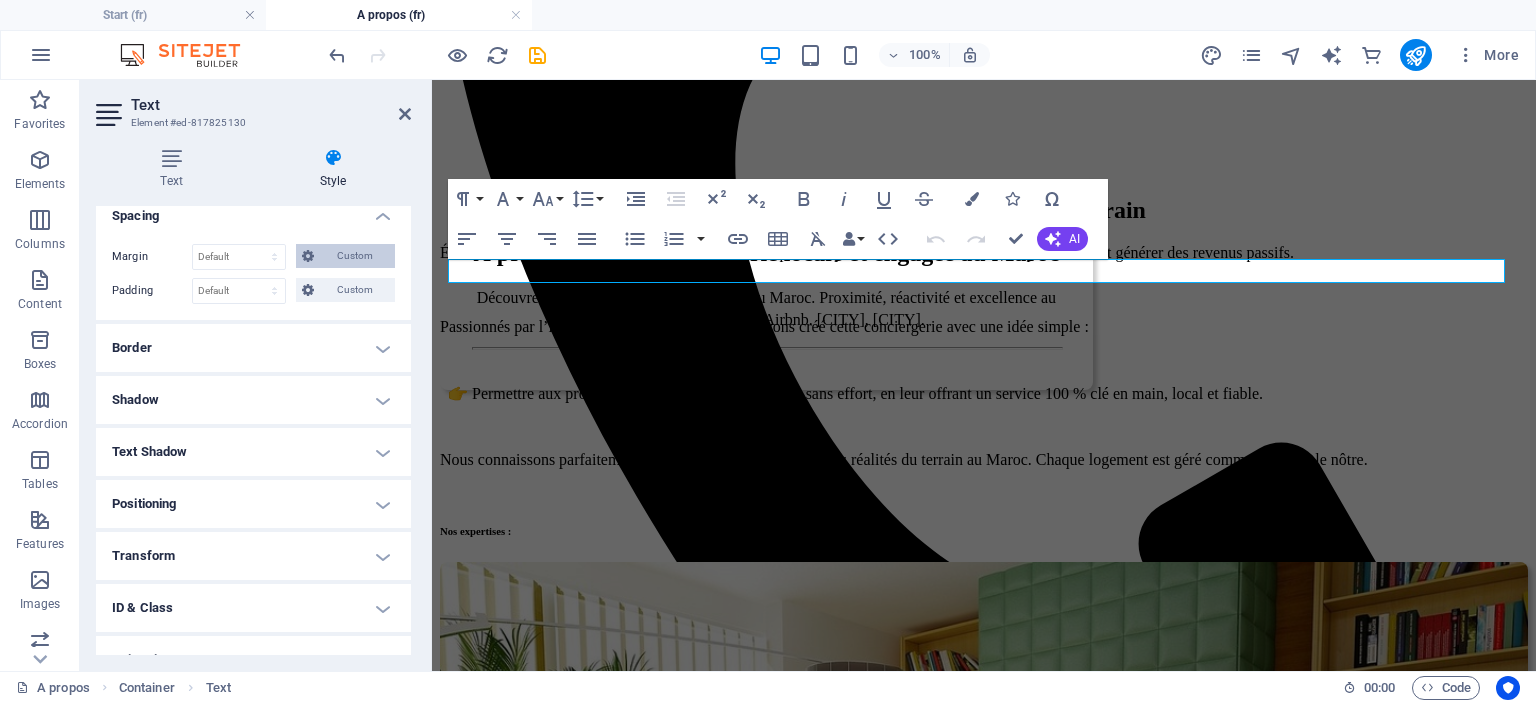 click at bounding box center (308, 256) 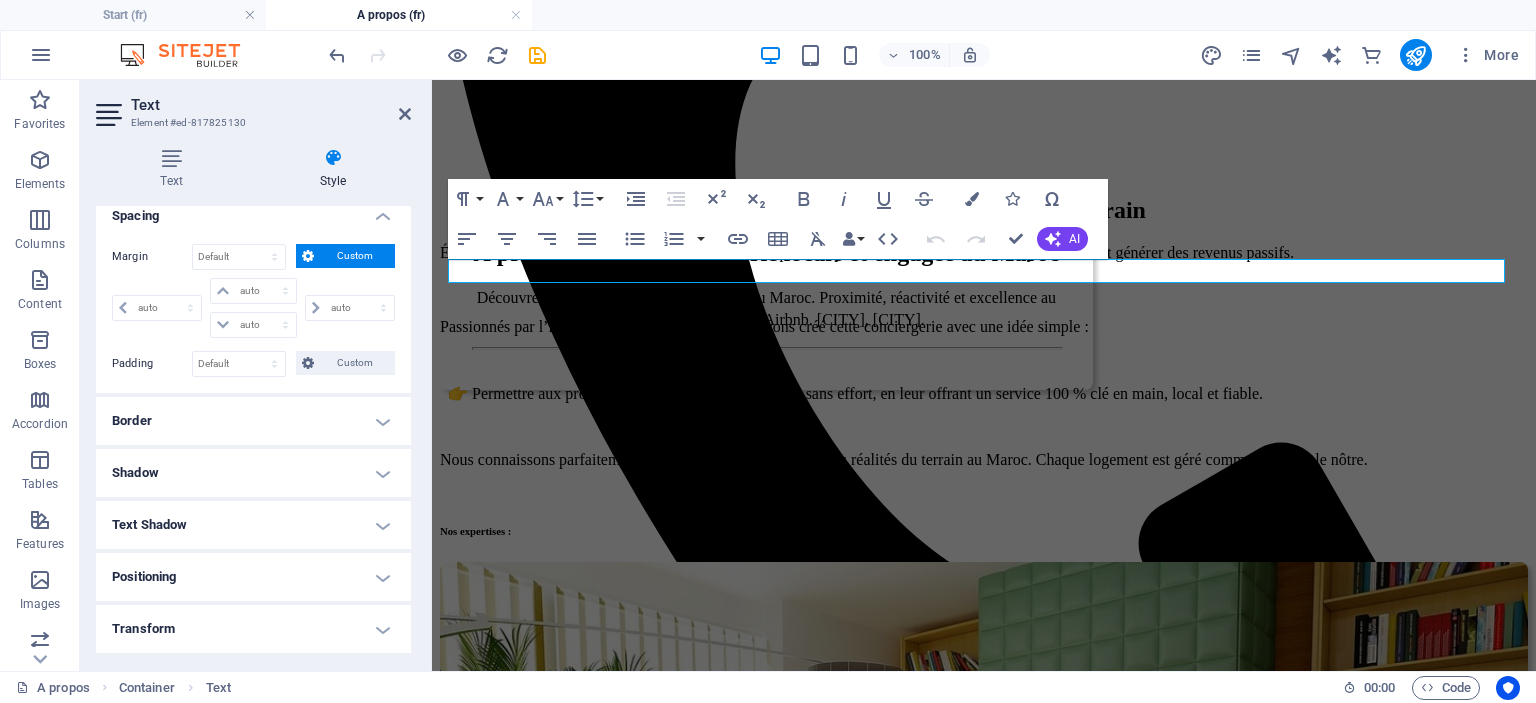 click at bounding box center (308, 256) 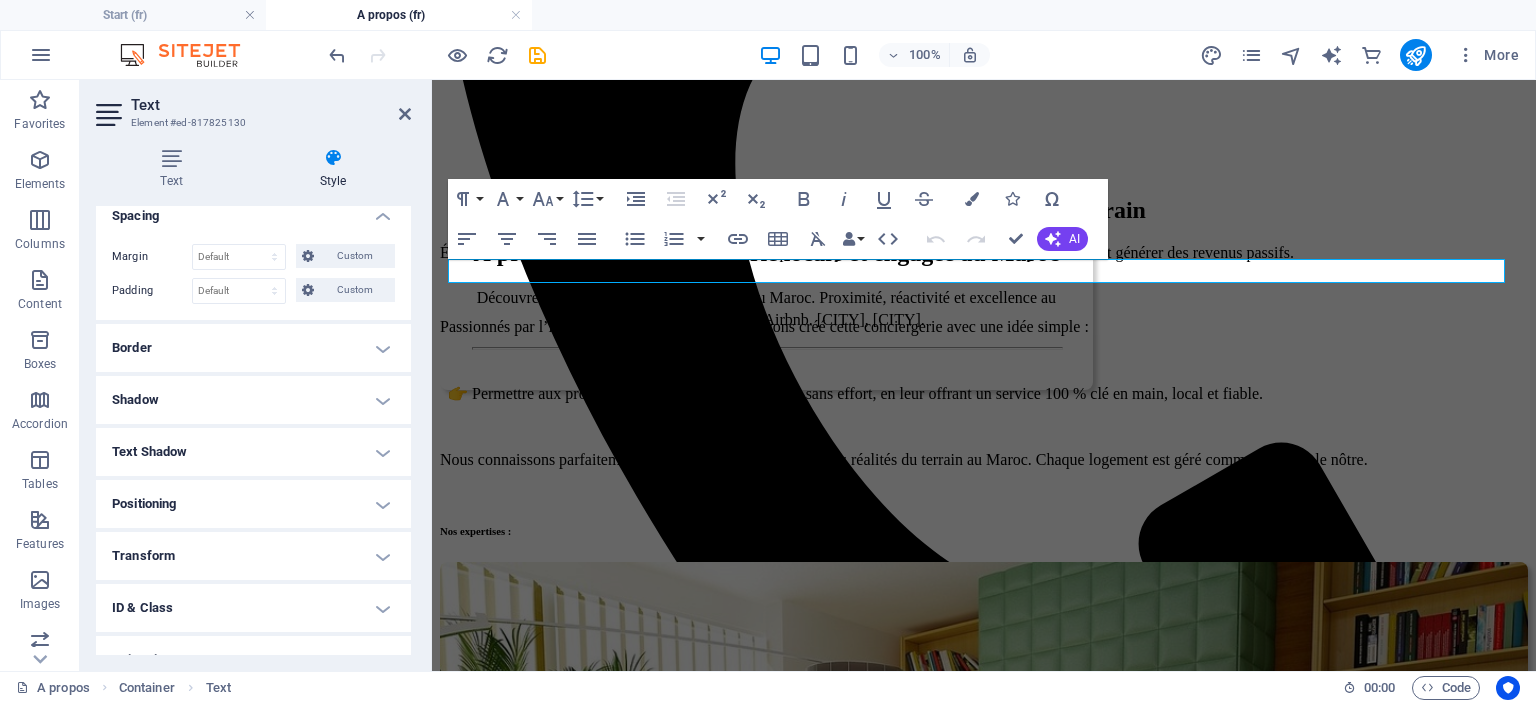 click on "Text" at bounding box center [271, 105] 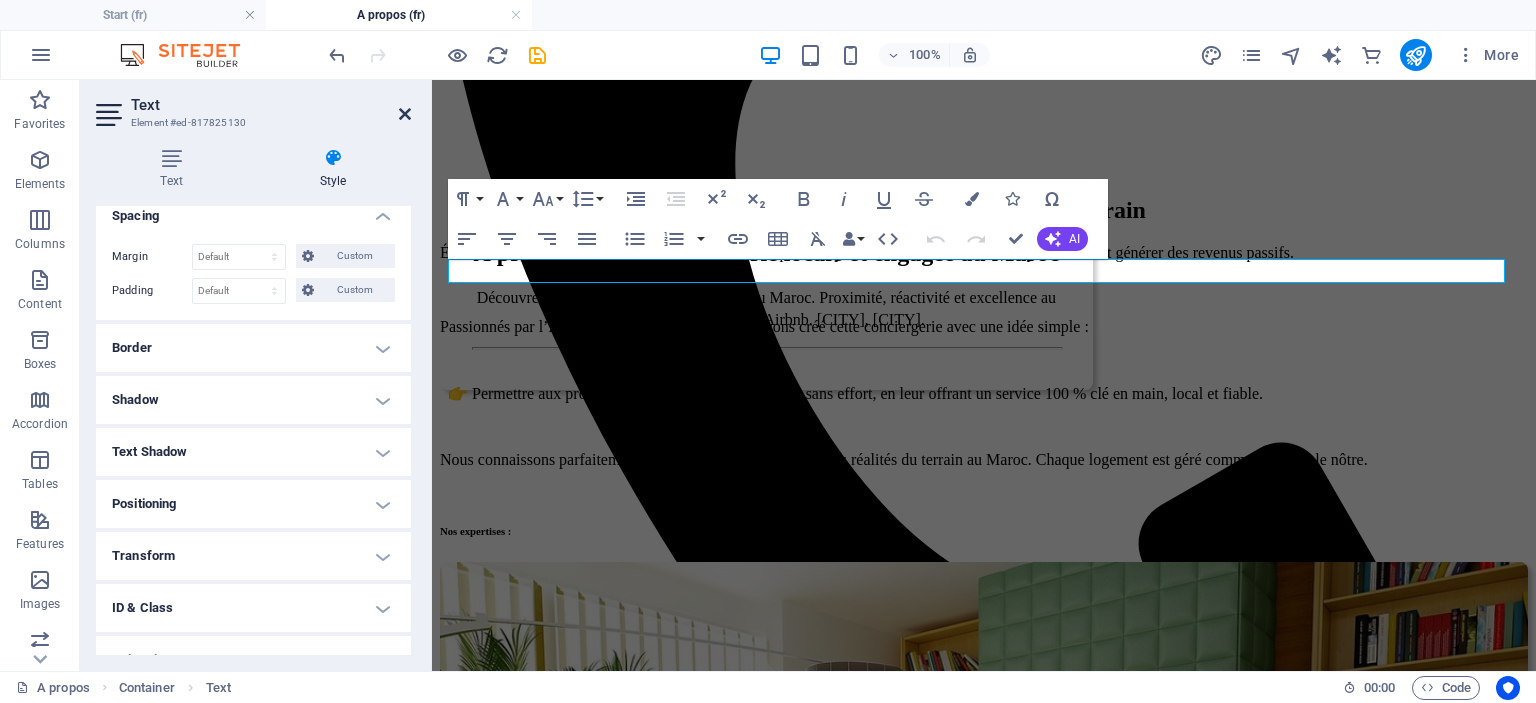 click at bounding box center (405, 114) 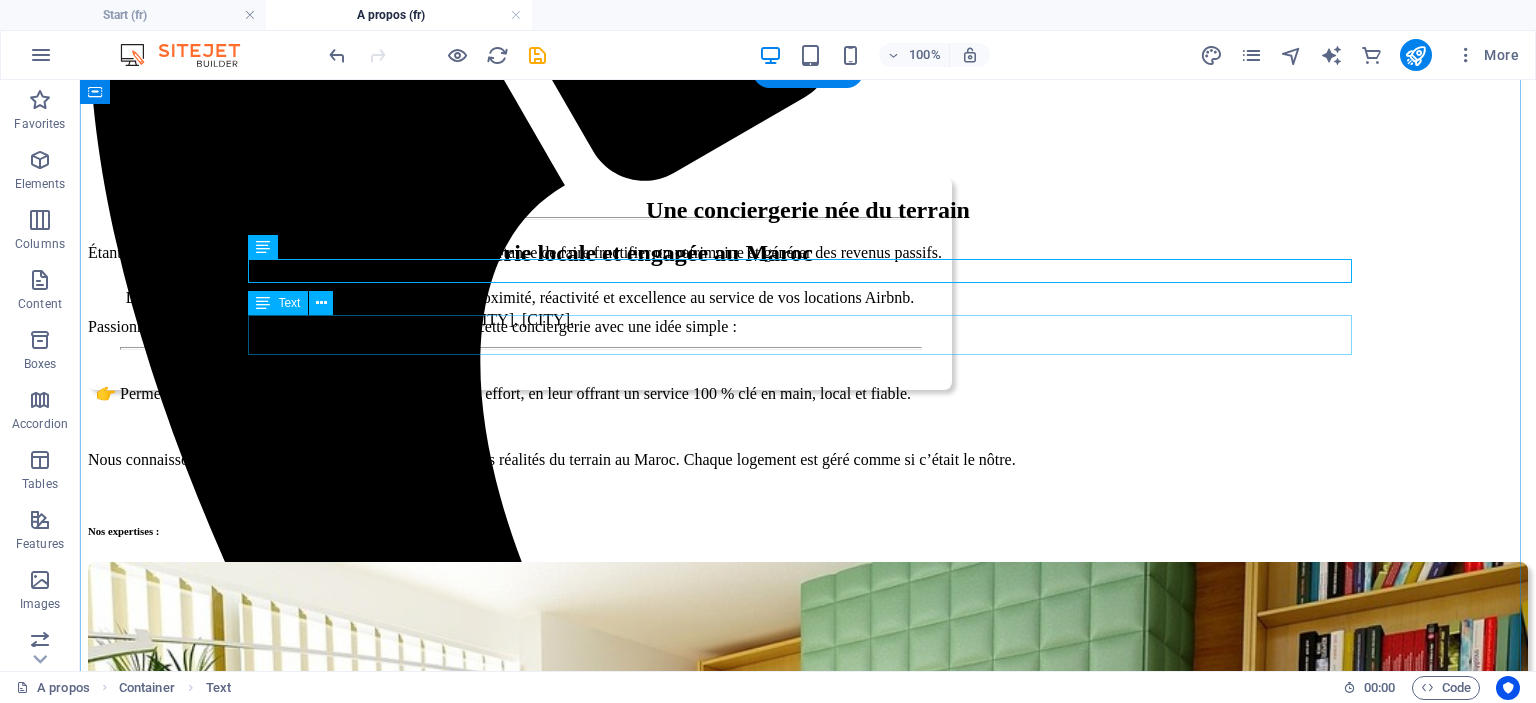 click on "Passionnés par l’immobilier et l’hospitalité, nous avons créé cette conciergerie avec une idée simple :" at bounding box center [808, 327] 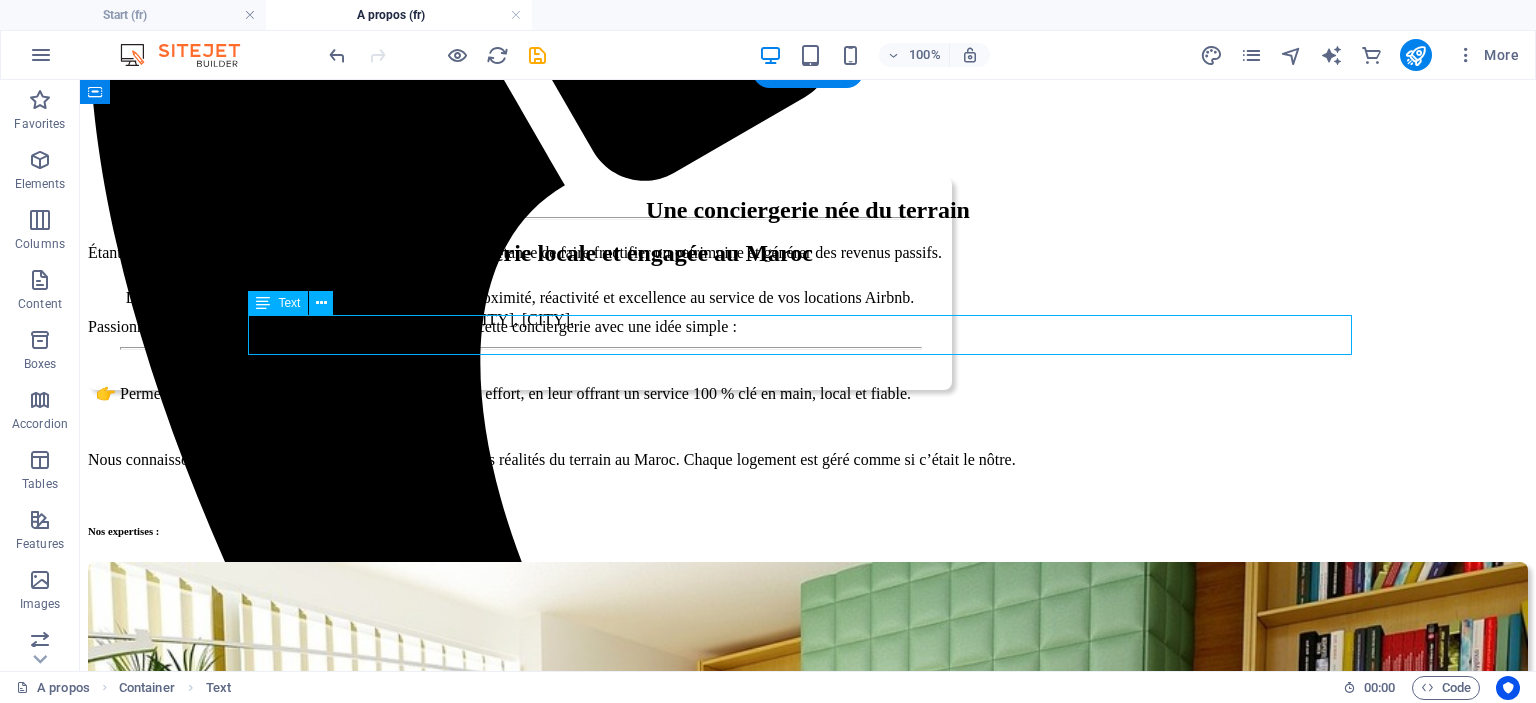 click on "Passionnés par l’immobilier et l’hospitalité, nous avons créé cette conciergerie avec une idée simple :" at bounding box center [808, 327] 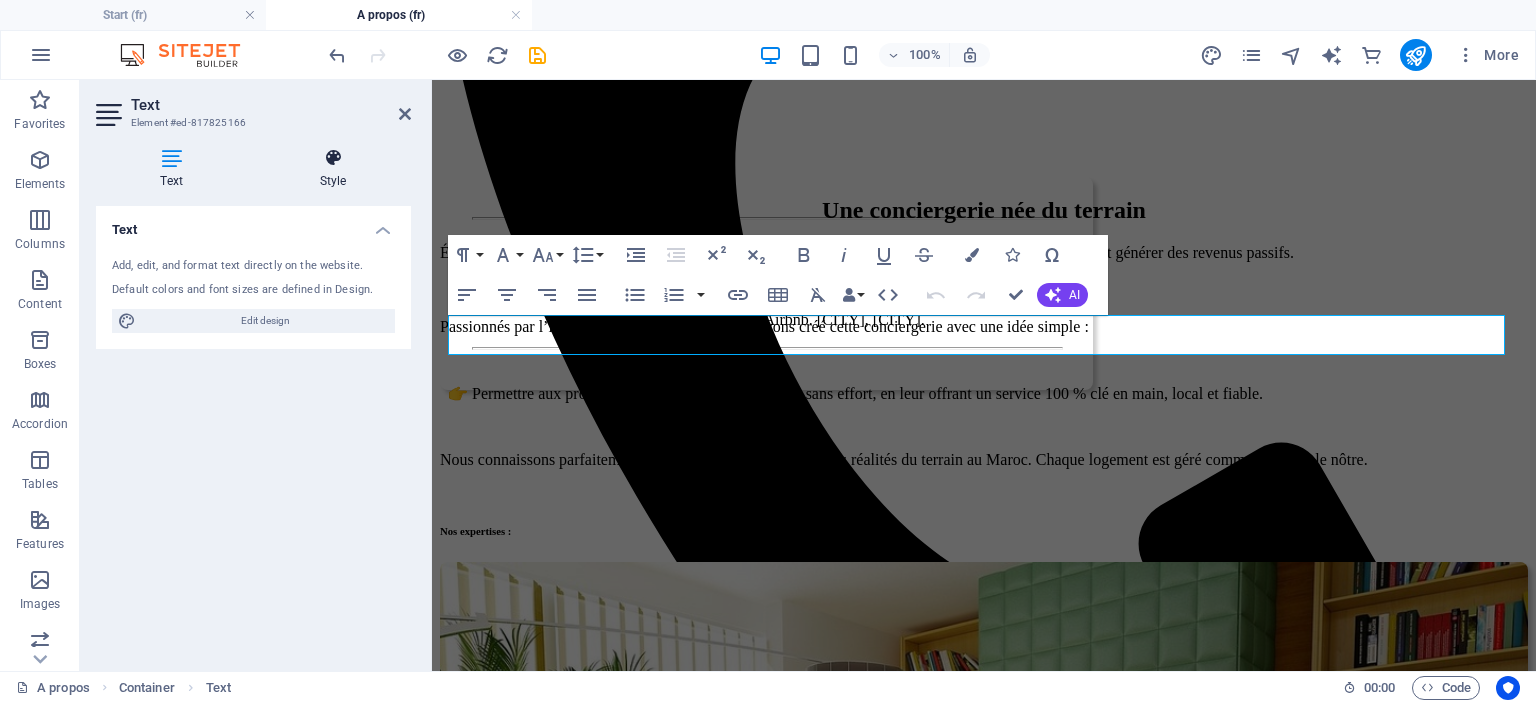 click on "Style" at bounding box center [333, 169] 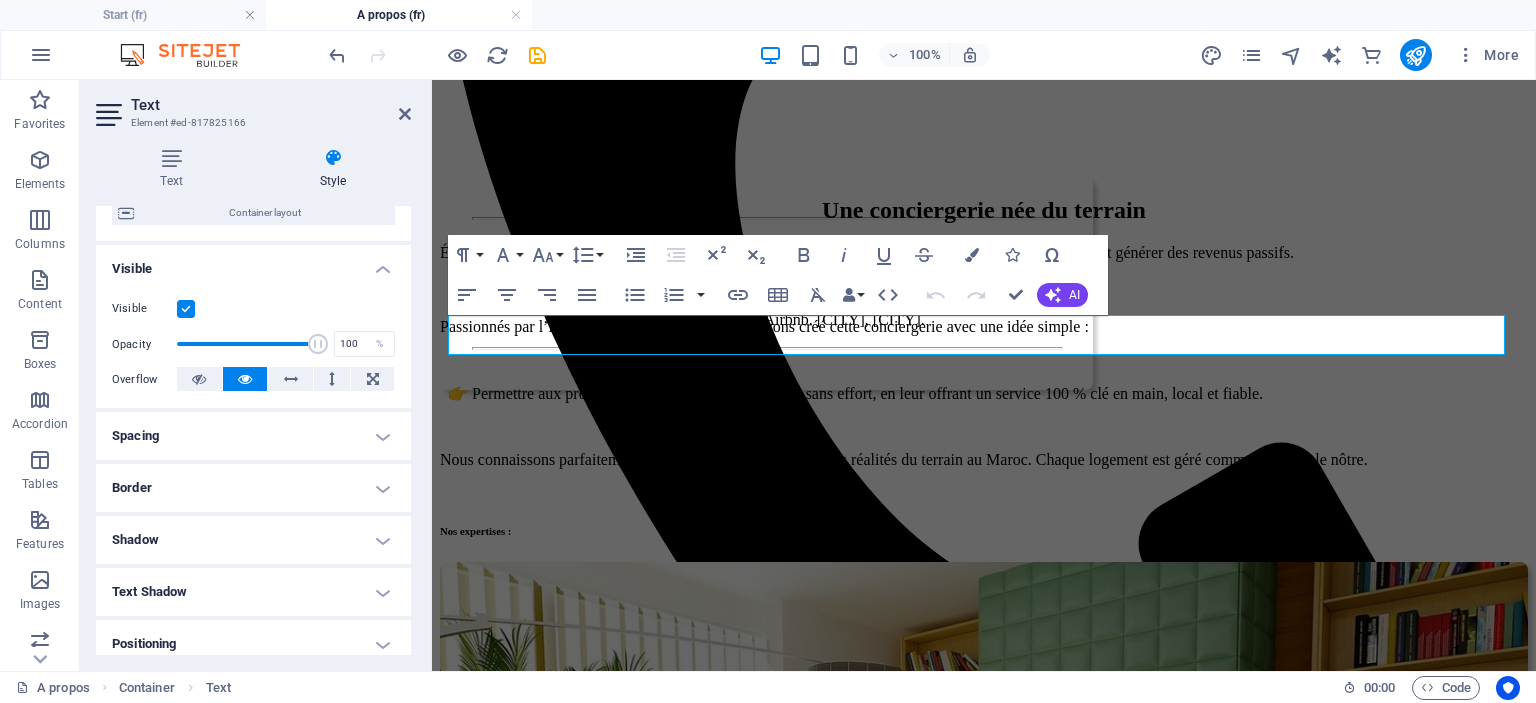 scroll, scrollTop: 200, scrollLeft: 0, axis: vertical 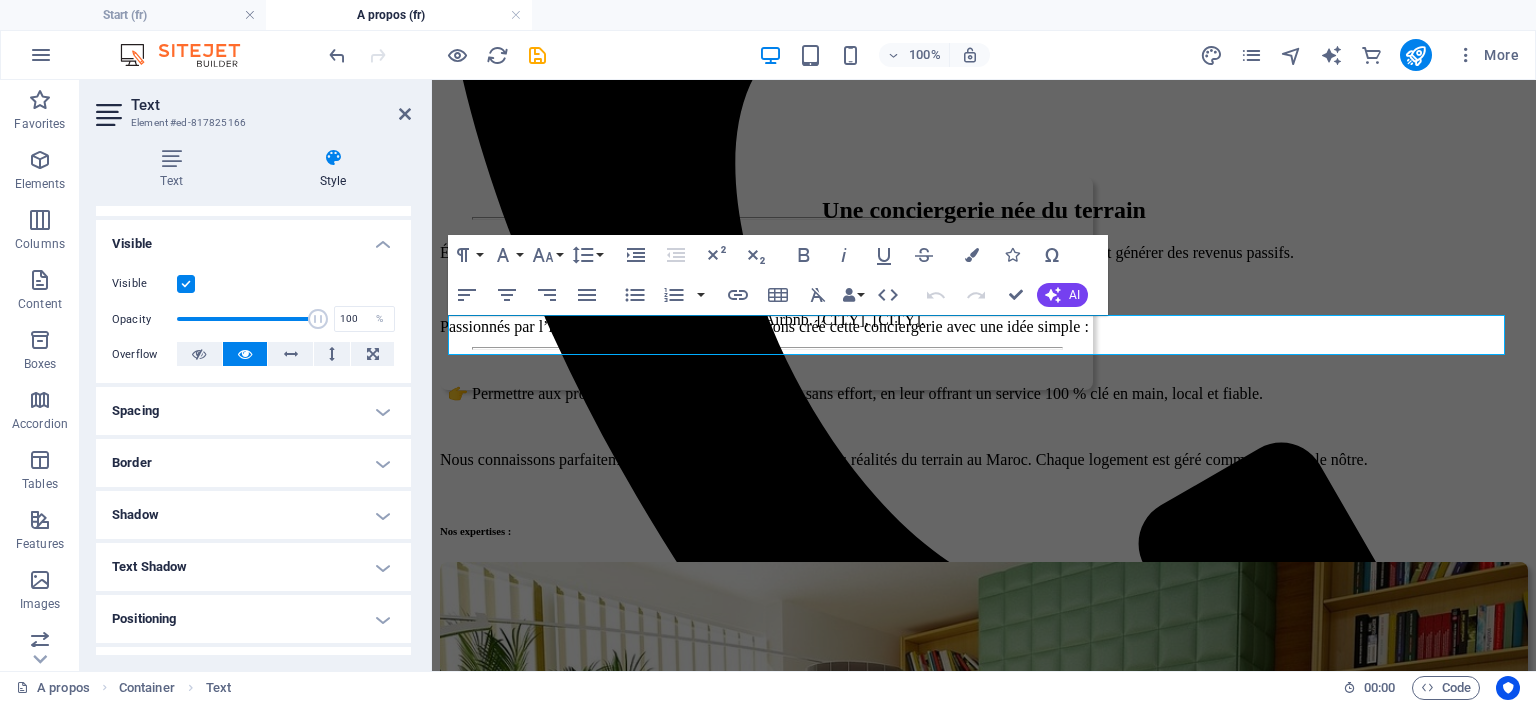 click on "Spacing" at bounding box center [253, 411] 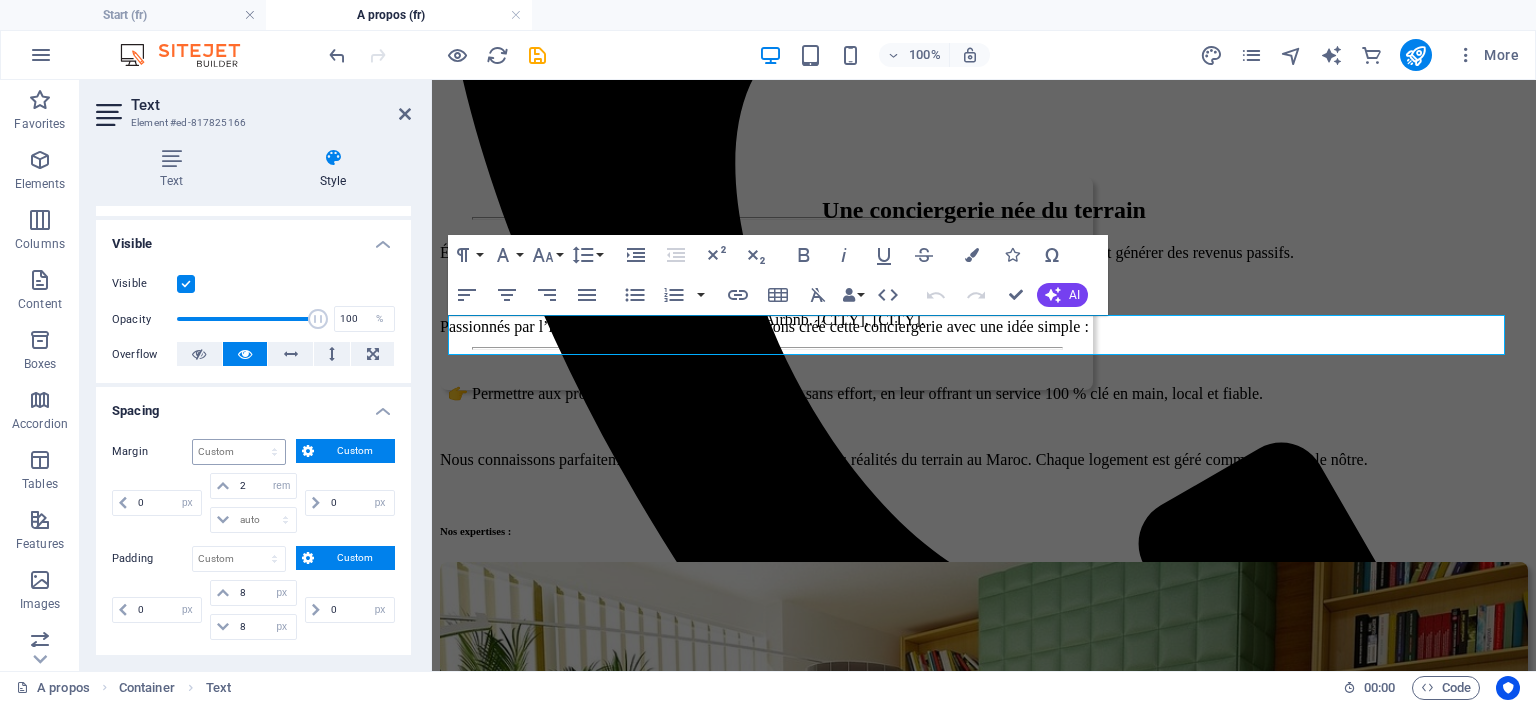 click on "Default auto px % rem vw vh Custom" at bounding box center (239, 452) 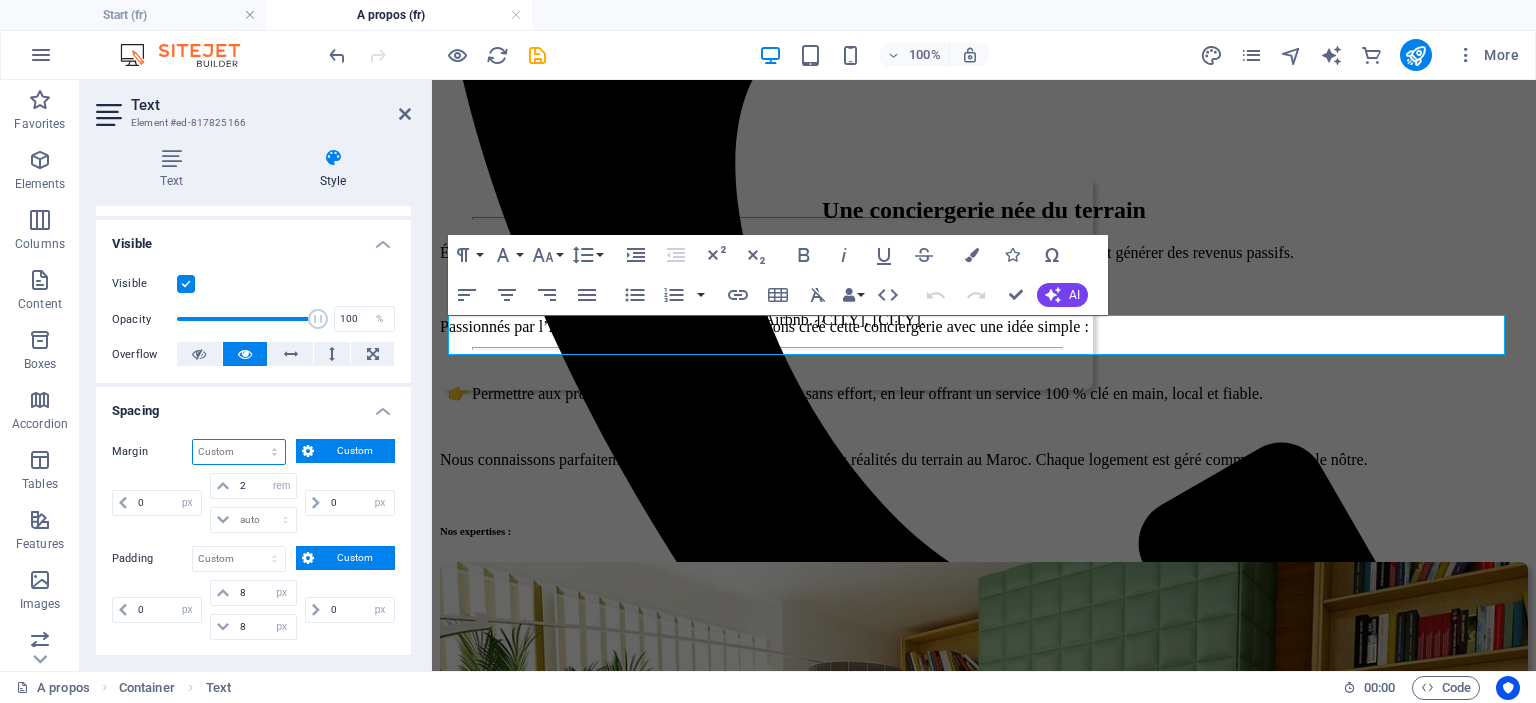 click on "Default auto px % rem vw vh Custom" at bounding box center [239, 452] 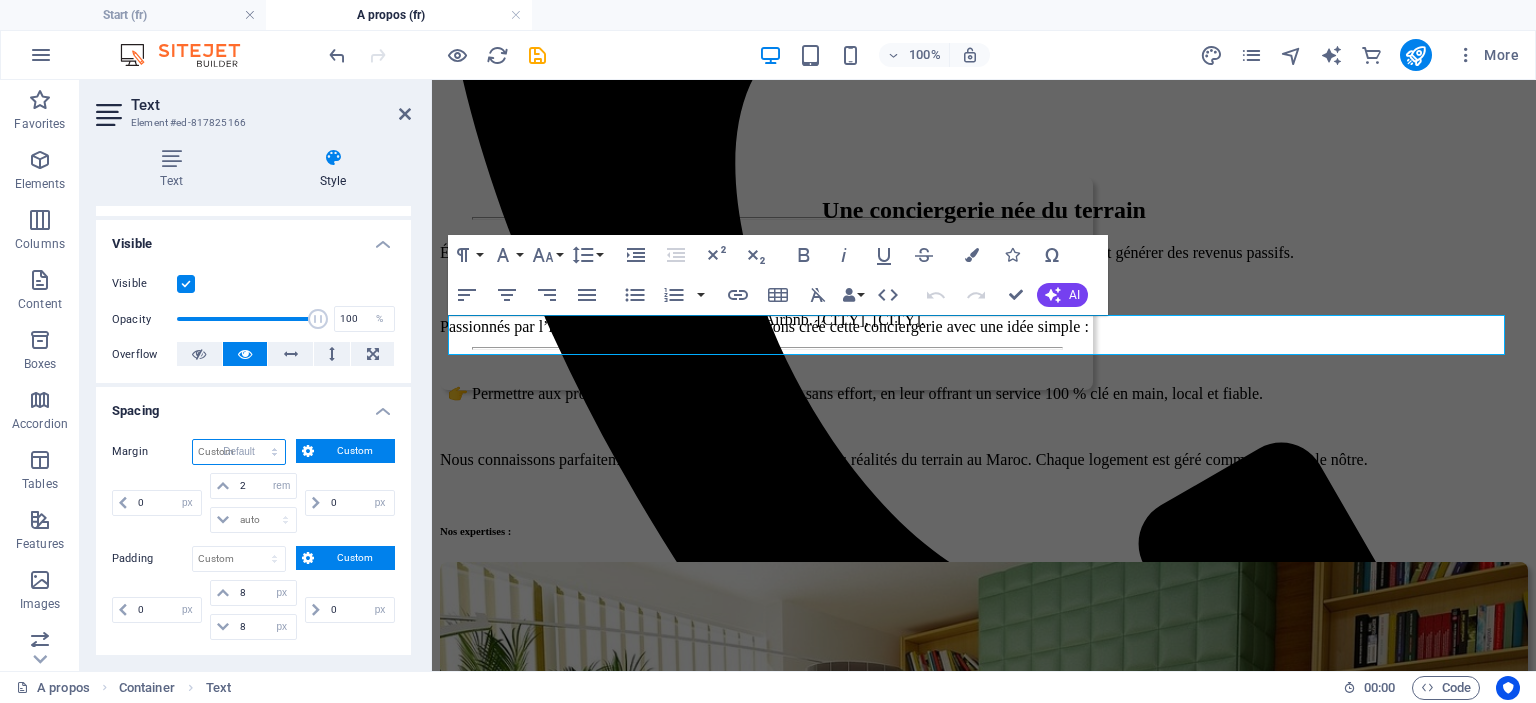 click on "Default auto px % rem vw vh Custom" at bounding box center [239, 452] 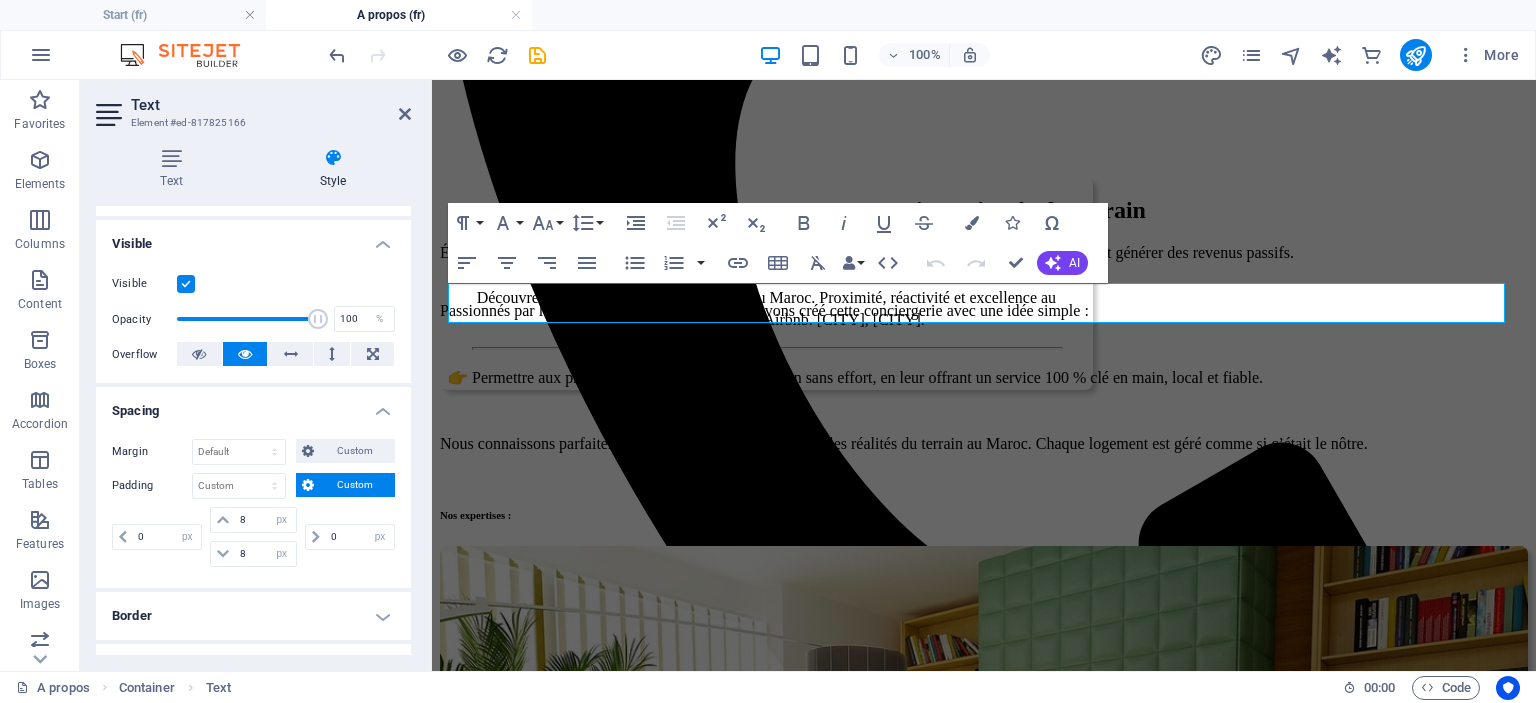 click on "Text Style Text Add, edit, and format text directly on the website. Default colors and font sizes are defined in Design. Edit design Alignment Left aligned Centered Right aligned Preset Element Layout How this element expands within the layout (Flexbox). Size Default auto px % 1/1 1/2 1/3 1/4 1/5 1/6 1/7 1/8 1/9 1/10 Grow Shrink Order Container layout Visible Visible Opacity 100 % Overflow Spacing Margin Default auto px % rem vw vh Custom Custom auto px % rem vw vh auto px % rem vw vh auto px % rem vw vh auto px % rem vw vh Padding Default px rem % vh vw Custom Custom 0 px rem % vh vw 8 px rem % vh vw 8 px rem % vh vw 0 px rem % vh vw Border Style              - Width 1 auto px rem % vh vw Custom Custom 1 auto px rem % vh vw 1 auto px rem % vh vw 1 auto px rem % vh vw 1 auto px rem % vh vw  - Color Round corners Default px rem % vh vw Custom Custom px rem % vh vw px rem % vh vw px rem % vh vw px rem % vh vw Shadow Default None Outside Inside Color X offset 0 px rem vh vw Y offset 0 px rem vh vw Blur" at bounding box center [253, 401] 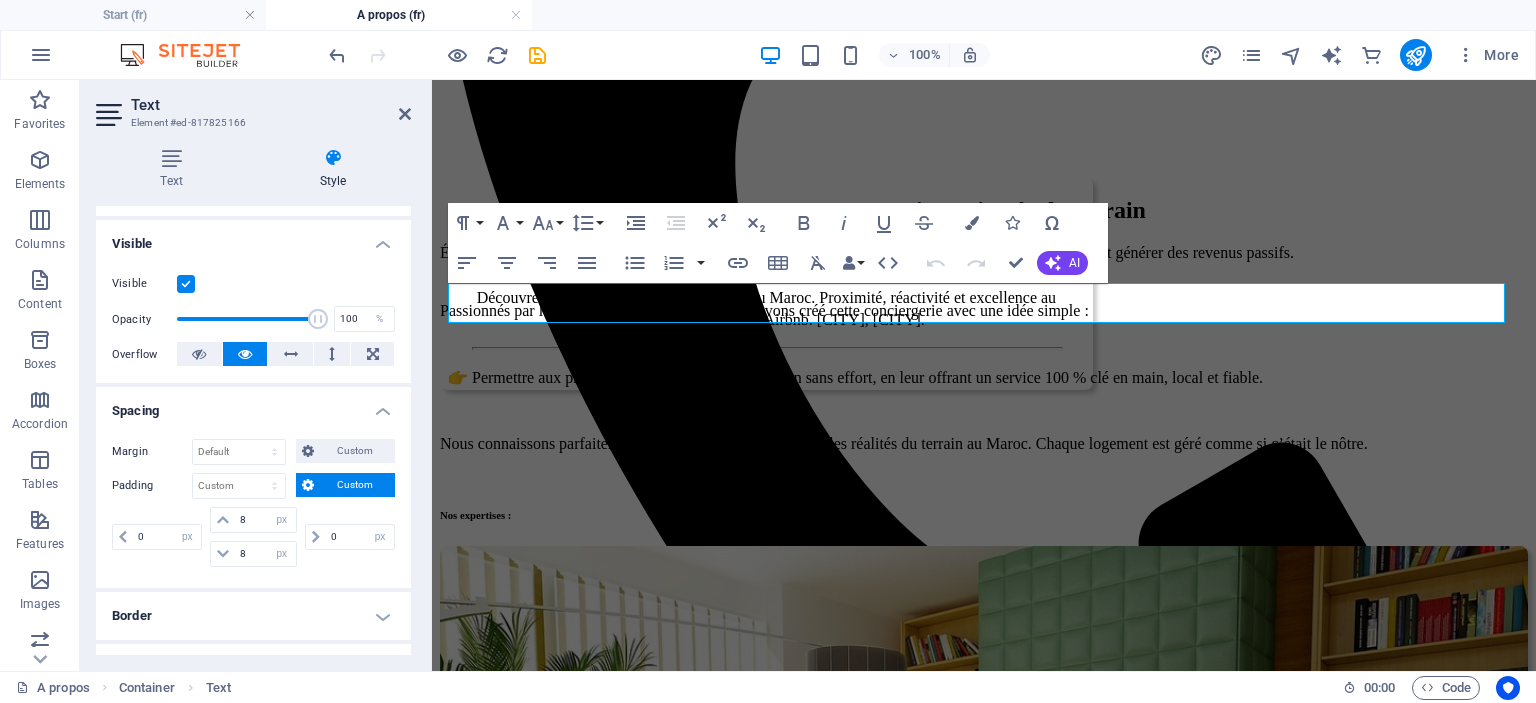 click on "Text" at bounding box center [271, 105] 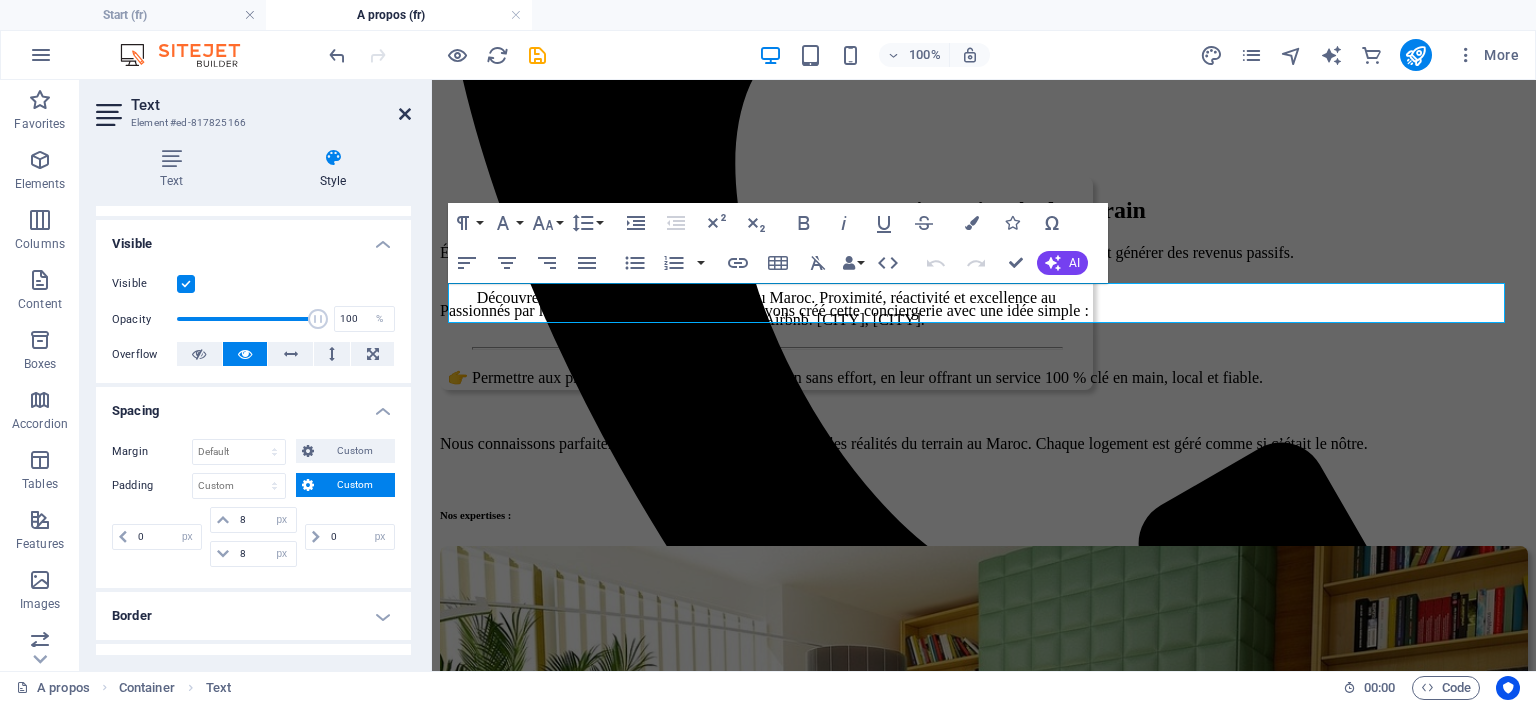 click at bounding box center [405, 114] 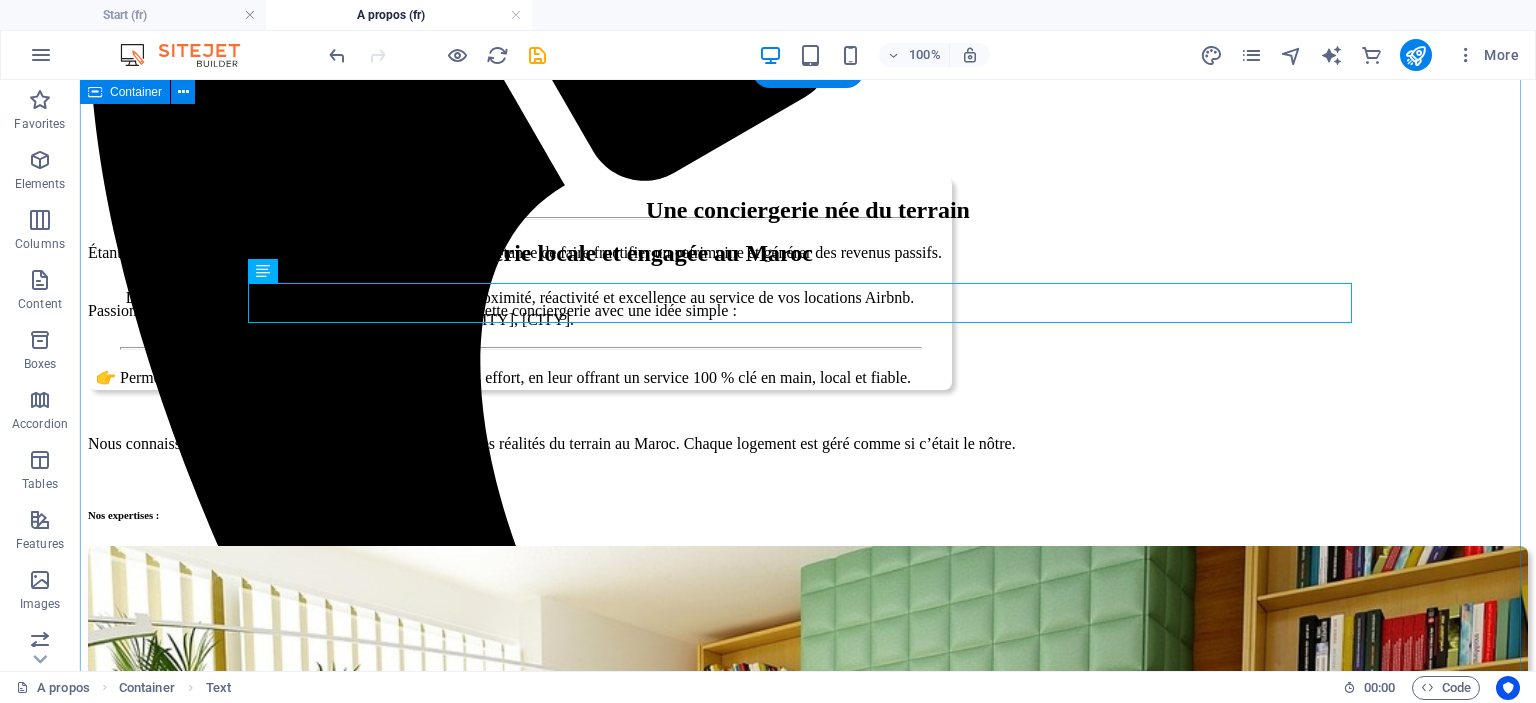 click on "Une conciergerie née du terrain Étant nous mêmes des investisseurs, nous avons compris l’importance de faire fructifier un patrimoine et générer des revenus passifs. Passionnés par l’immobilier et l’hospitalité, nous avons créé cette conciergerie avec une idée simple : 👉 Permettre aux propriétaires de rentabiliser leur bien sans effort, en leur offrant un service 100 % clé en main, local et fiable. Nous connaissons parfaitement les attentes des voyageurs et les réalités du terrain au Maroc. Chaque logement est géré comme si c’était le nôtre. Nos expertises :  Gestion et location du bien immobilier Gestion et location du bien immobilier Rénovations et travaux d'aménagements" at bounding box center [808, 1671] 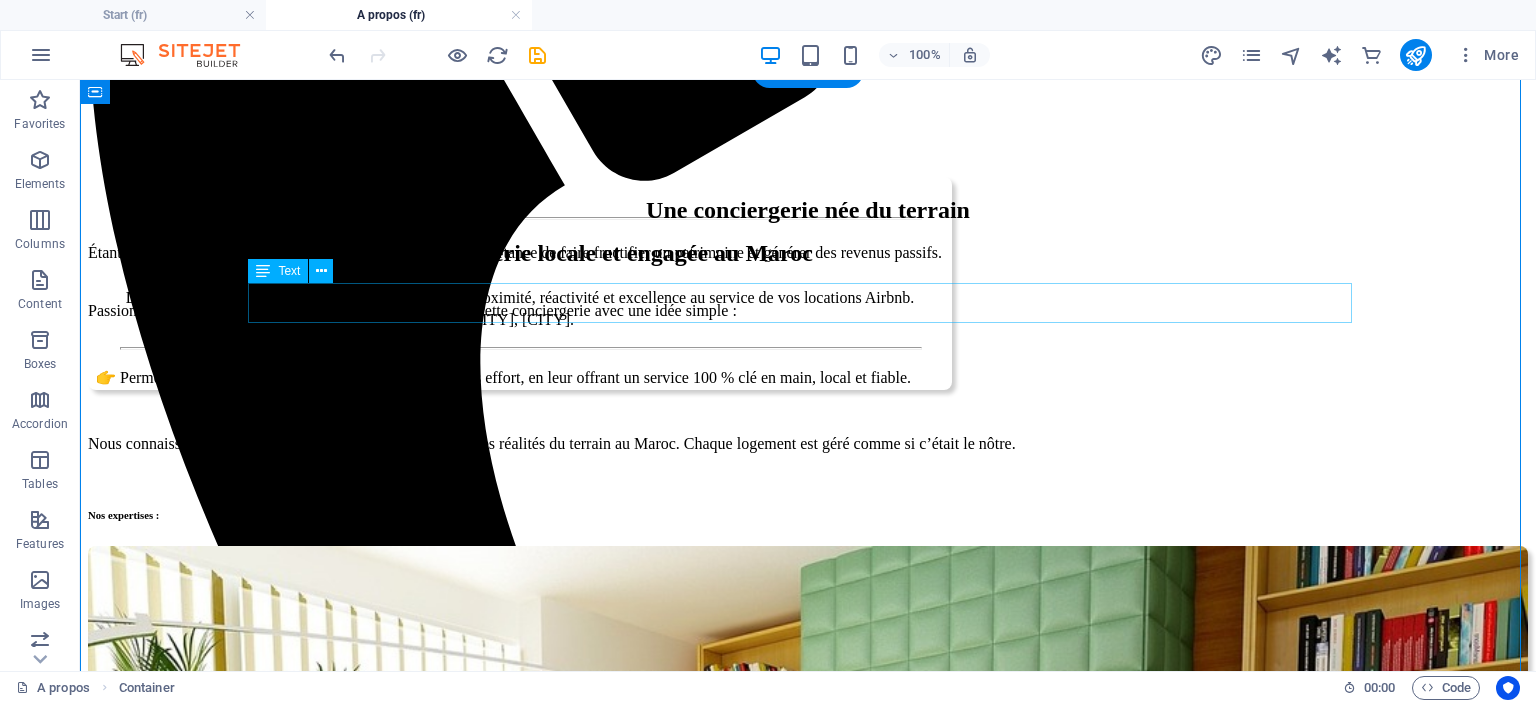 click on "Passionnés par l’immobilier et l’hospitalité, nous avons créé cette conciergerie avec une idée simple :" at bounding box center (808, 311) 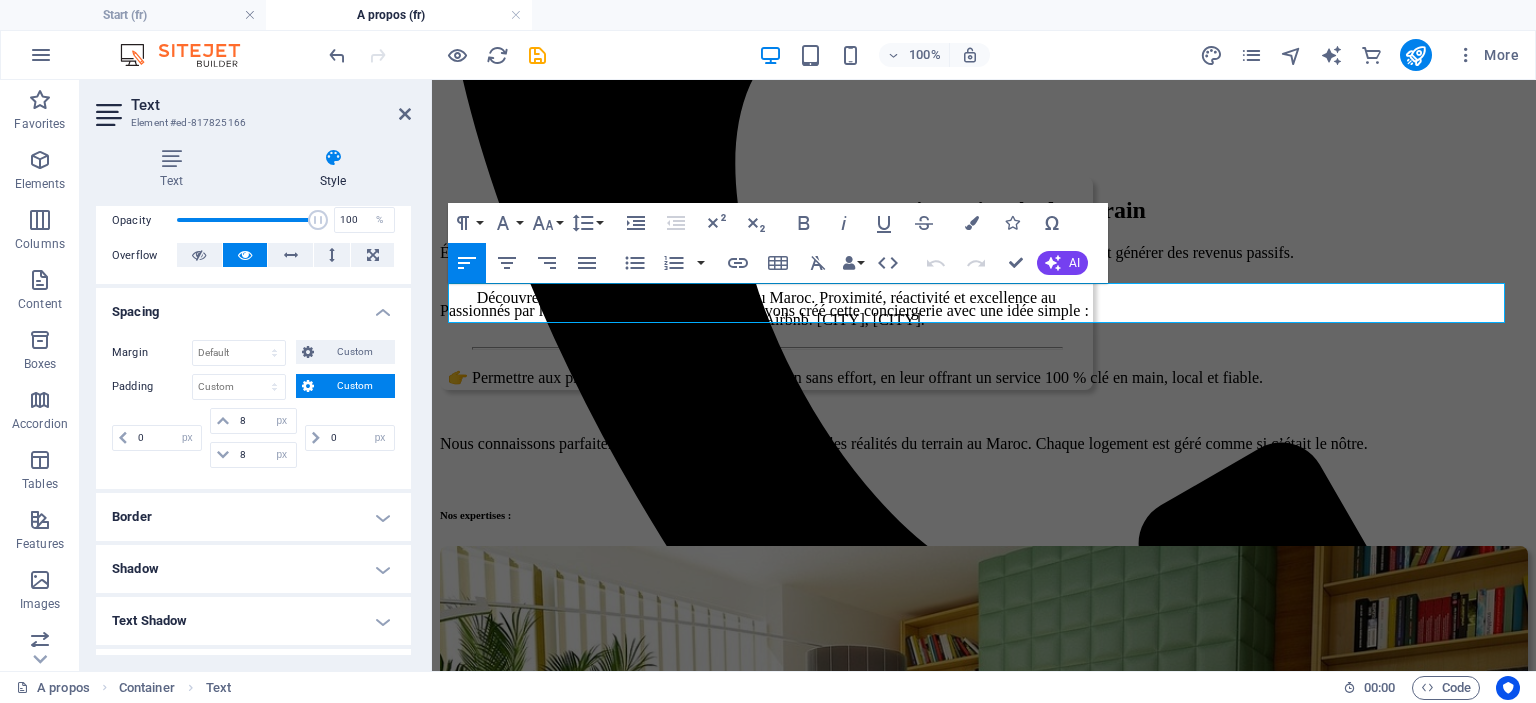 scroll, scrollTop: 300, scrollLeft: 0, axis: vertical 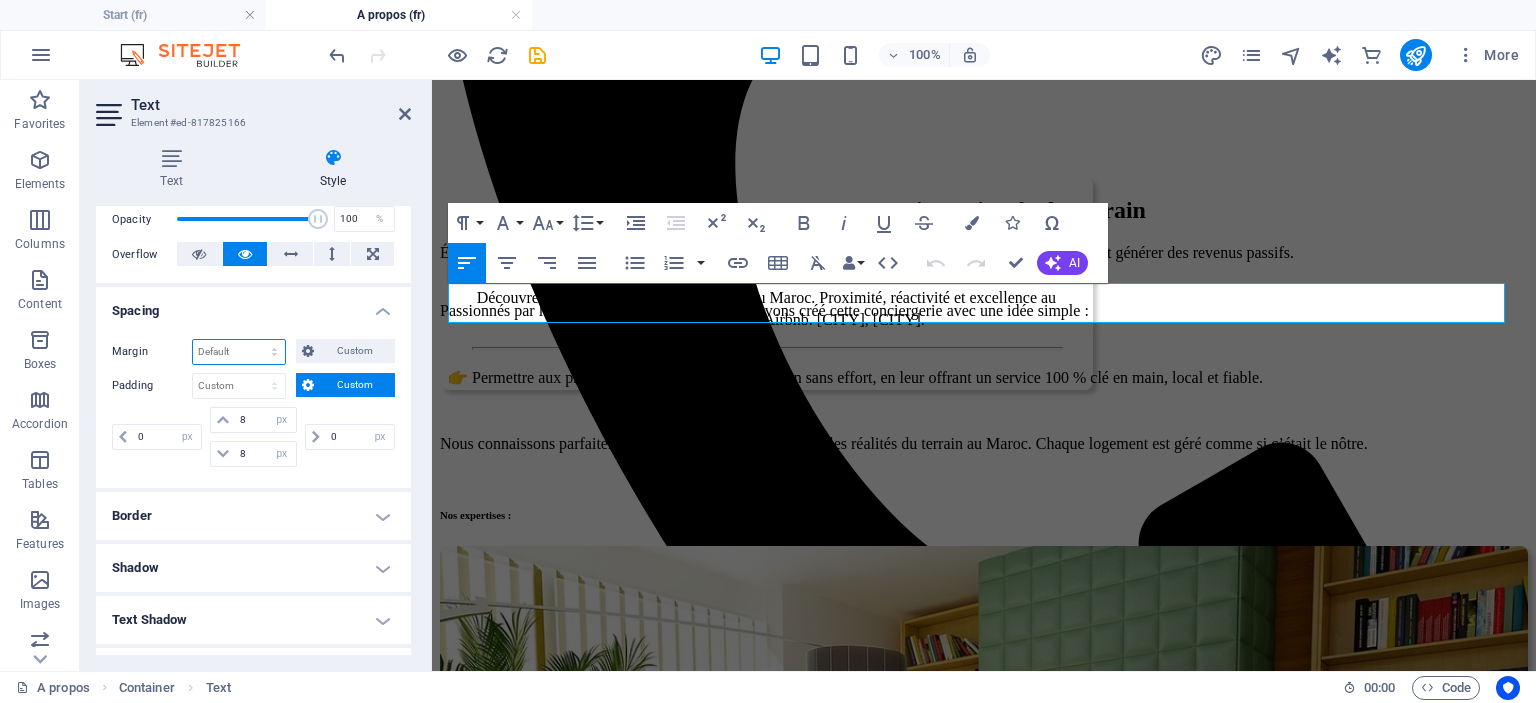 click on "Default auto px % rem vw vh Custom" at bounding box center (239, 352) 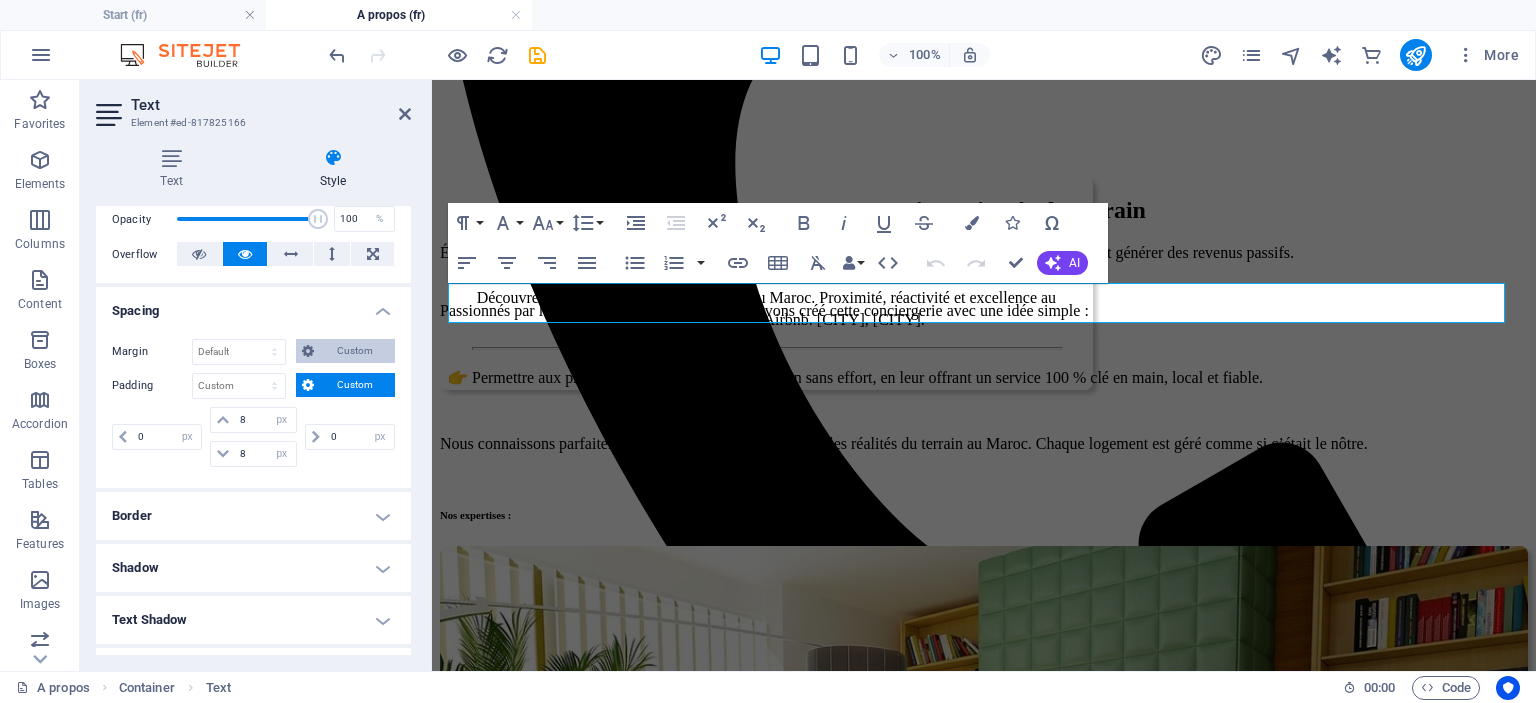 click on "Custom" at bounding box center [354, 351] 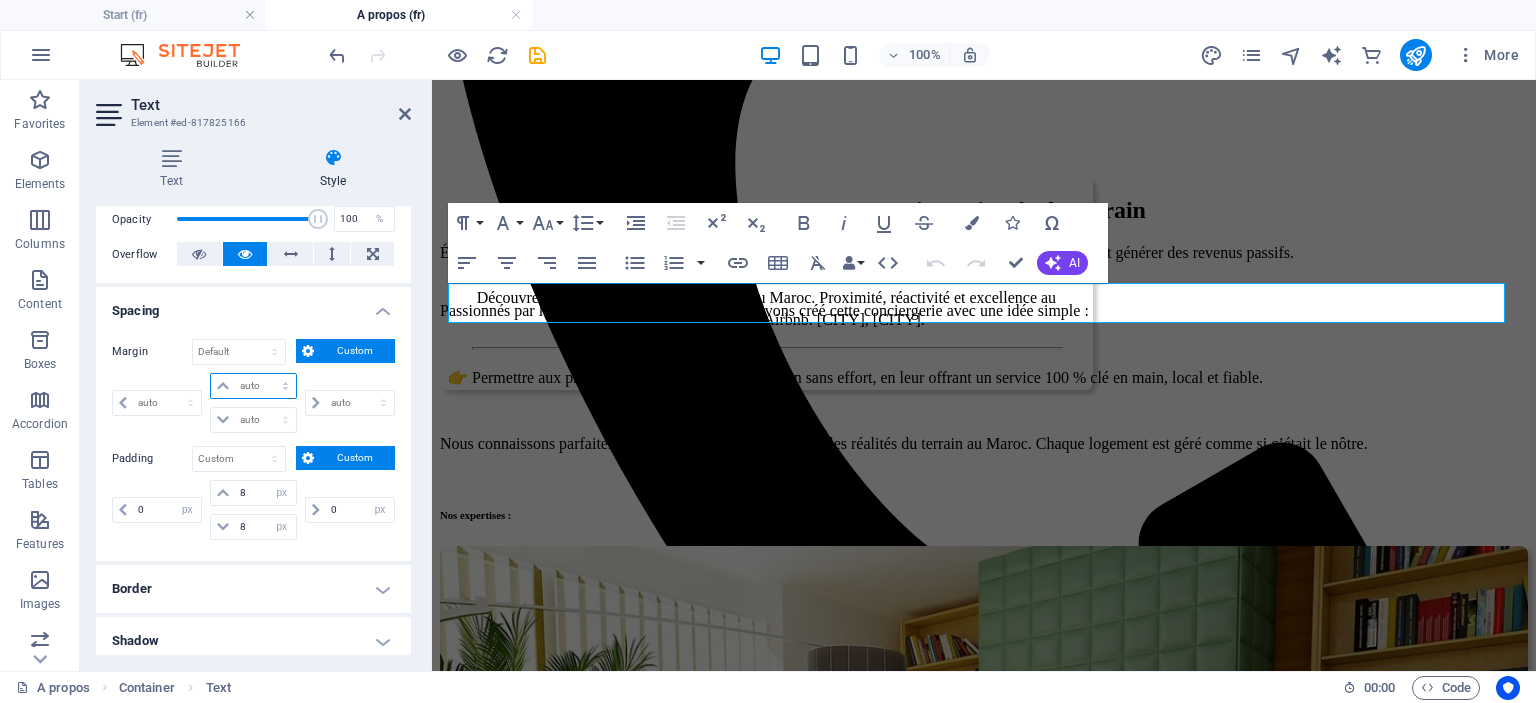 click on "auto px % rem vw vh" at bounding box center [253, 386] 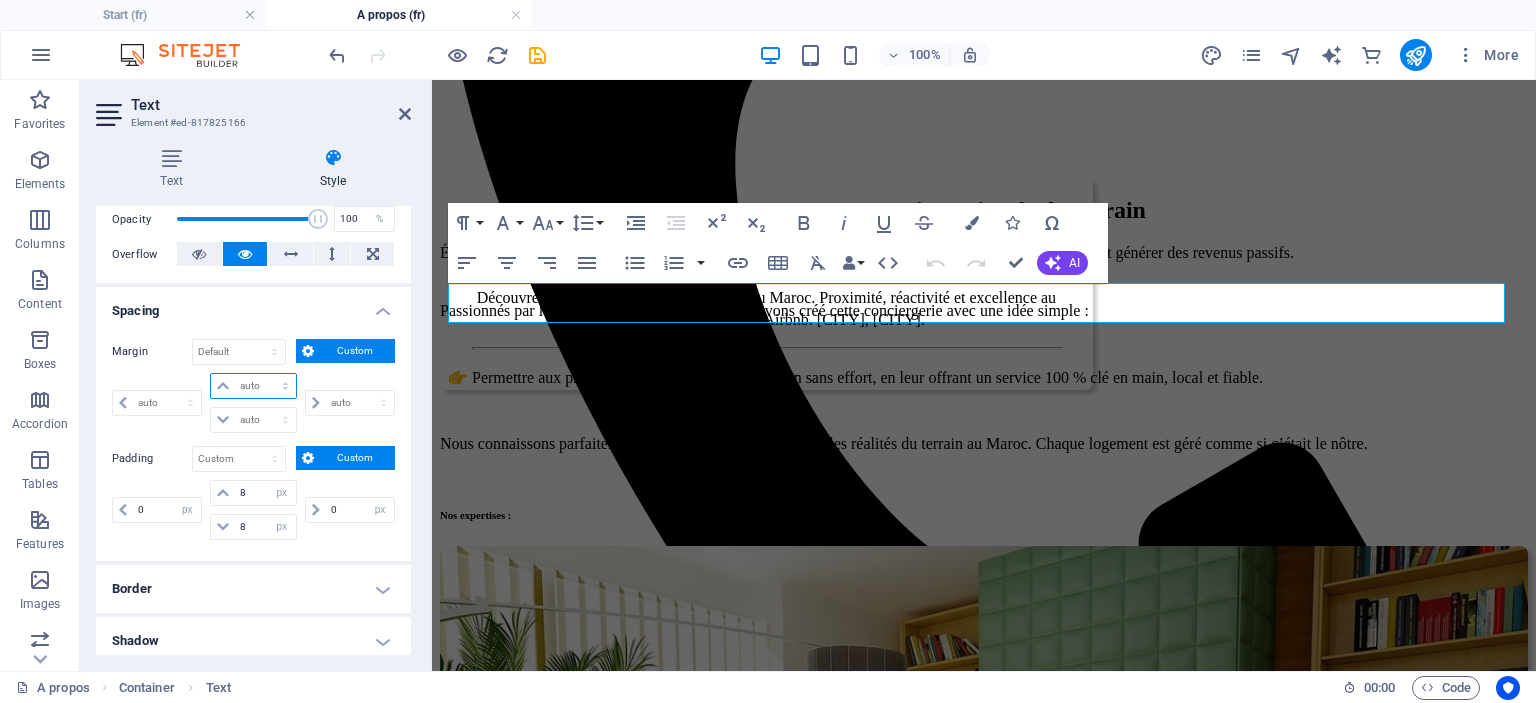 select on "px" 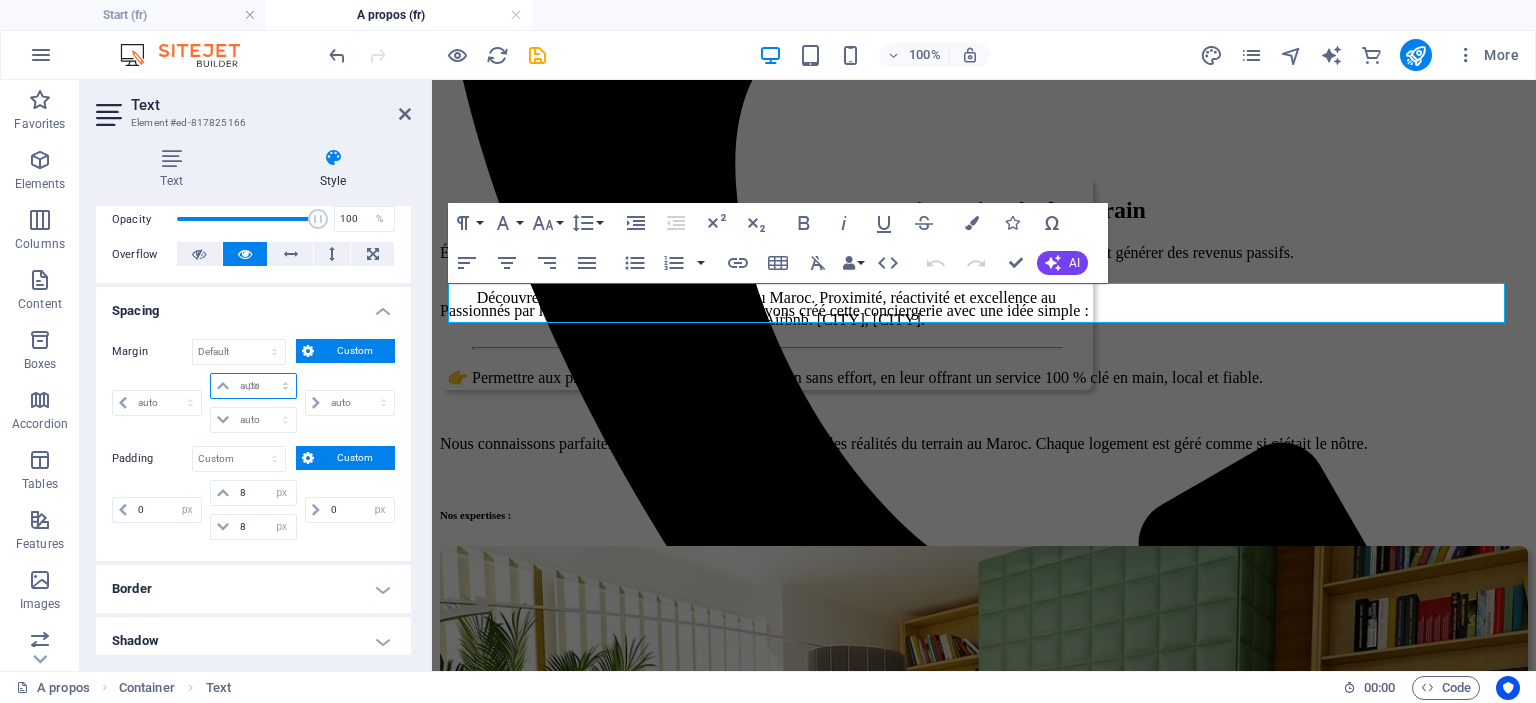 click on "auto px % rem vw vh" at bounding box center [253, 386] 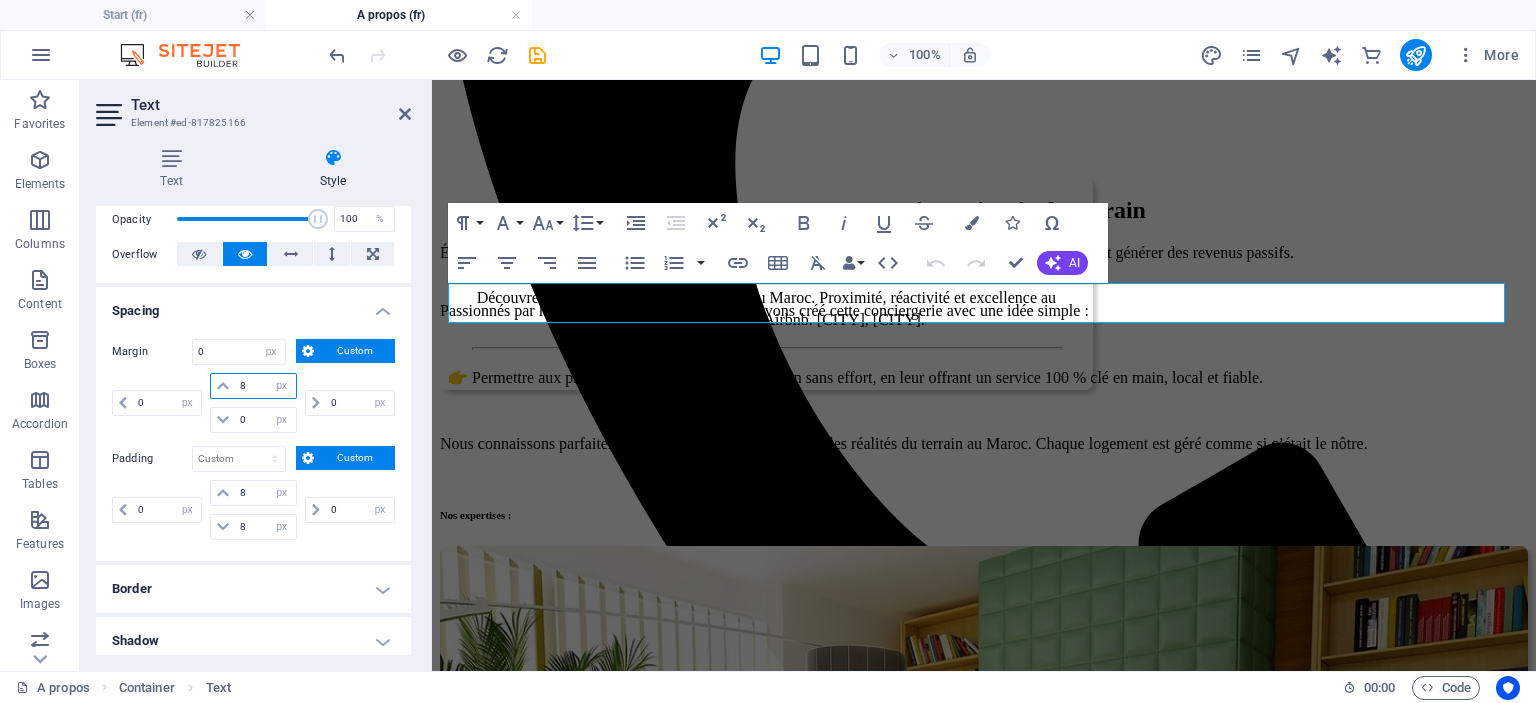 type on "8" 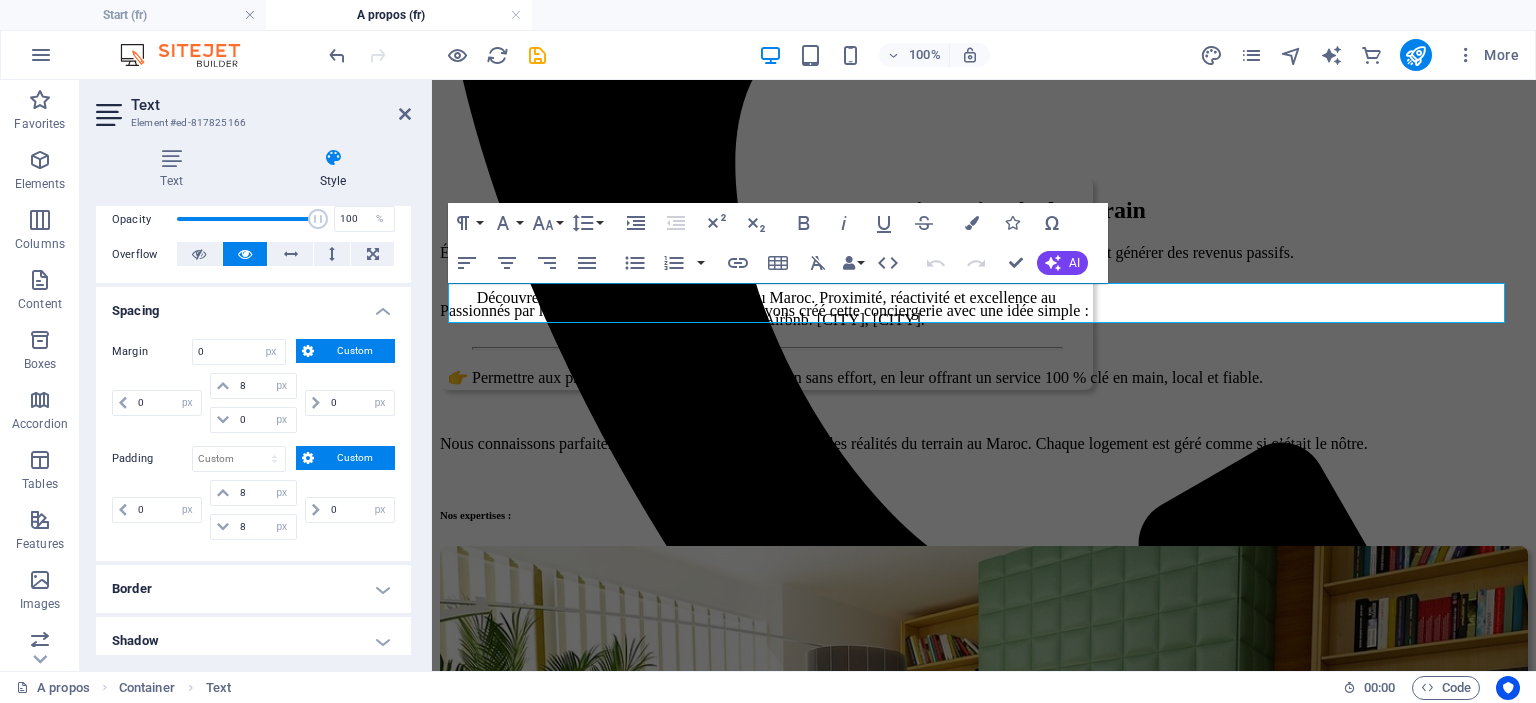 type 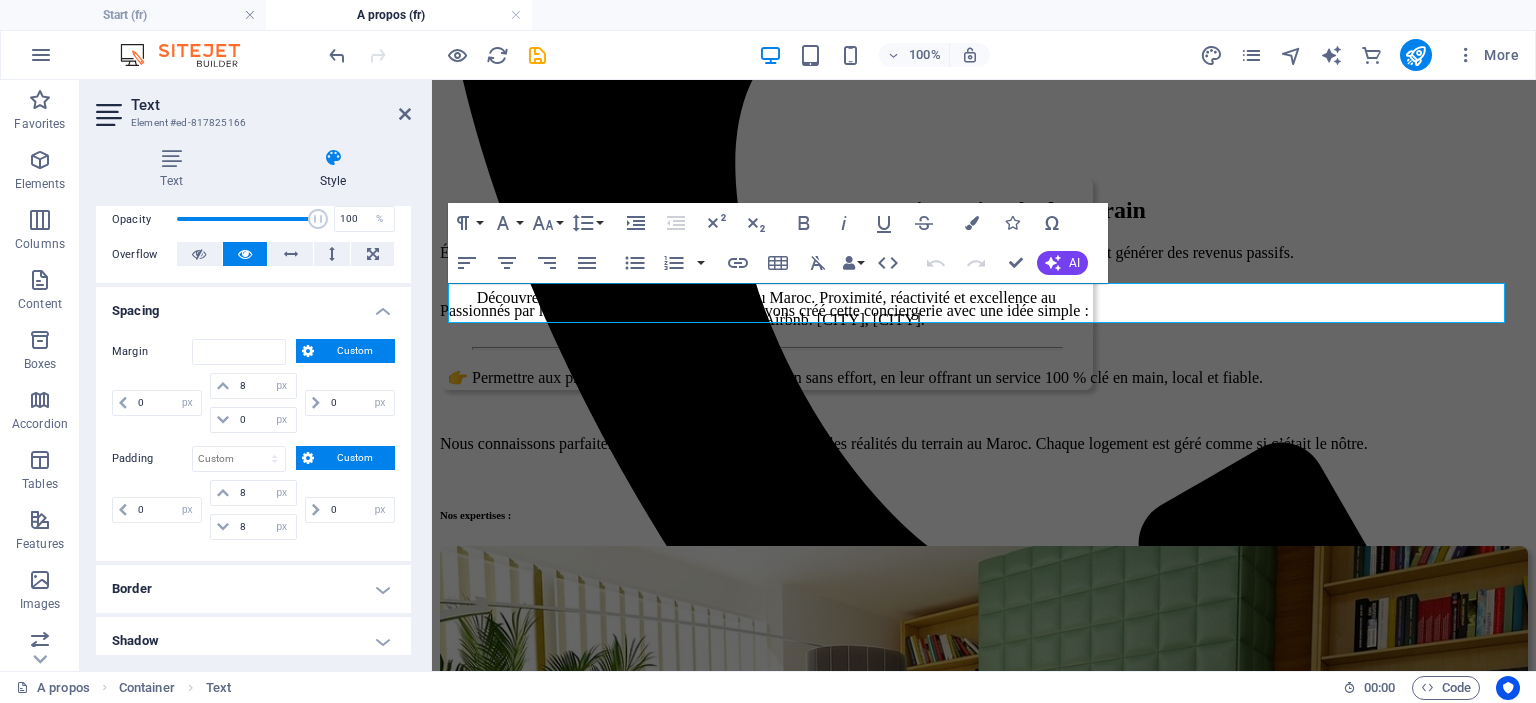 click on "Text Style Text Add, edit, and format text directly on the website. Default colors and font sizes are defined in Design. Edit design Alignment Left aligned Centered Right aligned Preset Element Layout How this element expands within the layout (Flexbox). Size Default auto px % 1/1 1/2 1/3 1/4 1/5 1/6 1/7 1/8 1/9 1/10 Grow Shrink Order Container layout Visible Visible Opacity 100 % Overflow Spacing Margin Default auto px % rem vw vh Custom Custom 0 auto px % rem vw vh 8 auto px % rem vw vh 0 auto px % rem vw vh 0 auto px % rem vw vh Padding Default px rem % vh vw Custom Custom 0 px rem % vh vw 8 px rem % vh vw 8 px rem % vh vw 0 px rem % vh vw Border Style              - Width 1 auto px rem % vh vw Custom Custom 1 auto px rem % vh vw 1 auto px rem % vh vw 1 auto px rem % vh vw 1 auto px rem % vh vw  - Color Round corners Default px rem % vh vw Custom Custom px rem % vh vw px rem % vh vw px rem % vh vw px rem % vh vw Shadow Default None Outside Inside Color X offset 0 px rem vh vw Y offset 0 px rem vh" at bounding box center (253, 401) 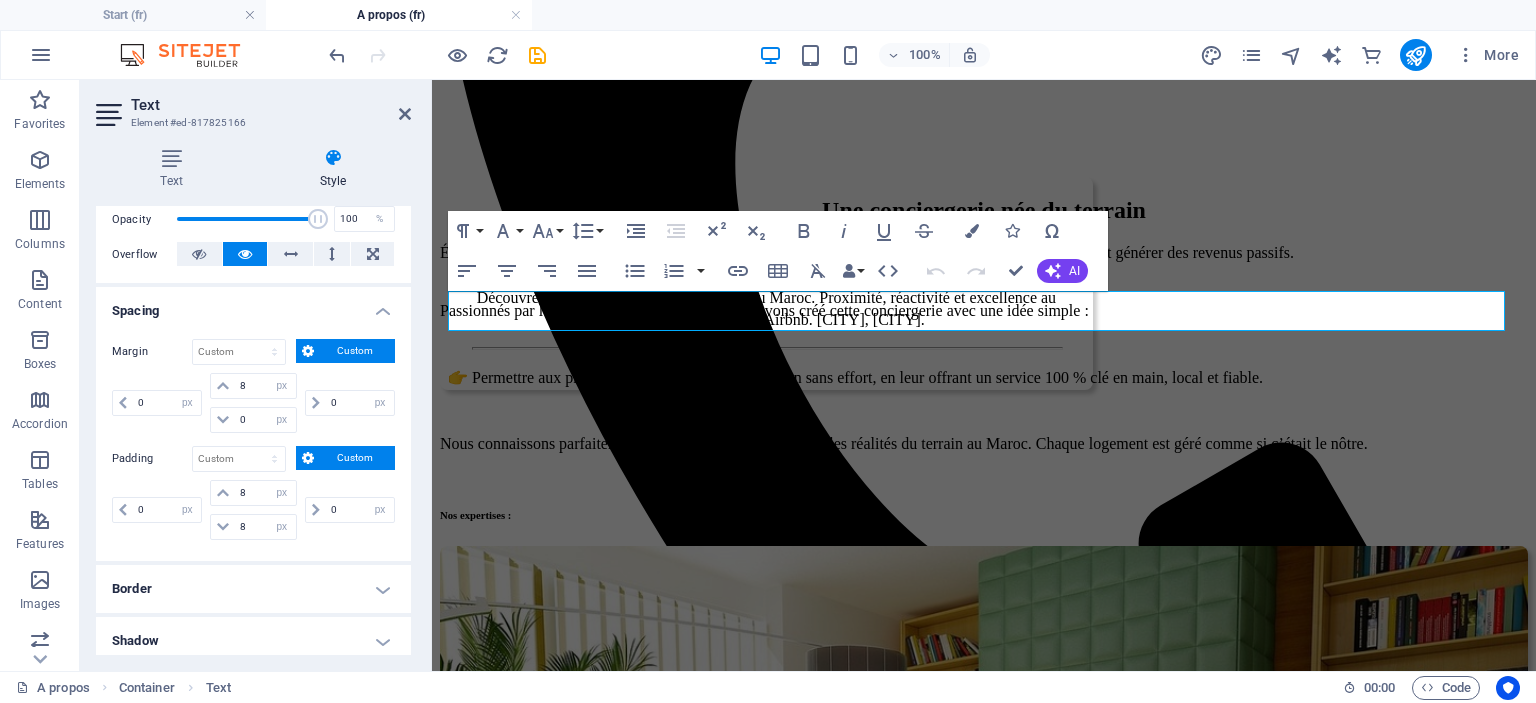 click on "Text Element #ed-817825166" at bounding box center (253, 106) 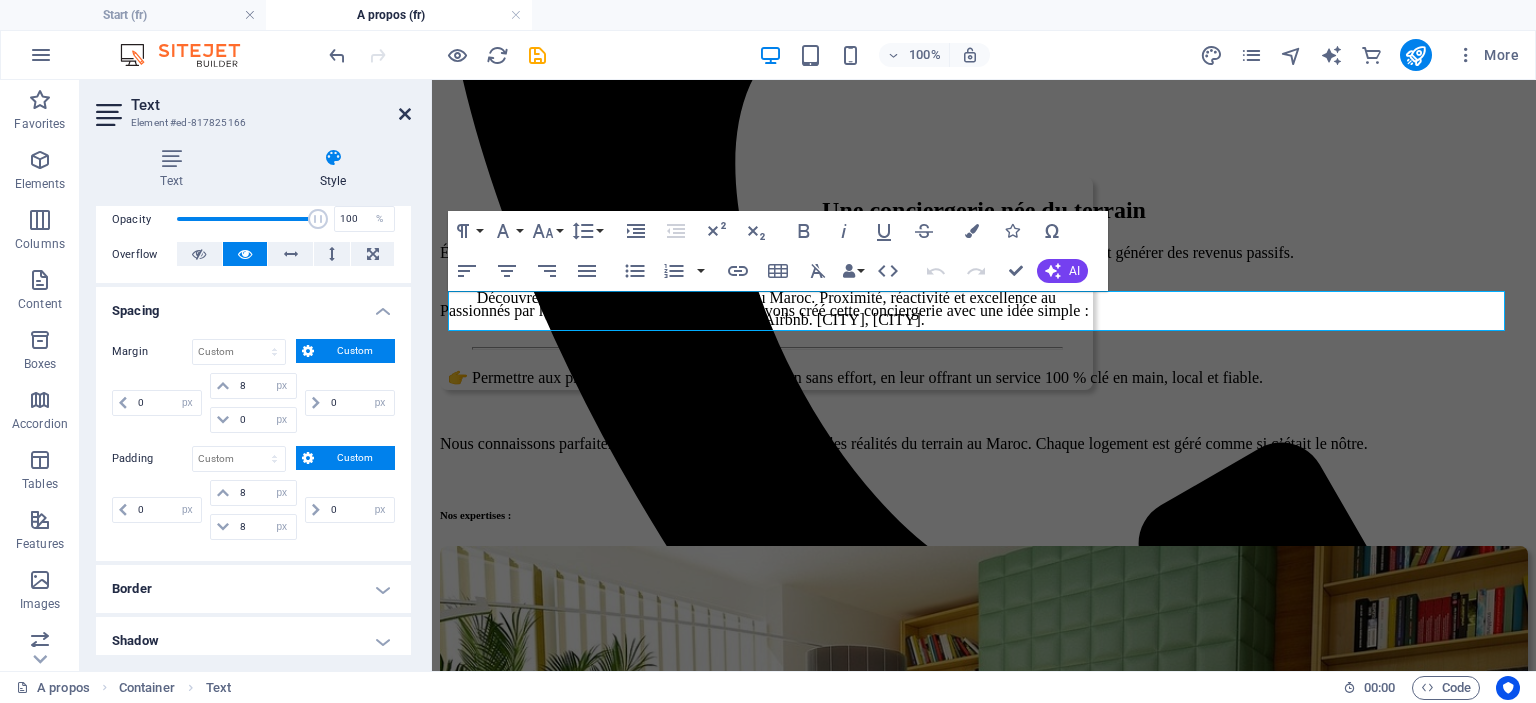 click at bounding box center [405, 114] 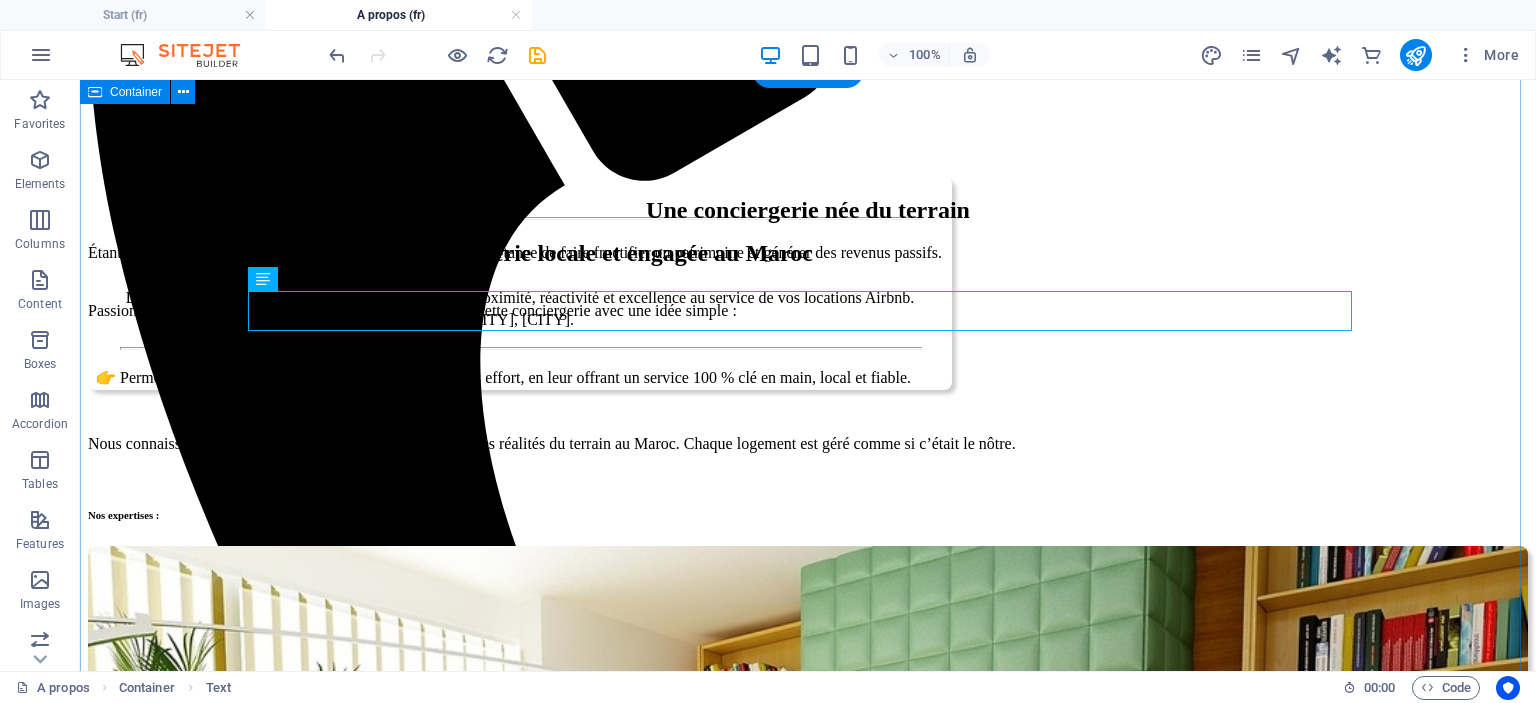 click on "Une conciergerie née du terrain Étant nous mêmes des investisseurs, nous avons compris l’importance de faire fructifier un patrimoine et générer des revenus passifs. Passionnés par l’immobilier et l’hospitalité, nous avons créé cette conciergerie avec une idée simple : 👉 Permettre aux propriétaires de rentabiliser leur bien sans effort, en leur offrant un service 100 % clé en main, local et fiable. Nous connaissons parfaitement les attentes des voyageurs et les réalités du terrain au Maroc. Chaque logement est géré comme si c’était le nôtre. Nos expertises :  Gestion et location du bien immobilier Gestion et location du bien immobilier Rénovations et travaux d'aménagements" at bounding box center [808, 1671] 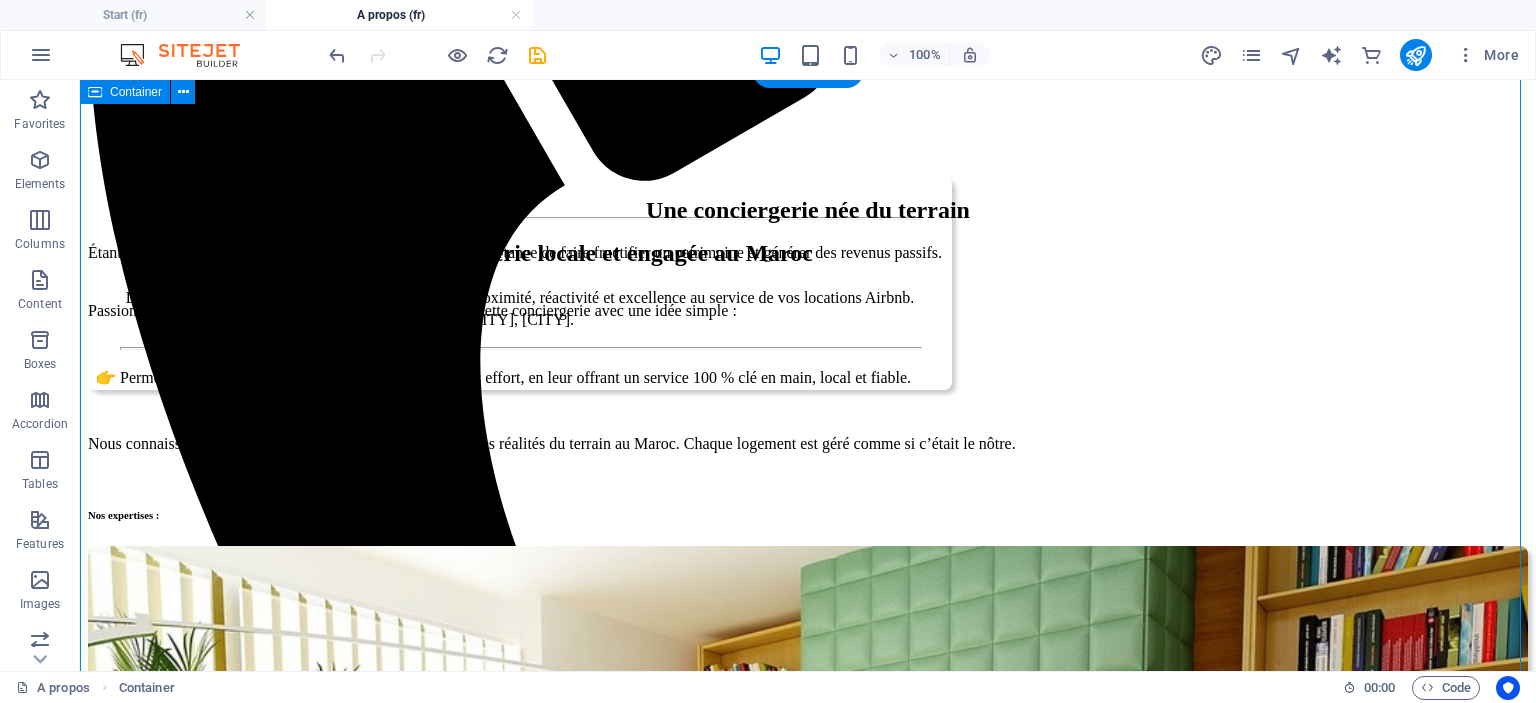 click on "Une conciergerie née du terrain Étant nous mêmes des investisseurs, nous avons compris l’importance de faire fructifier un patrimoine et générer des revenus passifs. Passionnés par l’immobilier et l’hospitalité, nous avons créé cette conciergerie avec une idée simple : 👉 Permettre aux propriétaires de rentabiliser leur bien sans effort, en leur offrant un service 100 % clé en main, local et fiable. Nous connaissons parfaitement les attentes des voyageurs et les réalités du terrain au Maroc. Chaque logement est géré comme si c’était le nôtre. Nos expertises :  Gestion et location du bien immobilier Gestion et location du bien immobilier Rénovations et travaux d'aménagements" at bounding box center [808, 1671] 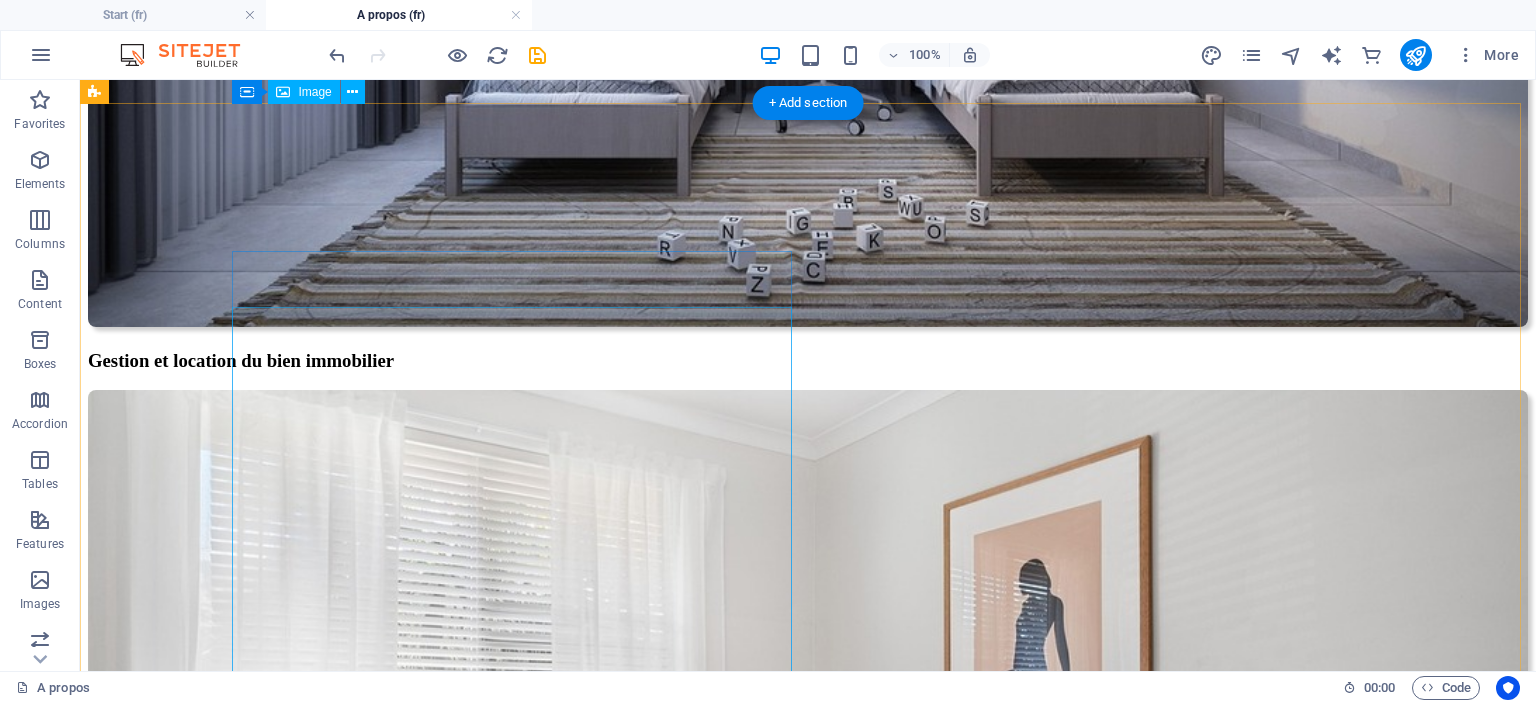 scroll, scrollTop: 2500, scrollLeft: 0, axis: vertical 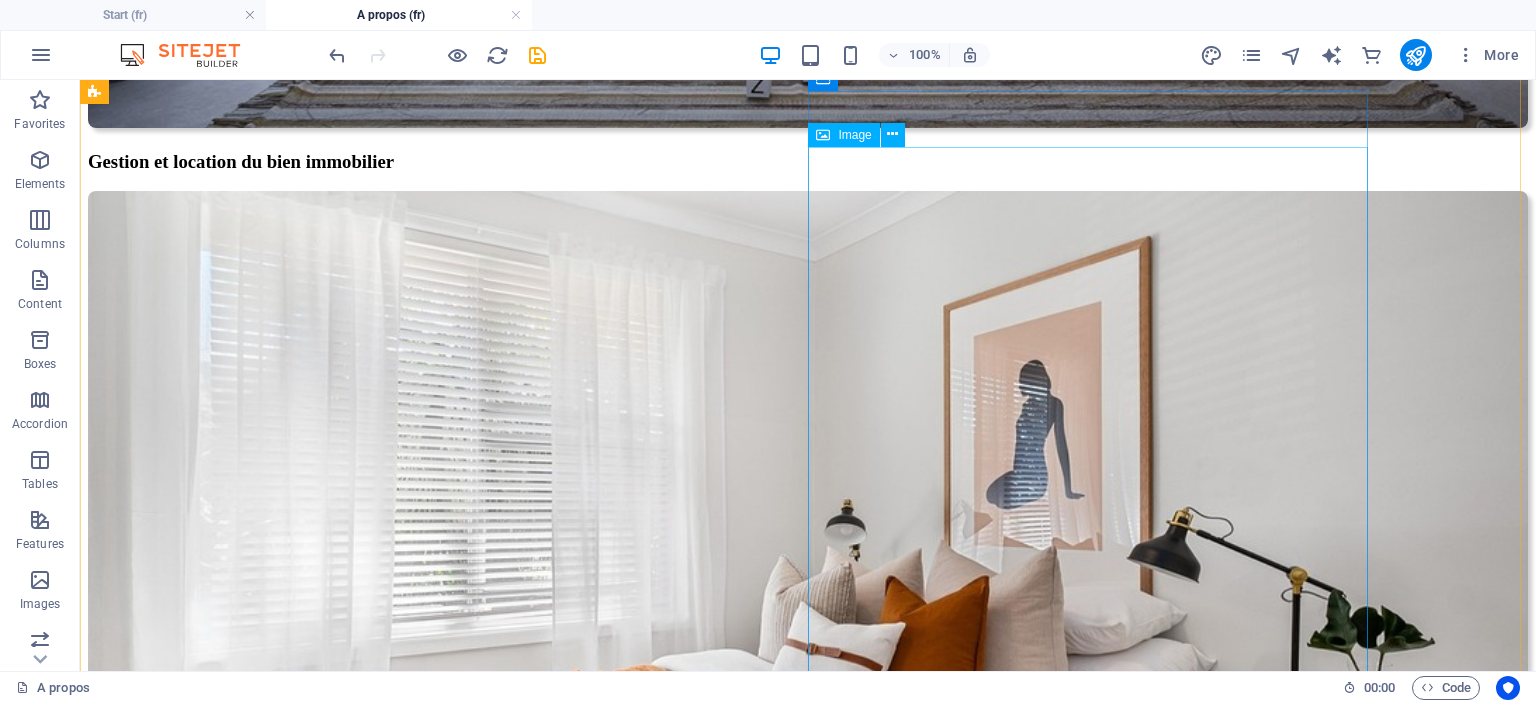 click at bounding box center (808, 11238) 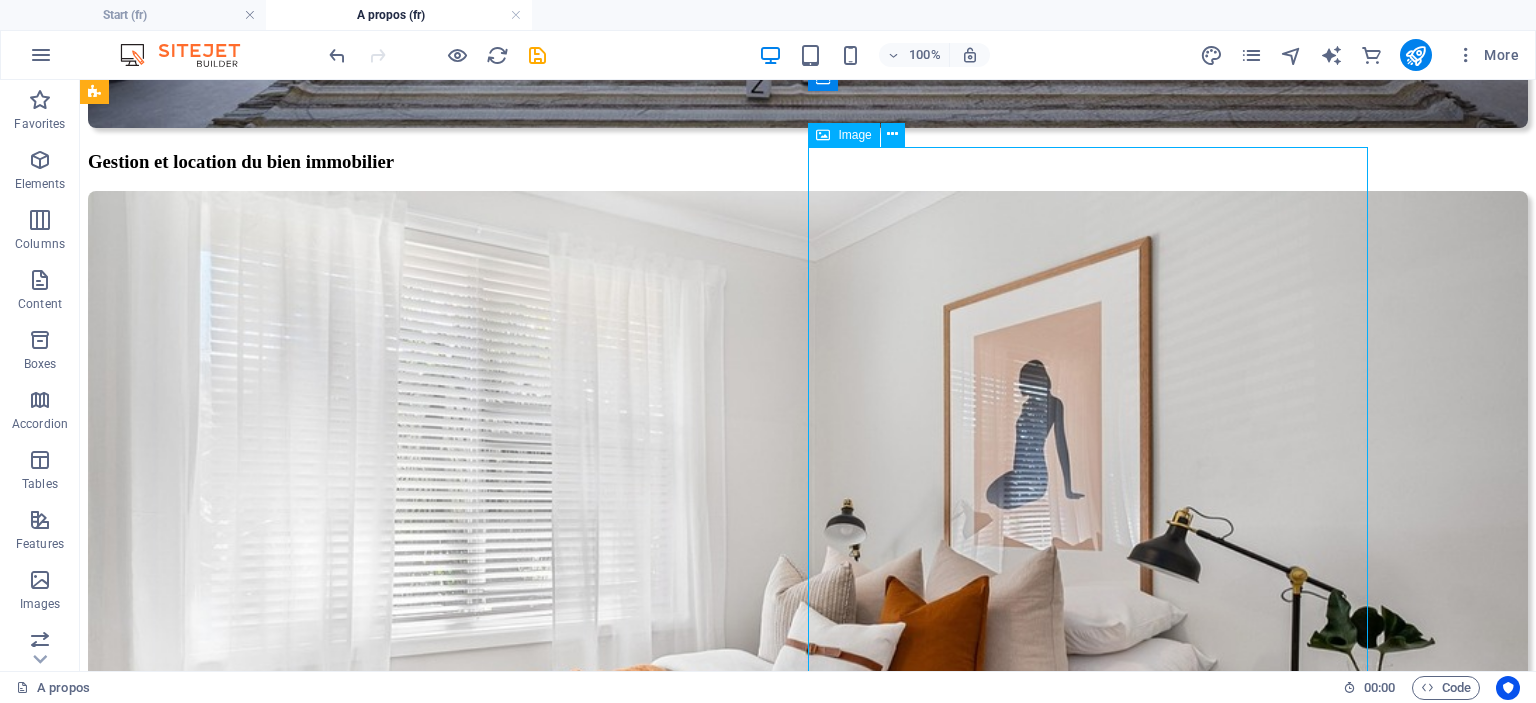 click at bounding box center (808, 11238) 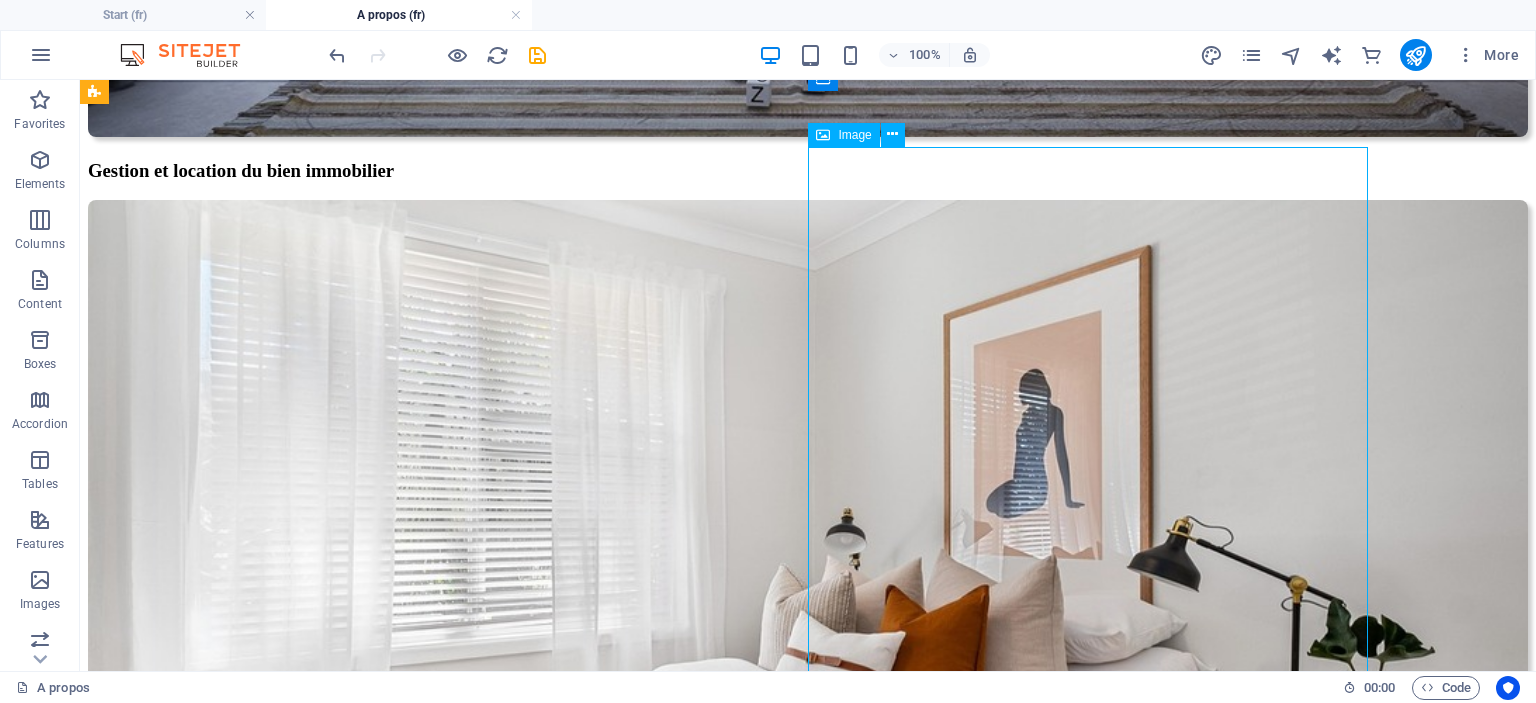 select on "px" 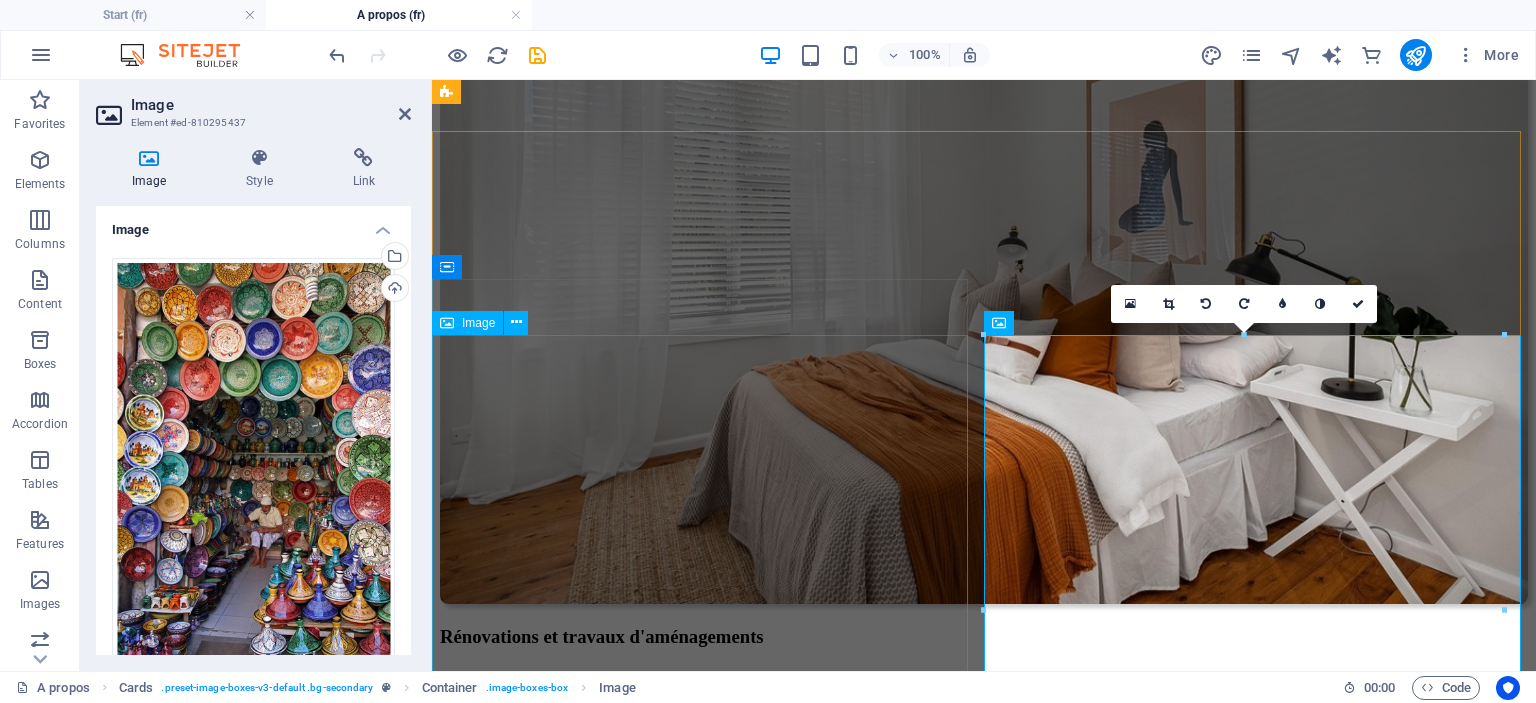 scroll, scrollTop: 2491, scrollLeft: 0, axis: vertical 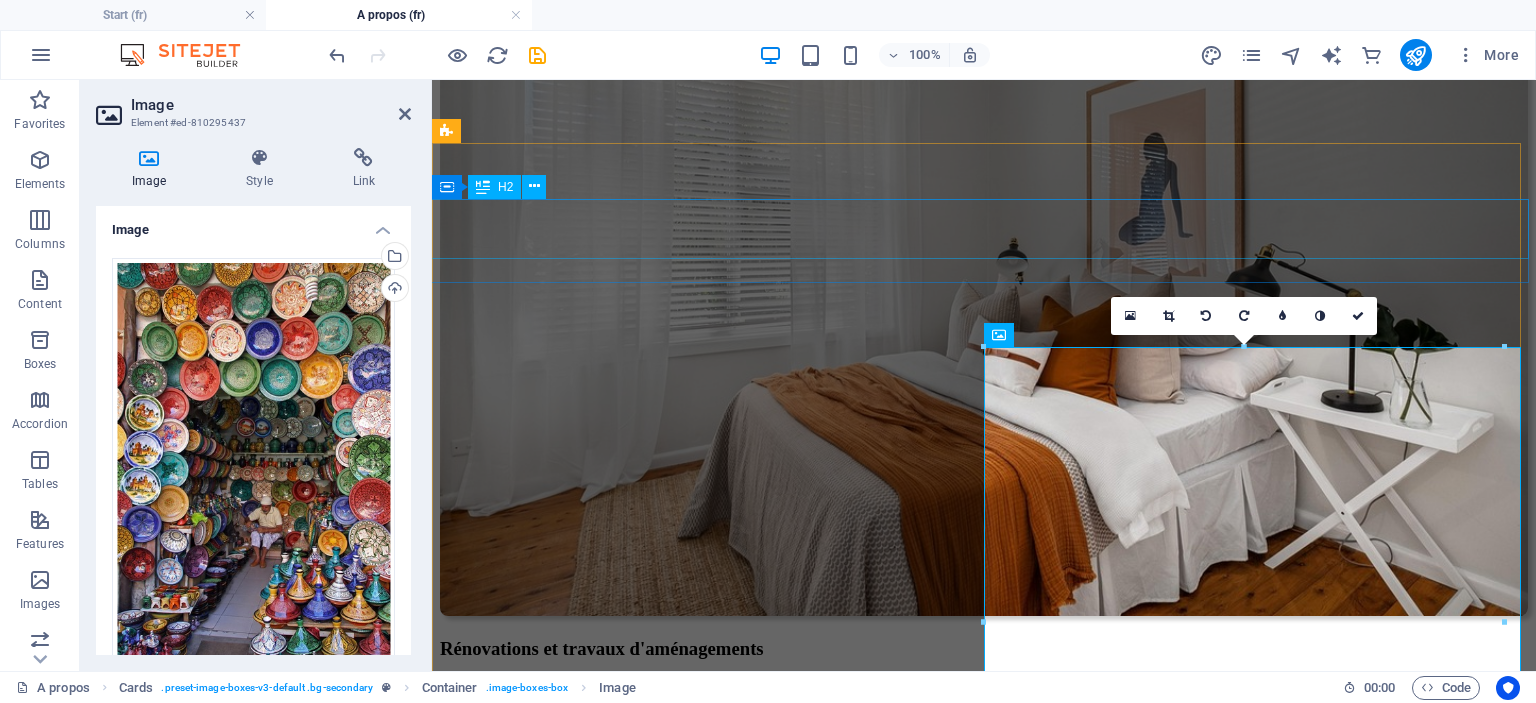 click on "Où nous opérons" at bounding box center [984, 7807] 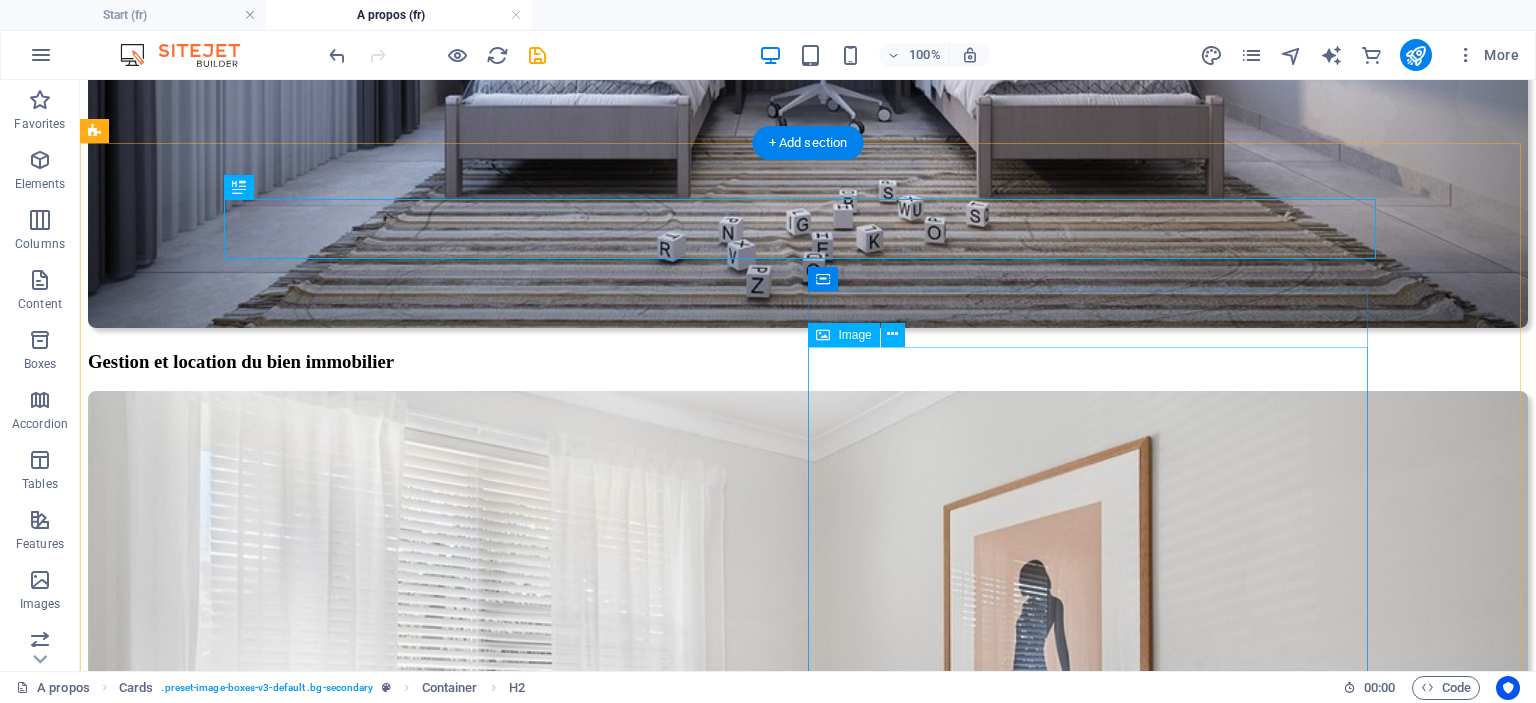 click at bounding box center [808, 11438] 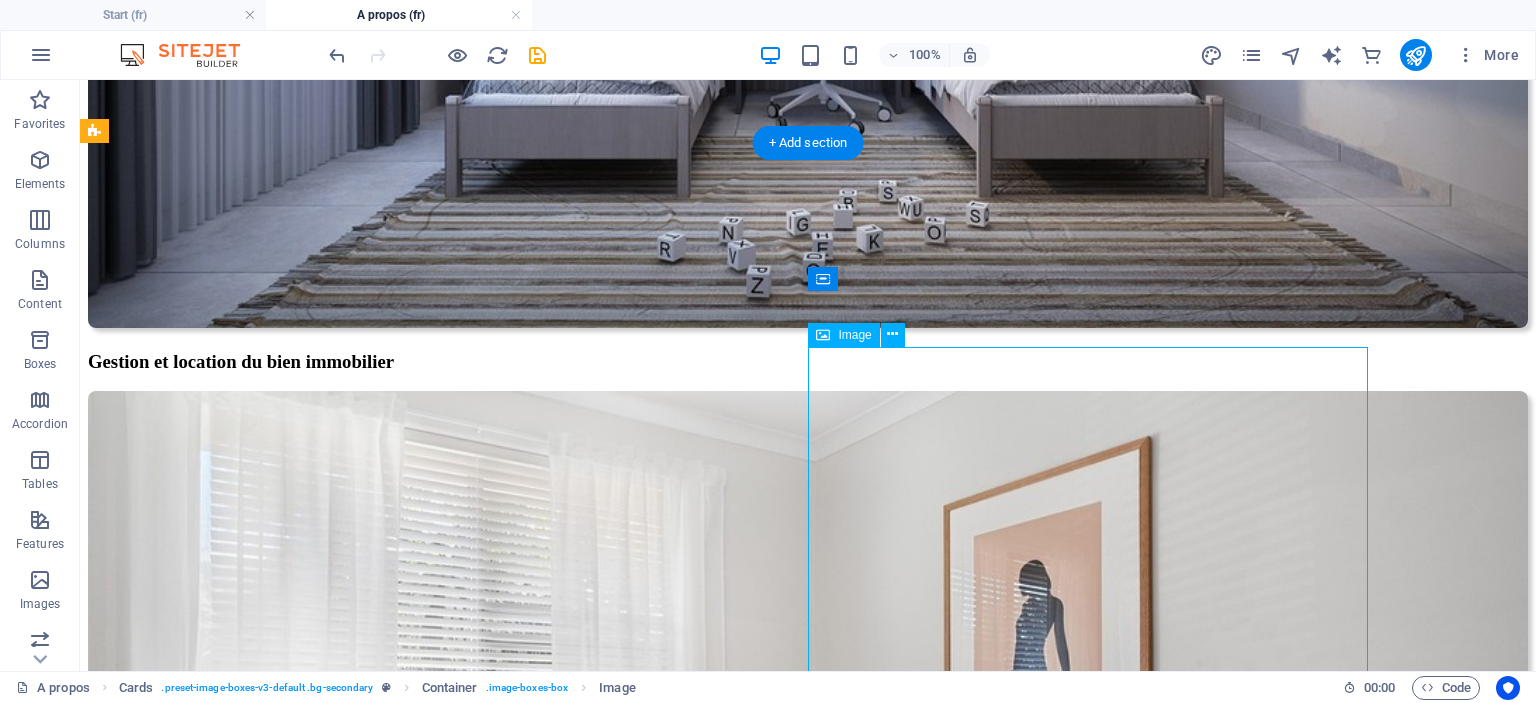 click at bounding box center (808, 11438) 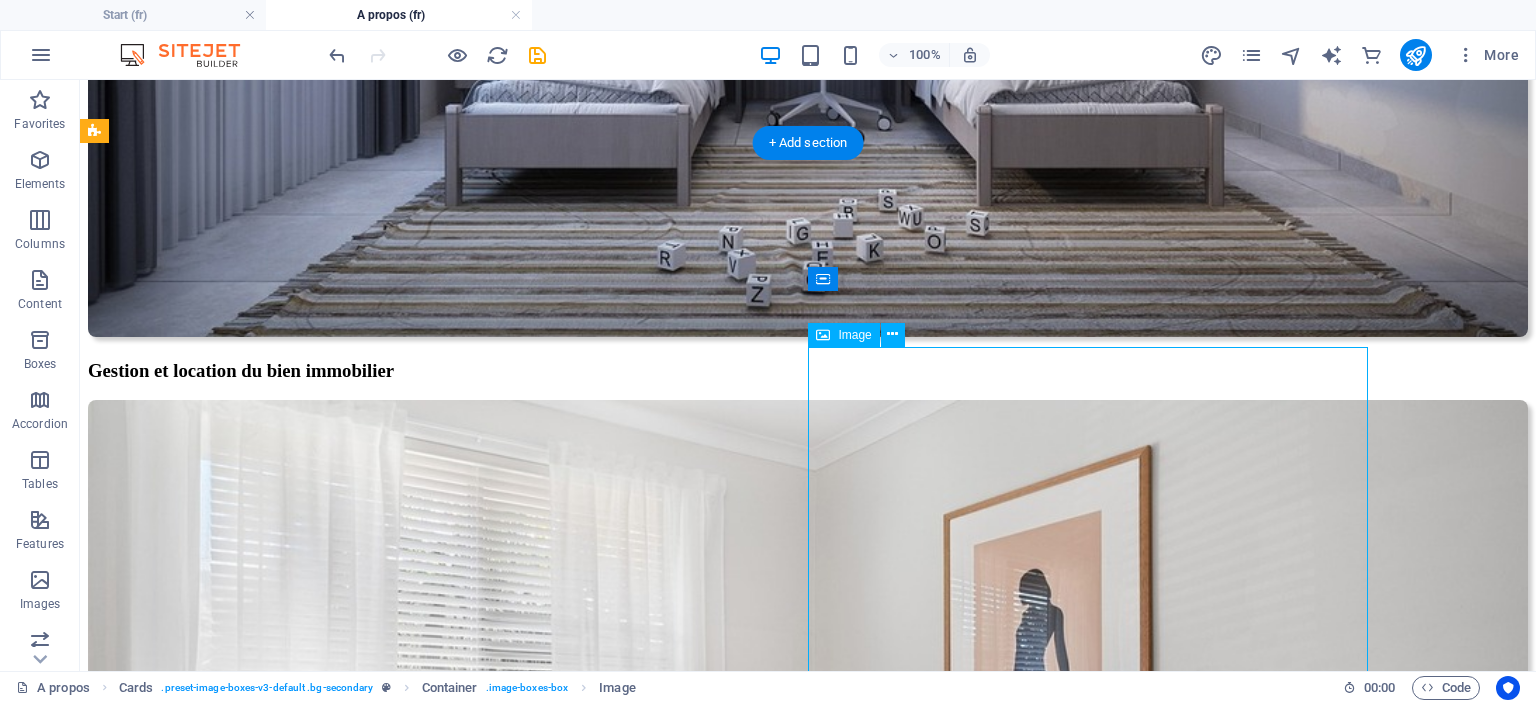 select on "px" 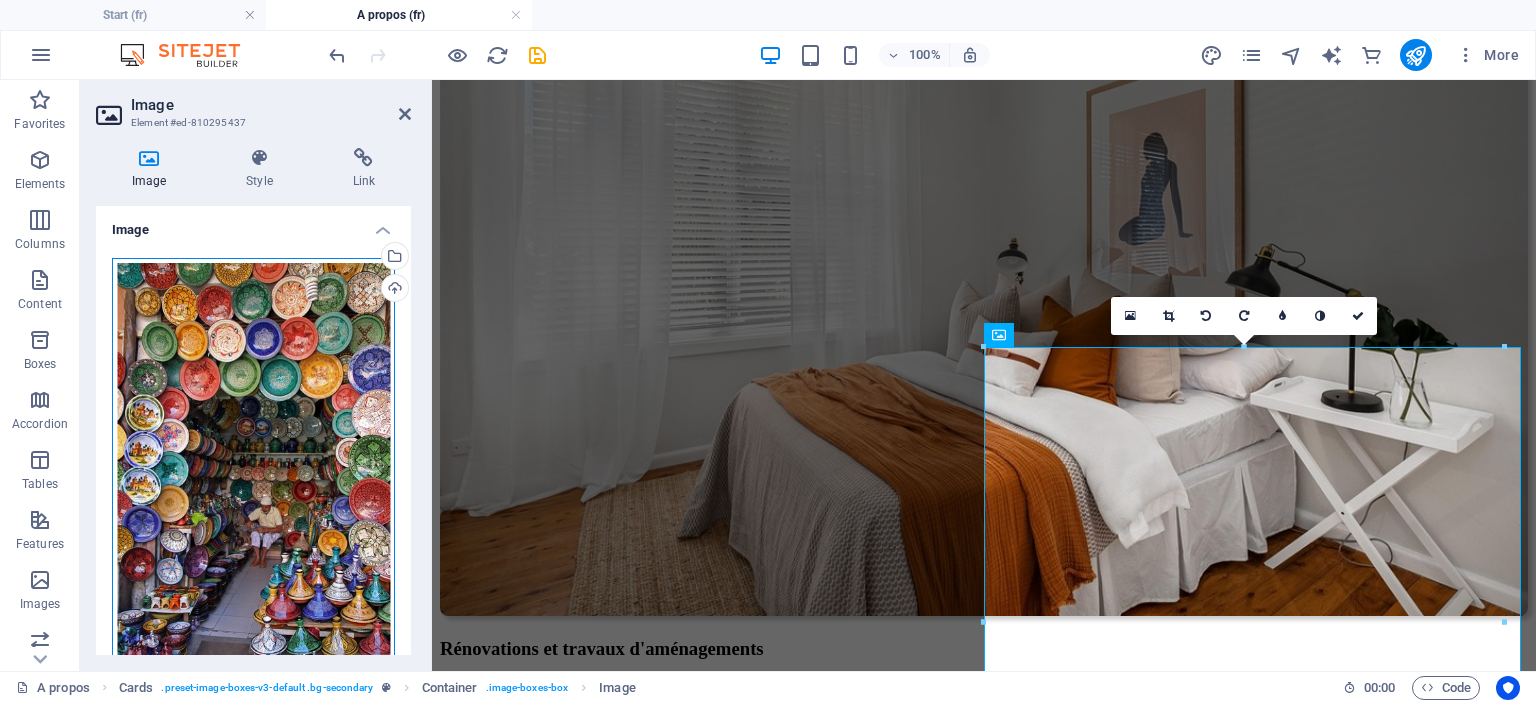 click on "Drag files here, click to choose files or select files from Files or our free stock photos & videos" at bounding box center (253, 468) 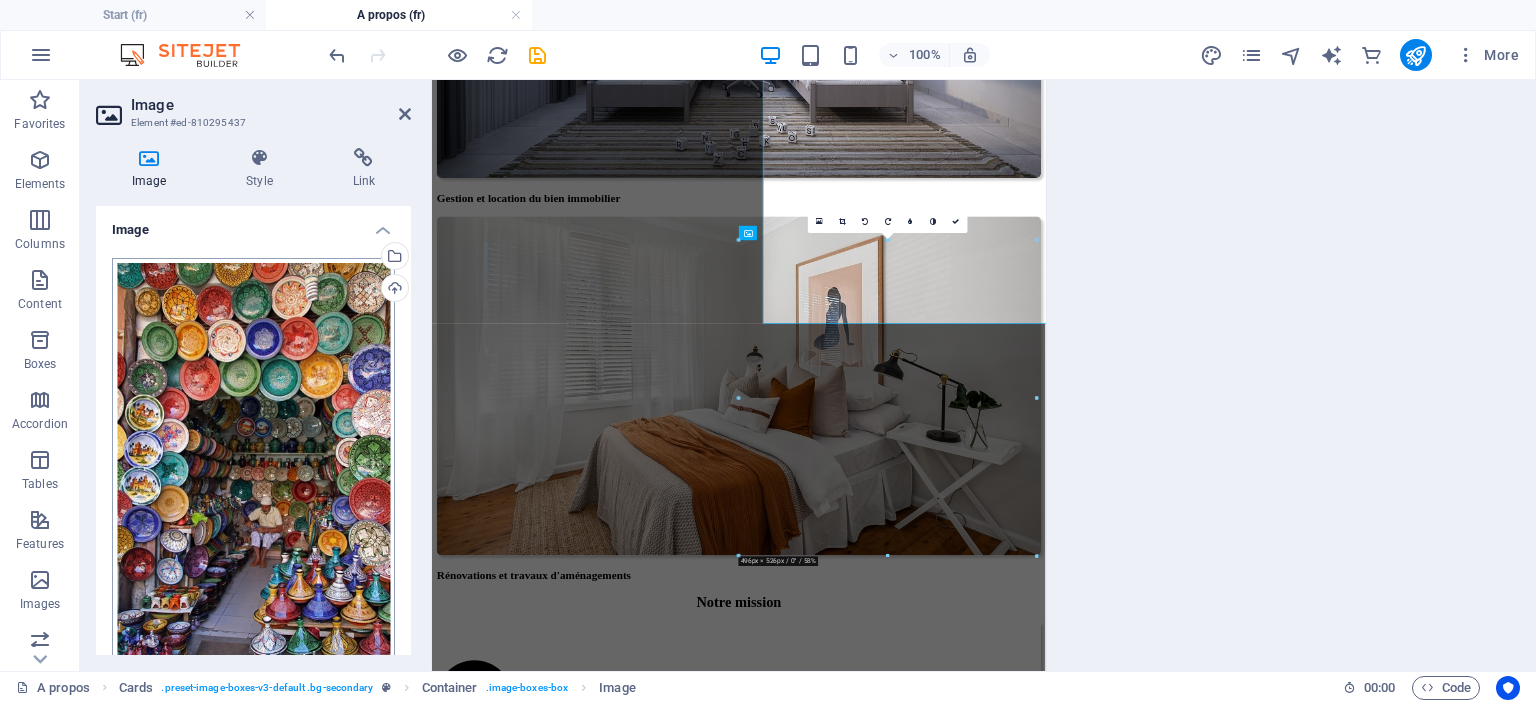 scroll, scrollTop: 2918, scrollLeft: 0, axis: vertical 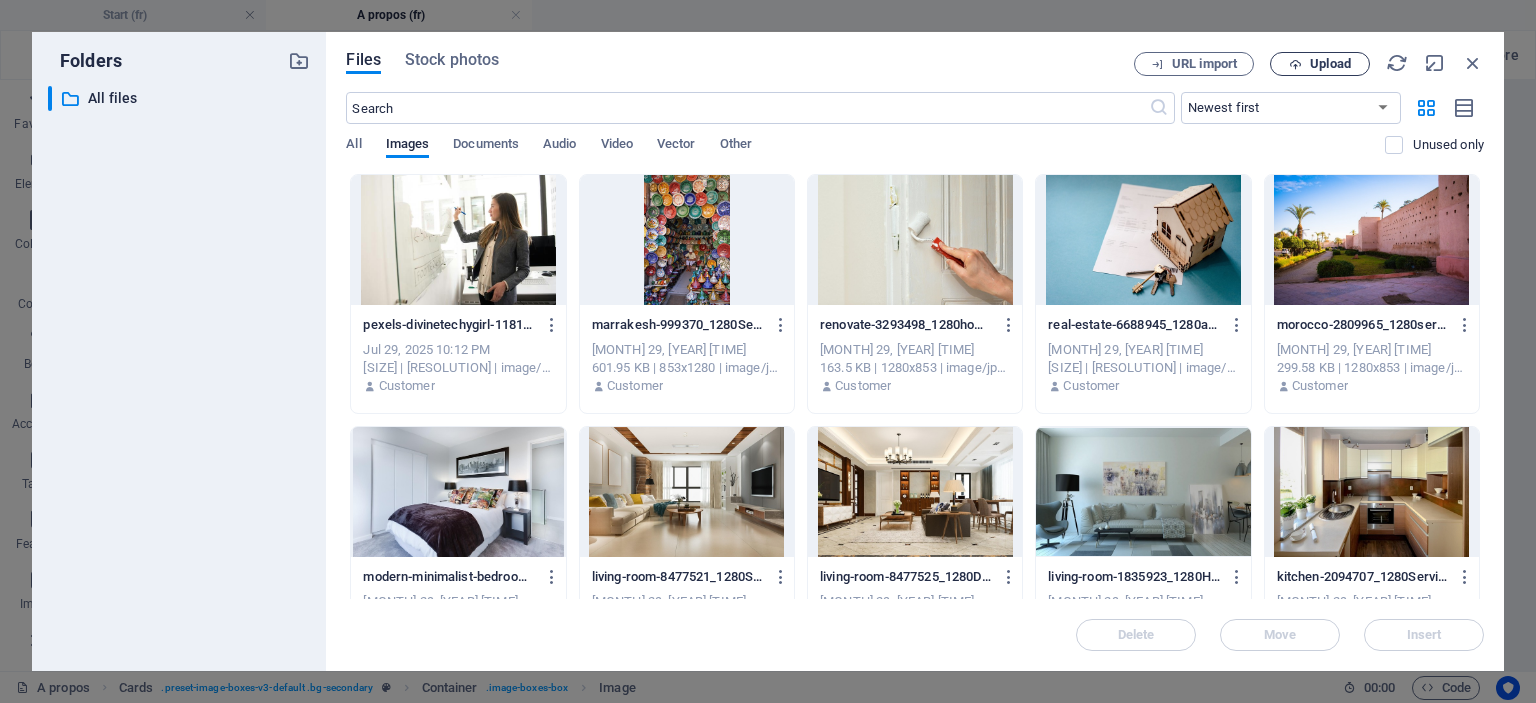 click on "Upload" at bounding box center [1320, 64] 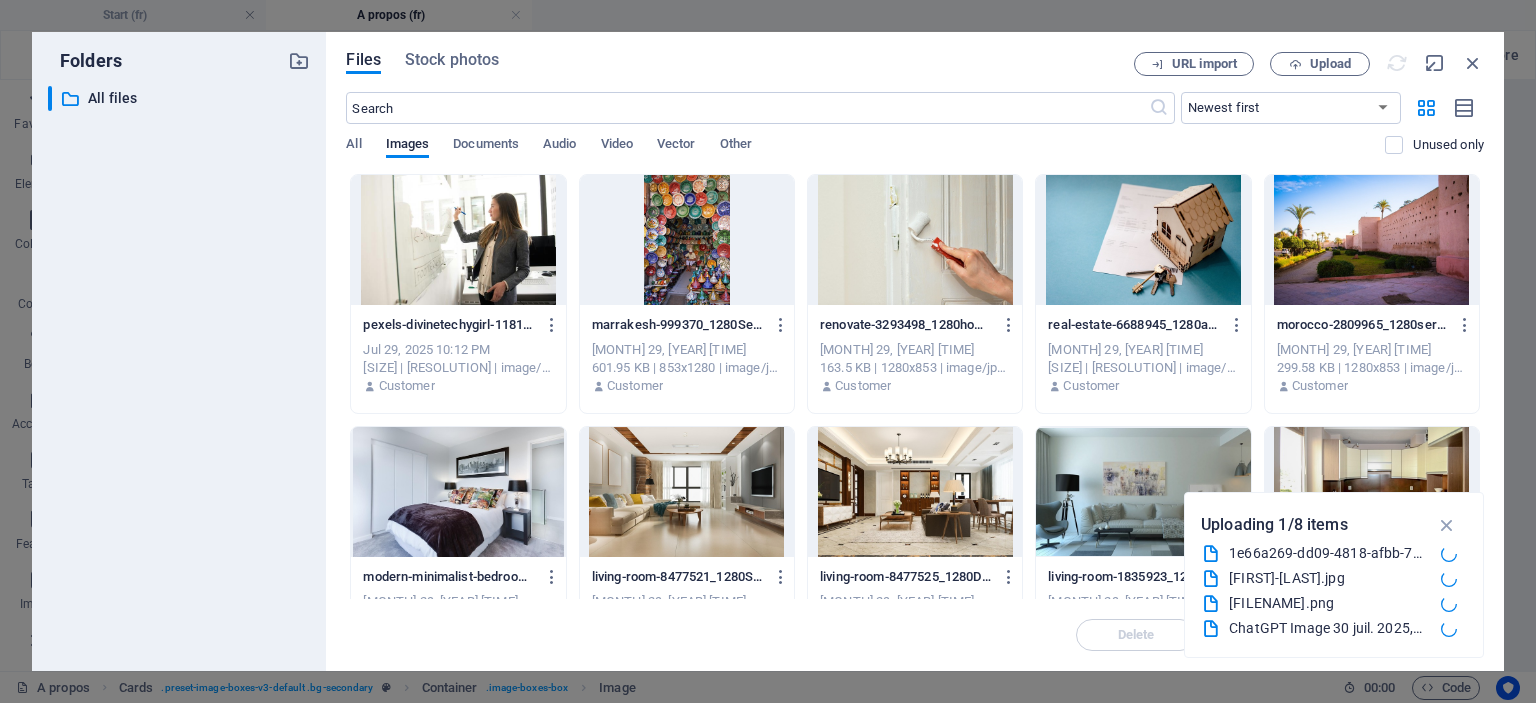 scroll, scrollTop: 0, scrollLeft: 0, axis: both 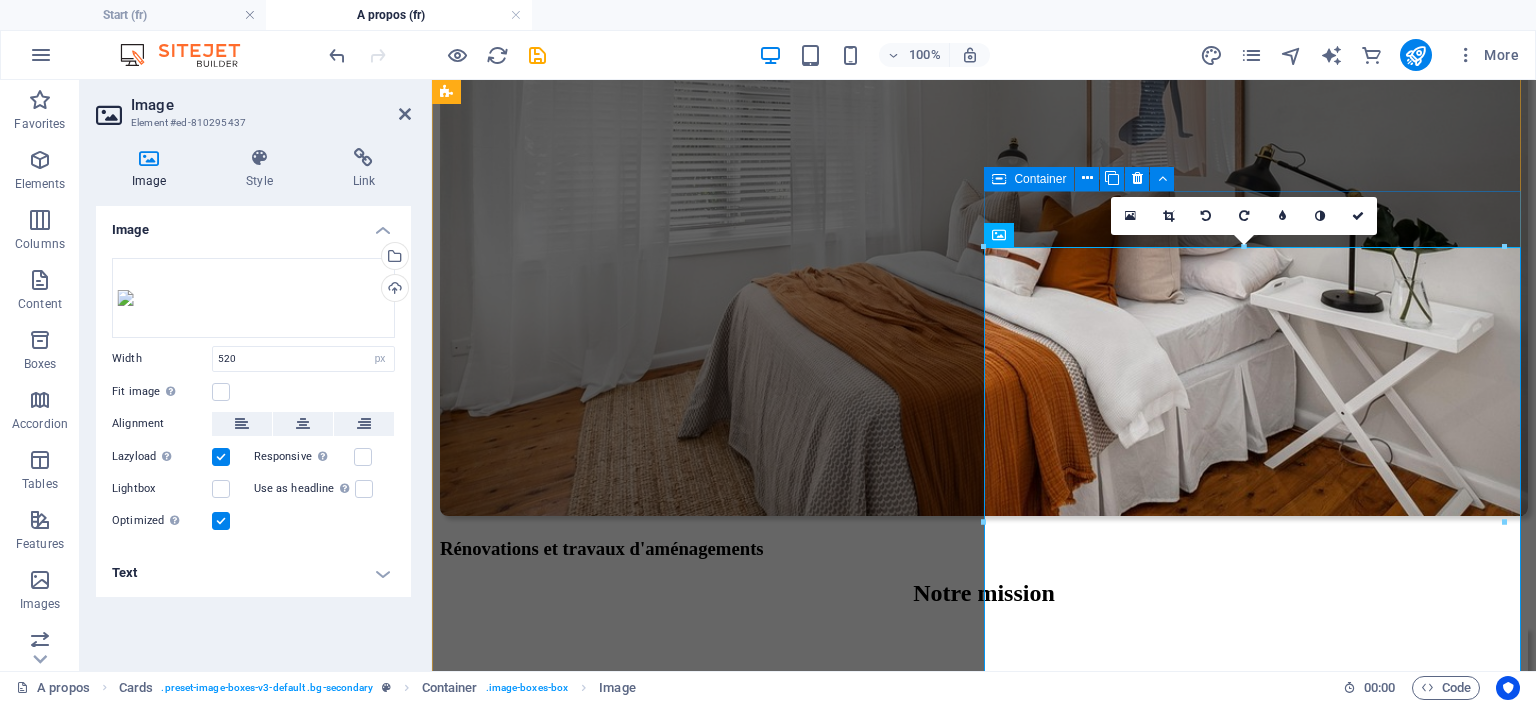 click on "[CITY]" at bounding box center [984, 8436] 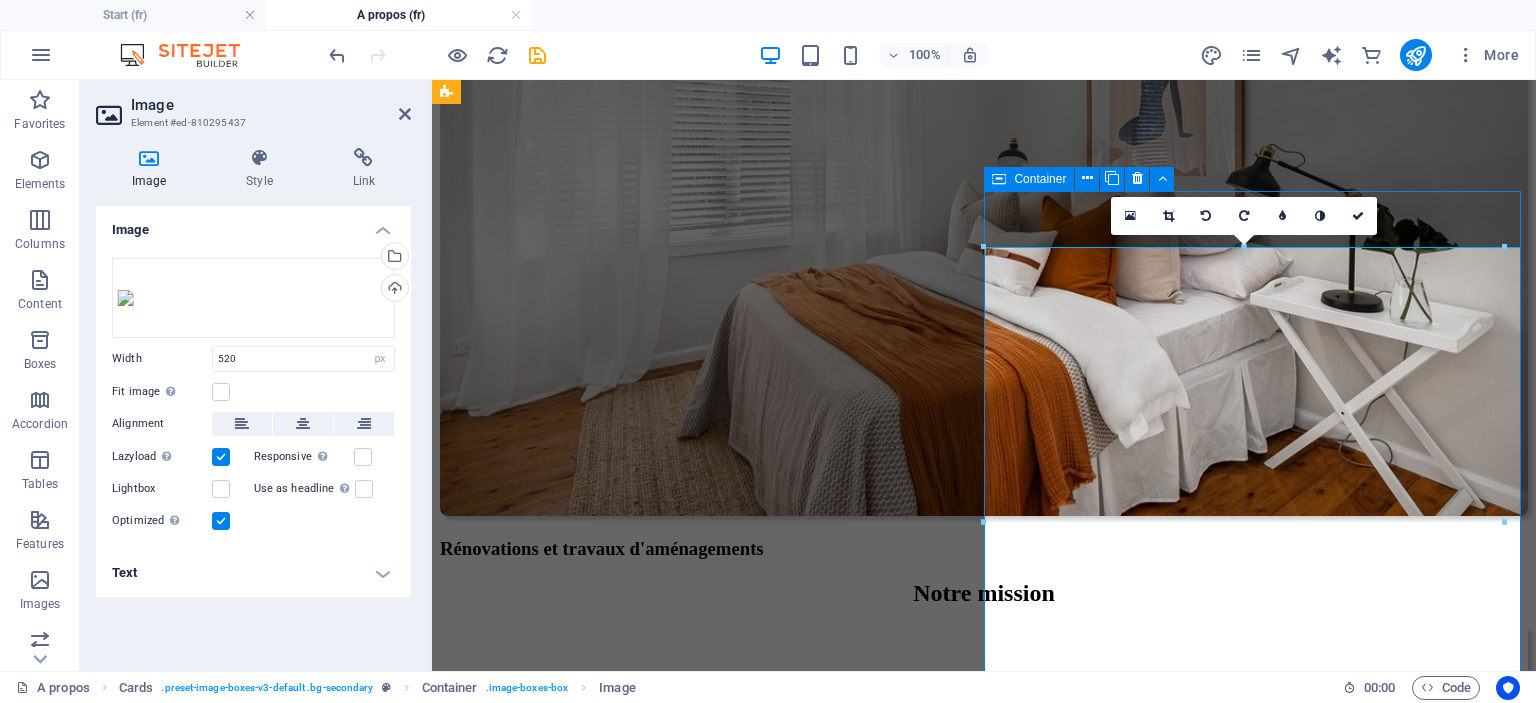 click on "[CITY]" at bounding box center (984, 8436) 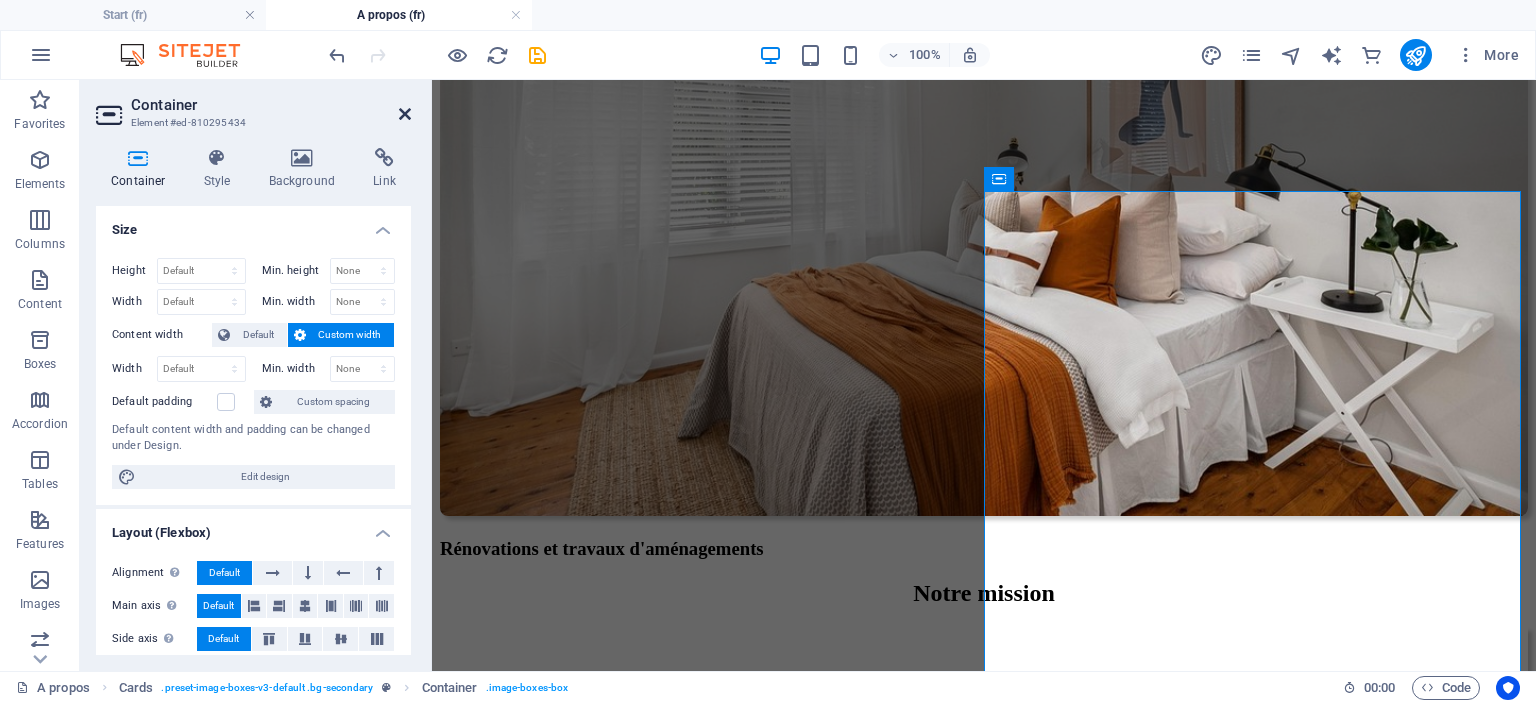 click at bounding box center (405, 114) 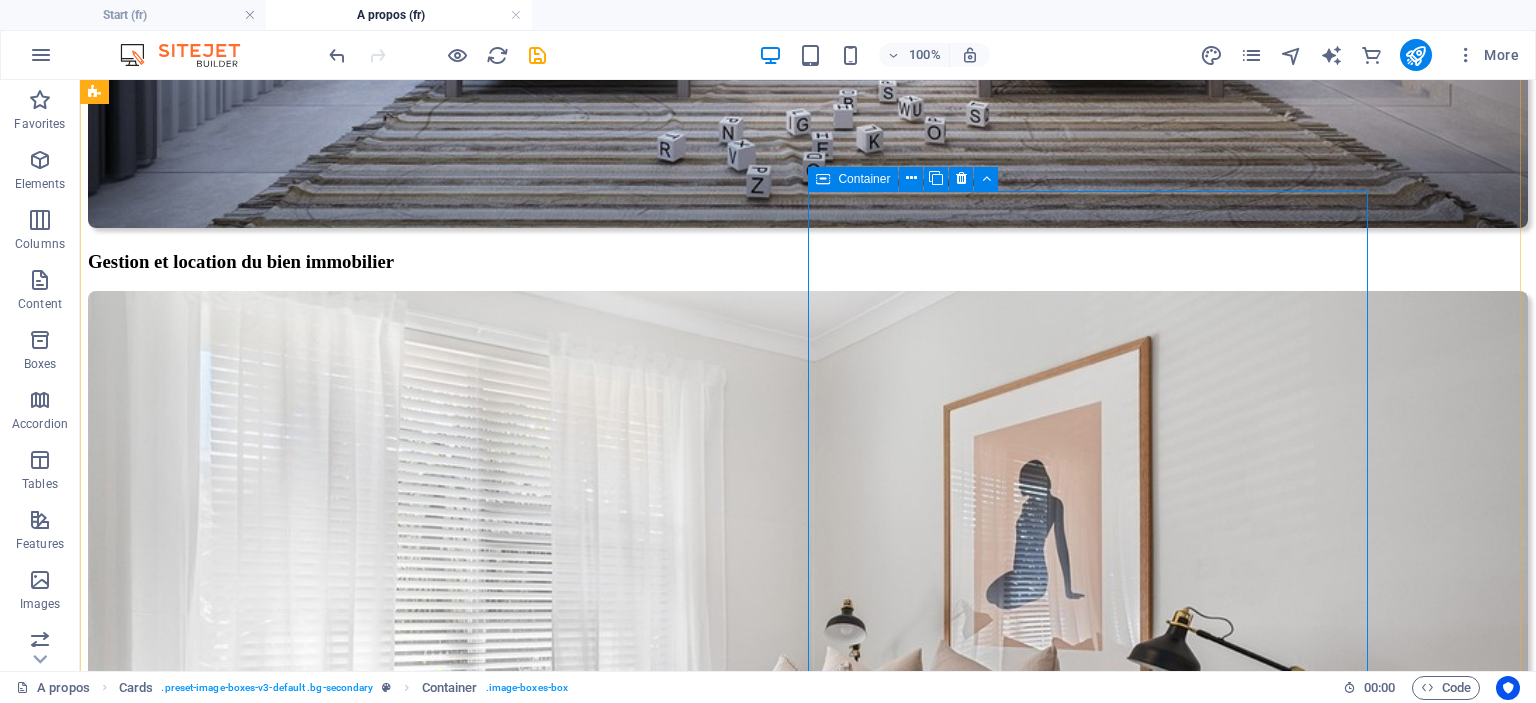 click on "[CITY]" at bounding box center [808, 11049] 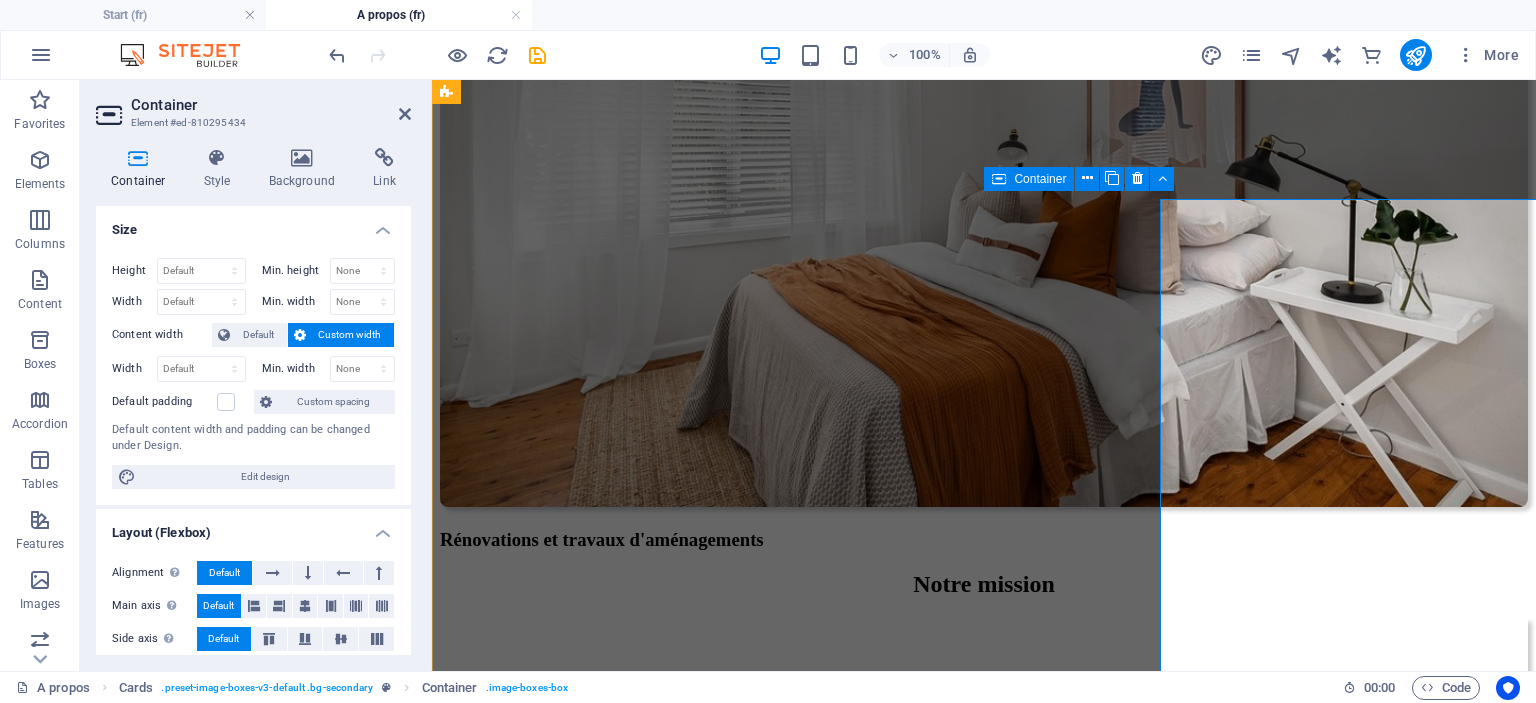 scroll, scrollTop: 2591, scrollLeft: 0, axis: vertical 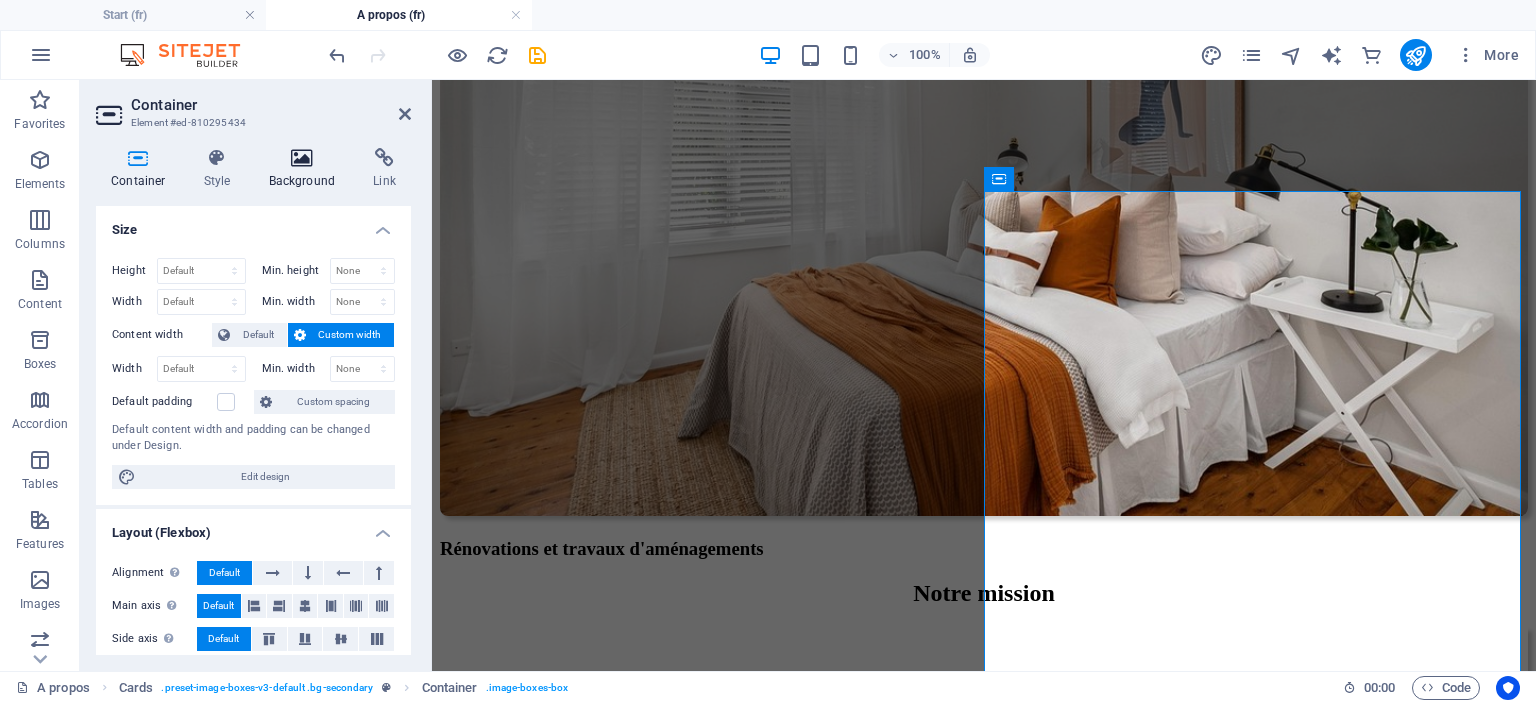 click at bounding box center (302, 158) 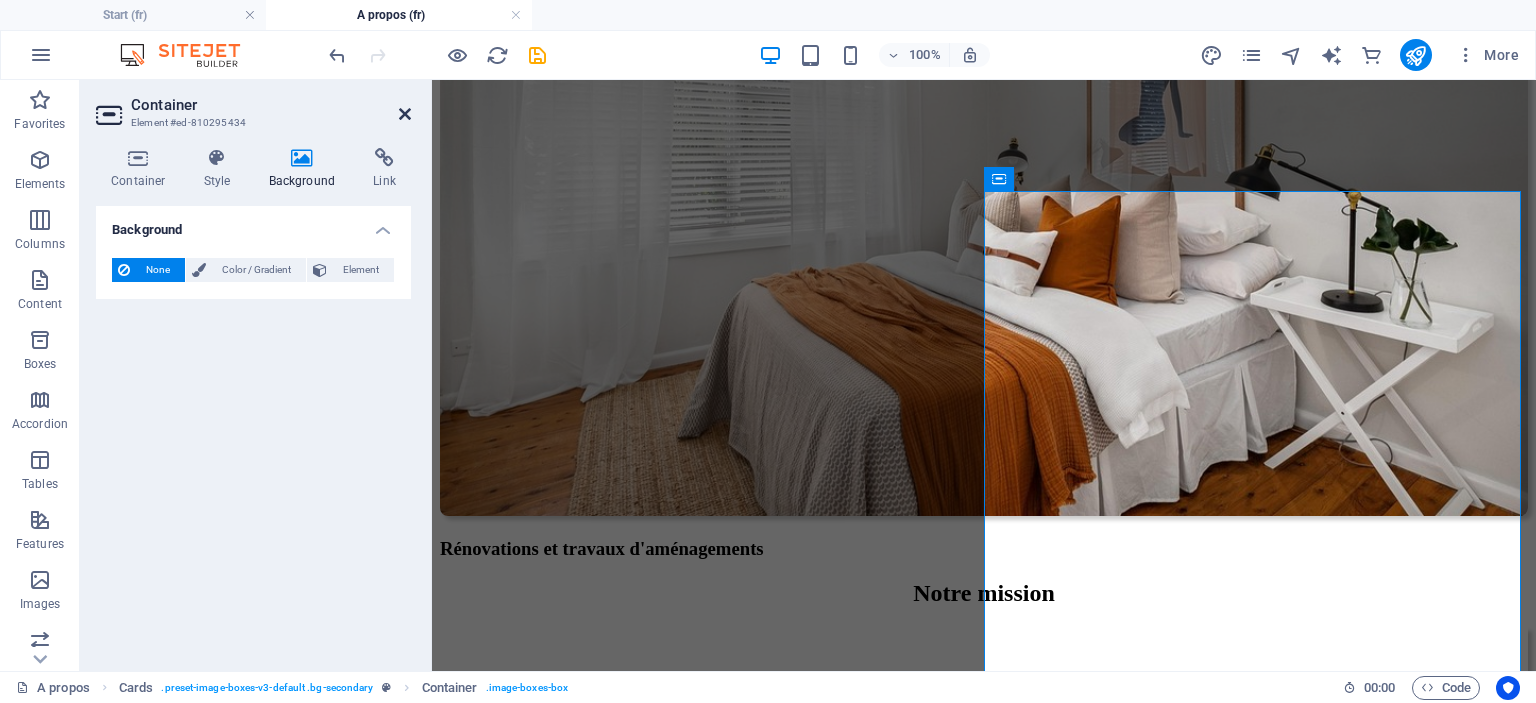 click at bounding box center [405, 114] 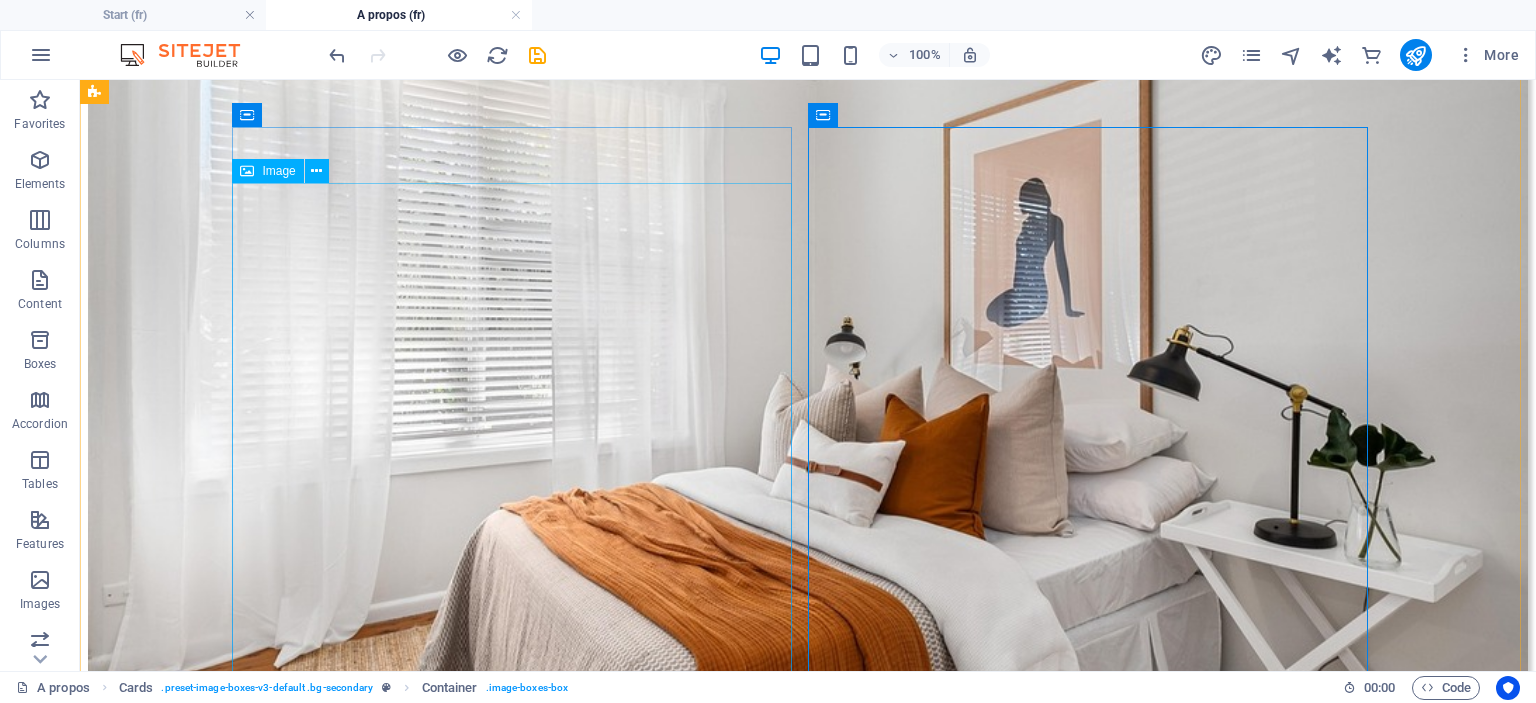 scroll, scrollTop: 3000, scrollLeft: 0, axis: vertical 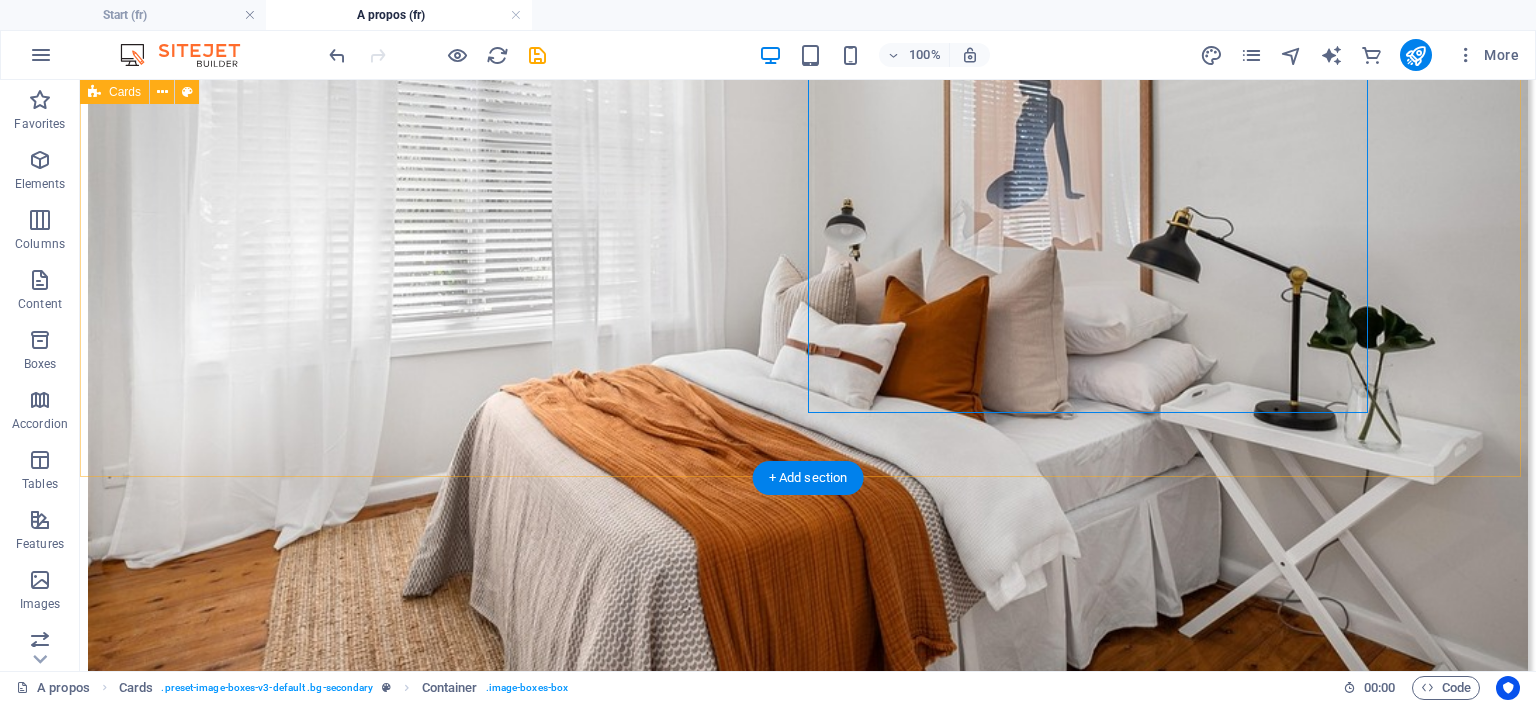 click on "Où nous opérons Nous intervenons localement dans plusieurs grandes villes du Maroc : Casablanca et ses alentours Marrakech" at bounding box center (808, 10283) 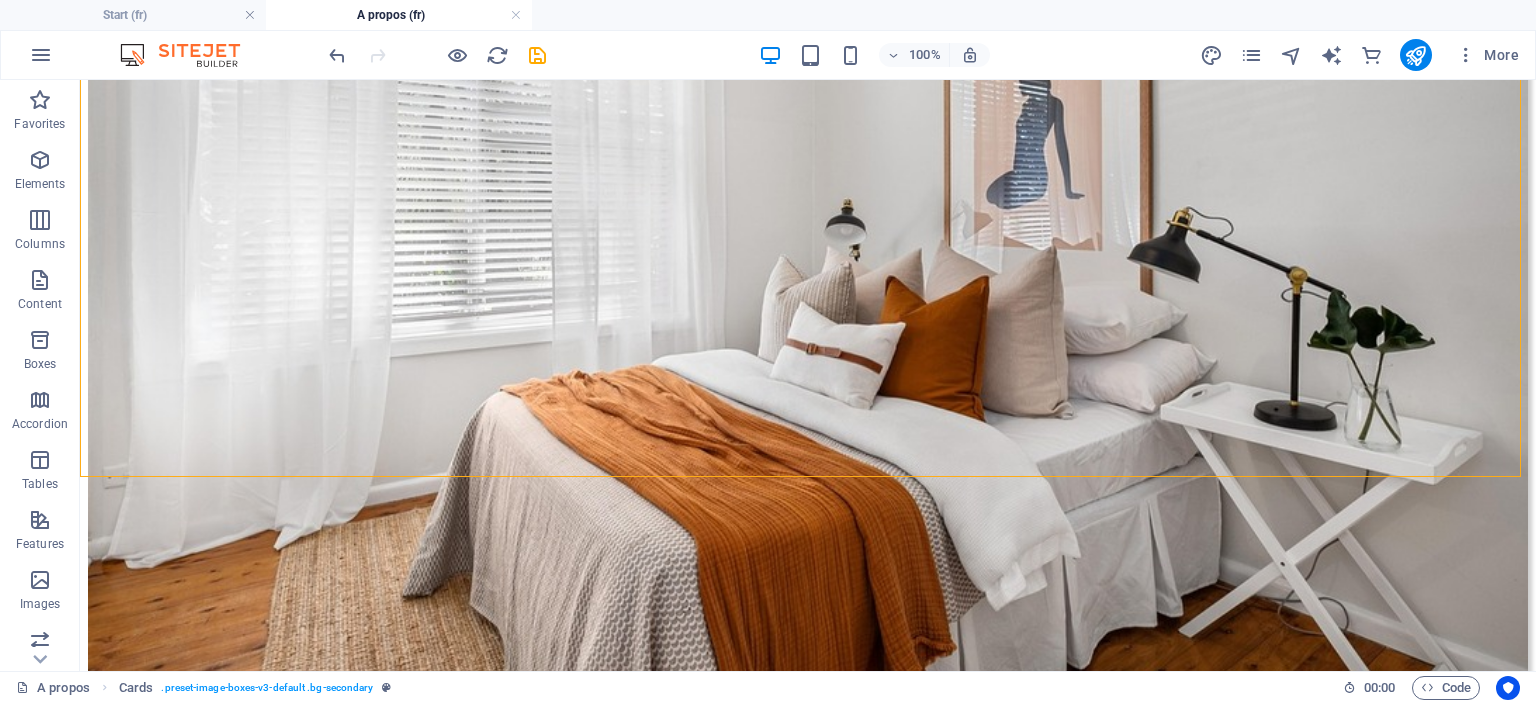 click at bounding box center (437, 55) 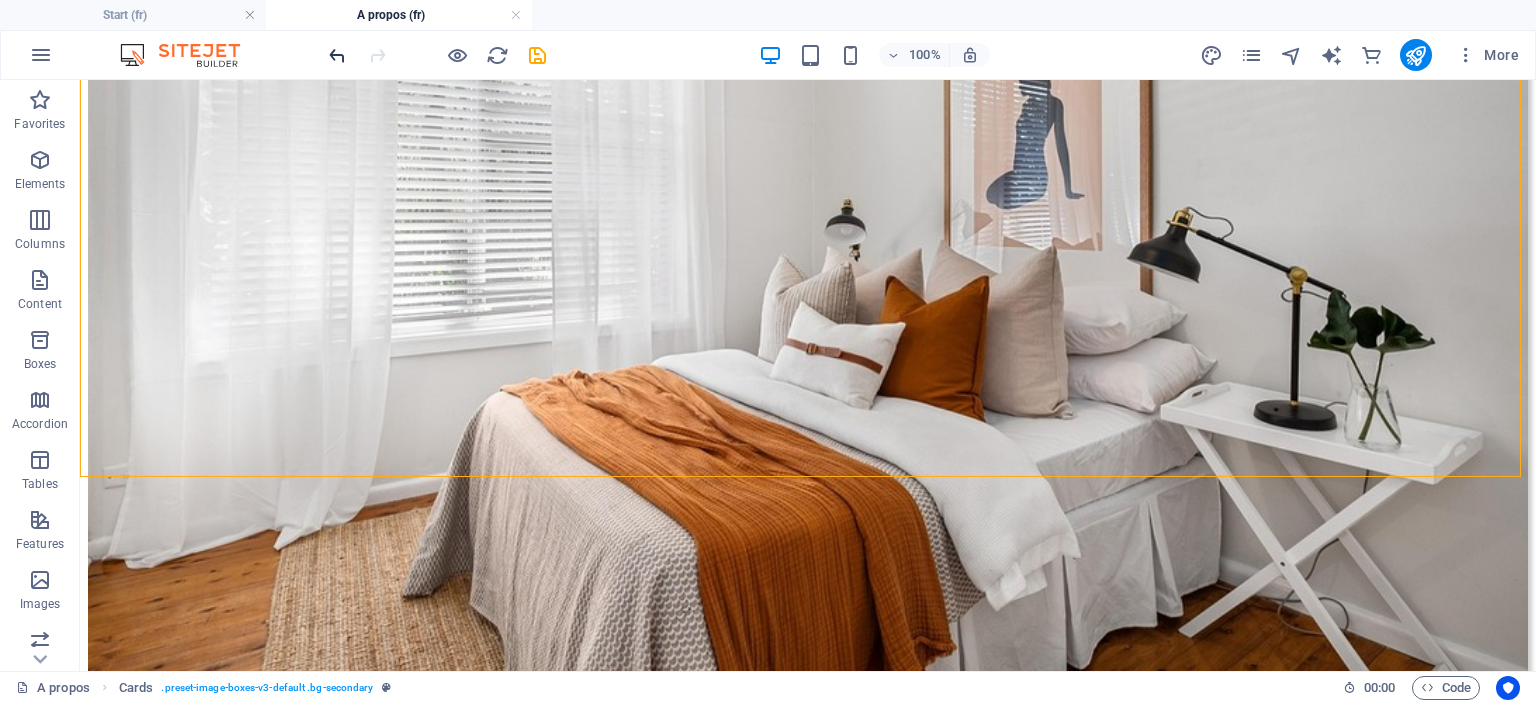click at bounding box center [337, 55] 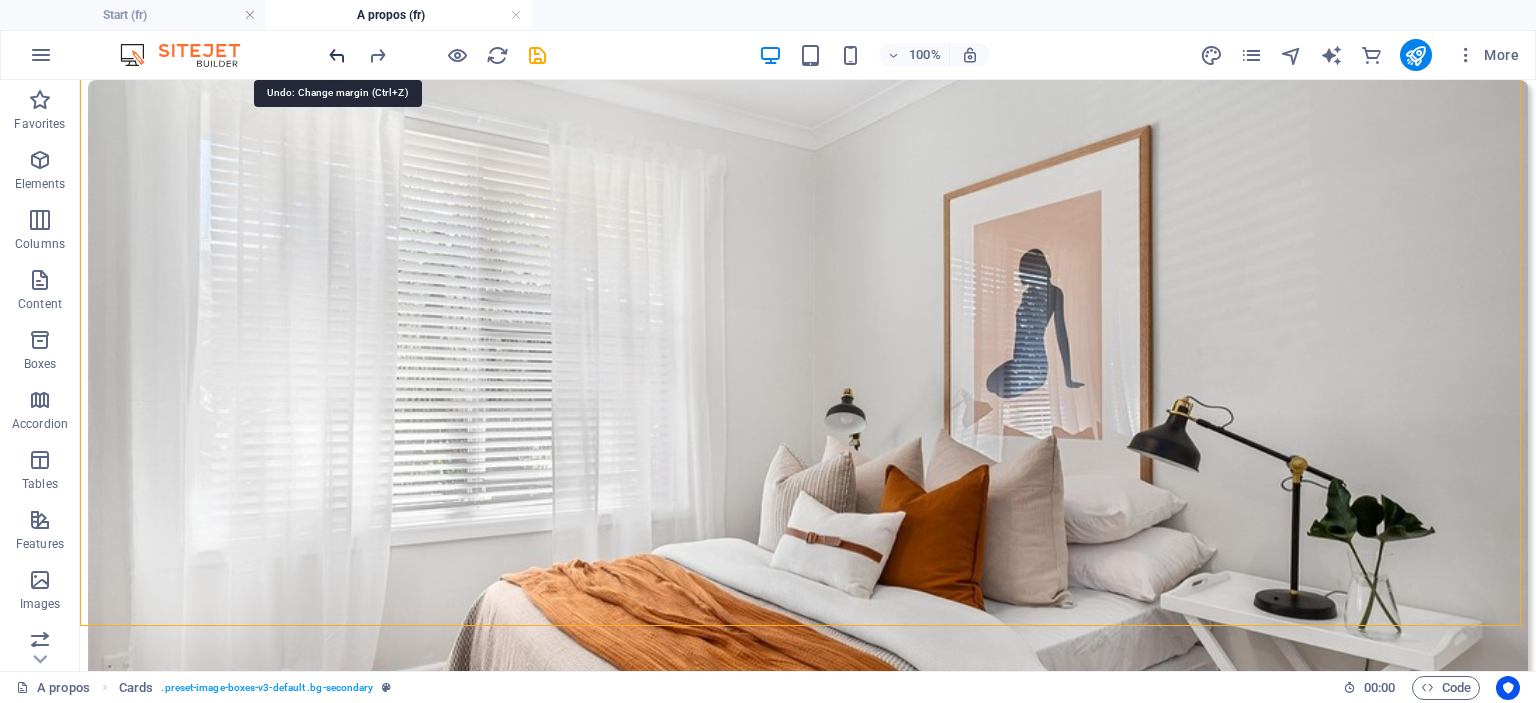 scroll, scrollTop: 2754, scrollLeft: 0, axis: vertical 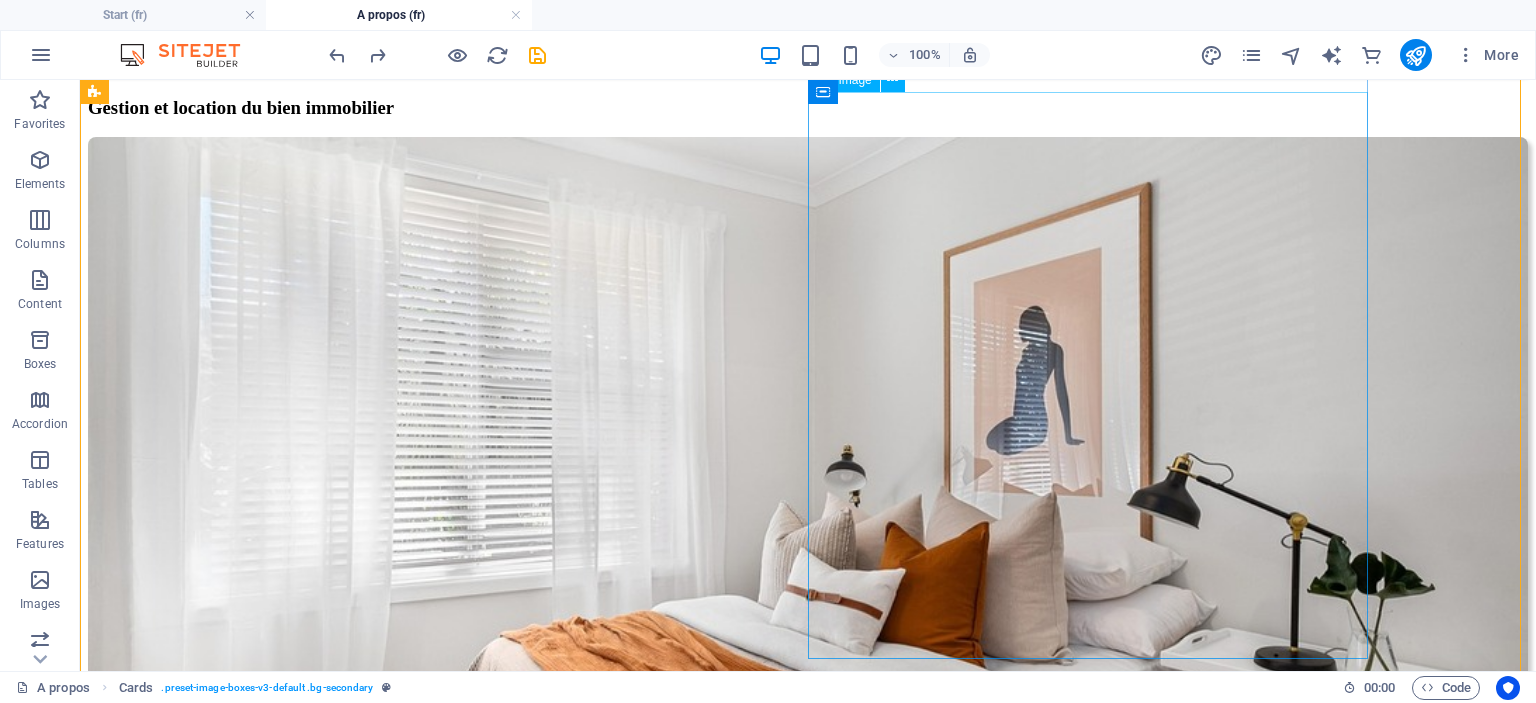 click at bounding box center (808, 11184) 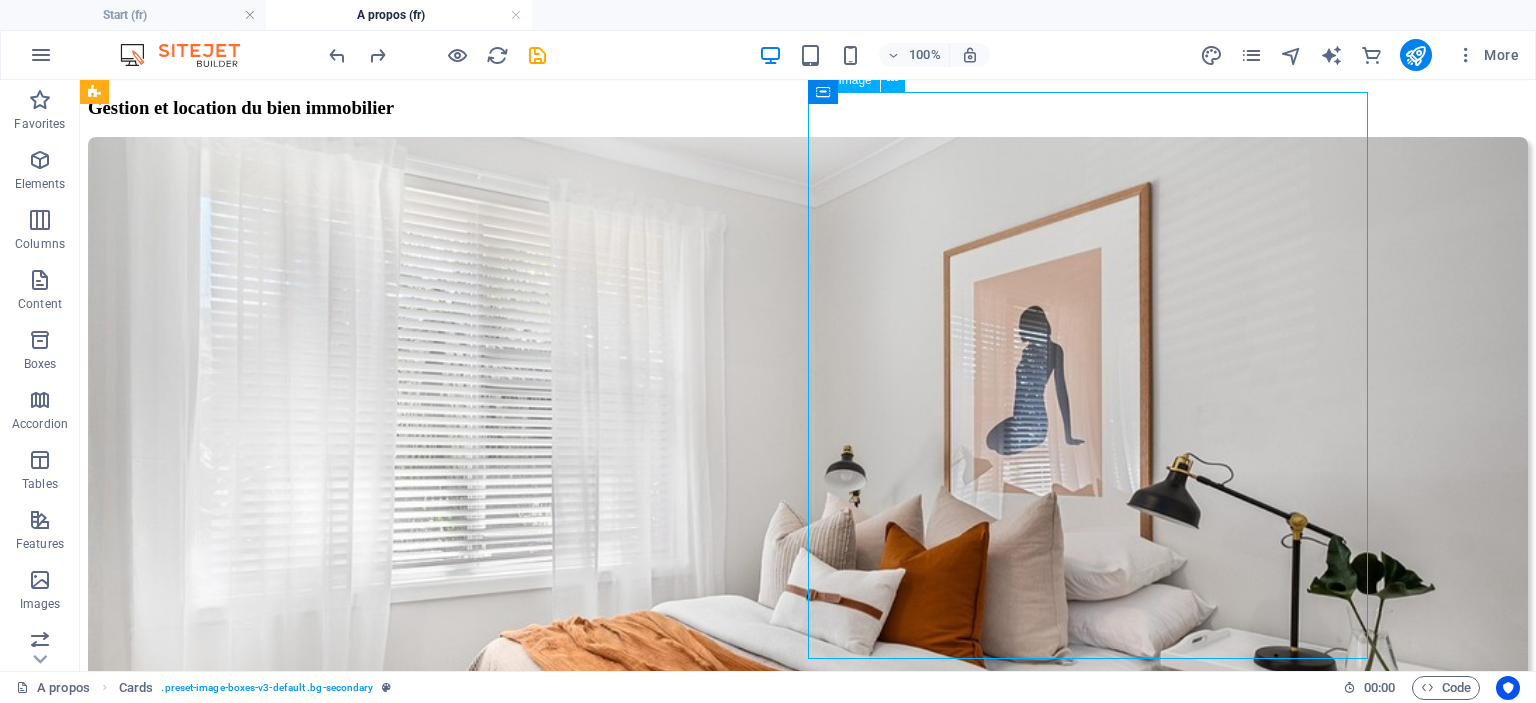 click at bounding box center [808, 11184] 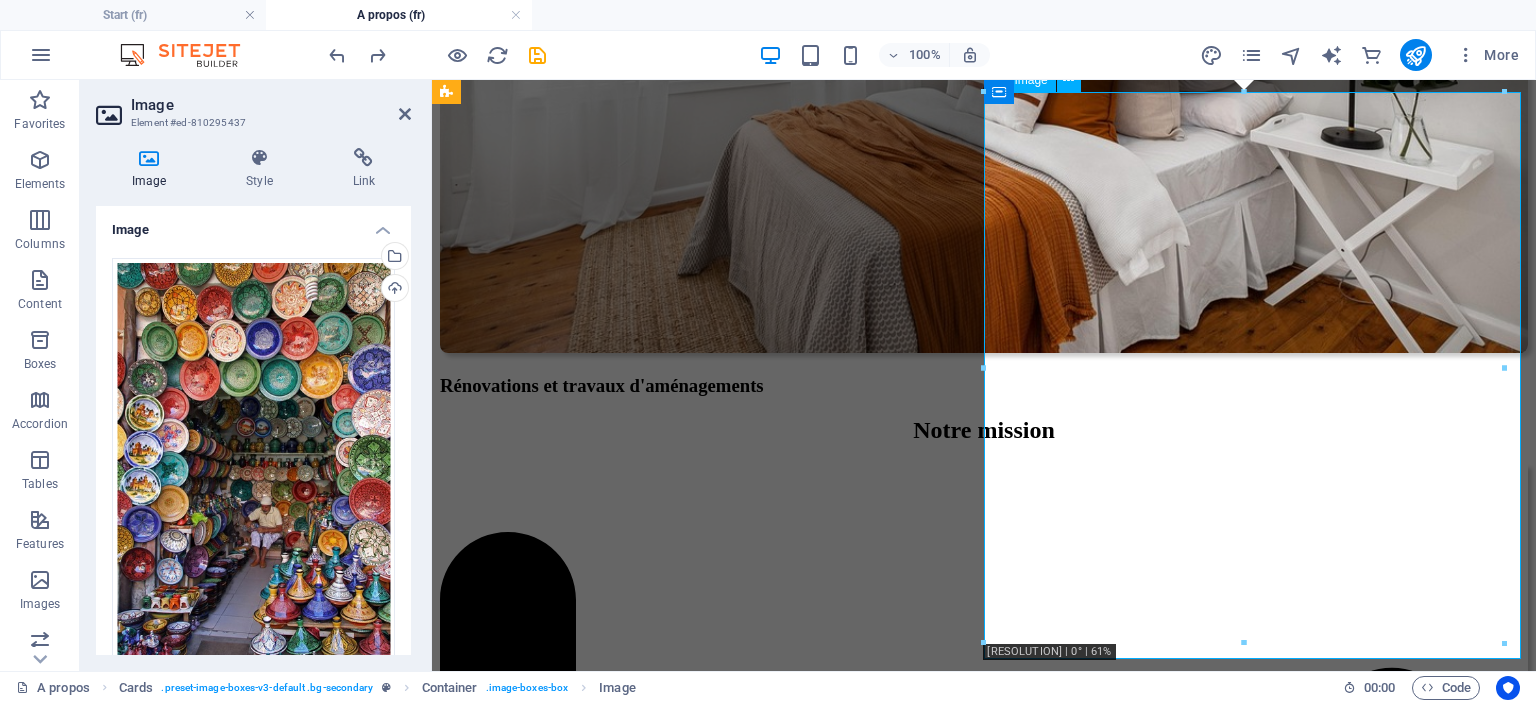 scroll, scrollTop: 2745, scrollLeft: 0, axis: vertical 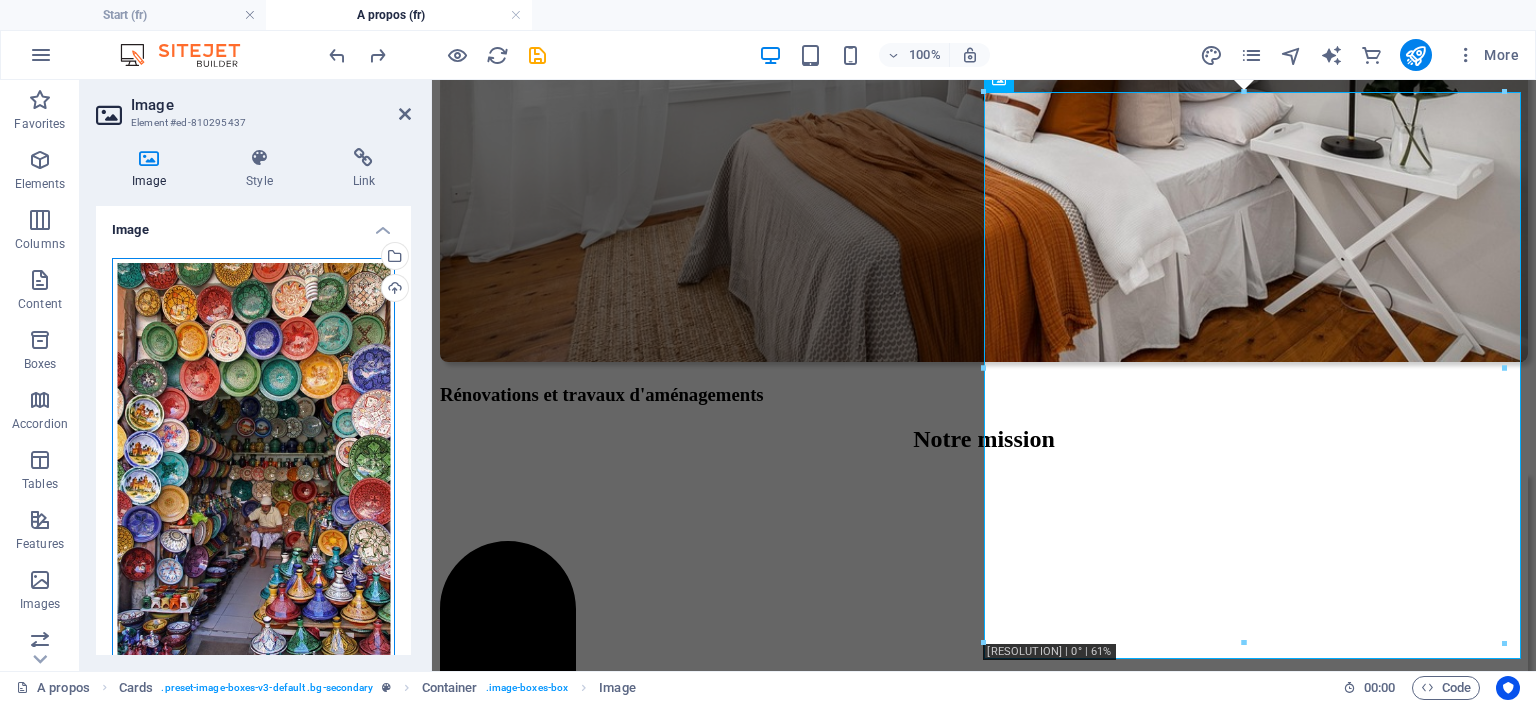 click on "Drag files here, click to choose files or select files from Files or our free stock photos & videos" at bounding box center [253, 468] 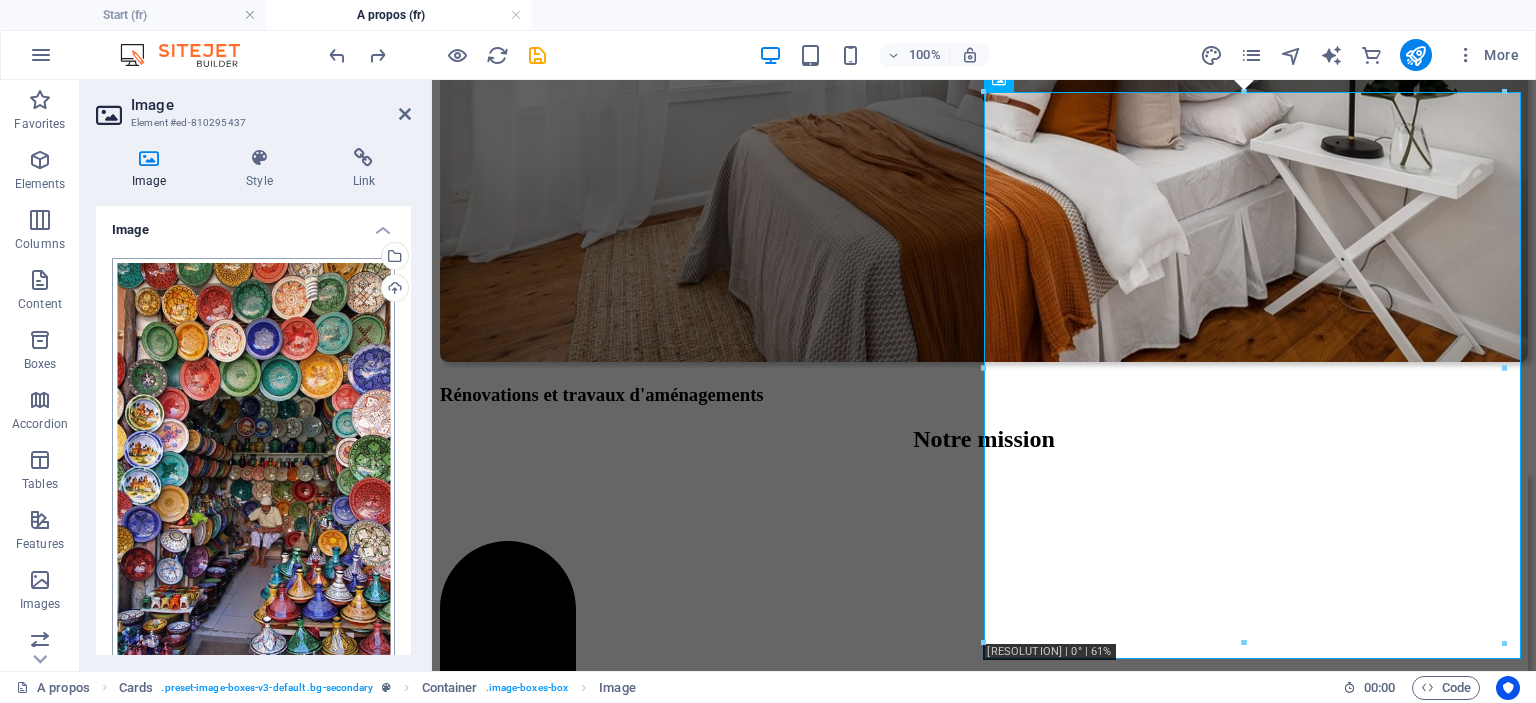 scroll, scrollTop: 3172, scrollLeft: 0, axis: vertical 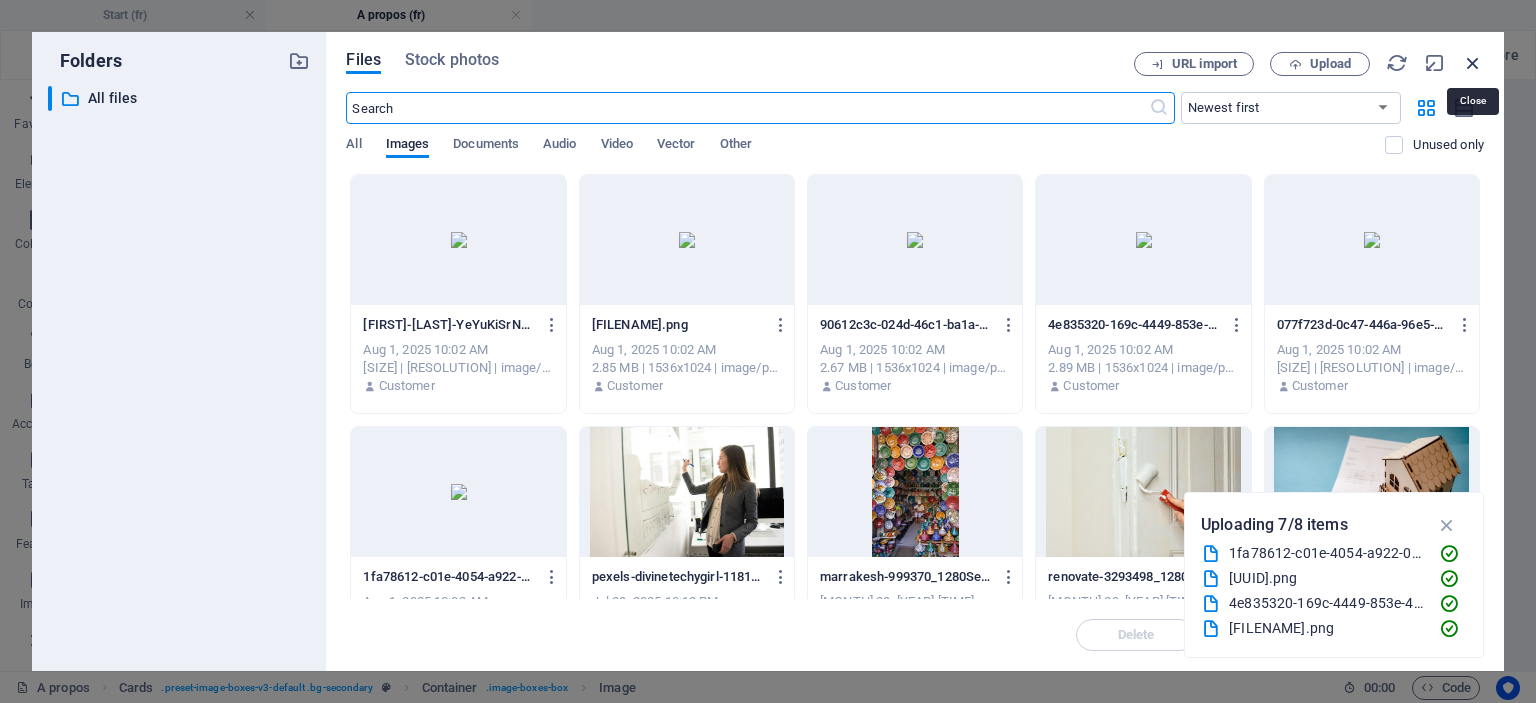 click at bounding box center [1473, 63] 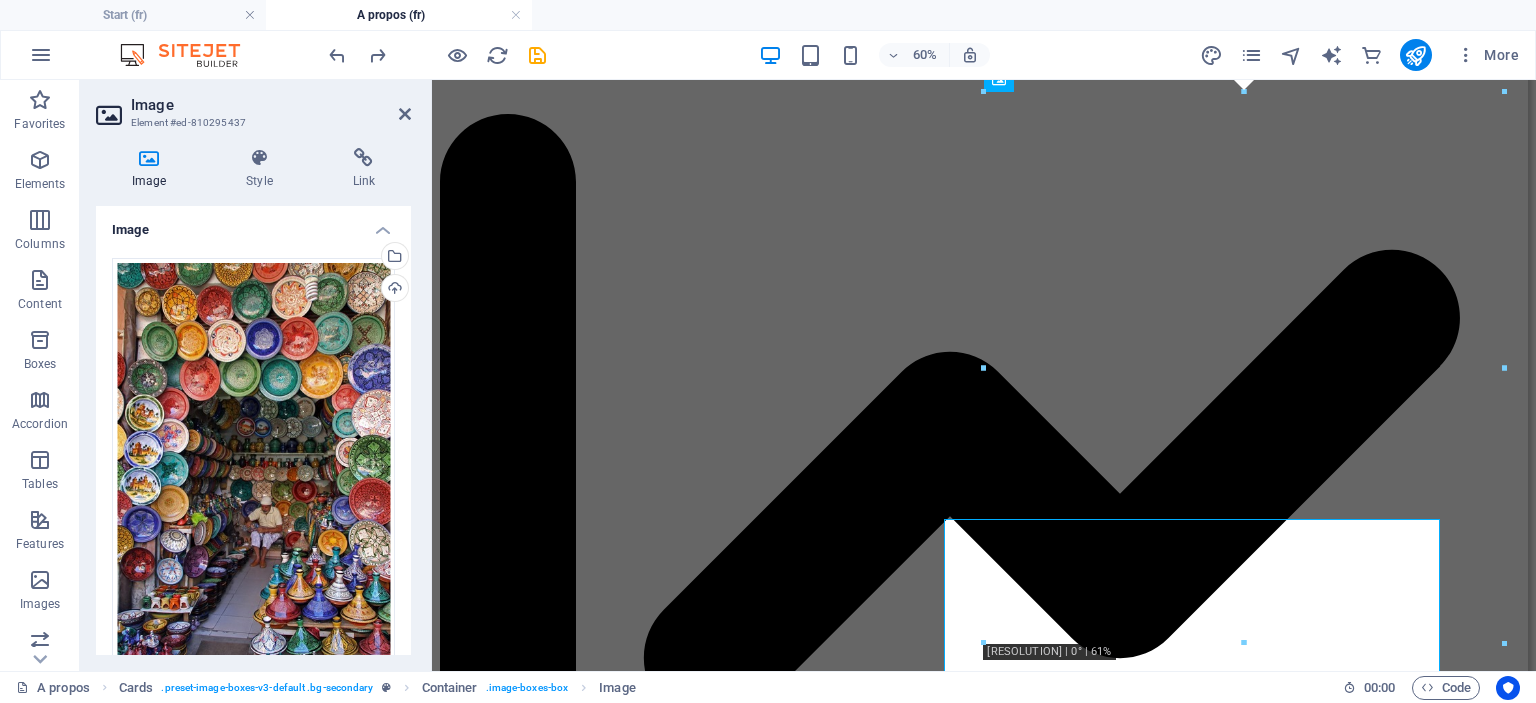 scroll, scrollTop: 2745, scrollLeft: 0, axis: vertical 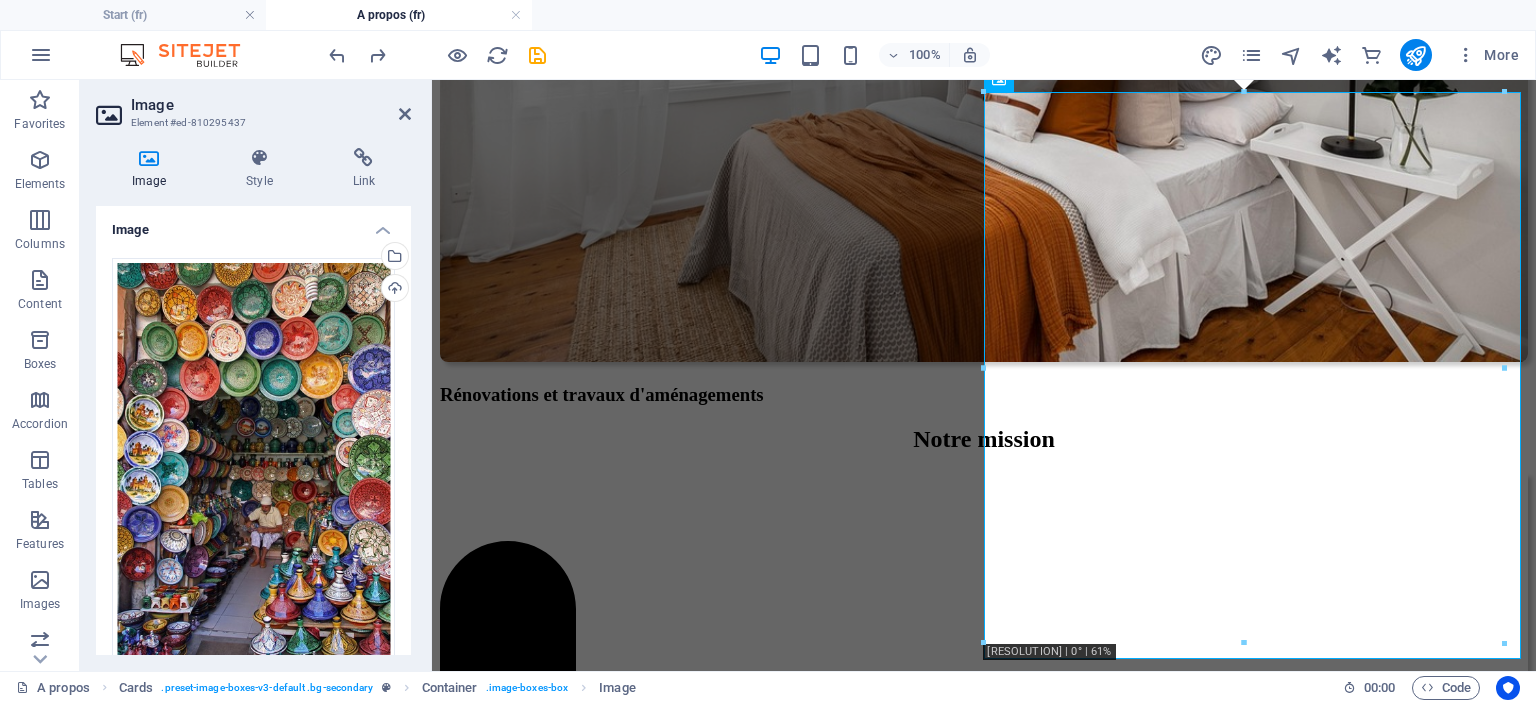 click on "Start (fr) A propos (fr)" at bounding box center (768, 15) 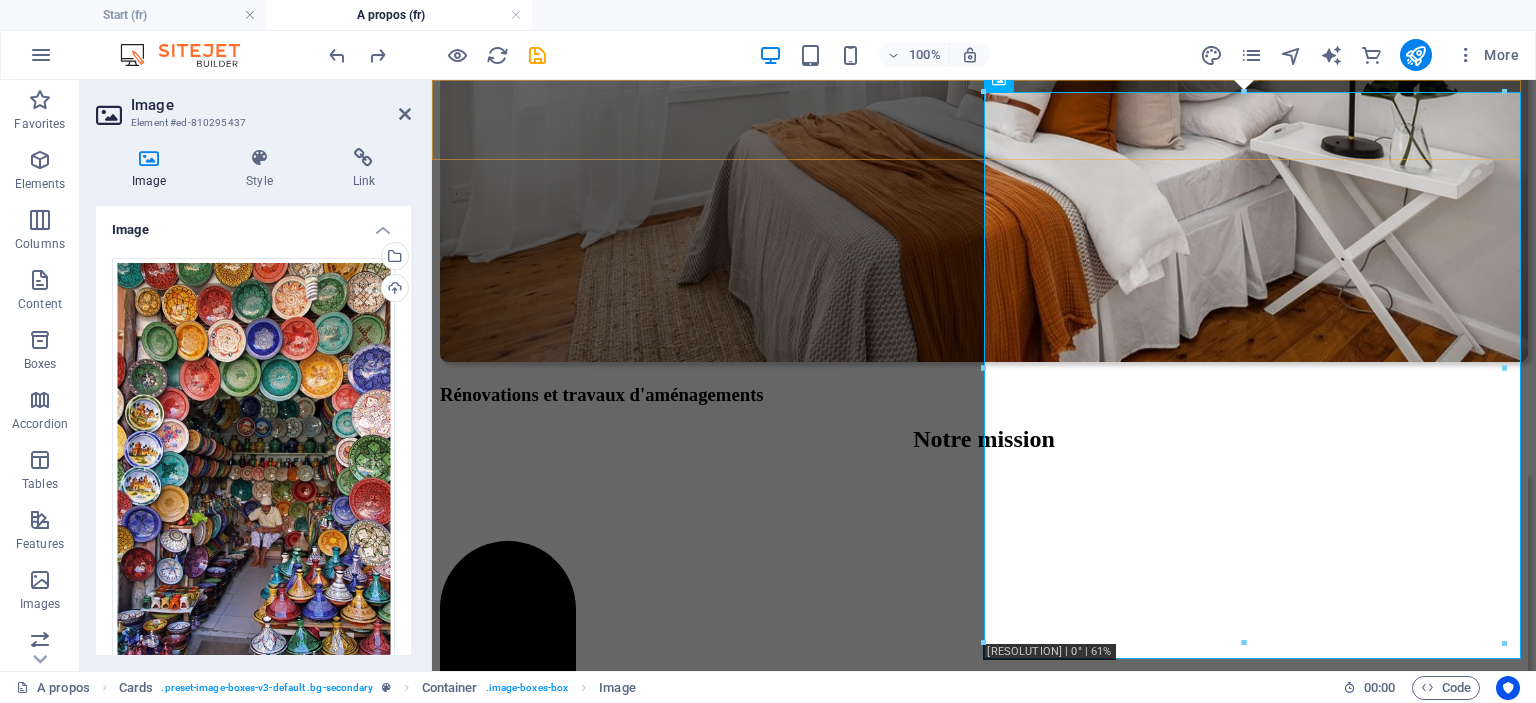 click on "Home About Service Conciergerie complète Rénovation & Travaux Déco & Mobilier Contact" at bounding box center [984, -1060] 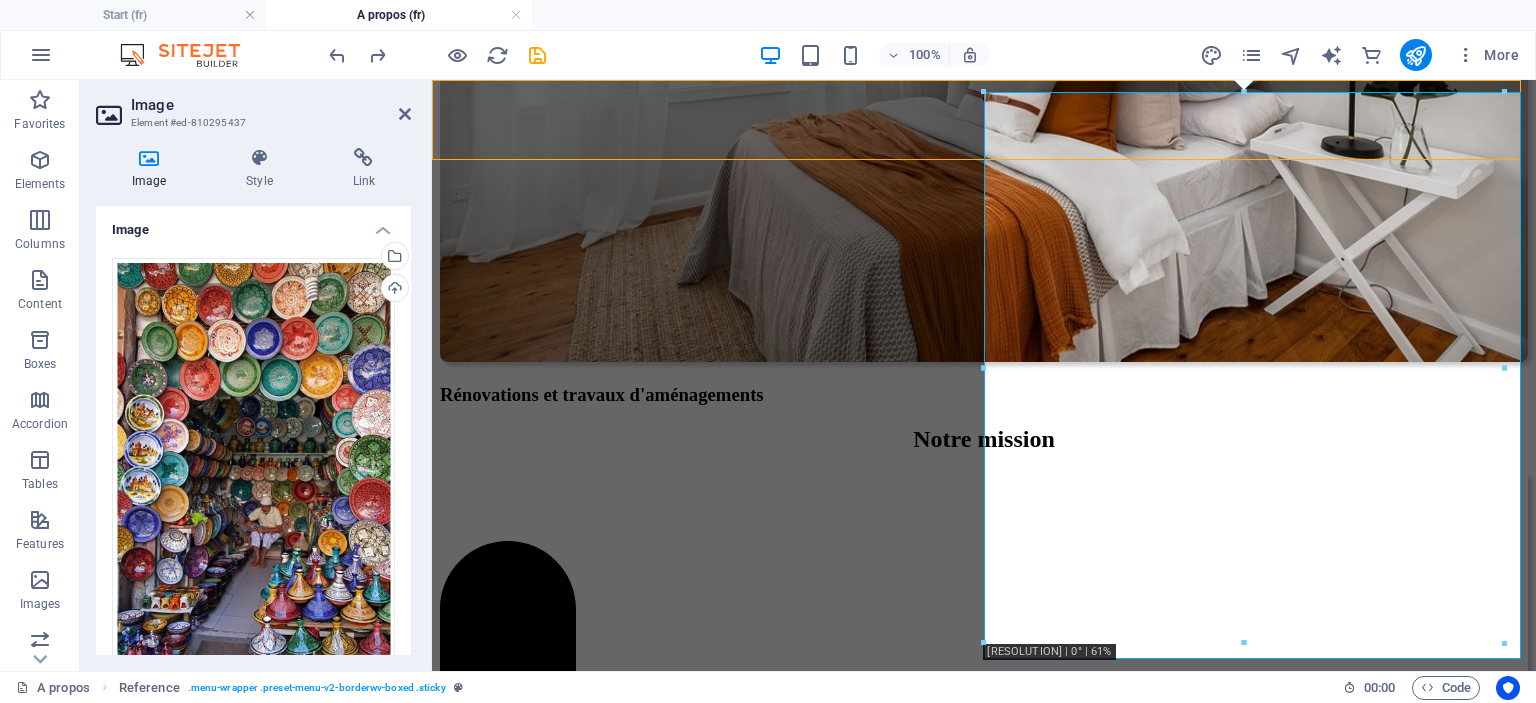 click on "Home About Service Conciergerie complète Rénovation & Travaux Déco & Mobilier Contact" at bounding box center (984, -1060) 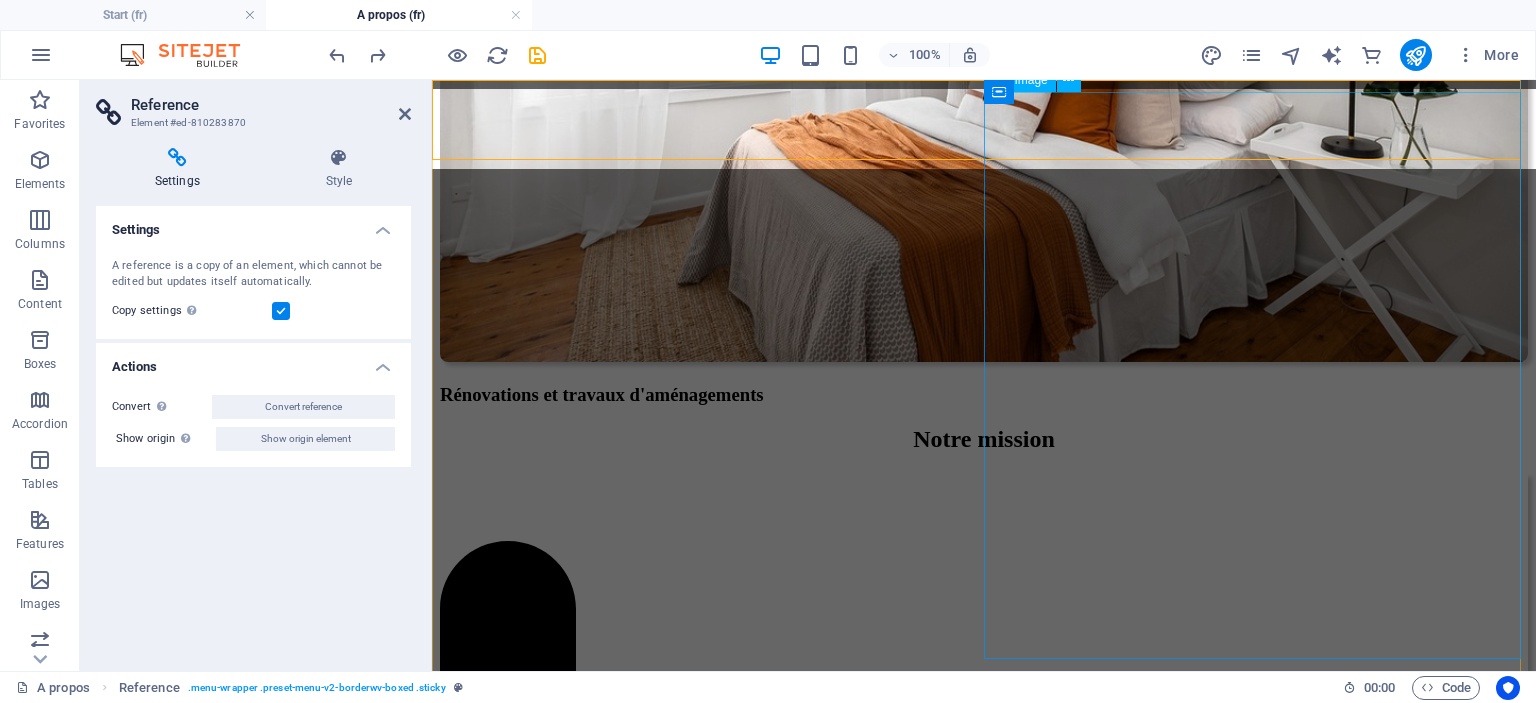 click on "Où nous opérons Nous intervenons localement dans plusieurs grandes villes du Maroc : Casablanca et ses alentours Marrakech" at bounding box center (984, 8184) 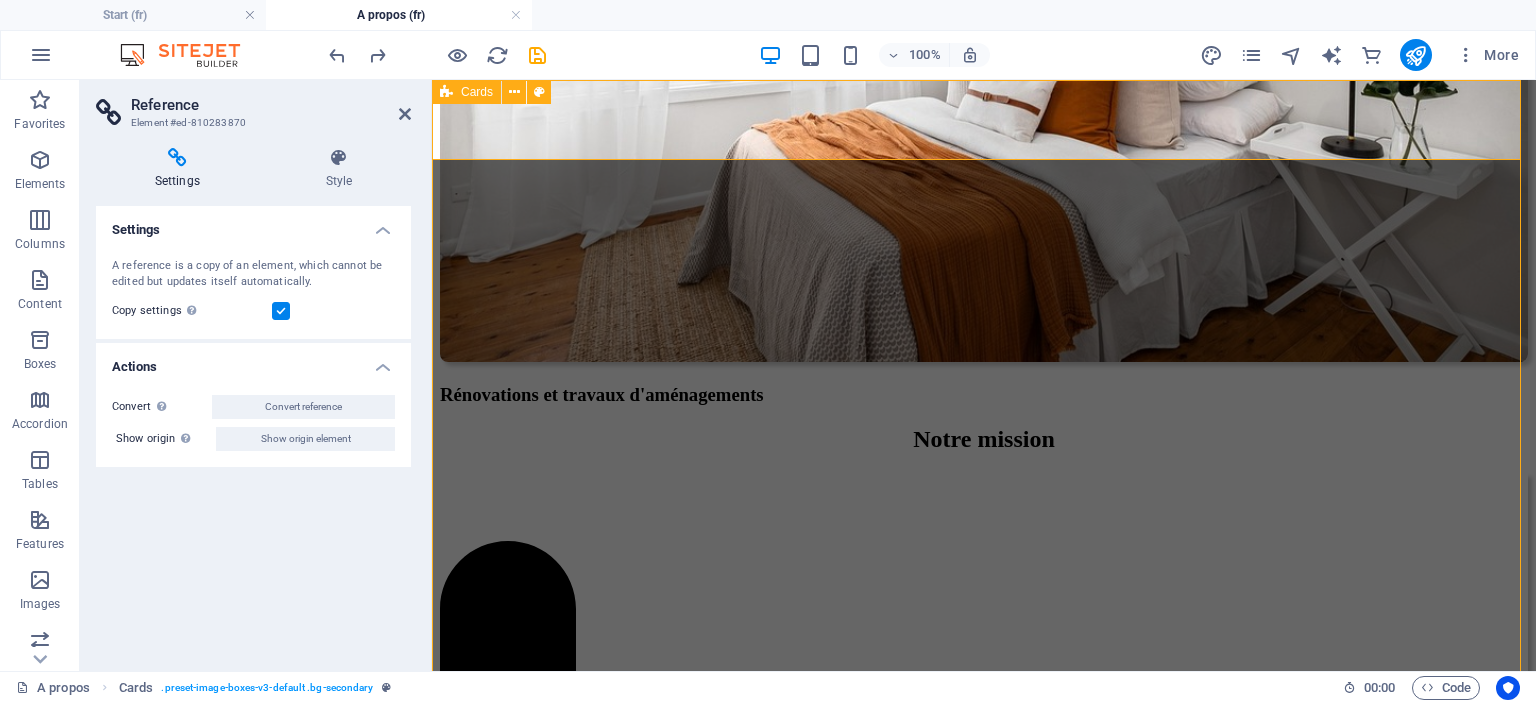 scroll, scrollTop: 2754, scrollLeft: 0, axis: vertical 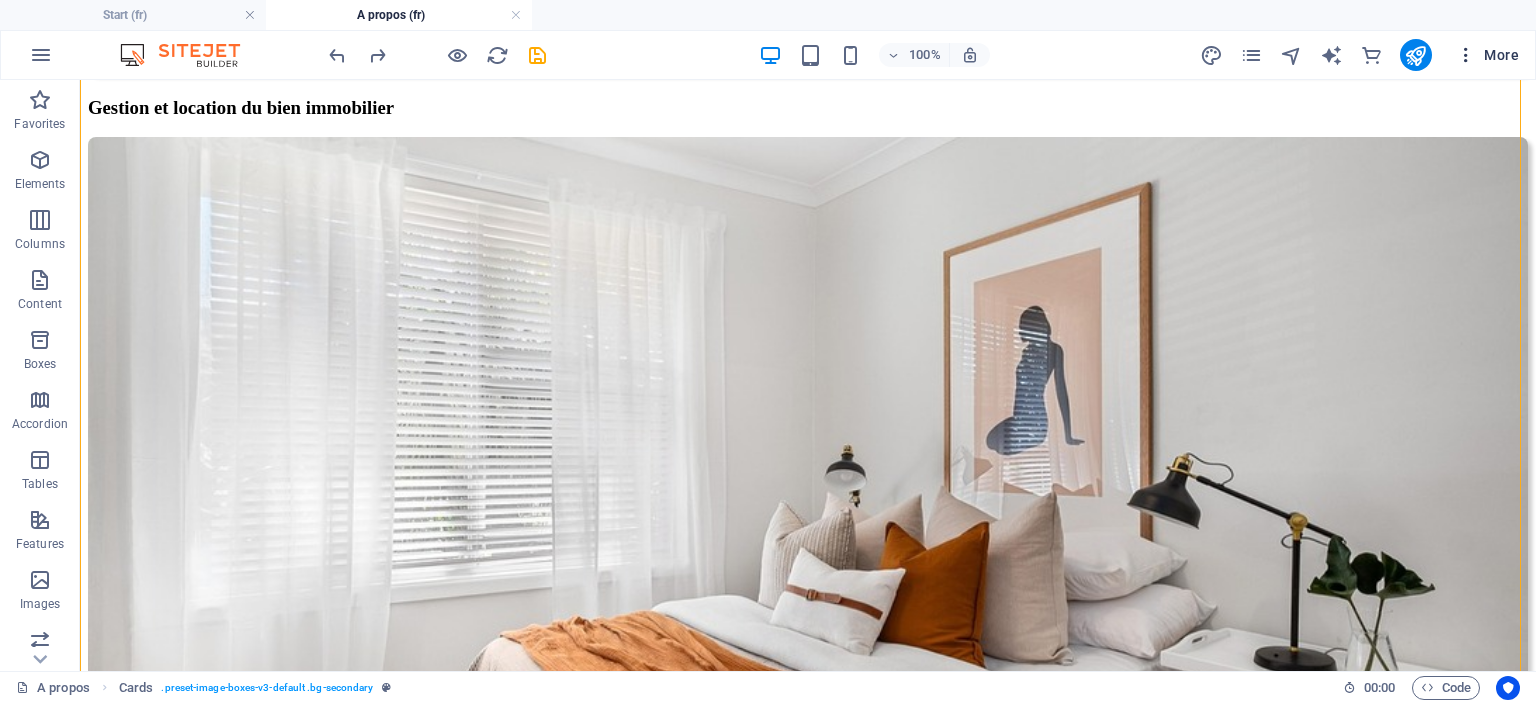 click on "More" at bounding box center [1487, 55] 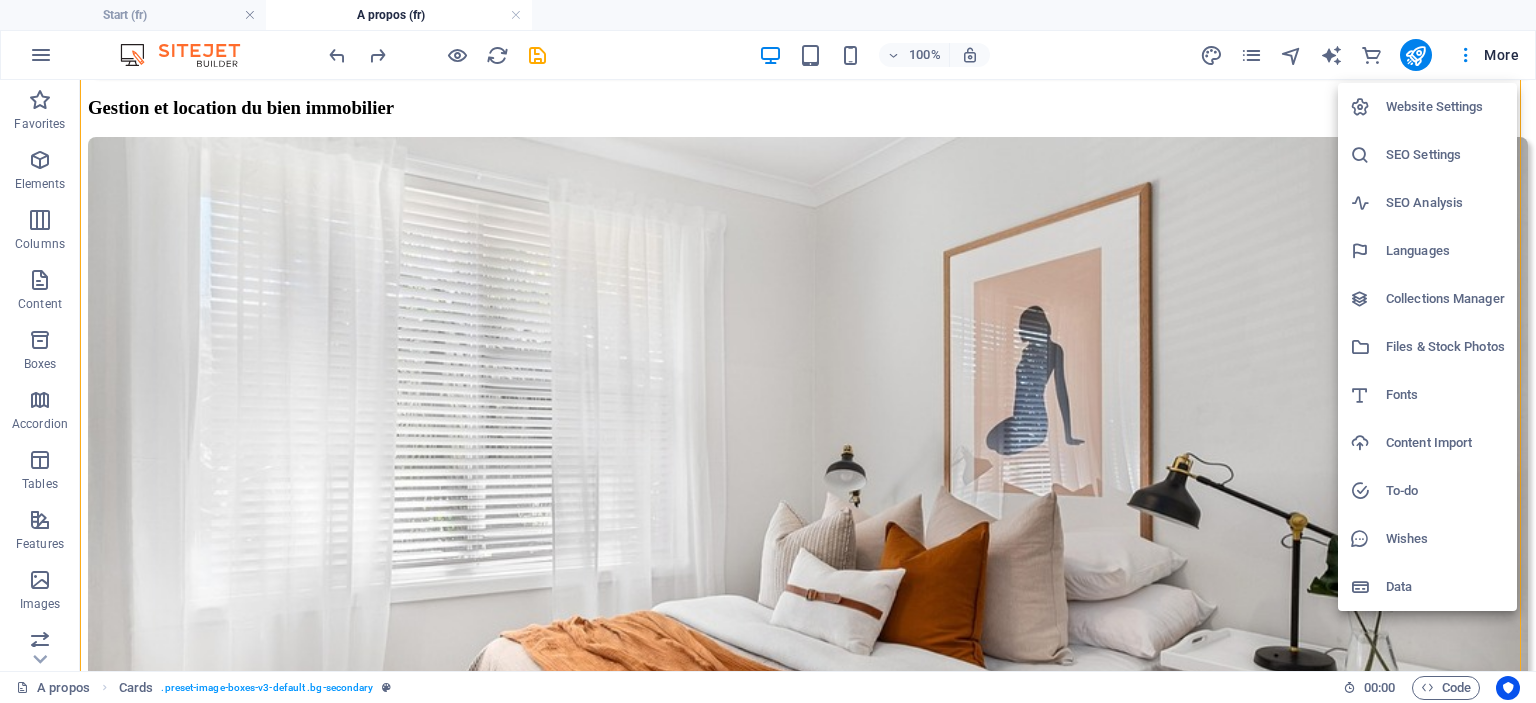 click on "Files & Stock Photos" at bounding box center (1445, 347) 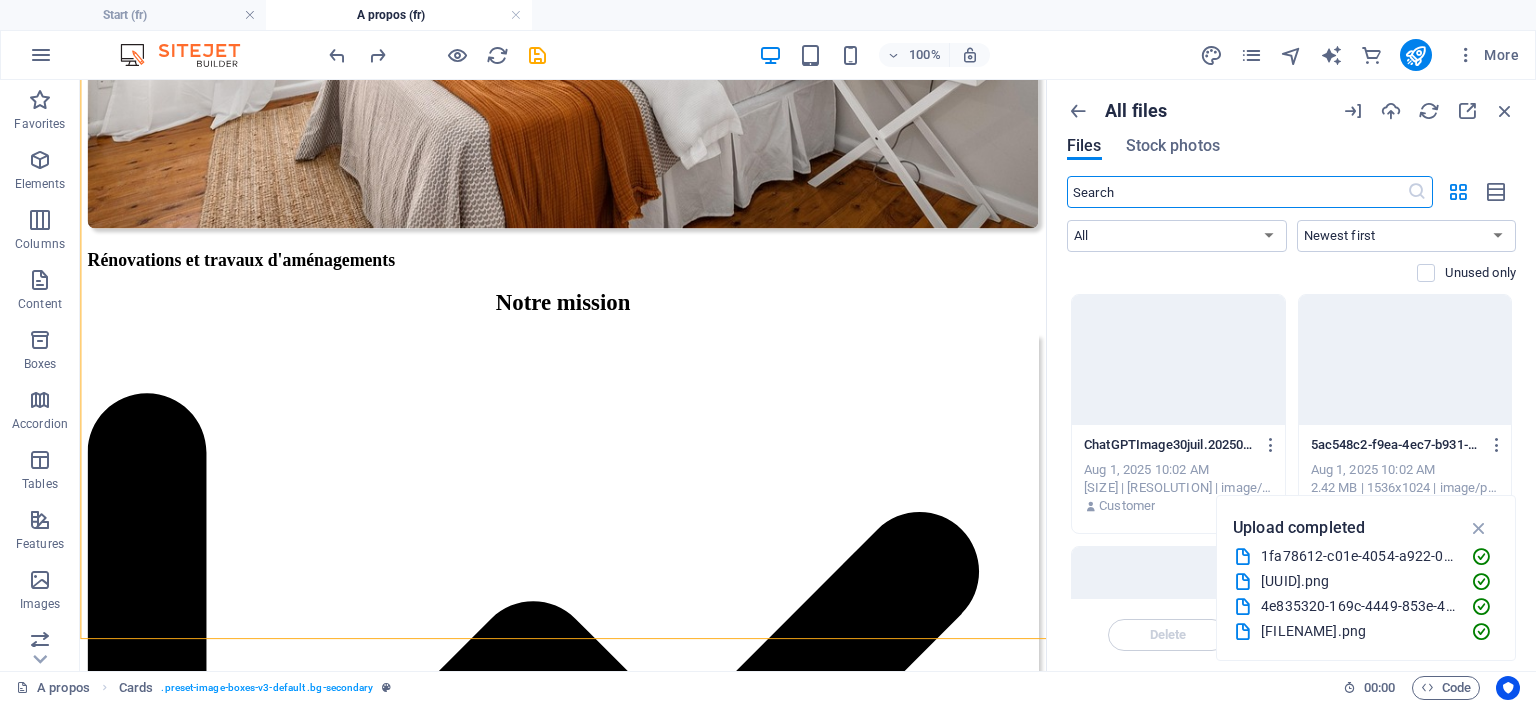 scroll, scrollTop: 2808, scrollLeft: 0, axis: vertical 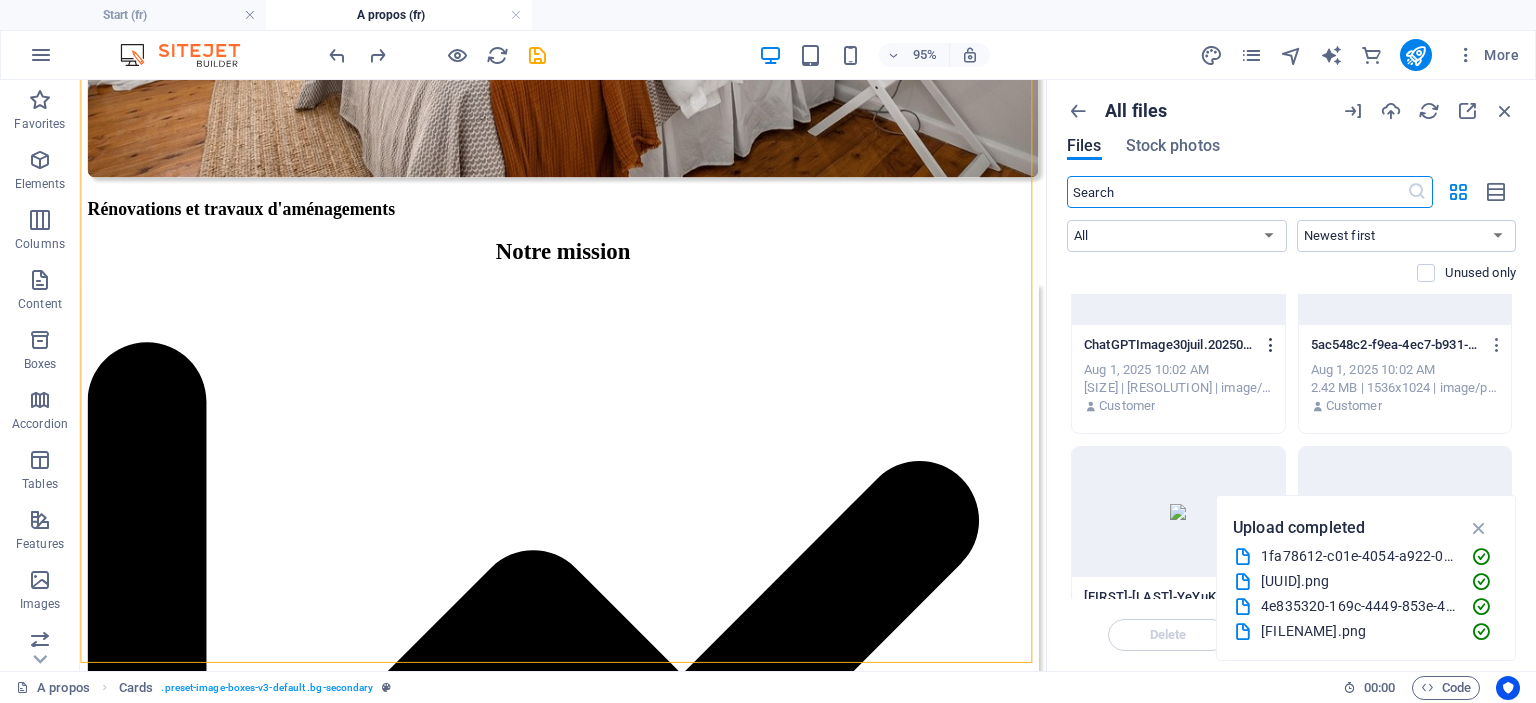 click at bounding box center [1271, 345] 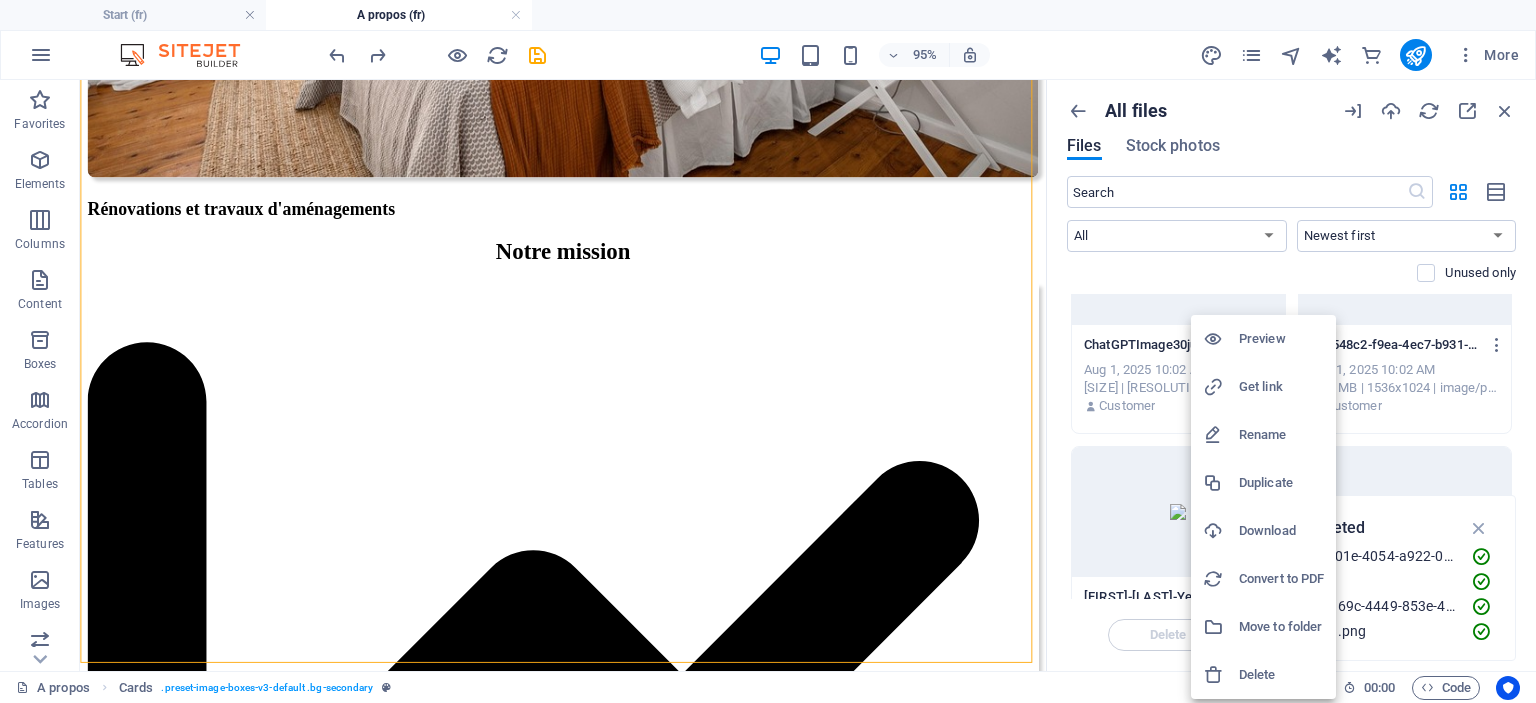 click at bounding box center (768, 351) 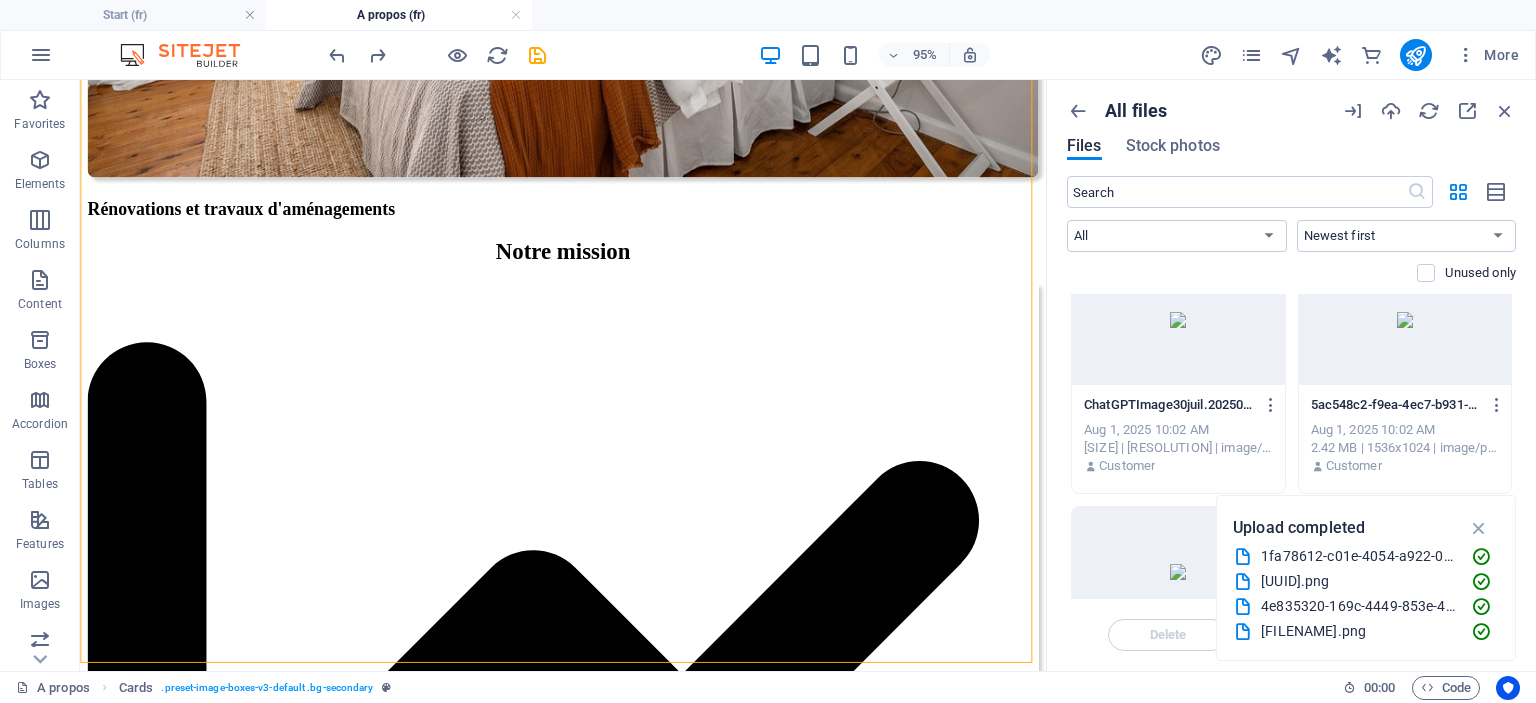 scroll, scrollTop: 0, scrollLeft: 0, axis: both 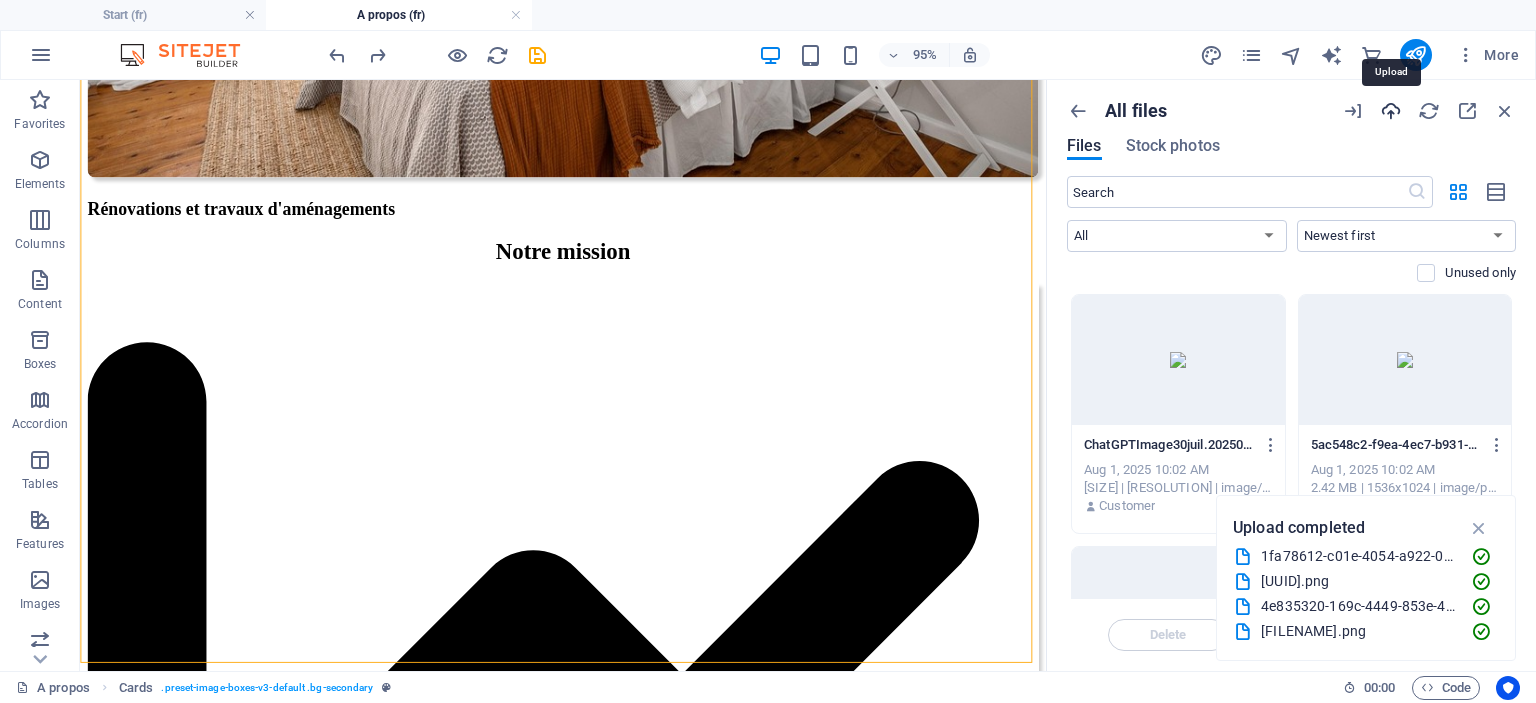 click at bounding box center [1391, 111] 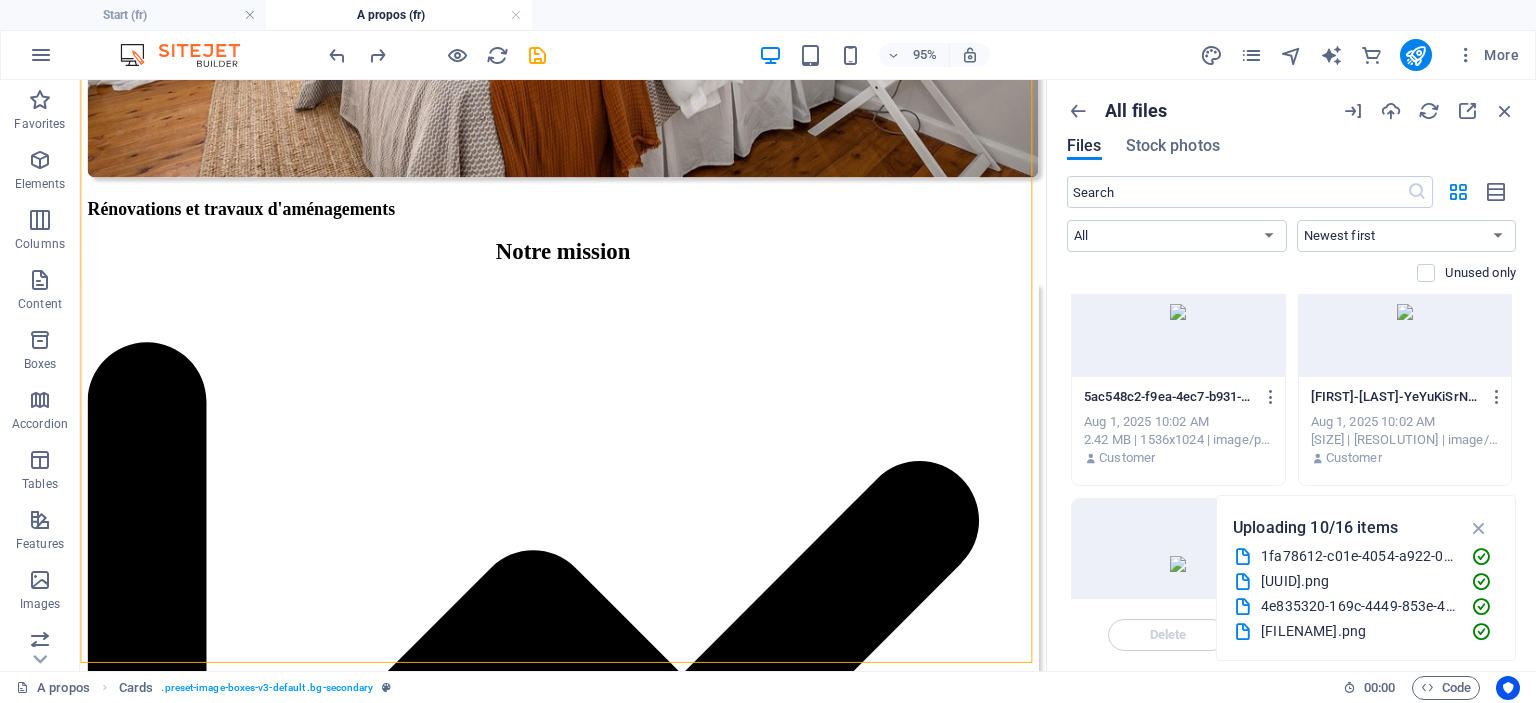 scroll, scrollTop: 400, scrollLeft: 0, axis: vertical 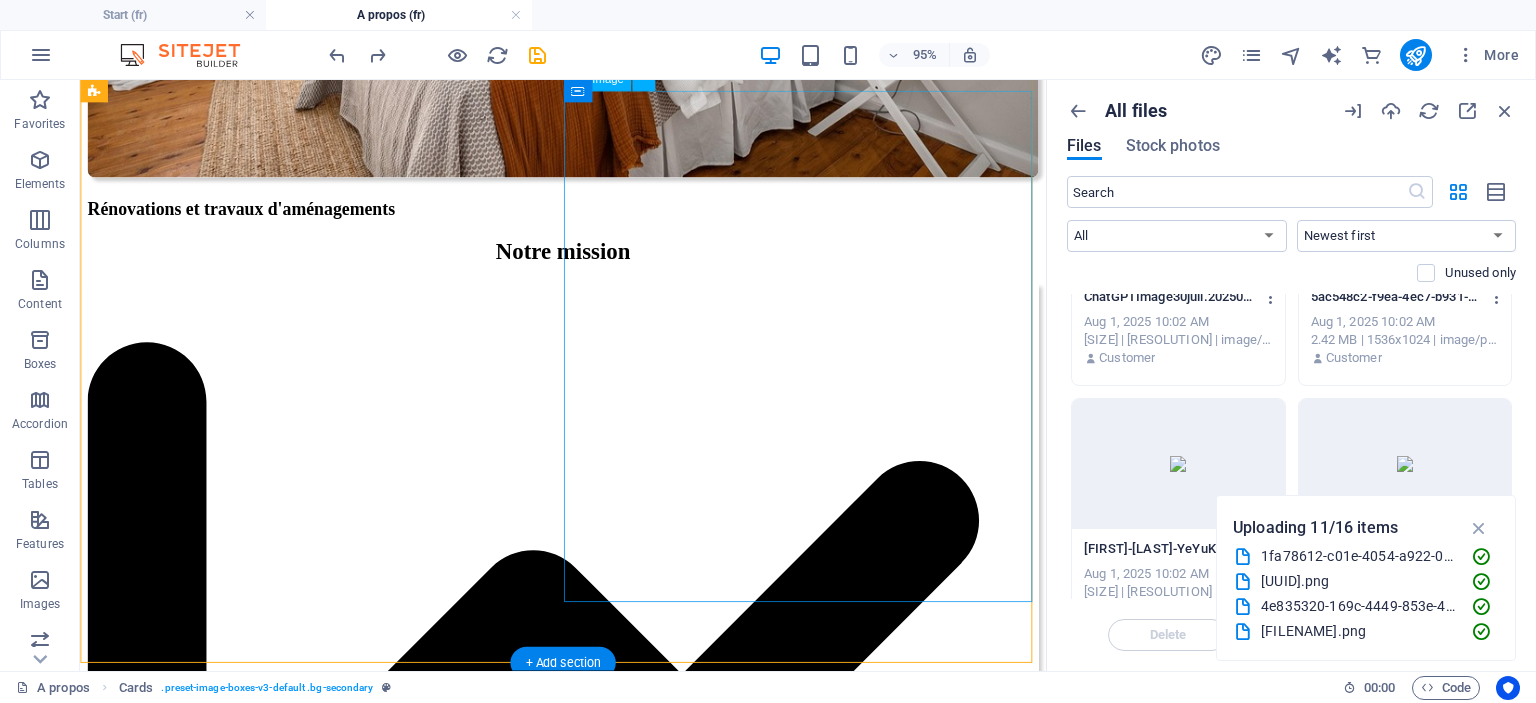 drag, startPoint x: 1127, startPoint y: 371, endPoint x: 927, endPoint y: 329, distance: 204.36243 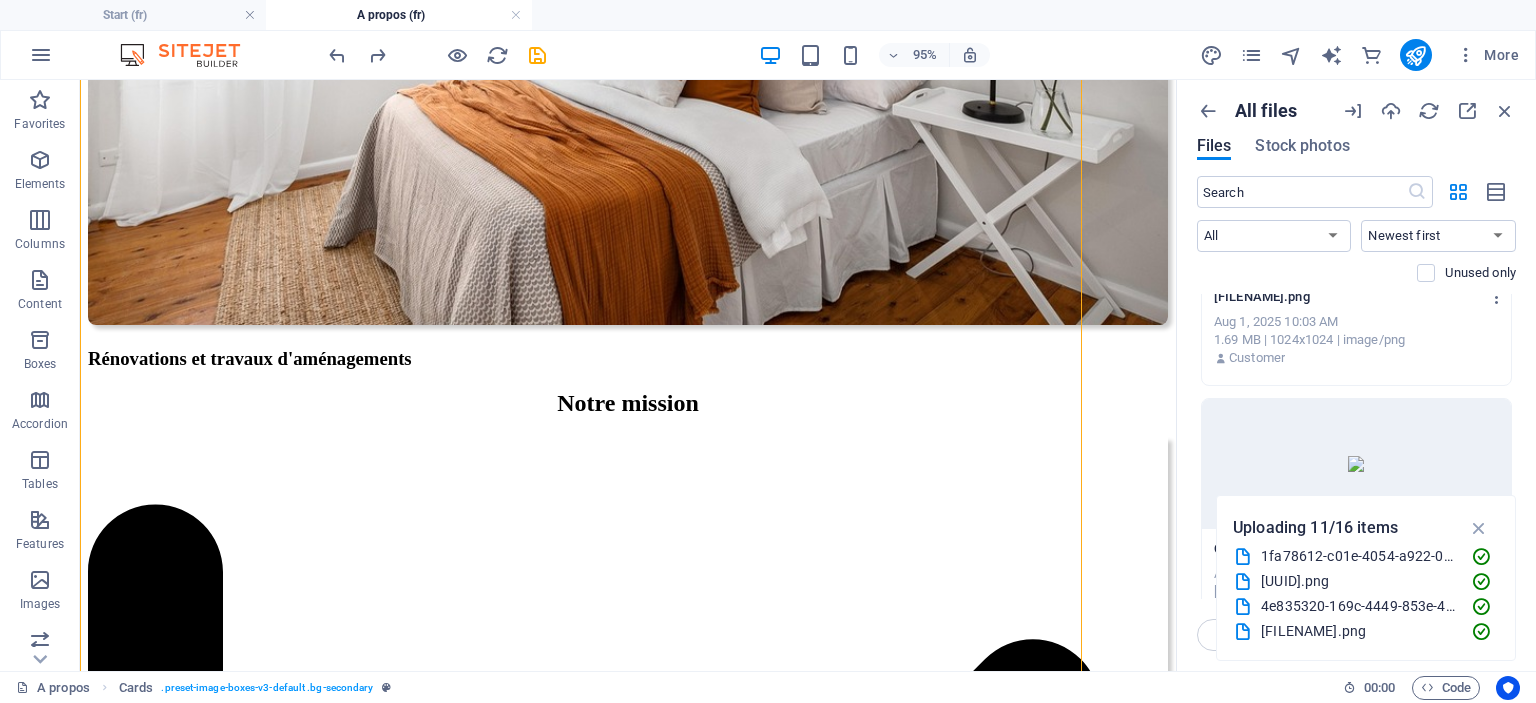 scroll, scrollTop: 904, scrollLeft: 0, axis: vertical 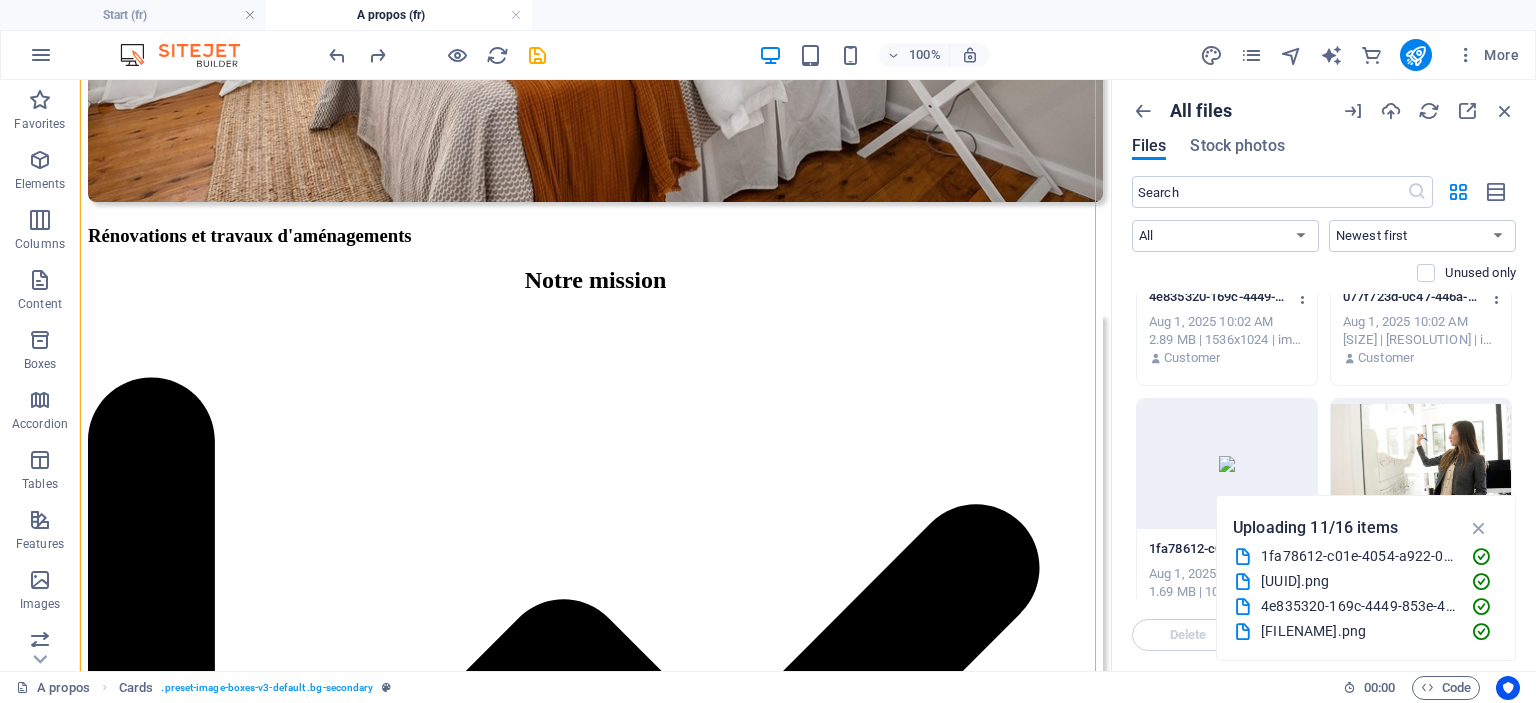 click on "H2   Container   Container   Reference   H3   Container   Cards   Cards   Container   Text   Text   Cards   Container   Image   Text   H6   Text   H2   Boxes   H2   Boxes   H3   Container   Cards   Container   H2   Container   Text   Container   H3   Container   Image   Reference   Image   Container   Container   H3" at bounding box center (595, 375) 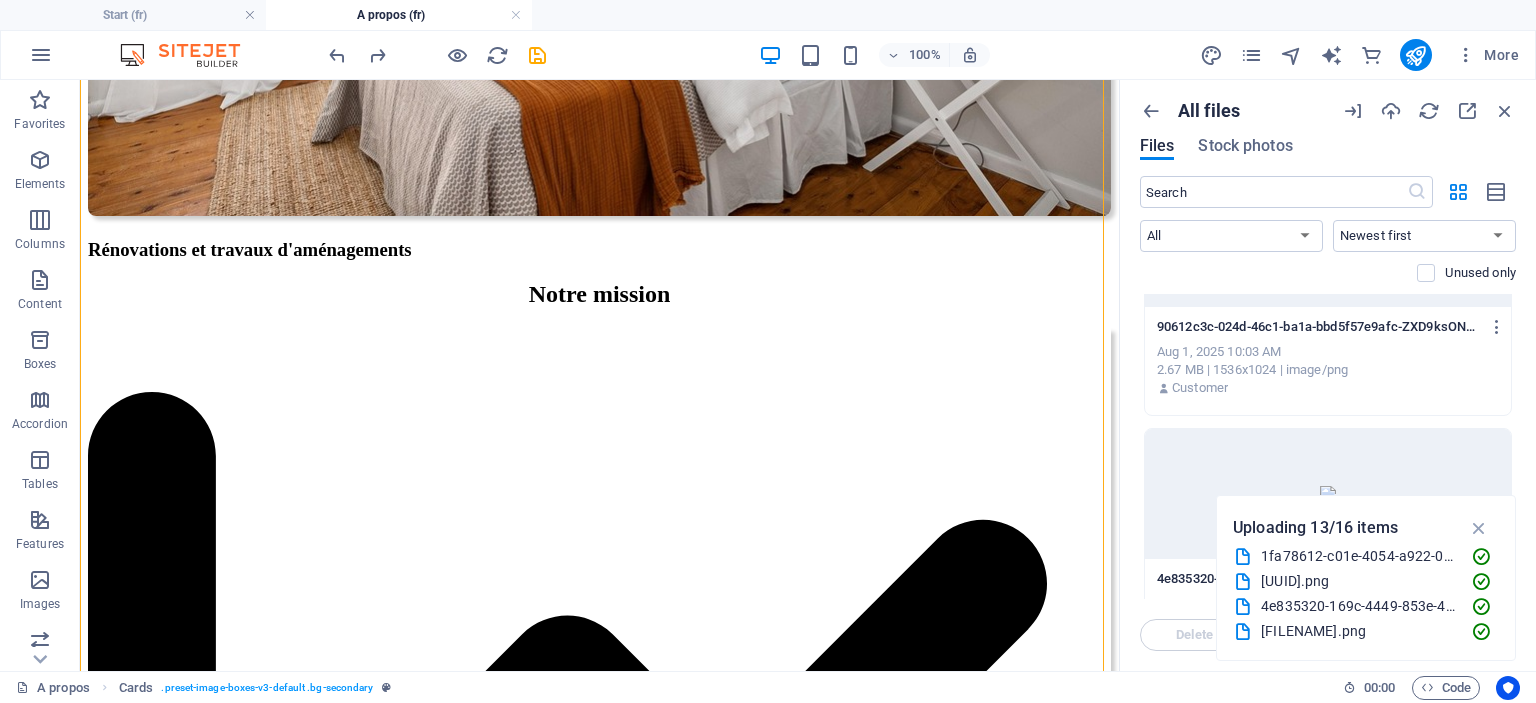 scroll, scrollTop: 0, scrollLeft: 0, axis: both 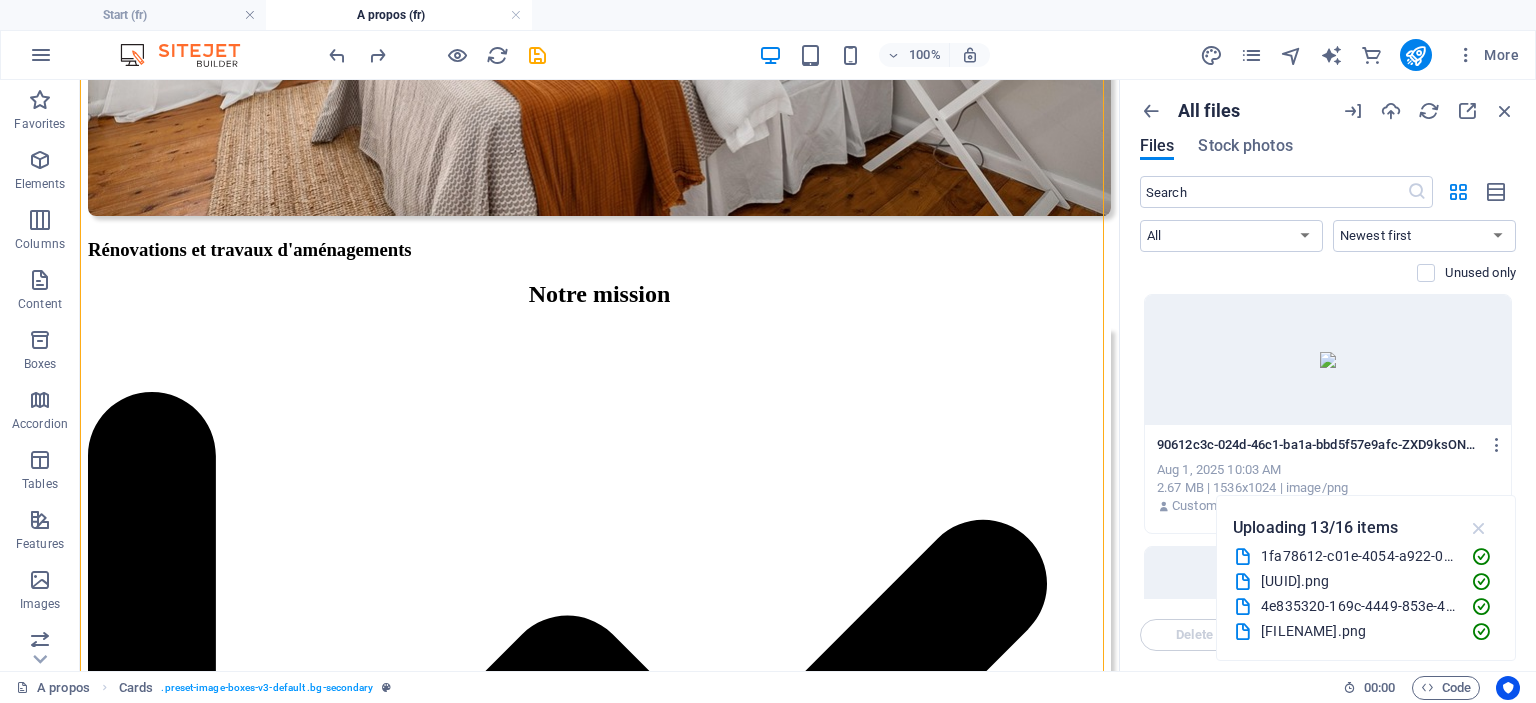 click at bounding box center [1479, 528] 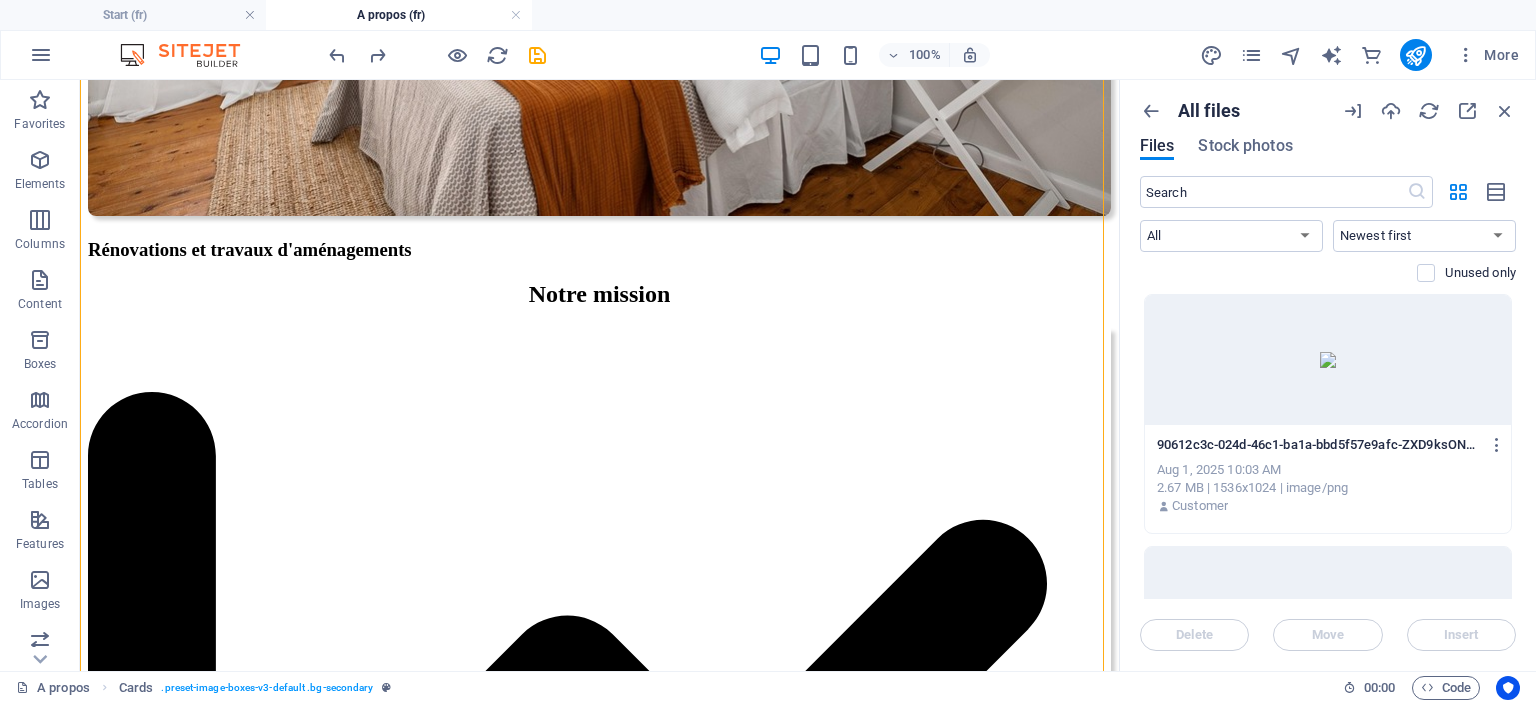 click at bounding box center [1328, 360] 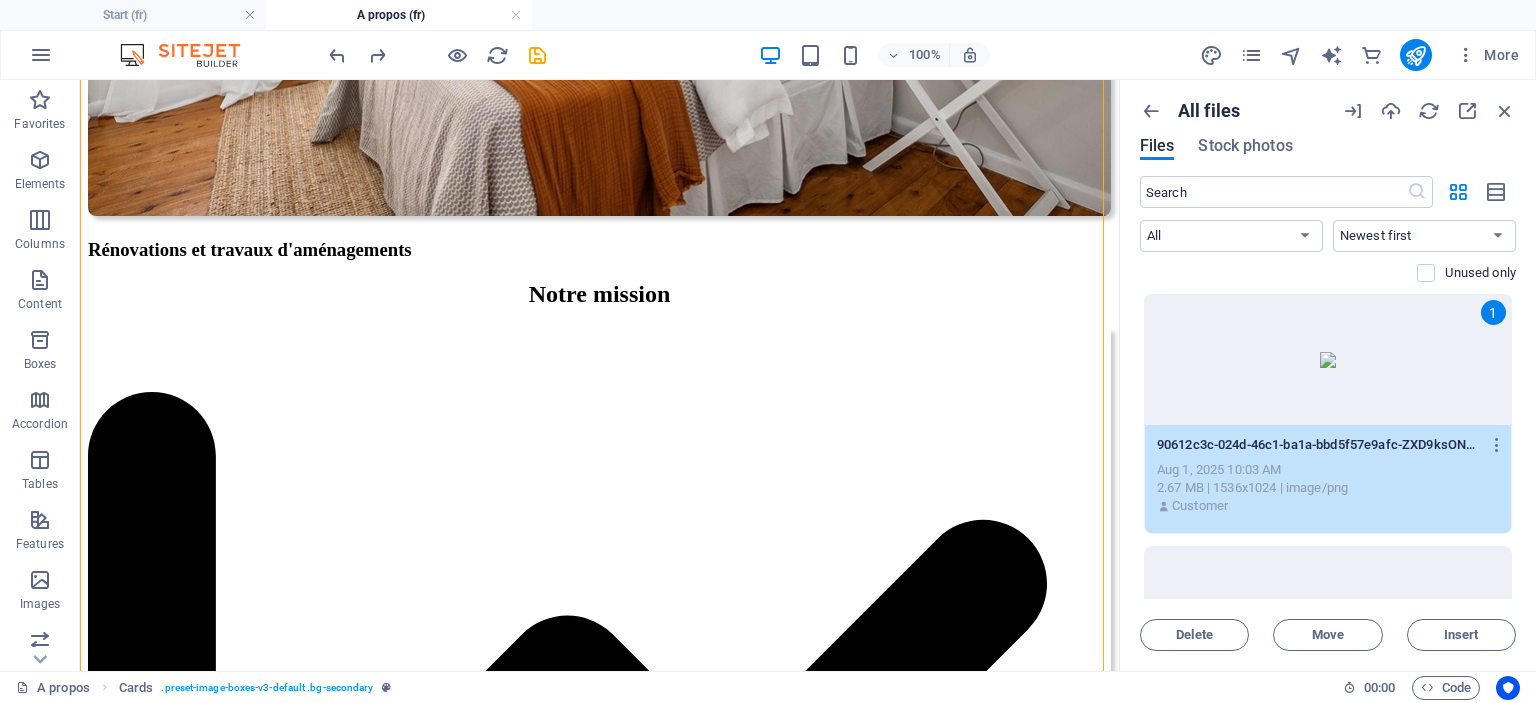 click on "1" at bounding box center [1328, 360] 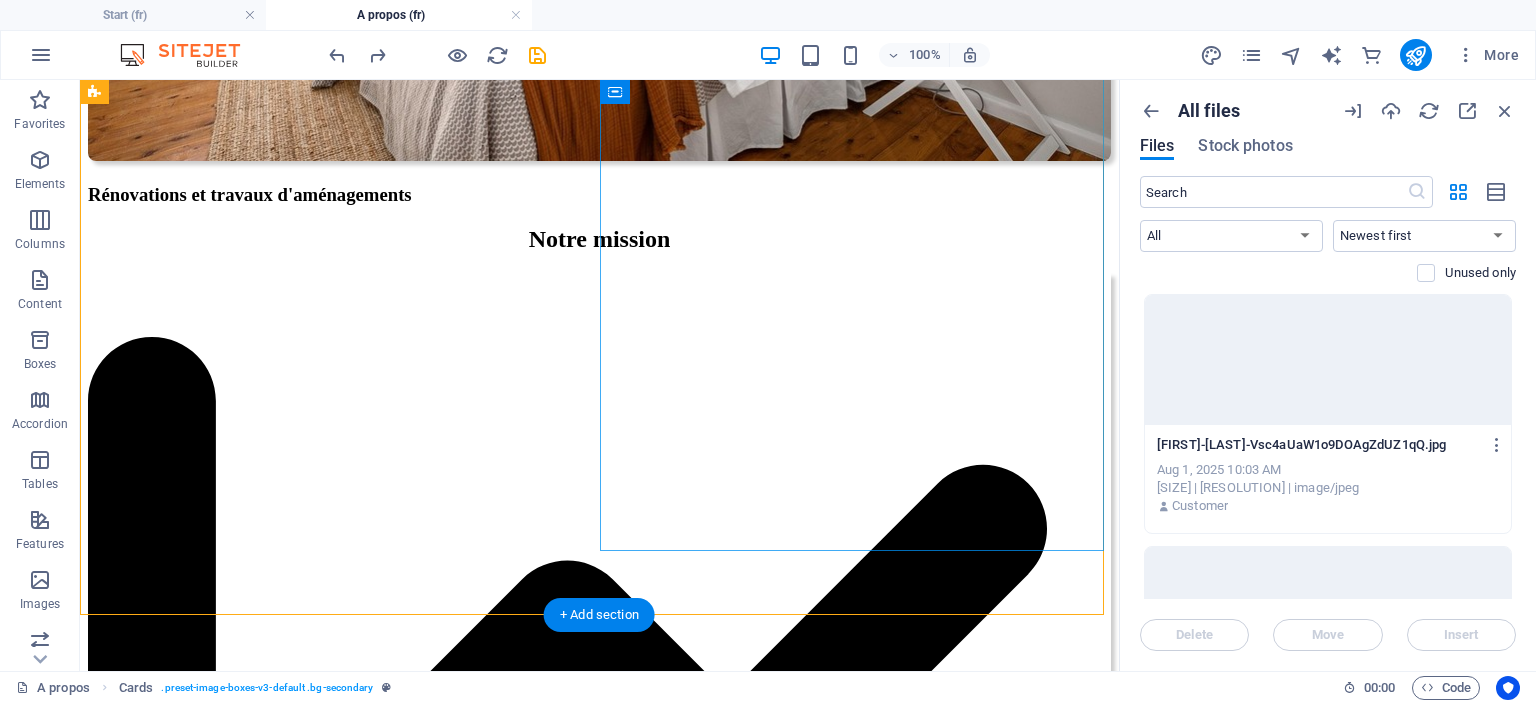 scroll, scrollTop: 2881, scrollLeft: 0, axis: vertical 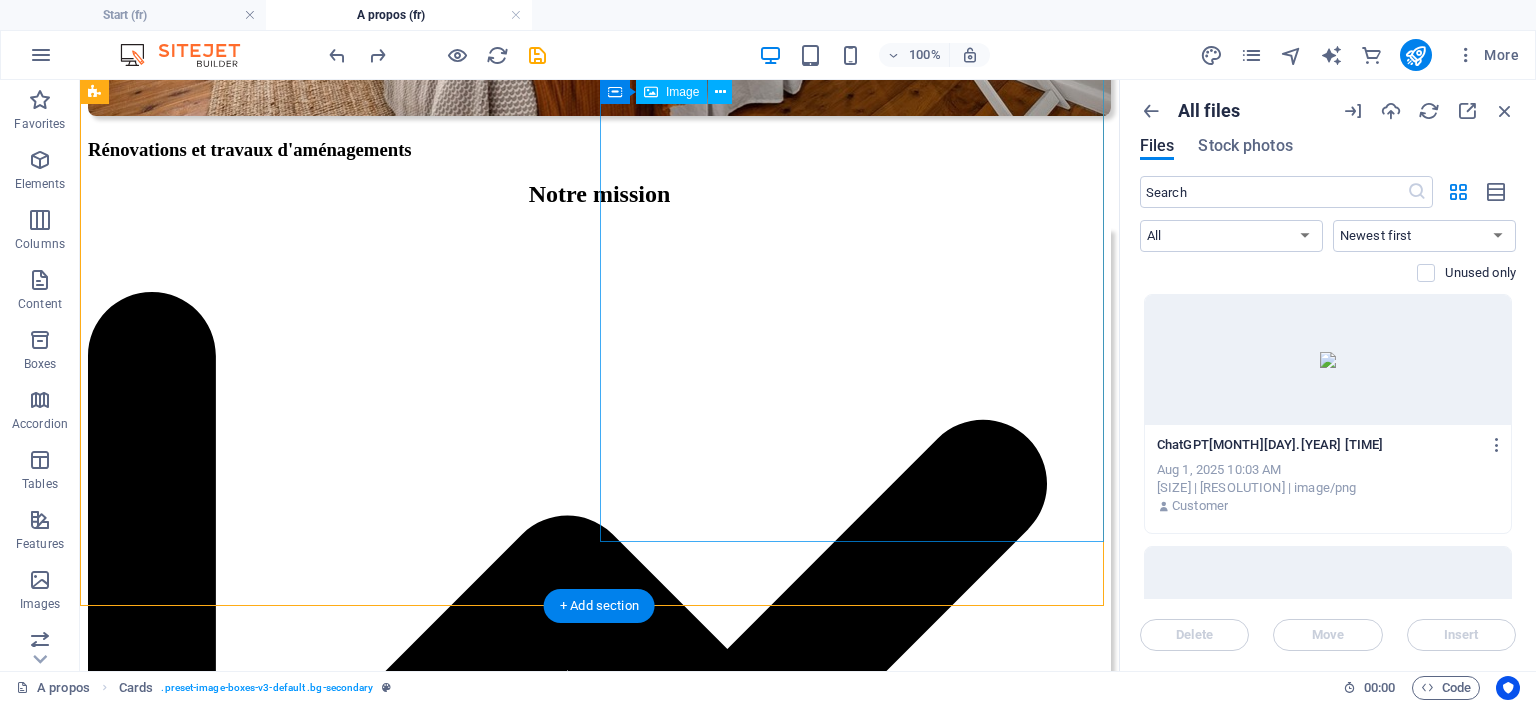 click at bounding box center [599, 7950] 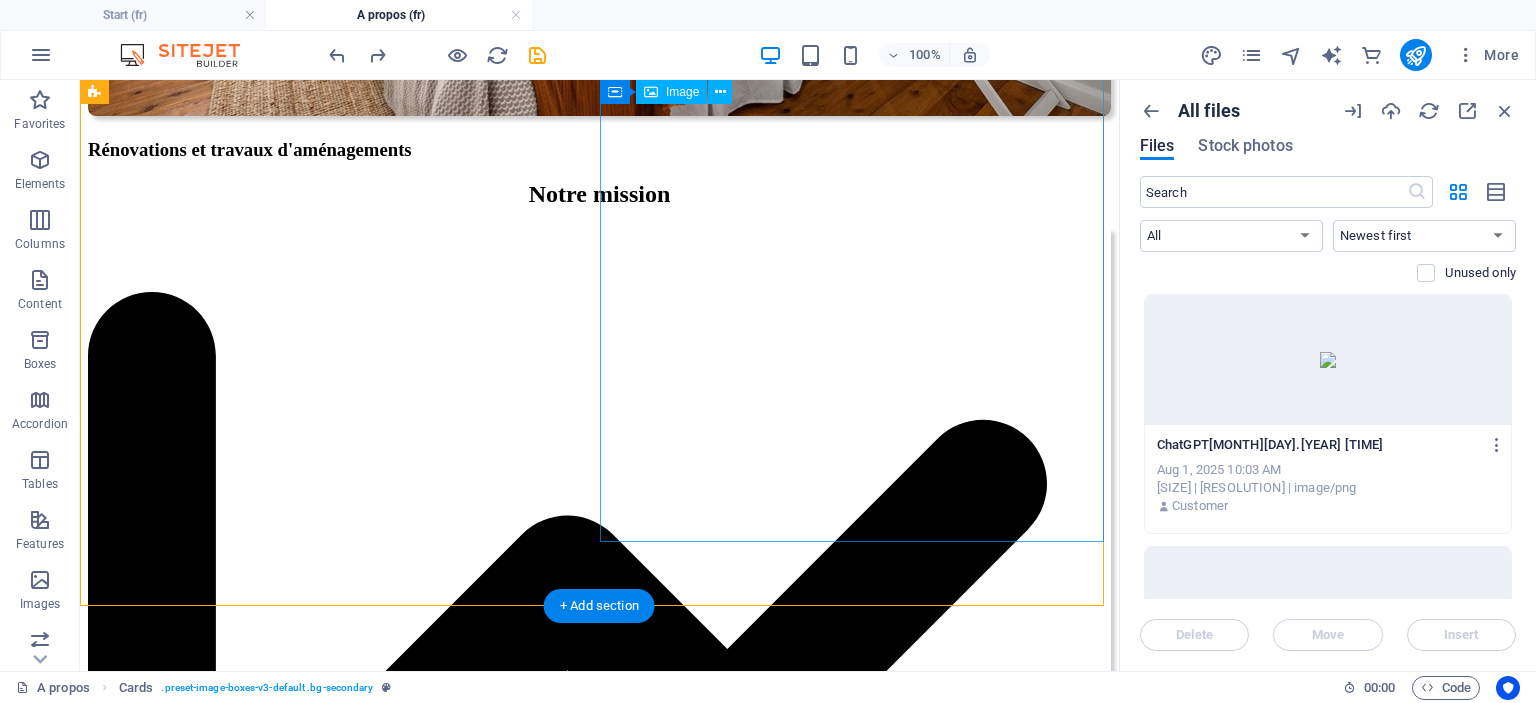 click at bounding box center (599, 7950) 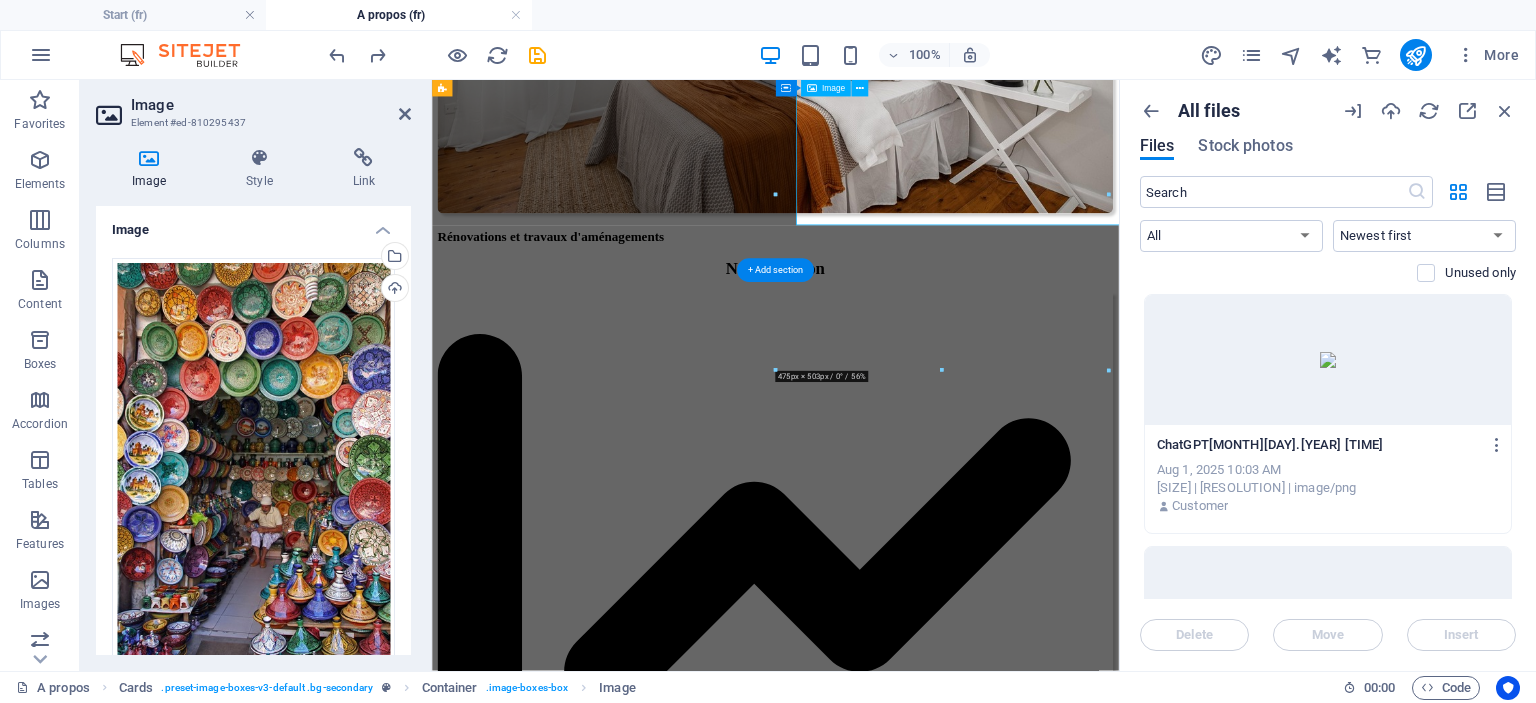 scroll, scrollTop: 3136, scrollLeft: 0, axis: vertical 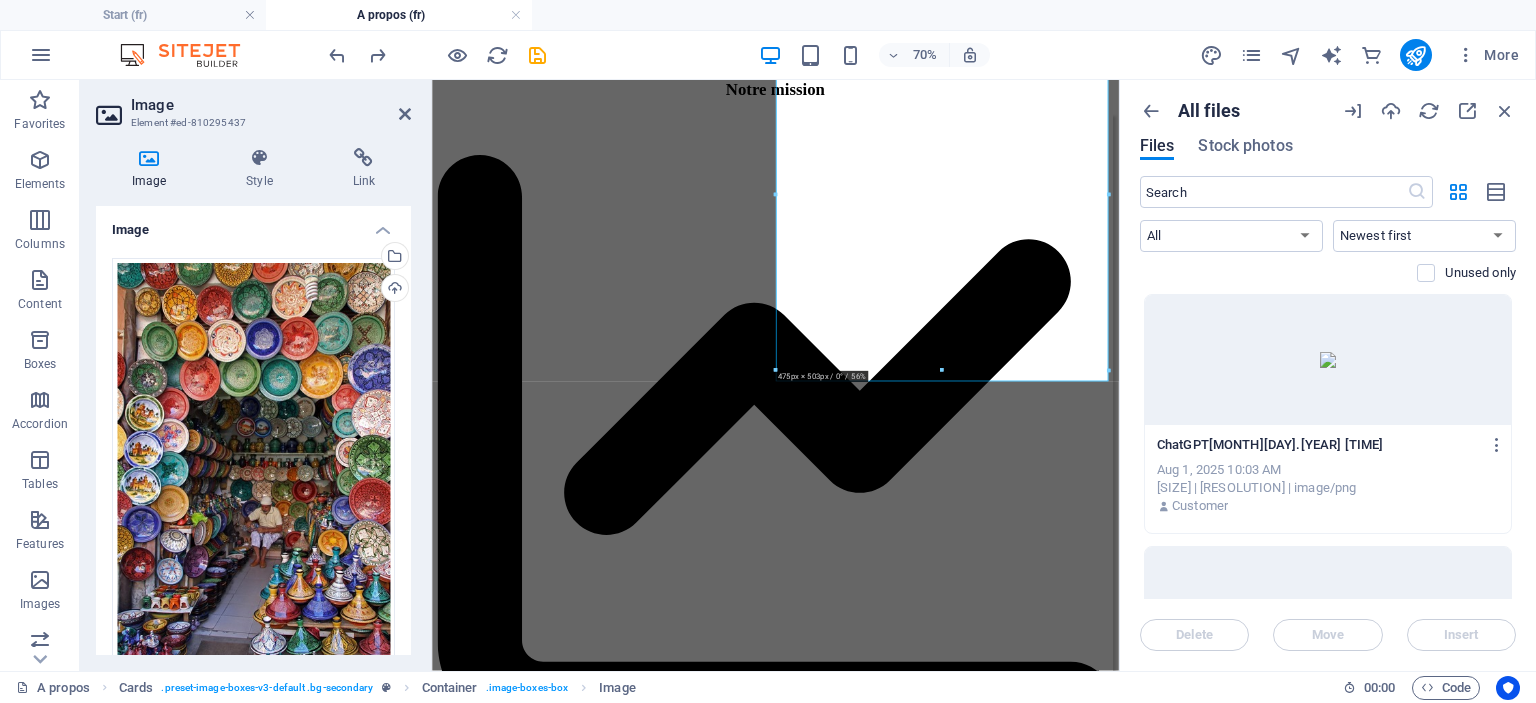 click at bounding box center (1328, 360) 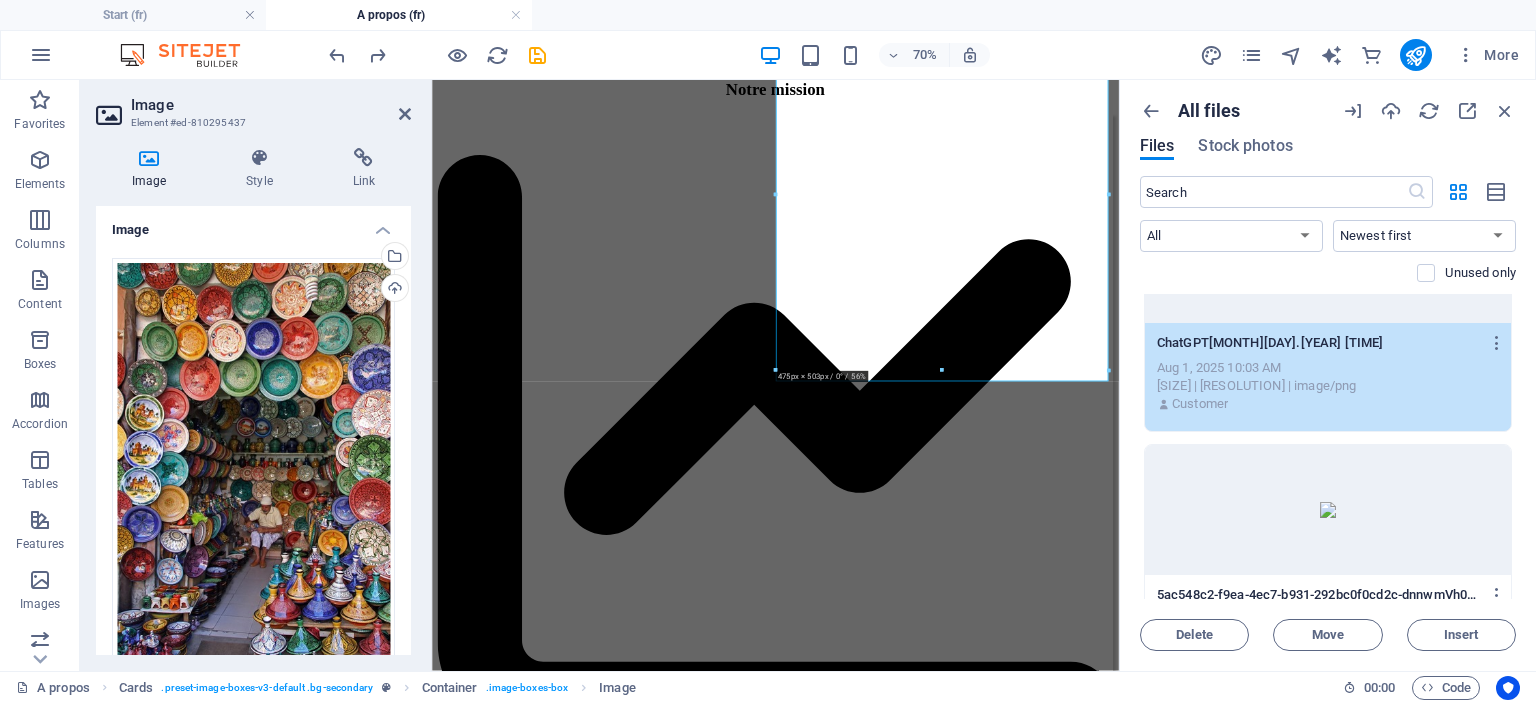 scroll, scrollTop: 100, scrollLeft: 0, axis: vertical 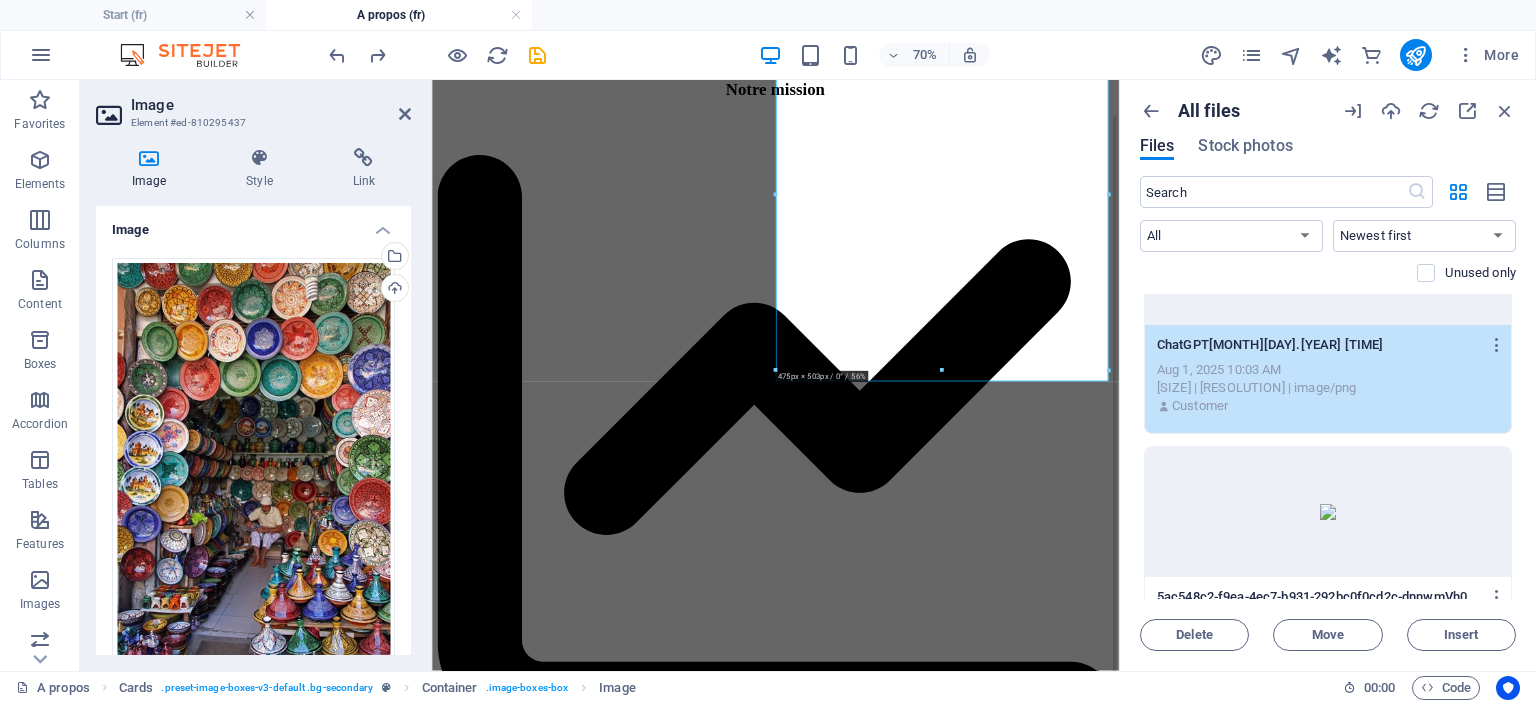 click on "Customer" at bounding box center [1328, 406] 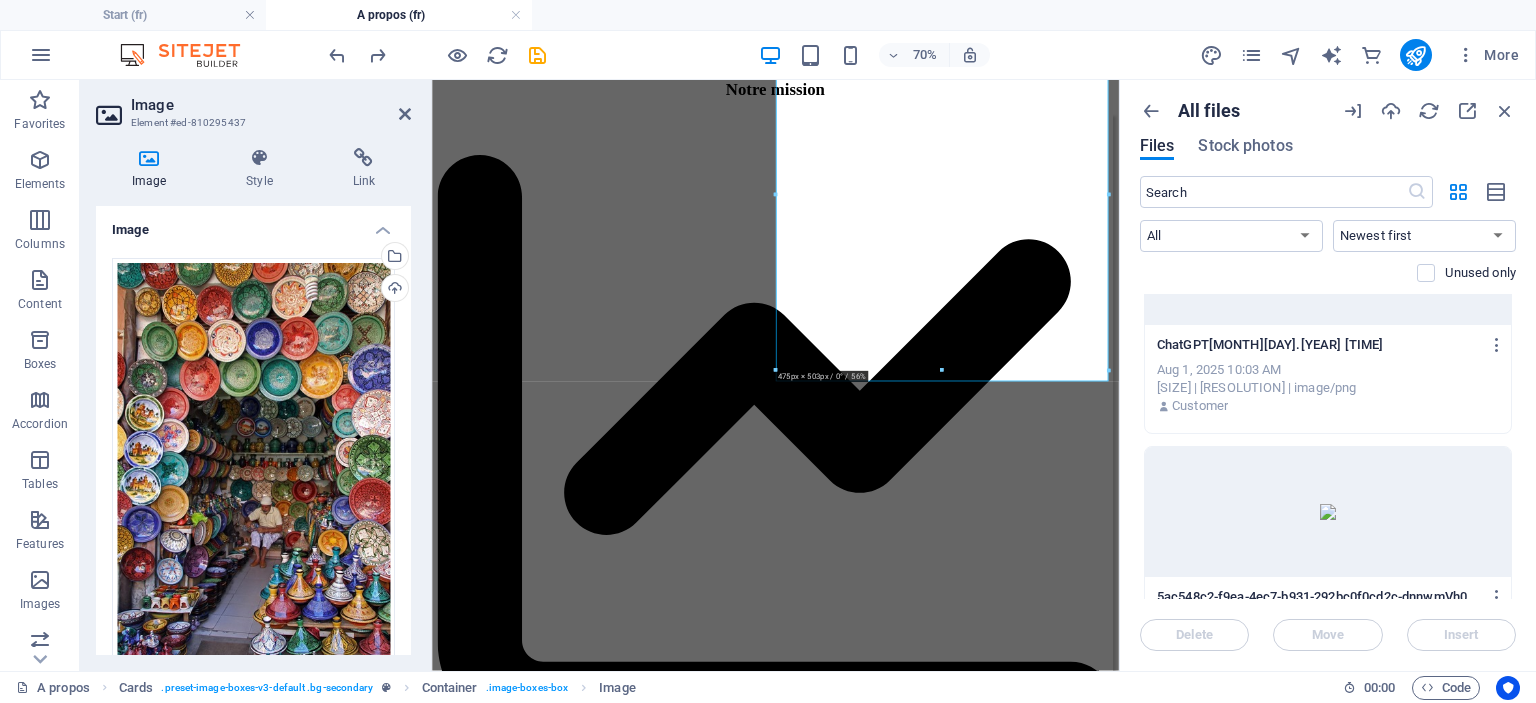 click on "Customer" at bounding box center [1328, 406] 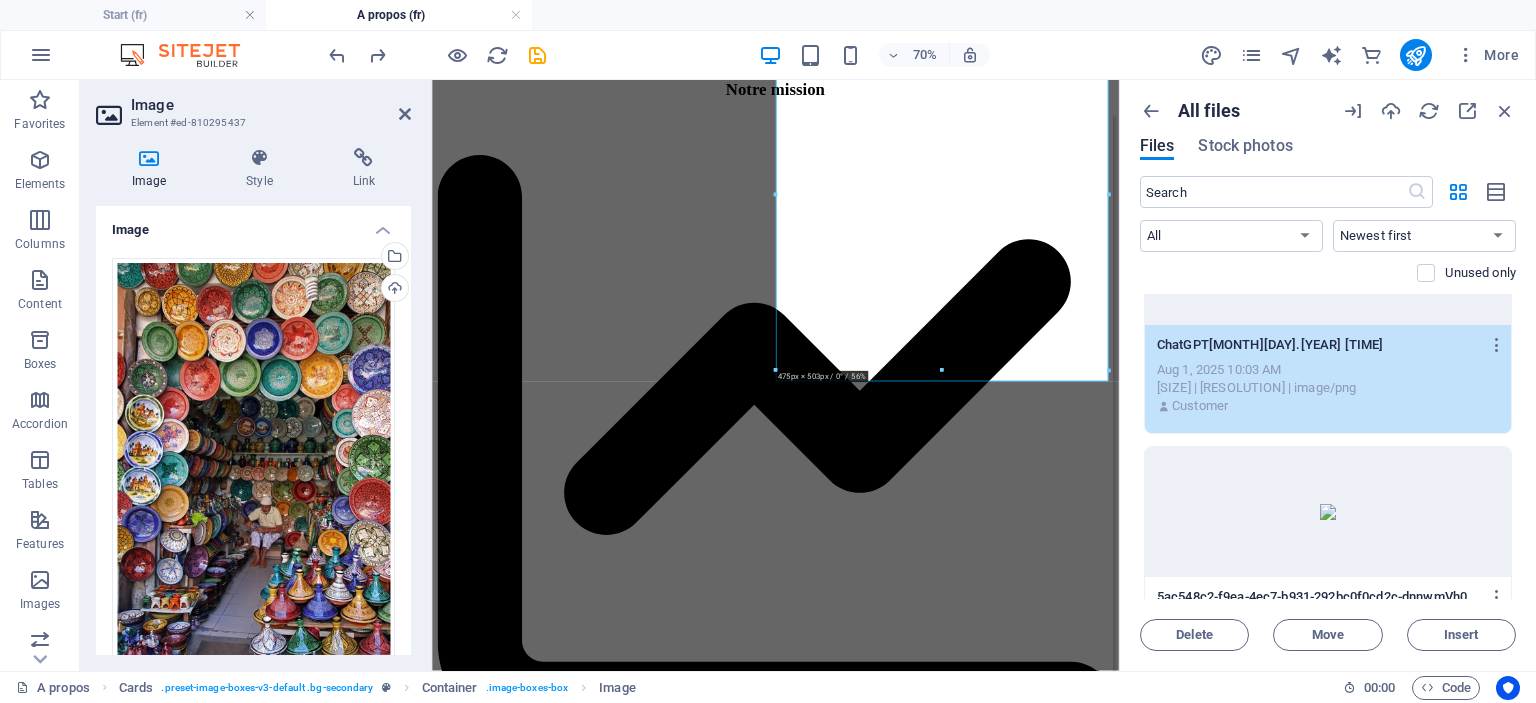 click on "1" at bounding box center (1328, 260) 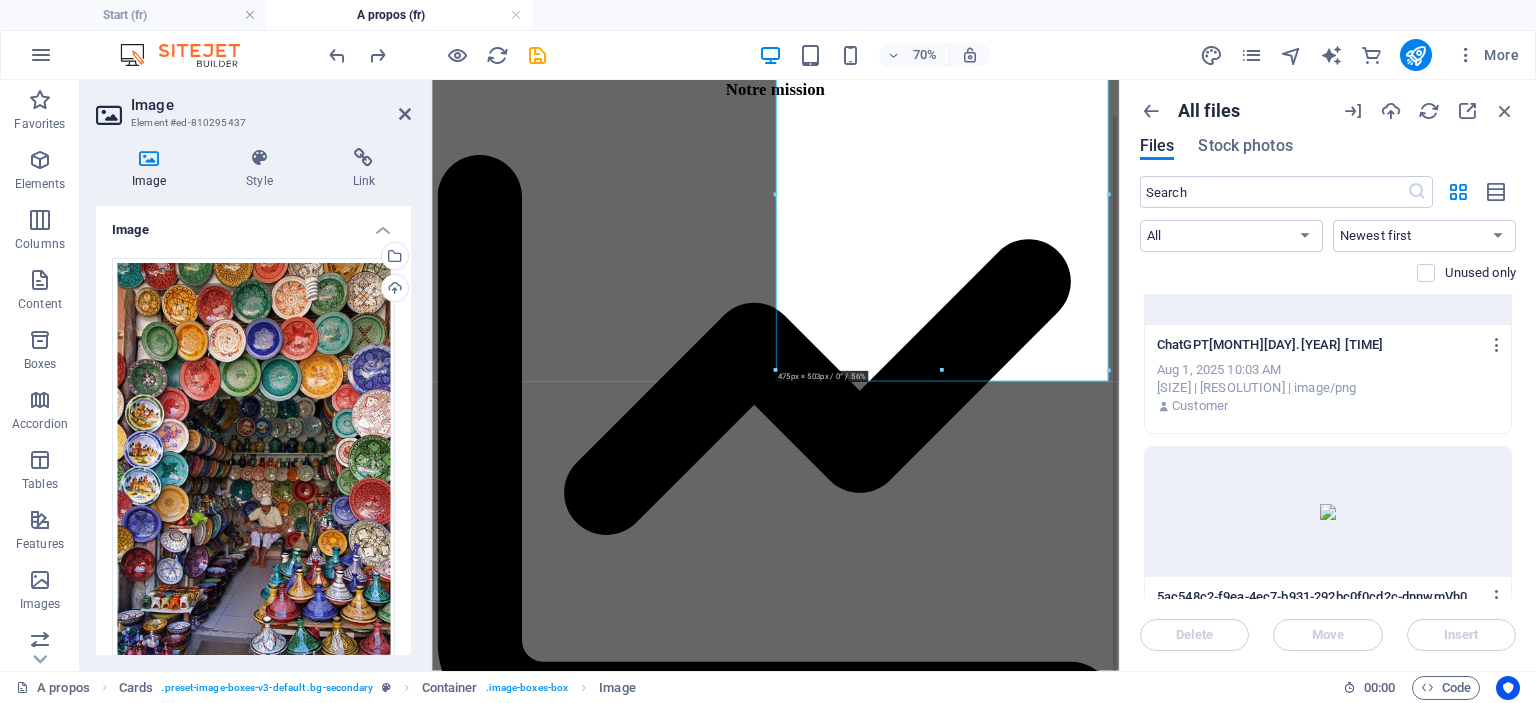 click at bounding box center [1328, 260] 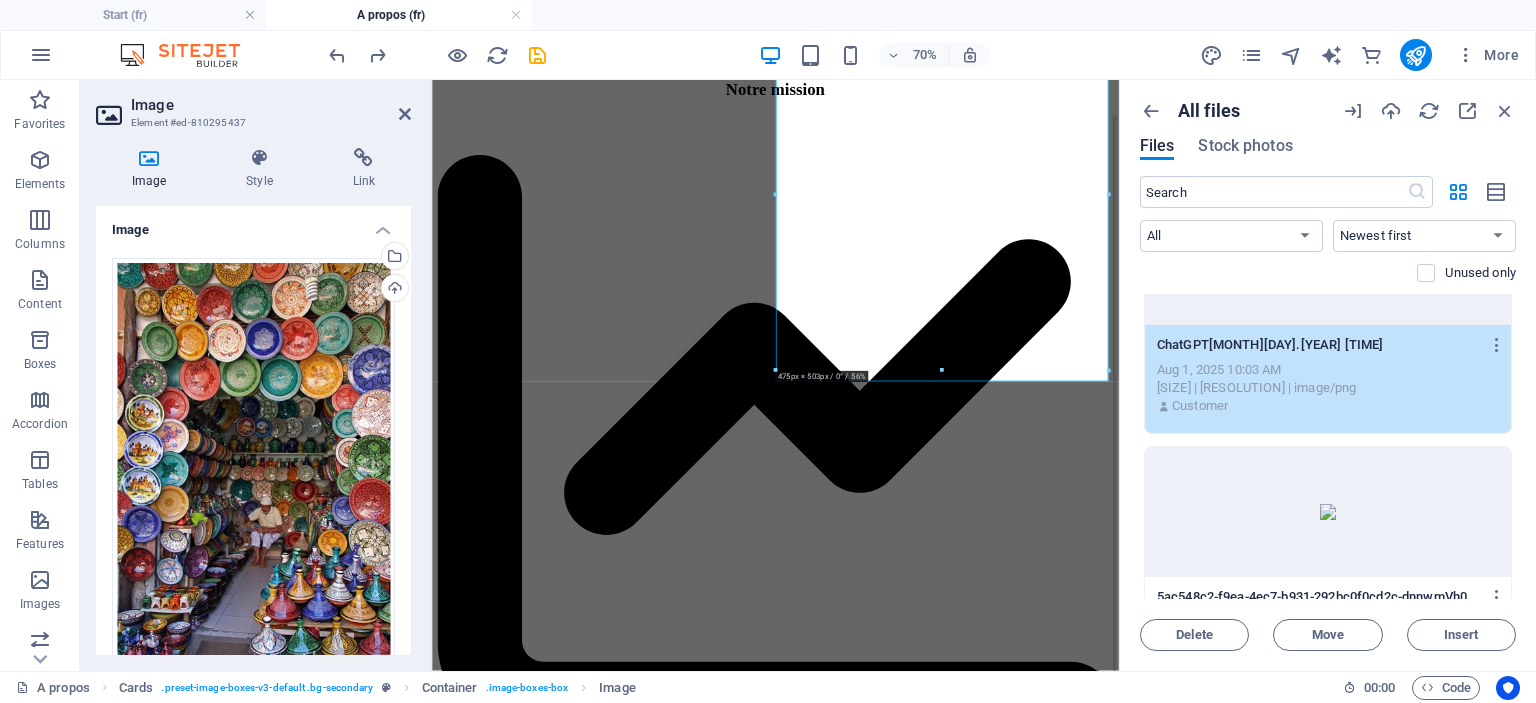 click on "1" at bounding box center [1328, 260] 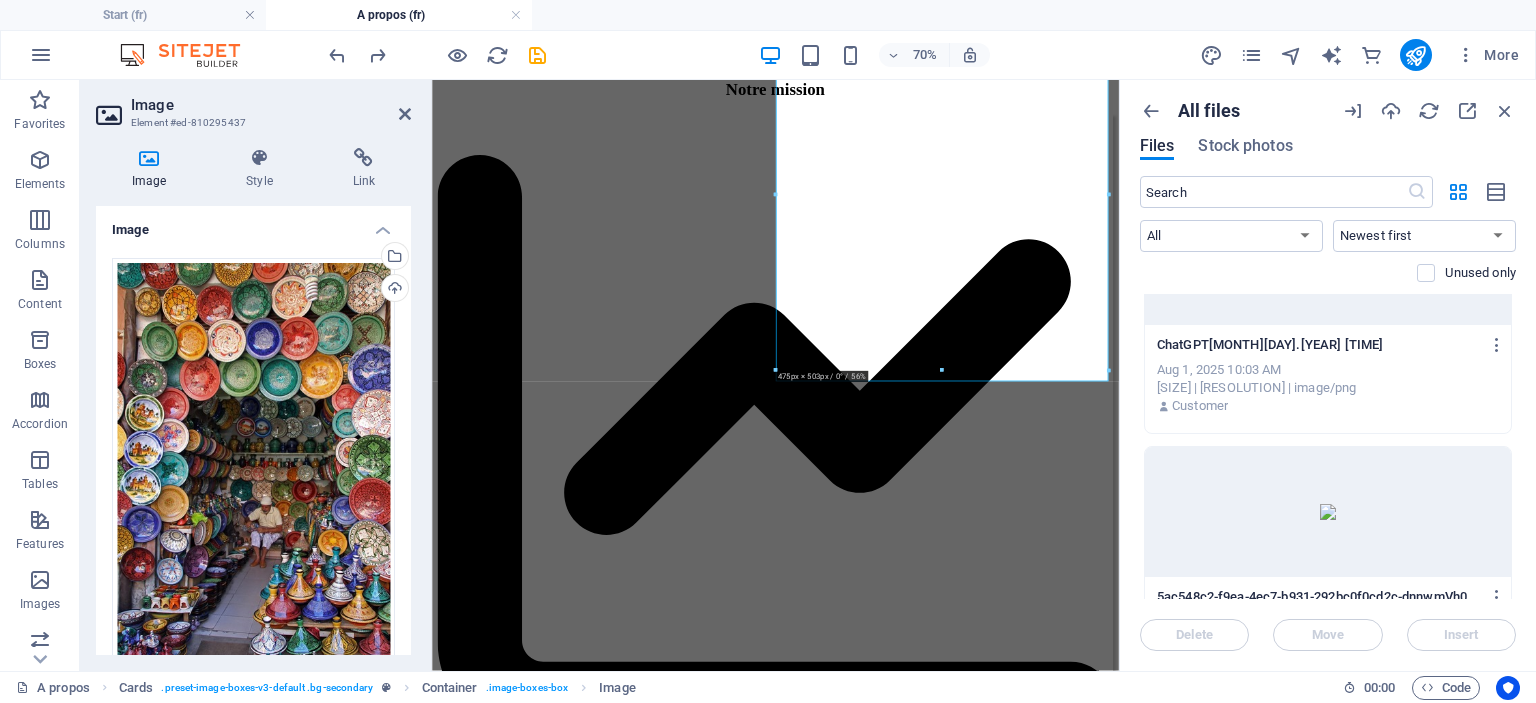 click at bounding box center [1328, 260] 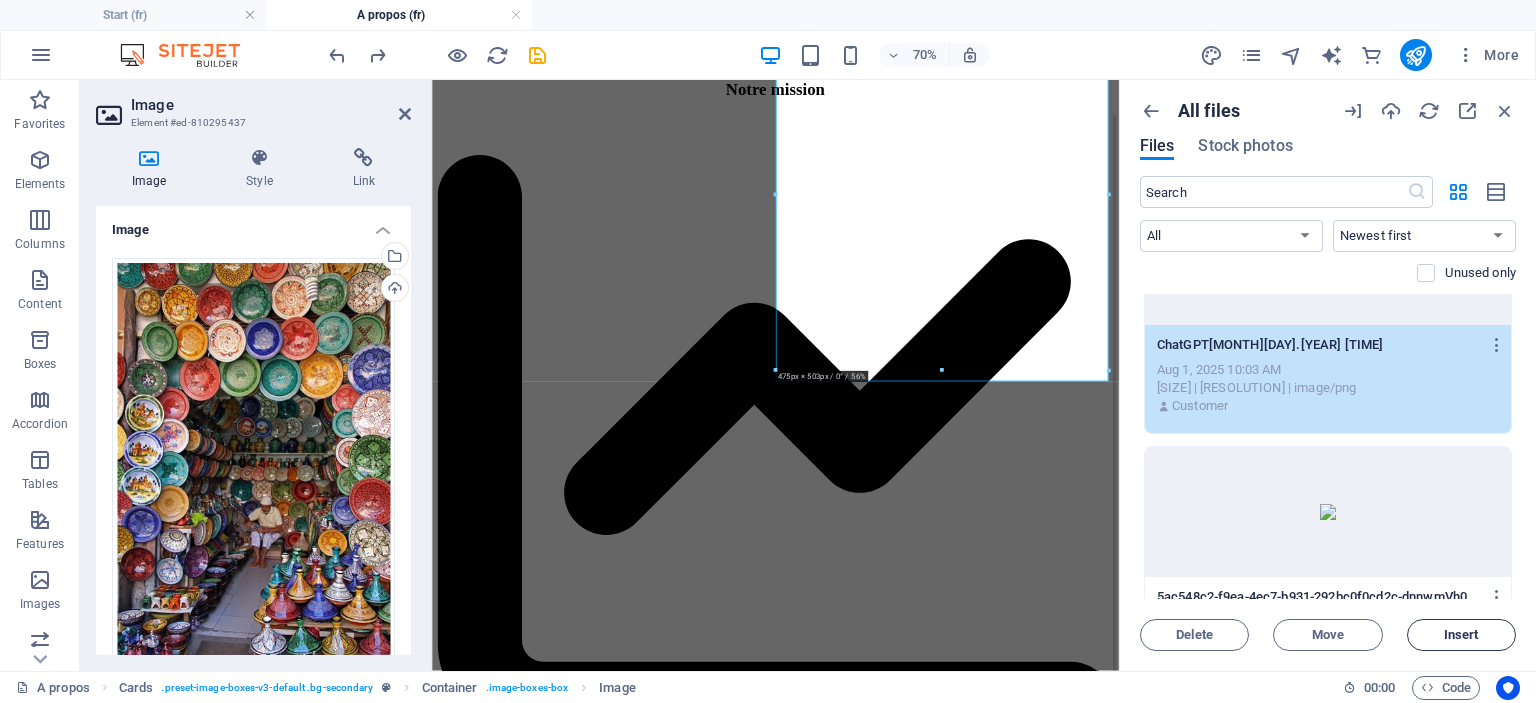 click on "Insert" at bounding box center [1461, 635] 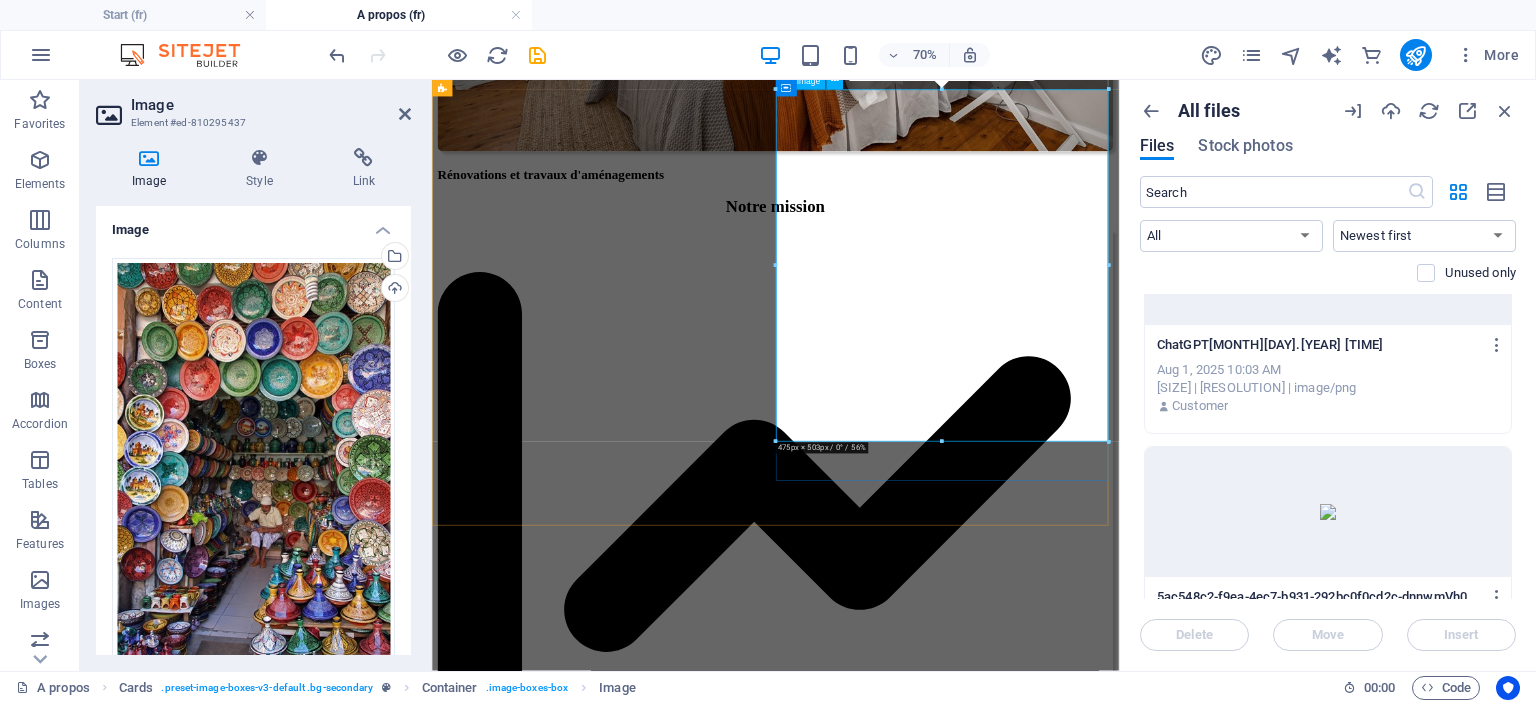 scroll, scrollTop: 2936, scrollLeft: 0, axis: vertical 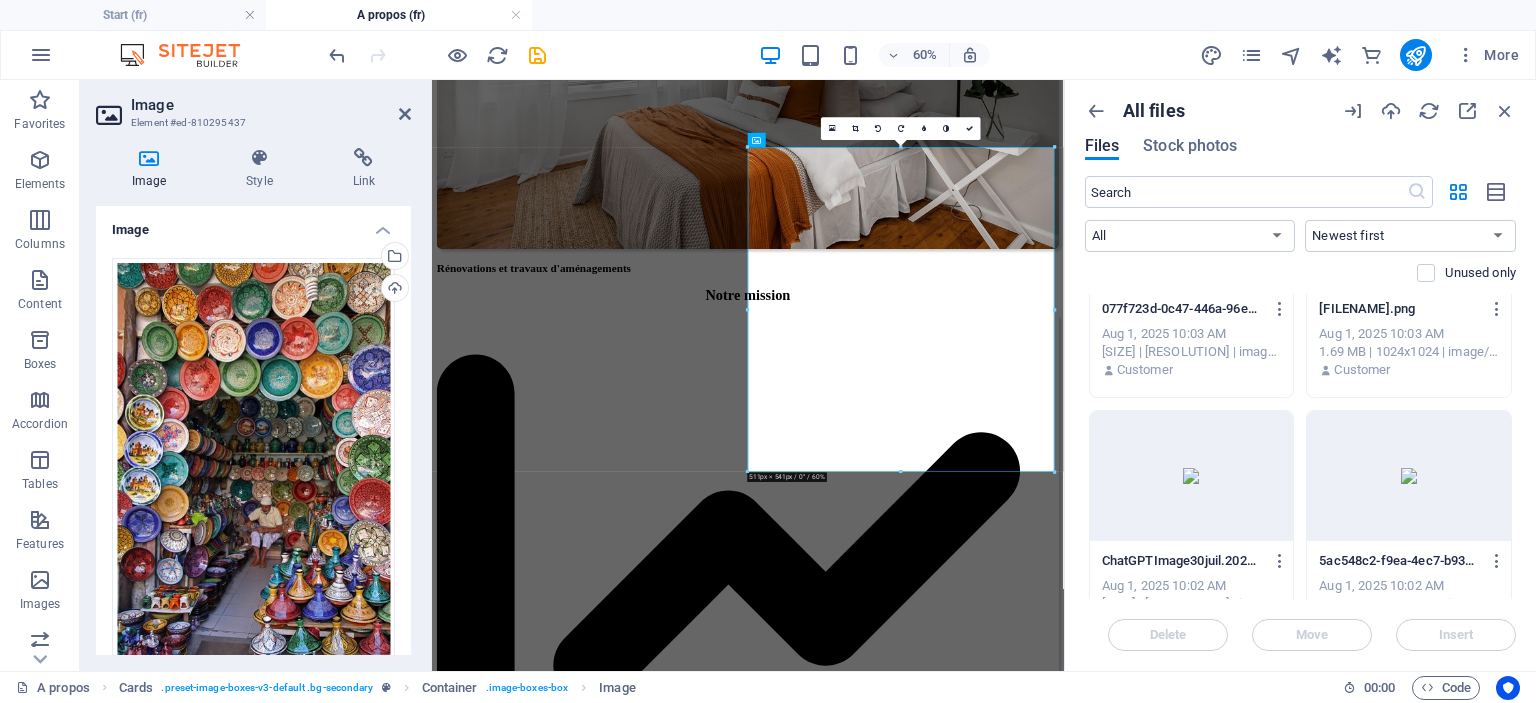 drag, startPoint x: 1120, startPoint y: 229, endPoint x: 1046, endPoint y: 307, distance: 107.51744 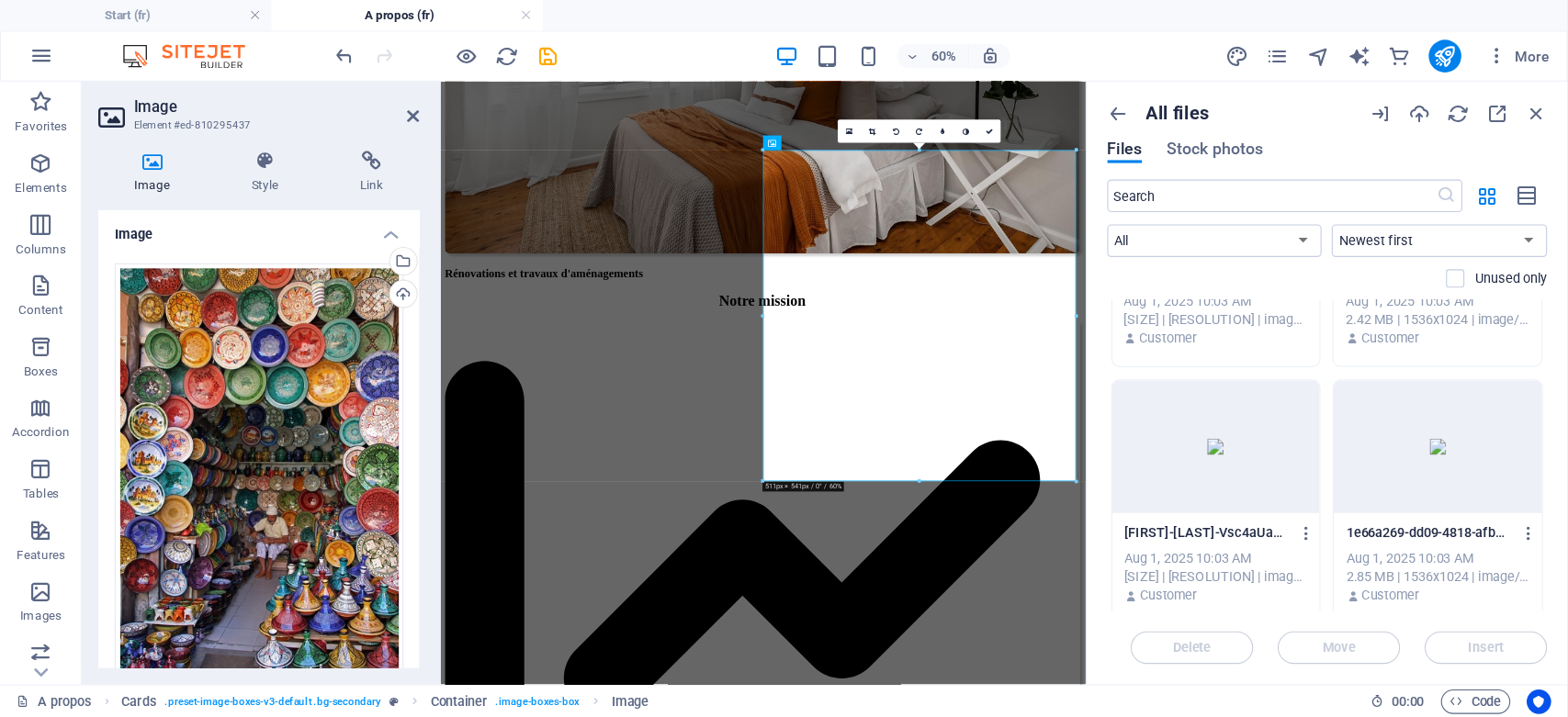 scroll, scrollTop: 0, scrollLeft: 0, axis: both 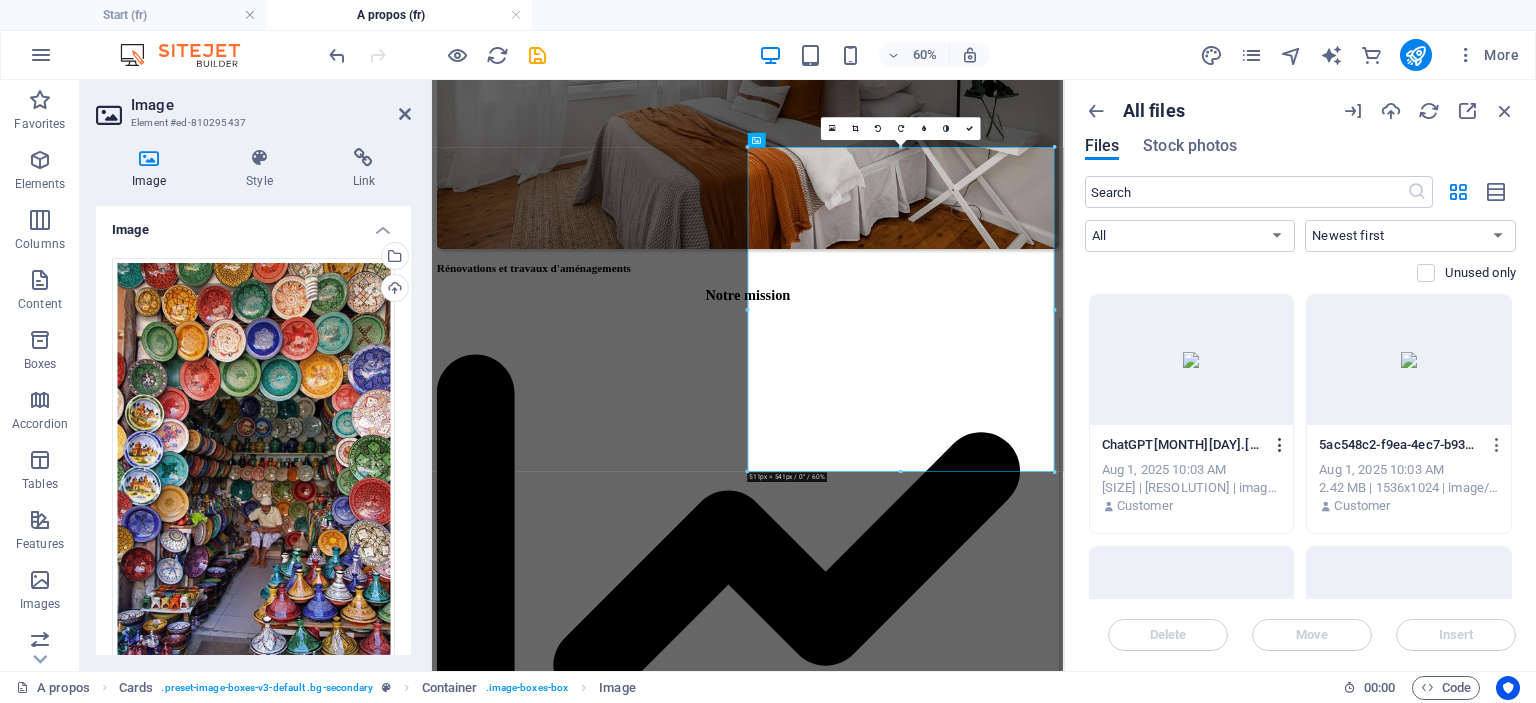 click at bounding box center (1280, 445) 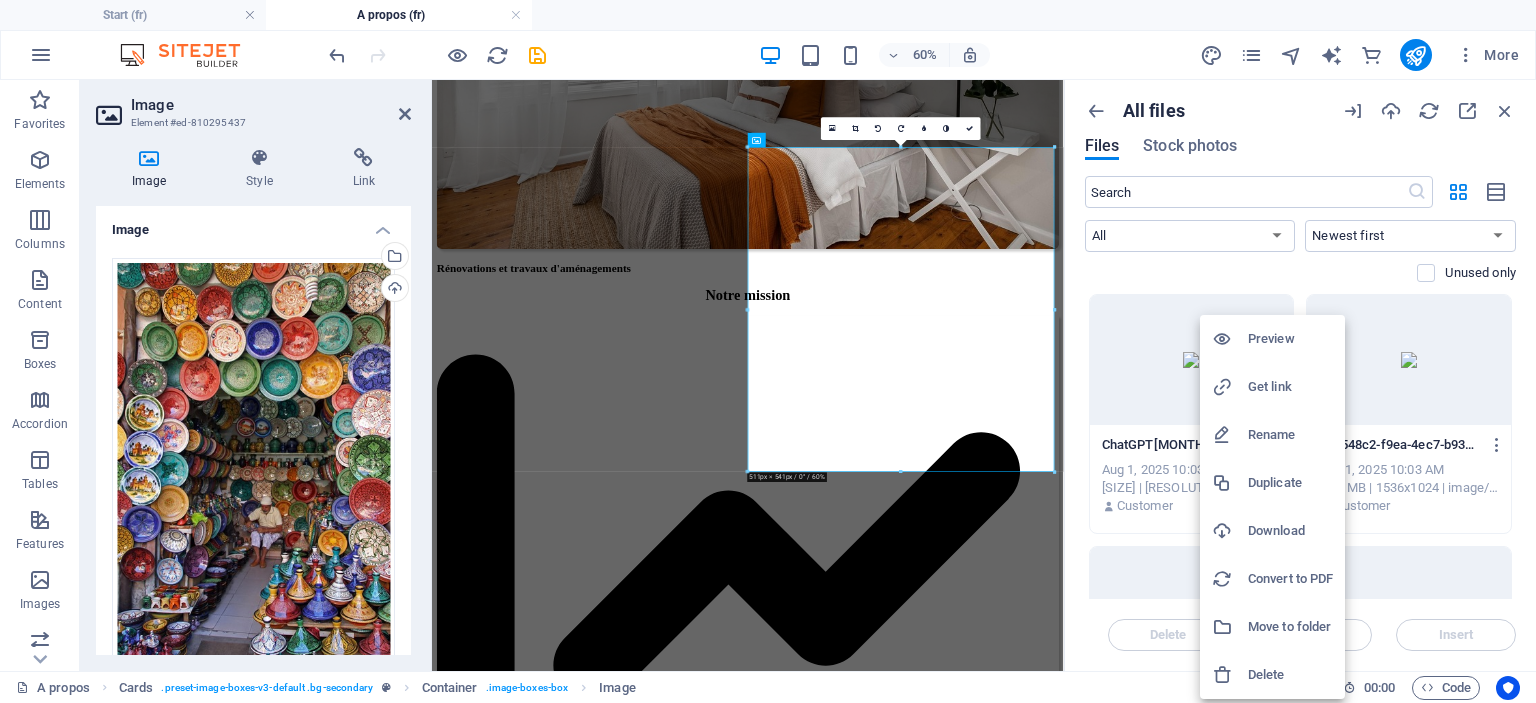 click on "Delete" at bounding box center (1290, 675) 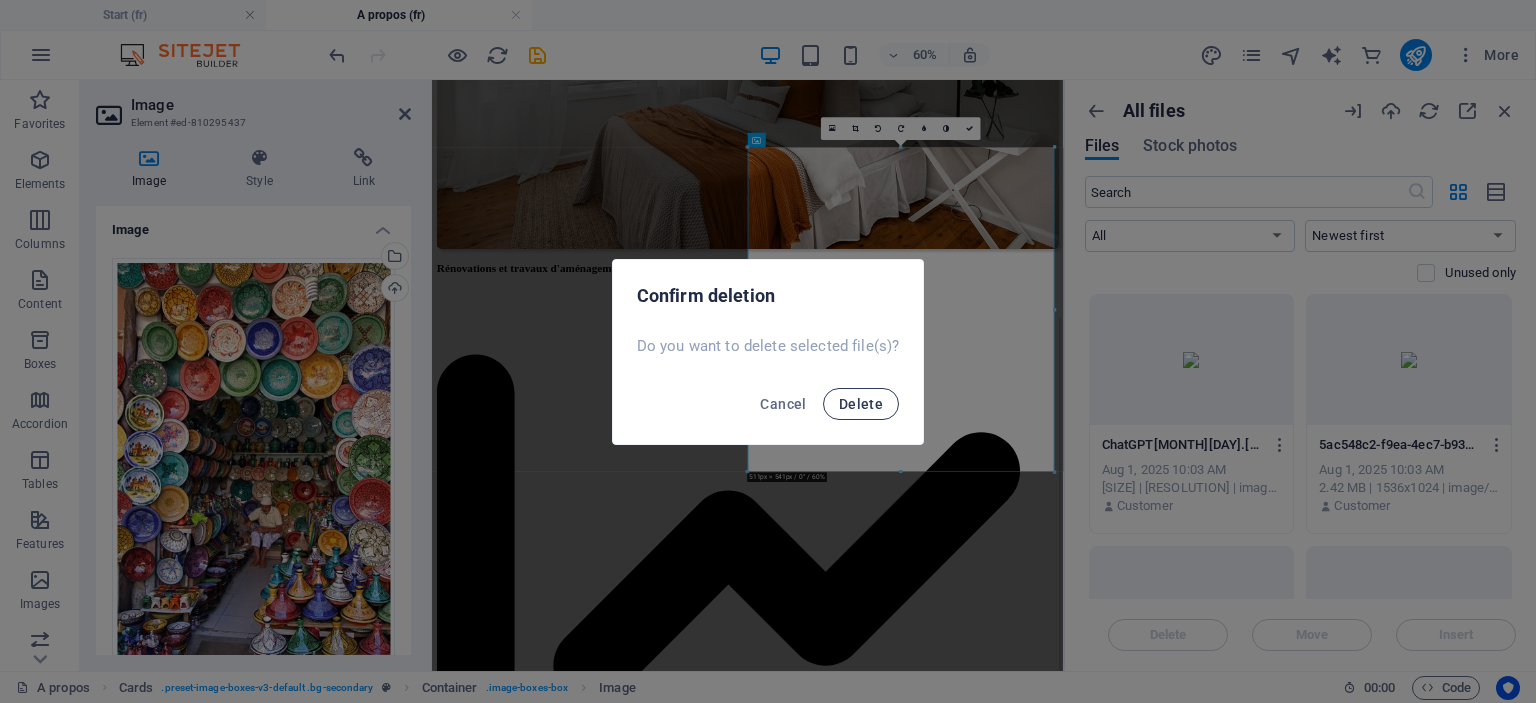 click on "Delete" at bounding box center (861, 404) 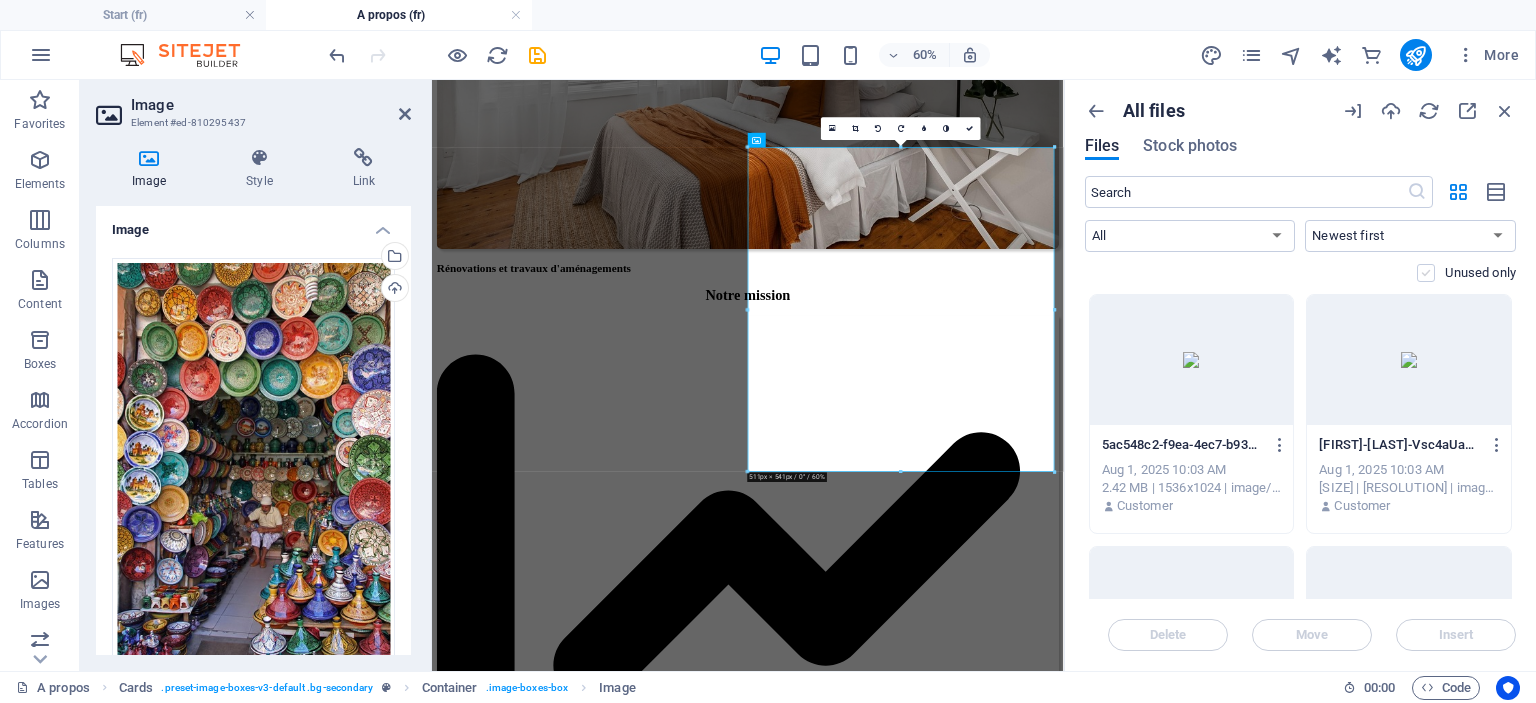 click at bounding box center (1426, 273) 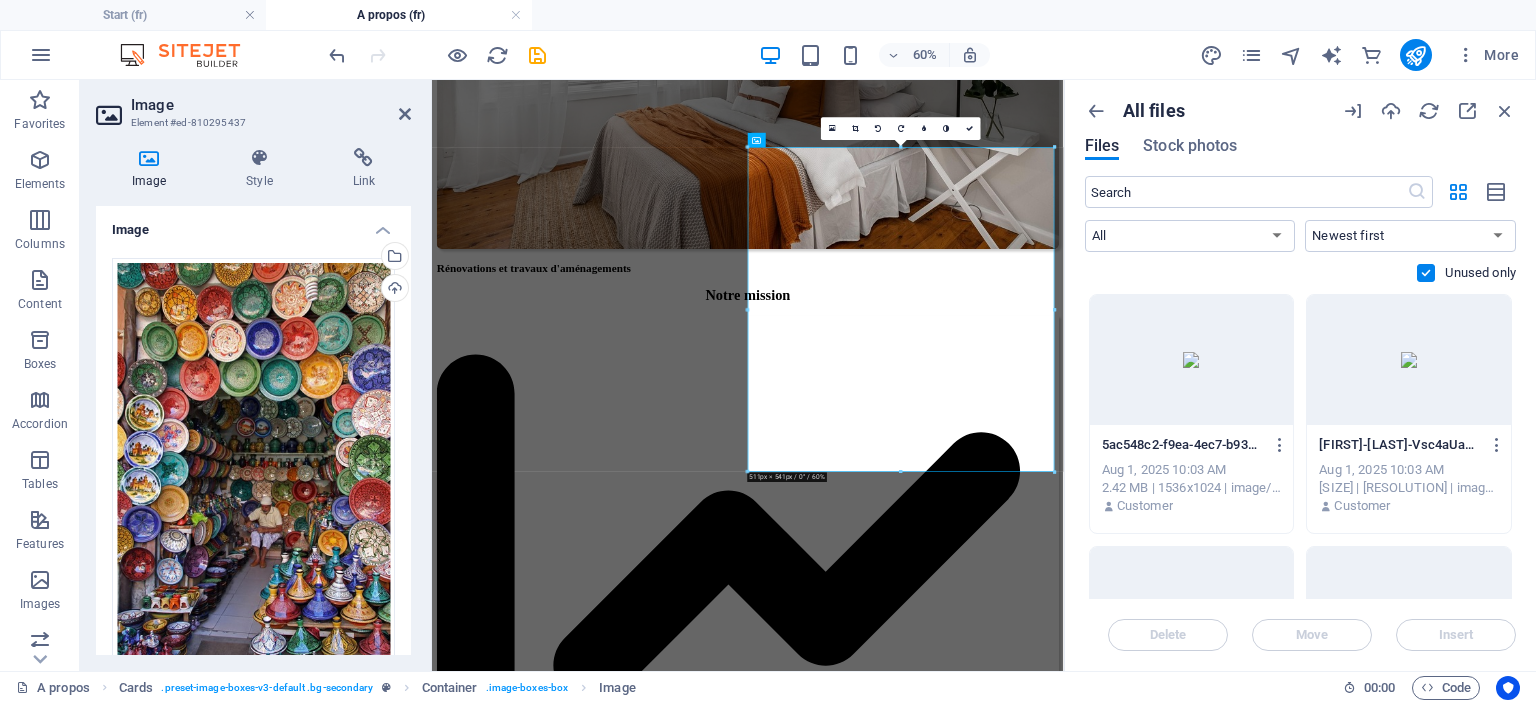 click at bounding box center (1426, 273) 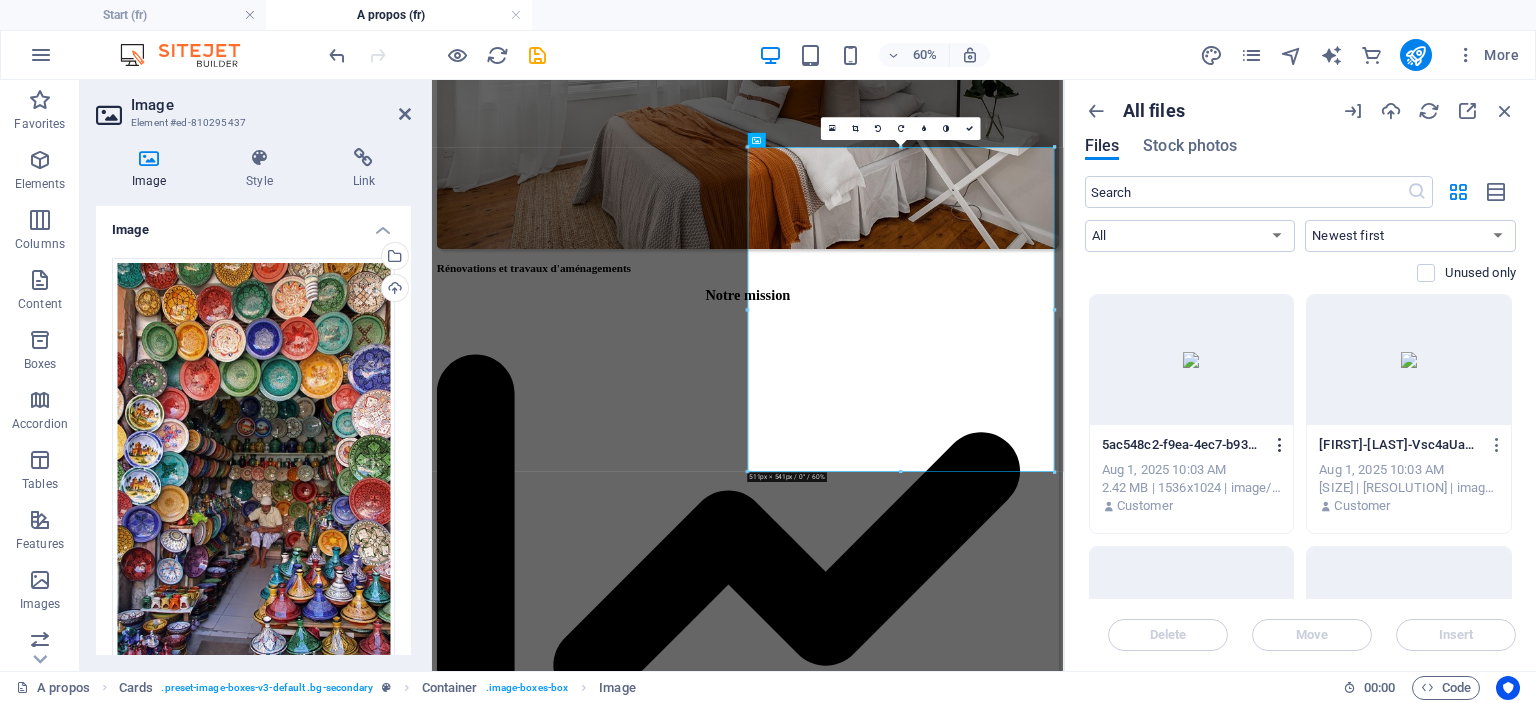 click at bounding box center (1280, 445) 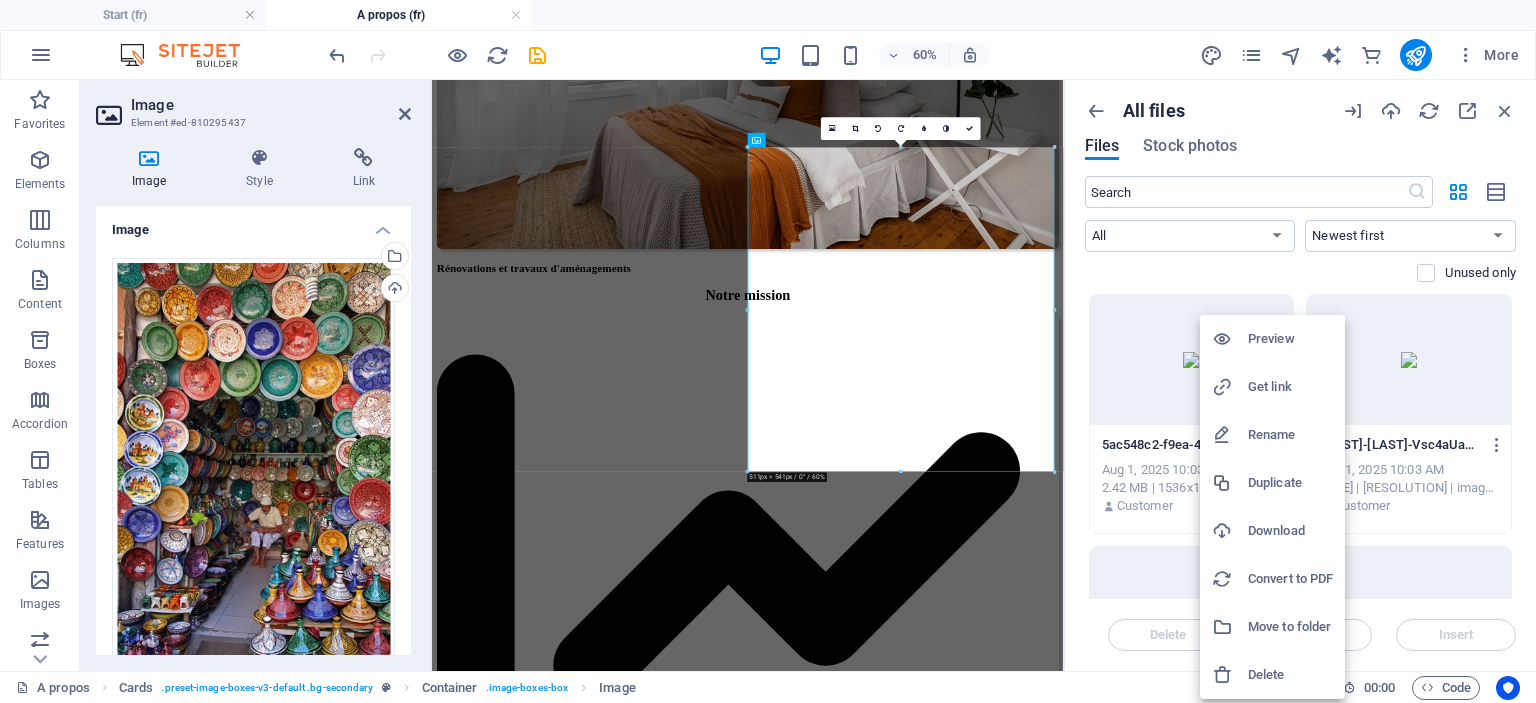 click on "Delete" at bounding box center (1290, 675) 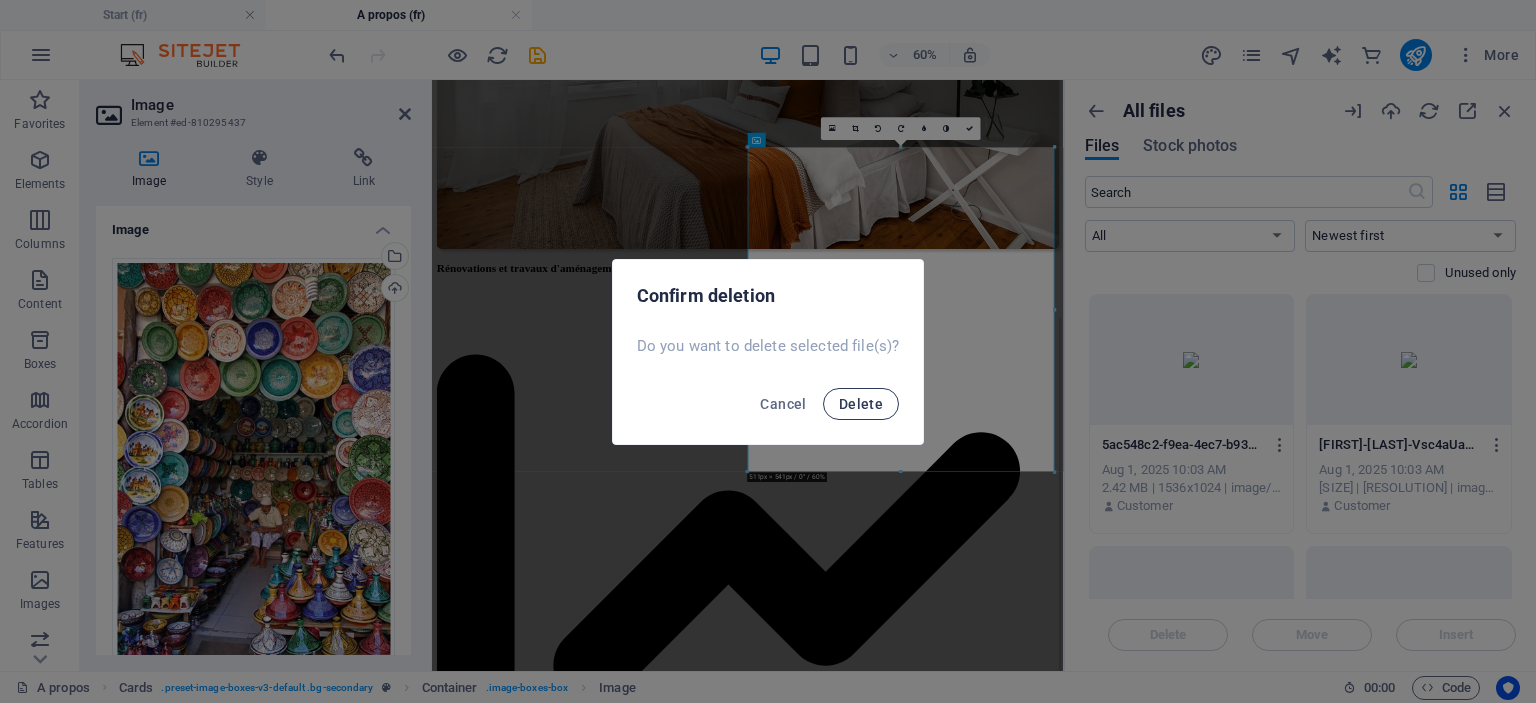 click on "Delete" at bounding box center [861, 404] 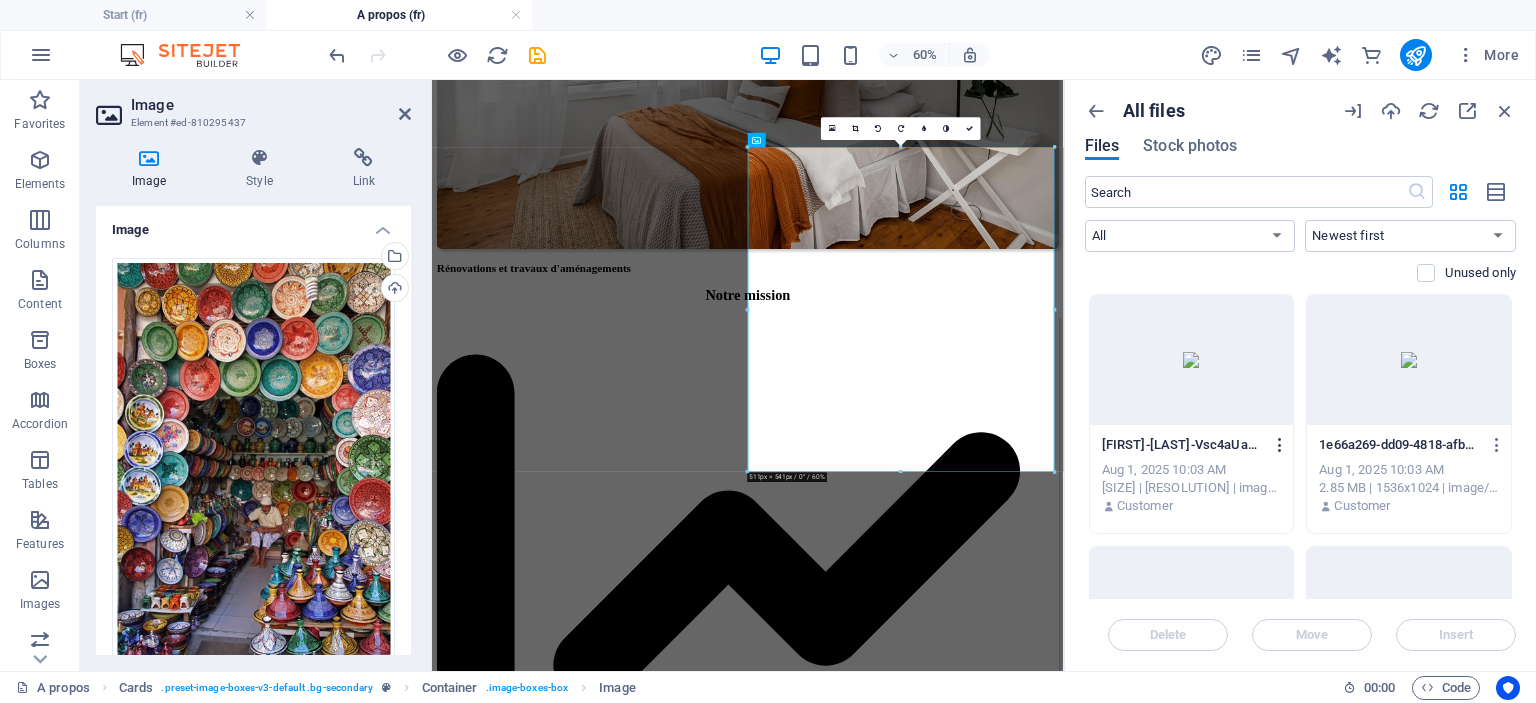 click at bounding box center (1280, 445) 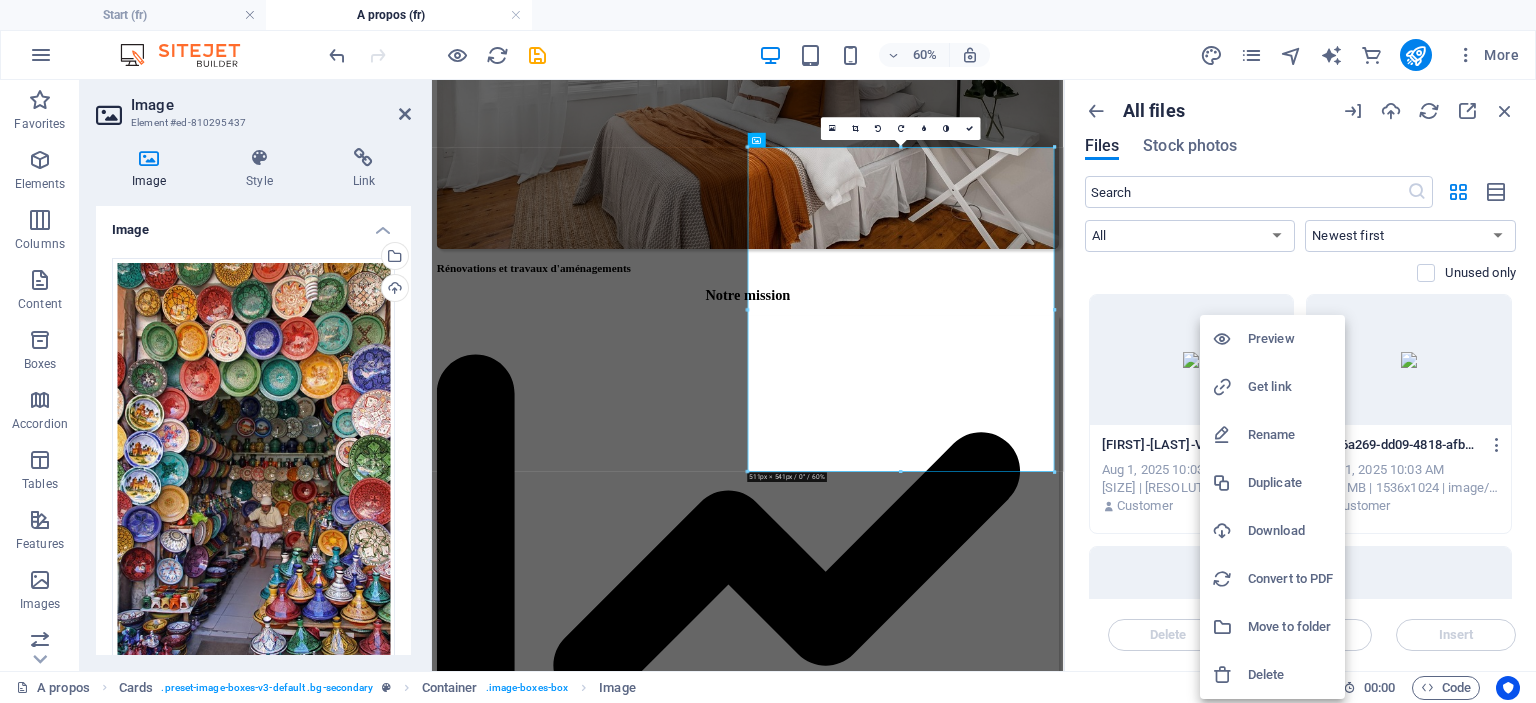 click on "Delete" at bounding box center [1290, 675] 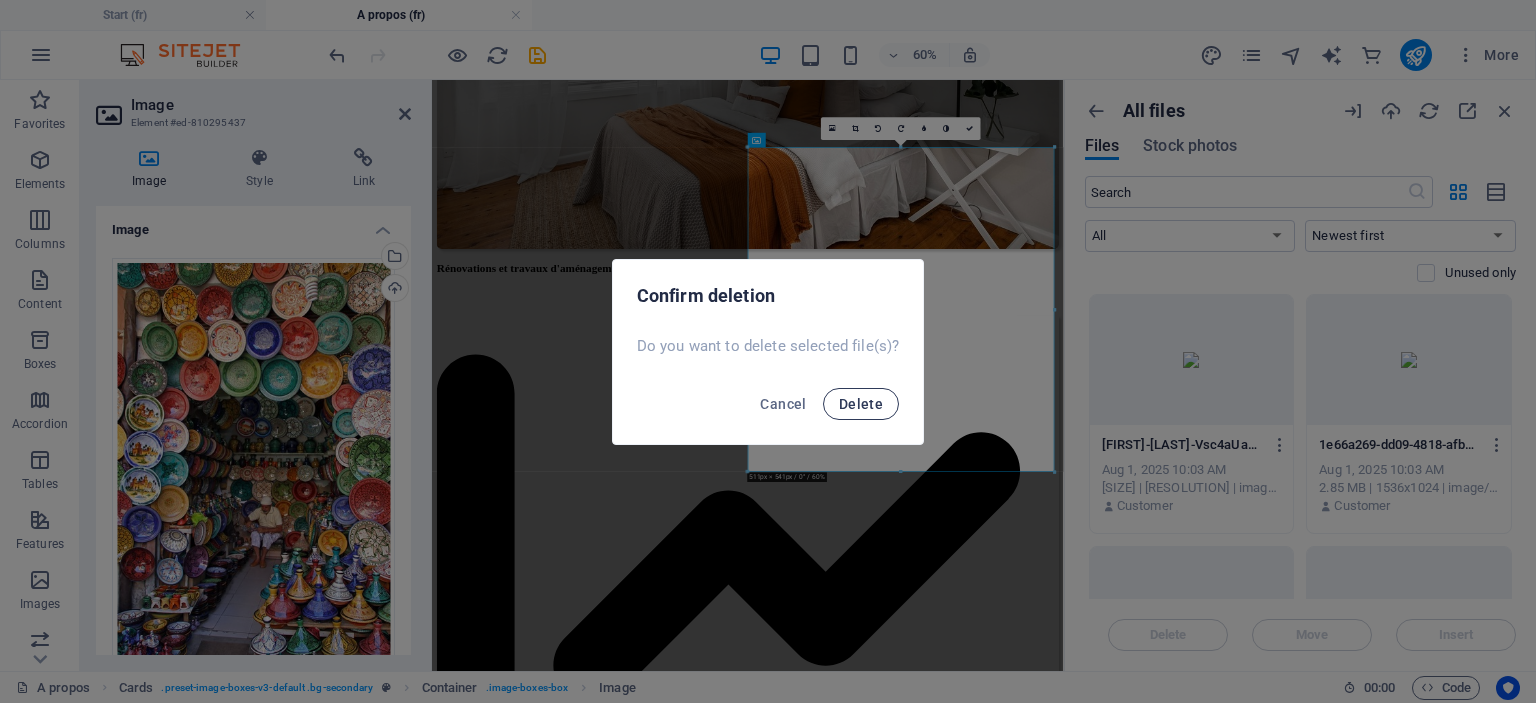 click on "Delete" at bounding box center [861, 404] 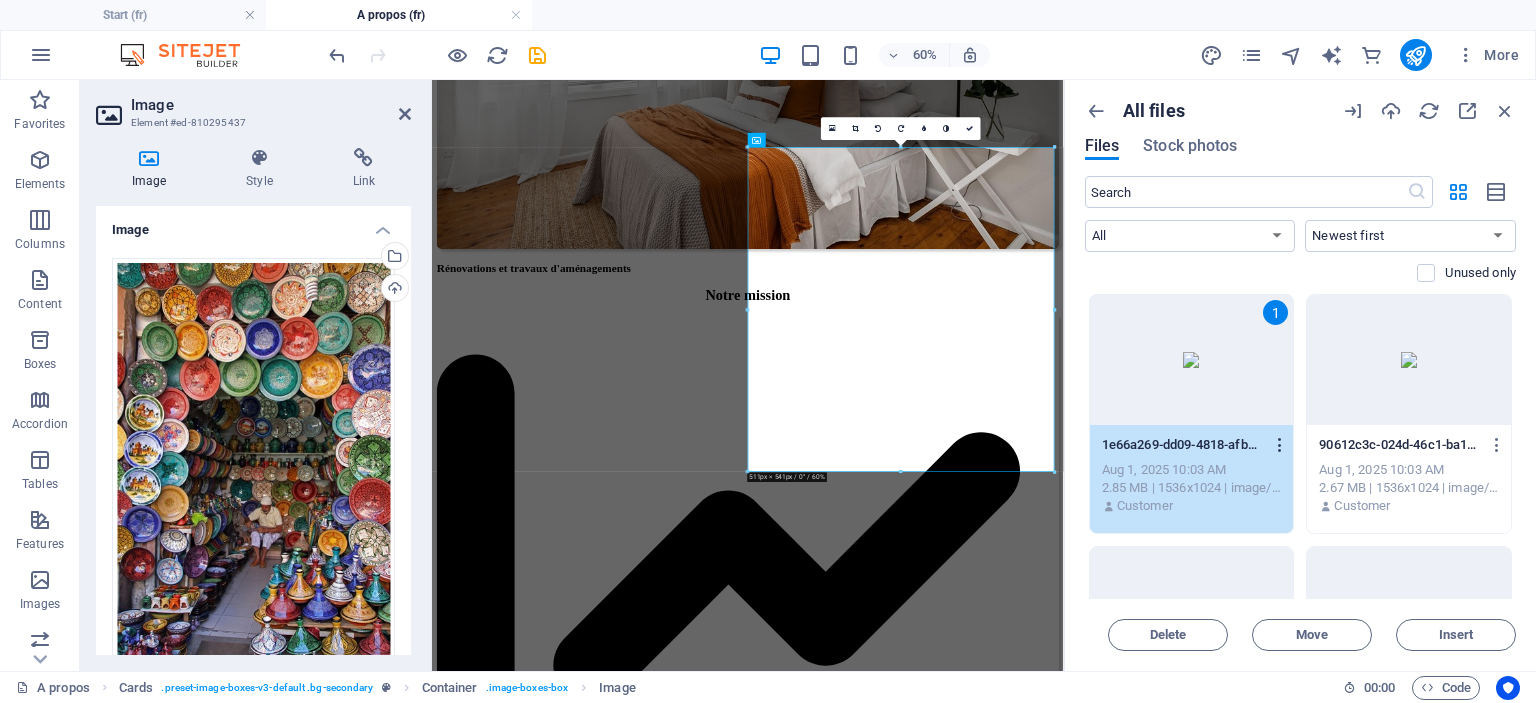 click at bounding box center (1280, 445) 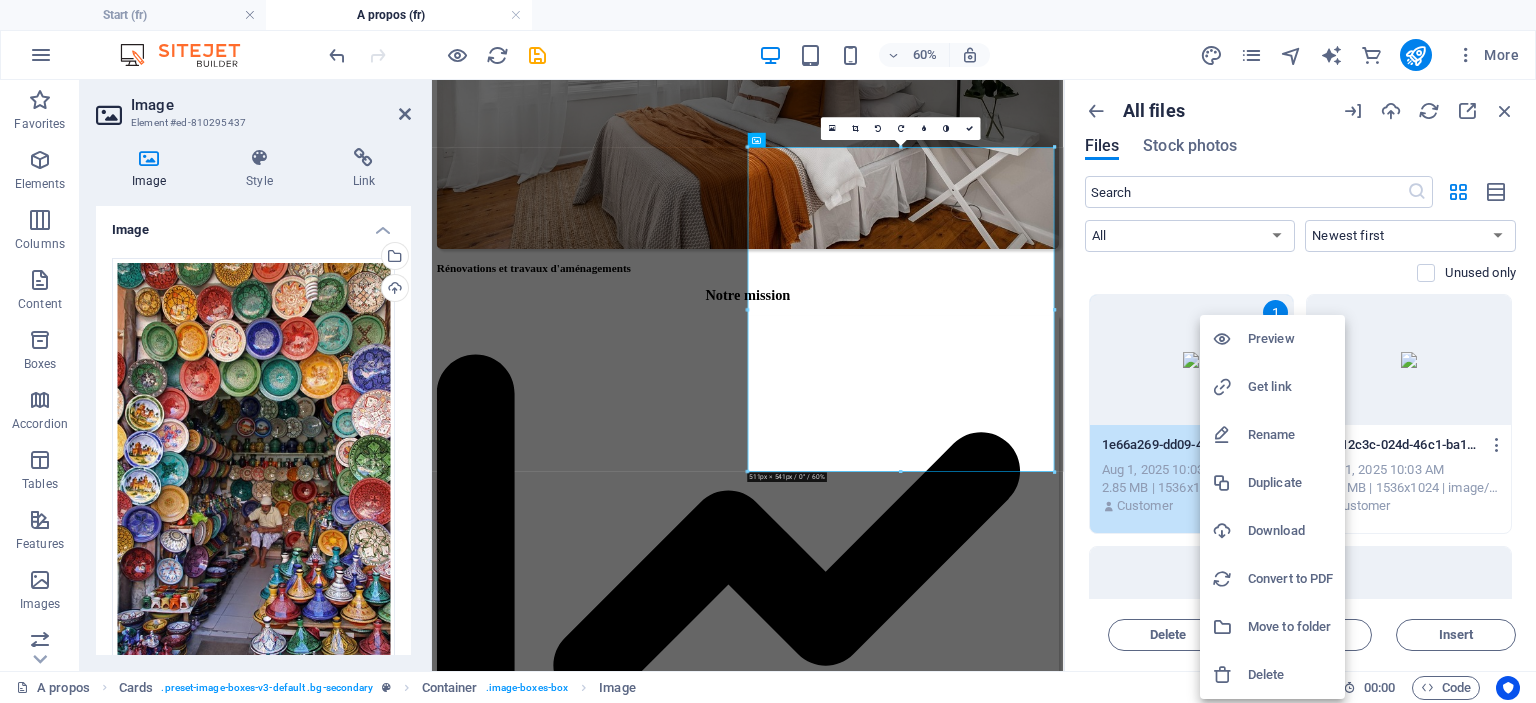click at bounding box center (768, 351) 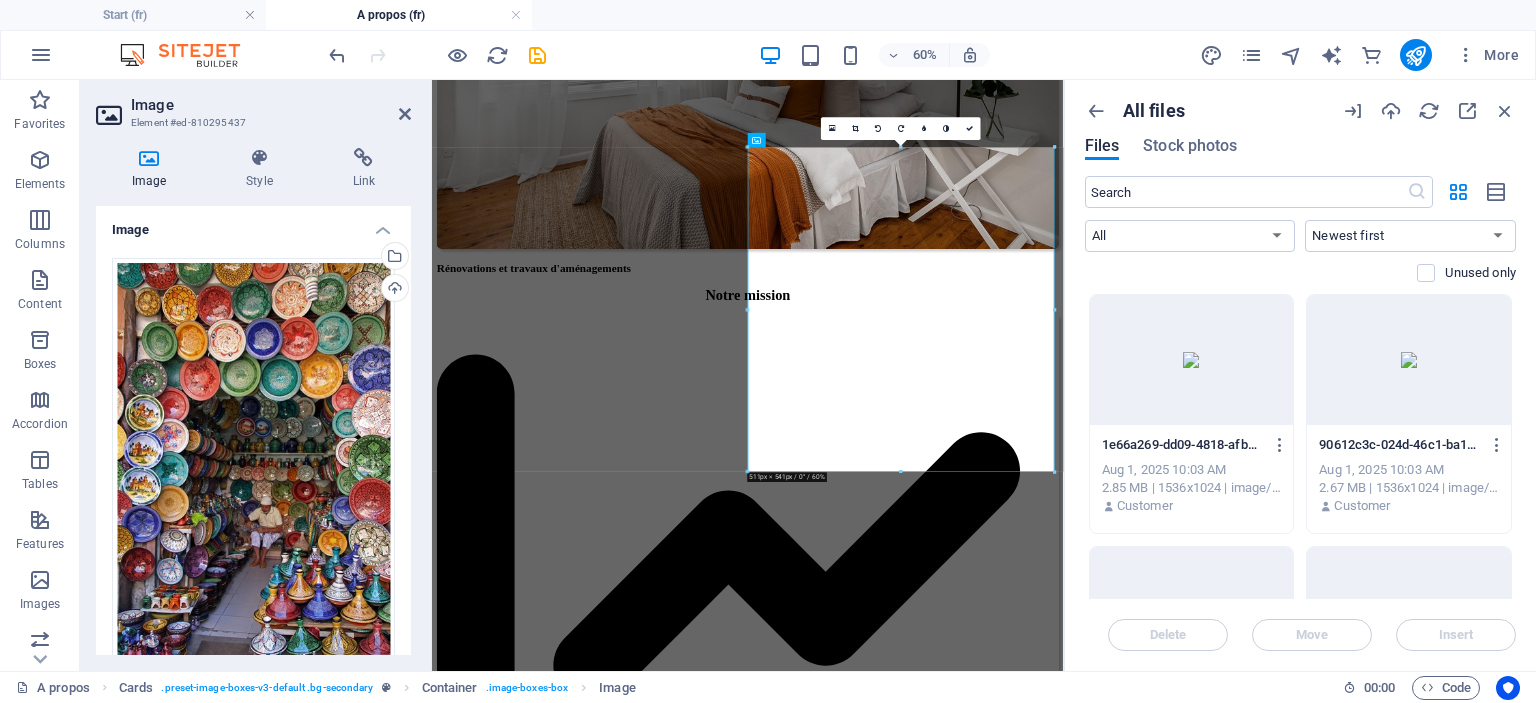 click at bounding box center (1192, 360) 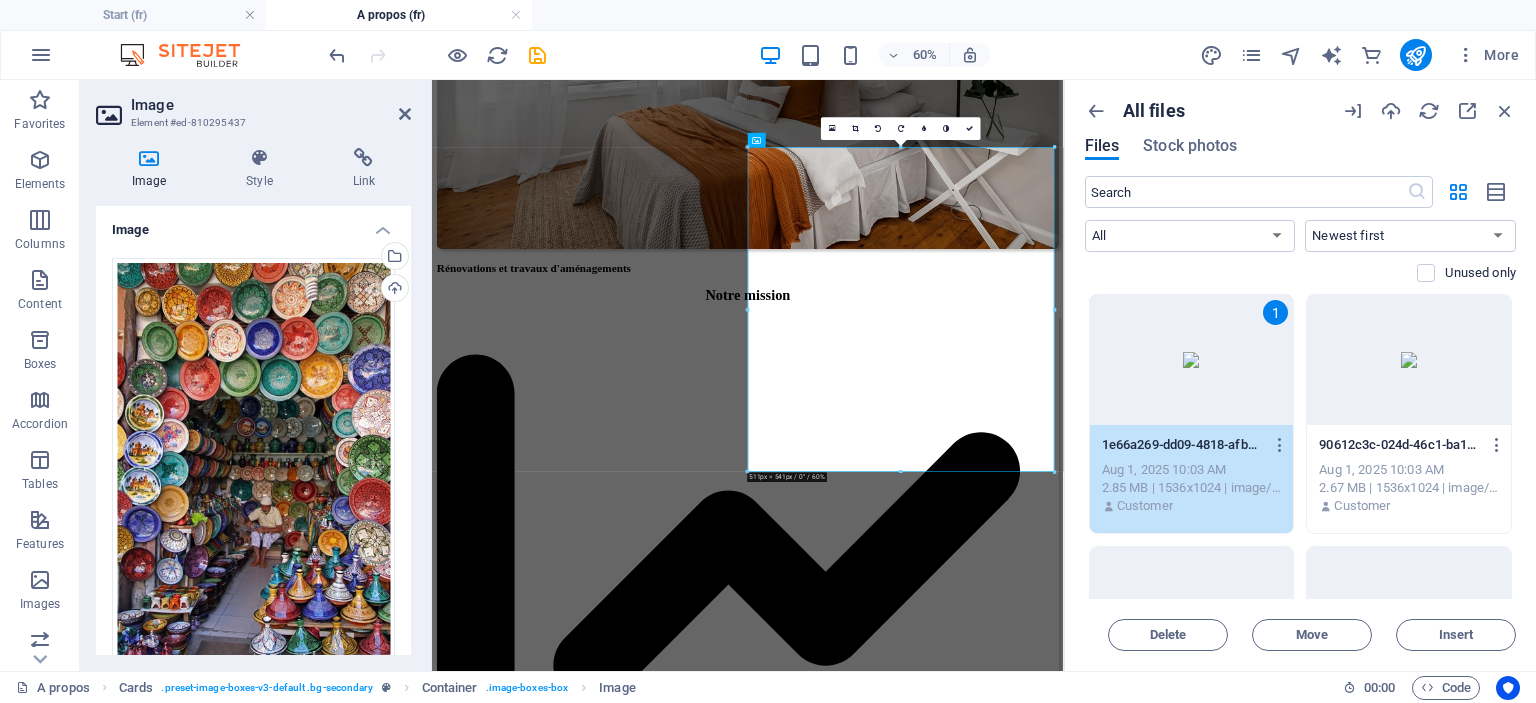 click at bounding box center (1409, 360) 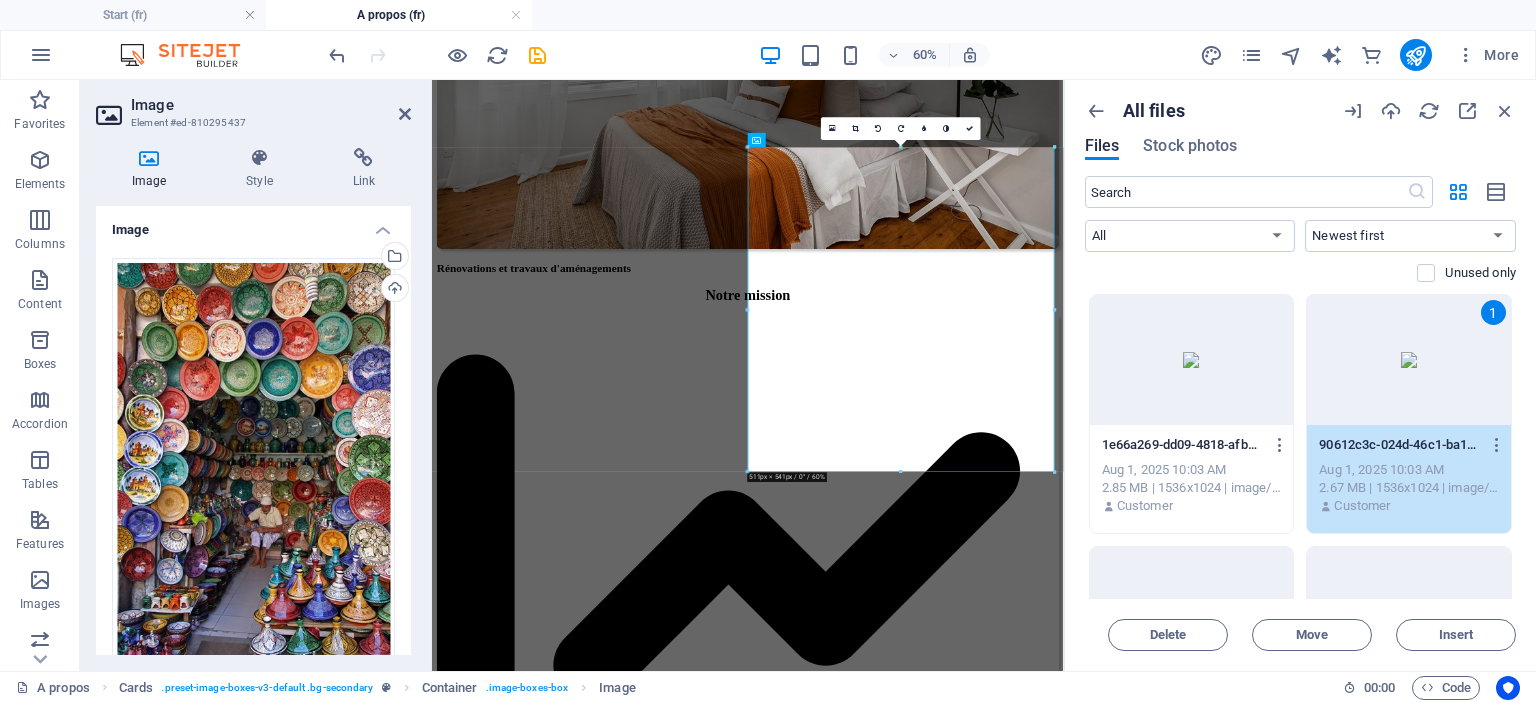 click at bounding box center [1192, 360] 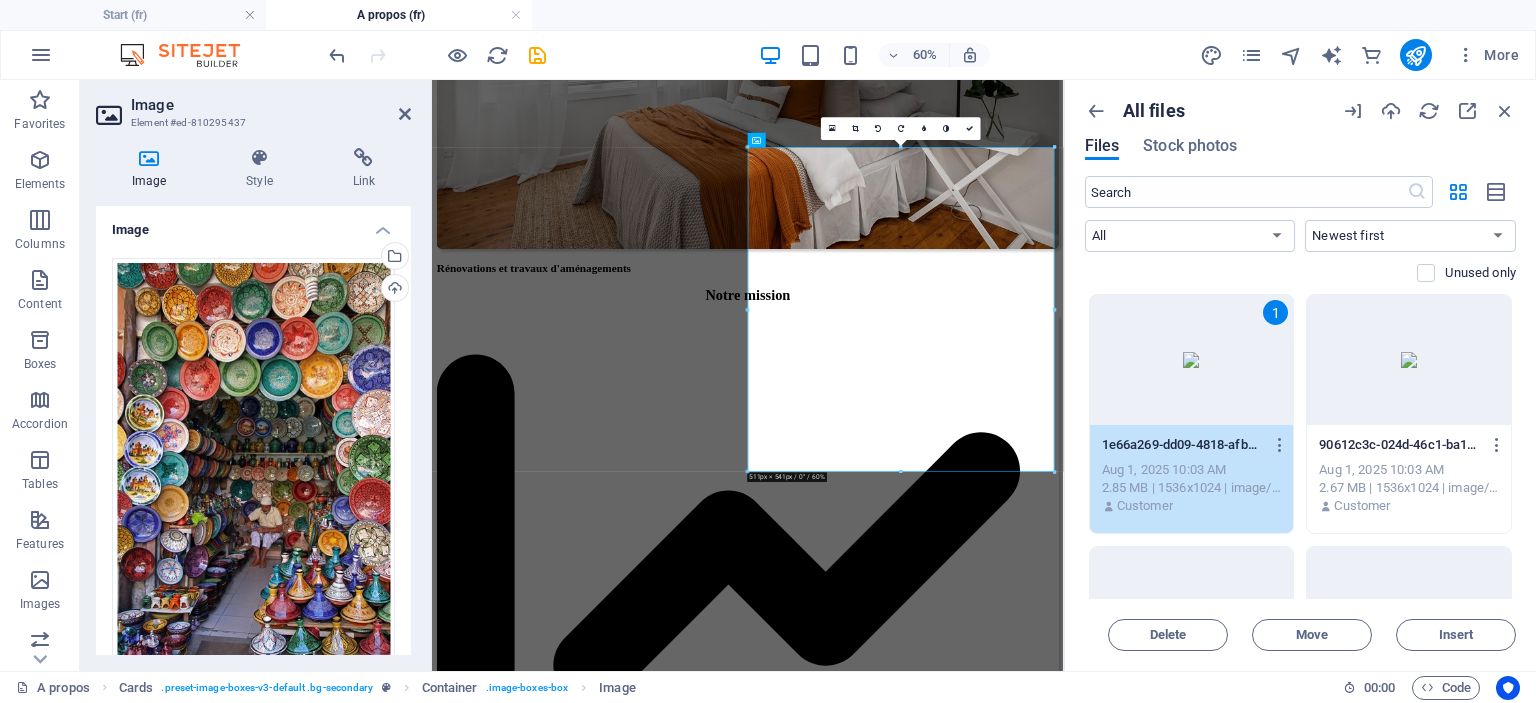 click at bounding box center (1409, 360) 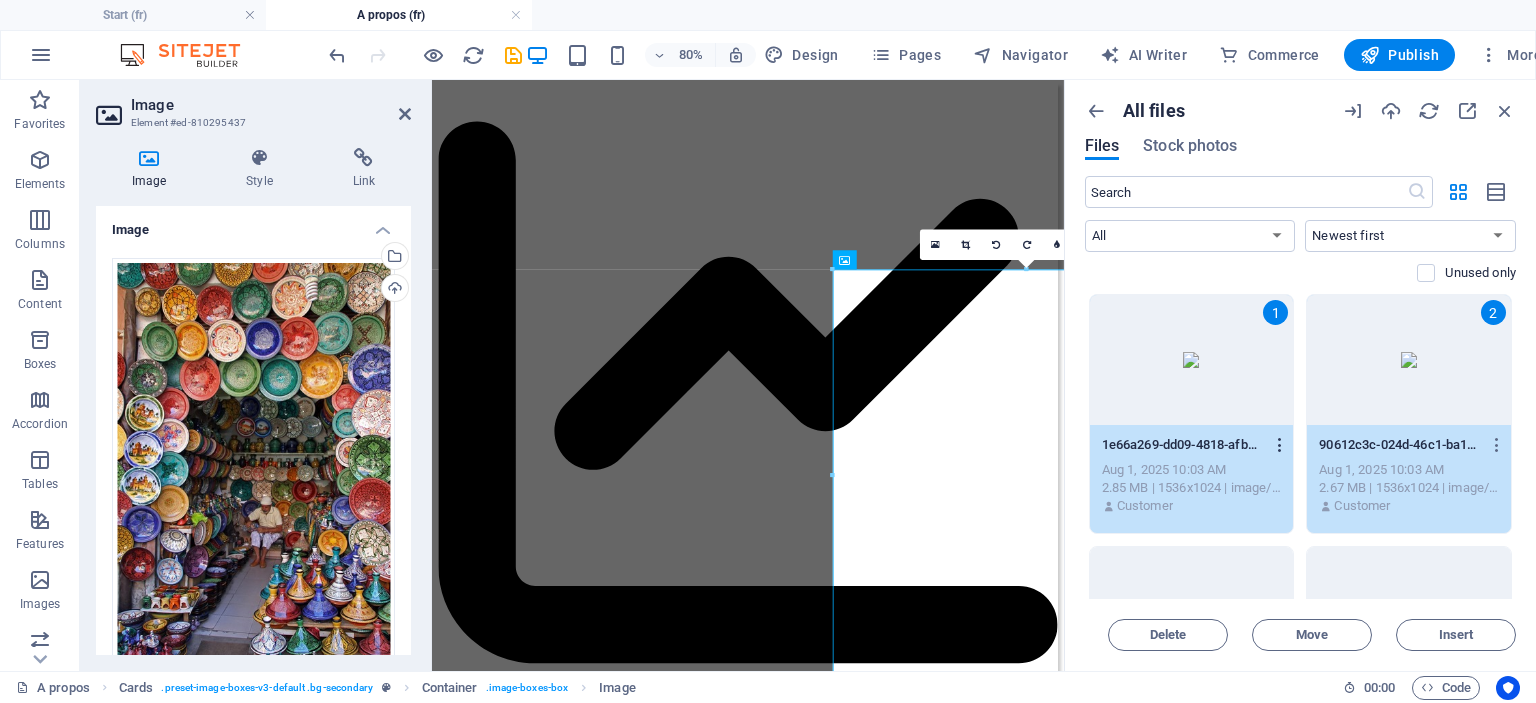 scroll, scrollTop: 2989, scrollLeft: 0, axis: vertical 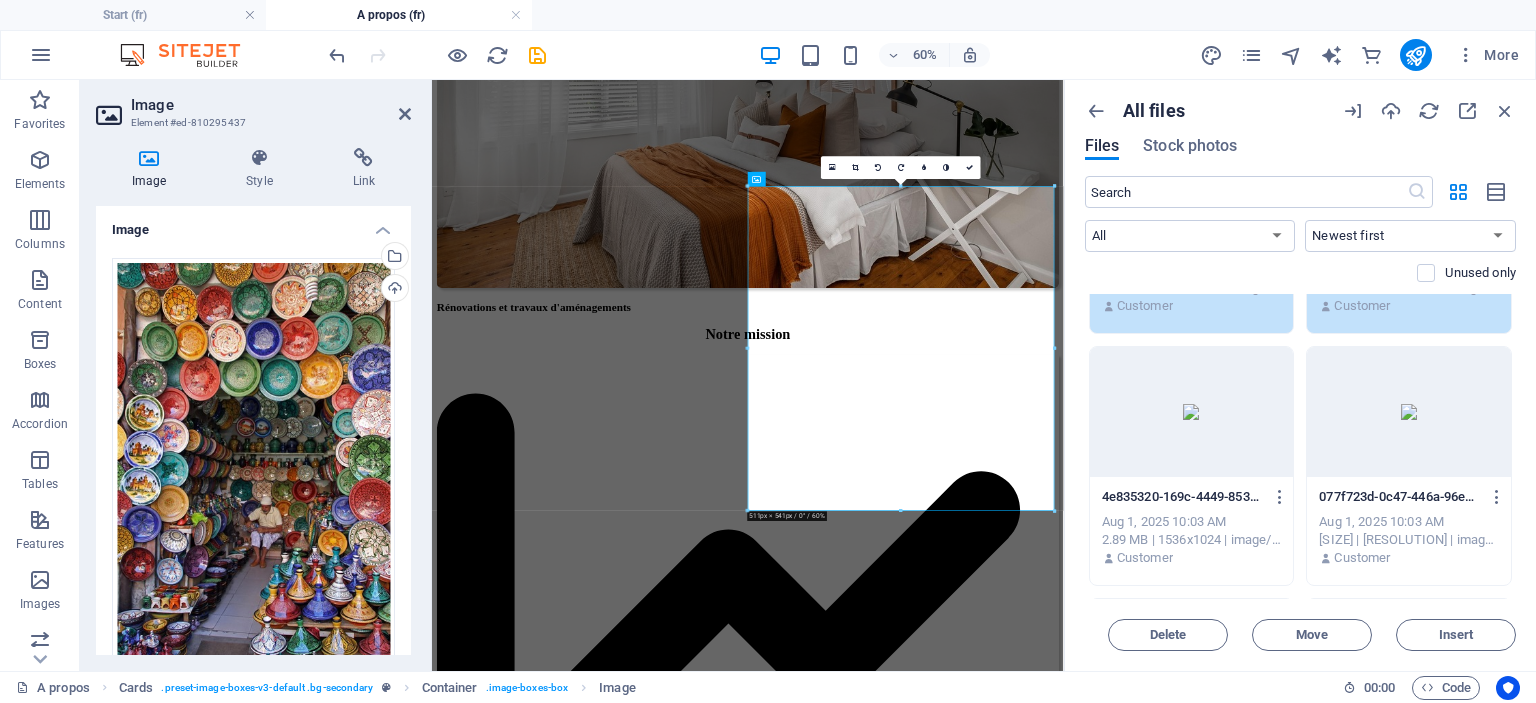 click at bounding box center [1192, 412] 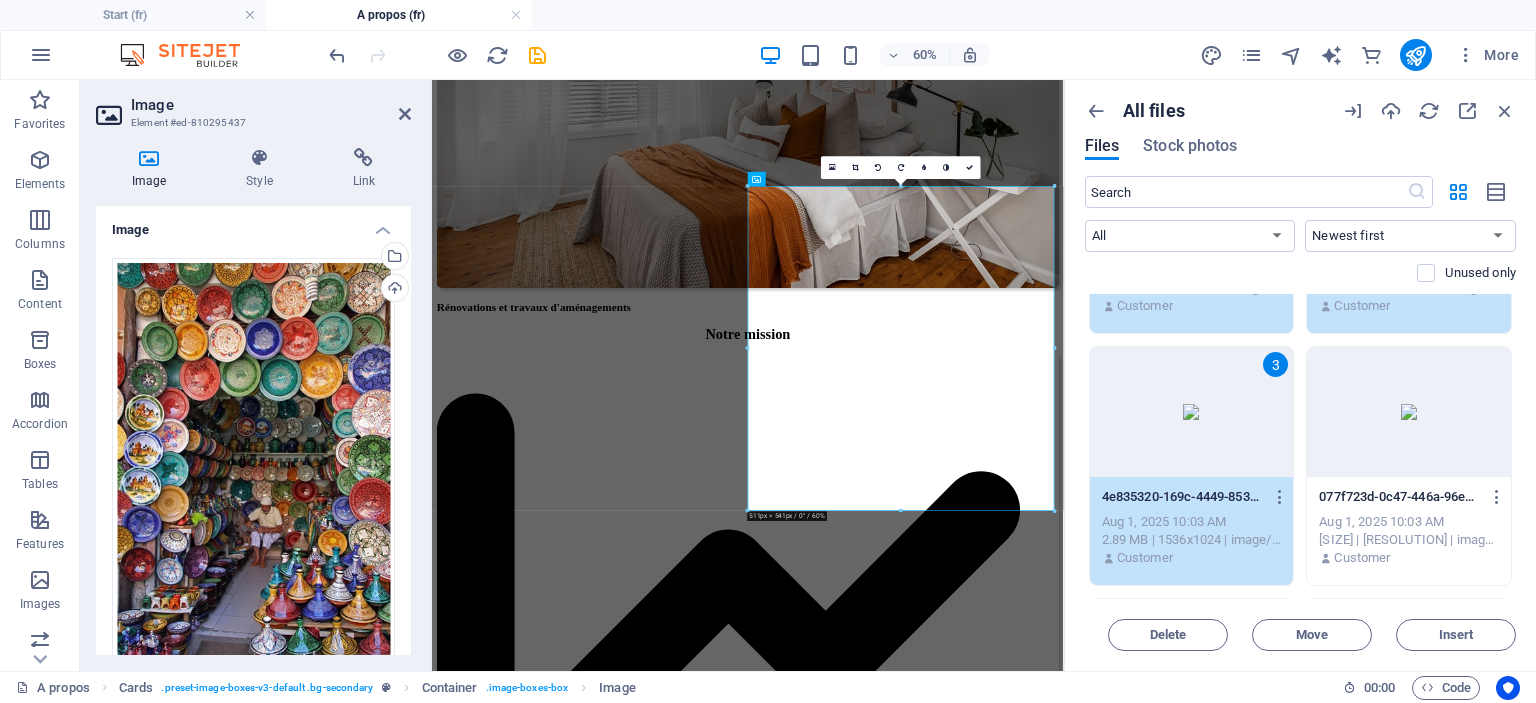 click at bounding box center [1409, 412] 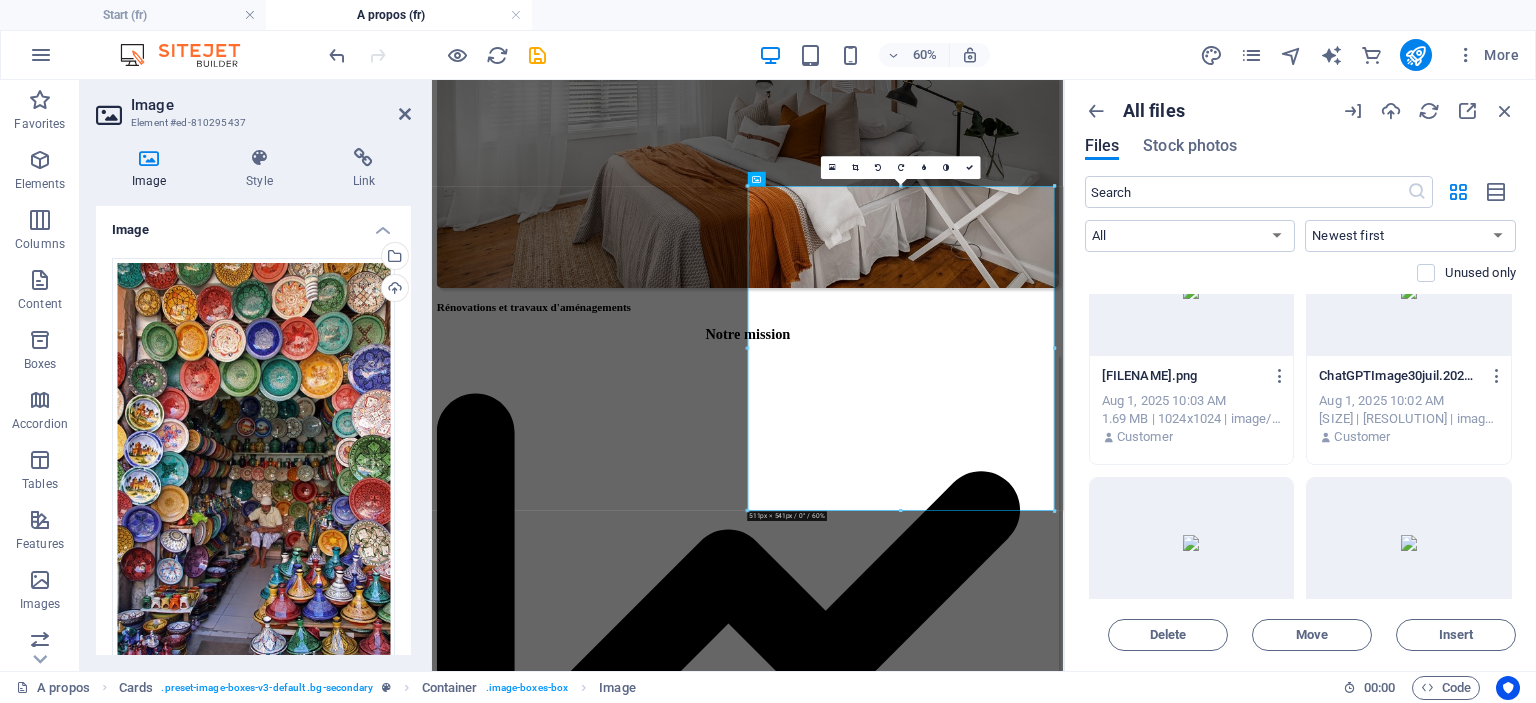 scroll, scrollTop: 600, scrollLeft: 0, axis: vertical 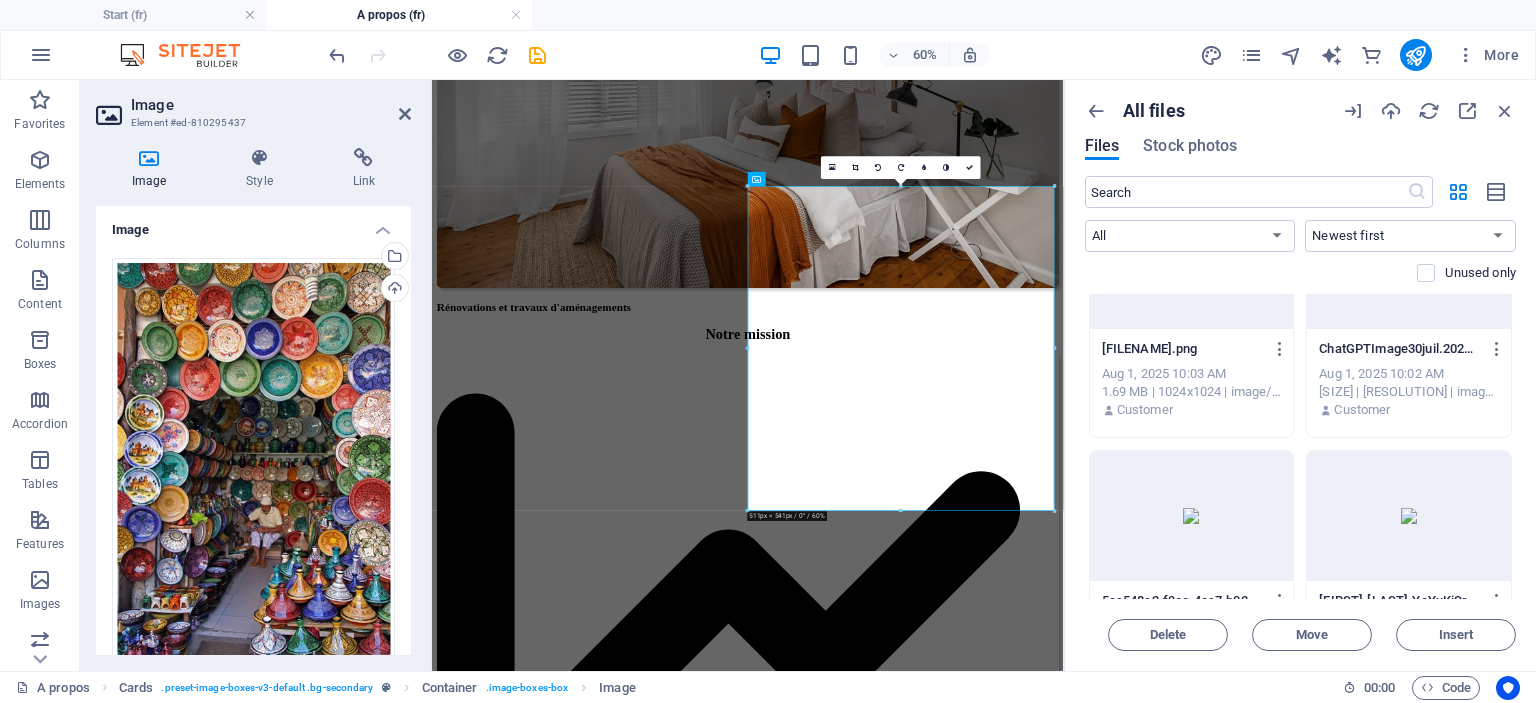 click on "1fa78612-c01e-4054-a922-06cb23ced1ad-2SyatN-uRUtL1wQi5VkJyw.png 1fa78612-c01e-4054-a922-06cb23ced1ad-2SyatN-uRUtL1wQi5VkJyw.png Aug 1, 2025 10:03 AM 1.69 MB | 1024x1024 | image/png Customer" at bounding box center [1192, 380] 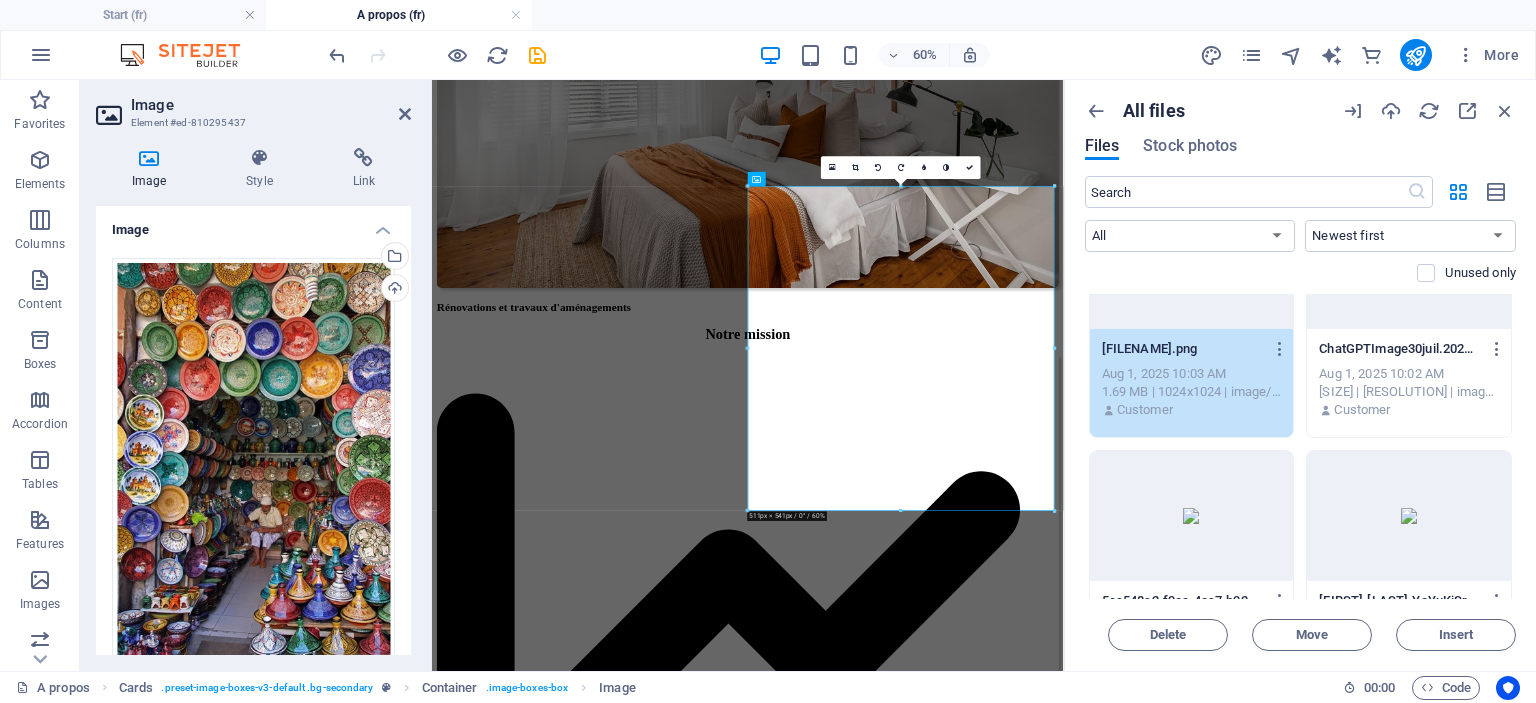 click on "ChatGPTImage30juil.202500_19_25-YX8catQYnI60KR0Dtvf-uA.png ChatGPTImage30juil.202500_19_25-YX8catQYnI60KR0Dtvf-uA.png Aug 1, 2025 10:02 AM 2.77 MB | 1536x1024 | image/png Customer" at bounding box center (1409, 380) 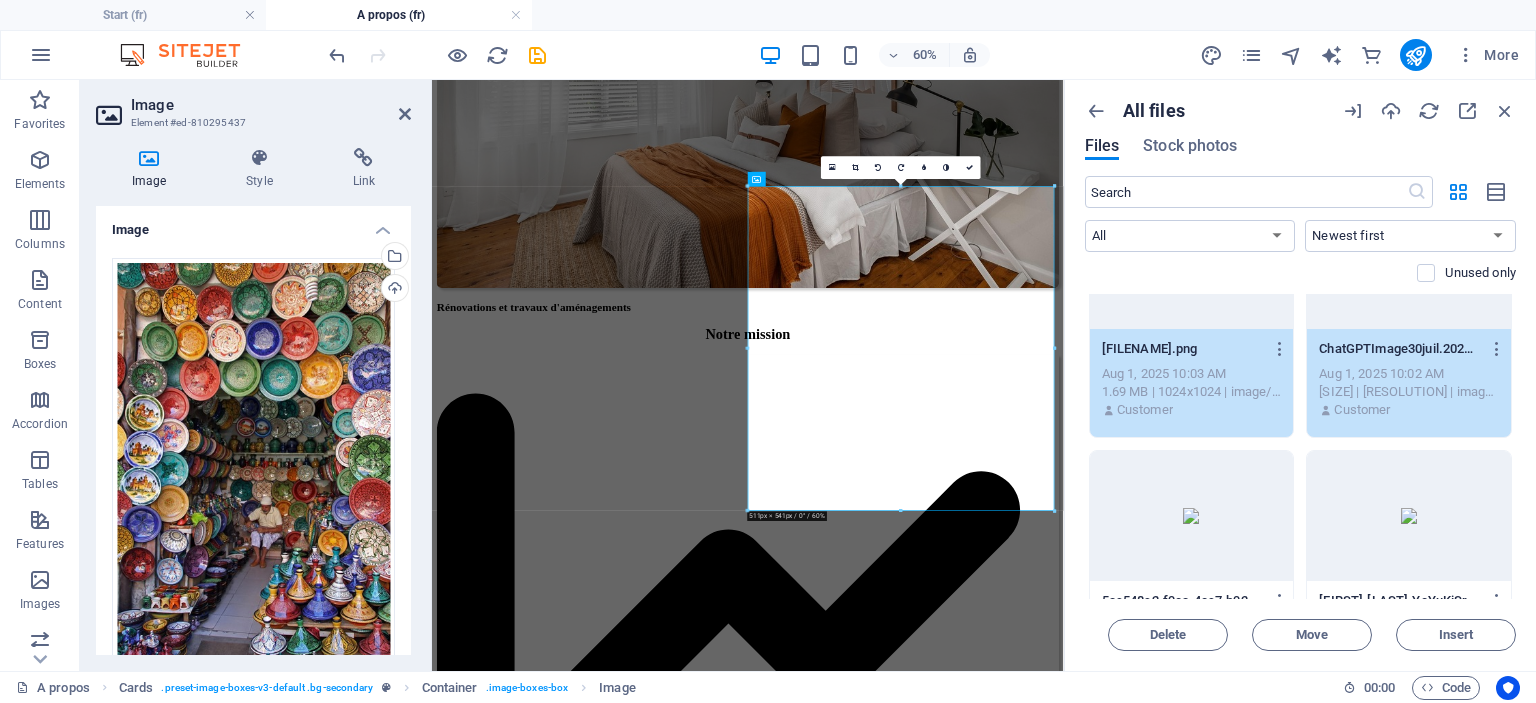 click at bounding box center [1192, 516] 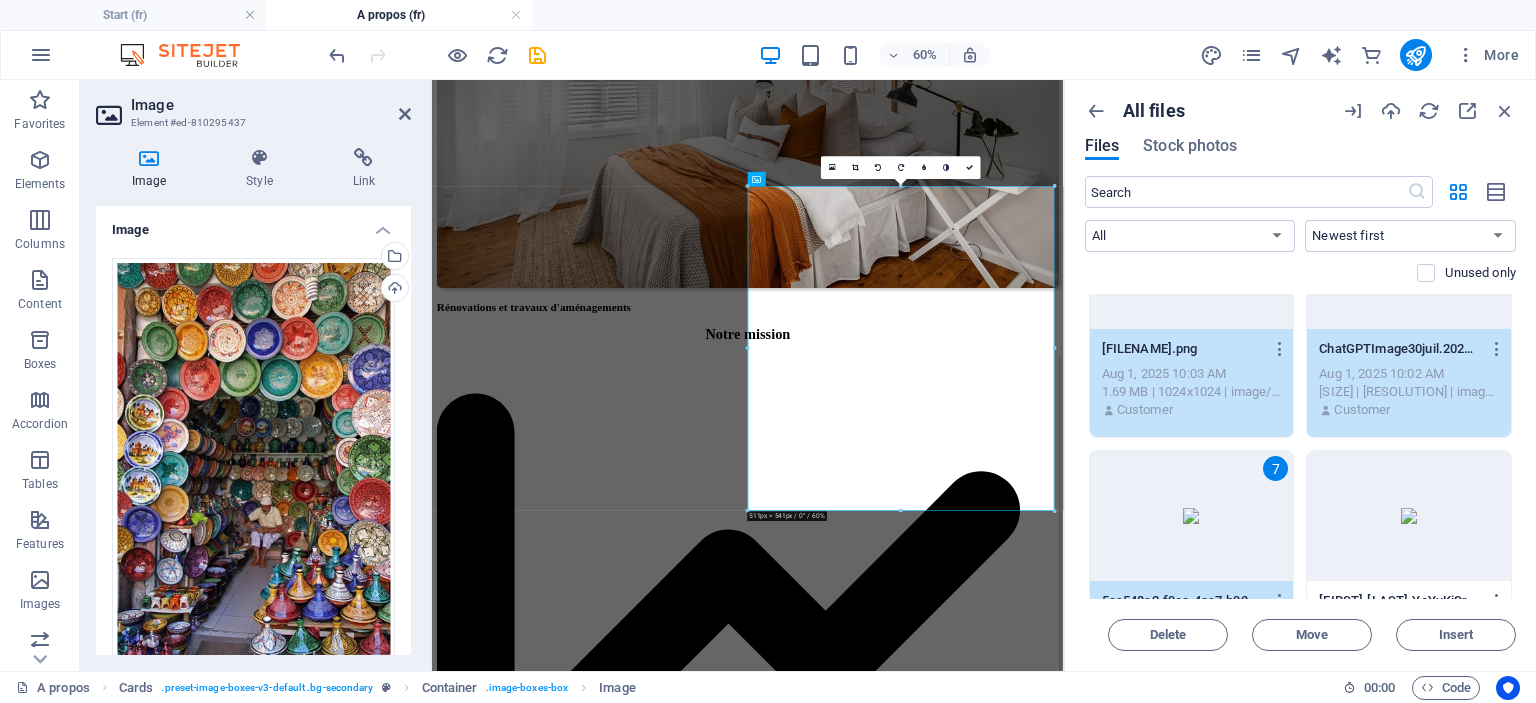 click at bounding box center [1409, 516] 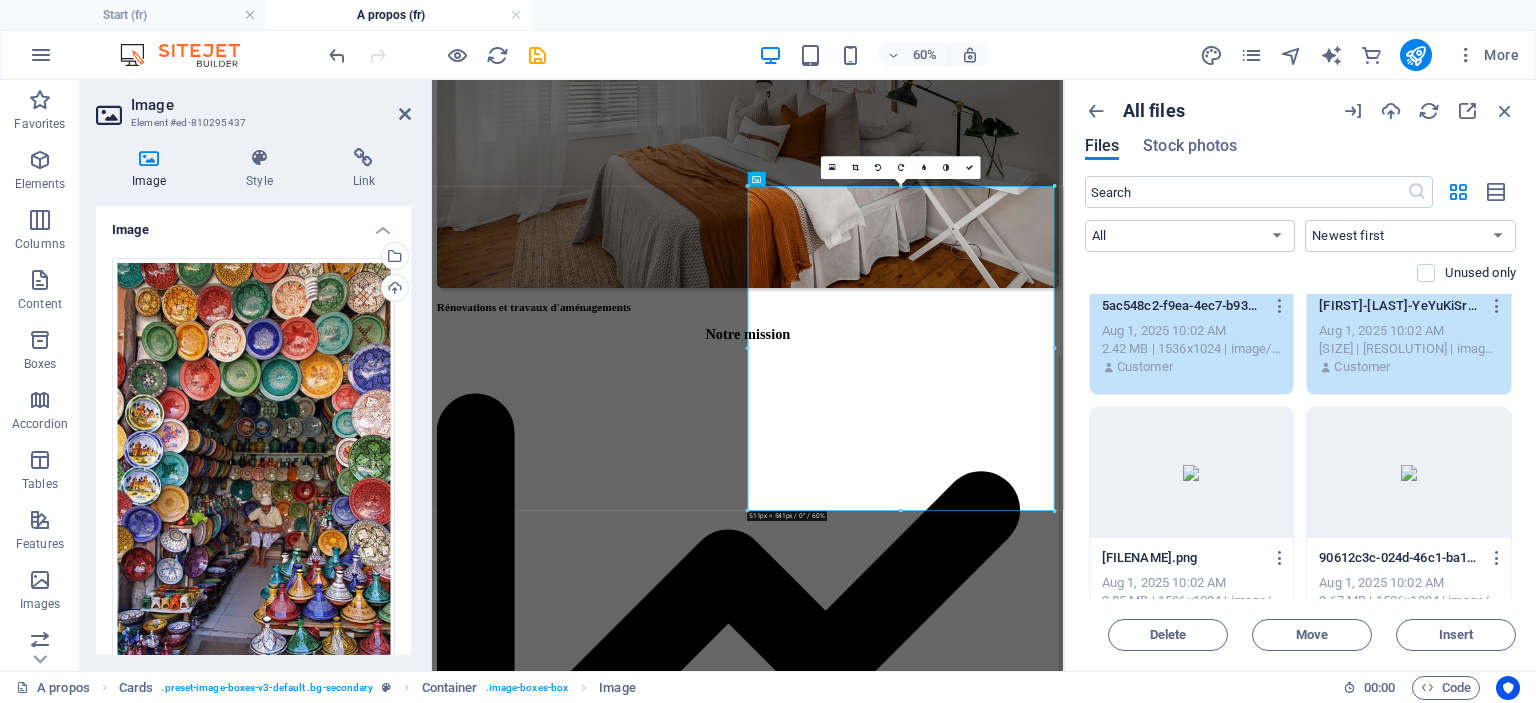 scroll, scrollTop: 1000, scrollLeft: 0, axis: vertical 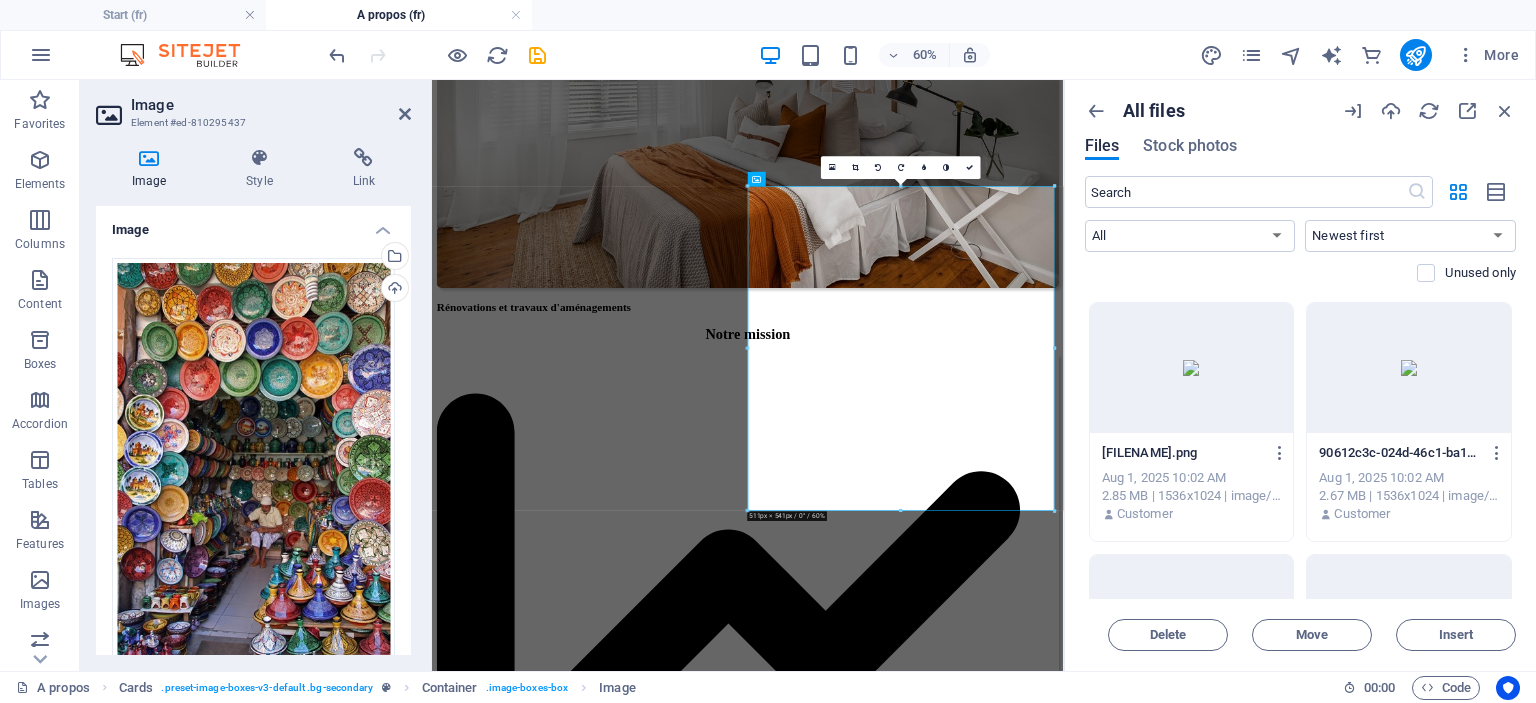 click at bounding box center [1192, 368] 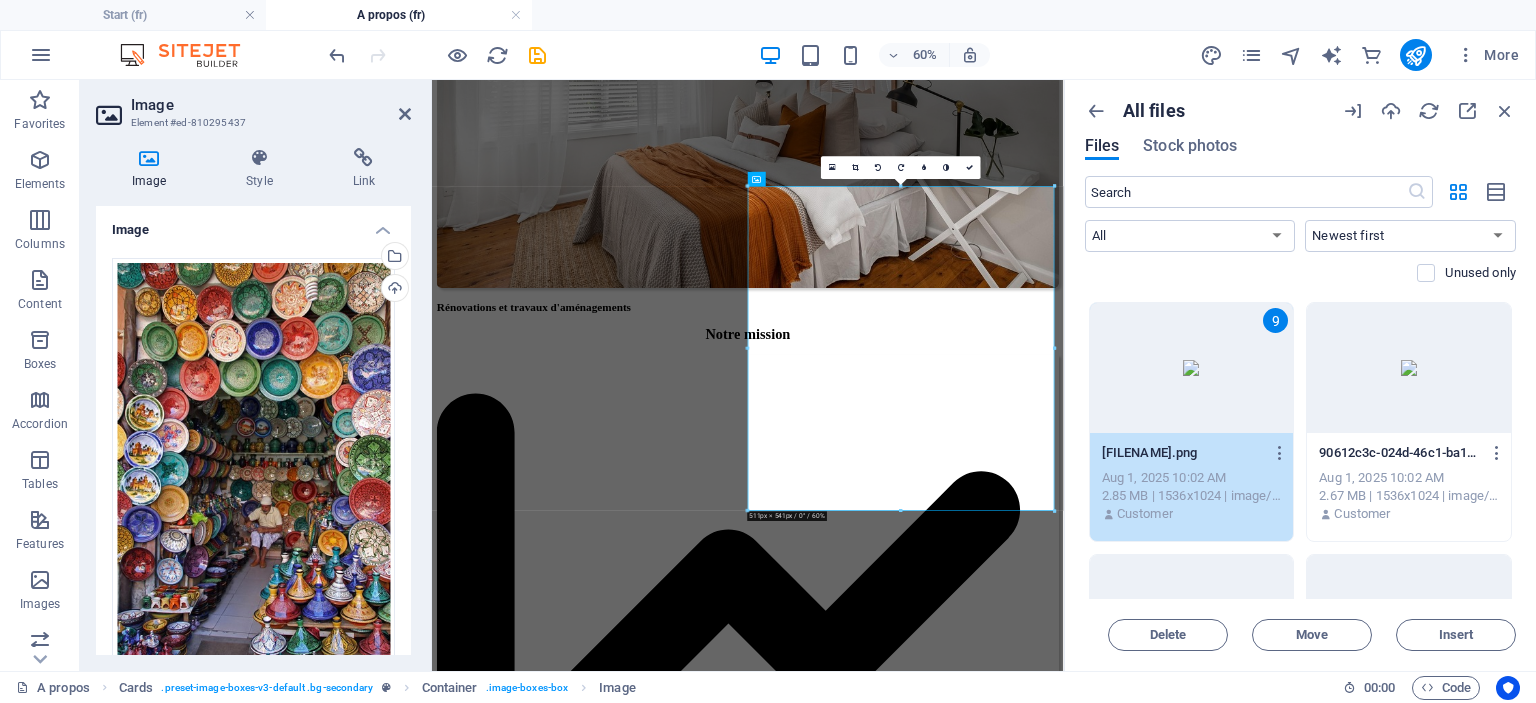 click at bounding box center (1409, 368) 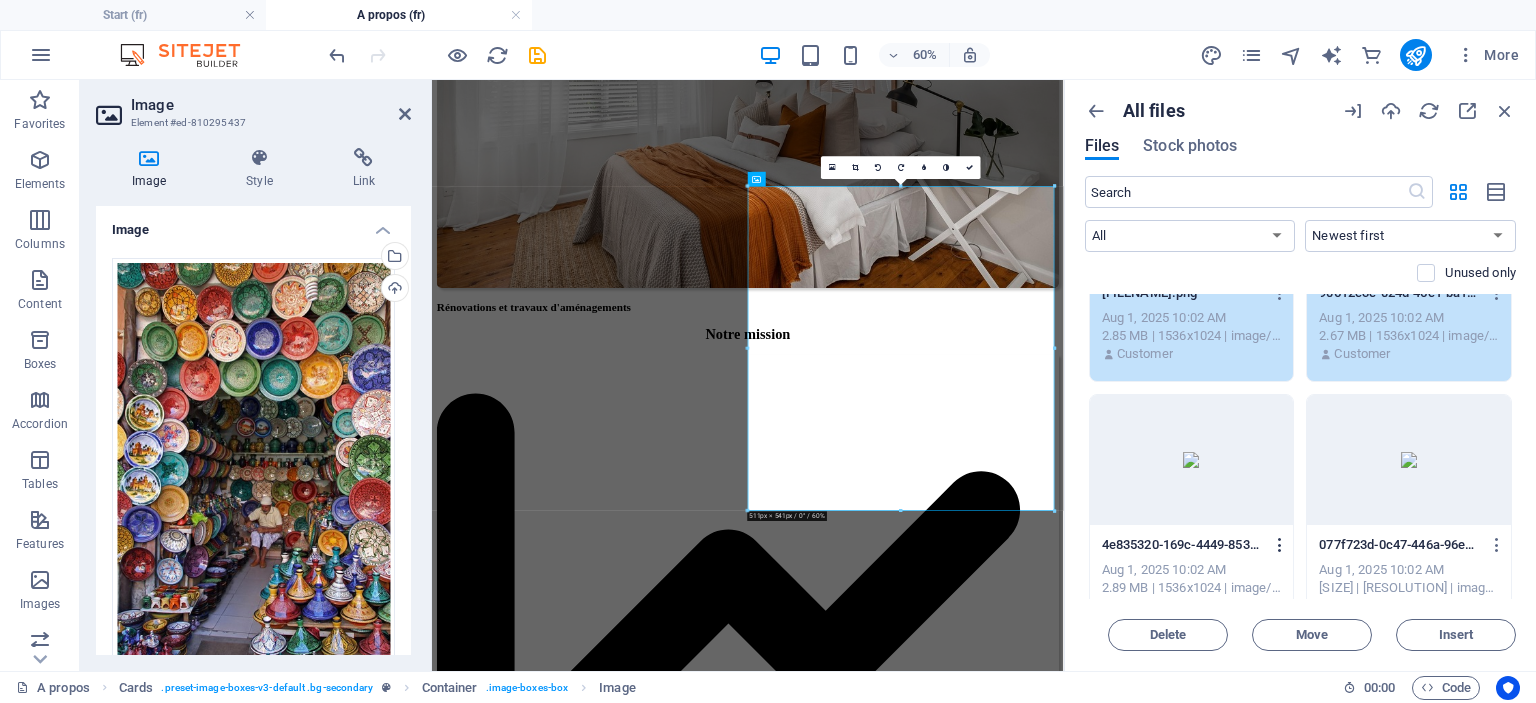 scroll, scrollTop: 1300, scrollLeft: 0, axis: vertical 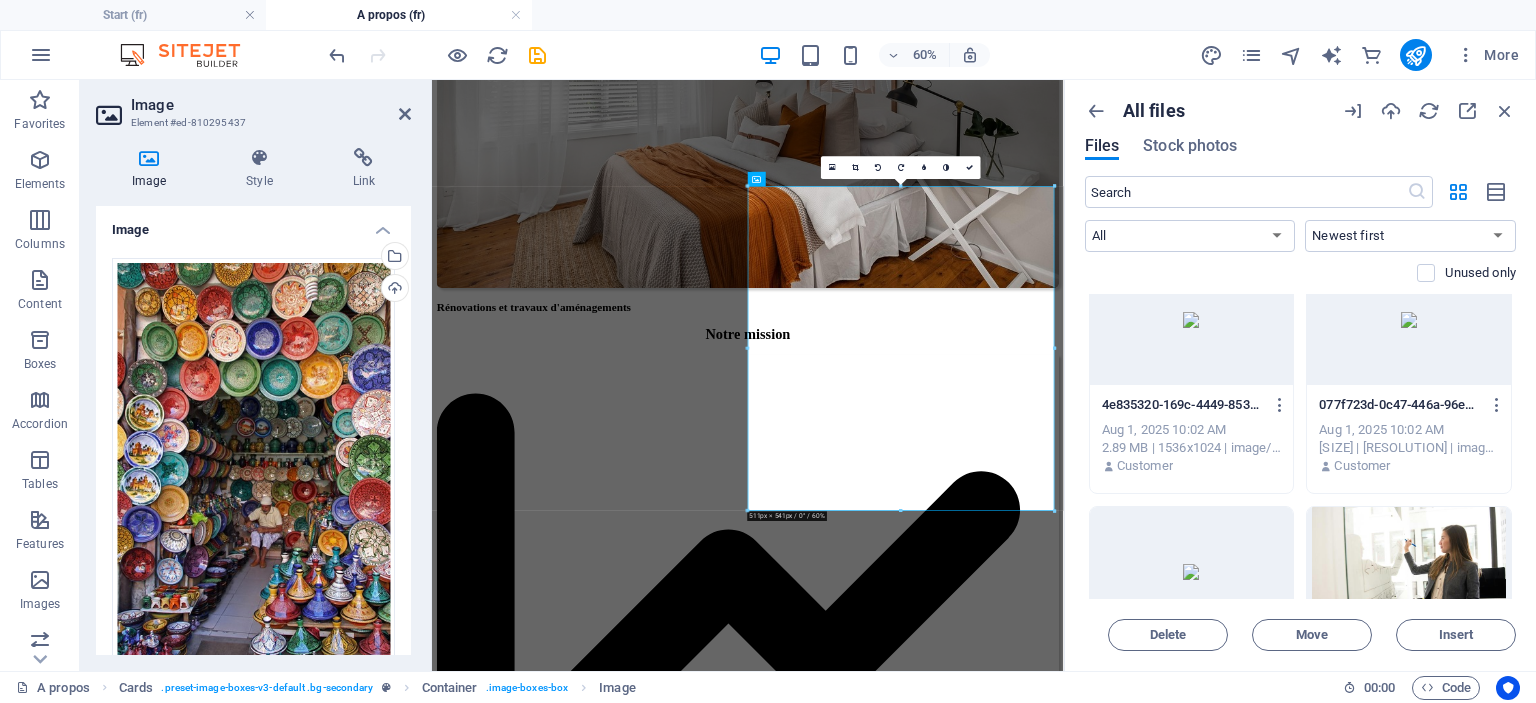 click at bounding box center (1192, 320) 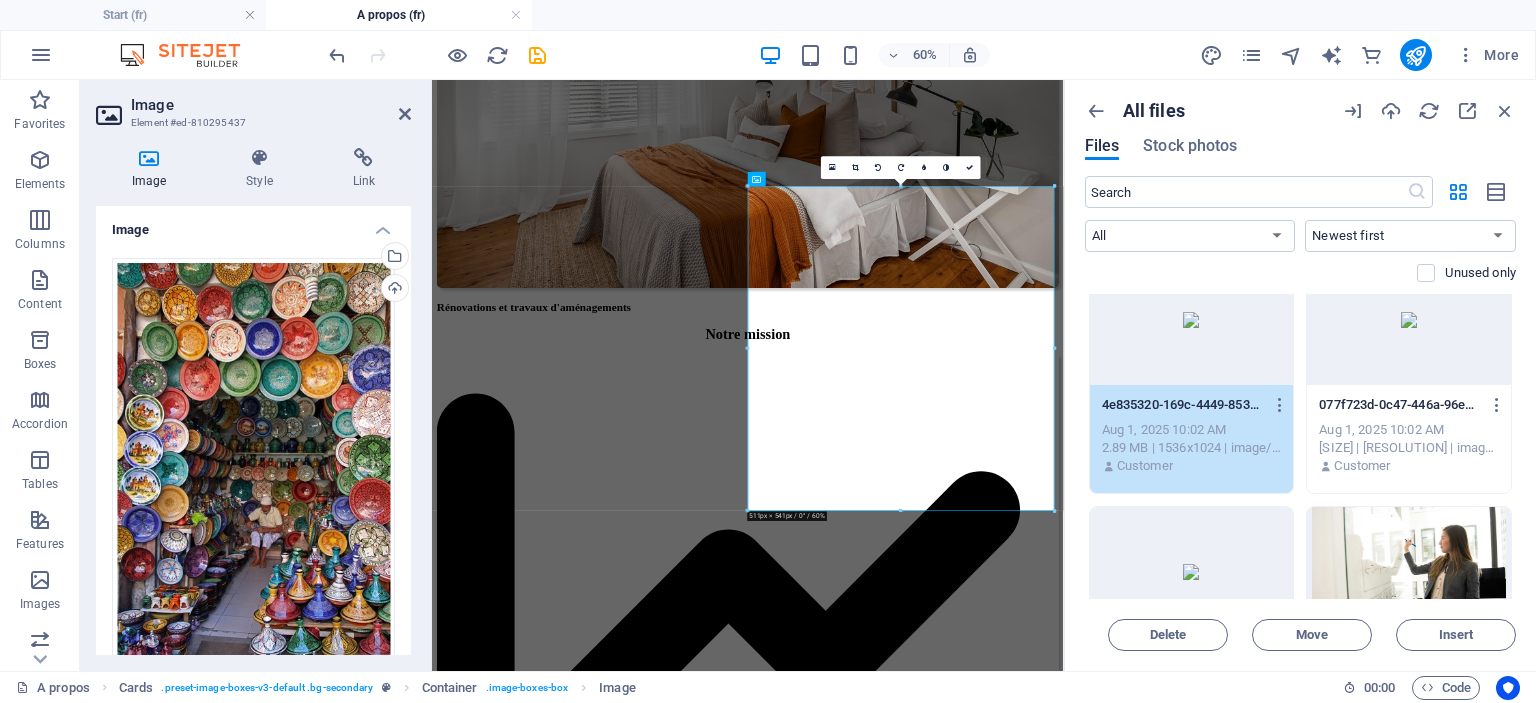 click at bounding box center (1409, 320) 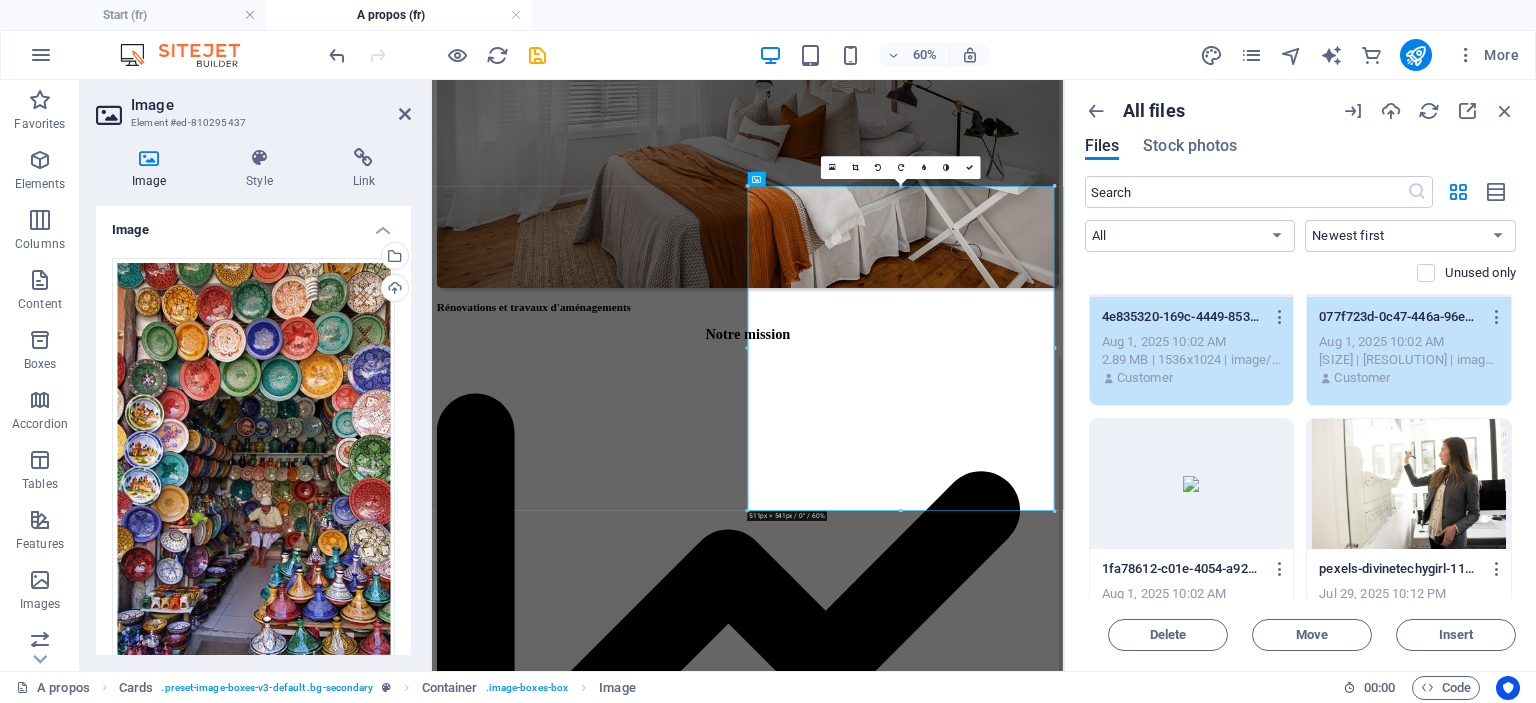 scroll, scrollTop: 1500, scrollLeft: 0, axis: vertical 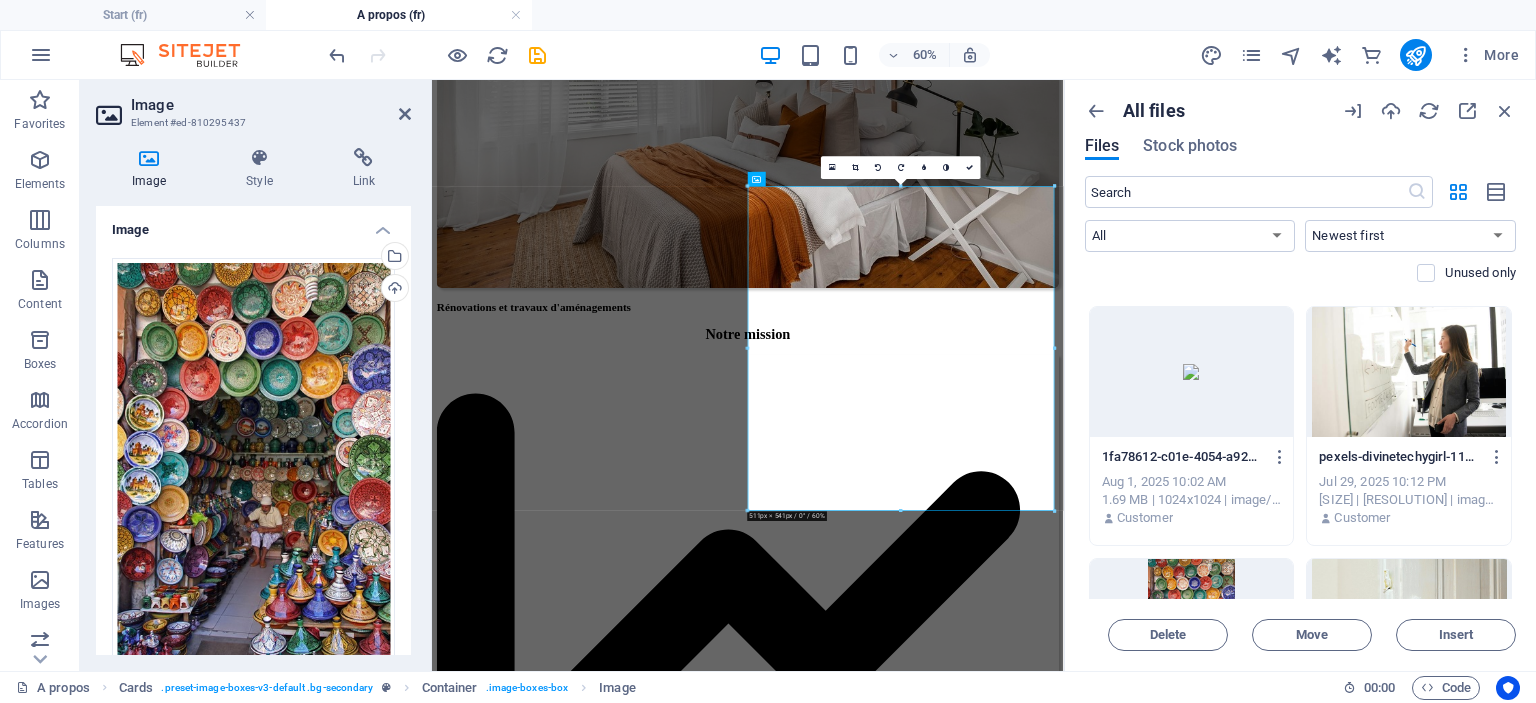 click at bounding box center [1192, 372] 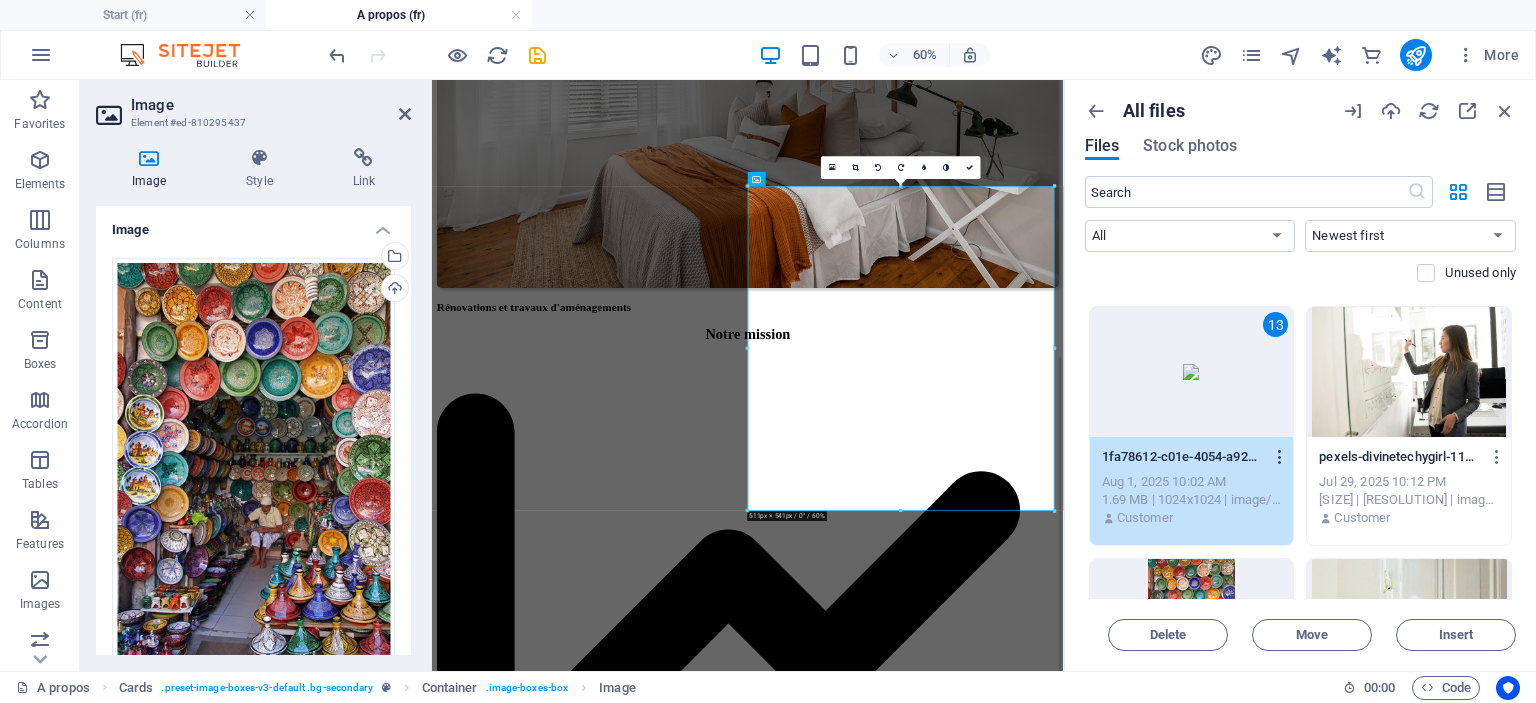 click at bounding box center (1280, 457) 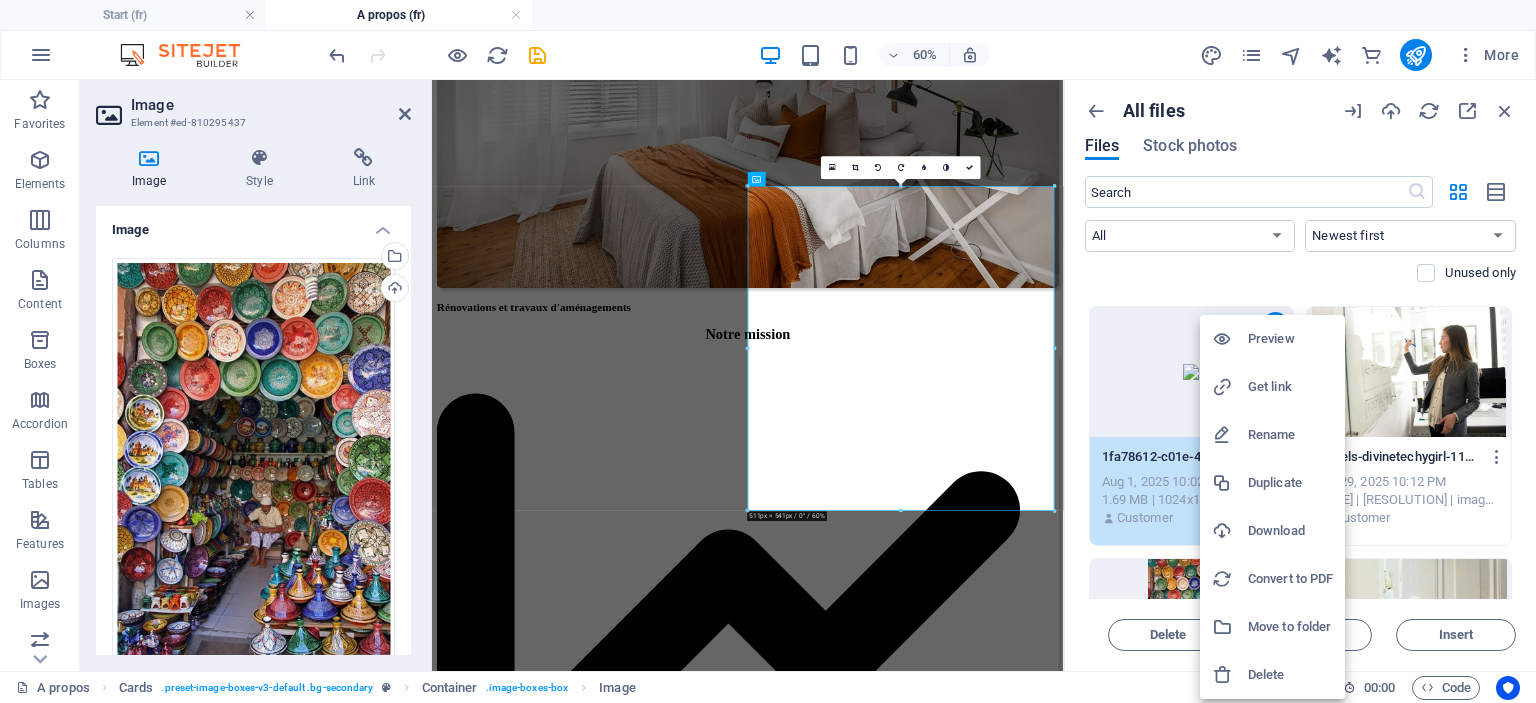 click on "Delete" at bounding box center (1290, 675) 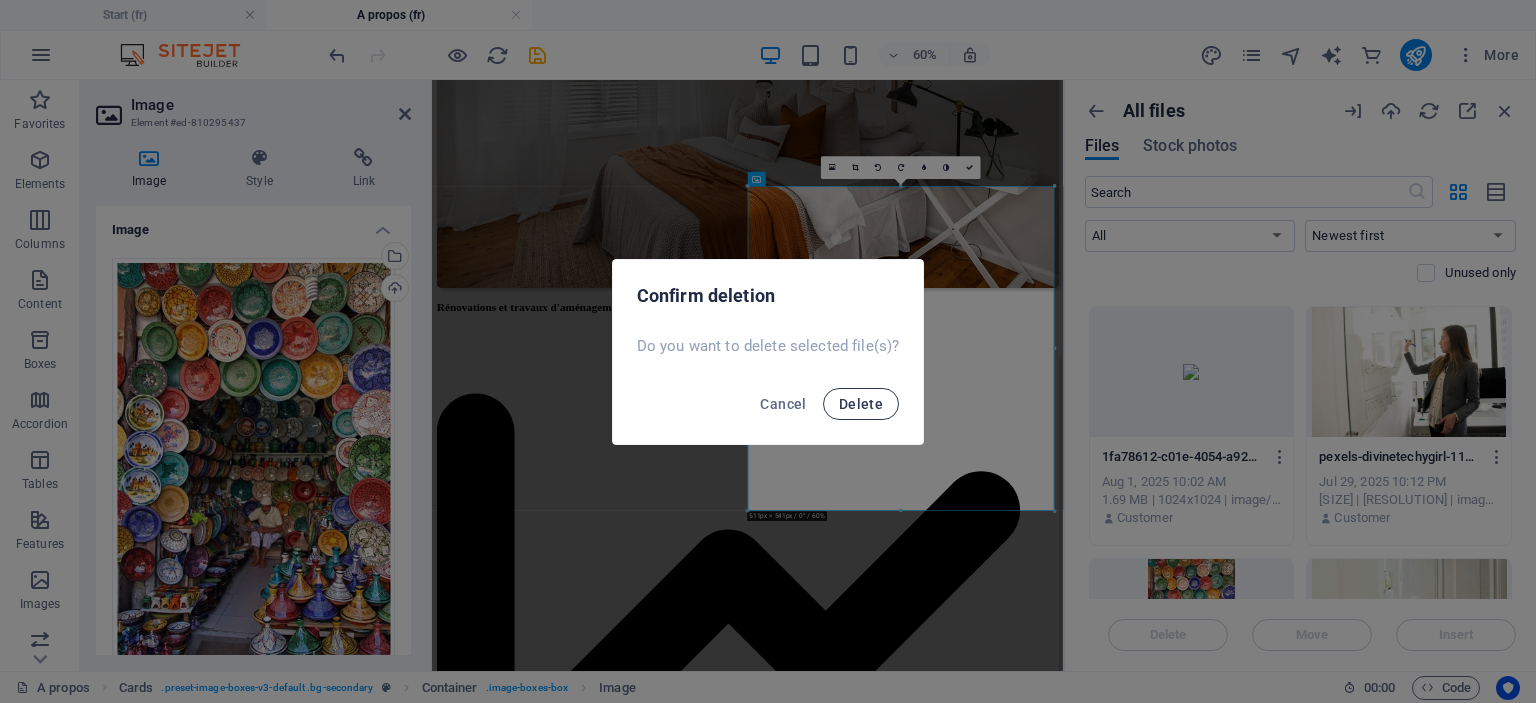 click on "Delete" at bounding box center [861, 404] 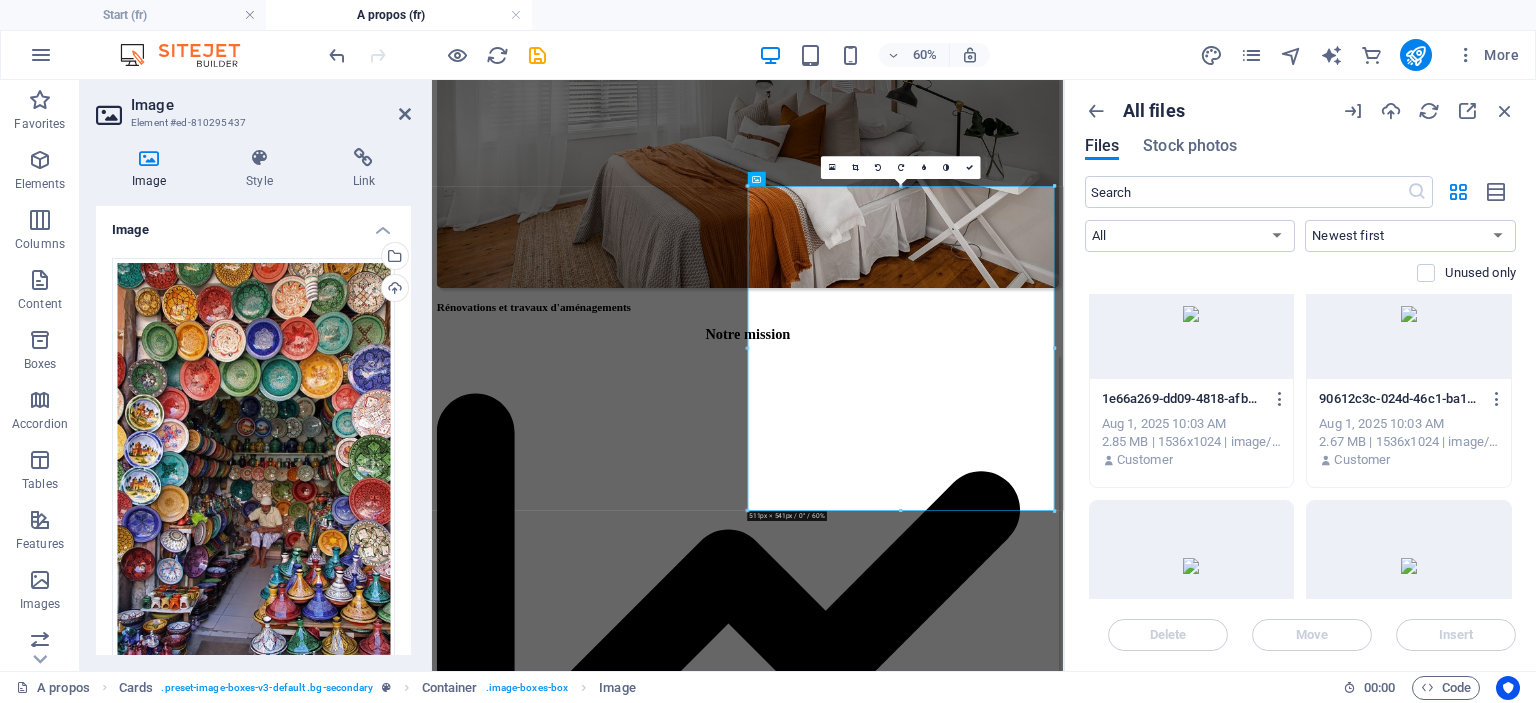 scroll, scrollTop: 0, scrollLeft: 0, axis: both 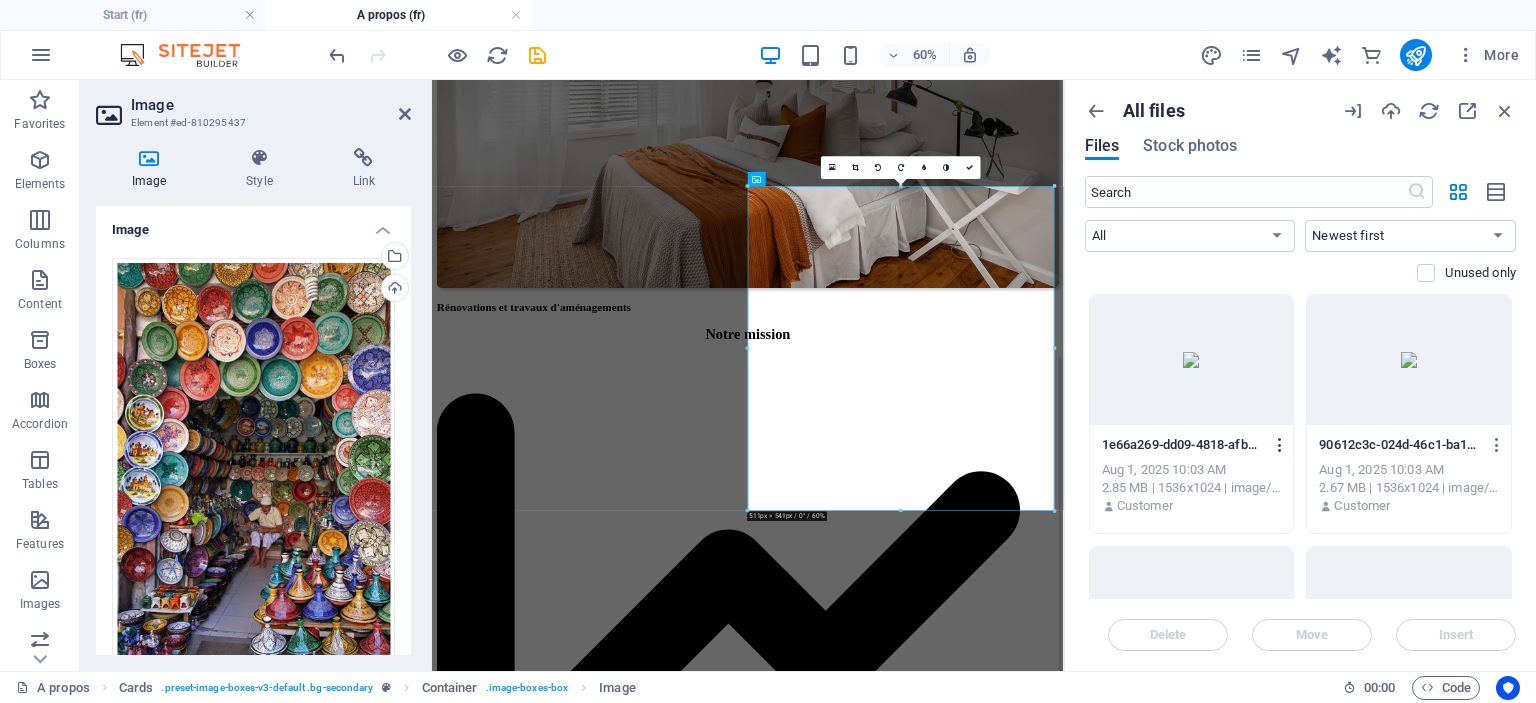 click at bounding box center [1280, 445] 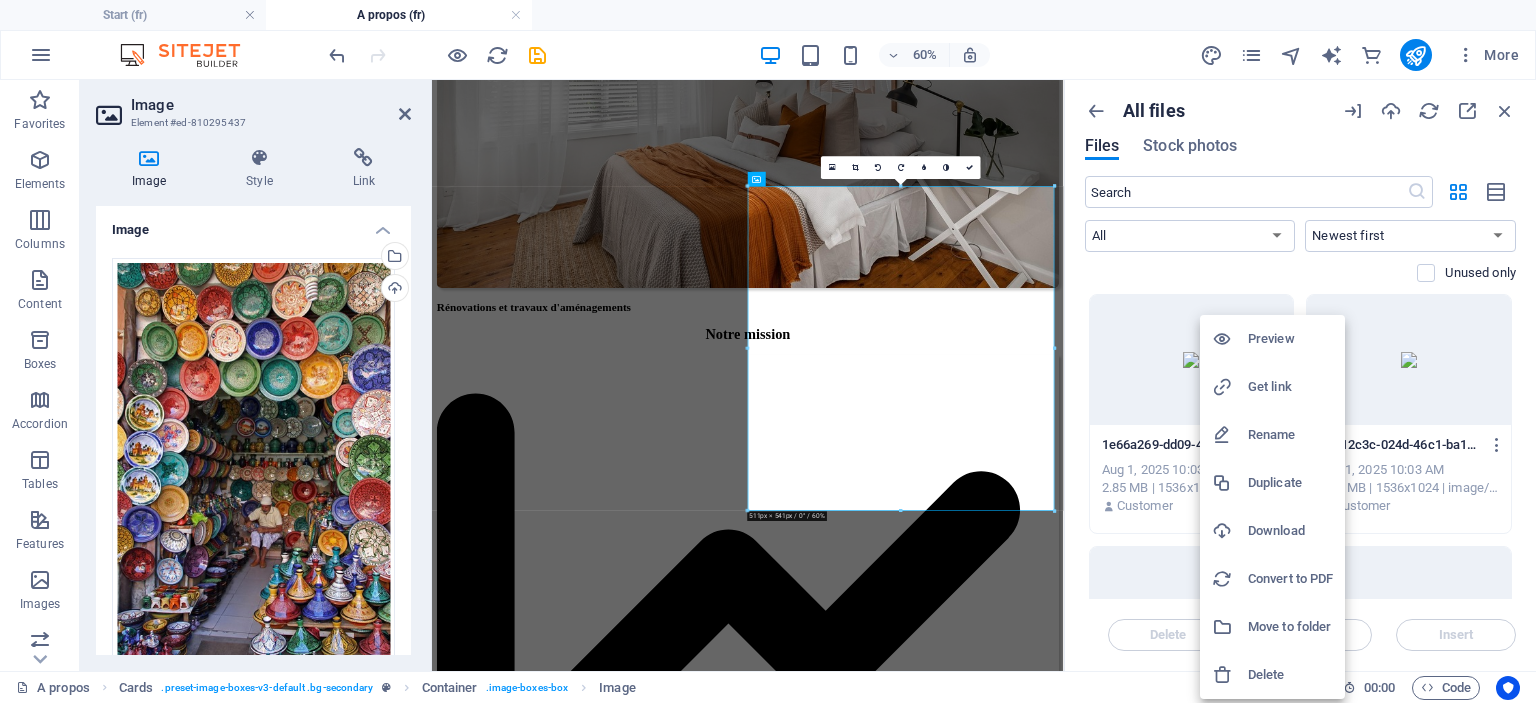 click on "Delete" at bounding box center (1290, 675) 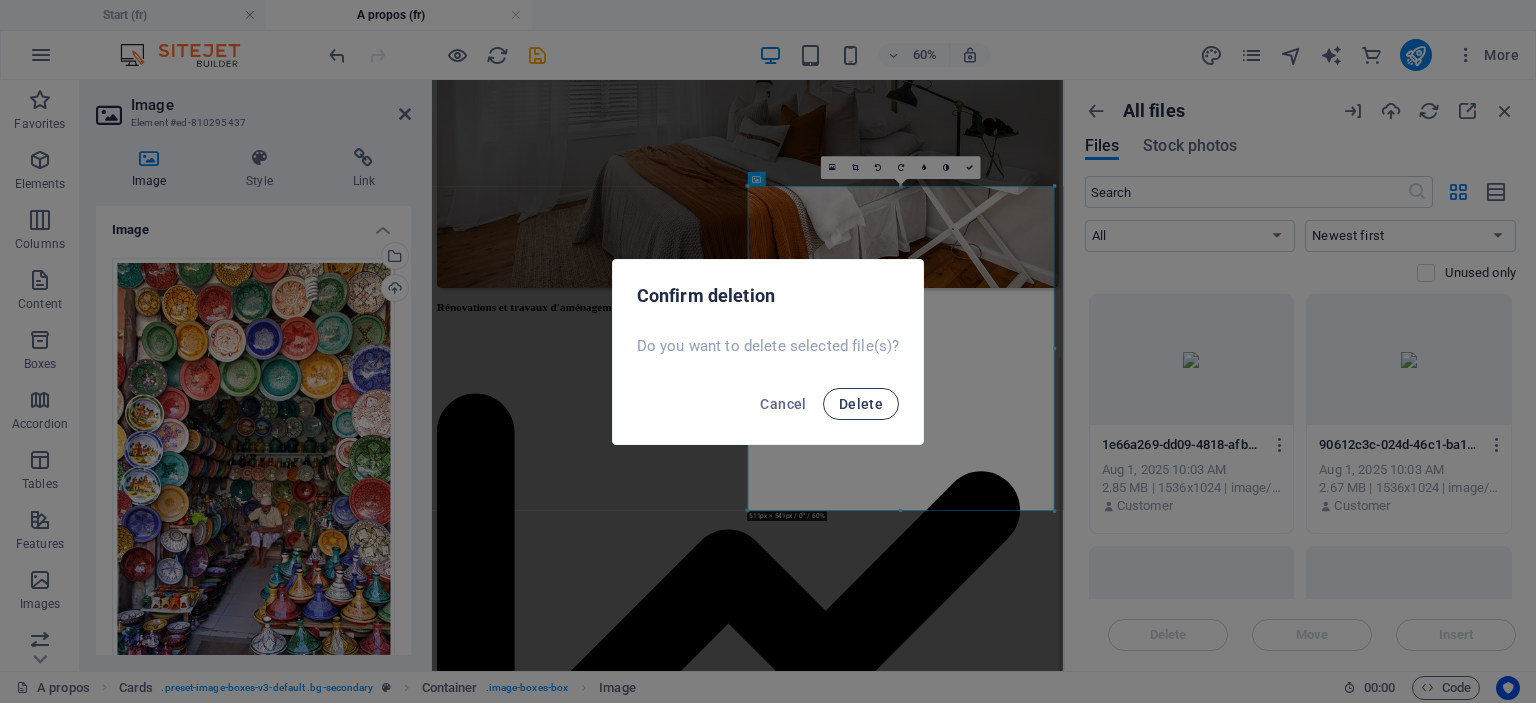 click on "Delete" at bounding box center [861, 404] 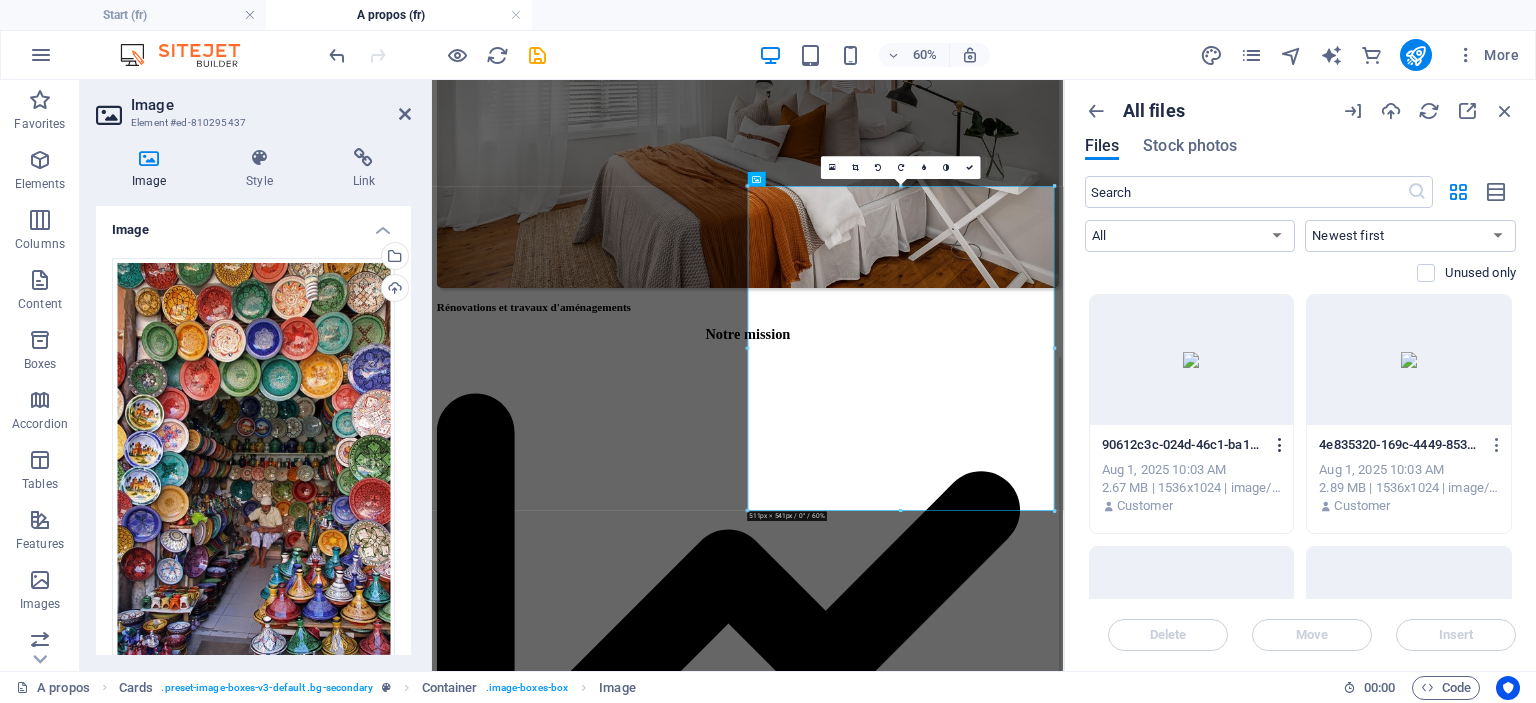 click at bounding box center [1280, 445] 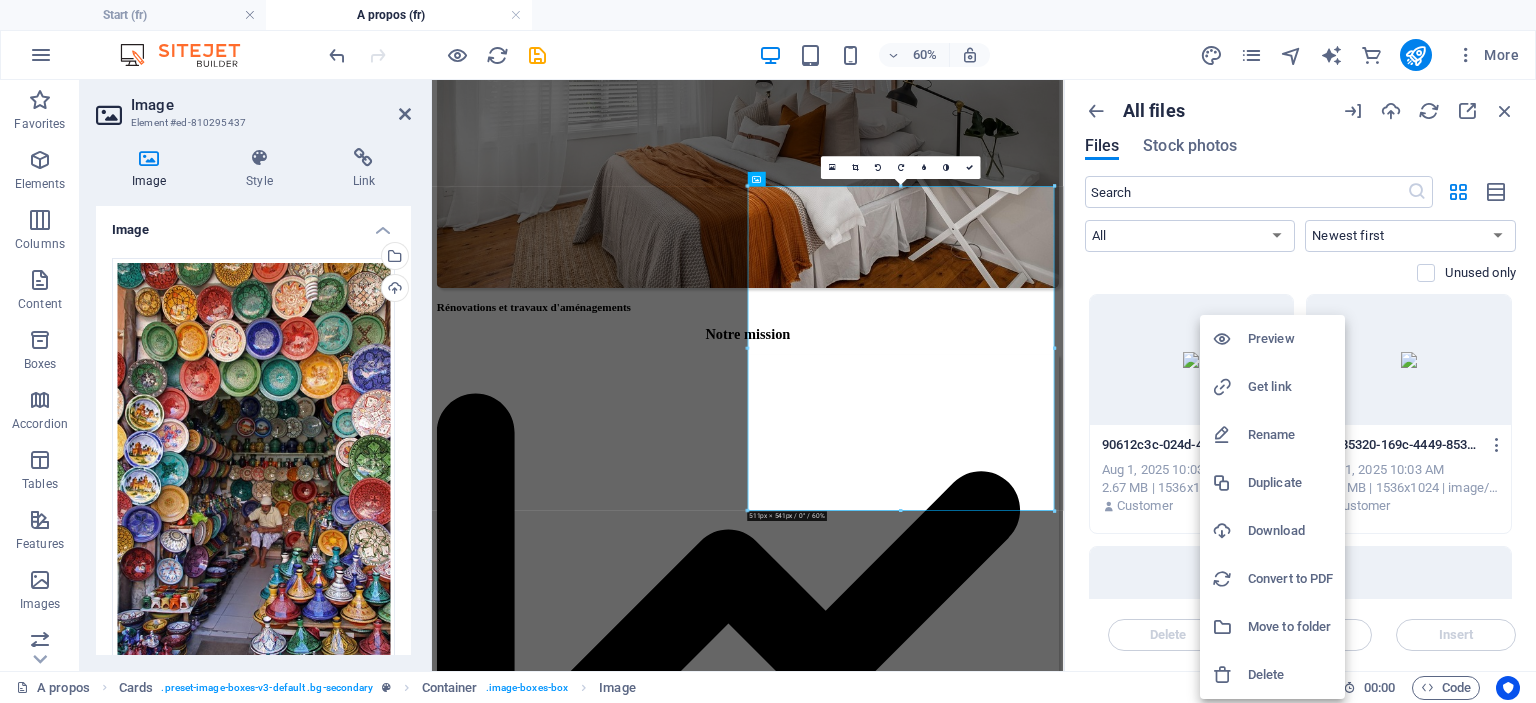 click on "Delete" at bounding box center (1290, 675) 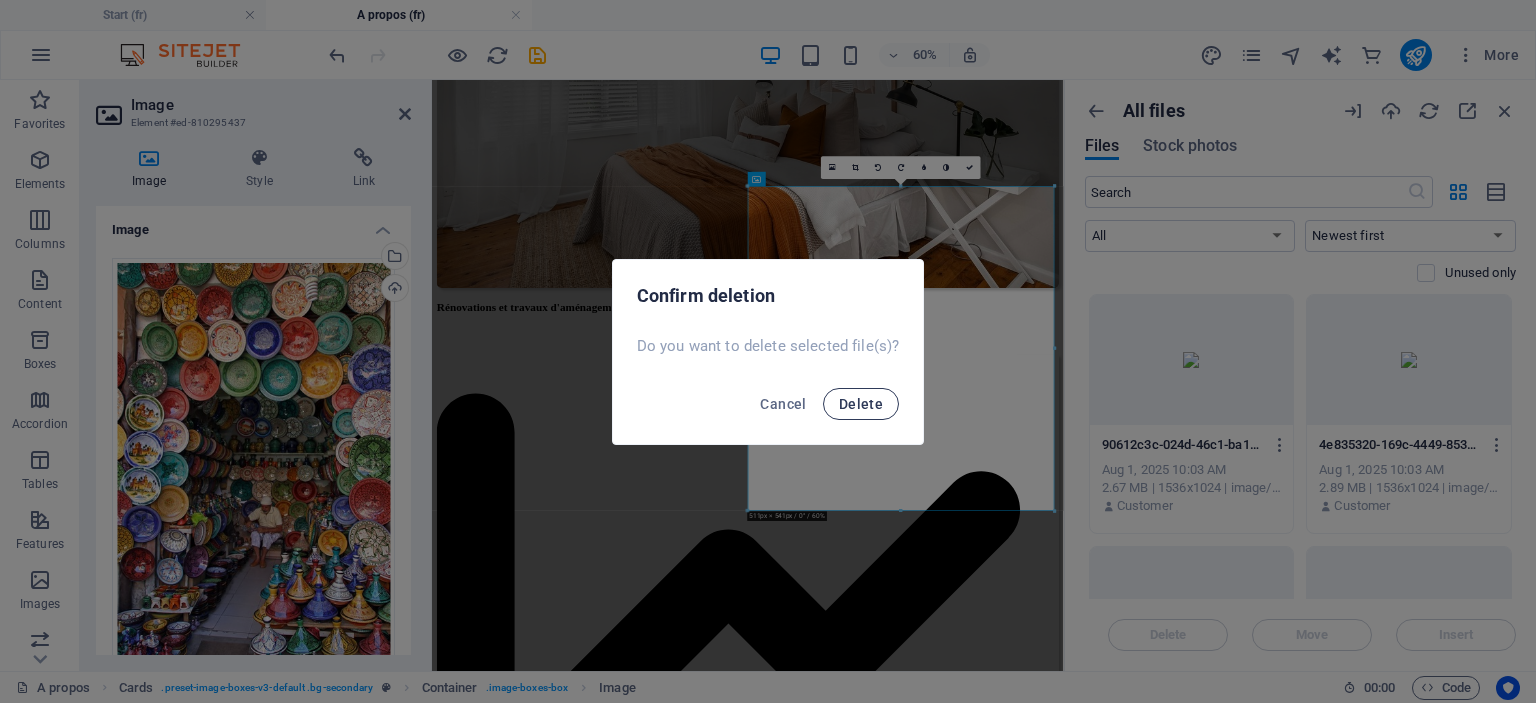 click on "Delete" at bounding box center [861, 404] 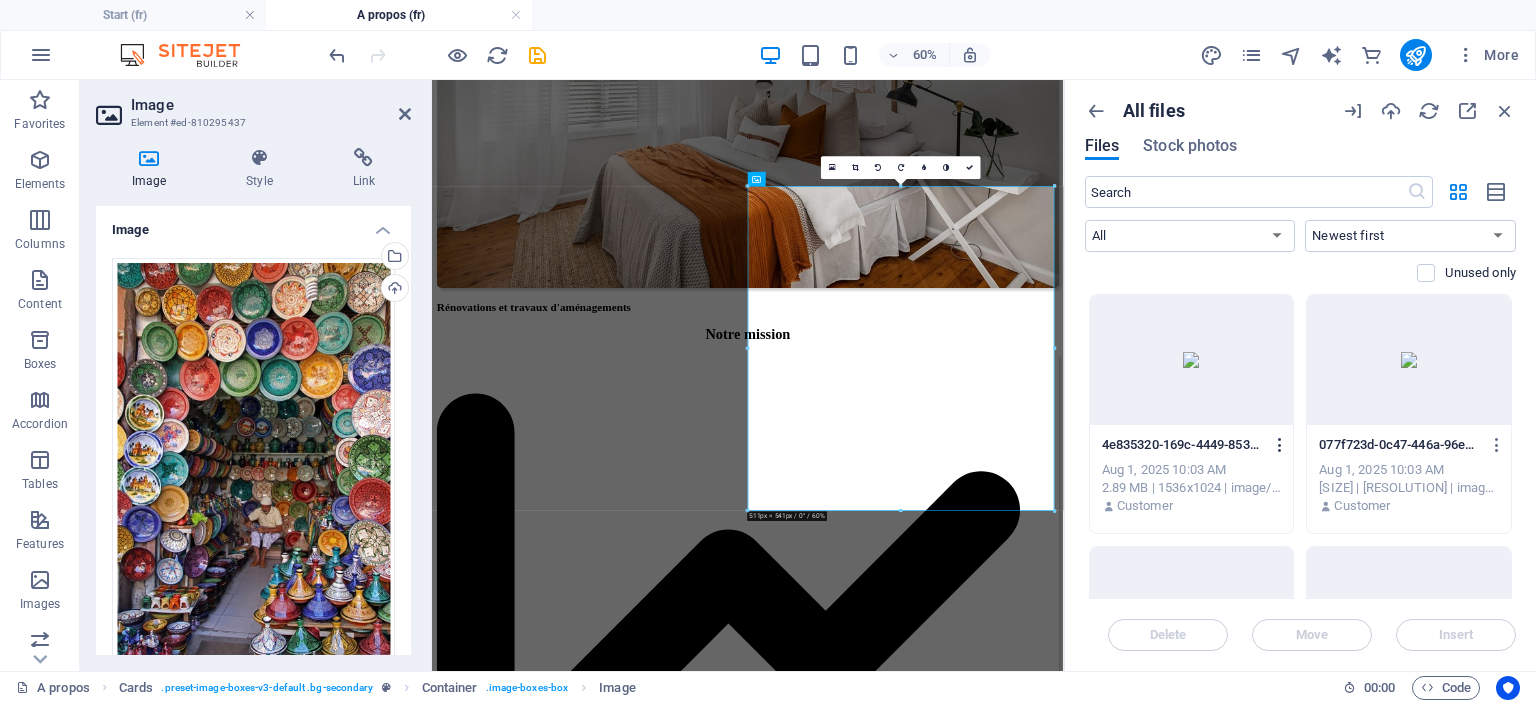 click at bounding box center [1280, 445] 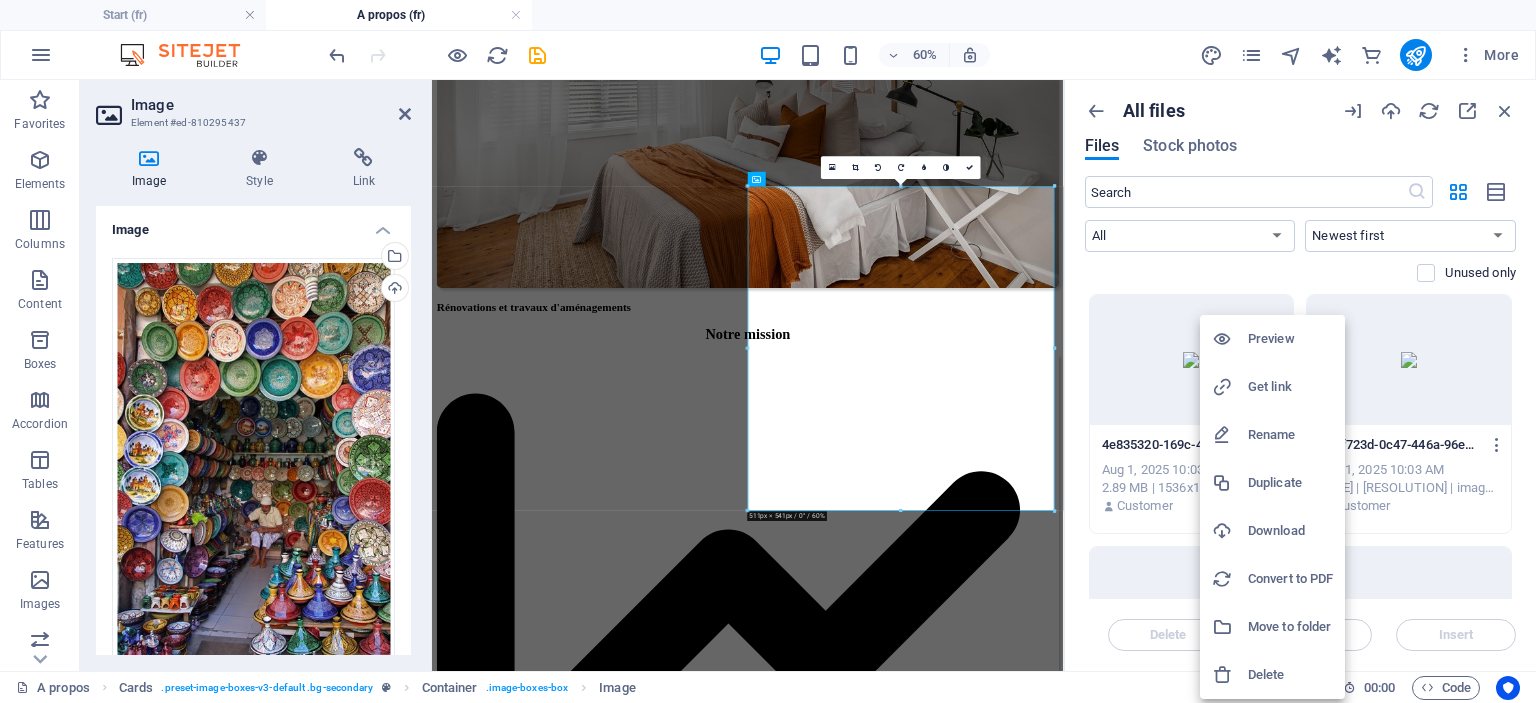 click on "Delete" at bounding box center (1290, 675) 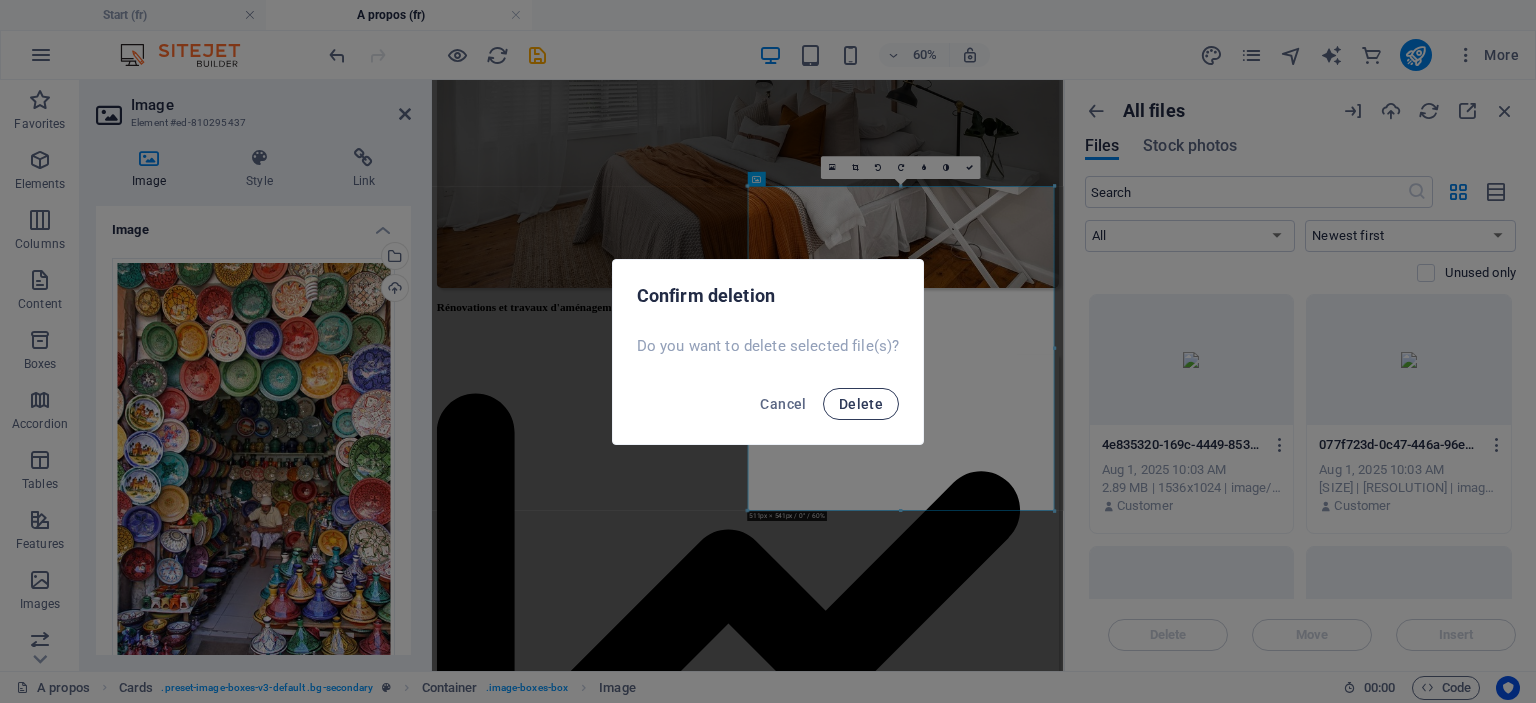 click on "Delete" at bounding box center (861, 404) 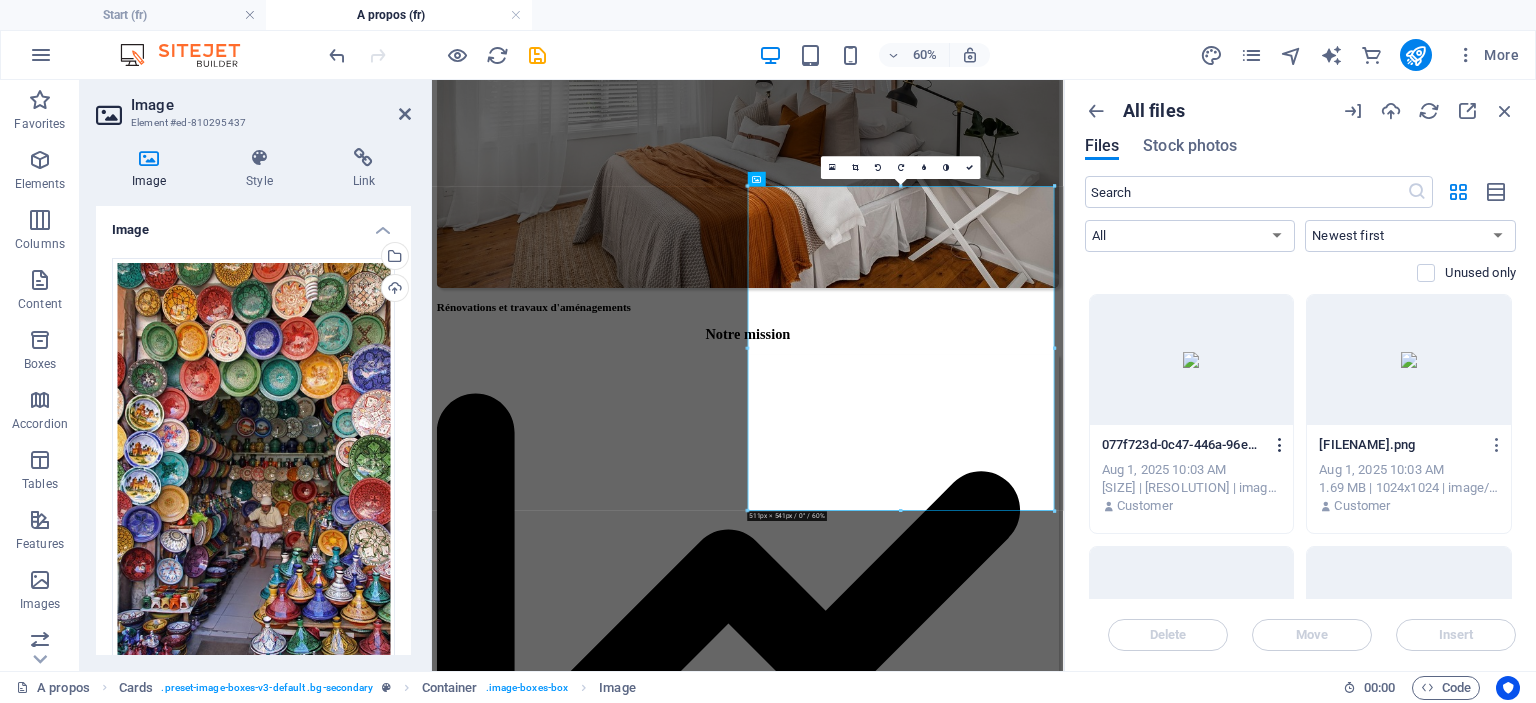 click at bounding box center (1280, 445) 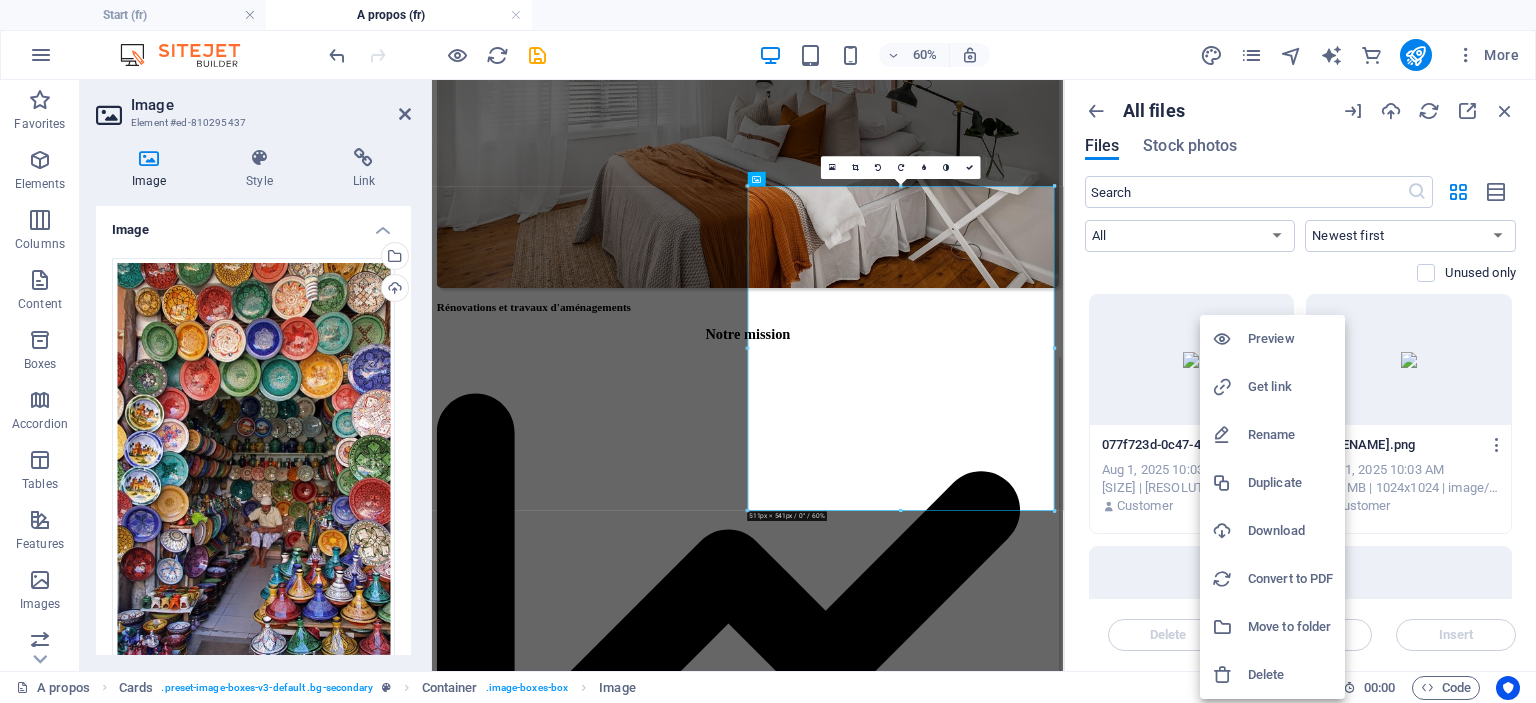 click on "Delete" at bounding box center (1290, 675) 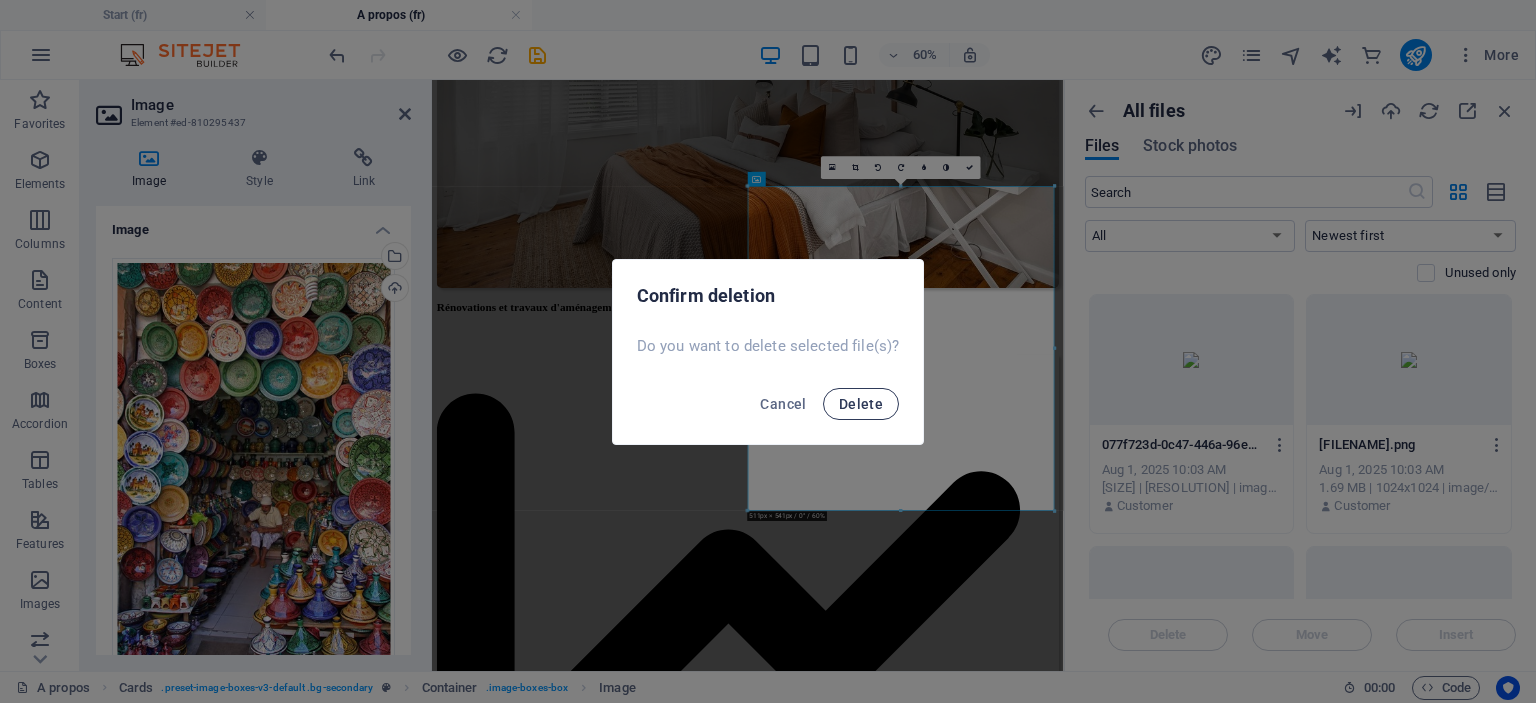 click on "Delete" at bounding box center (861, 404) 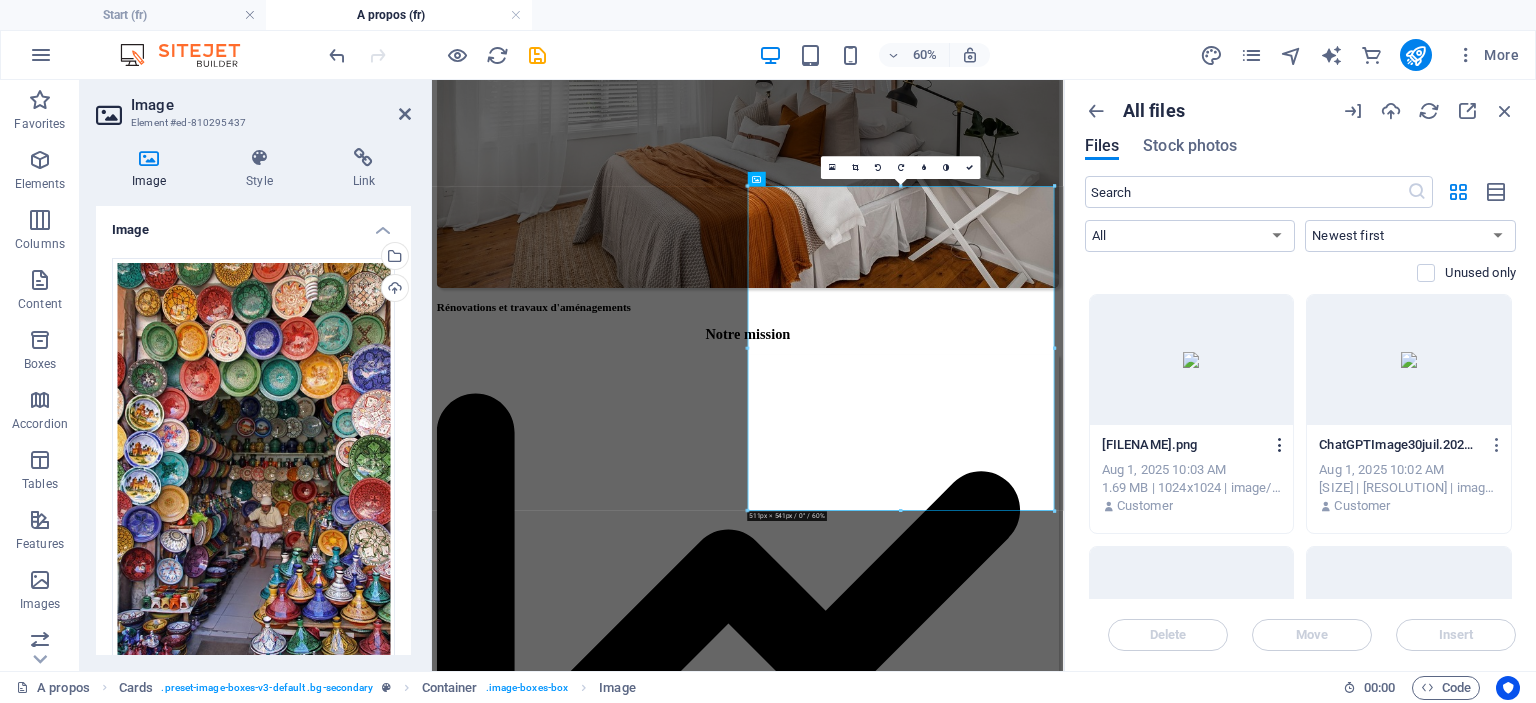click at bounding box center (1280, 445) 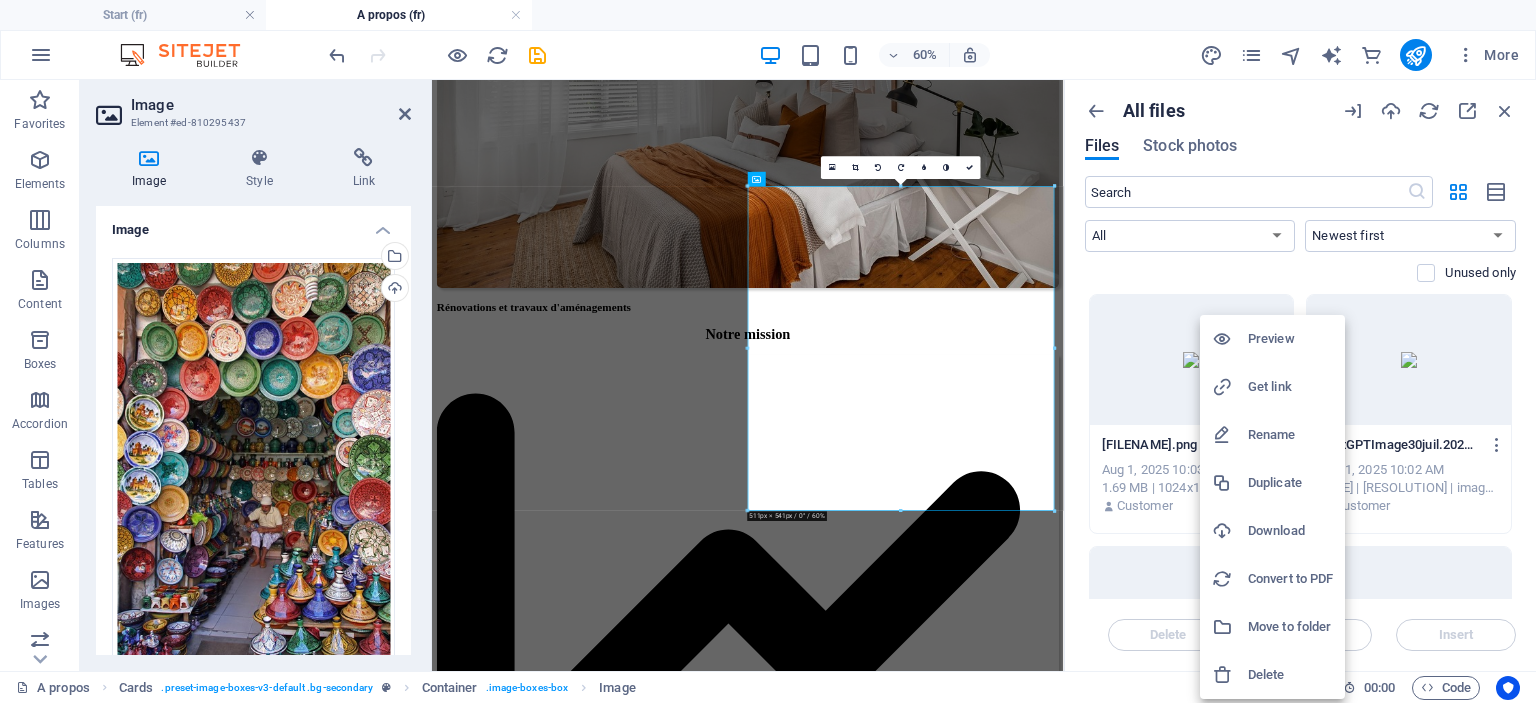 click on "Delete" at bounding box center [1272, 675] 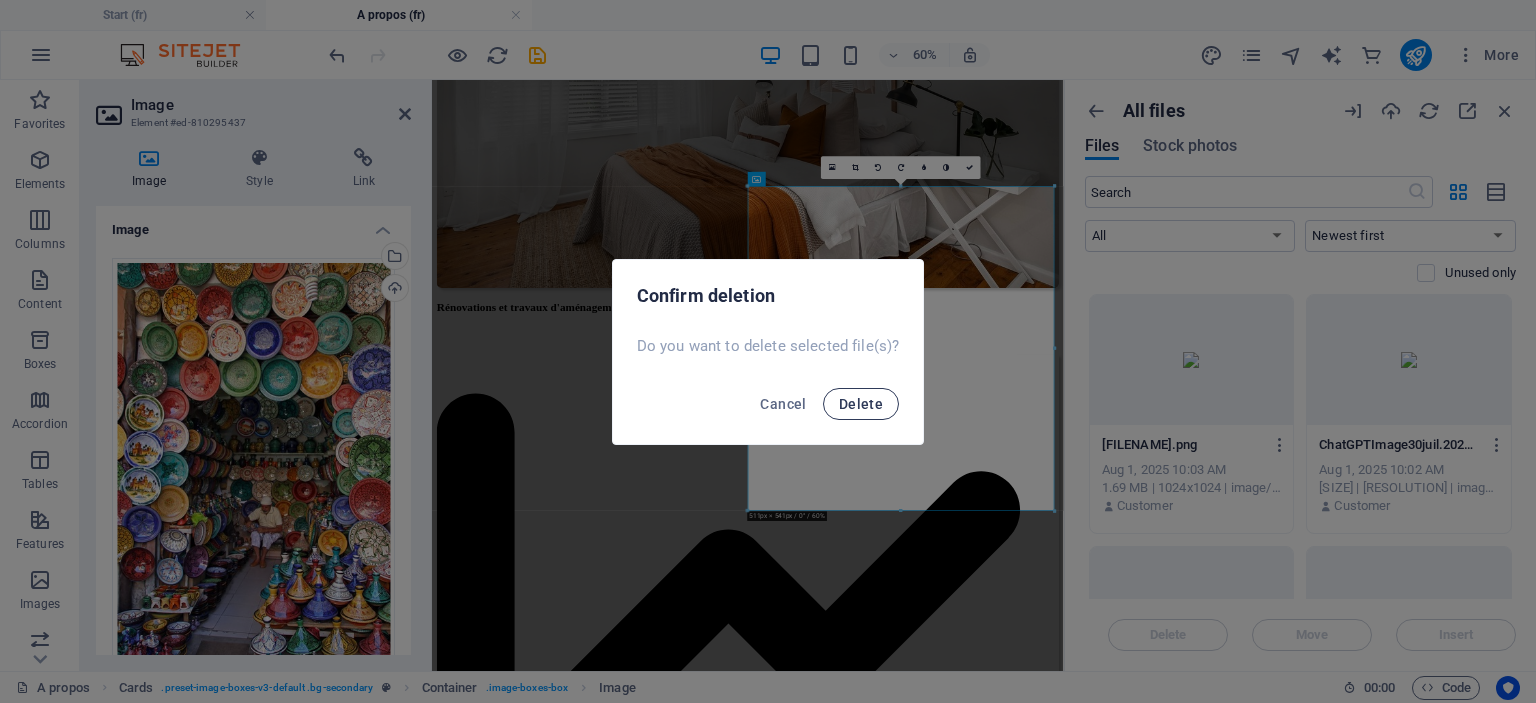 click on "Delete" at bounding box center [861, 404] 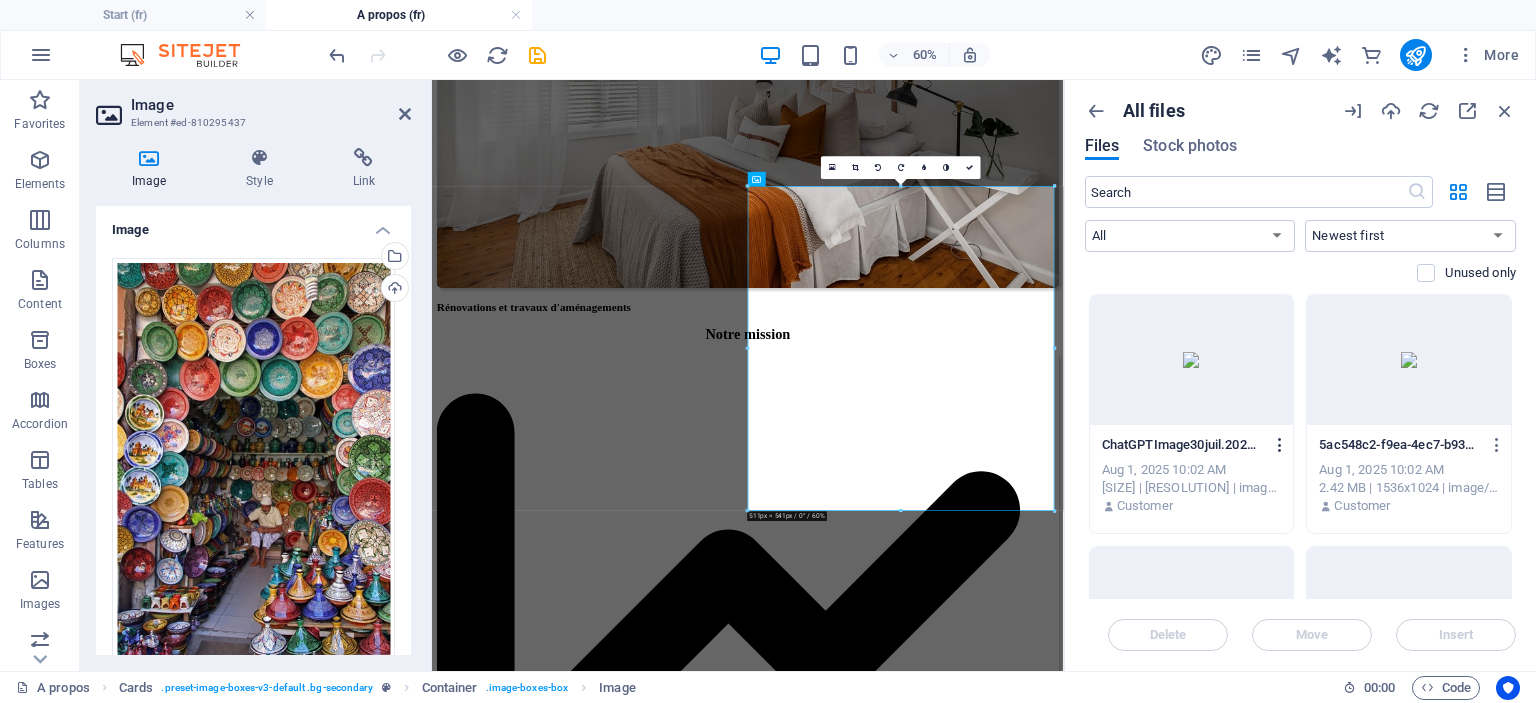 click at bounding box center [1280, 445] 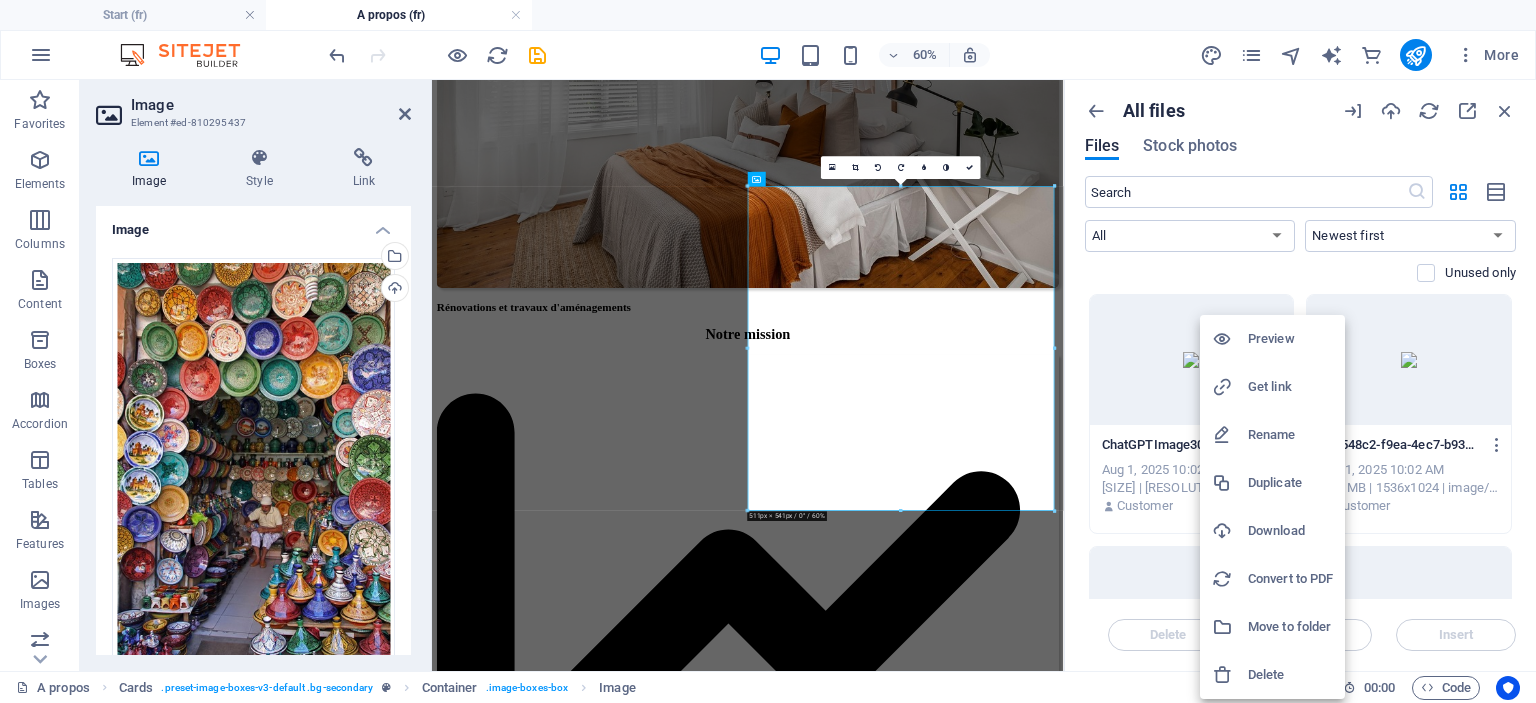 click on "Delete" at bounding box center (1272, 675) 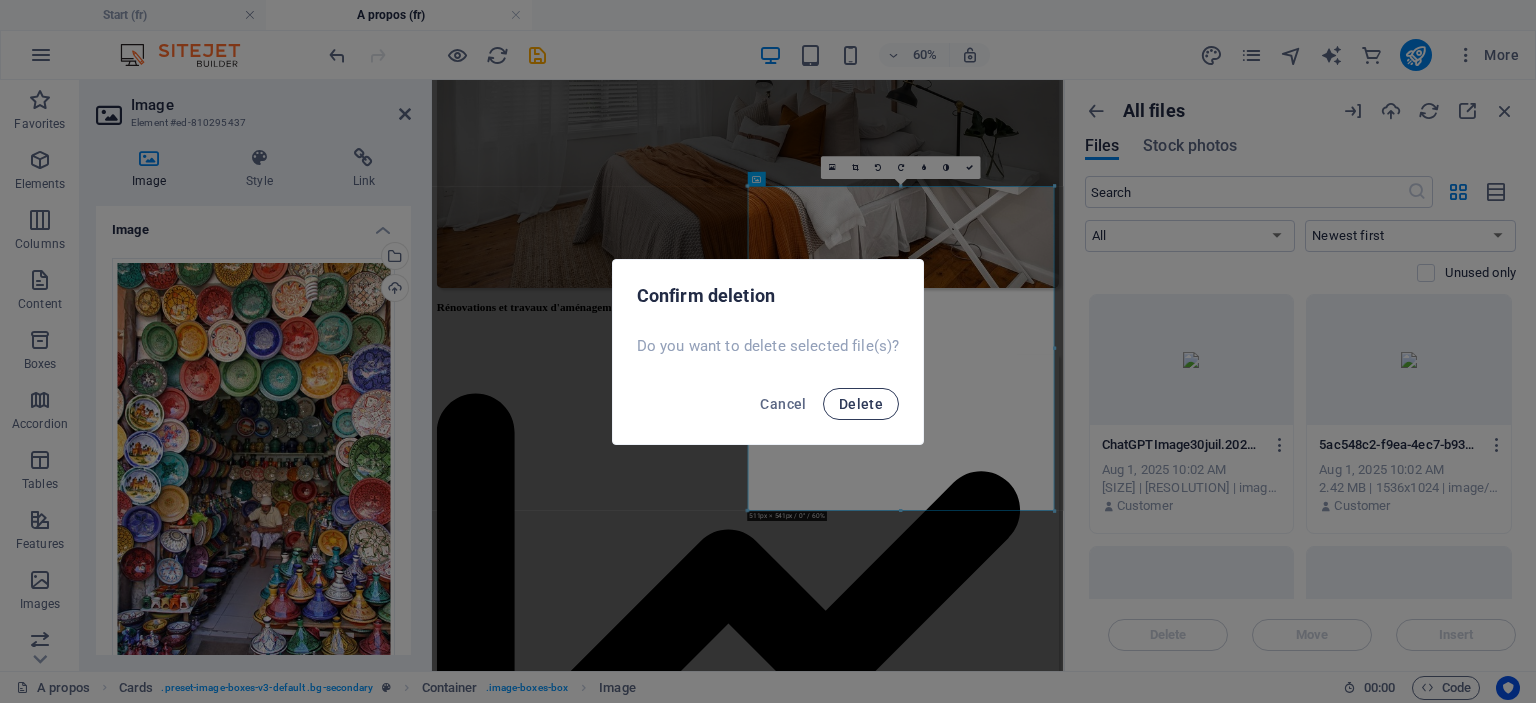 click on "Delete" at bounding box center (861, 404) 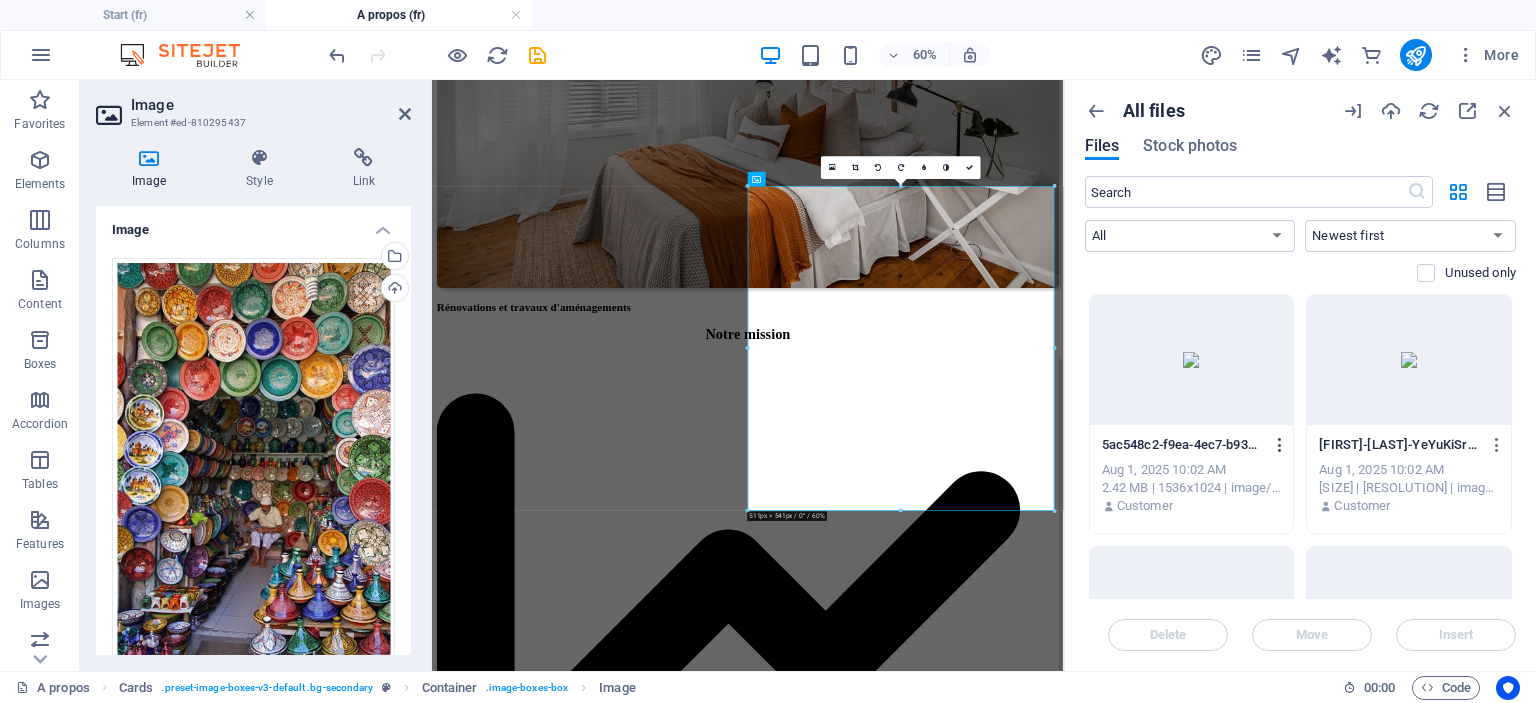 click at bounding box center (1276, 445) 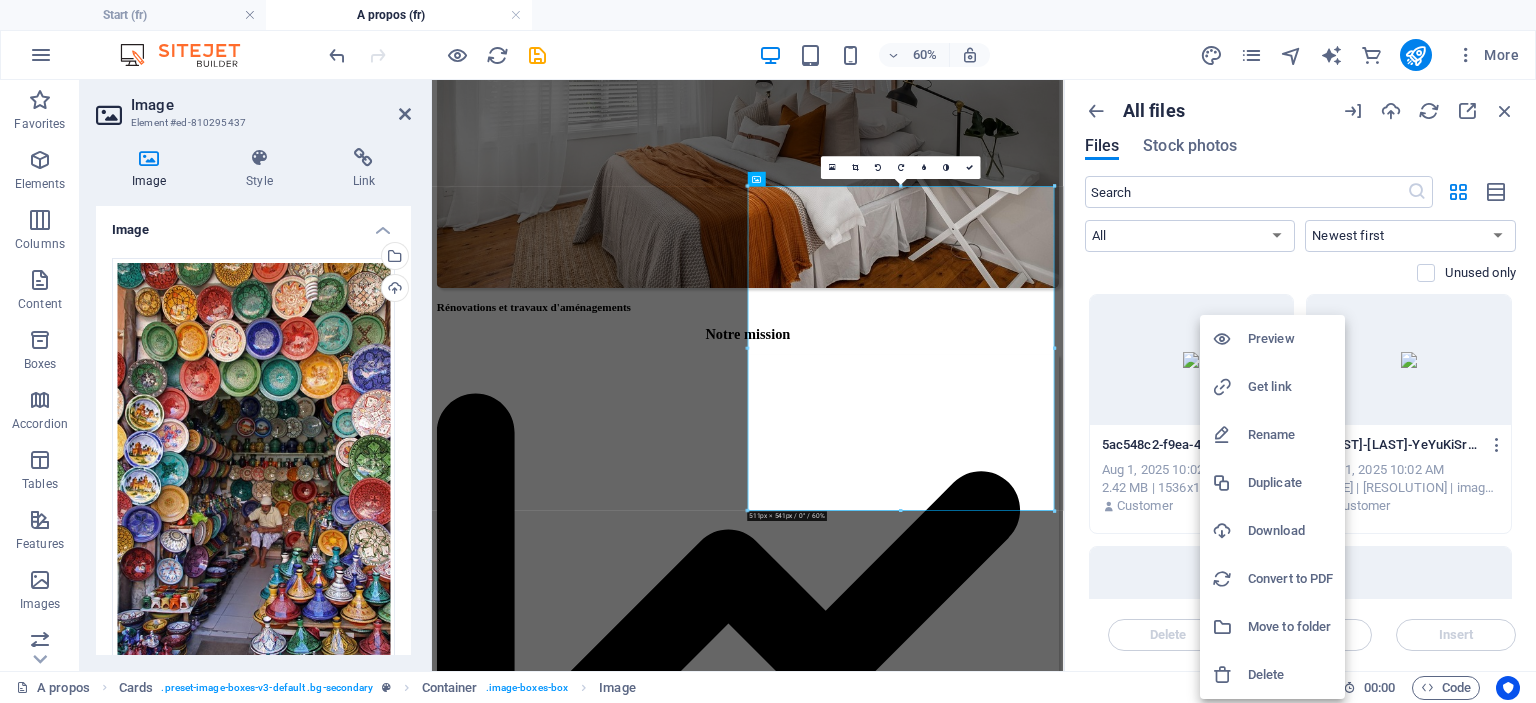 click on "Delete" at bounding box center [1290, 675] 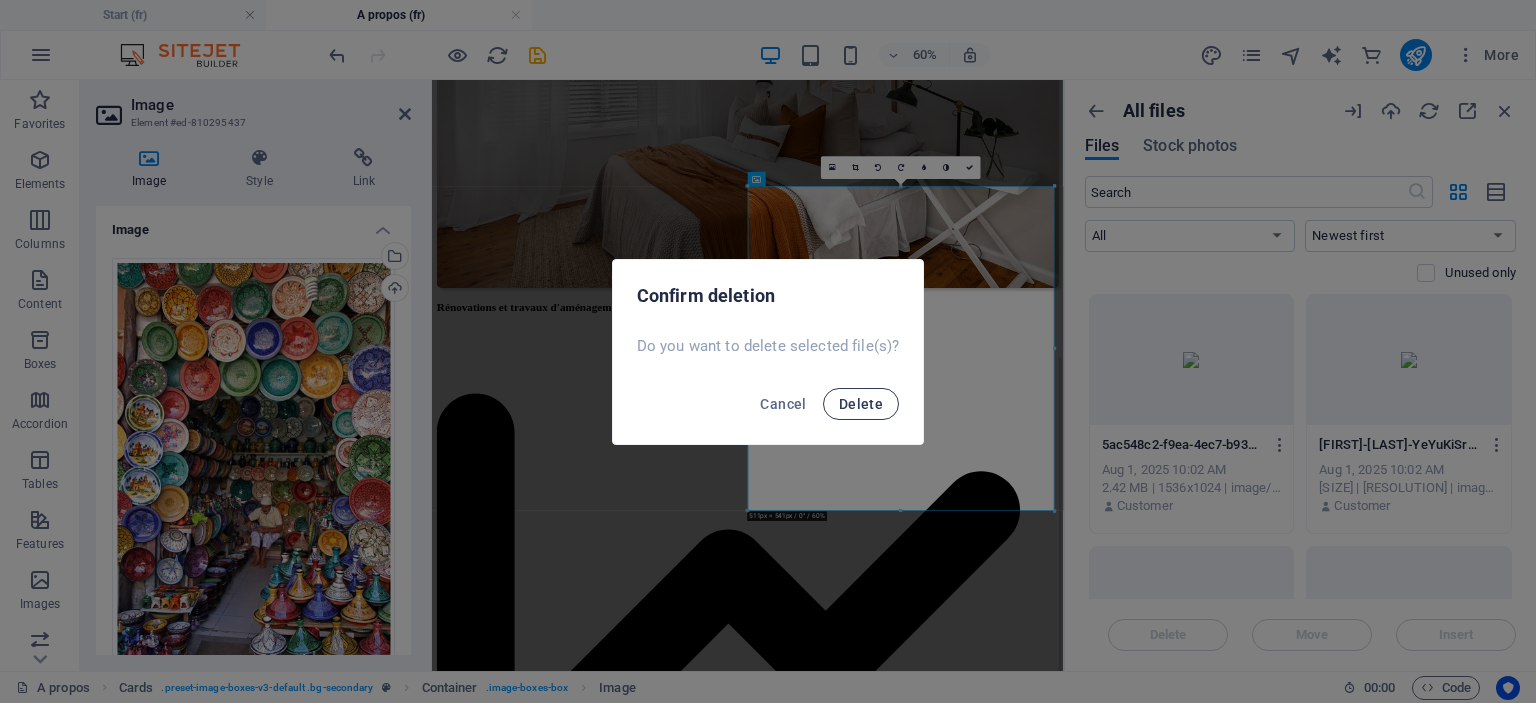 click on "Delete" at bounding box center [861, 404] 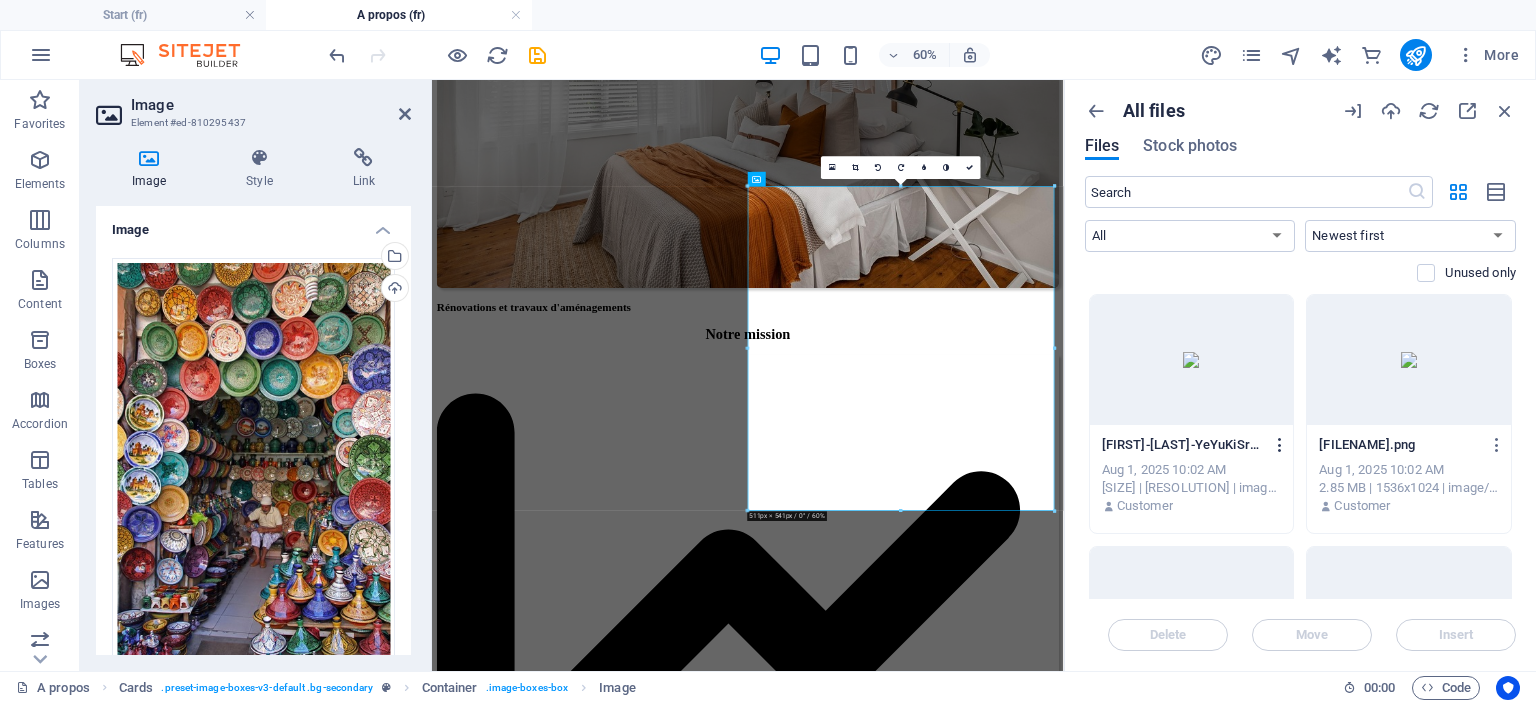 click at bounding box center (1280, 445) 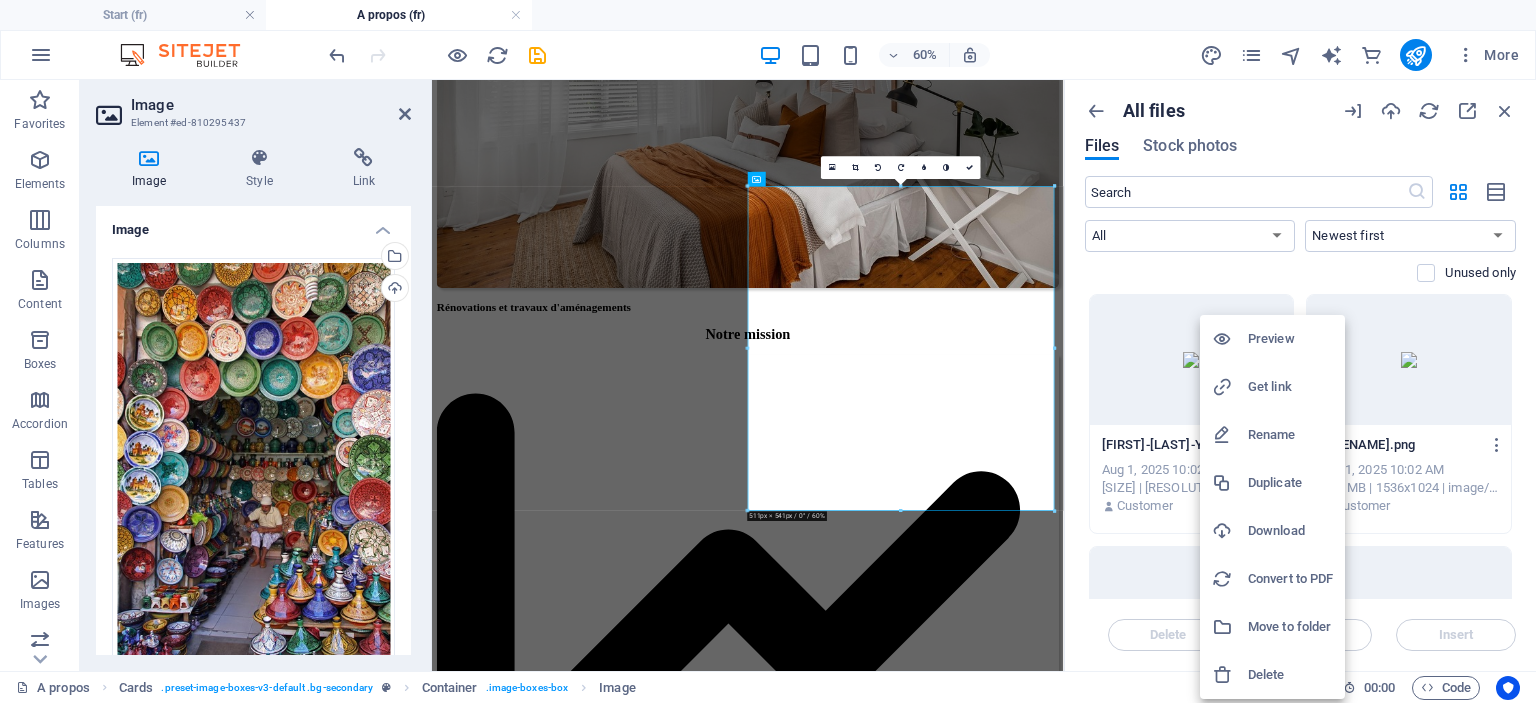 click on "Delete" at bounding box center (1290, 675) 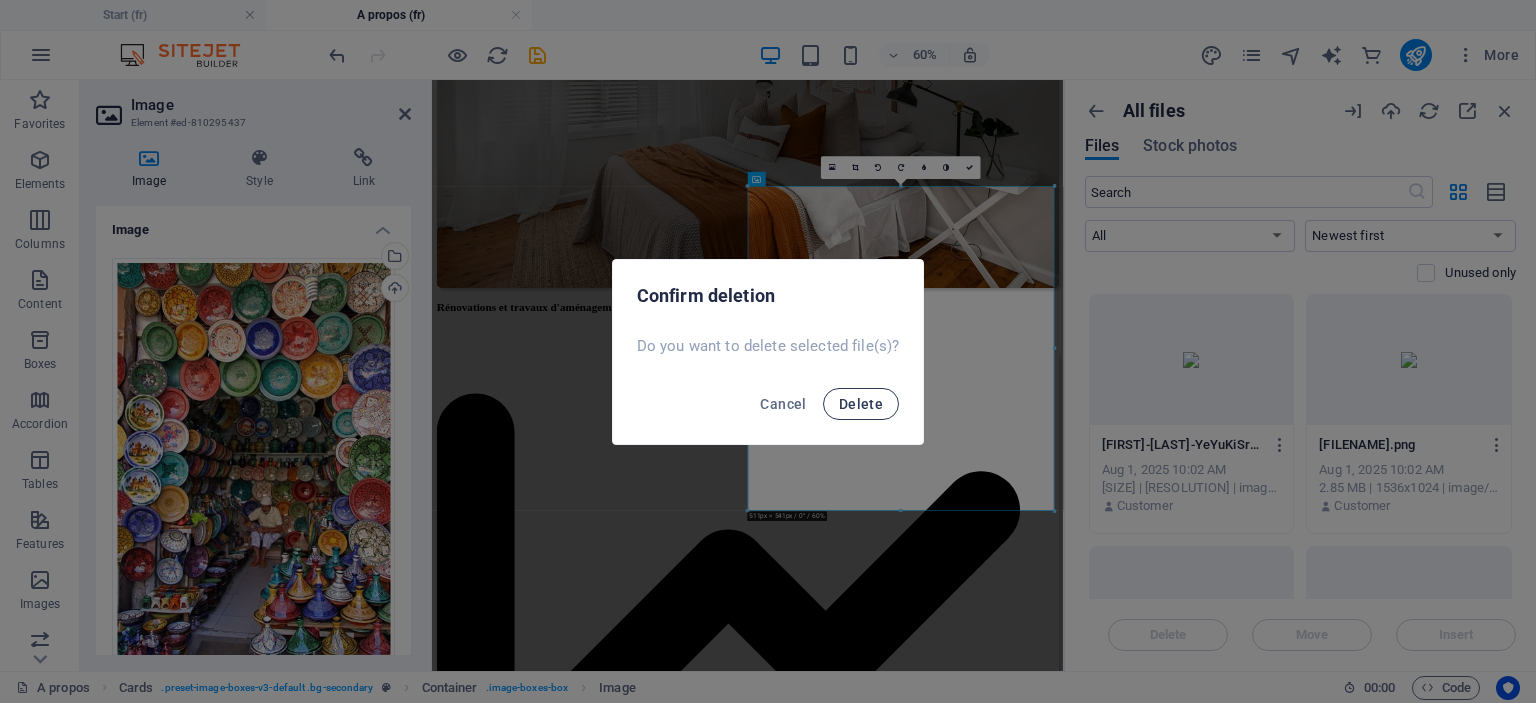 click on "Delete" at bounding box center [861, 404] 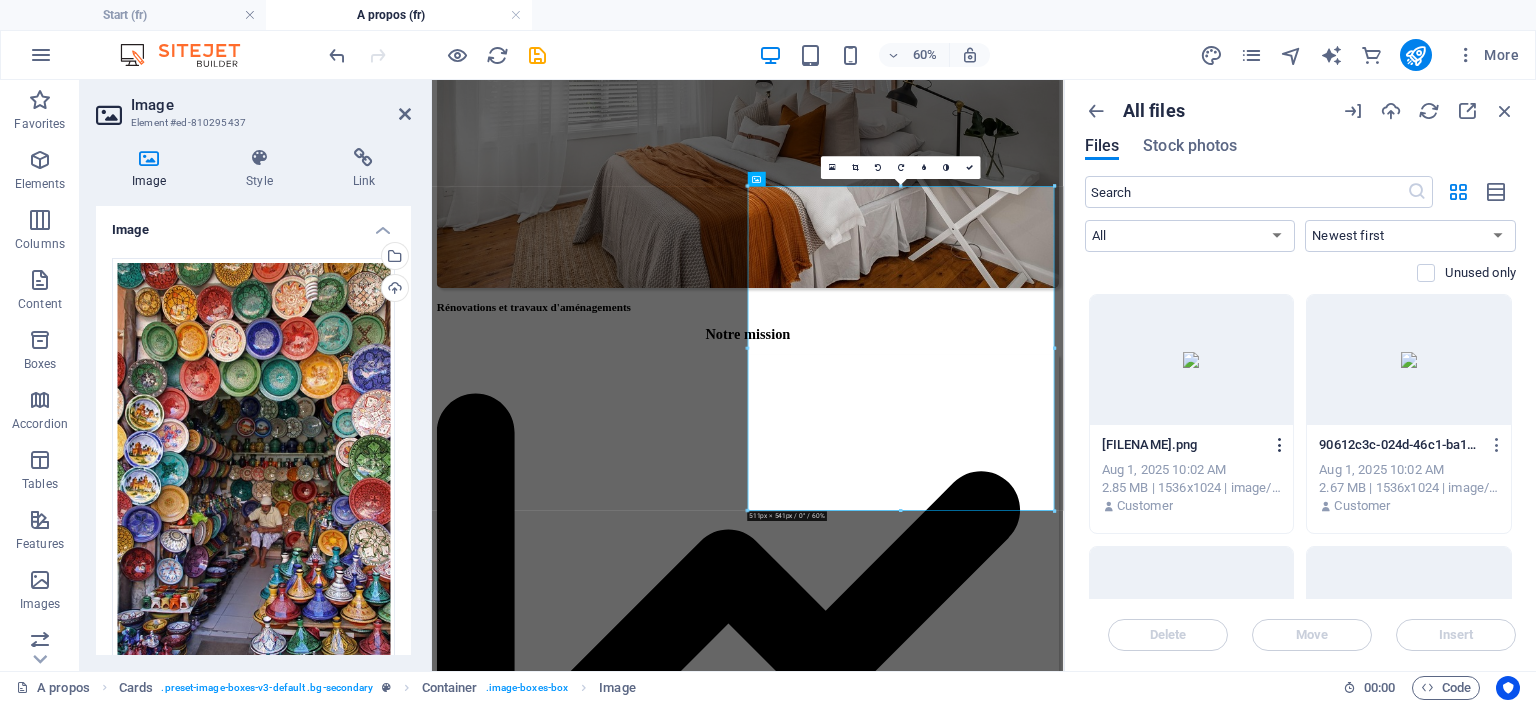 click at bounding box center [1280, 445] 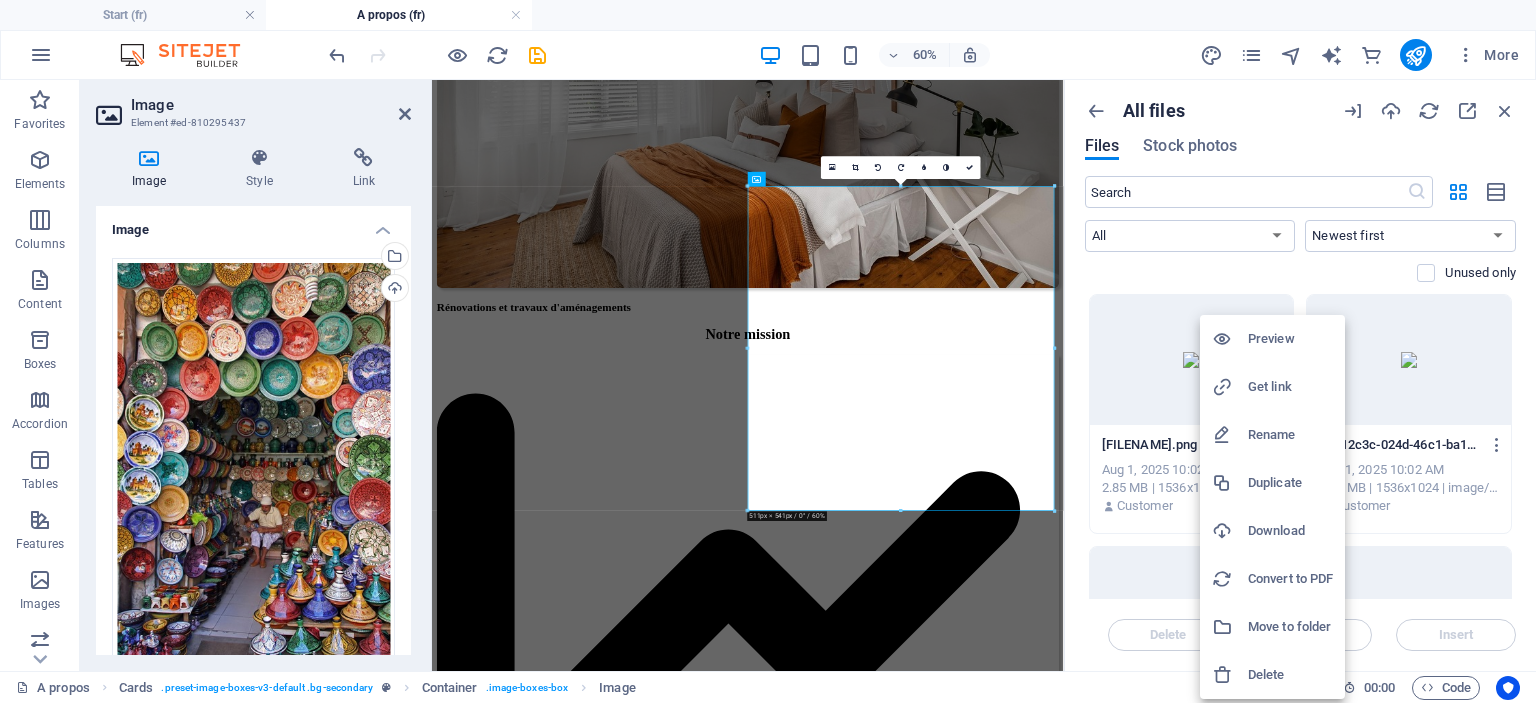 click on "Delete" at bounding box center [1272, 675] 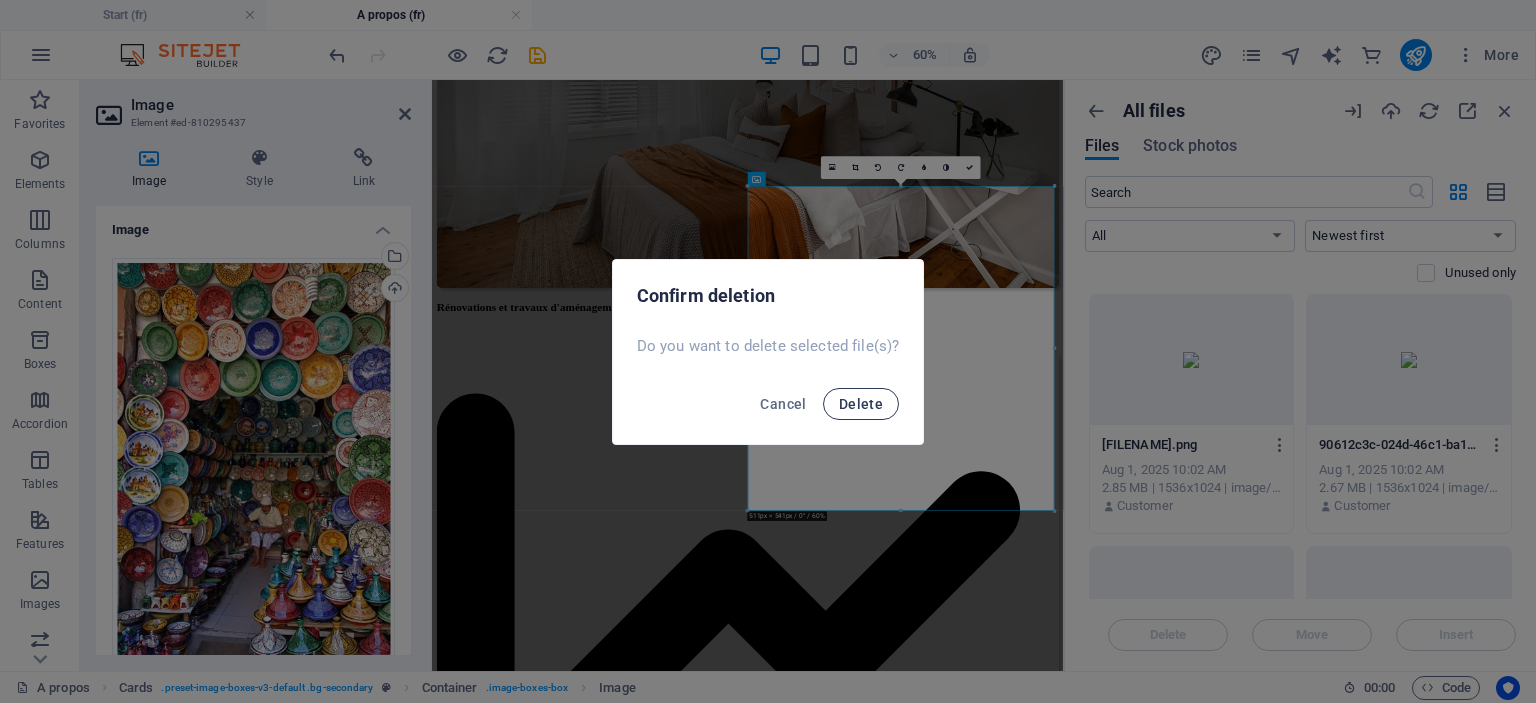 click on "Delete" at bounding box center [861, 404] 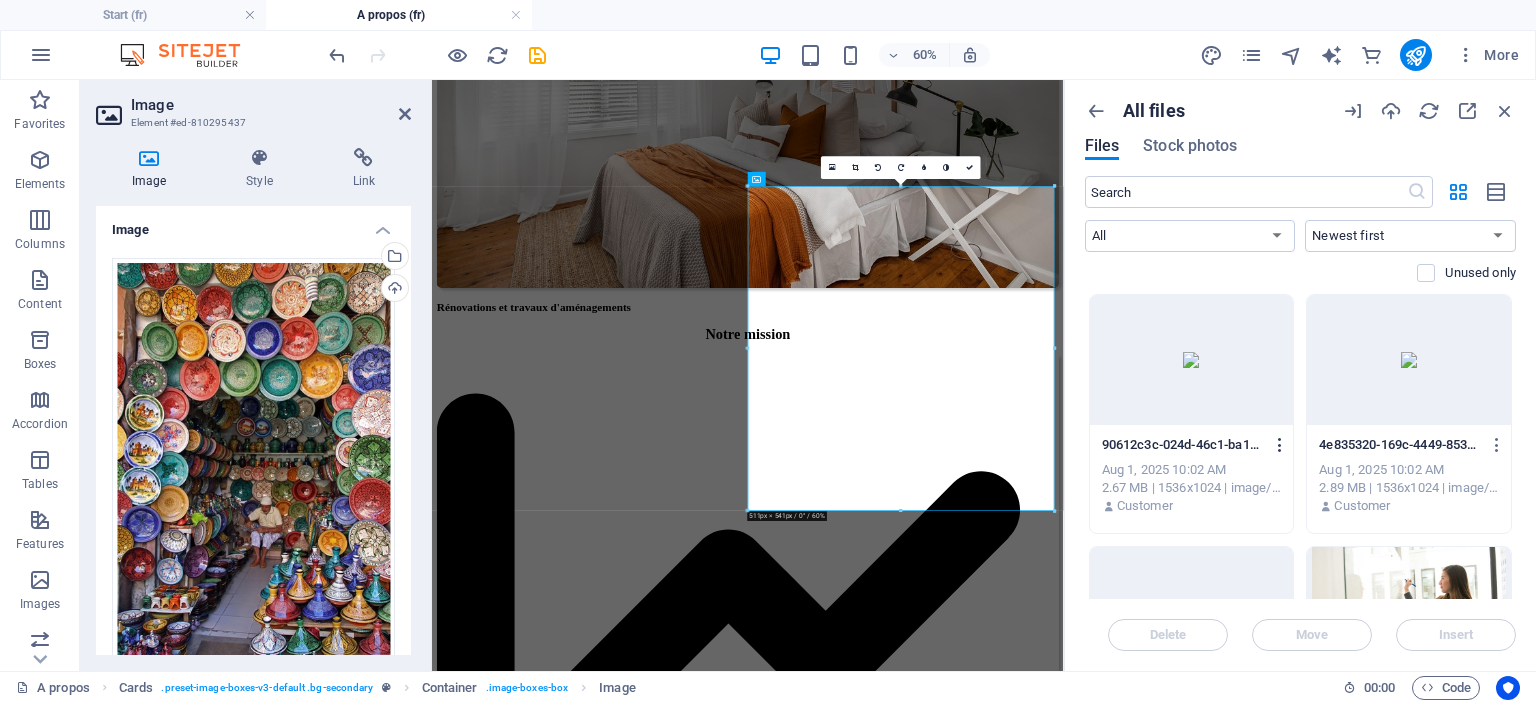 click at bounding box center [1280, 445] 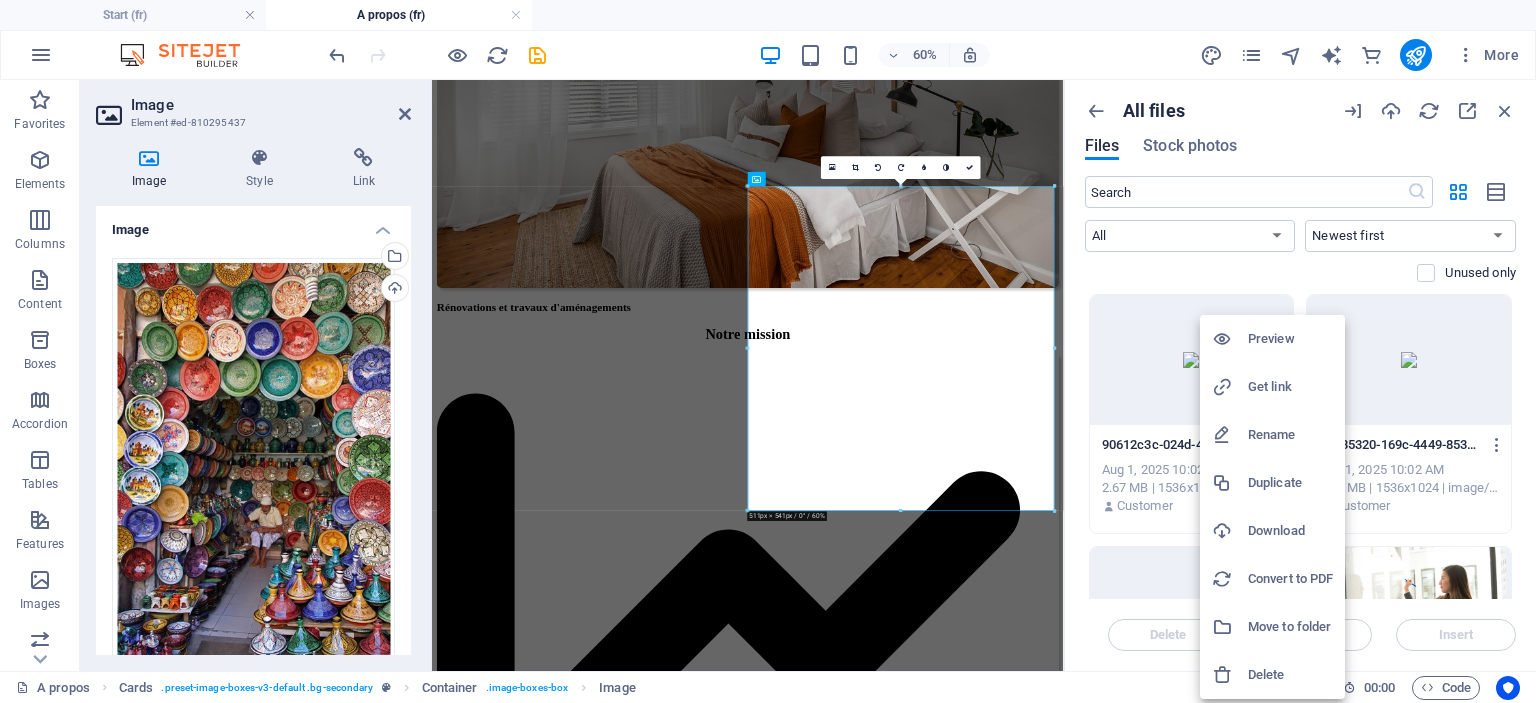 click on "Delete" at bounding box center [1290, 675] 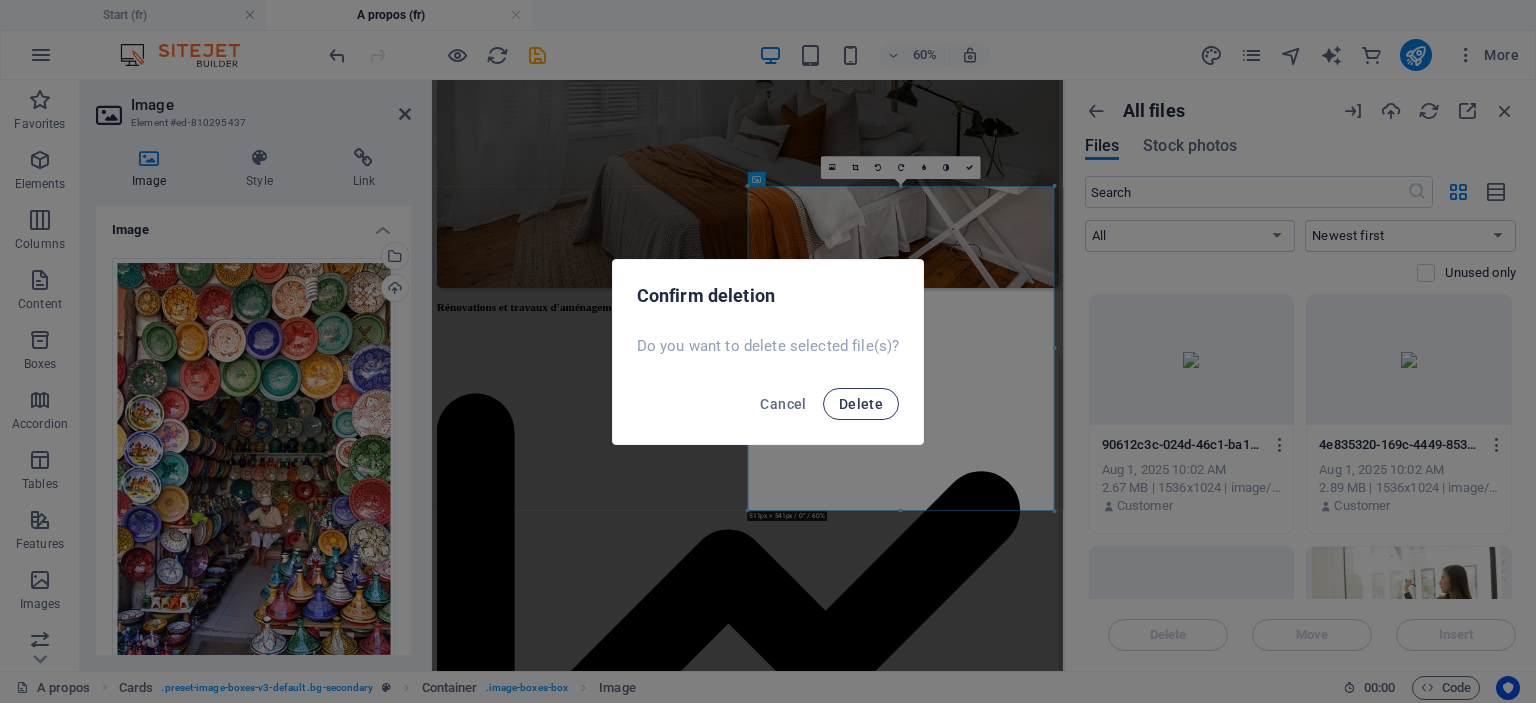 click on "Delete" at bounding box center (861, 404) 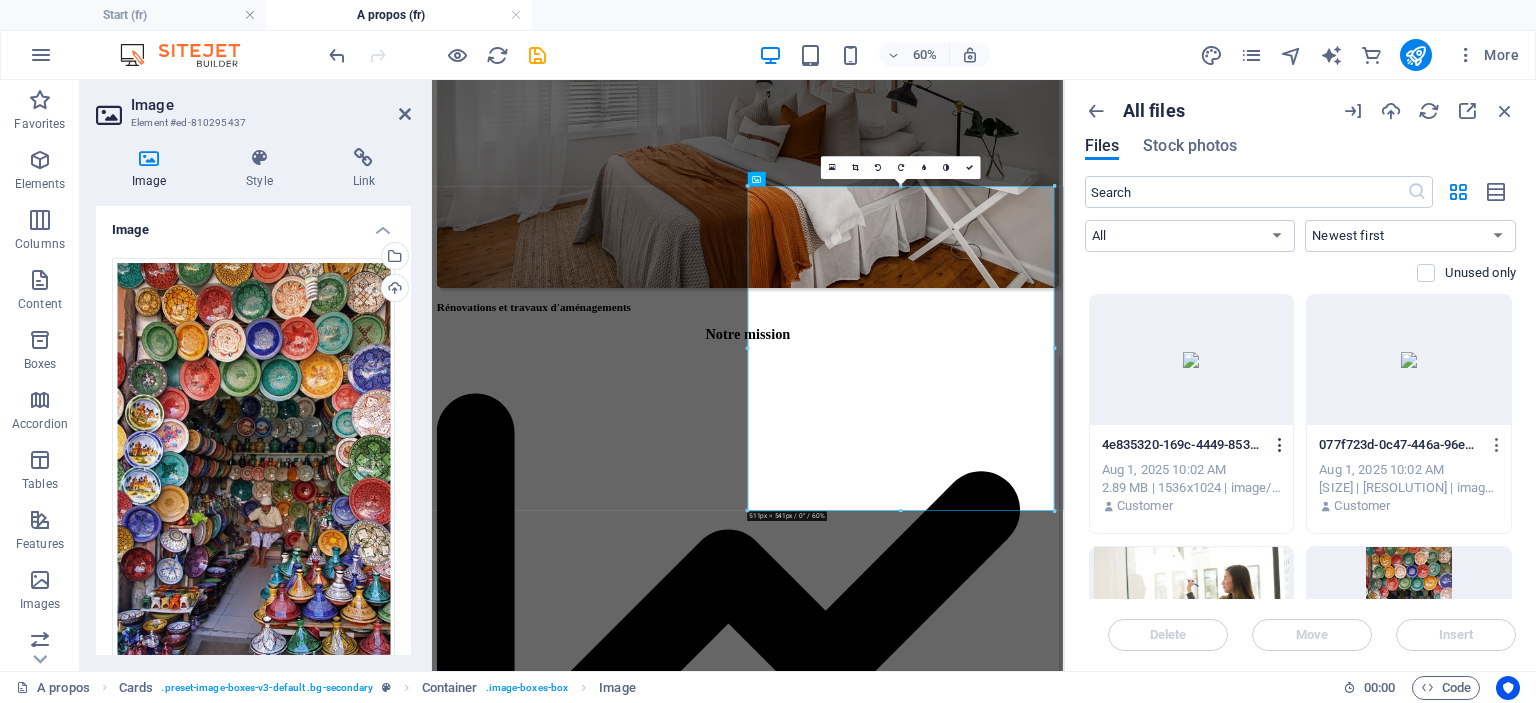 click at bounding box center [1280, 445] 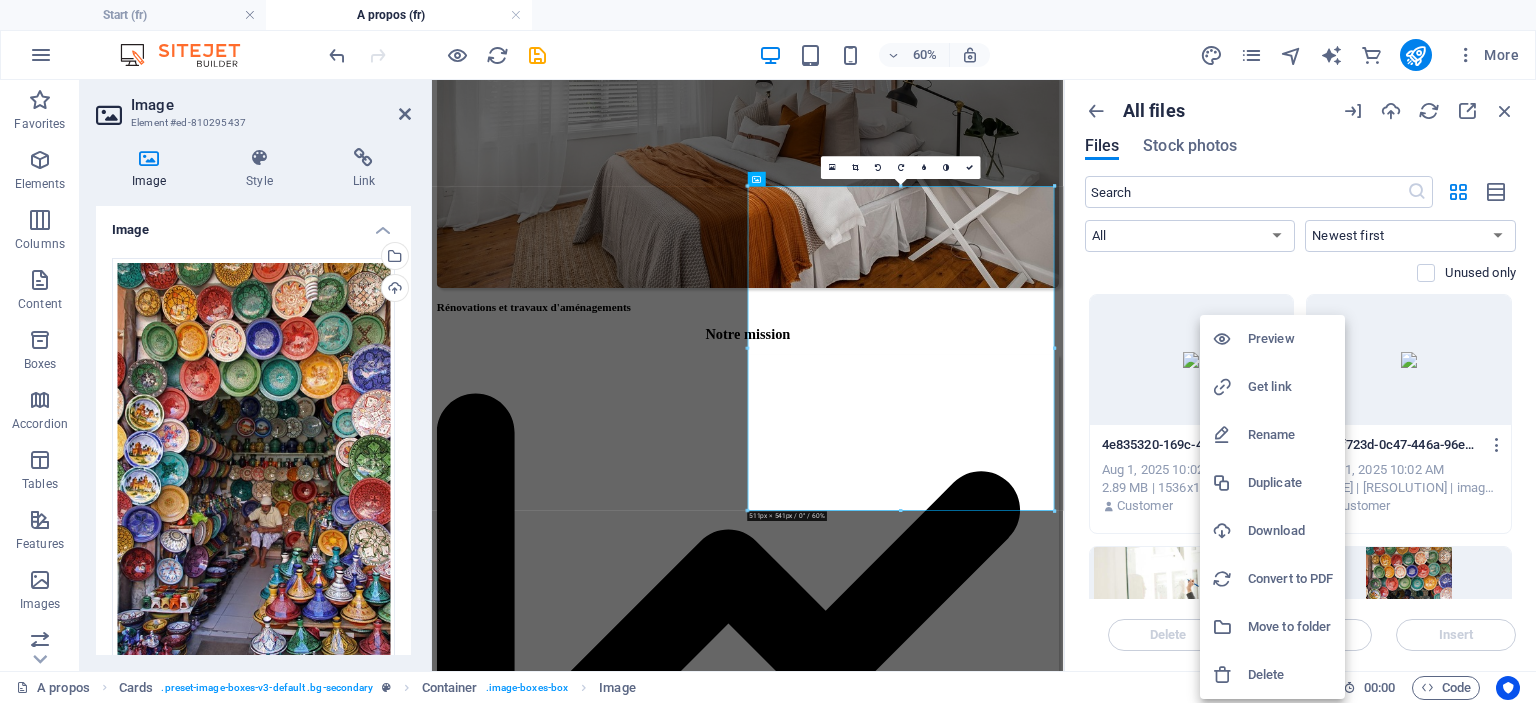 click on "Delete" at bounding box center (1290, 675) 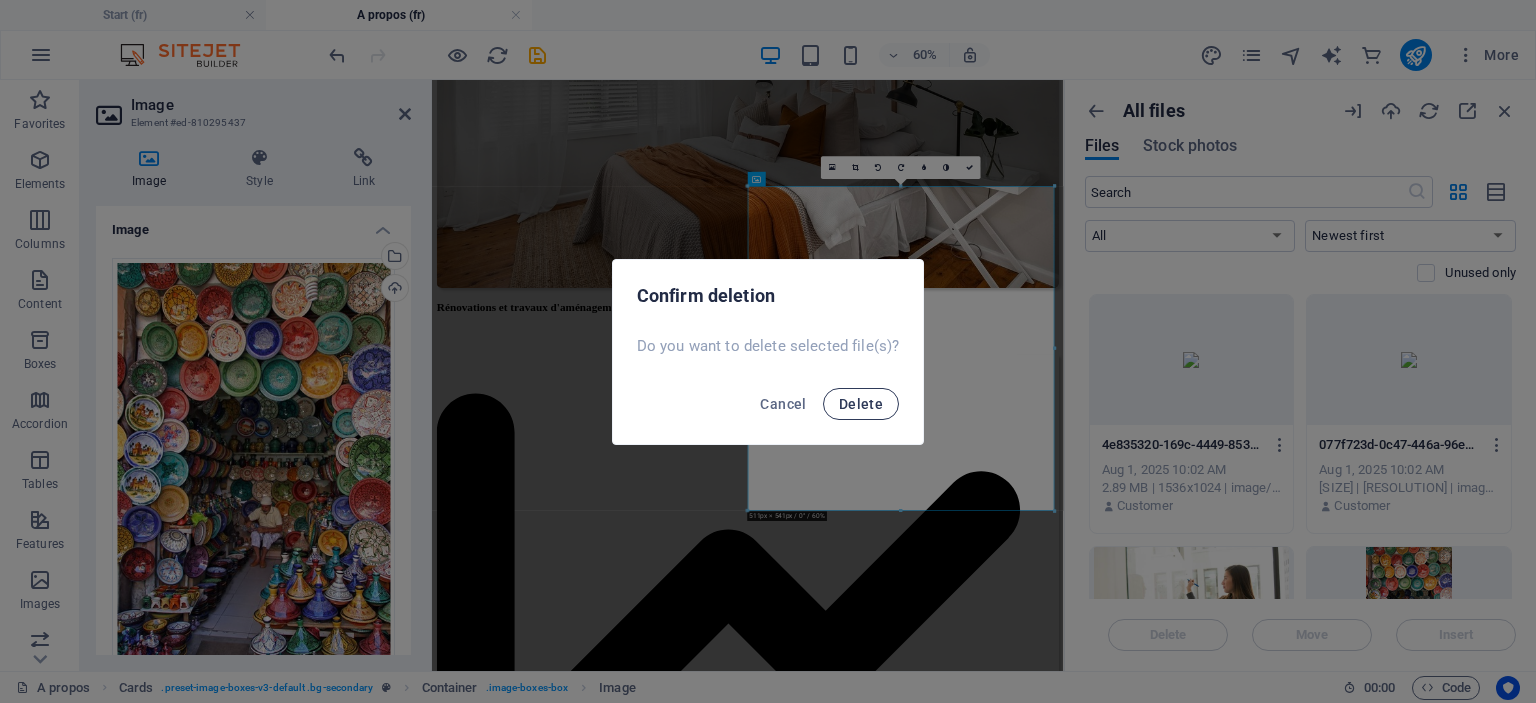 click on "Delete" at bounding box center [861, 404] 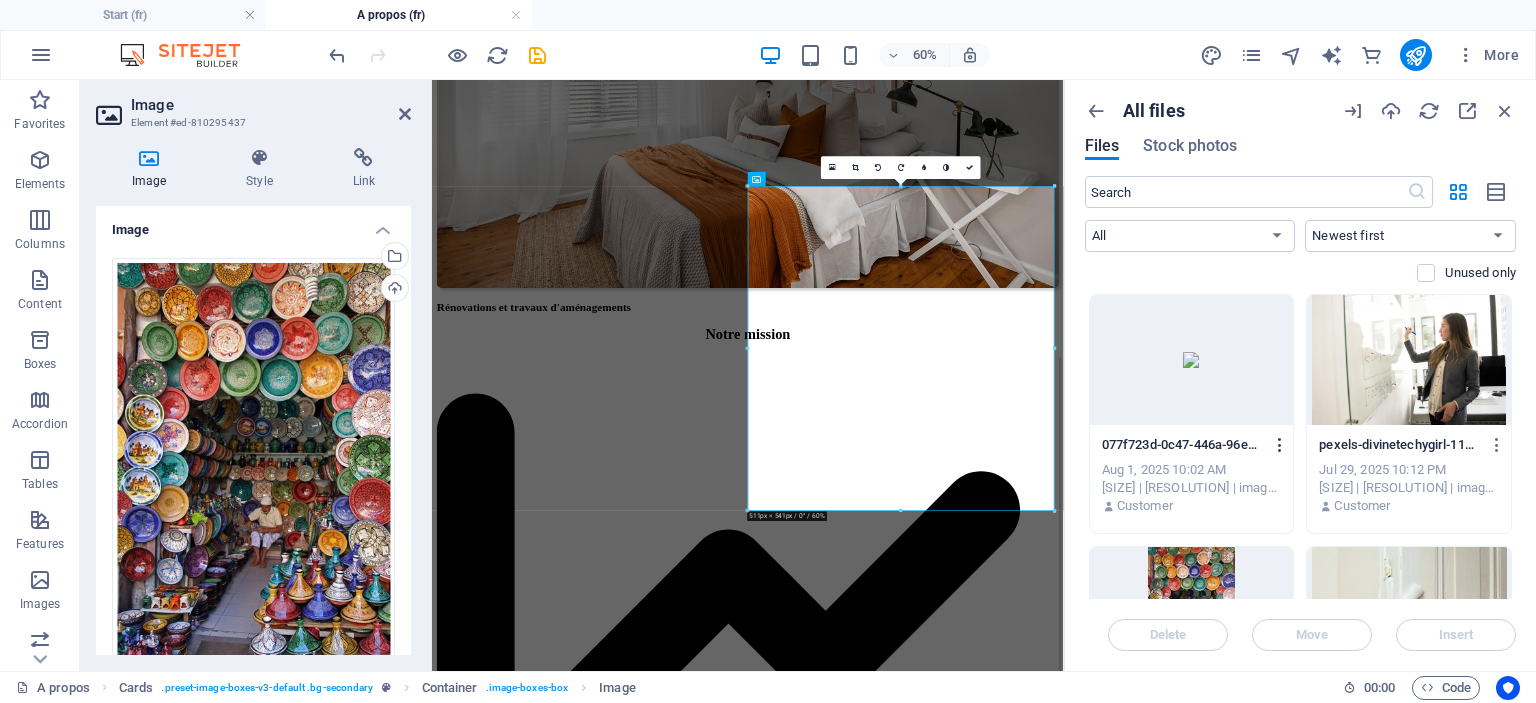 click at bounding box center (1280, 445) 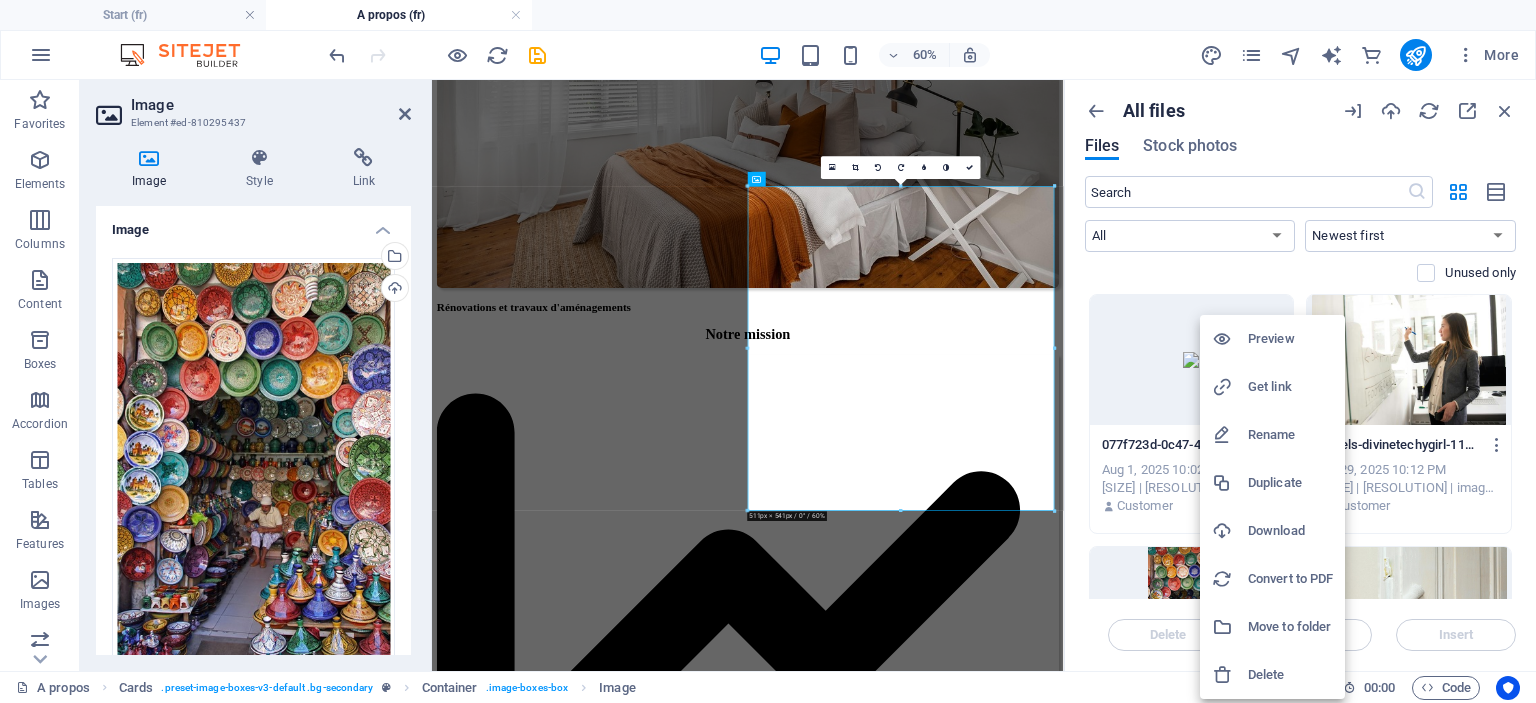 click on "Delete" at bounding box center [1290, 675] 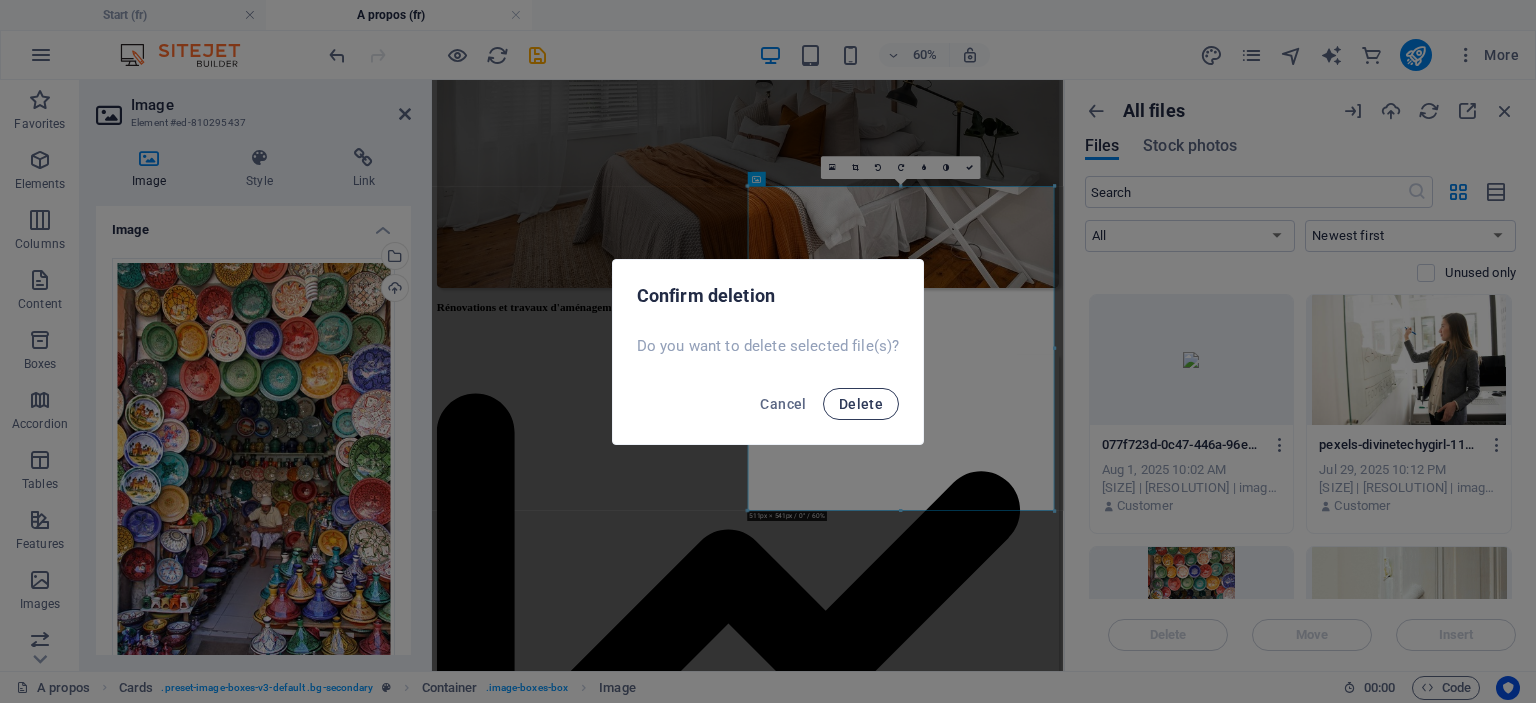 click on "Delete" at bounding box center [861, 404] 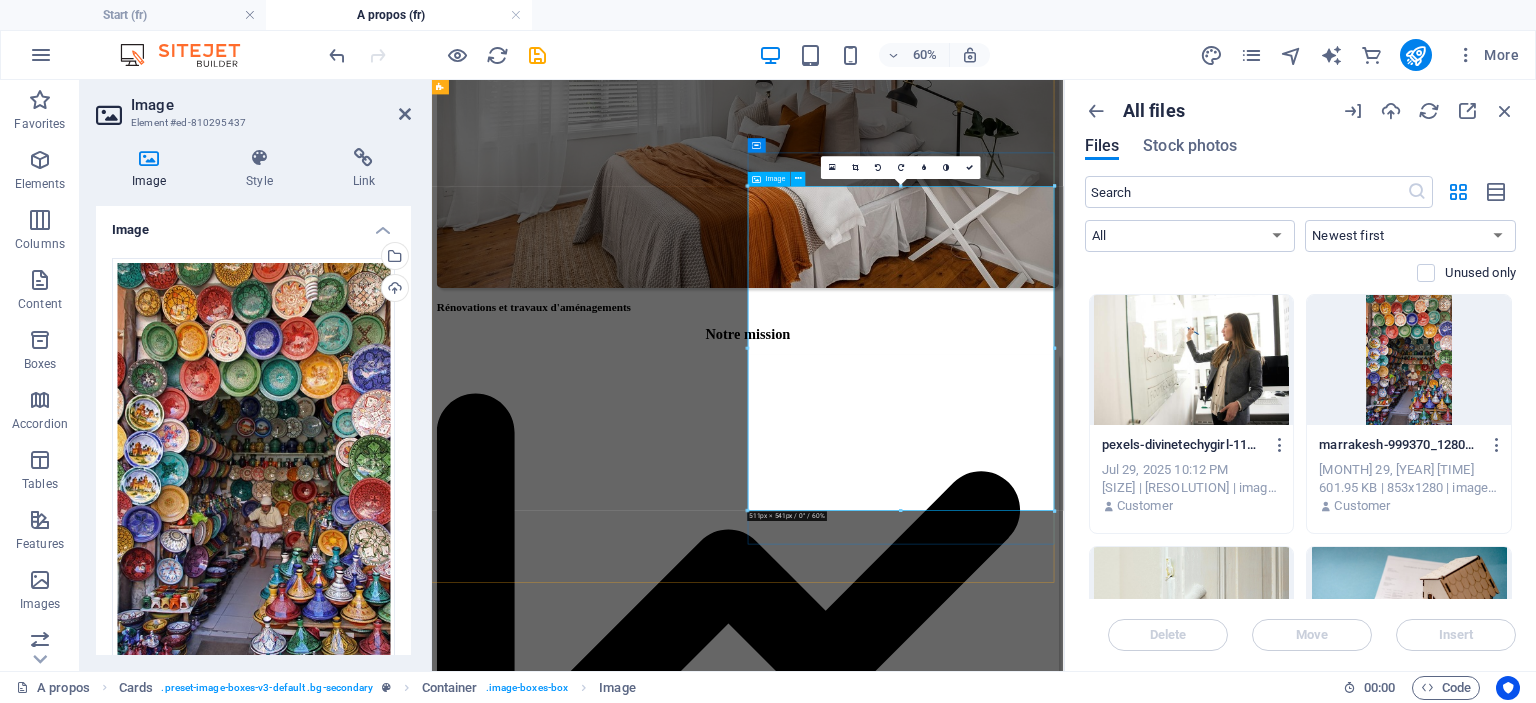 click at bounding box center [958, 8341] 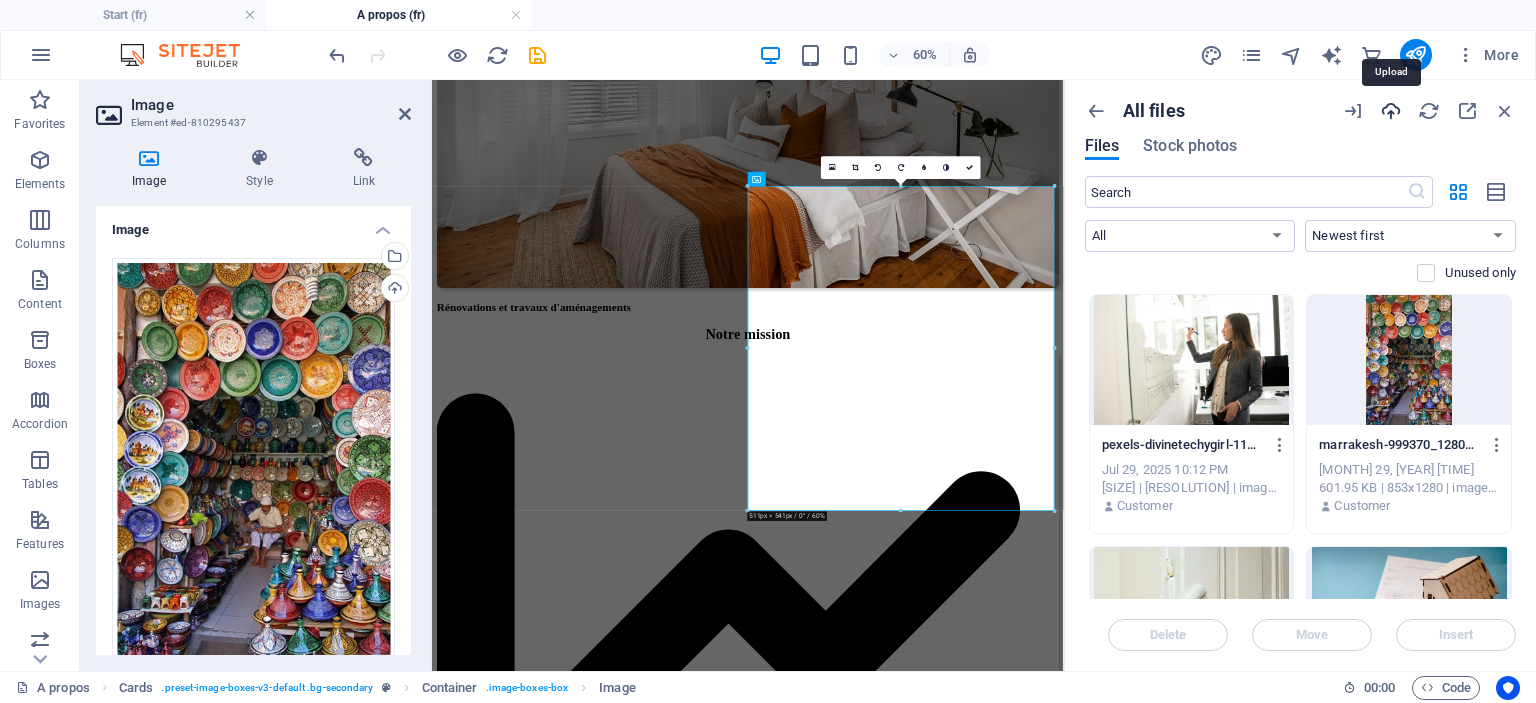 click at bounding box center [1391, 111] 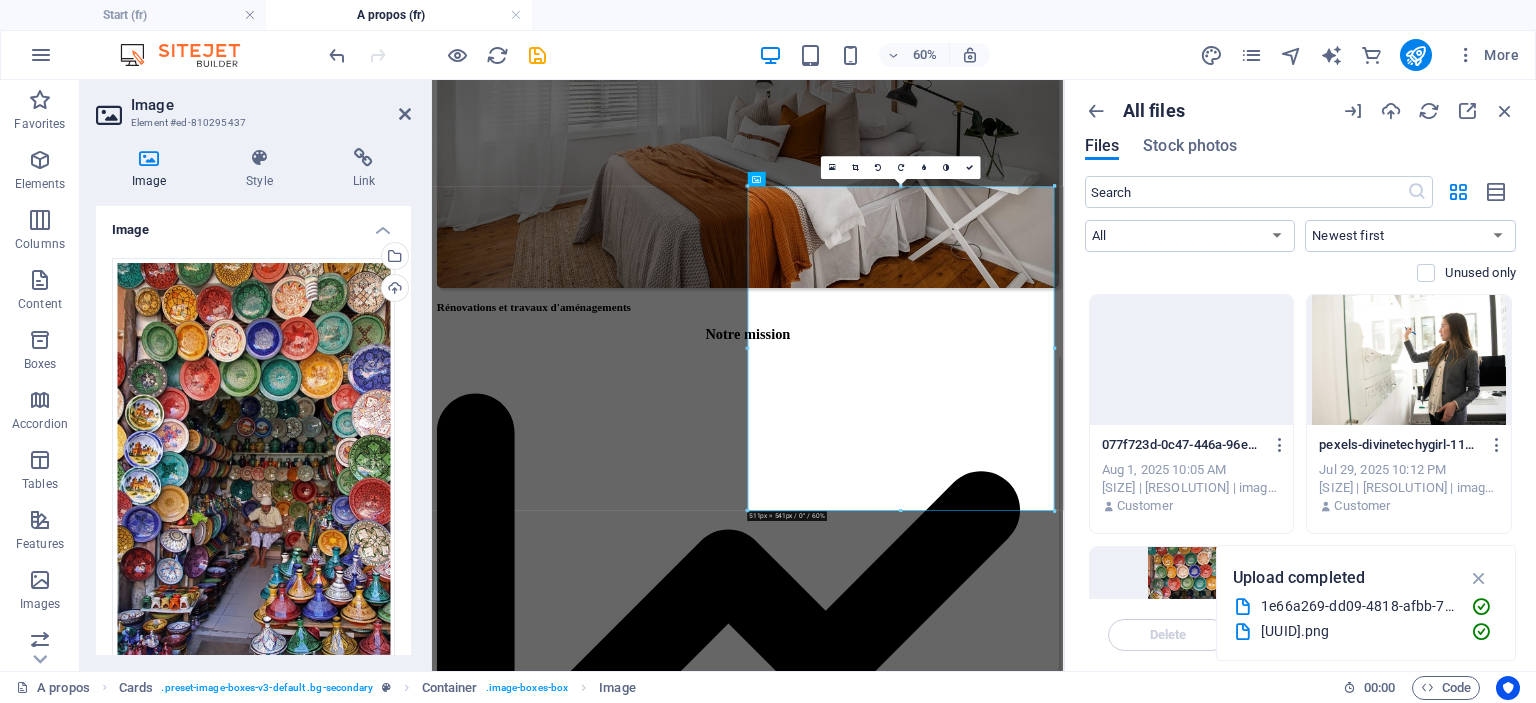 click at bounding box center [1192, 360] 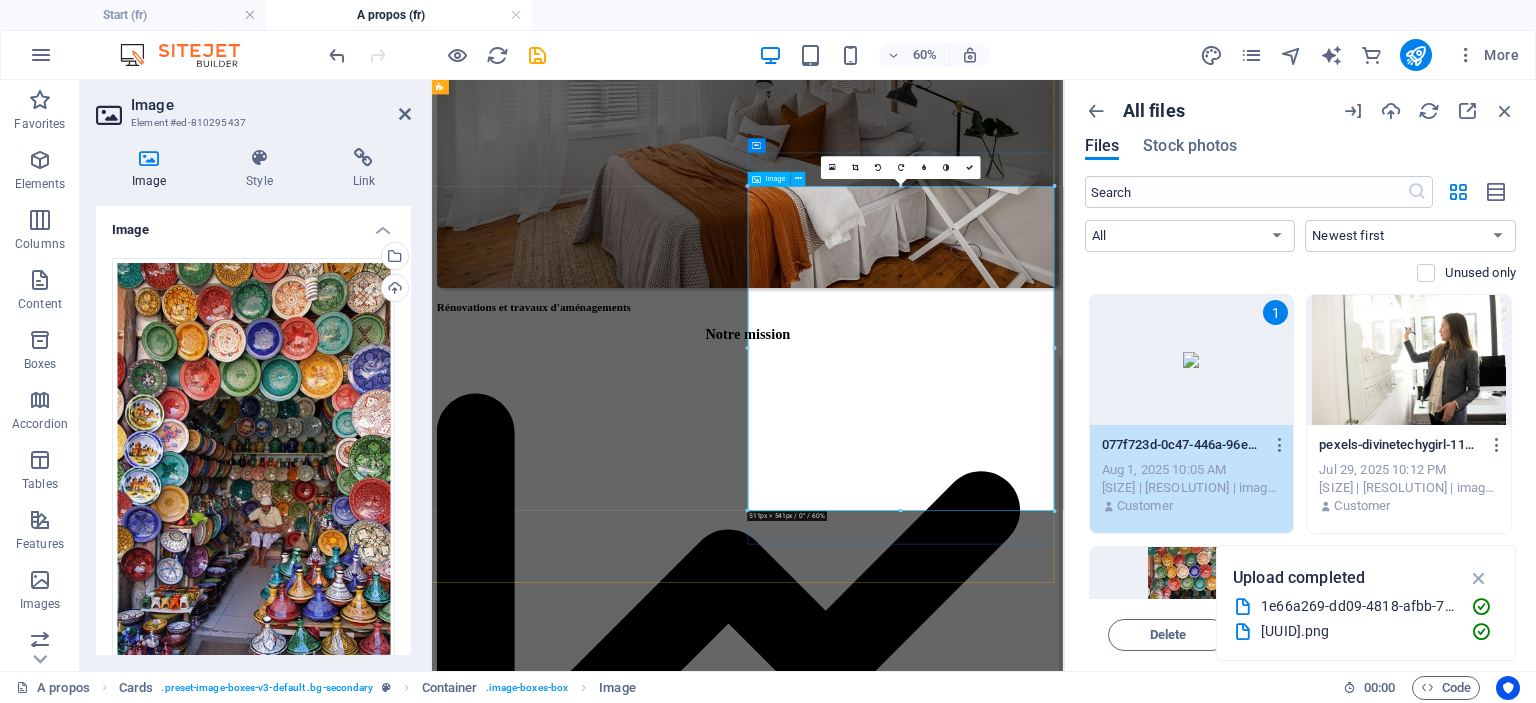 click at bounding box center [958, 8341] 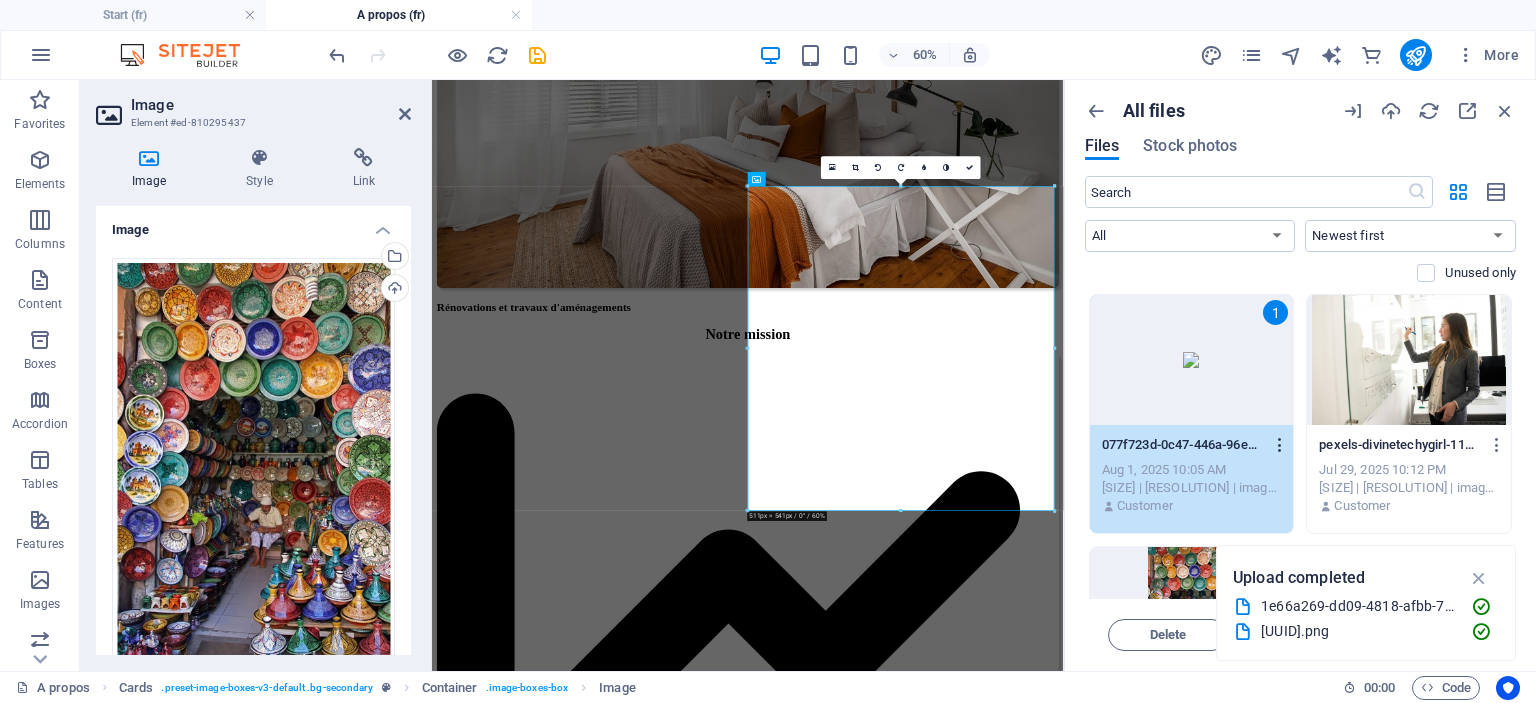 click at bounding box center (1280, 445) 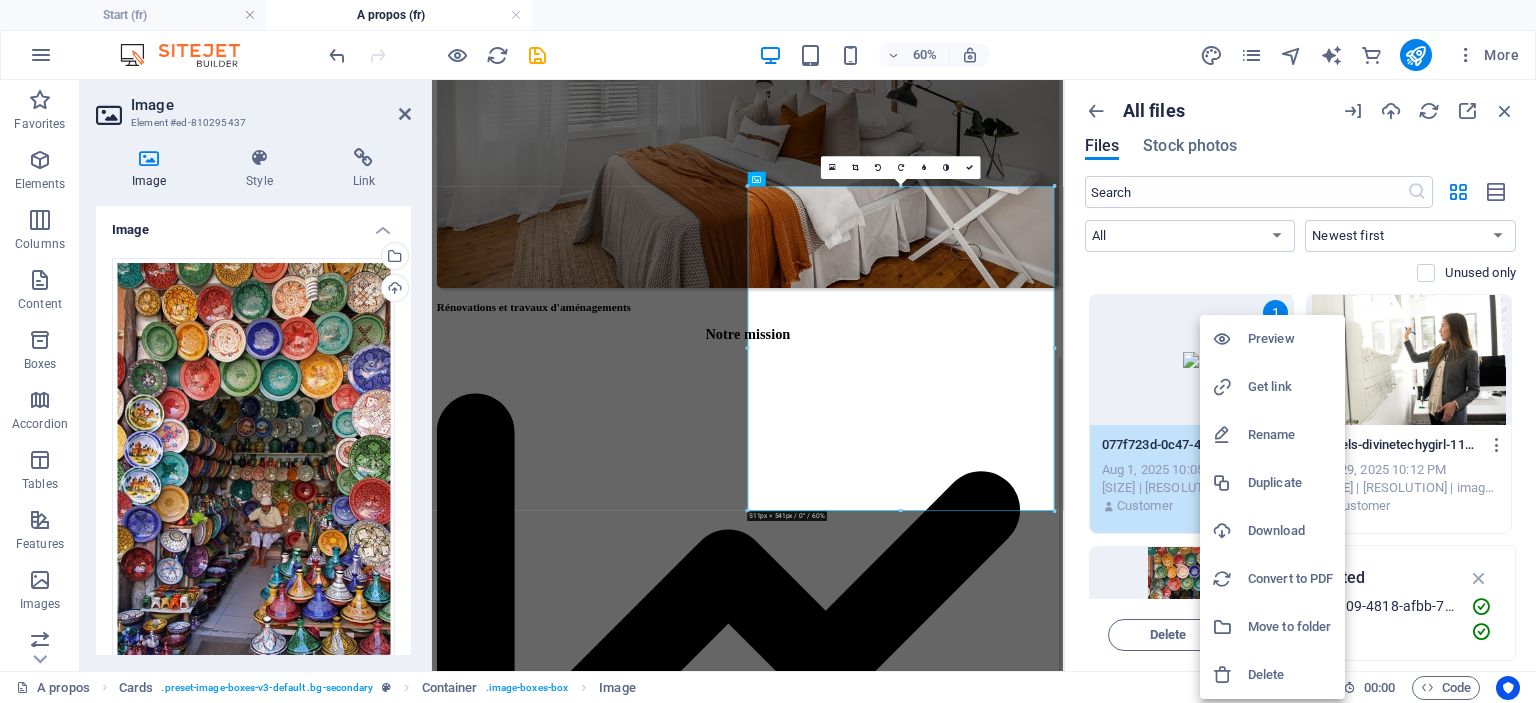 click on "Delete" at bounding box center (1272, 675) 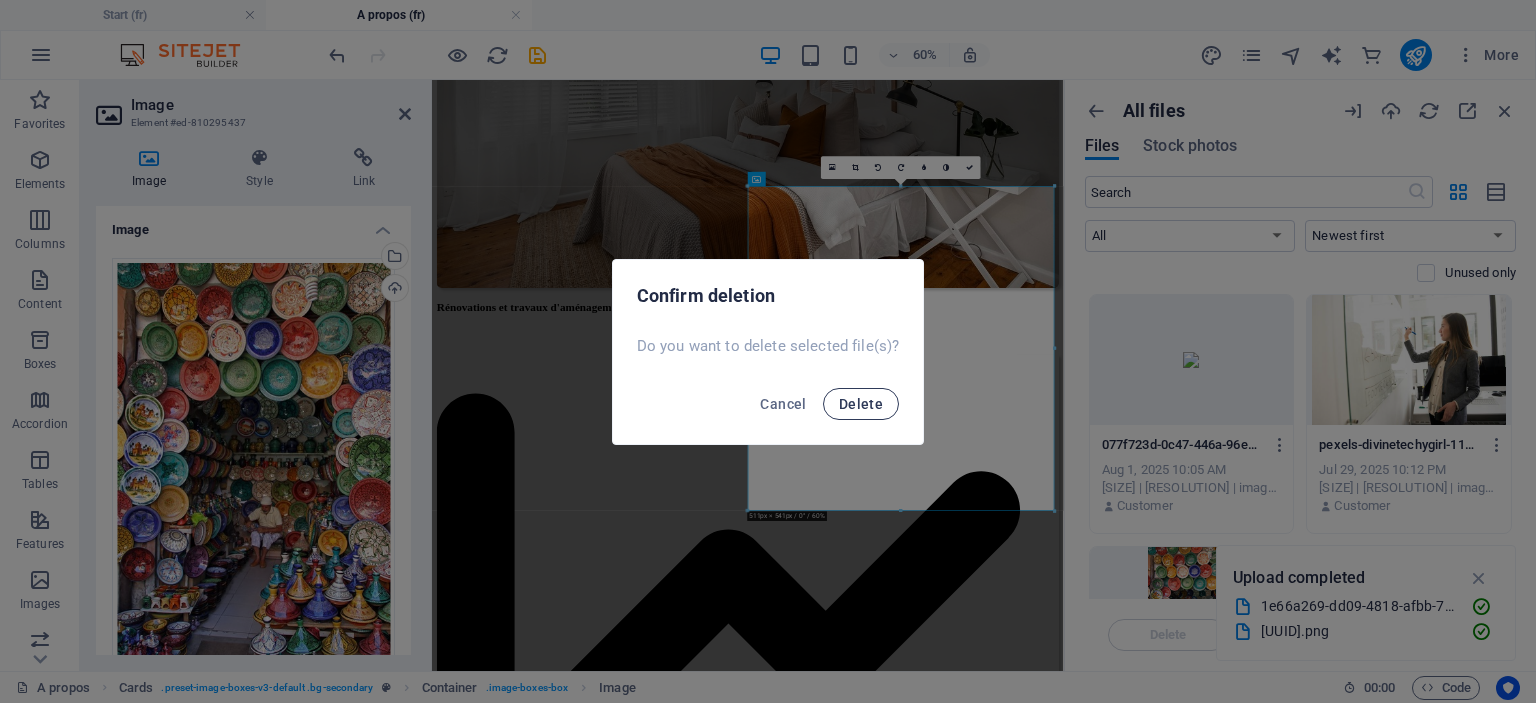 click on "Delete" at bounding box center (861, 404) 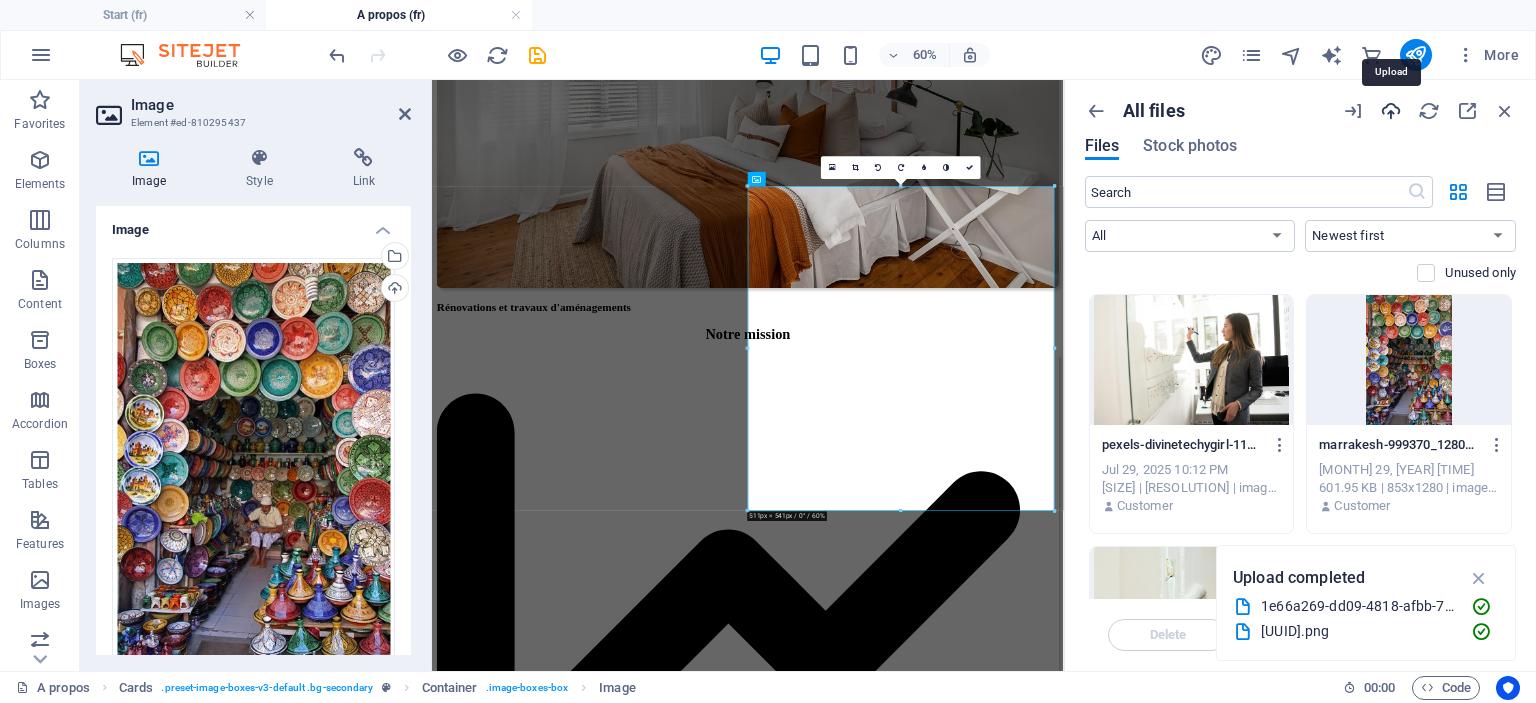click at bounding box center [1391, 111] 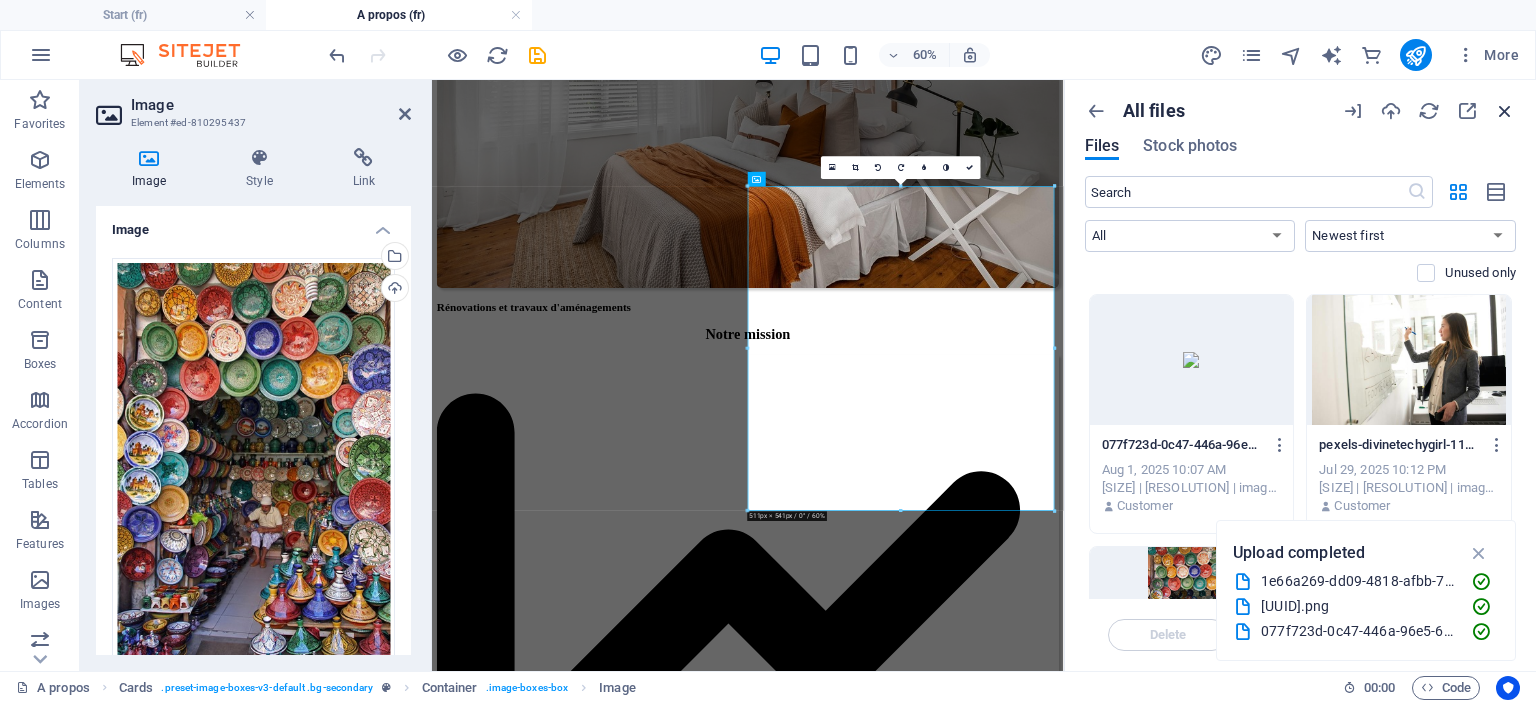 click at bounding box center [1505, 111] 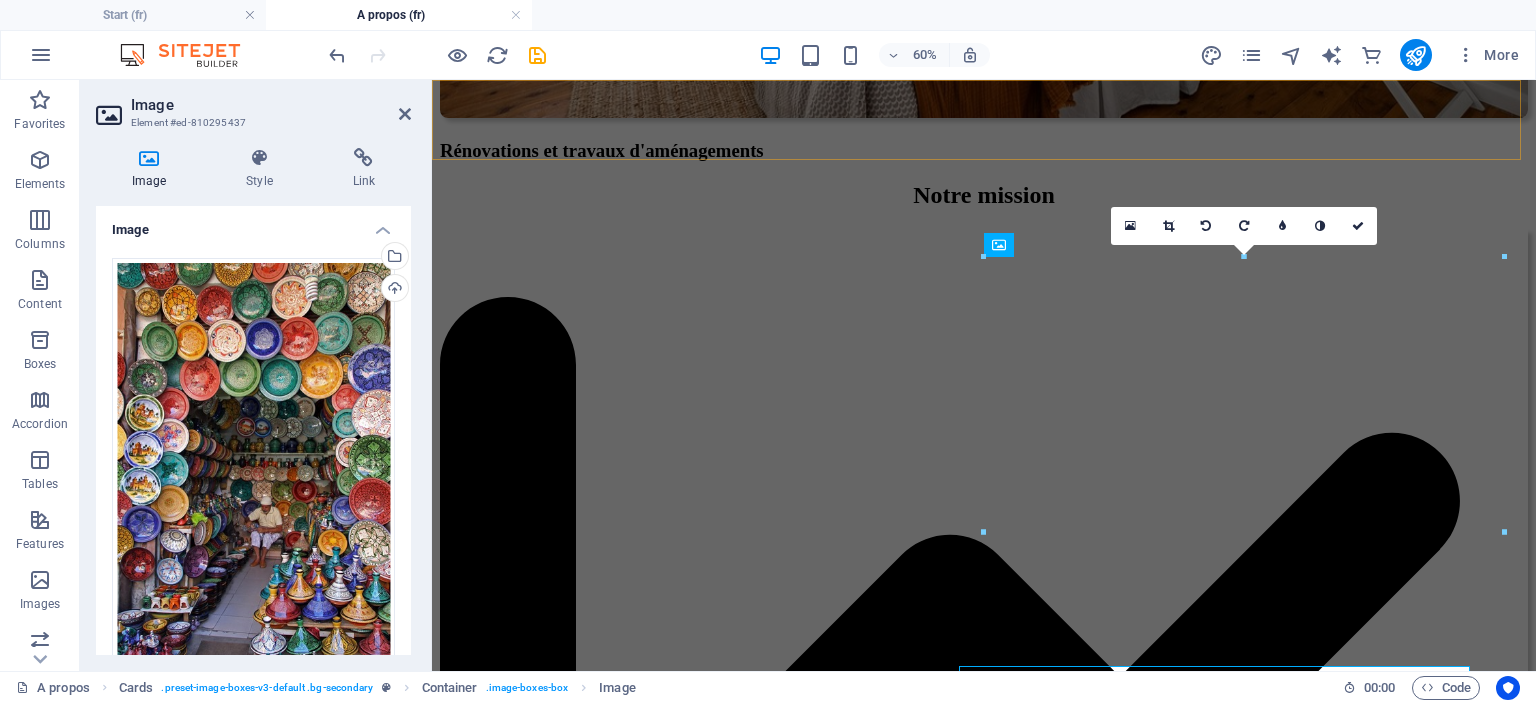 scroll, scrollTop: 2580, scrollLeft: 0, axis: vertical 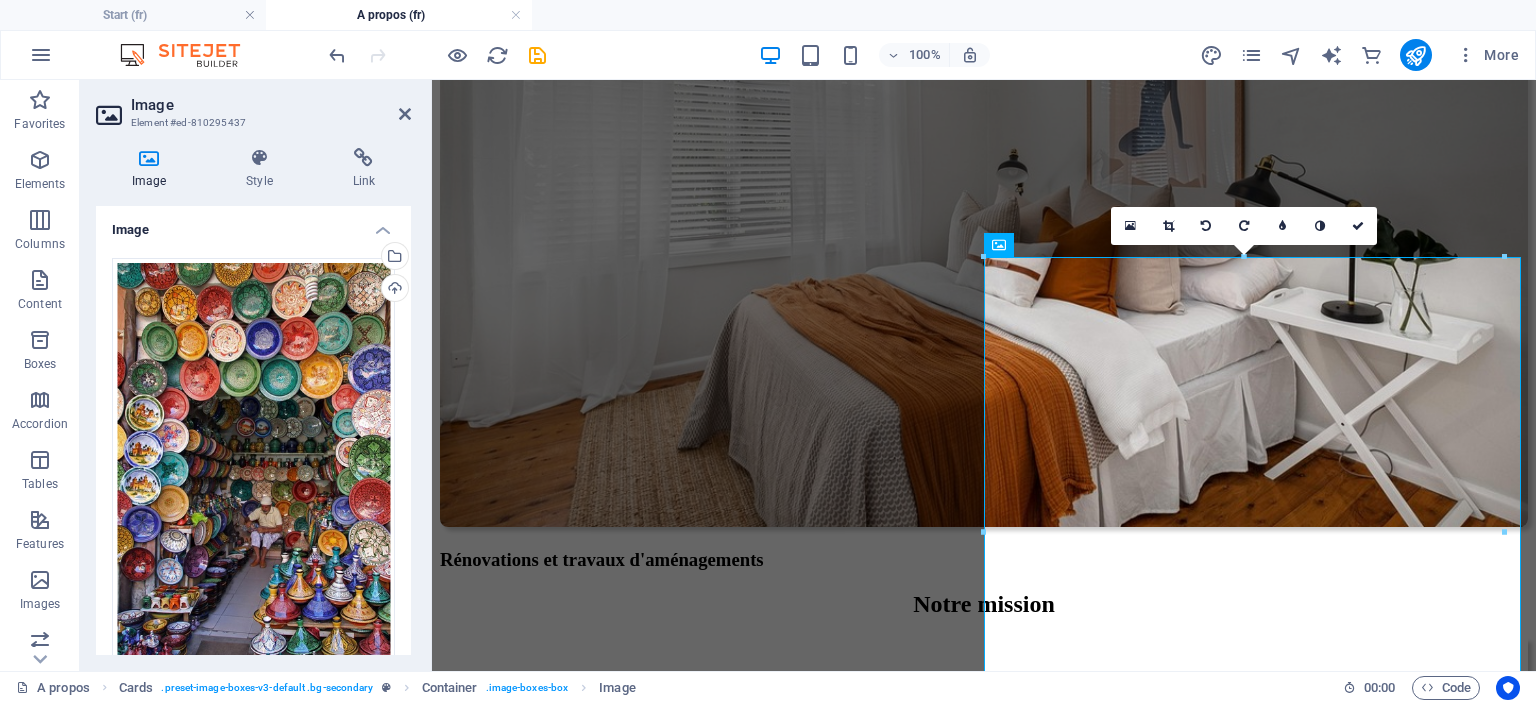click on "100% More" at bounding box center [926, 55] 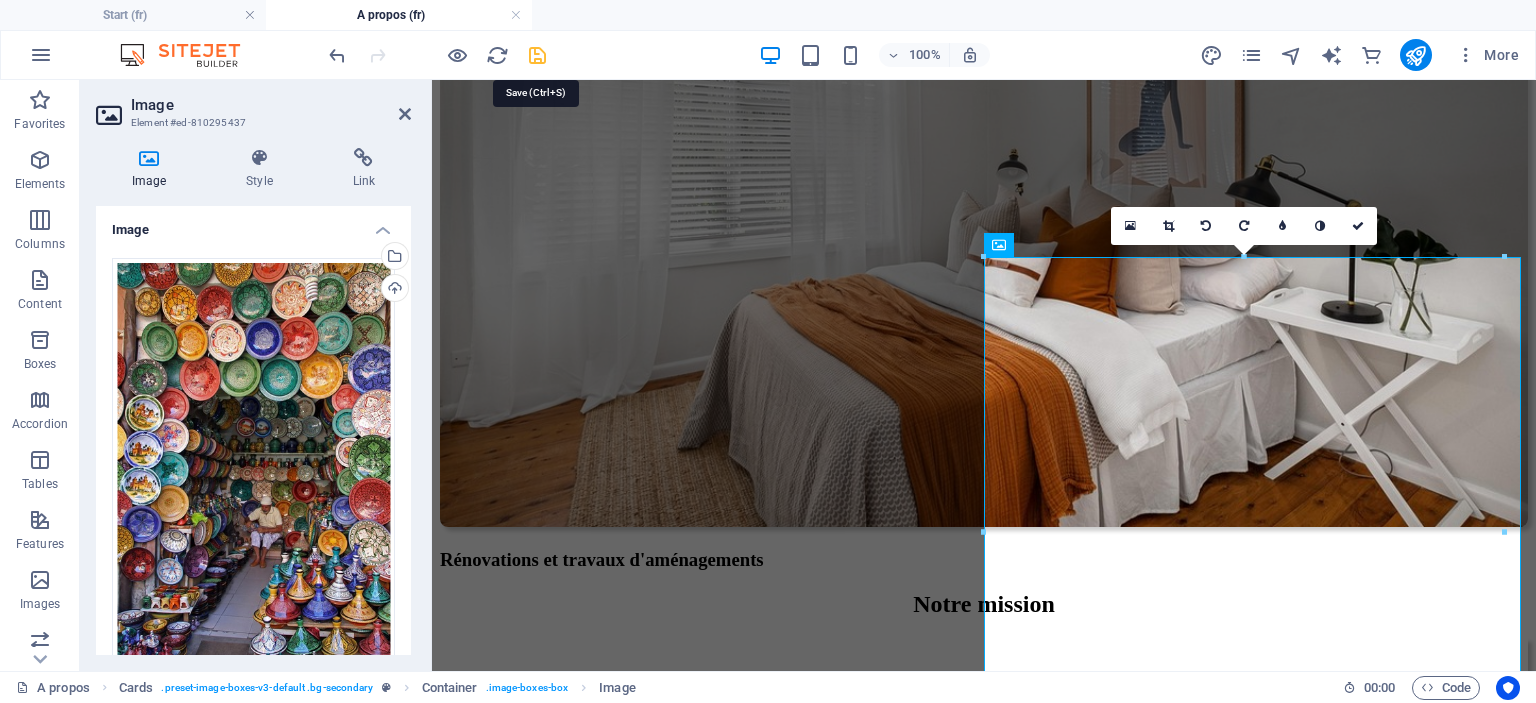 click at bounding box center (537, 55) 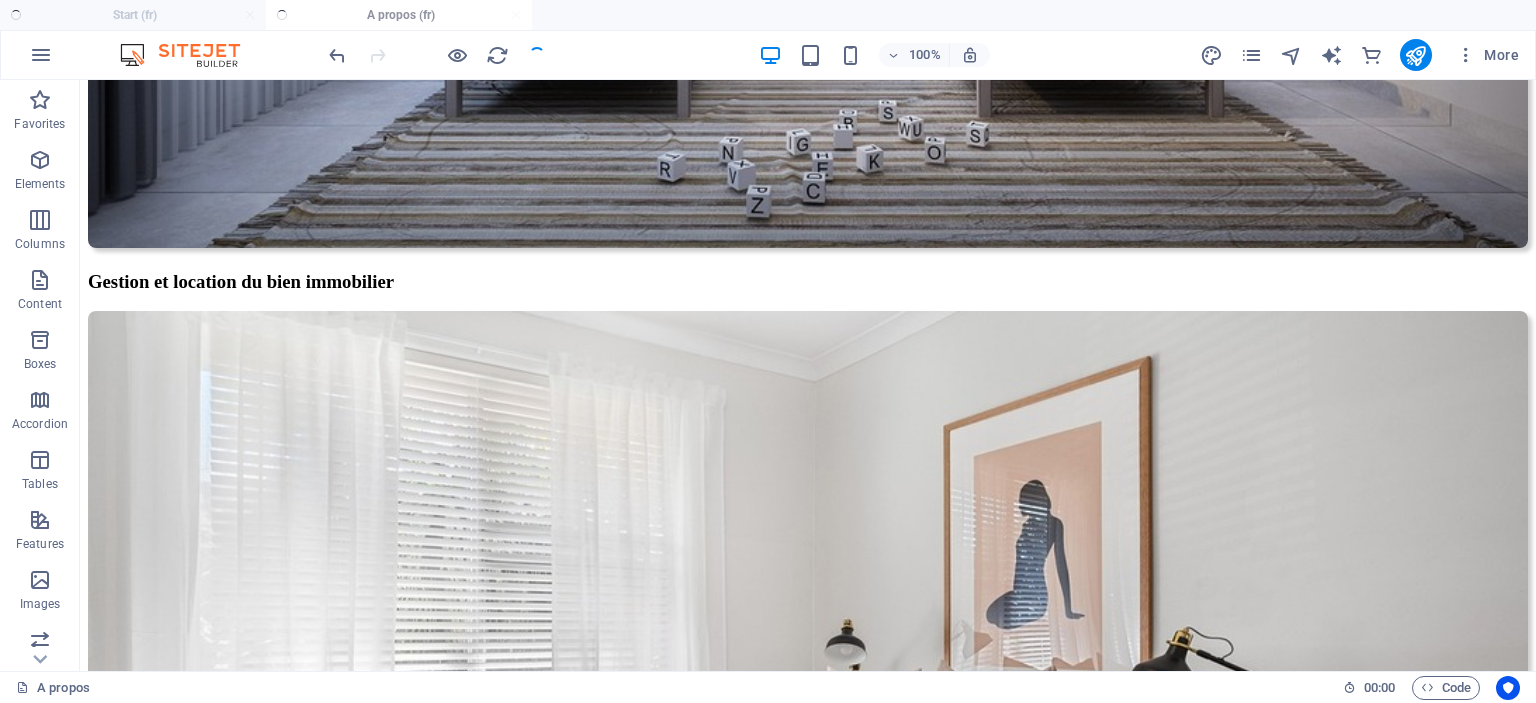 scroll, scrollTop: 2589, scrollLeft: 0, axis: vertical 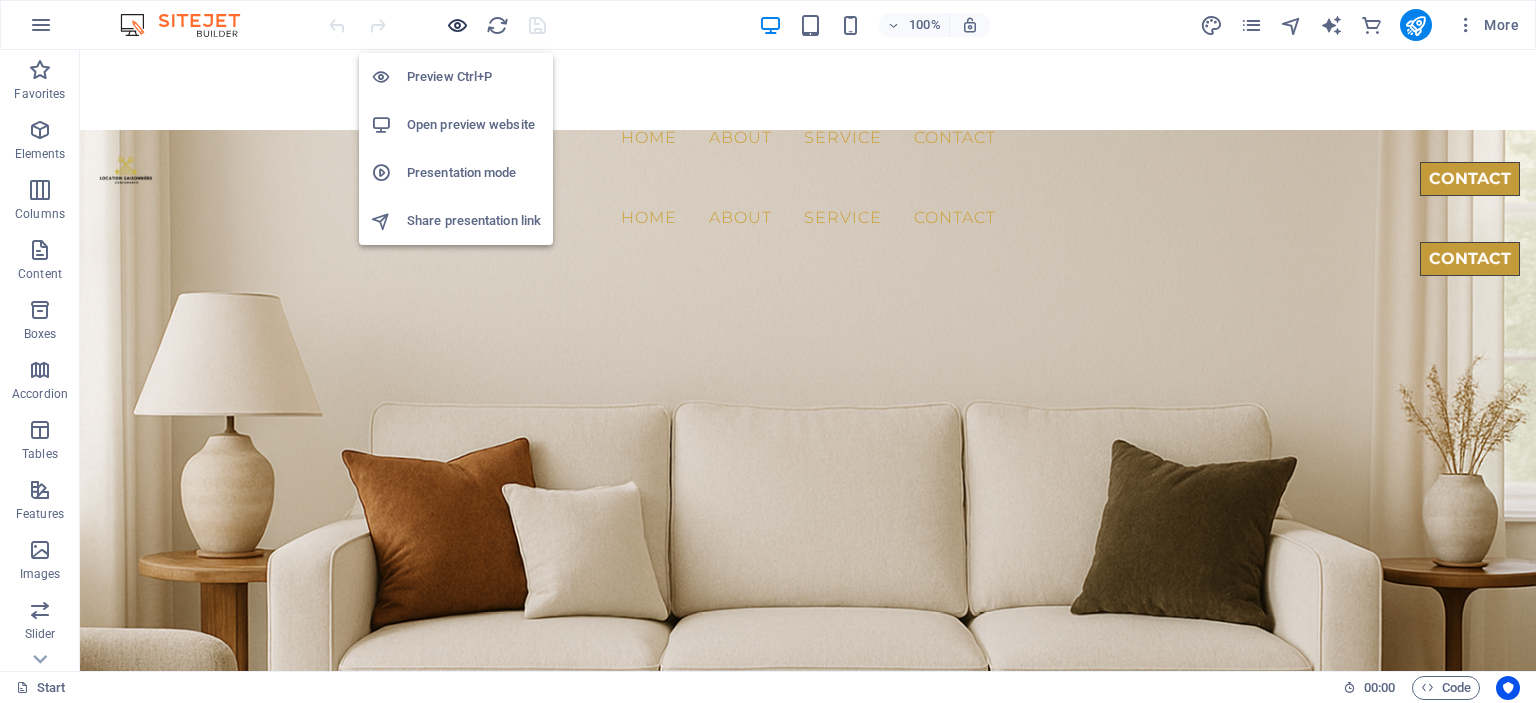 drag, startPoint x: 451, startPoint y: 19, endPoint x: 625, endPoint y: 25, distance: 174.10342 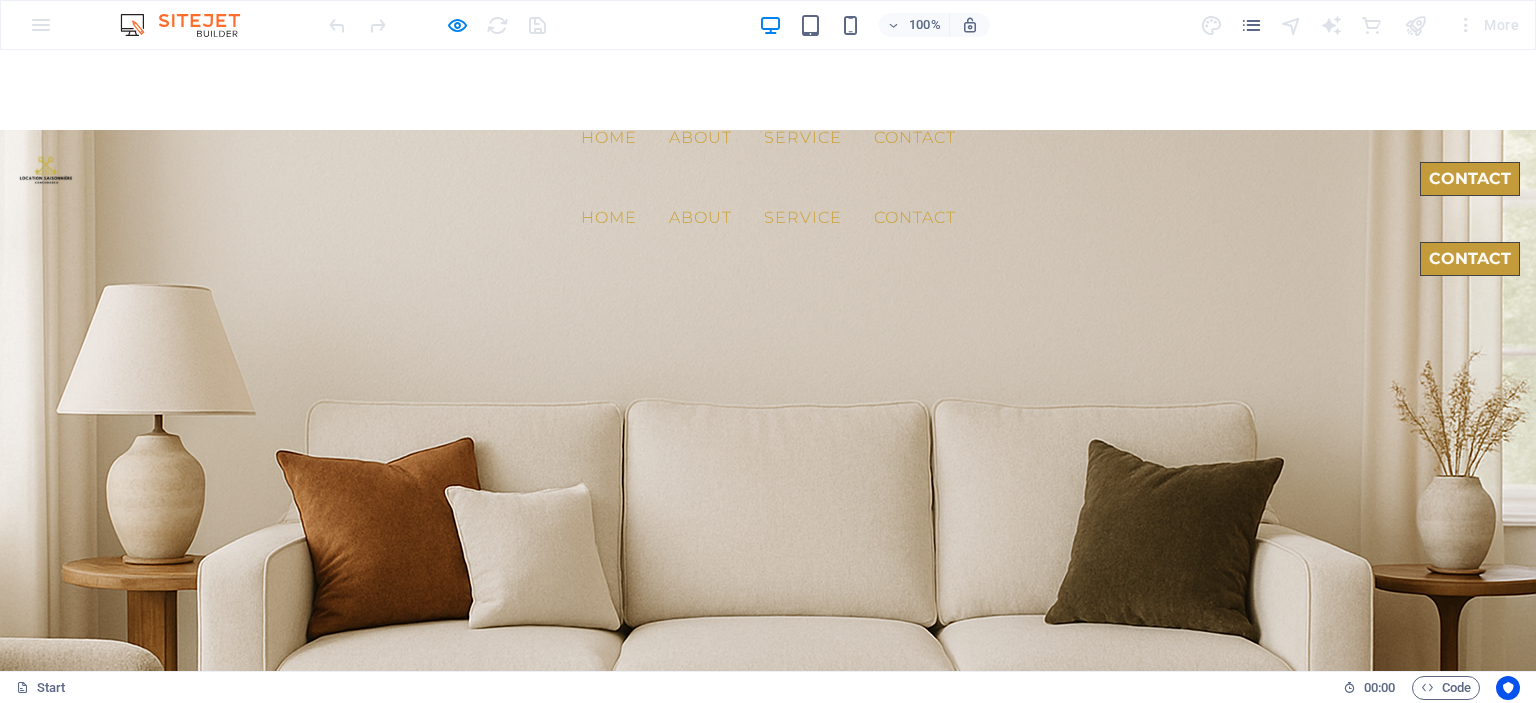 click on "About" at bounding box center (700, 218) 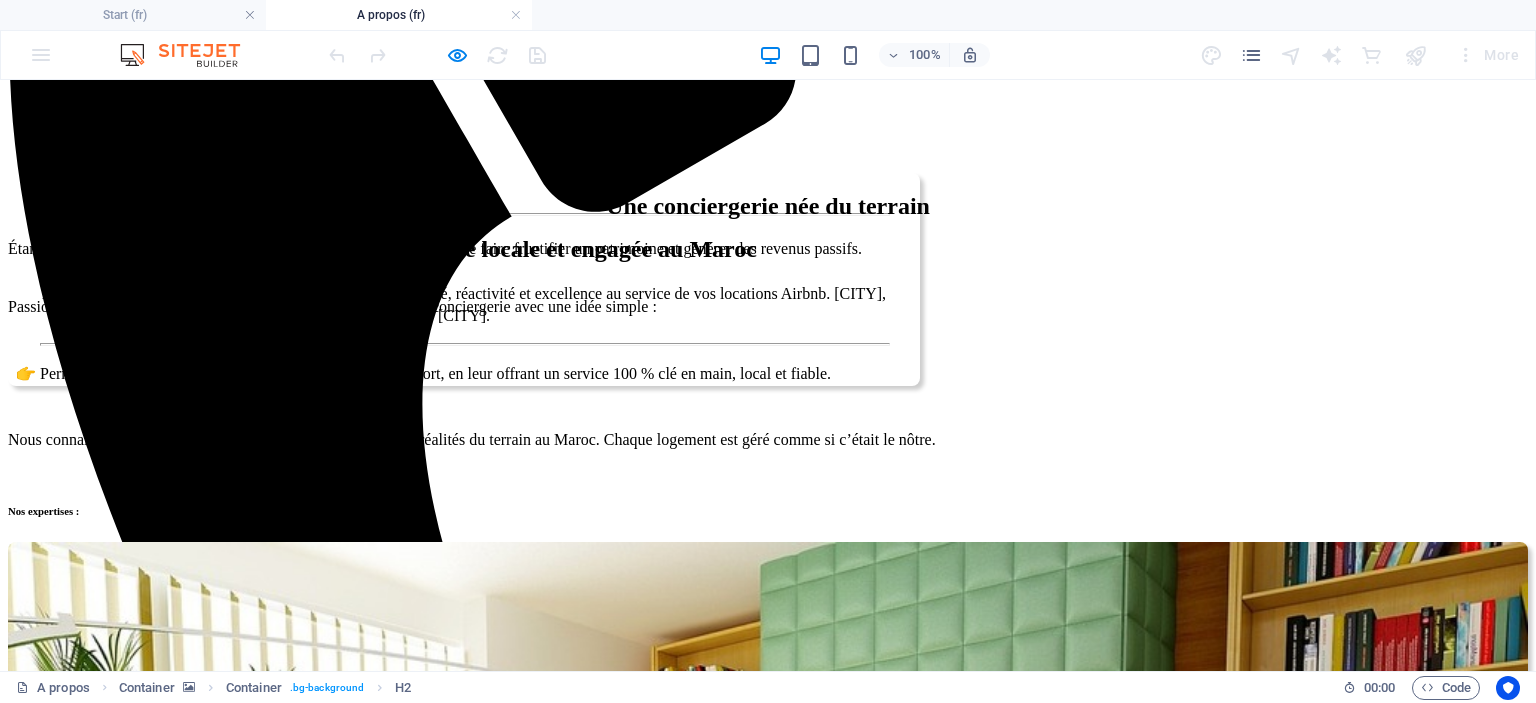 scroll, scrollTop: 600, scrollLeft: 0, axis: vertical 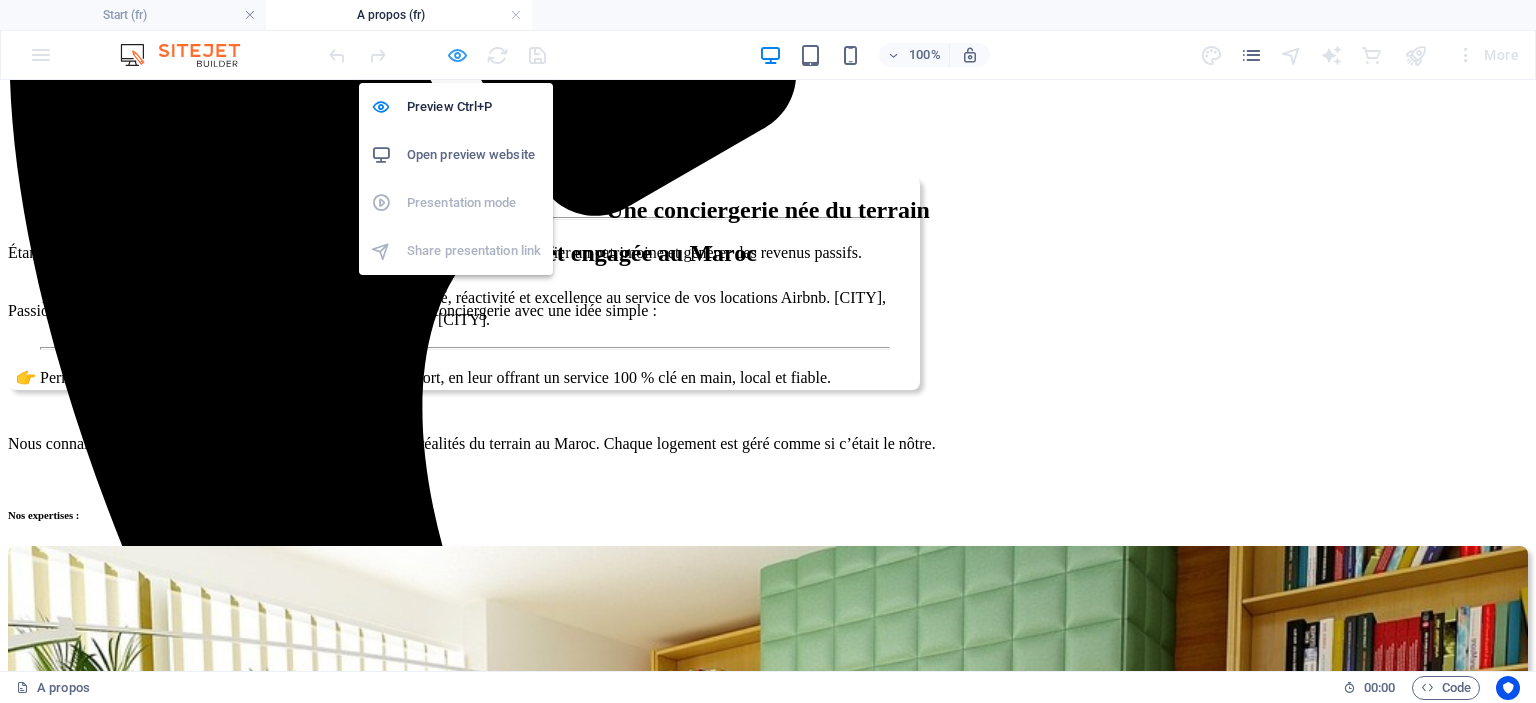 click at bounding box center [457, 55] 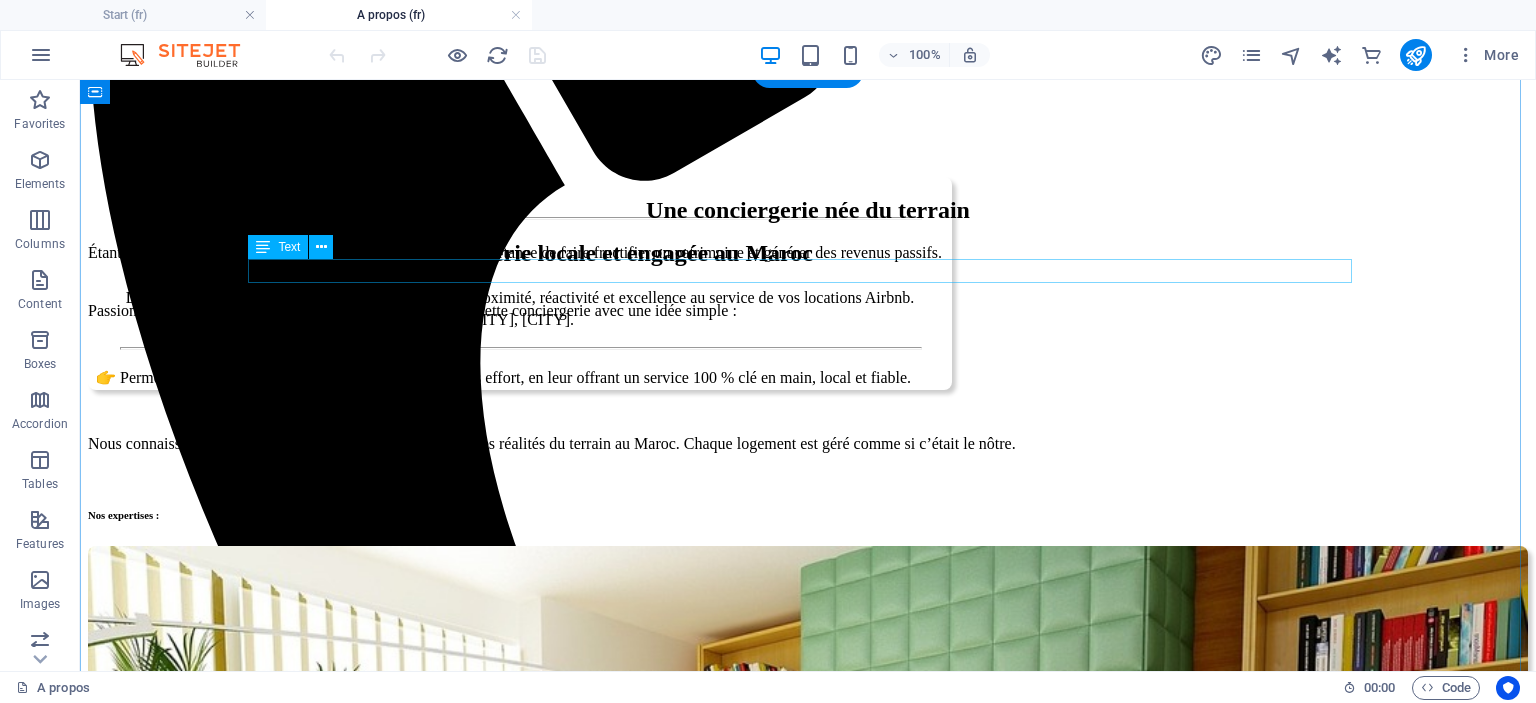 click on "Étant nous mêmes des investisseurs, nous avons compris l’importance de faire fructifier un patrimoine et générer des revenus passifs." at bounding box center (808, 253) 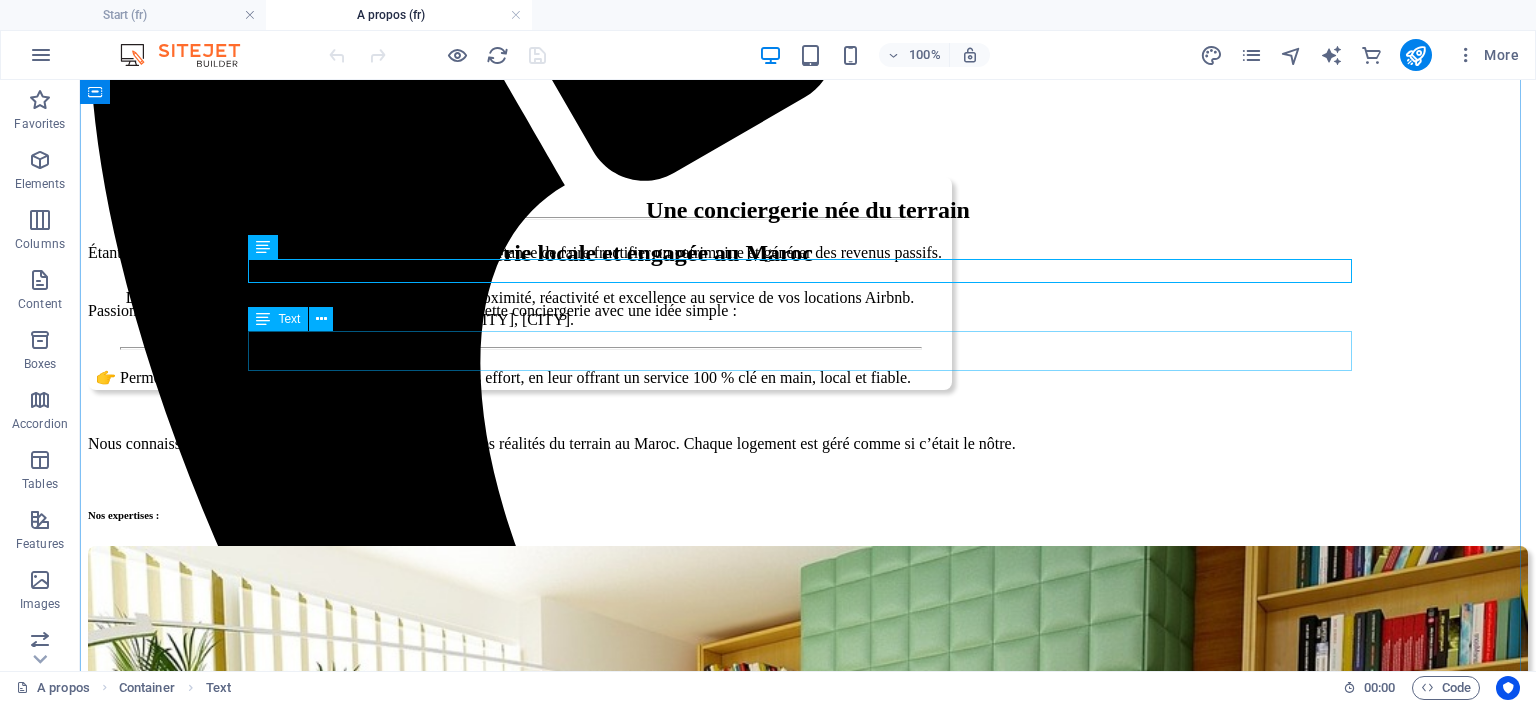 click on "Une conciergerie née du terrain Étant nous mêmes des investisseurs, nous avons compris l’importance de faire fructifier un patrimoine et générer des revenus passifs. Passionnés par l’immobilier et l’hospitalité, nous avons créé cette conciergerie avec une idée simple : 👉 Permettre aux propriétaires de rentabiliser leur bien sans effort, en leur offrant un service 100 % clé en main, local et fiable. Nous connaissons parfaitement les attentes des voyageurs et les réalités du terrain au Maroc. Chaque logement est géré comme si c’était le nôtre. Nos expertises :  Gestion et location du bien immobilier Gestion et location du bien immobilier Rénovations et travaux d'aménagements" at bounding box center [808, 1671] 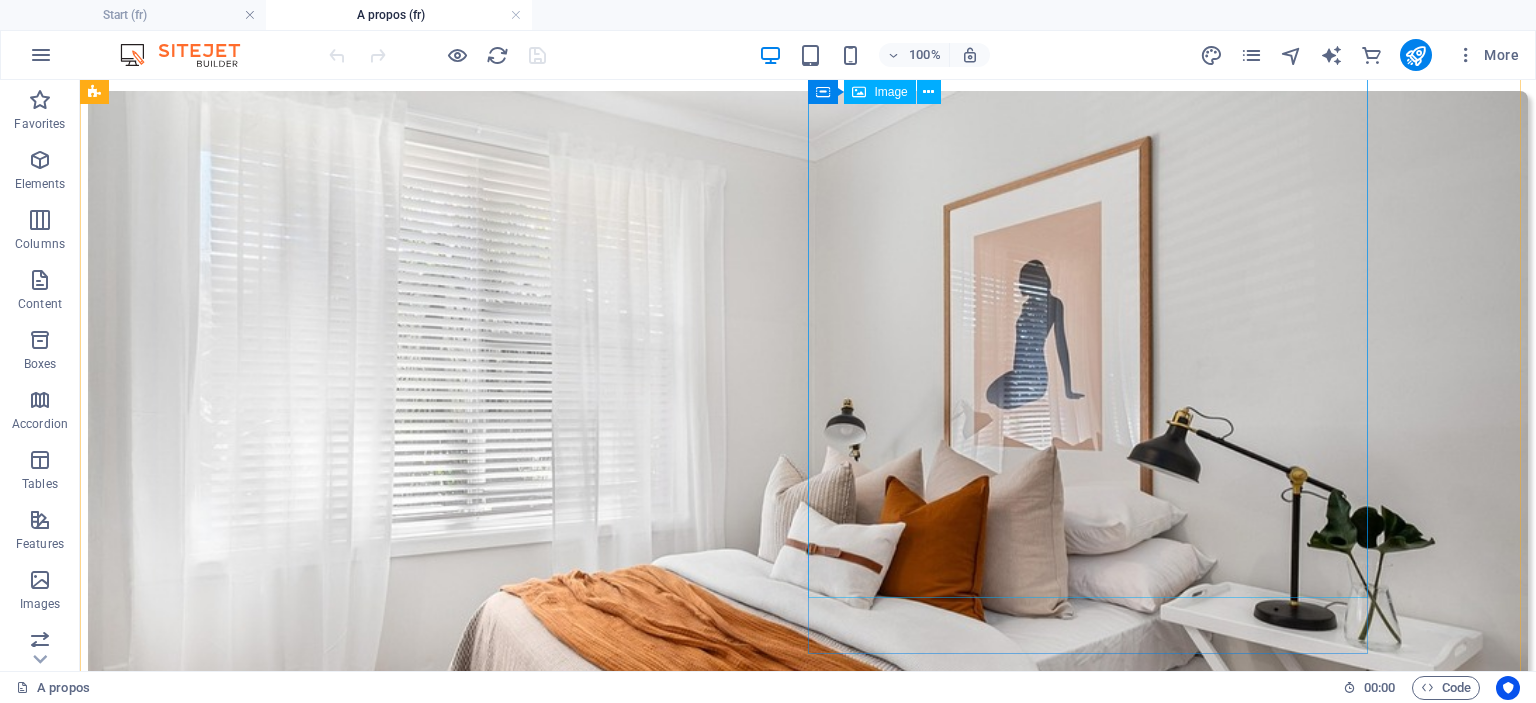 click at bounding box center [808, 11138] 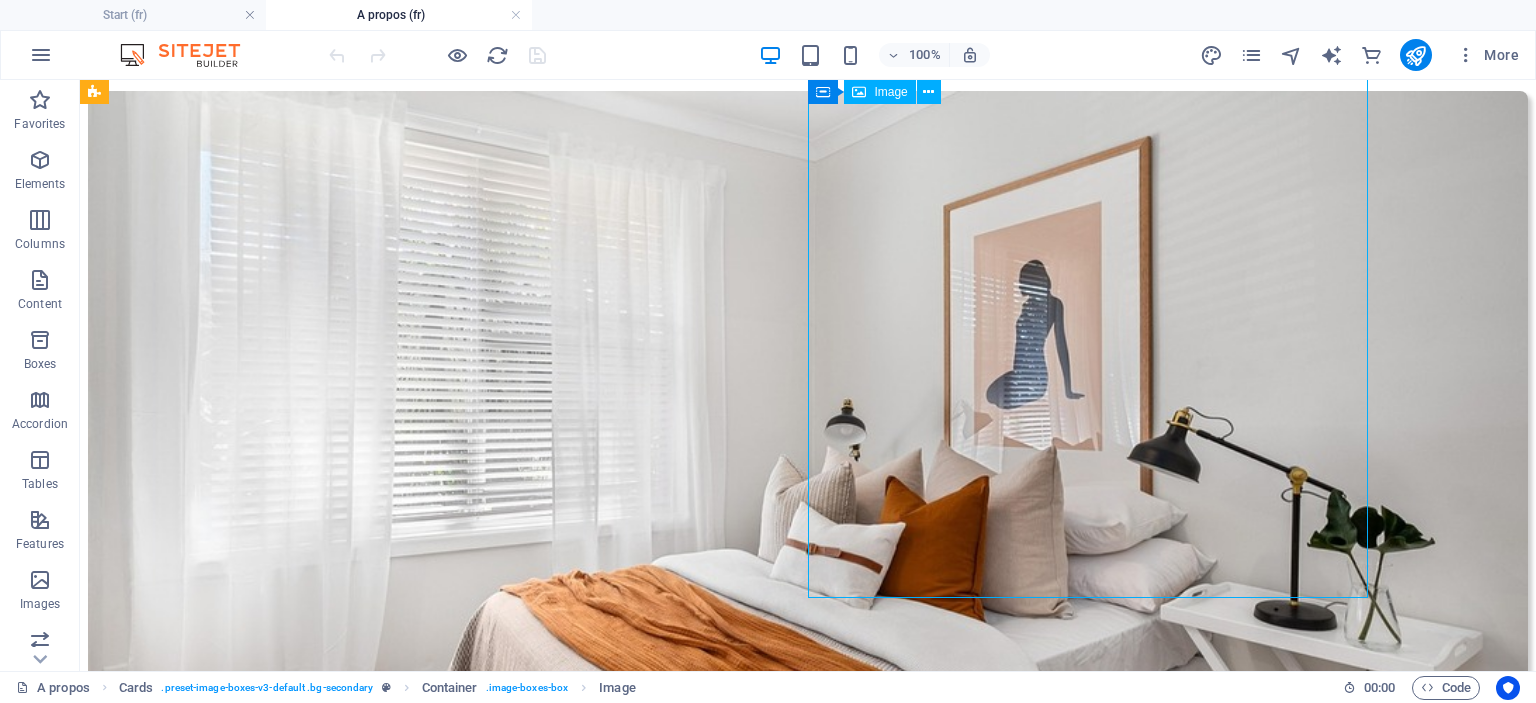 click at bounding box center [808, 11138] 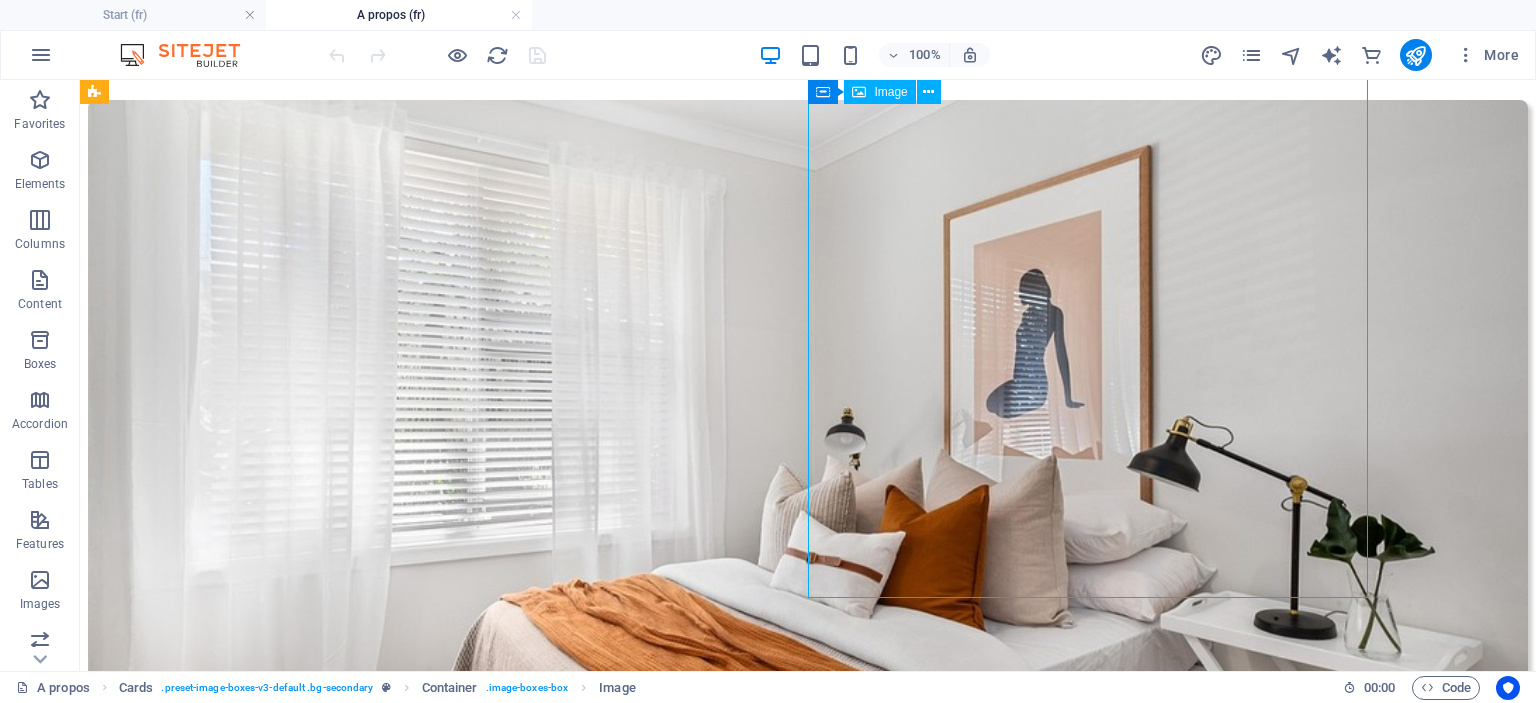 select on "px" 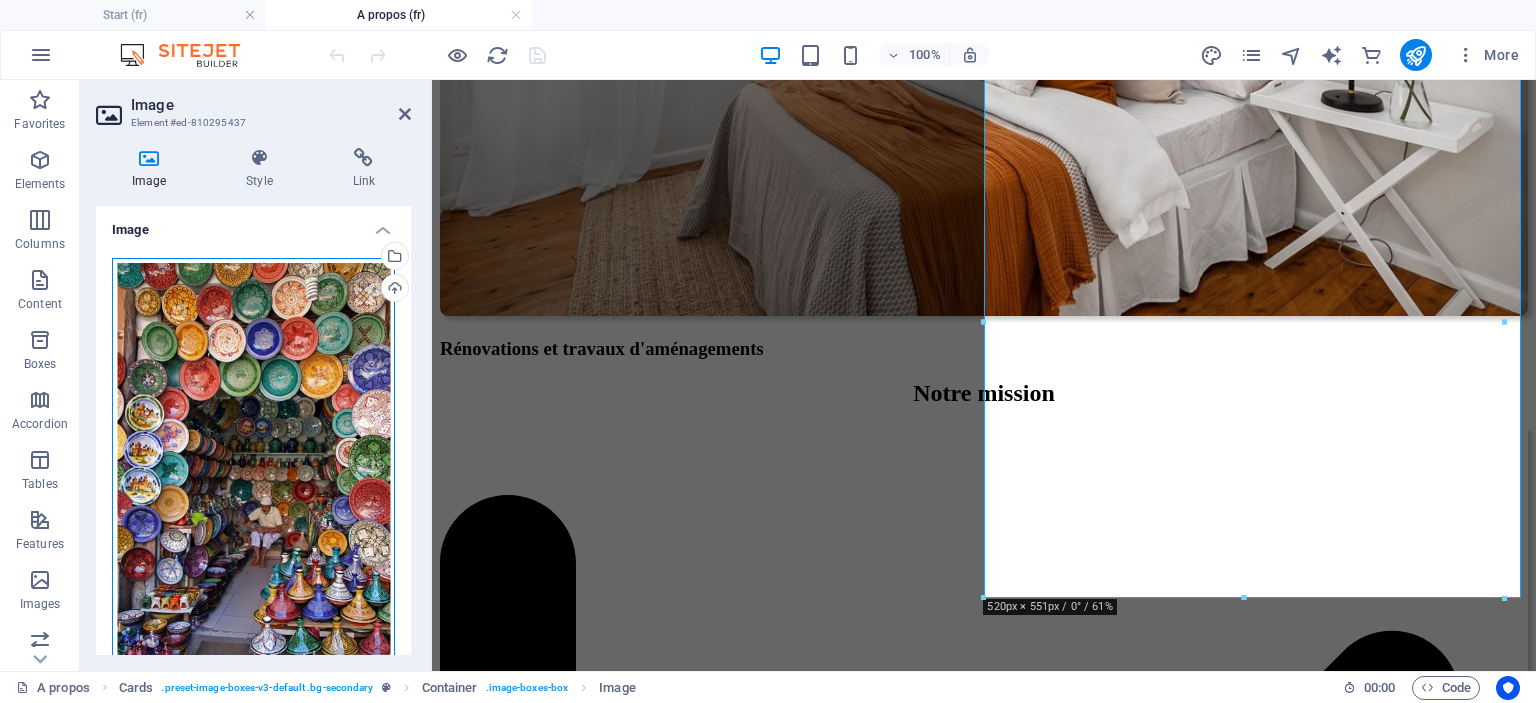 click on "Drag files here, click to choose files or select files from Files or our free stock photos & videos" at bounding box center [253, 468] 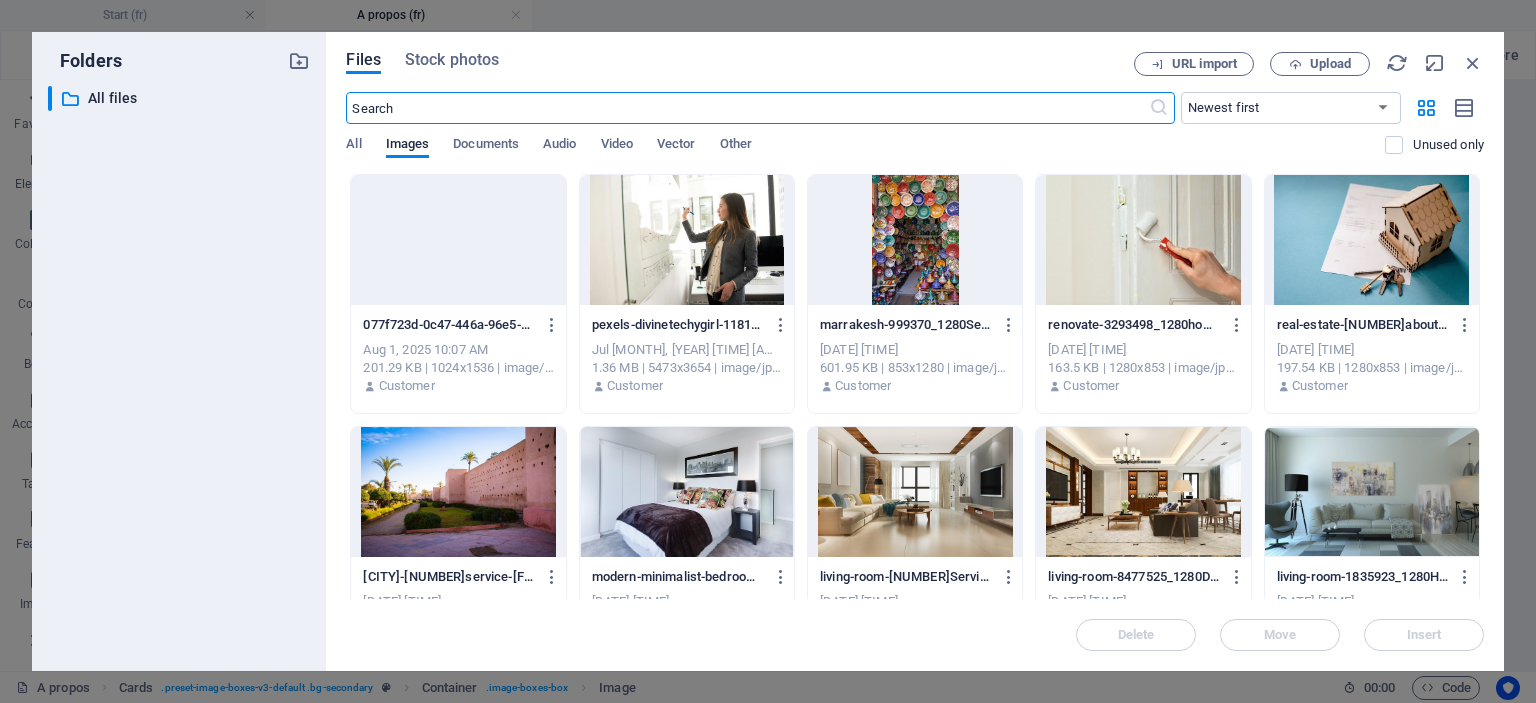 scroll, scrollTop: 3200, scrollLeft: 0, axis: vertical 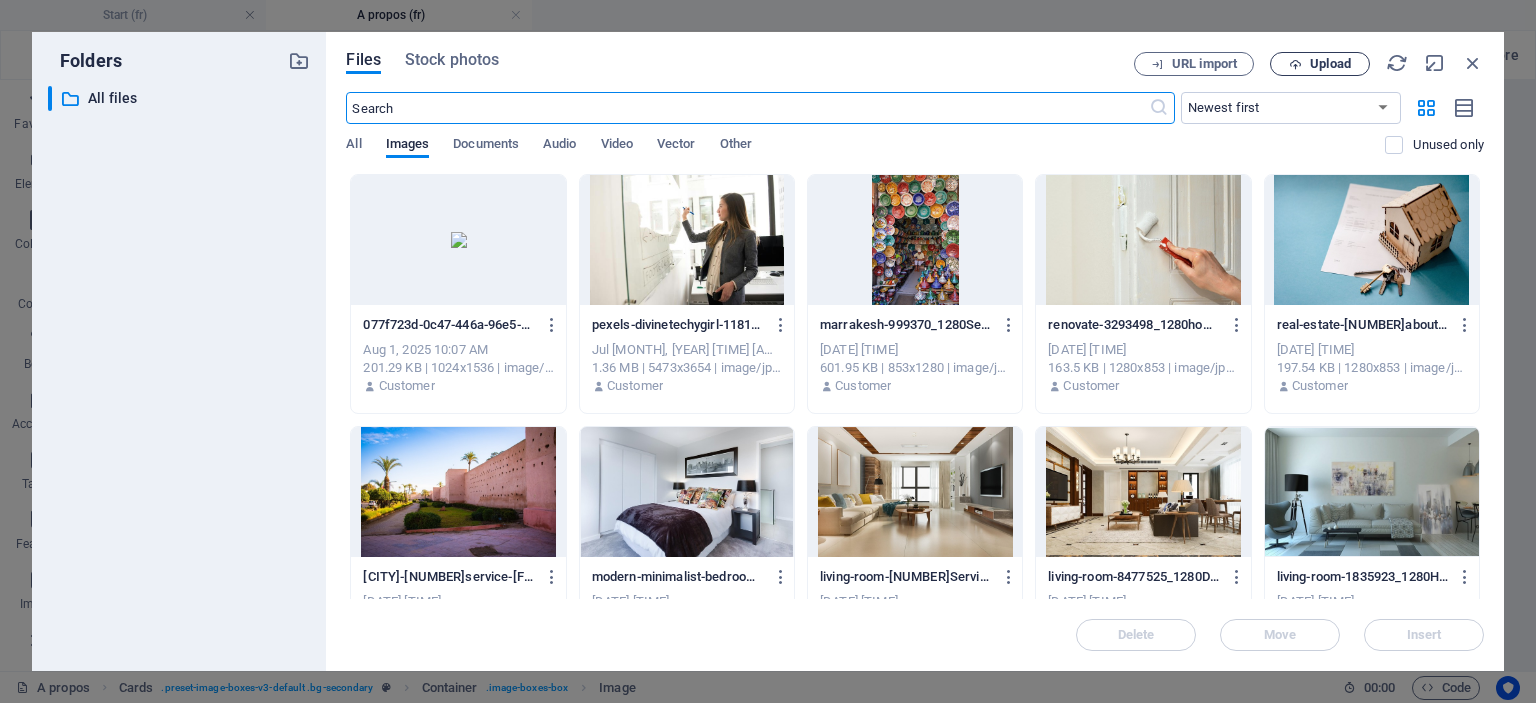 click on "Upload" at bounding box center [1330, 64] 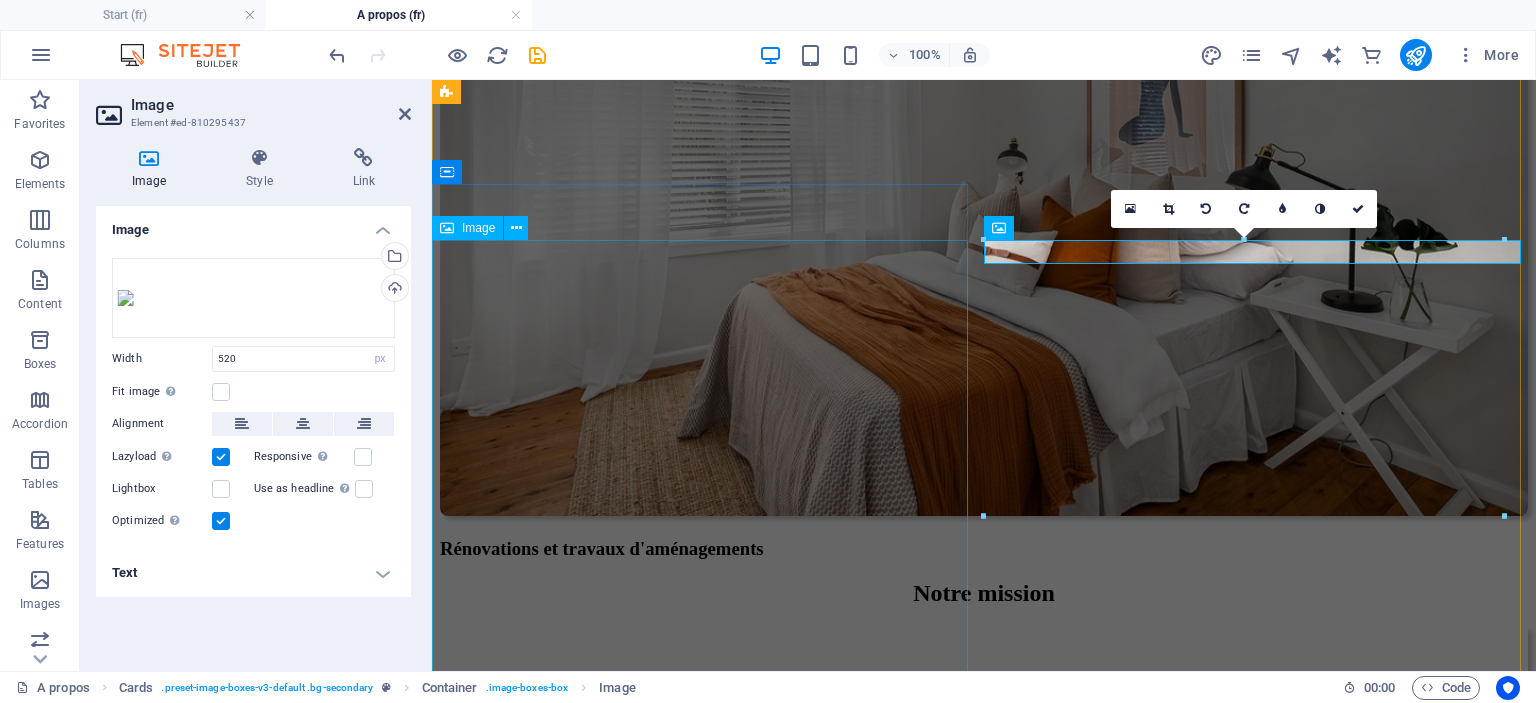 scroll, scrollTop: 2791, scrollLeft: 0, axis: vertical 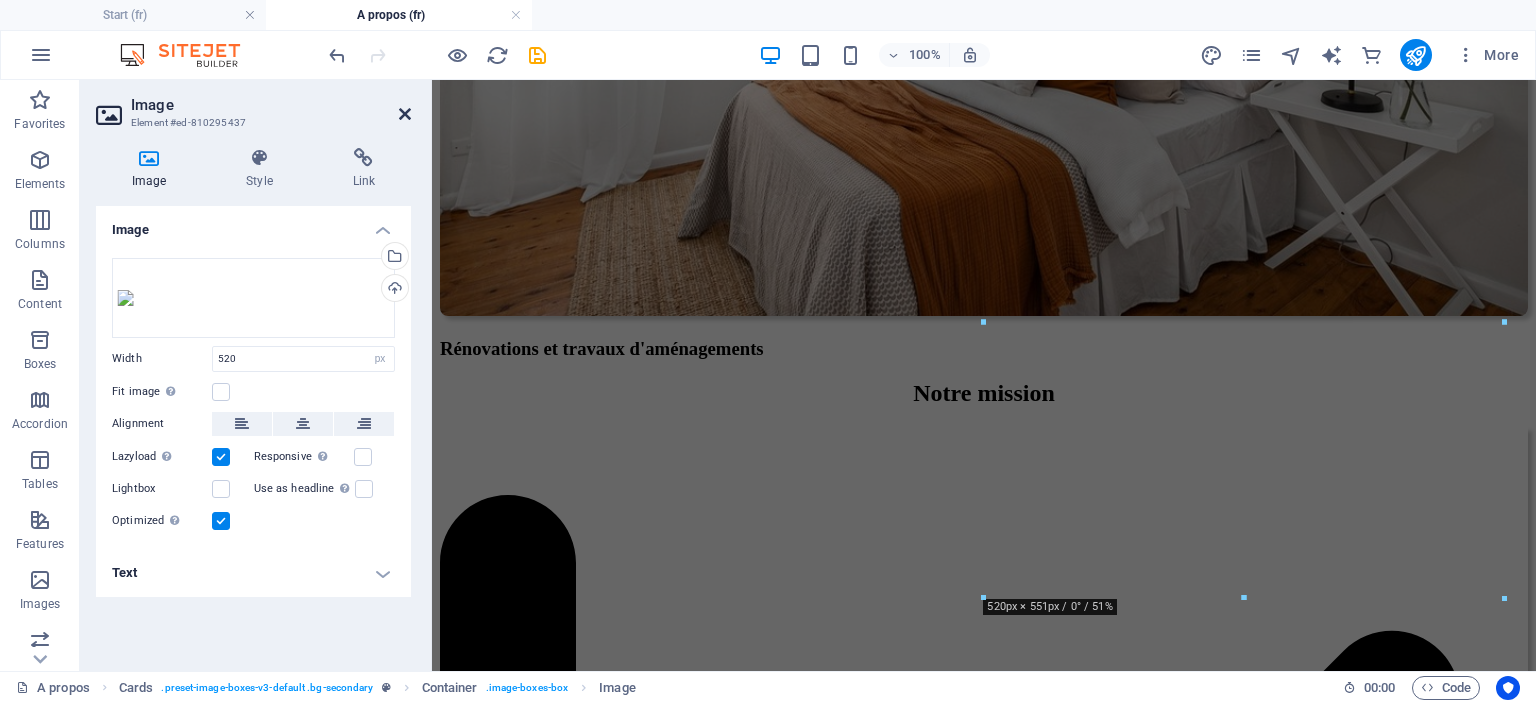 click at bounding box center (405, 114) 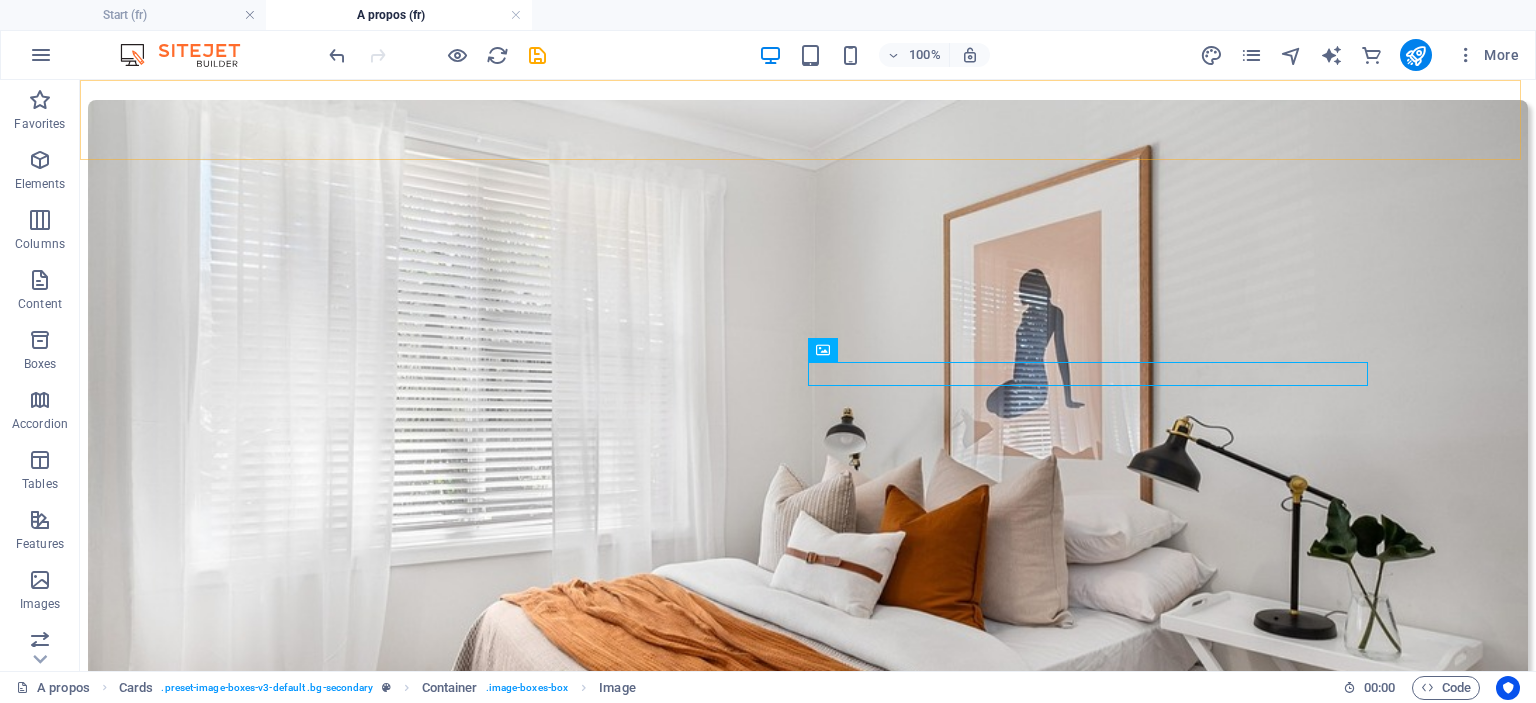 scroll, scrollTop: 2484, scrollLeft: 0, axis: vertical 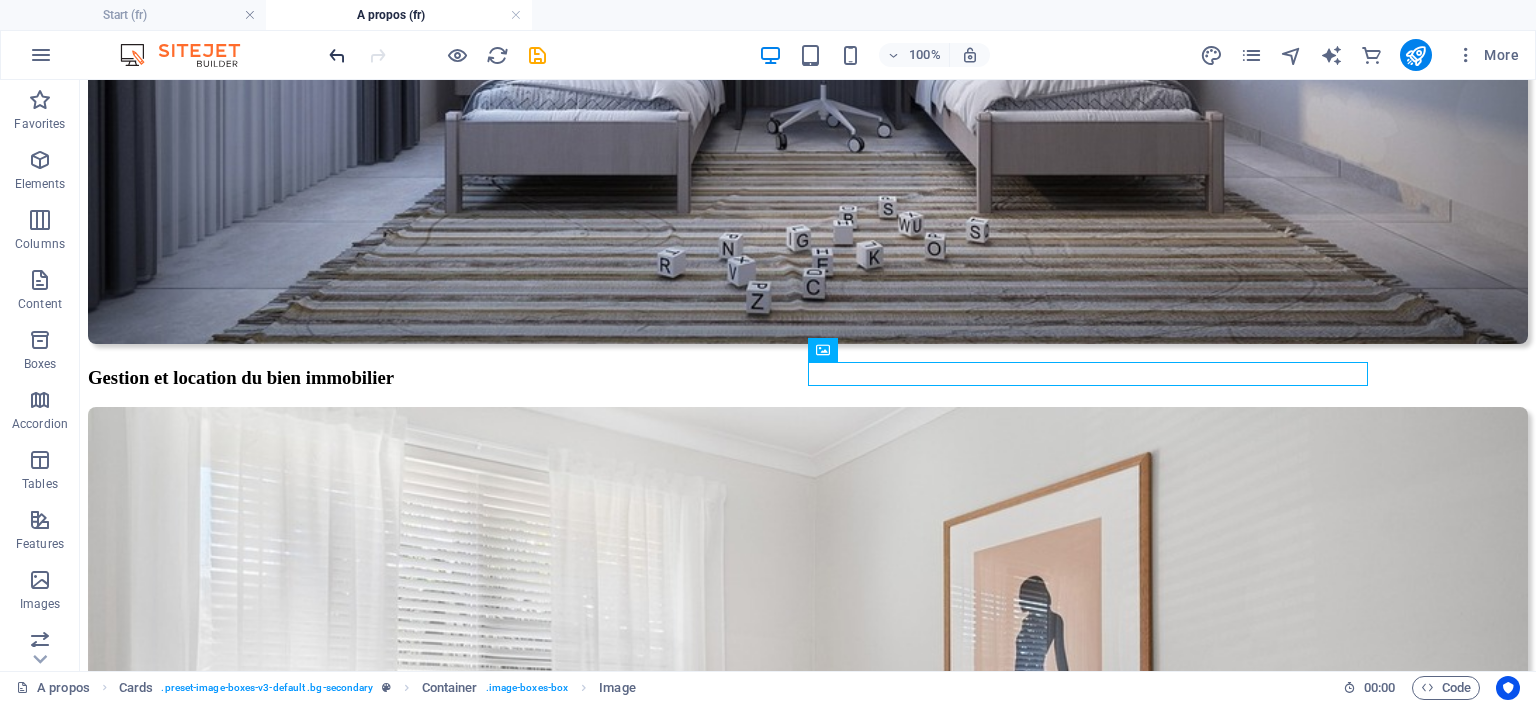 click at bounding box center [337, 55] 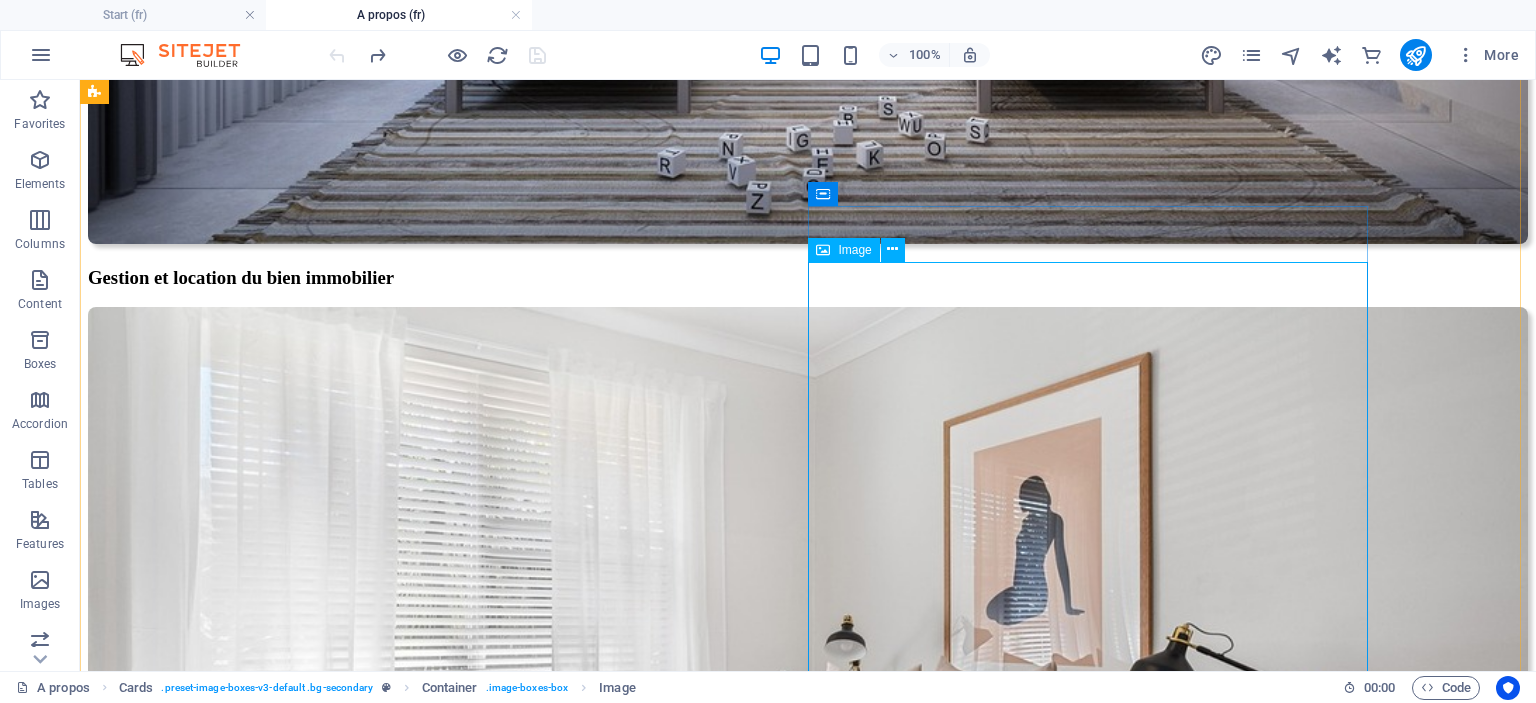 click at bounding box center (808, 11354) 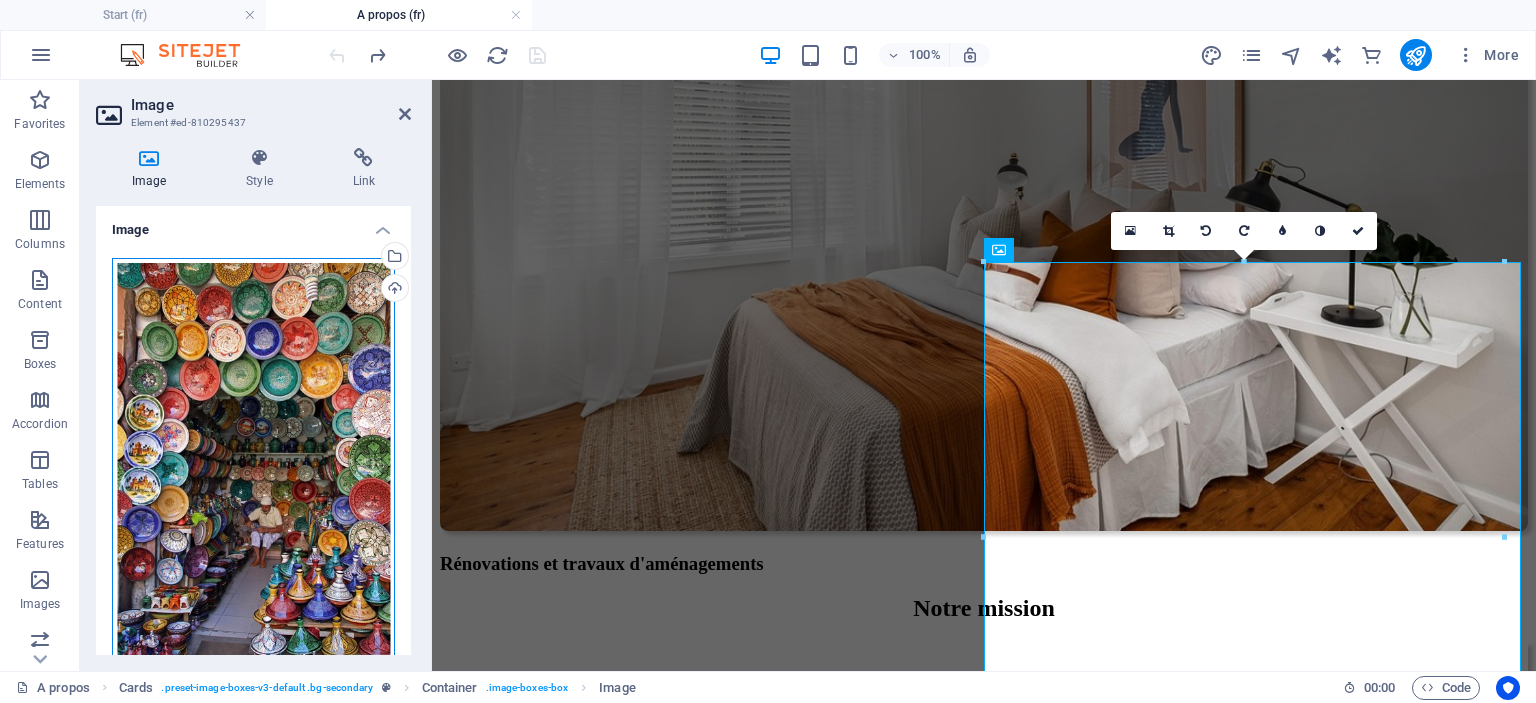 click on "Drag files here, click to choose files or select files from Files or our free stock photos & videos" at bounding box center [253, 468] 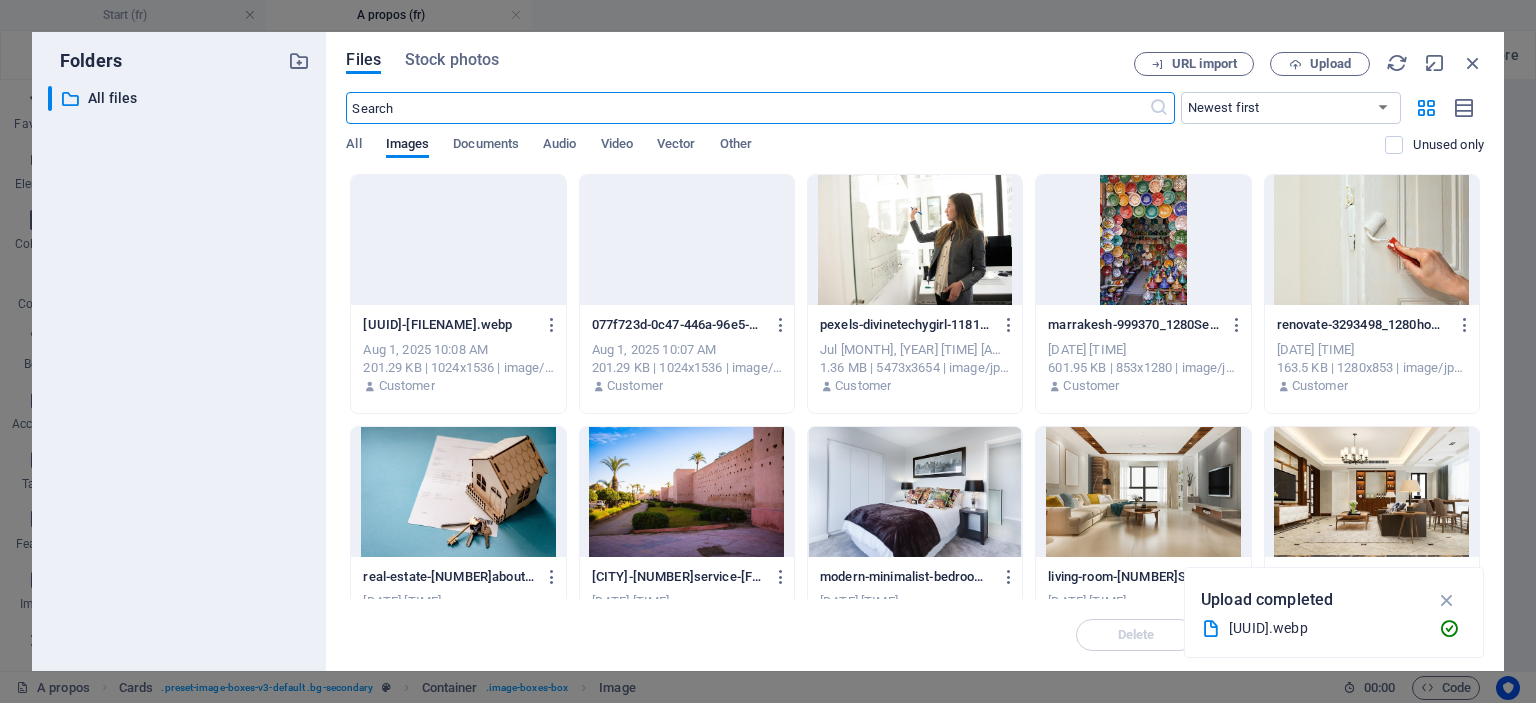 scroll, scrollTop: 2984, scrollLeft: 0, axis: vertical 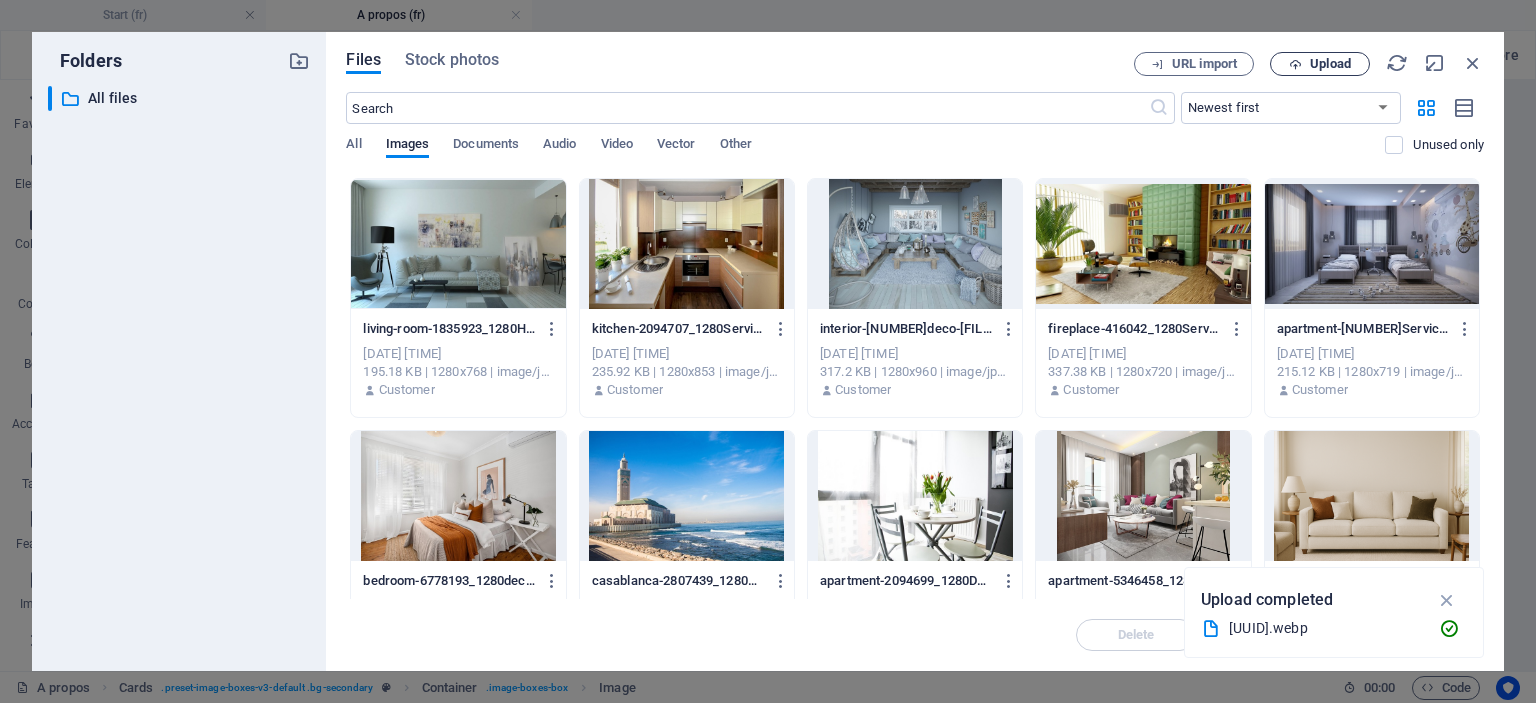 click on "Upload" at bounding box center (1330, 64) 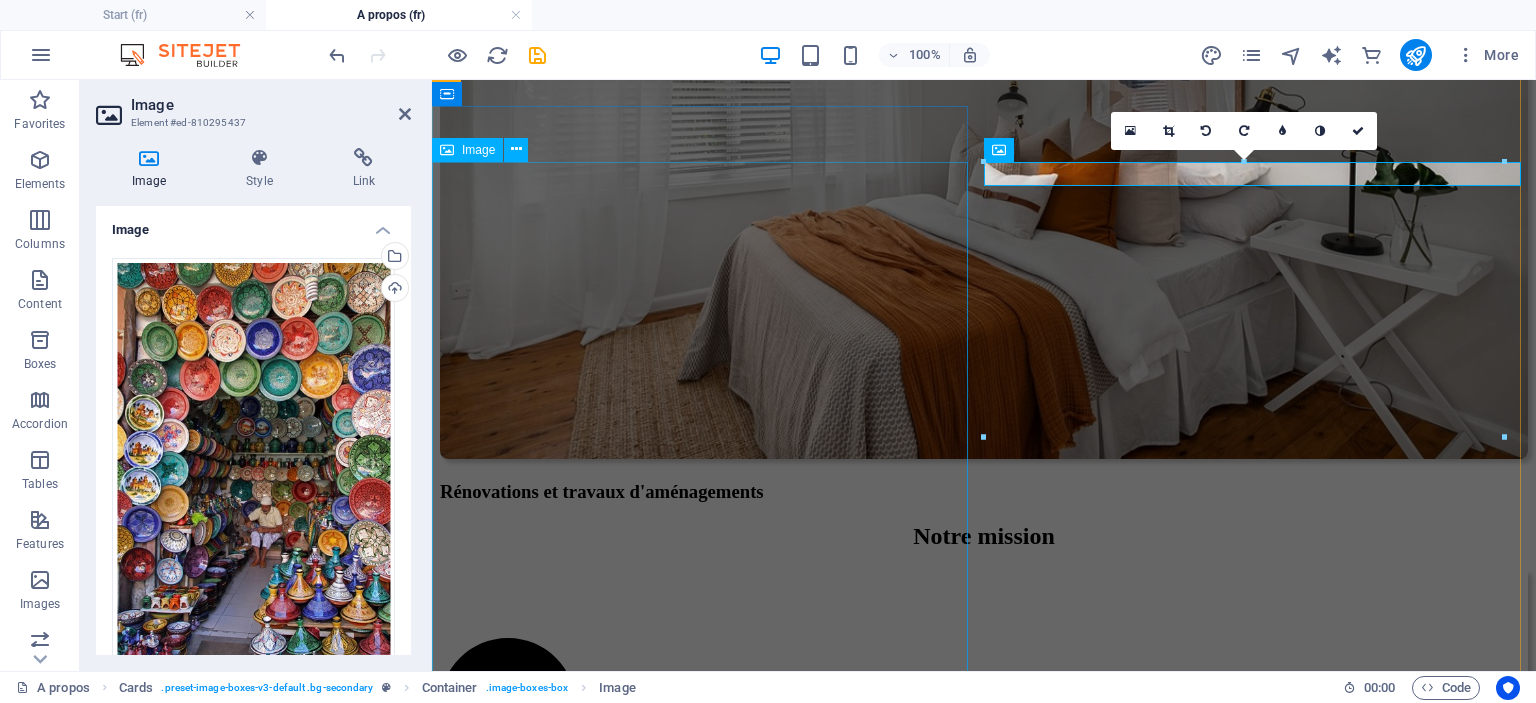 scroll, scrollTop: 2676, scrollLeft: 0, axis: vertical 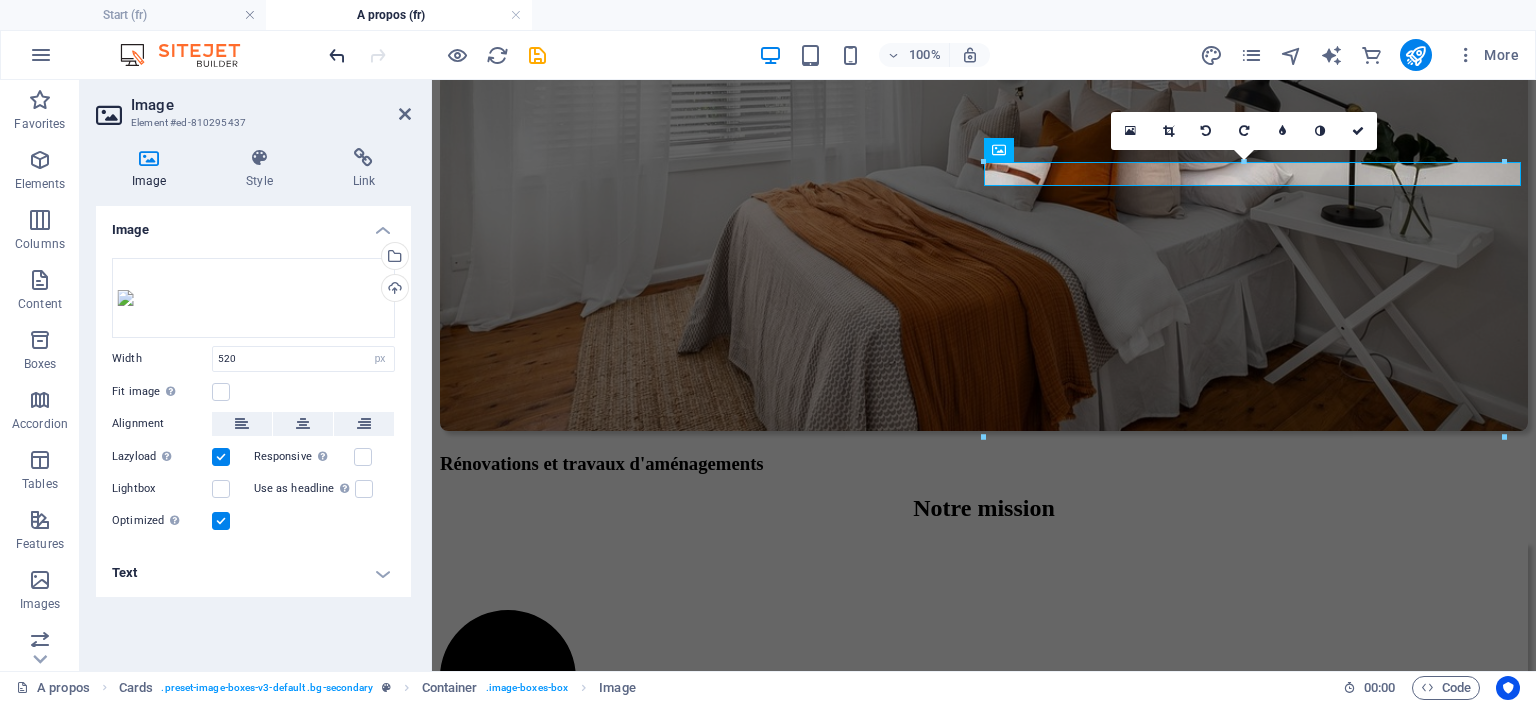 click at bounding box center (337, 55) 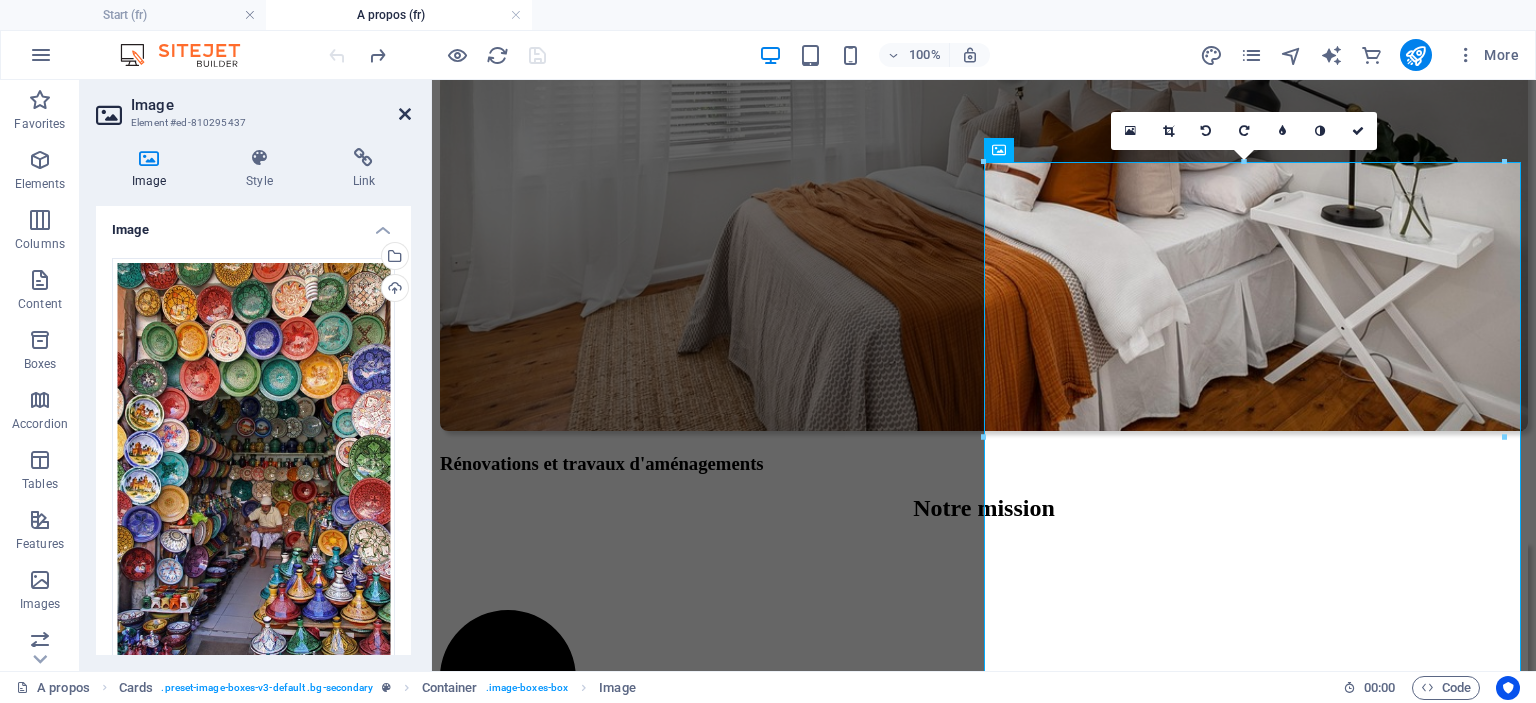 drag, startPoint x: 400, startPoint y: 116, endPoint x: 312, endPoint y: 31, distance: 122.34786 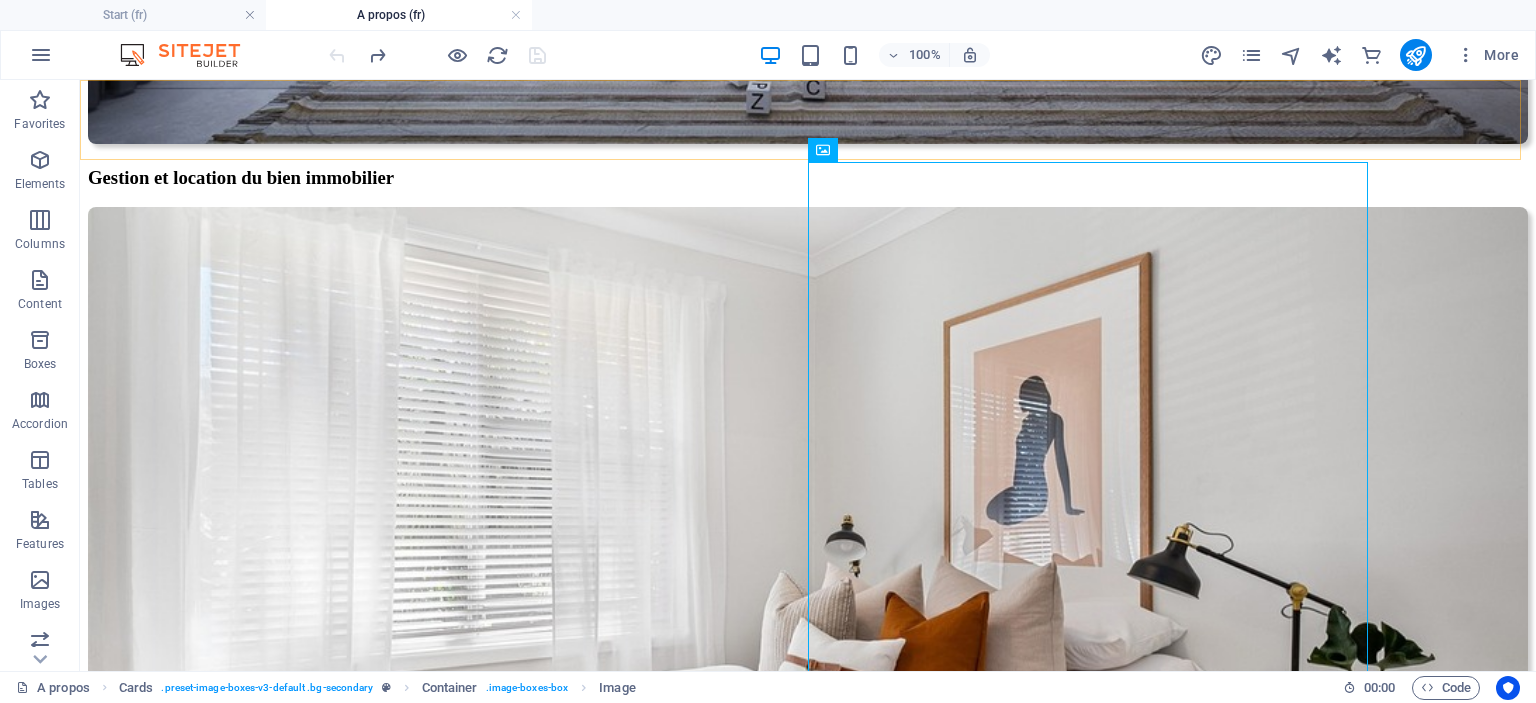 click on "Menu Home About Service Conciergerie complète Rénovation & Travaux Déco & Mobilier Contact Contact" at bounding box center [808, -2538] 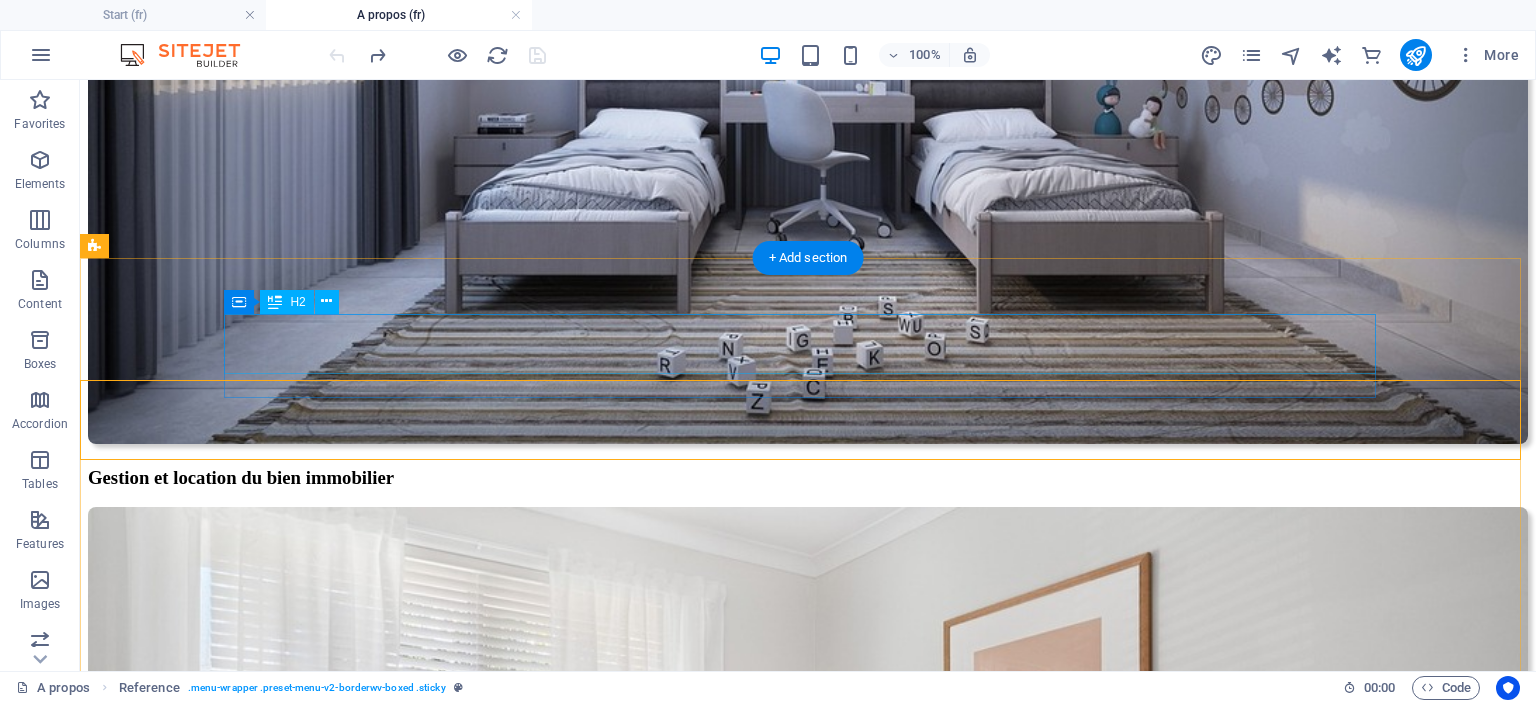 scroll, scrollTop: 2084, scrollLeft: 0, axis: vertical 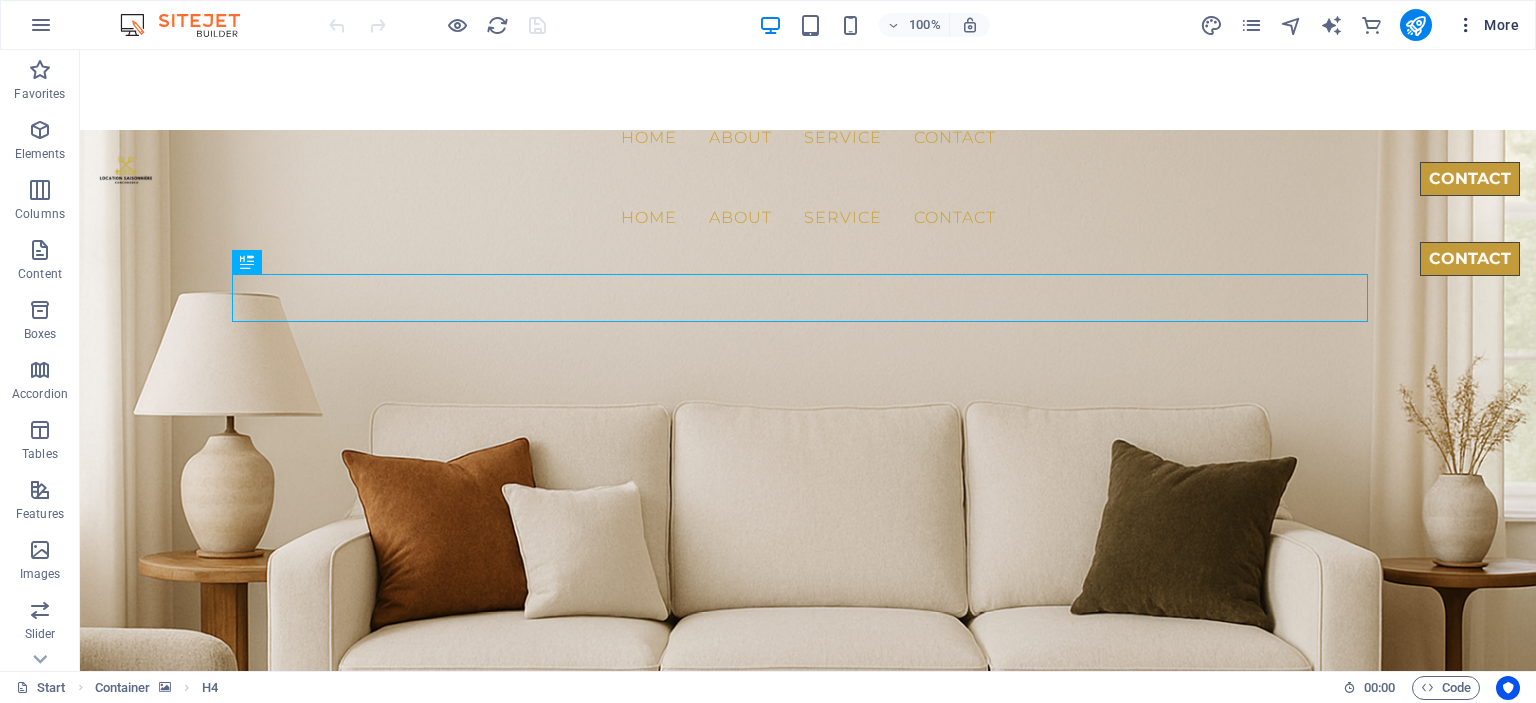 click on "More" at bounding box center [1487, 25] 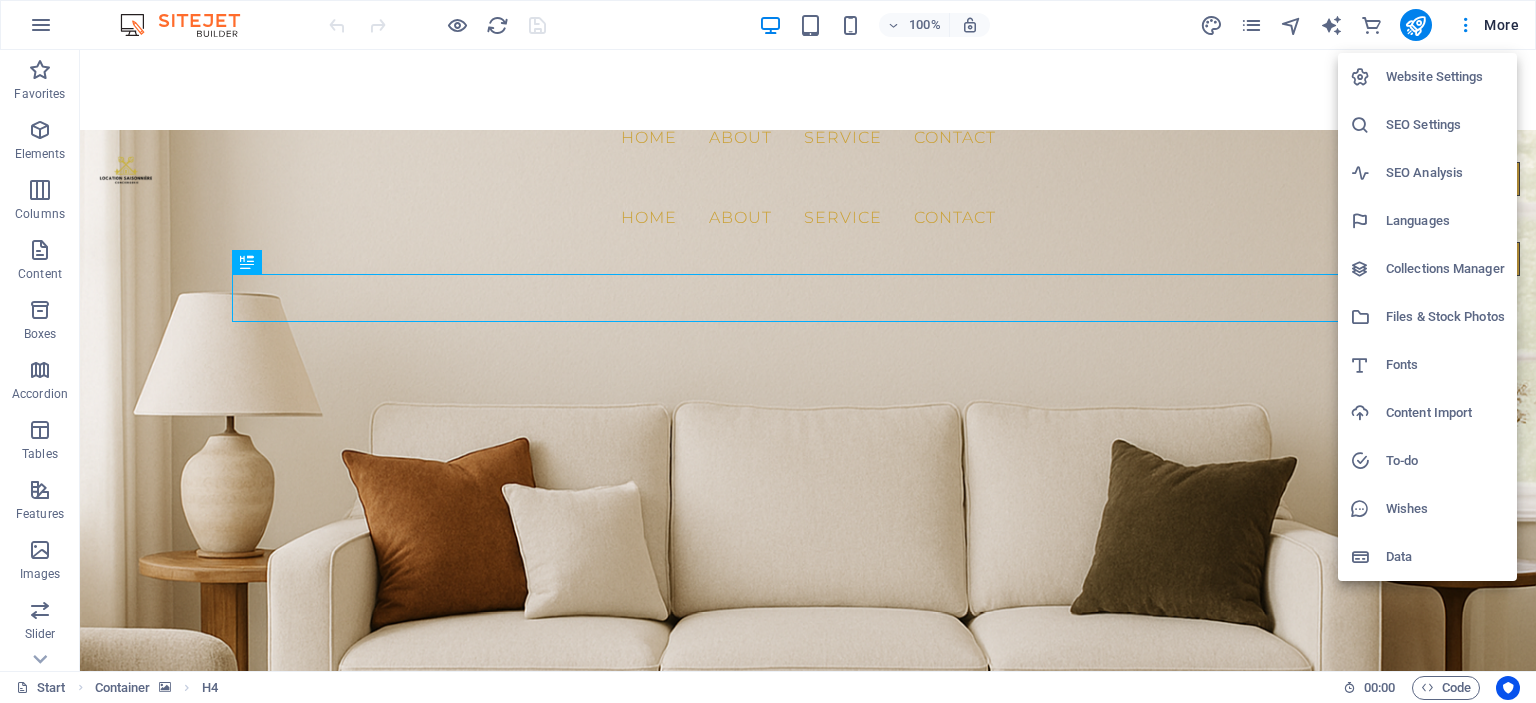 click on "Files & Stock Photos" at bounding box center [1445, 317] 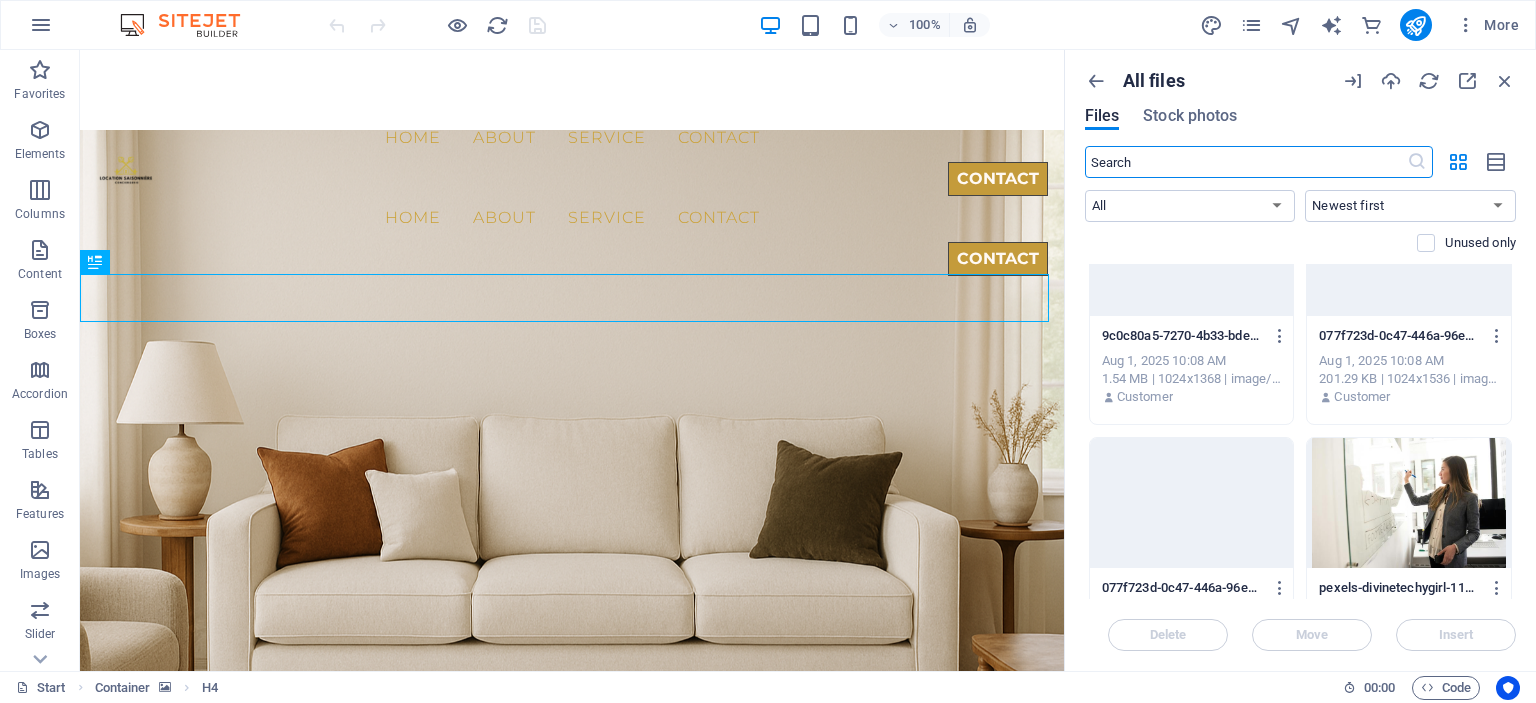scroll, scrollTop: 200, scrollLeft: 0, axis: vertical 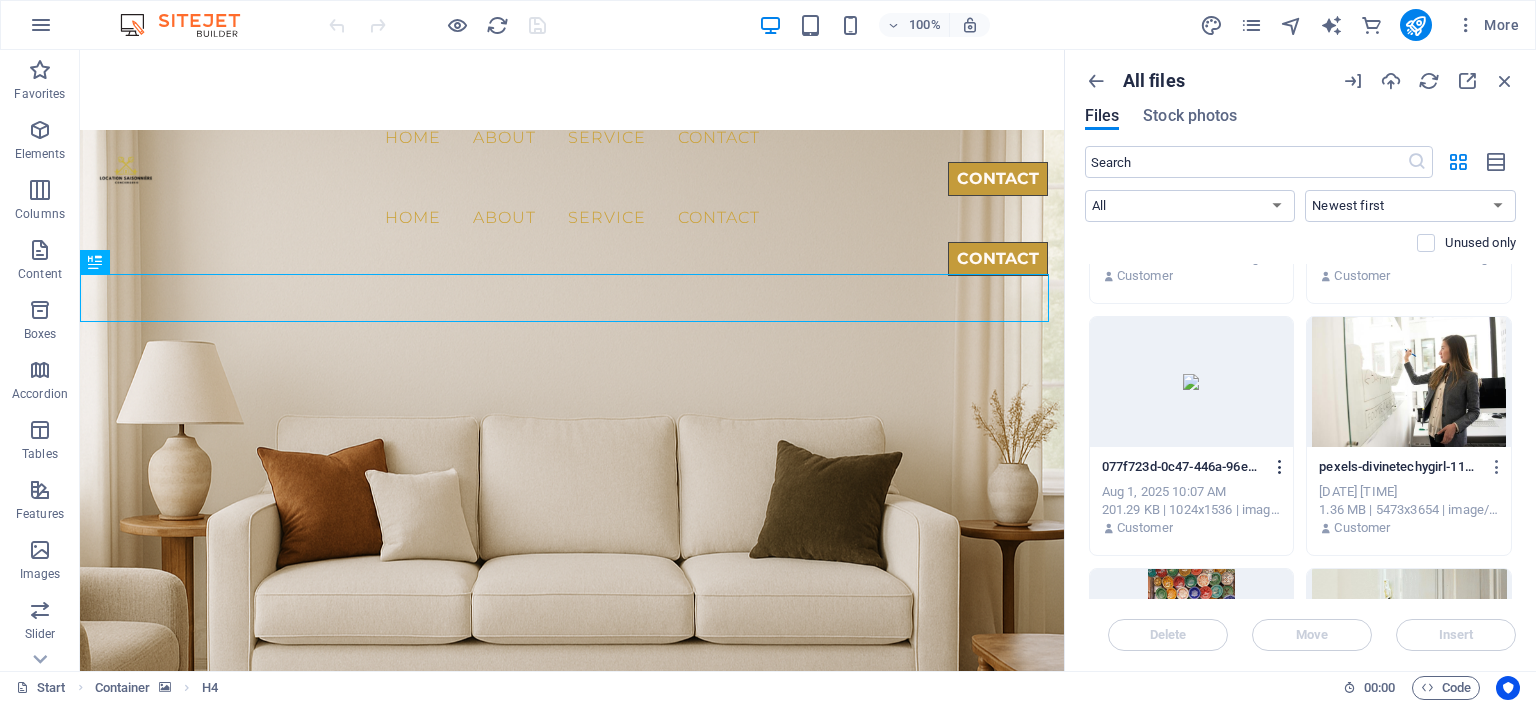 click at bounding box center (1276, 467) 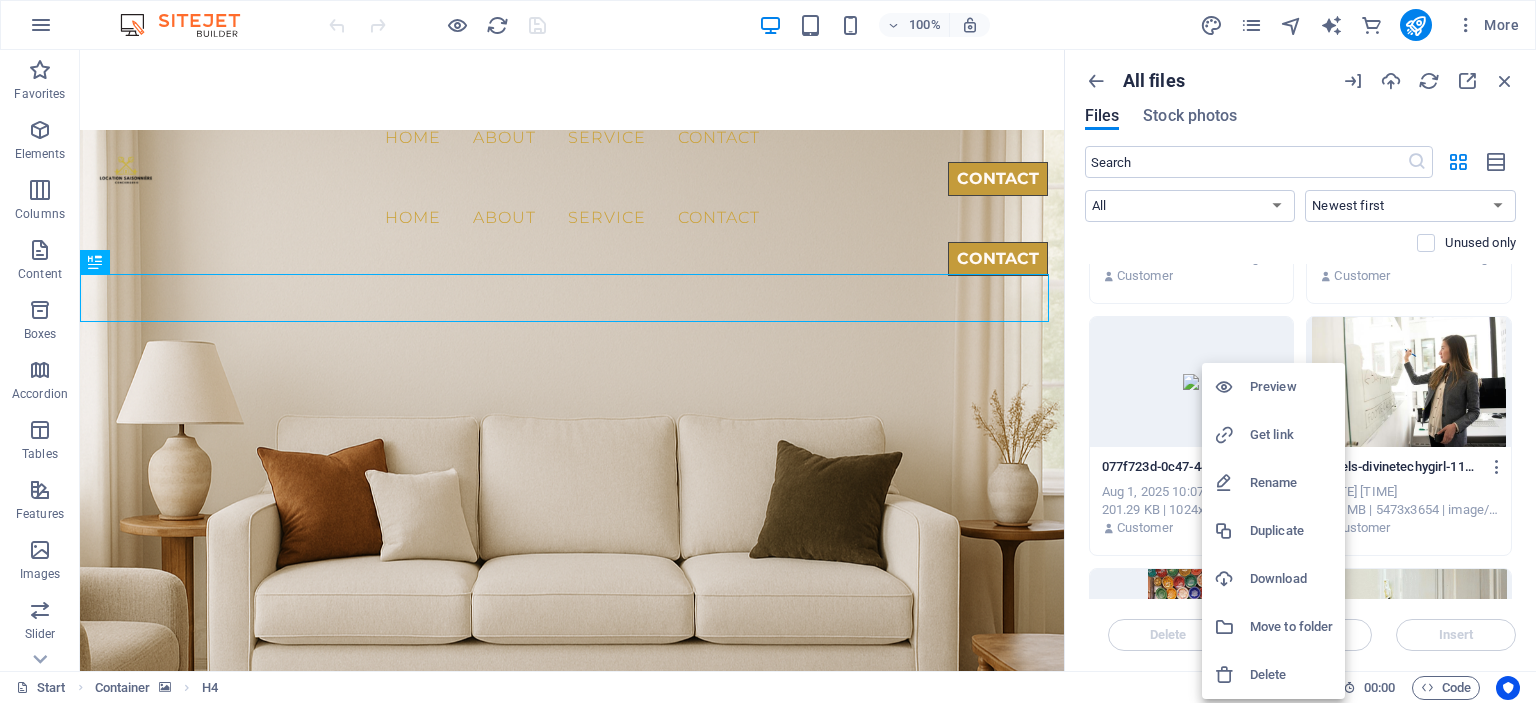 click on "Delete" at bounding box center [1291, 675] 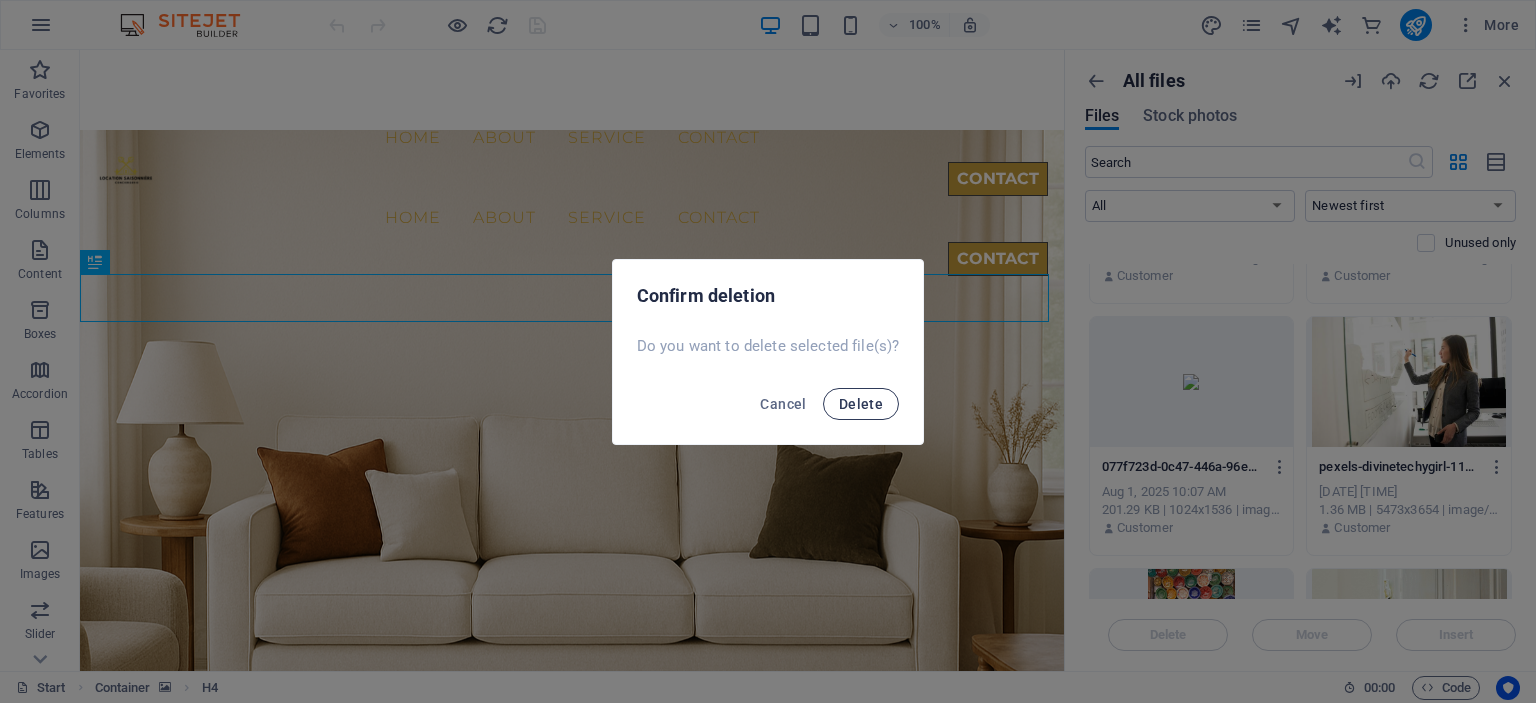 click on "Delete" at bounding box center [861, 404] 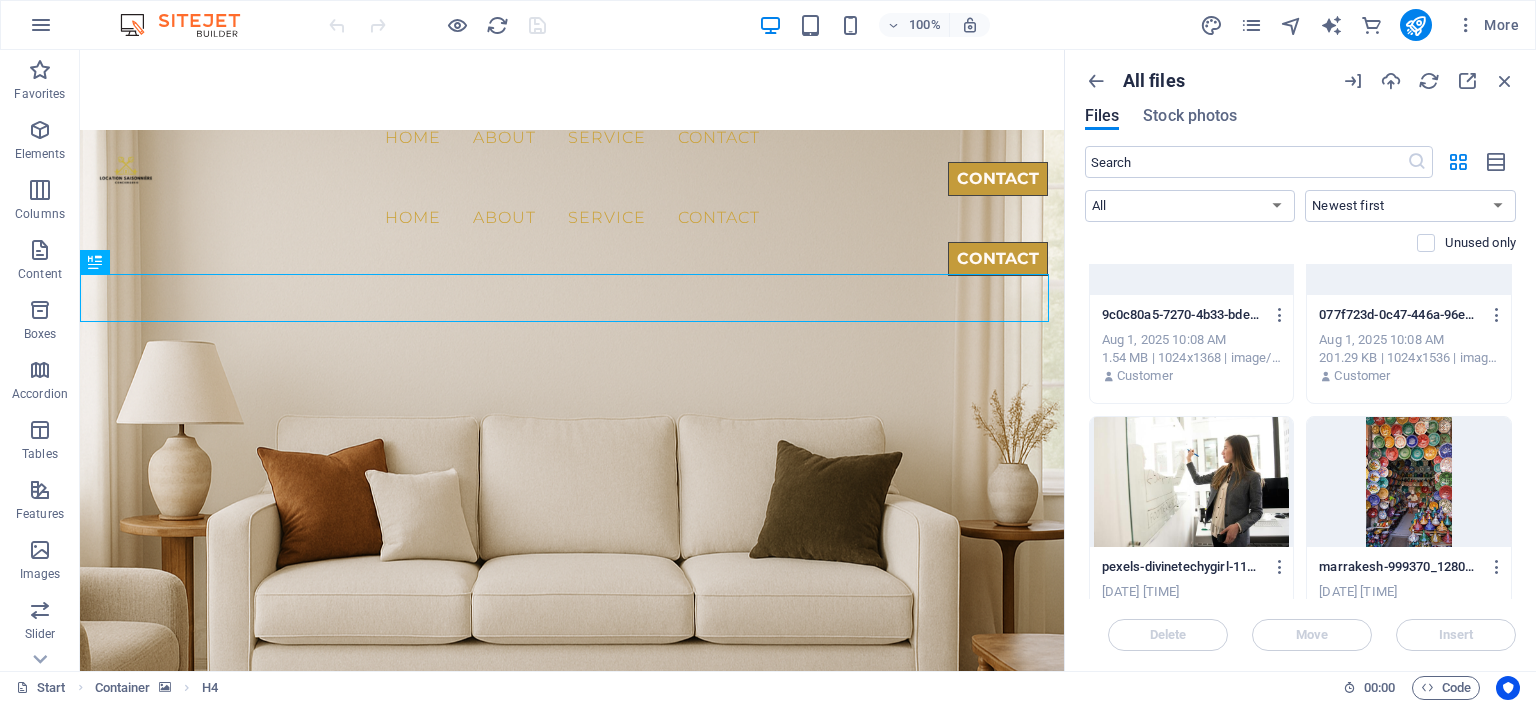 scroll, scrollTop: 0, scrollLeft: 0, axis: both 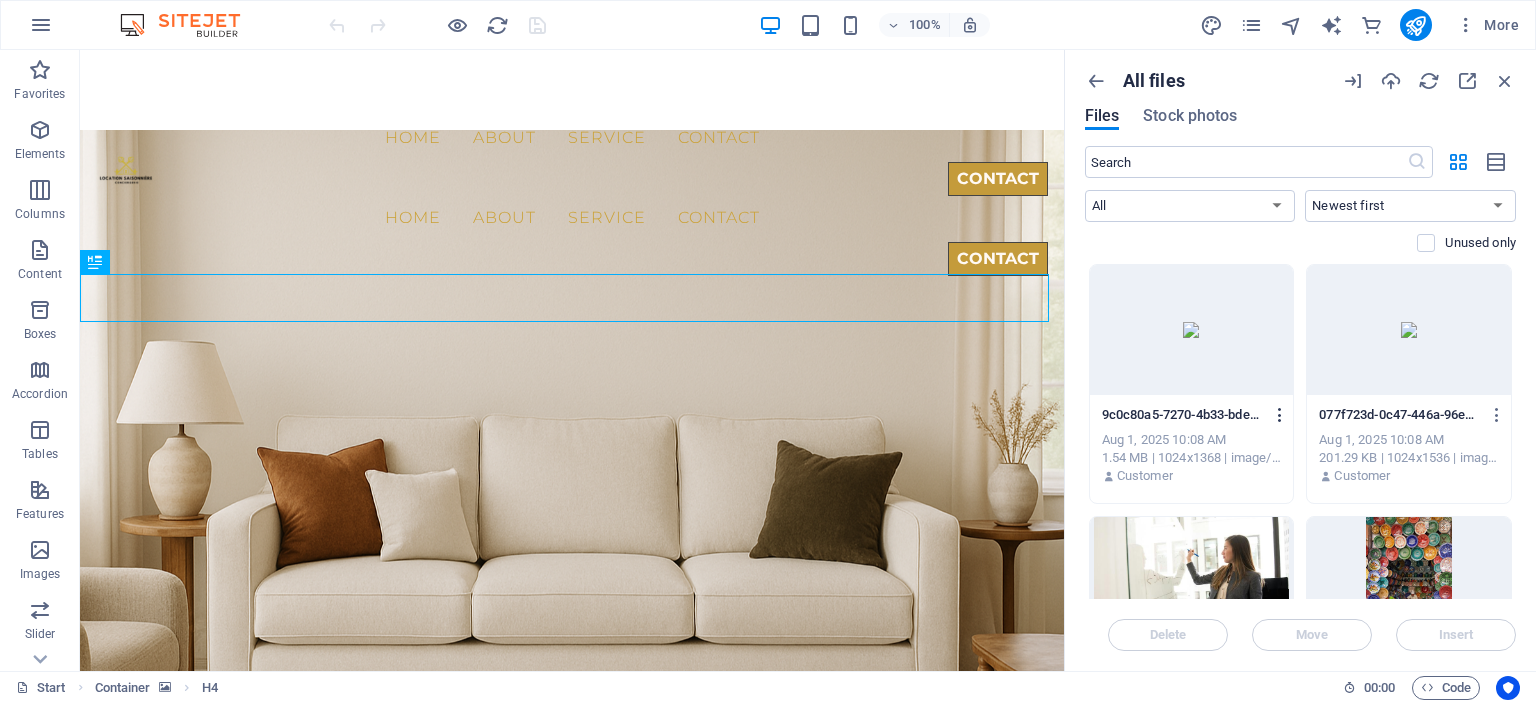 click at bounding box center [1276, 415] 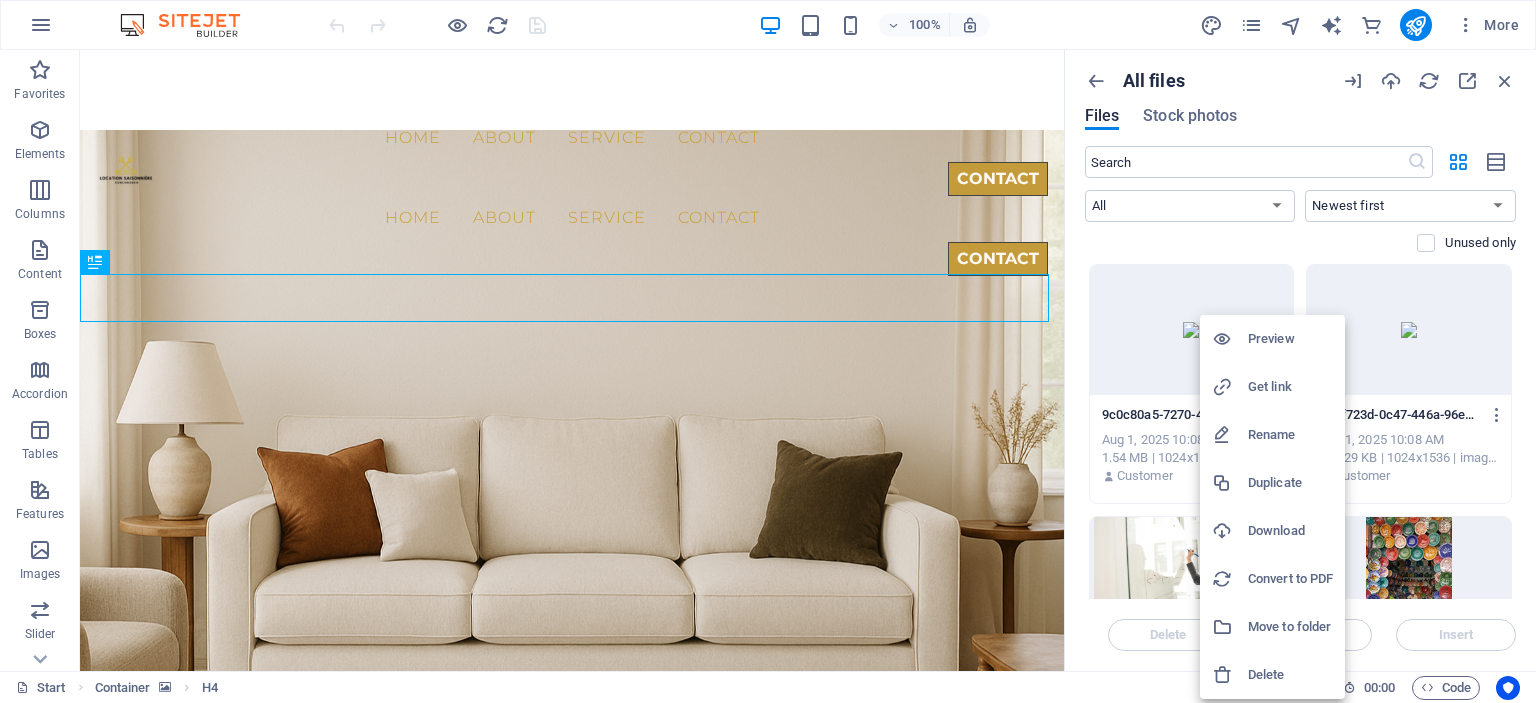 click on "Delete" at bounding box center [1272, 675] 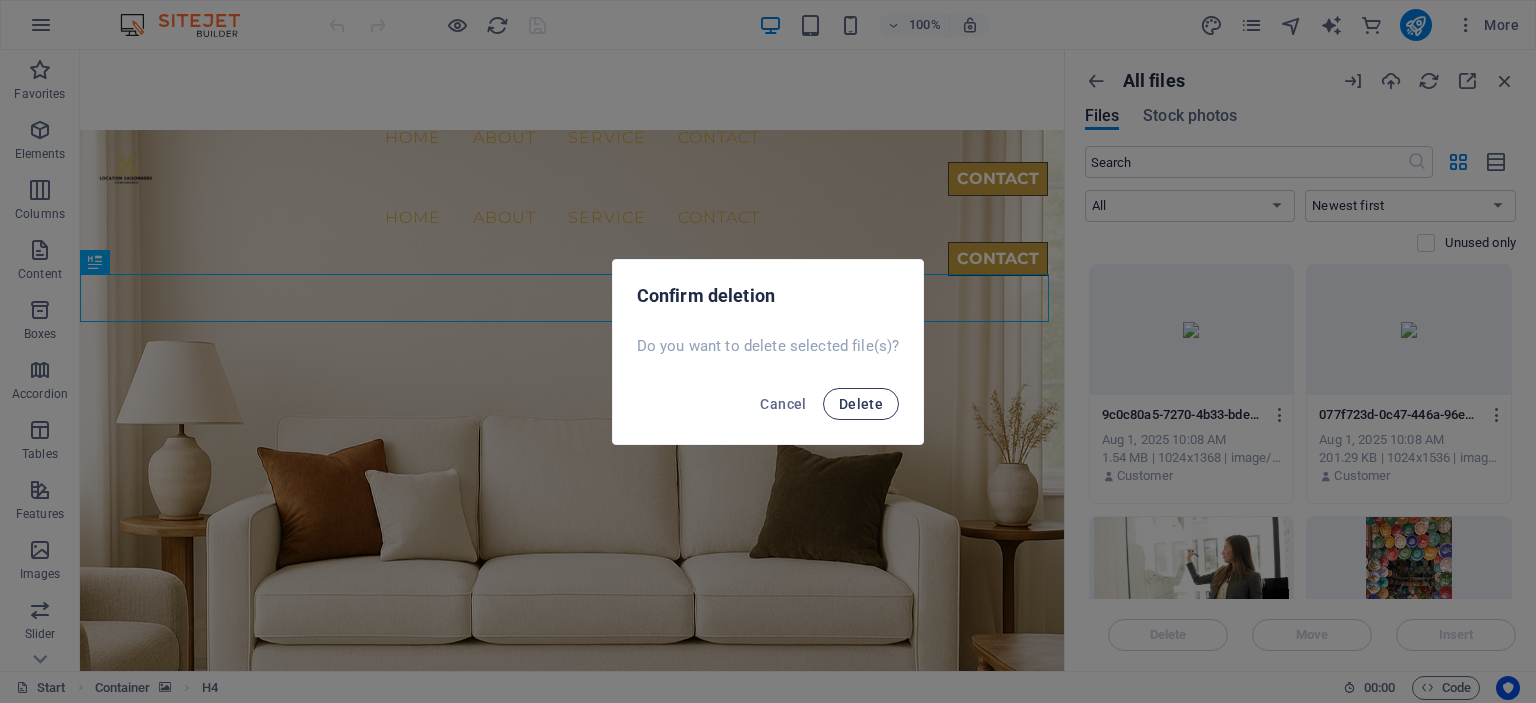 click on "Delete" at bounding box center (861, 404) 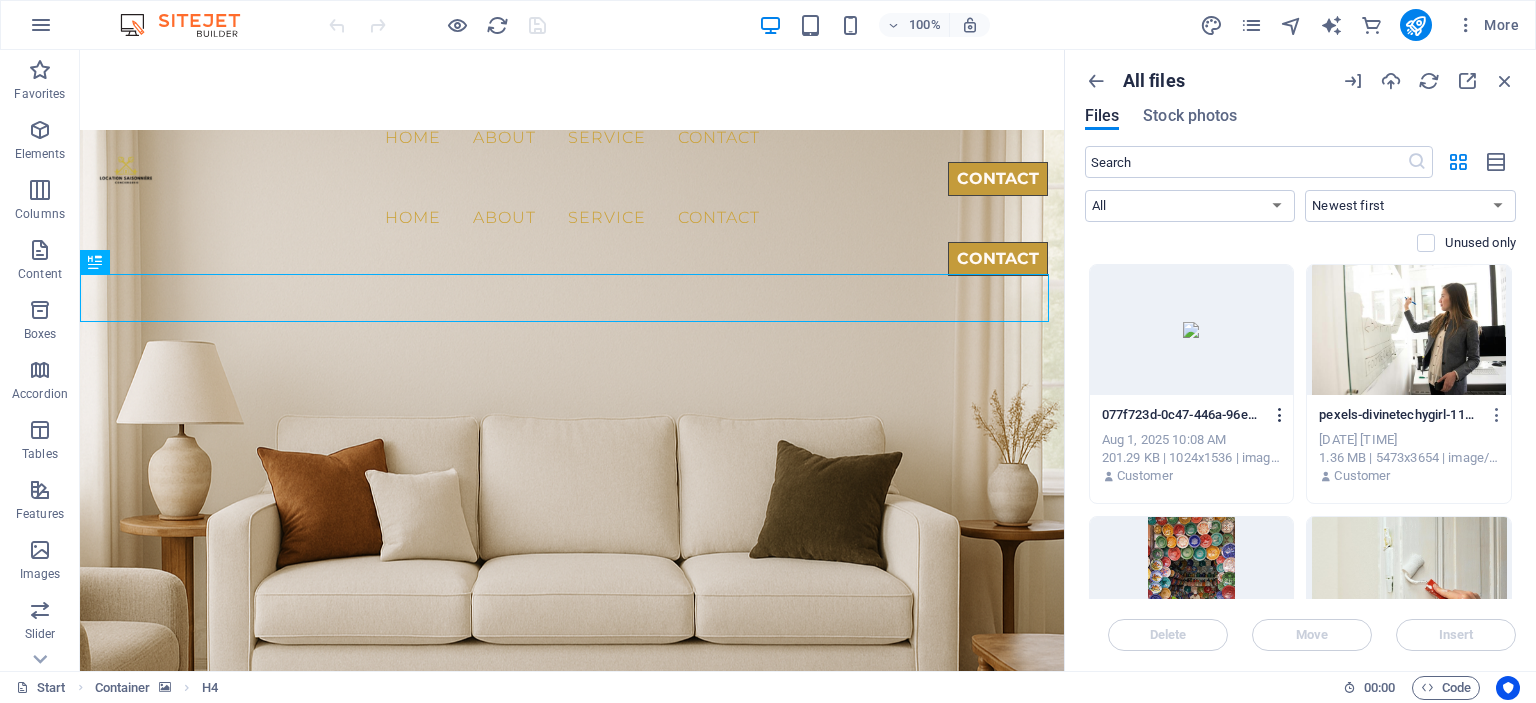 click at bounding box center (1276, 415) 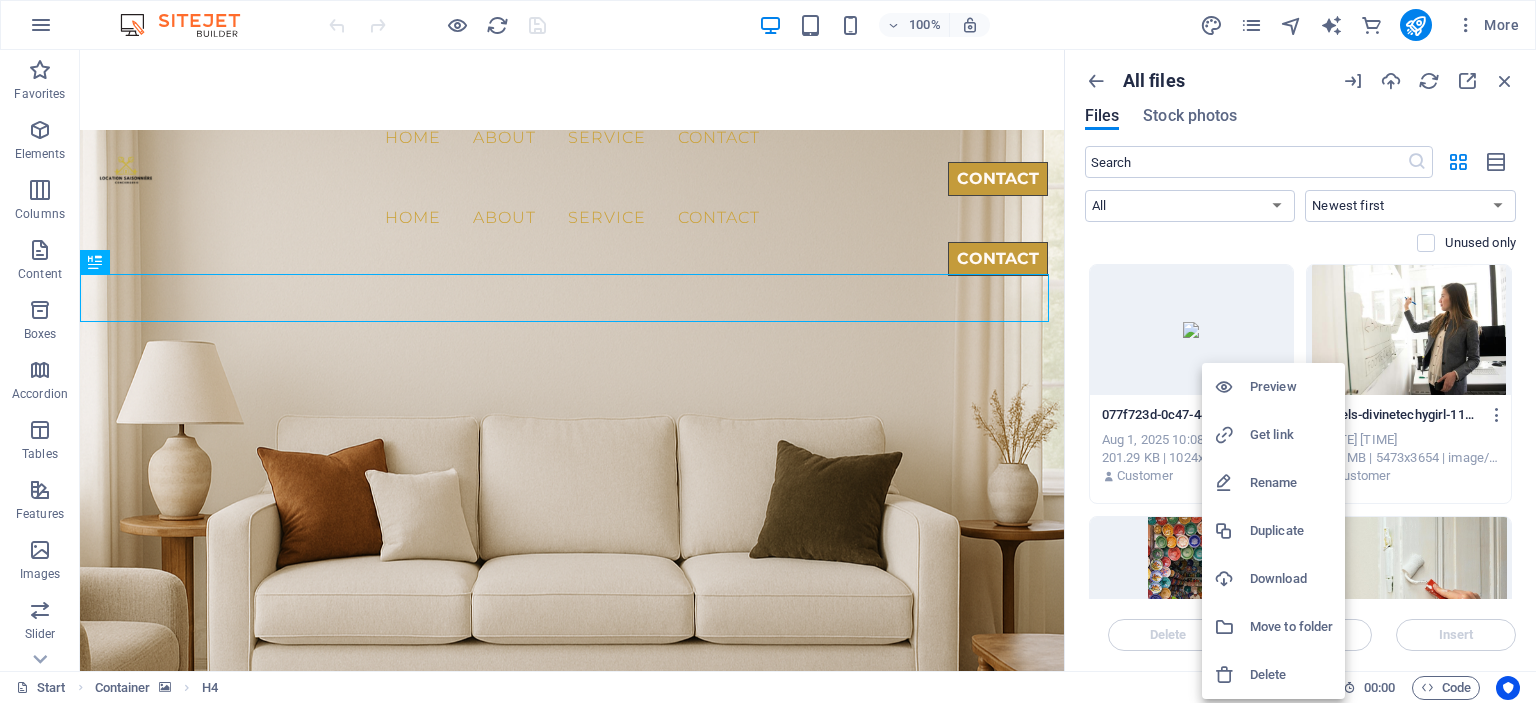 click on "Delete" at bounding box center [1291, 675] 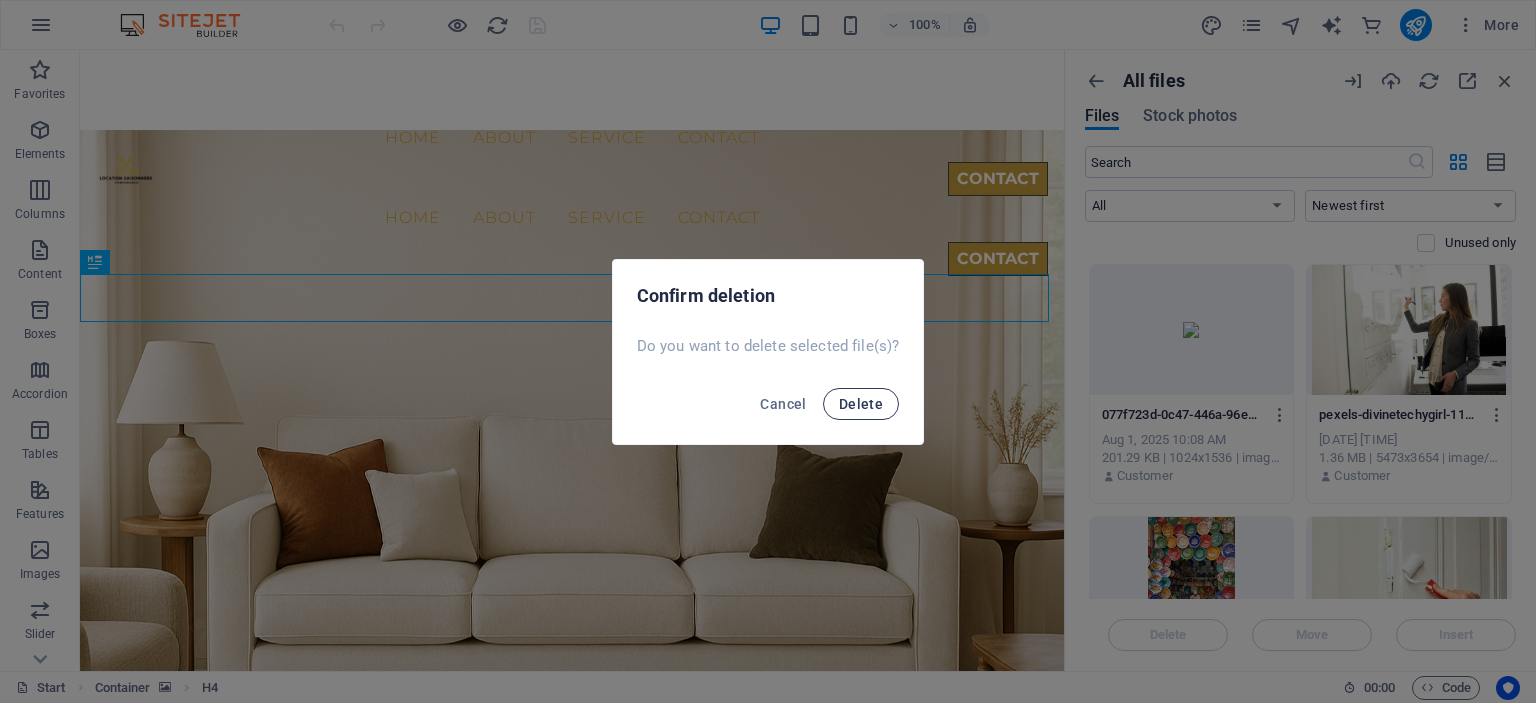 click on "Delete" at bounding box center (861, 404) 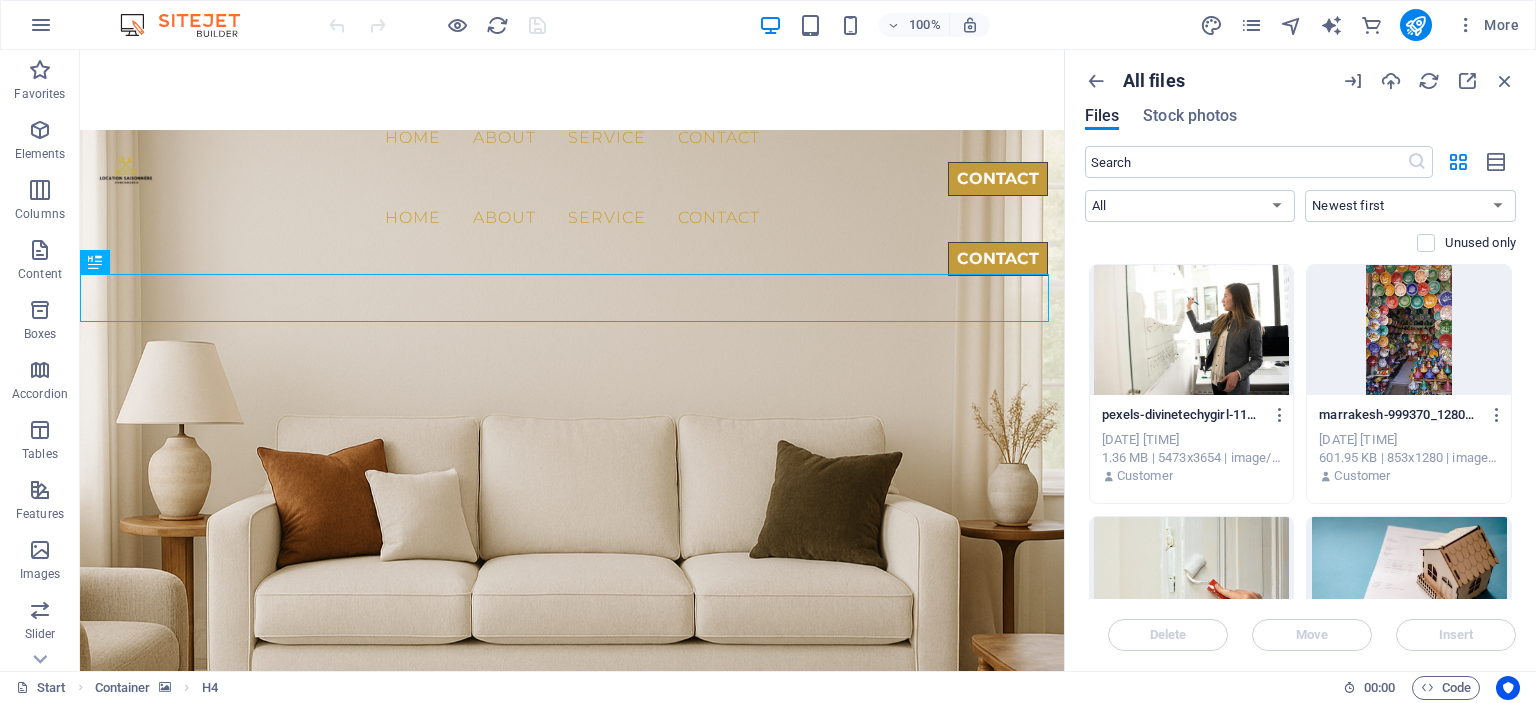 click at bounding box center [1429, 81] 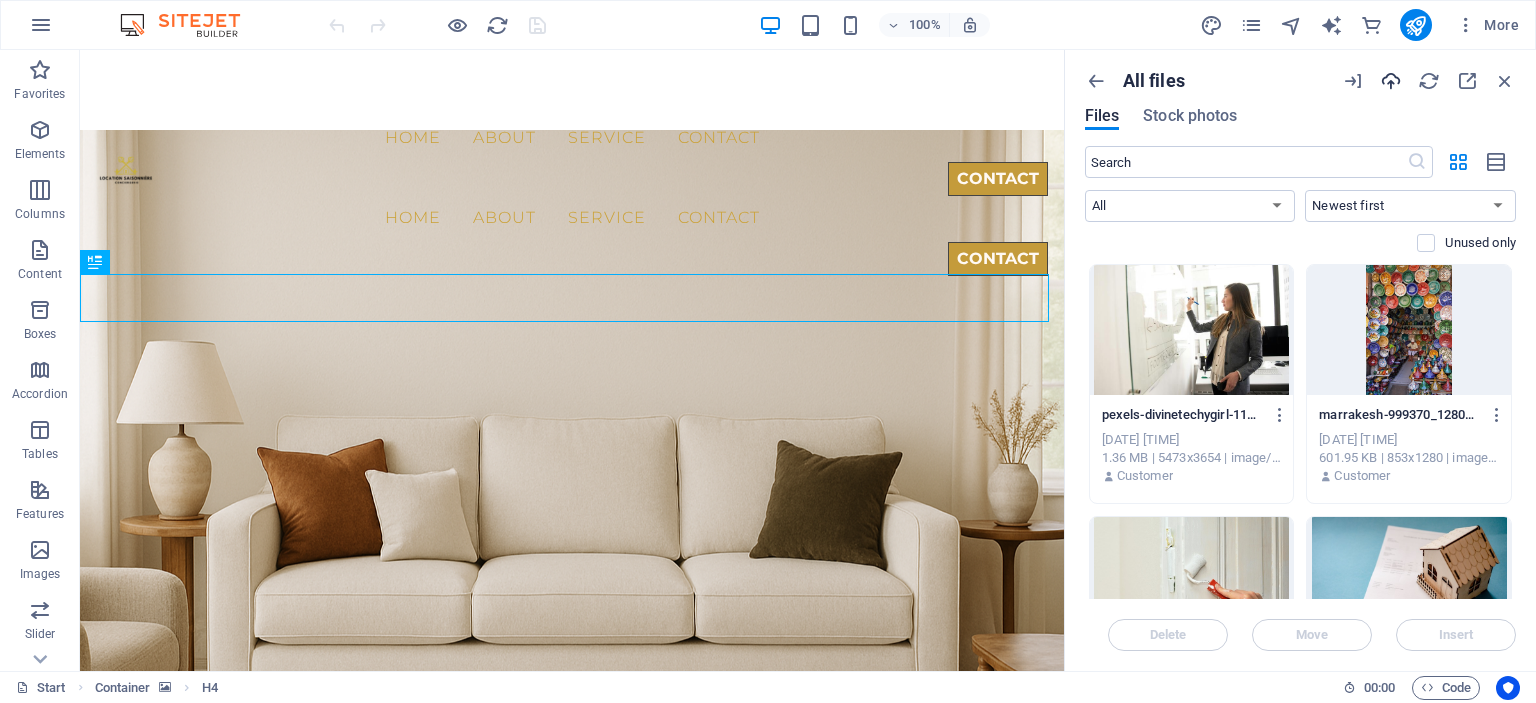 click at bounding box center (1391, 81) 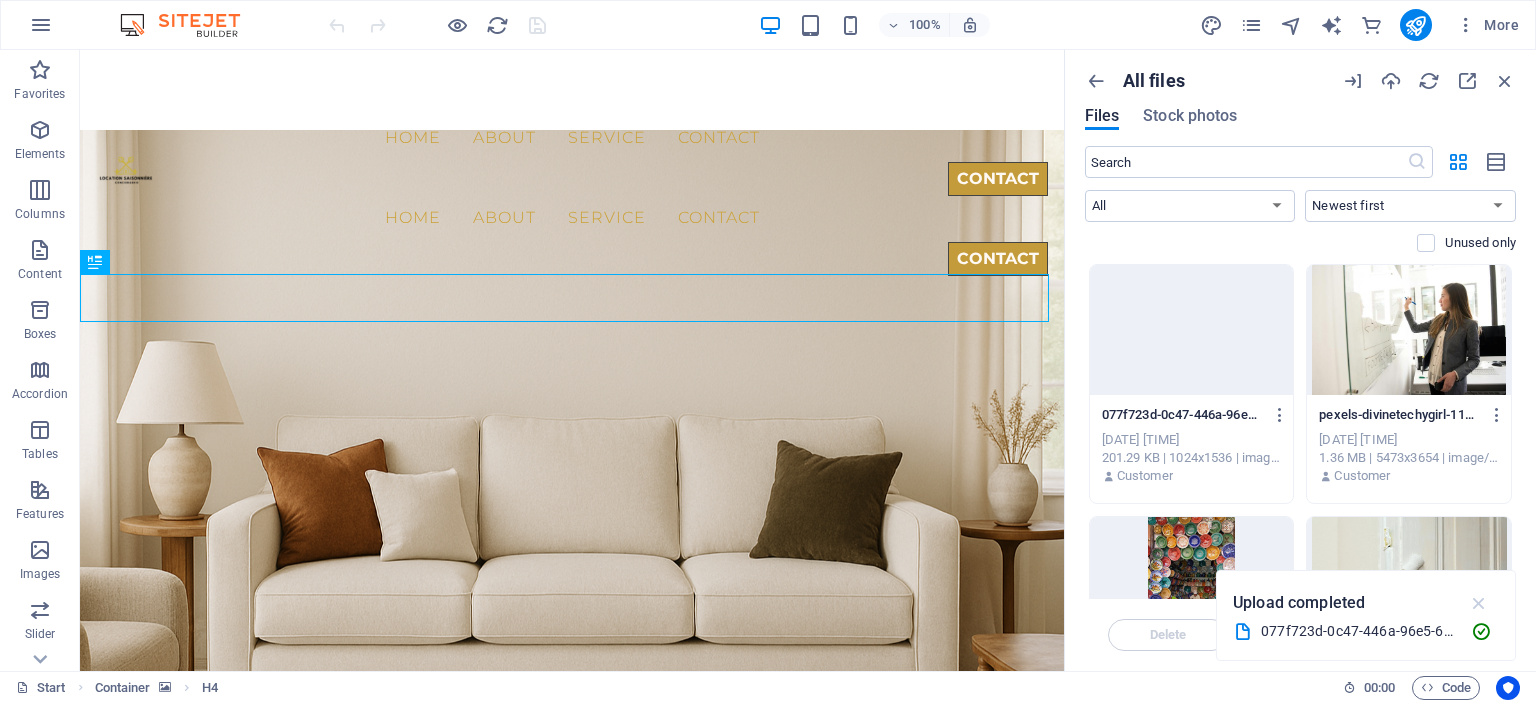 click at bounding box center [1479, 603] 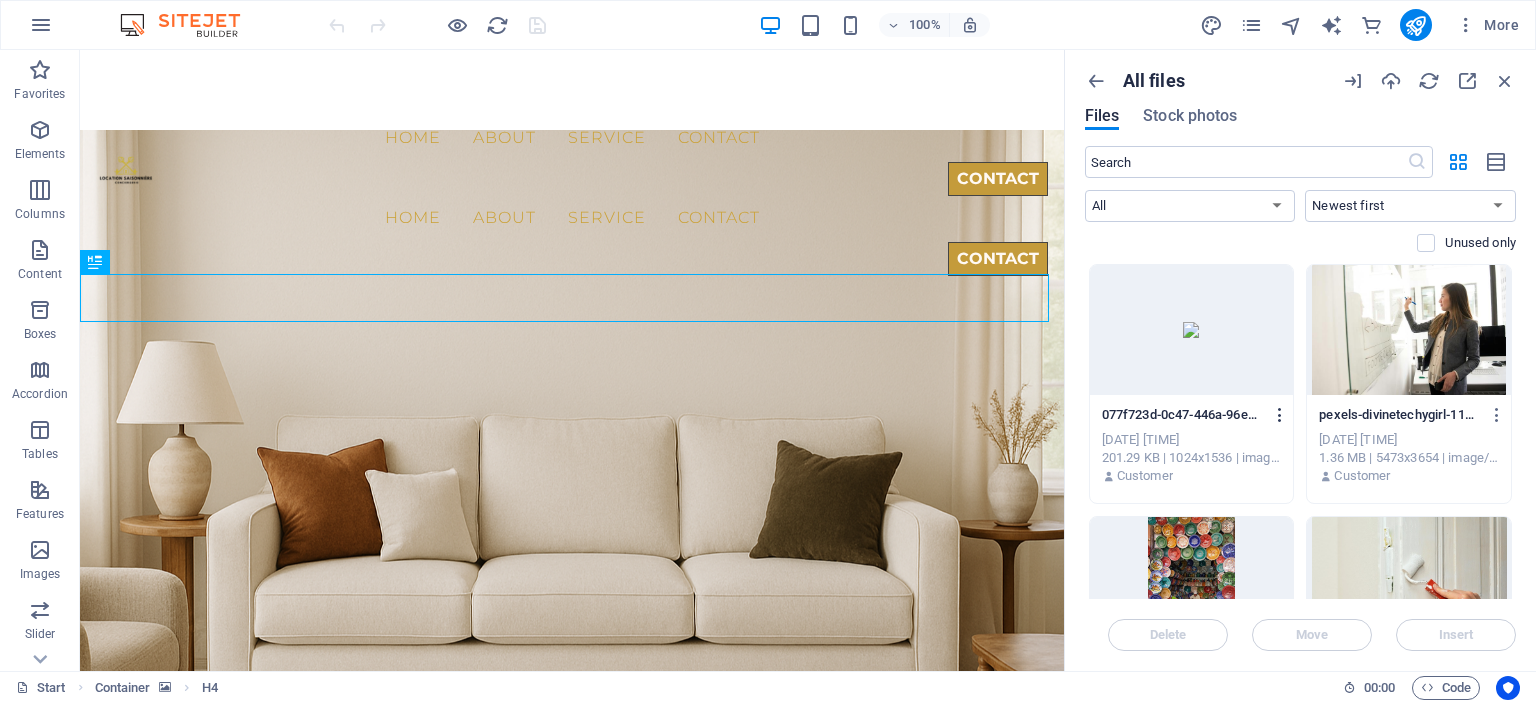 click at bounding box center [1280, 415] 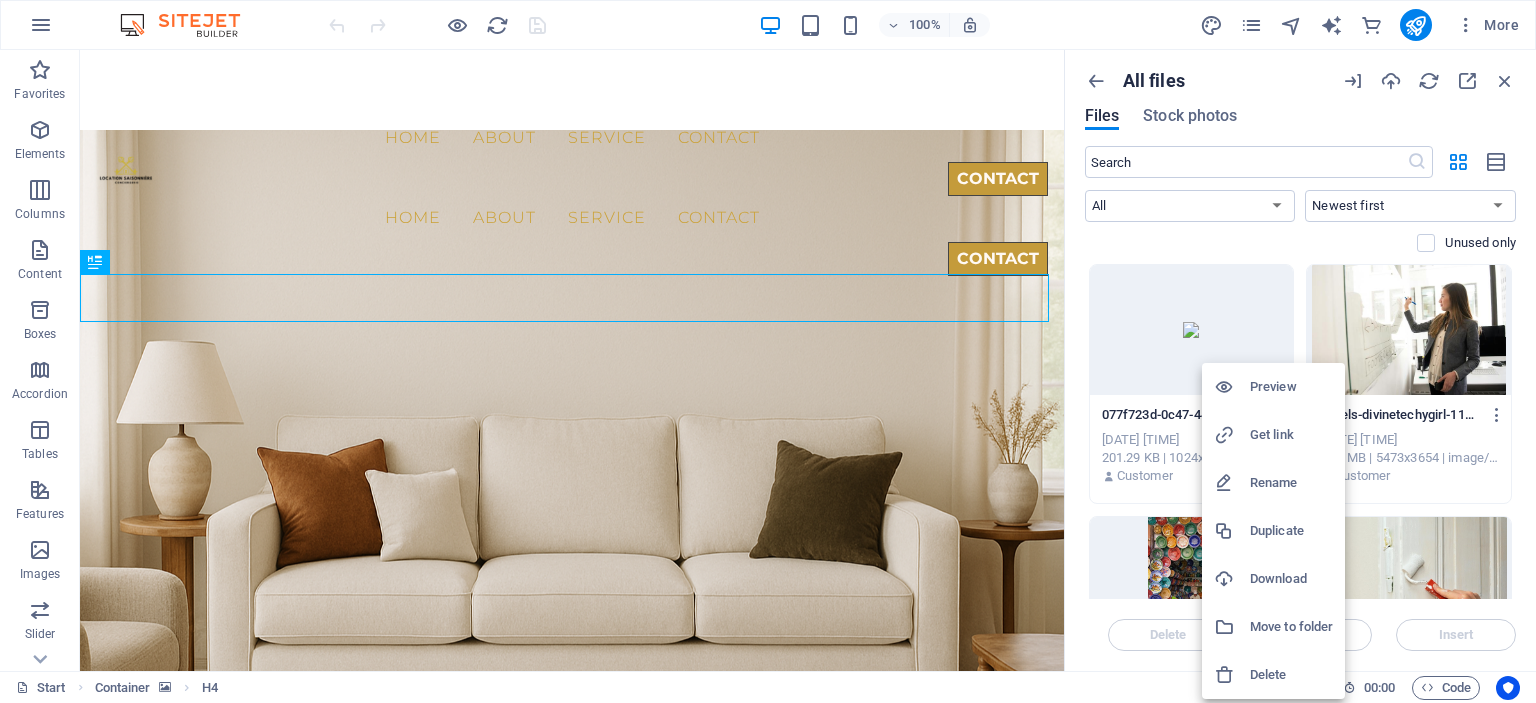 click on "Delete" at bounding box center (1291, 675) 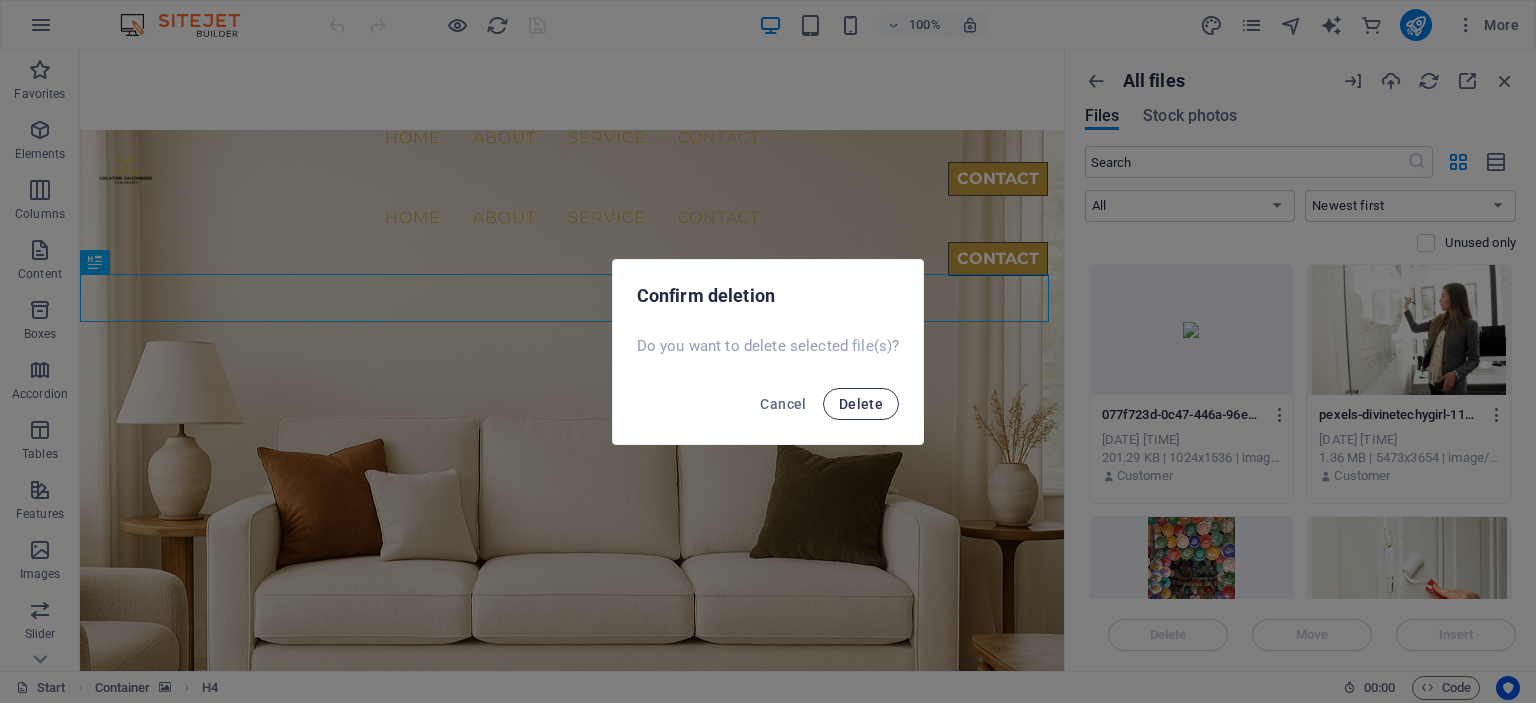 click on "Delete" at bounding box center (861, 404) 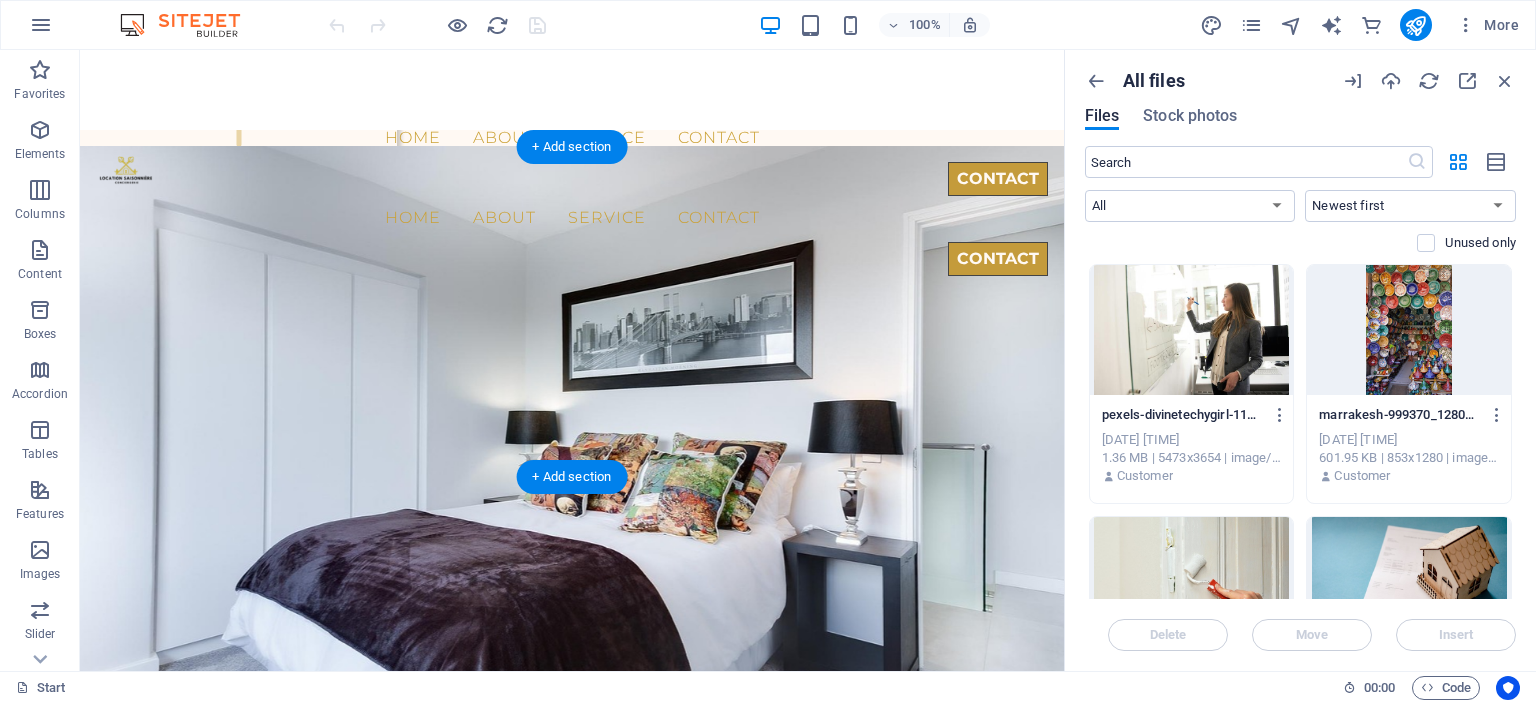 scroll, scrollTop: 1100, scrollLeft: 0, axis: vertical 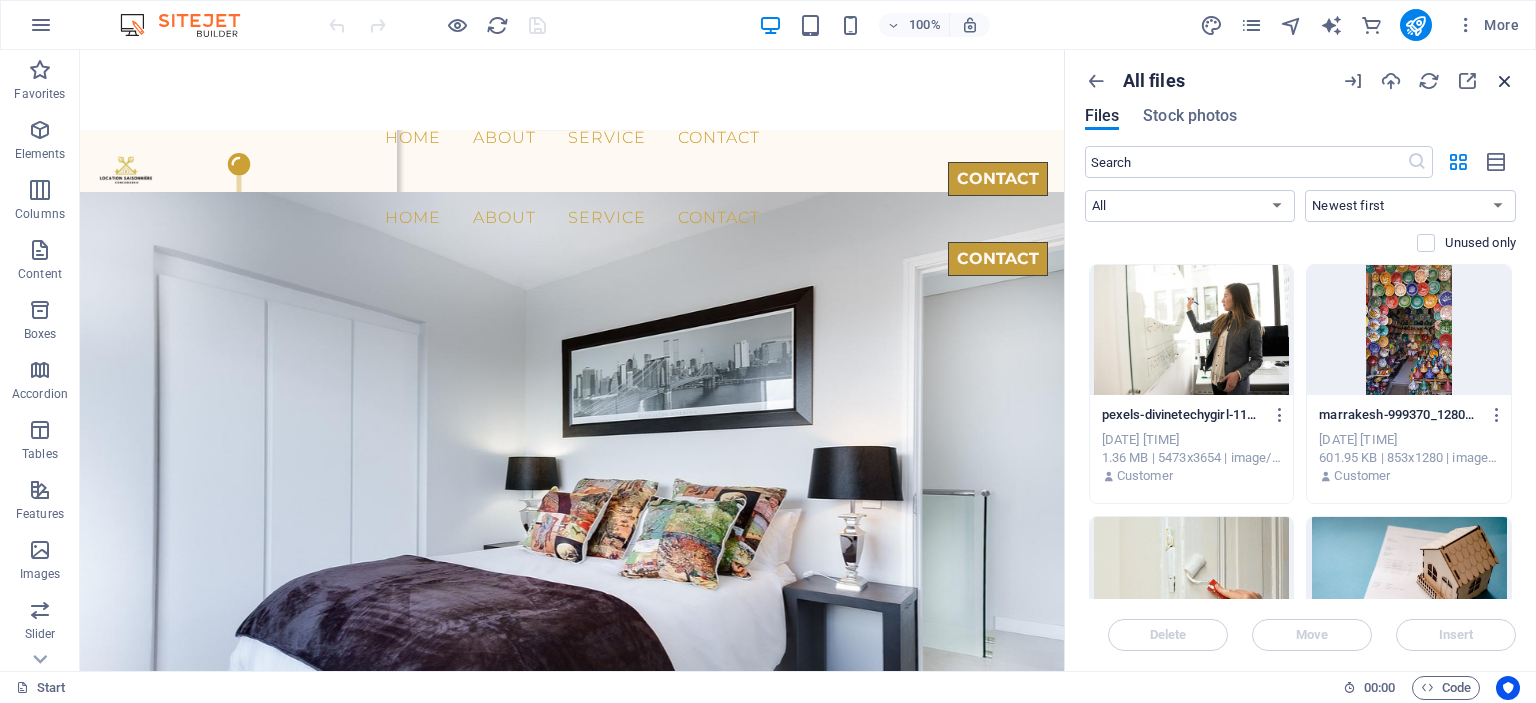 click at bounding box center [1505, 81] 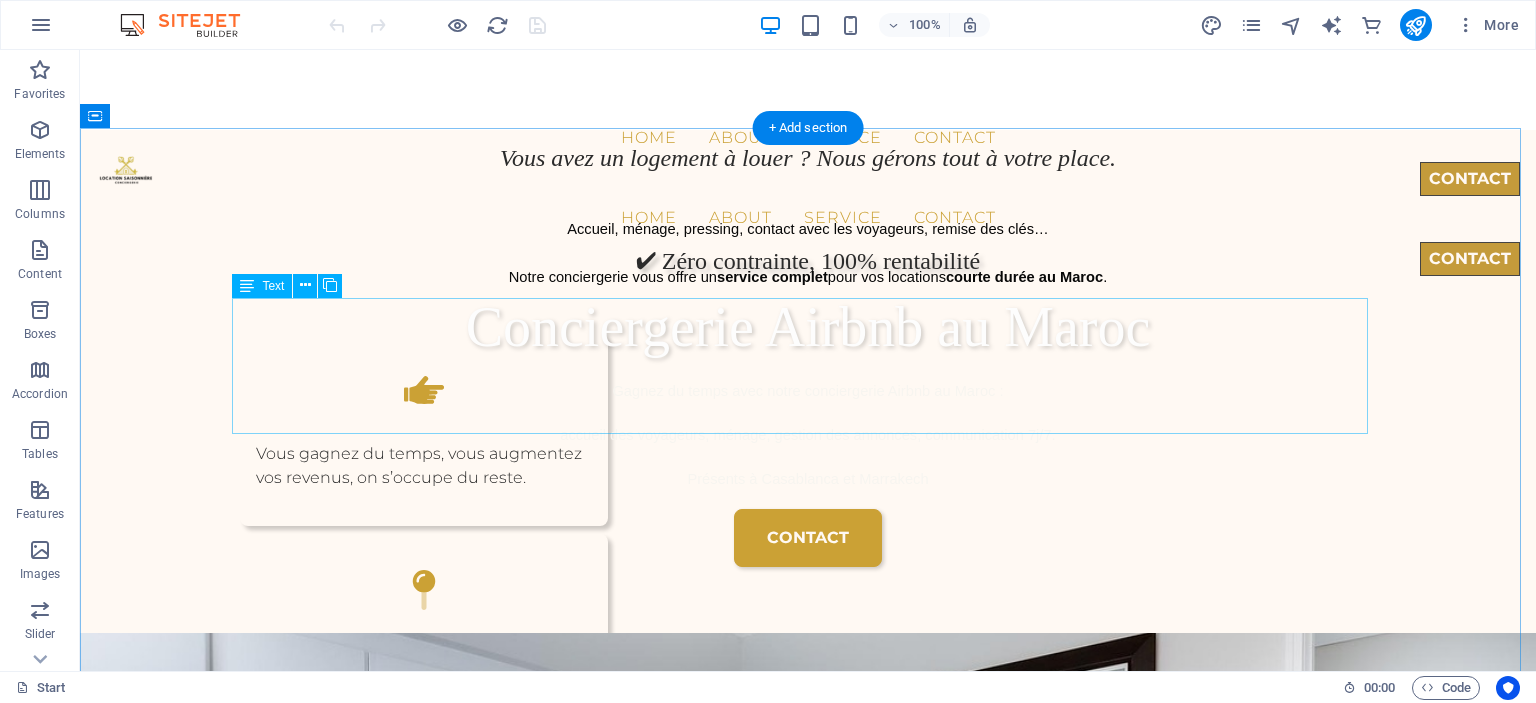 scroll, scrollTop: 700, scrollLeft: 0, axis: vertical 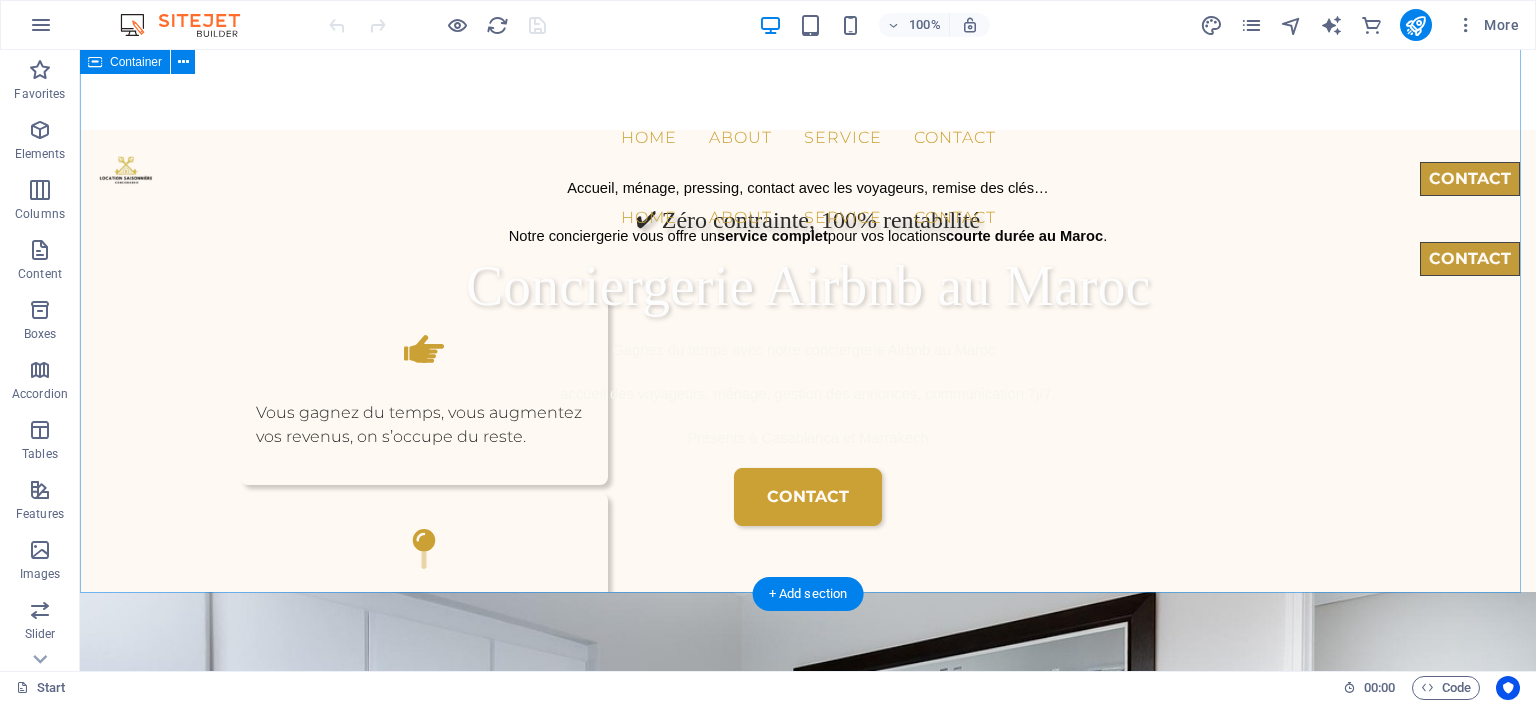 click on "Accroche Vous avez un logement à louer ? Nous gérons tout à votre place. Accueil, ménage, pressing, contact avec les voyageurs, remise des clés…  Notre conciergerie vous offre un  service complet  pour vos locations  courte durée au Maroc .   Vous gagnez du temps, vous augmentez vos revenus, on s’occupe du reste. .fa-secondary{opacity:.4} Zones desservies :  Casablanca et alentours - Marrakech Contact rapide par WhatsApp ou via notre formulaire" at bounding box center [808, 281] 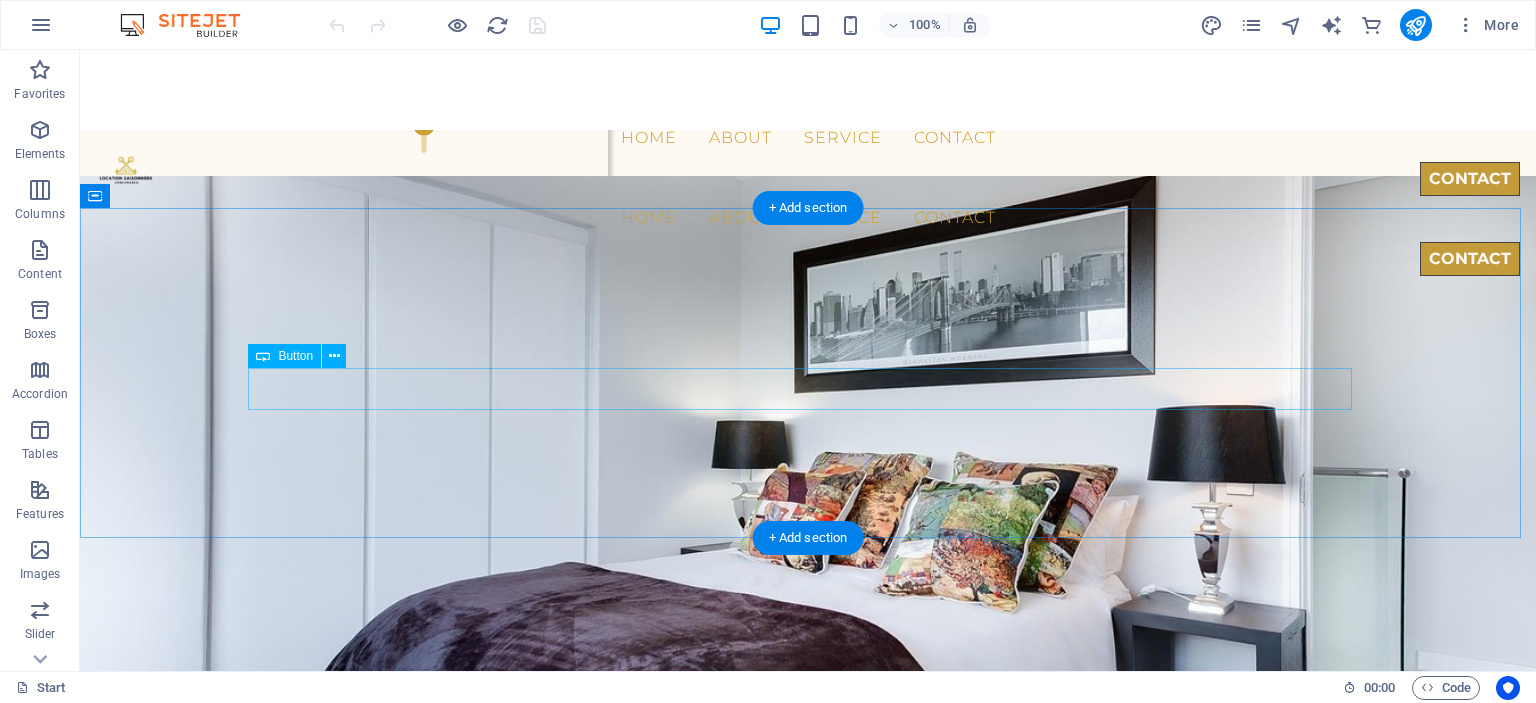 scroll, scrollTop: 1000, scrollLeft: 0, axis: vertical 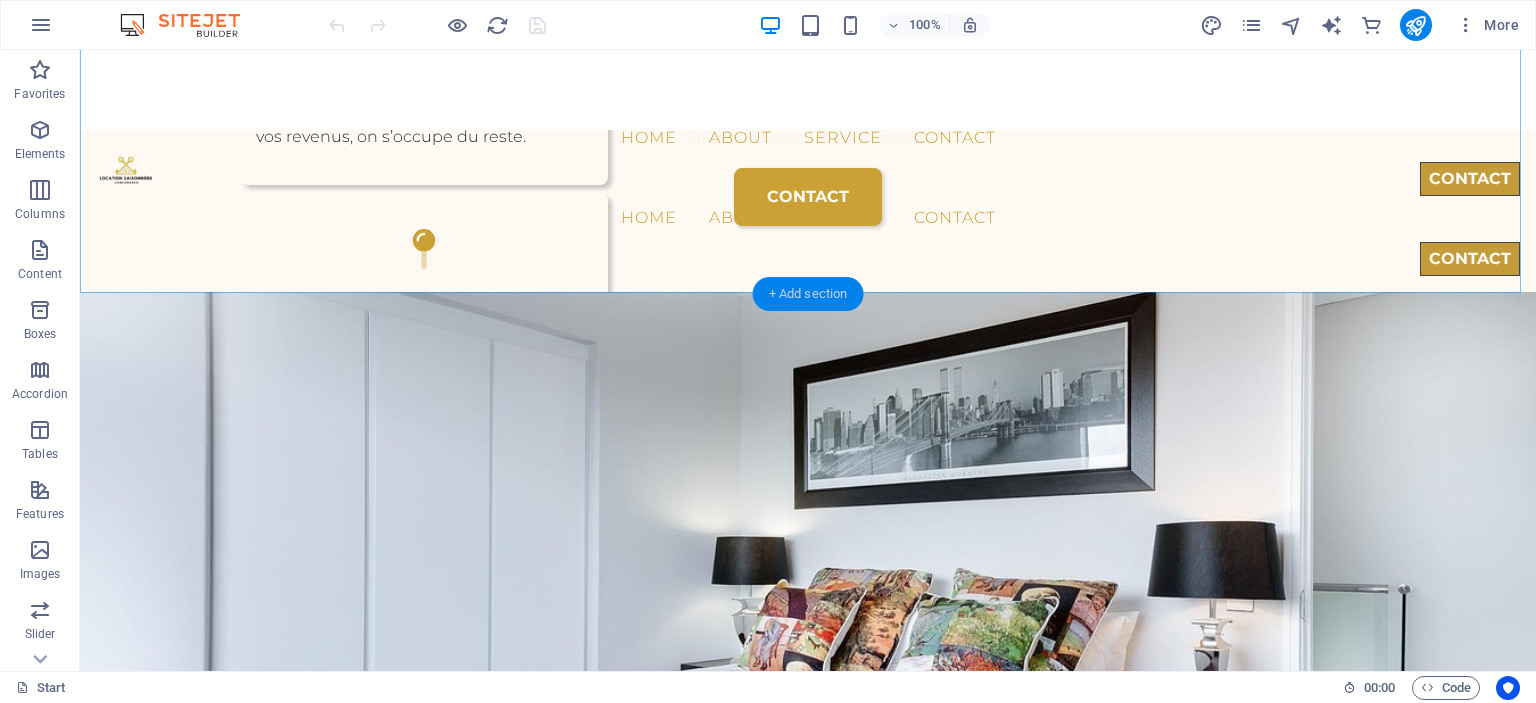 drag, startPoint x: 768, startPoint y: 288, endPoint x: 104, endPoint y: 235, distance: 666.1119 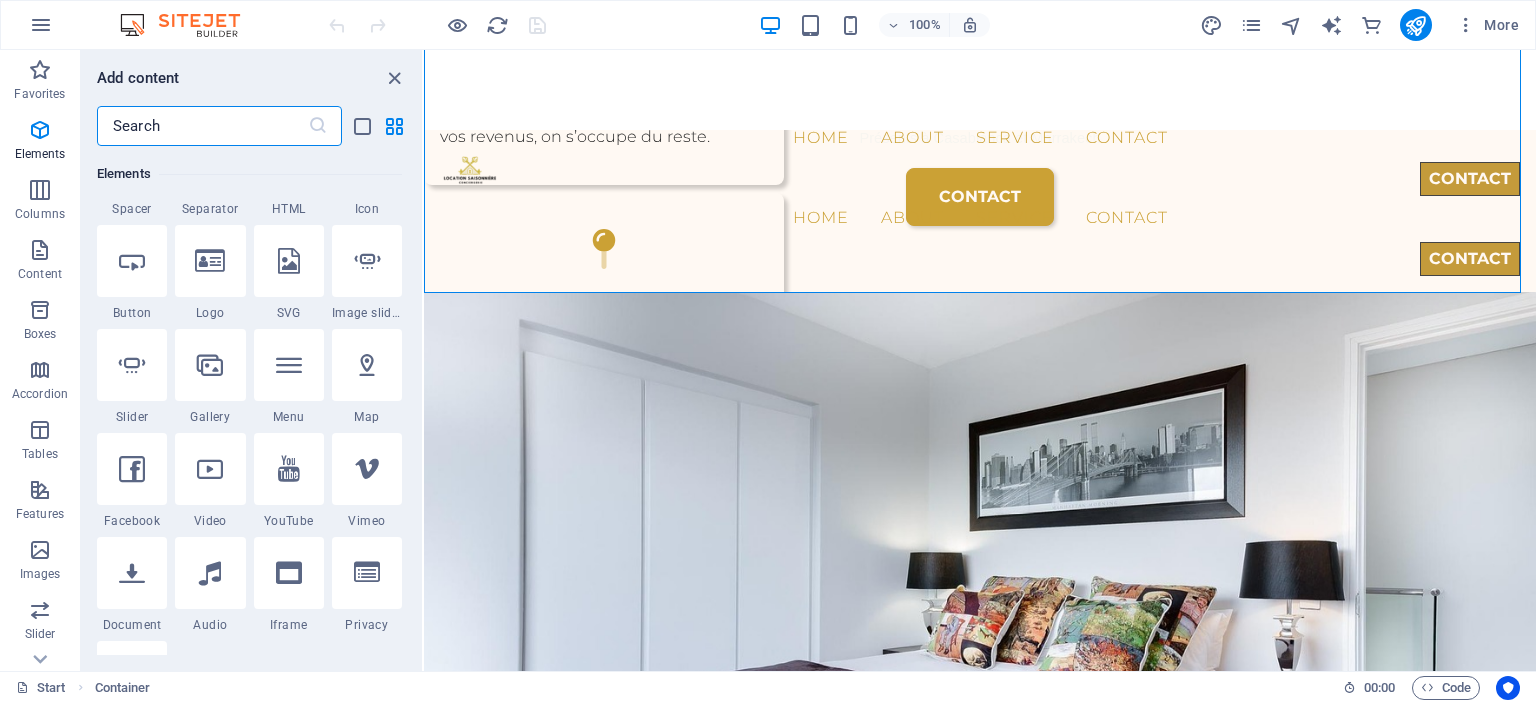scroll, scrollTop: 0, scrollLeft: 0, axis: both 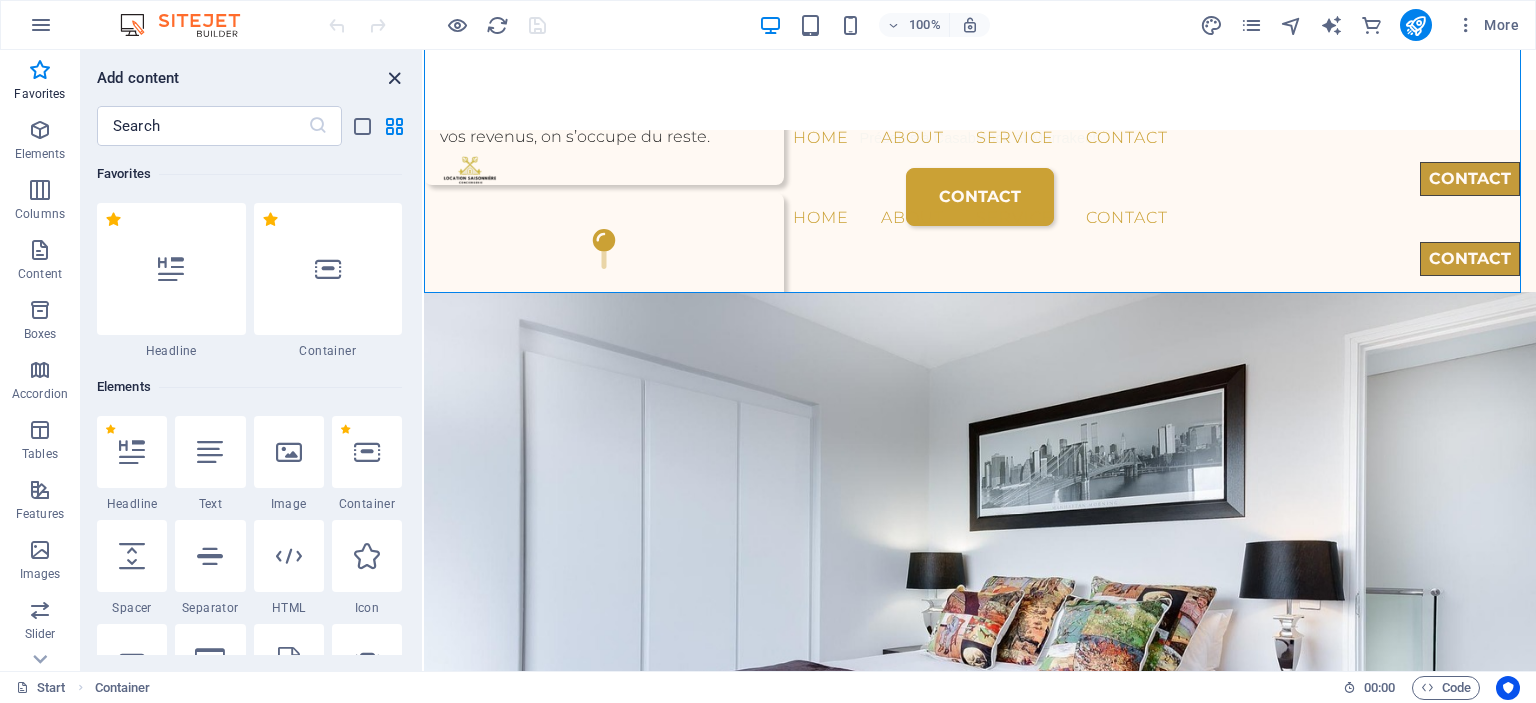 click at bounding box center [394, 78] 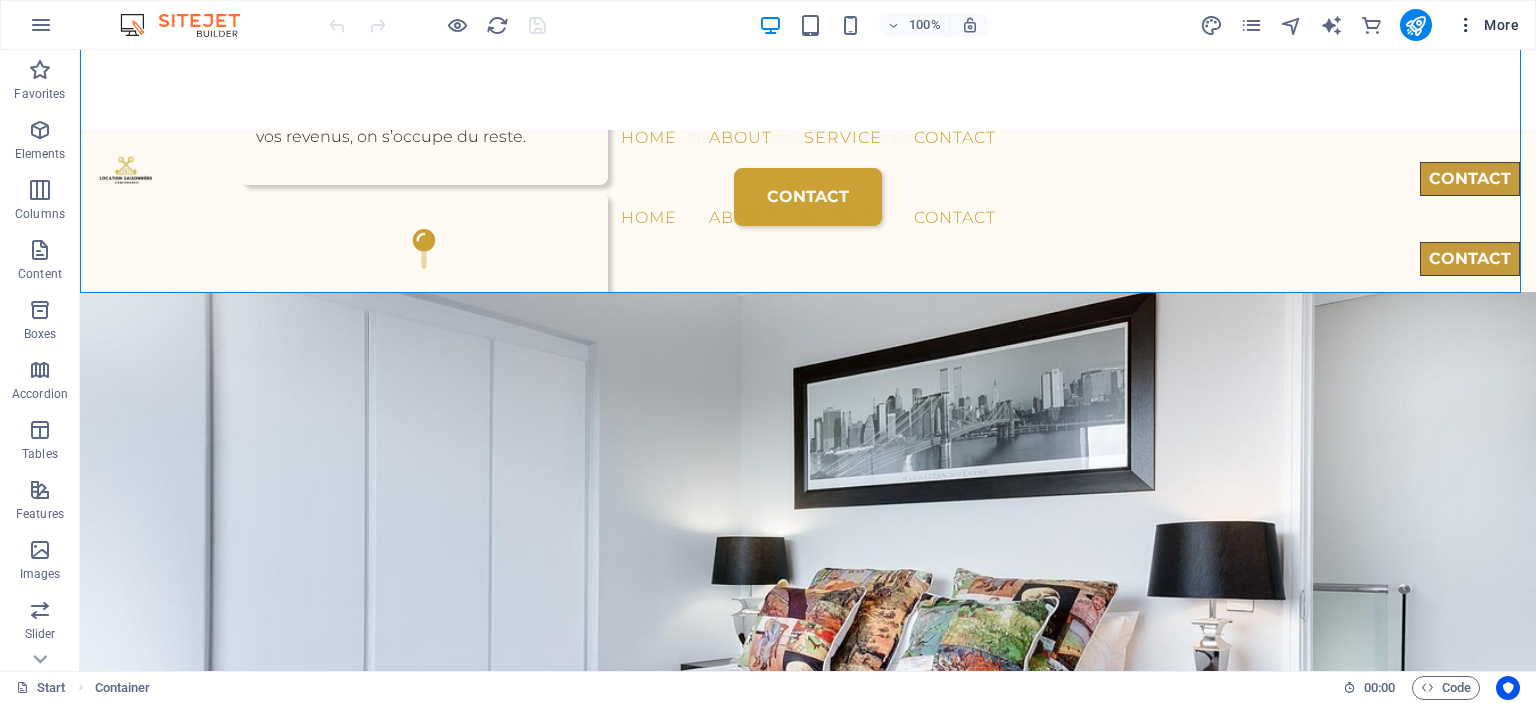 click on "More" at bounding box center [1487, 25] 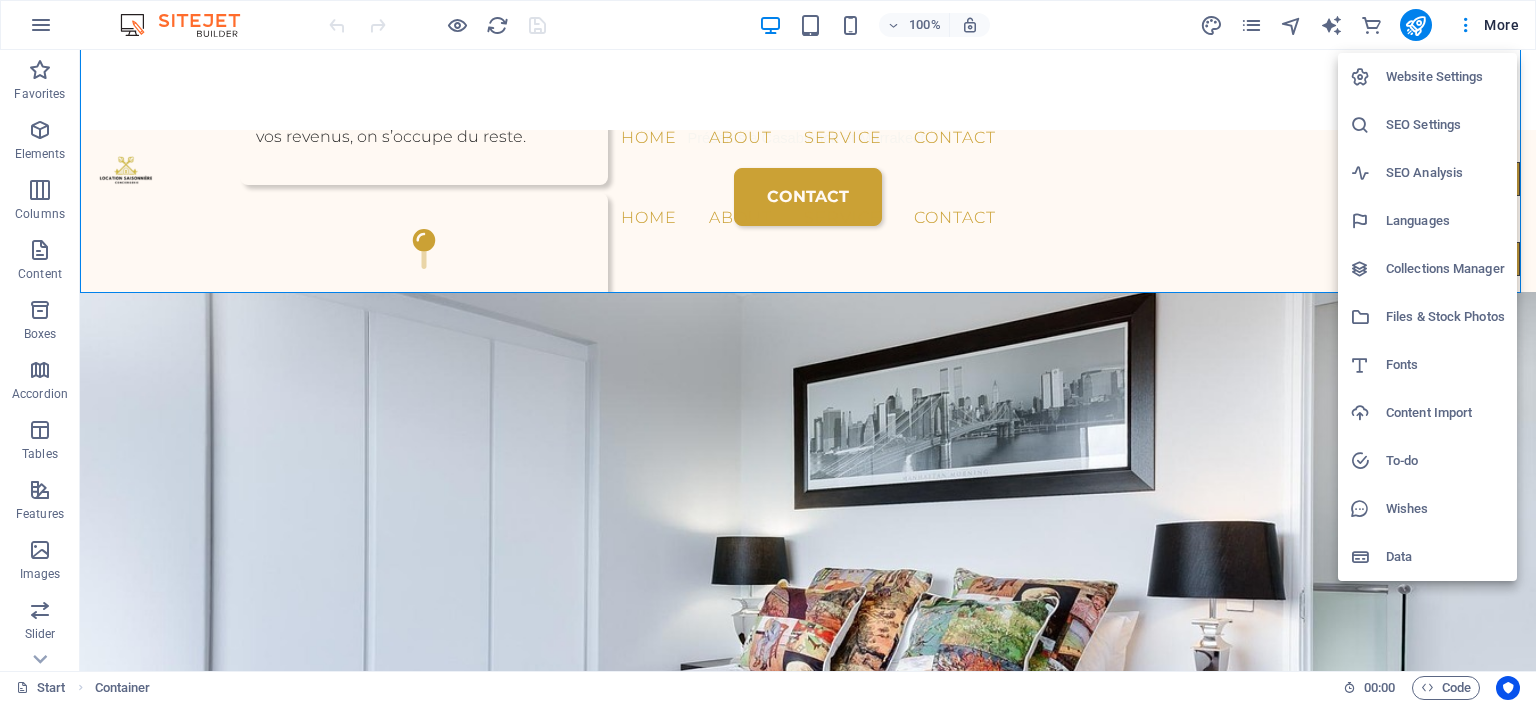 click at bounding box center [768, 351] 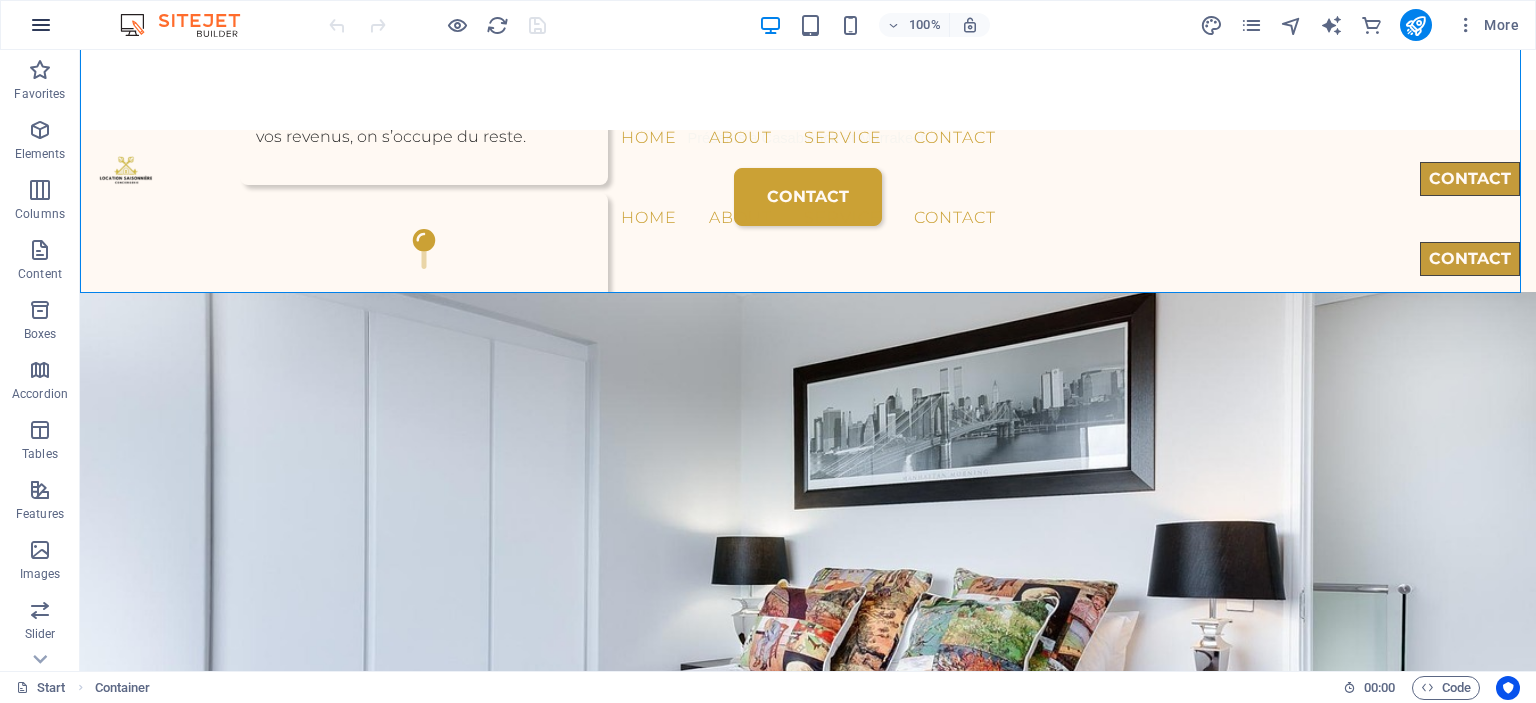click at bounding box center (41, 25) 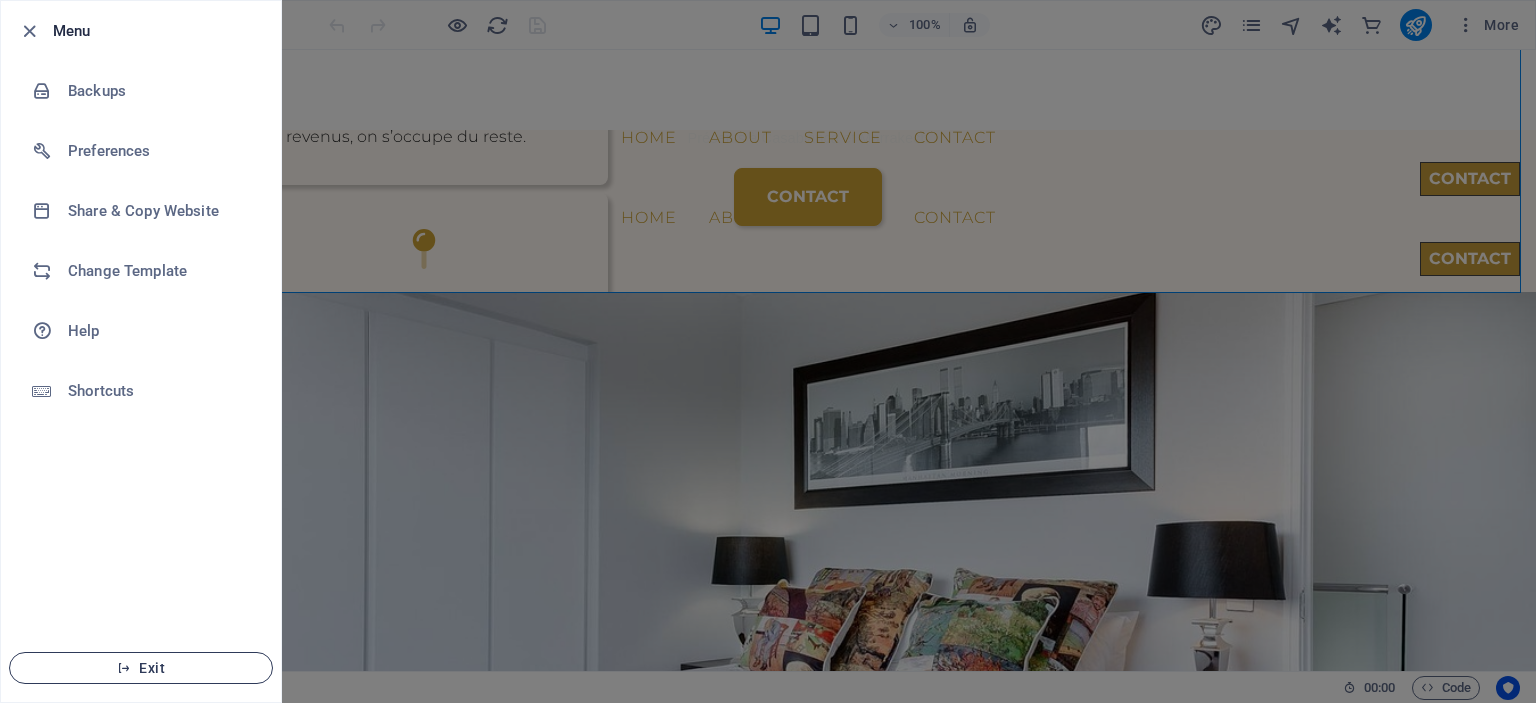 click at bounding box center (124, 668) 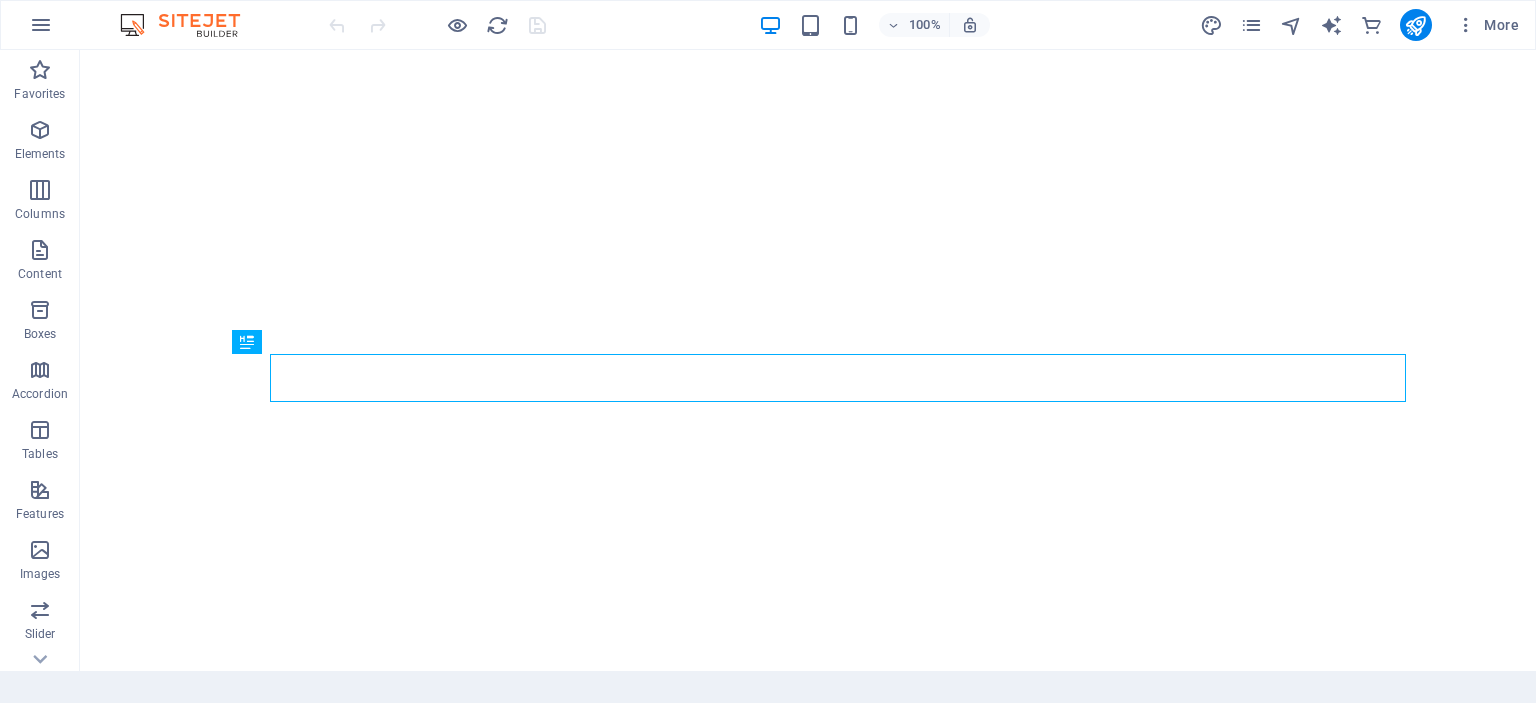 scroll, scrollTop: 0, scrollLeft: 0, axis: both 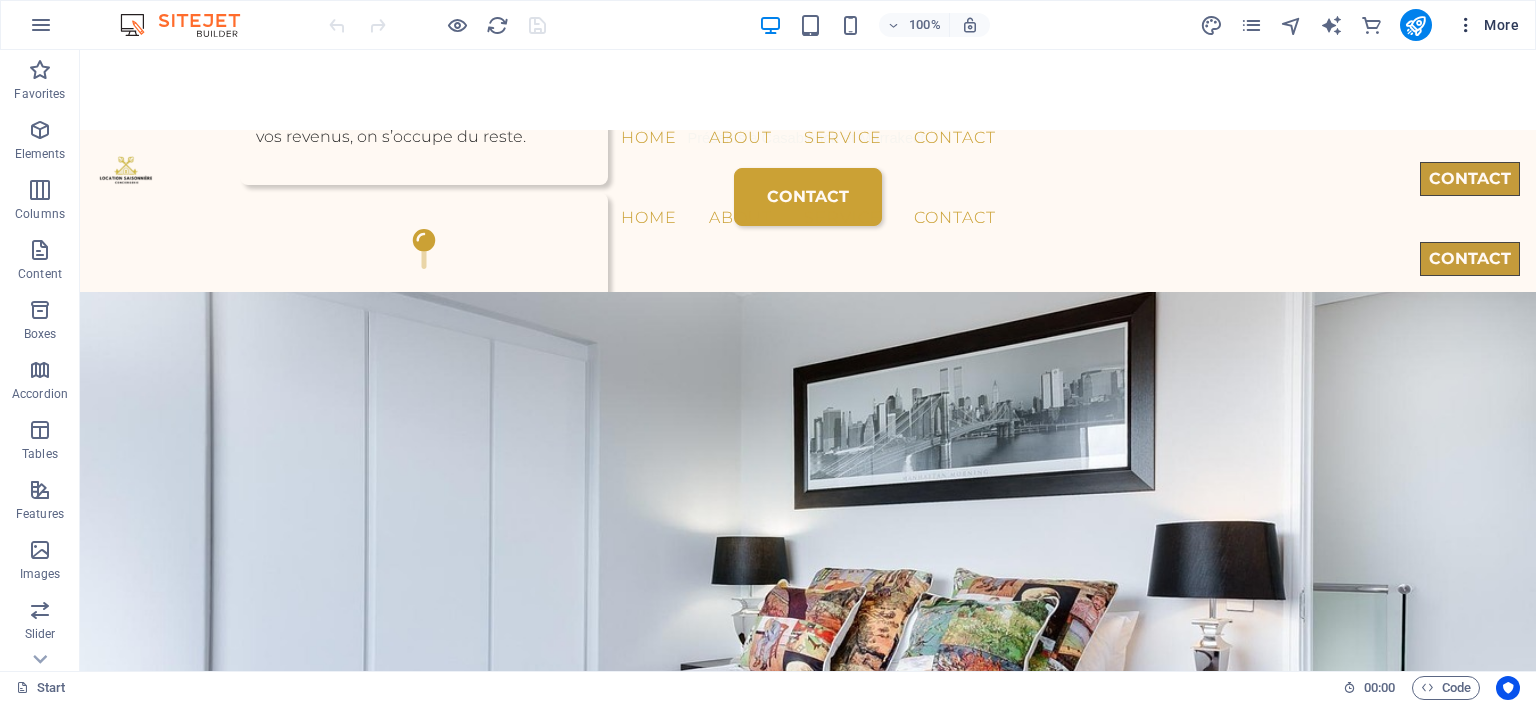 click on "More" at bounding box center (1487, 25) 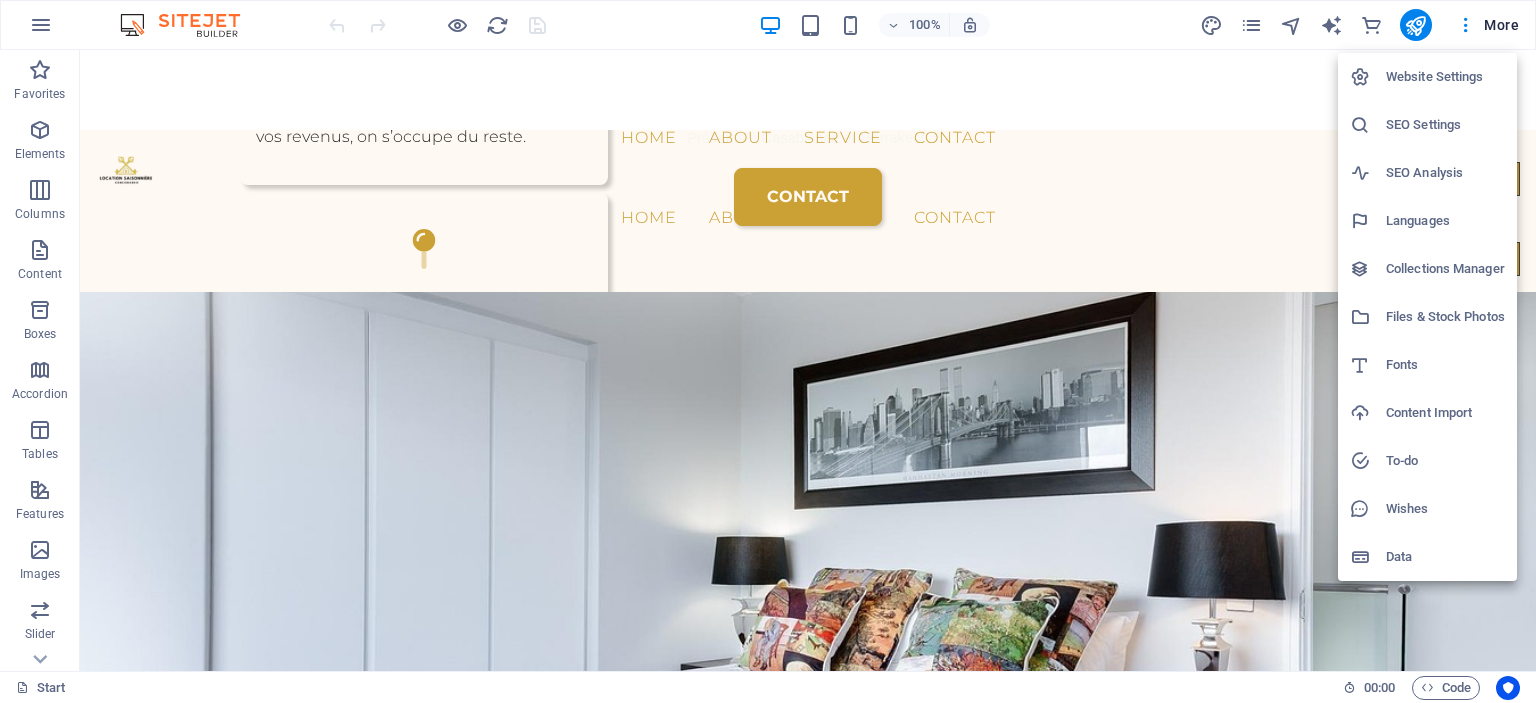 click on "Files & Stock Photos" at bounding box center (1445, 317) 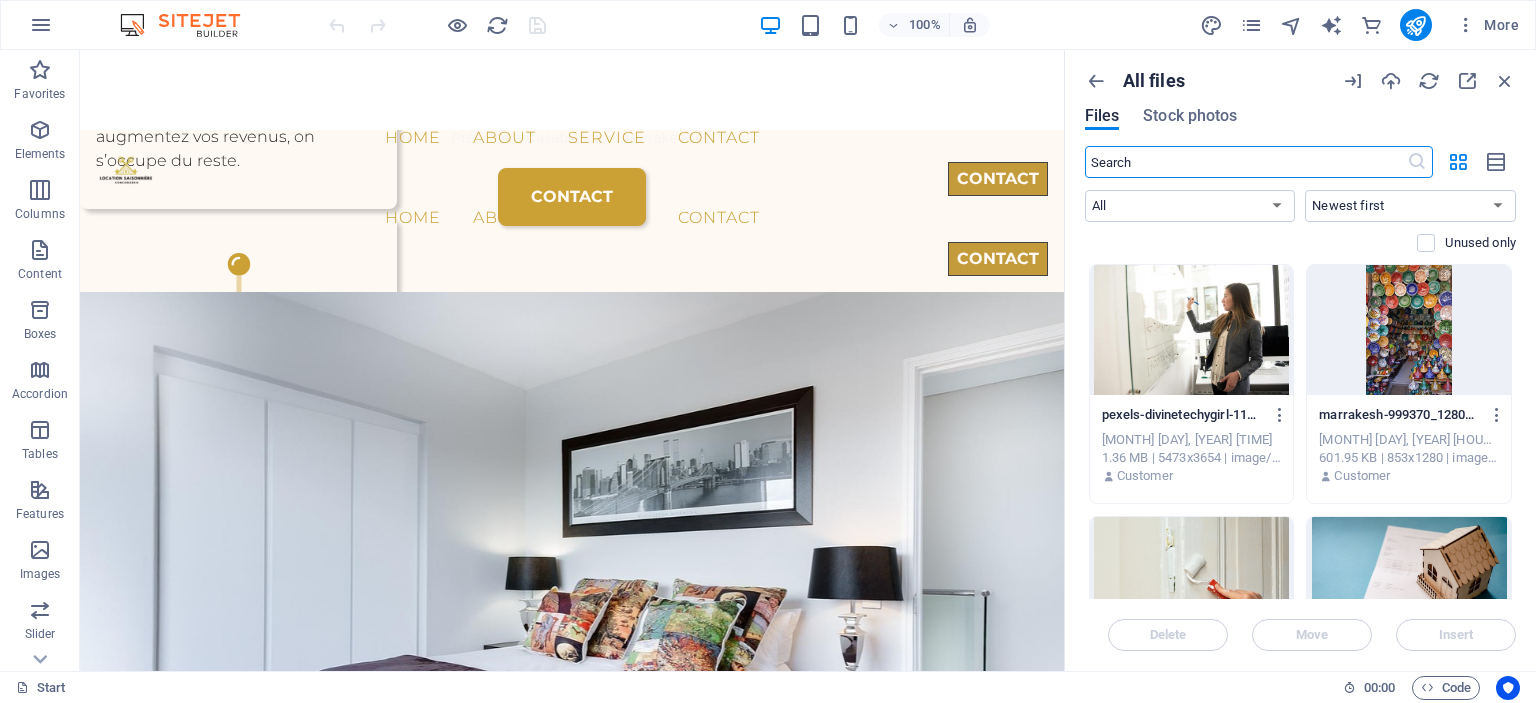 scroll, scrollTop: 1012, scrollLeft: 0, axis: vertical 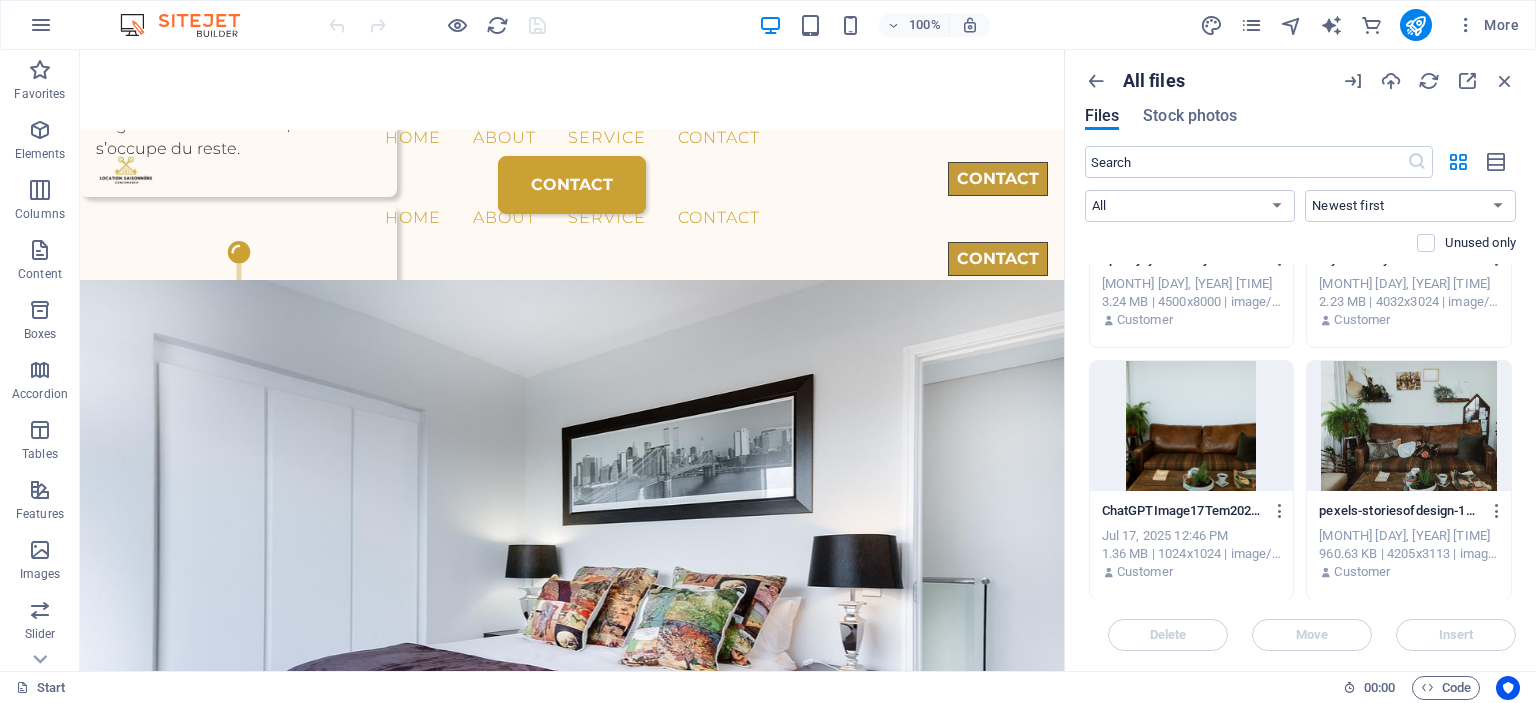 click at bounding box center [1192, 426] 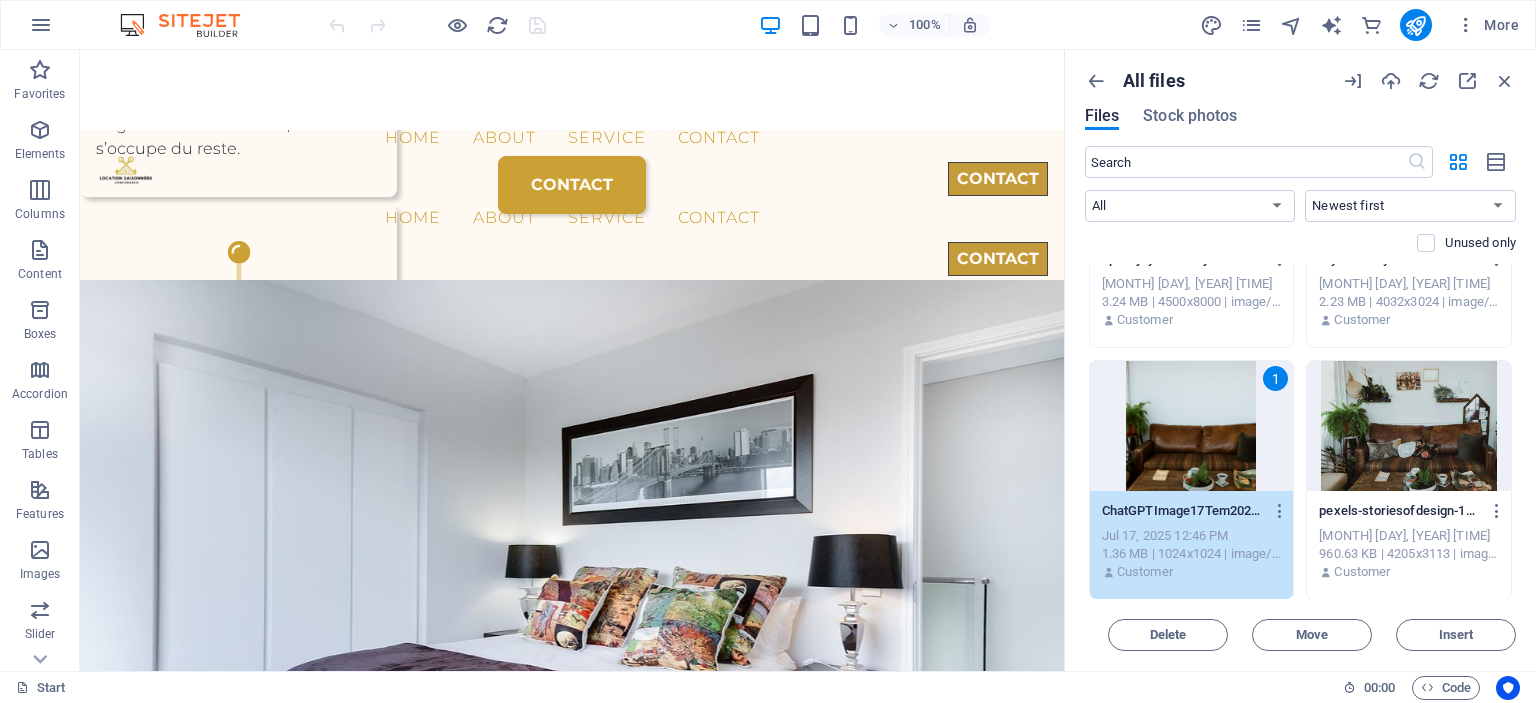 click at bounding box center [1409, 426] 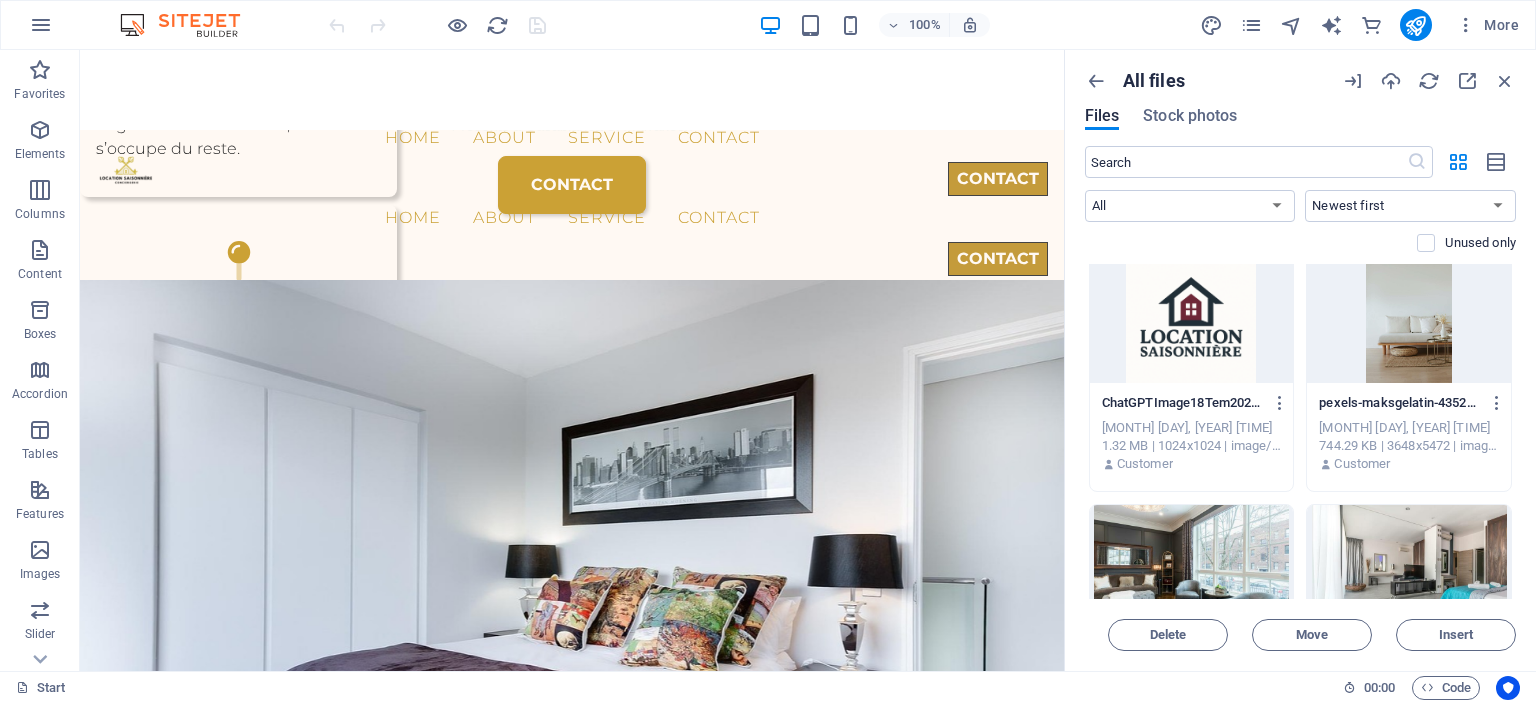 scroll, scrollTop: 4952, scrollLeft: 0, axis: vertical 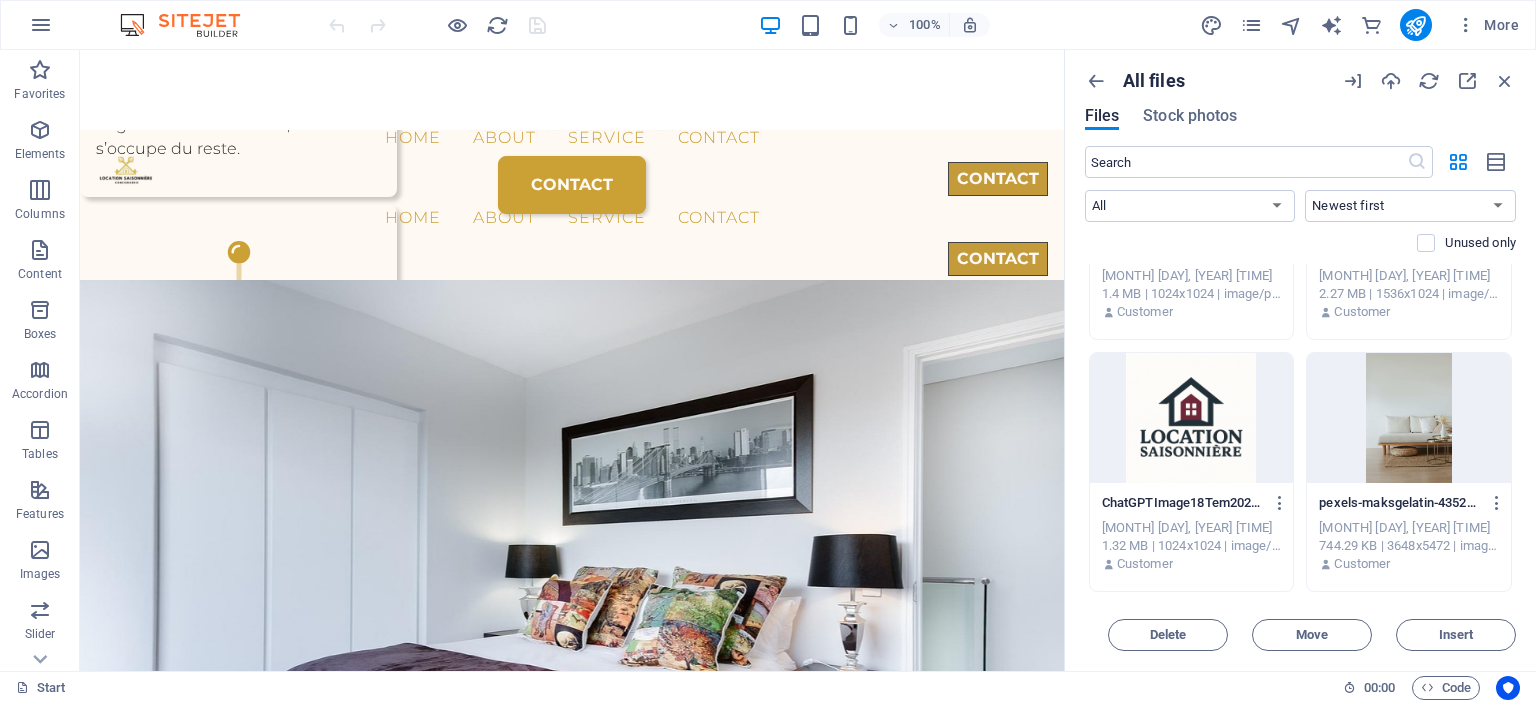 click at bounding box center (1192, 418) 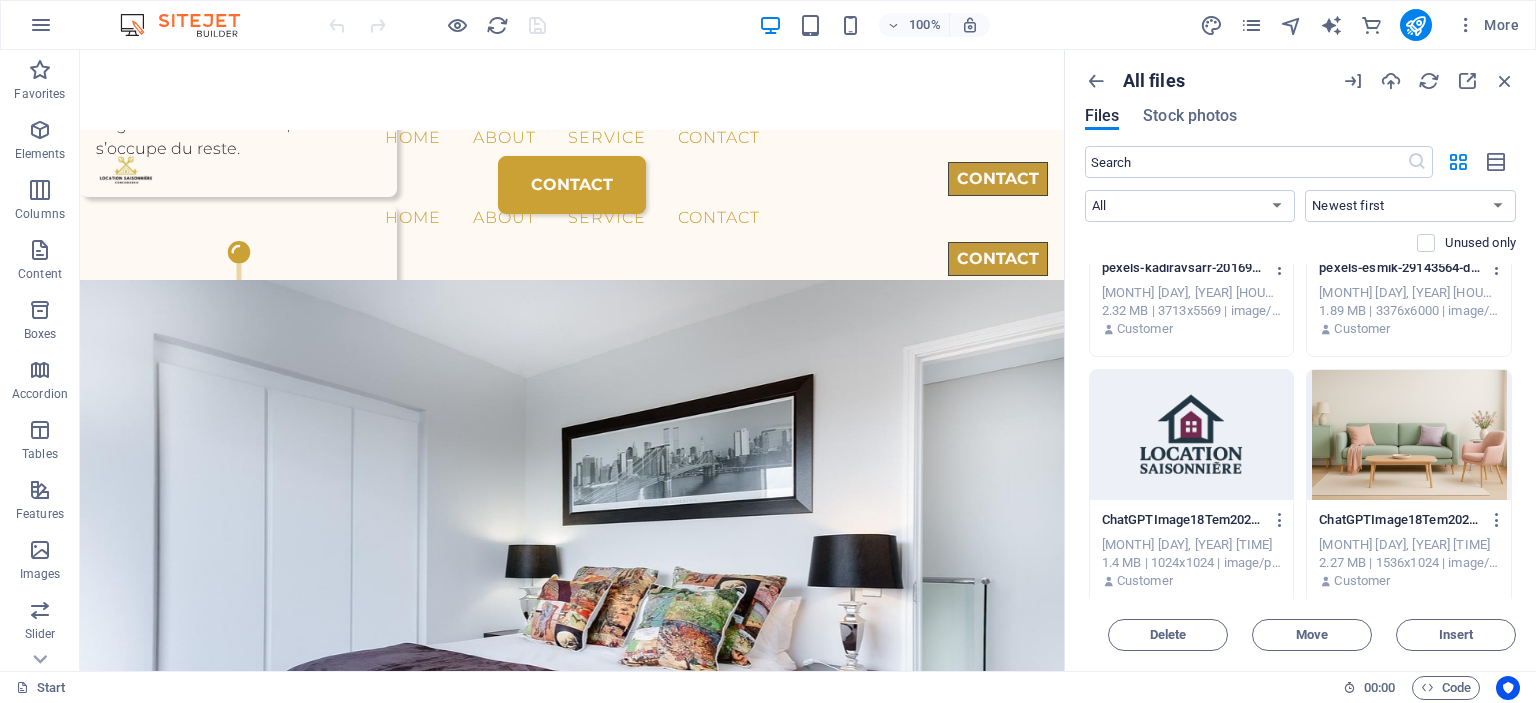 scroll, scrollTop: 4652, scrollLeft: 0, axis: vertical 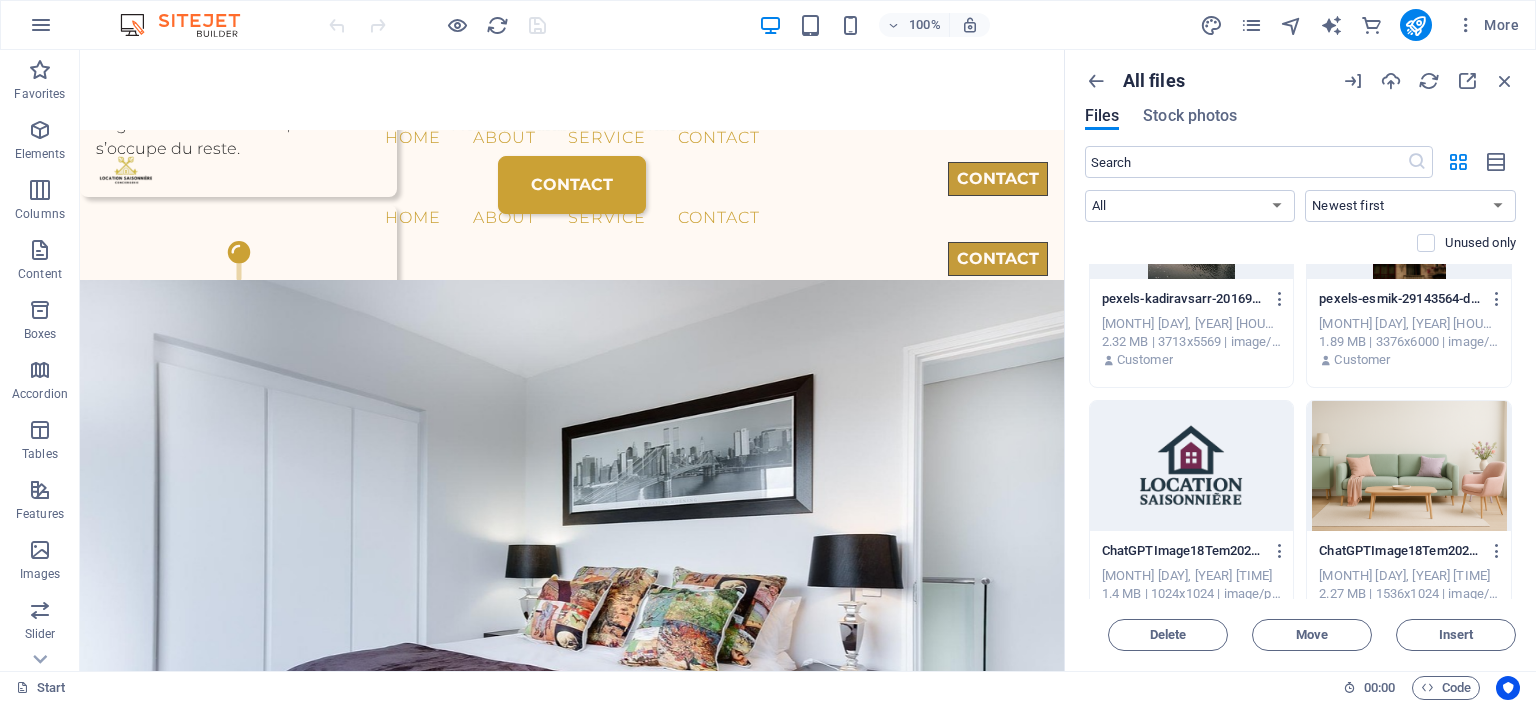 click at bounding box center (1192, 466) 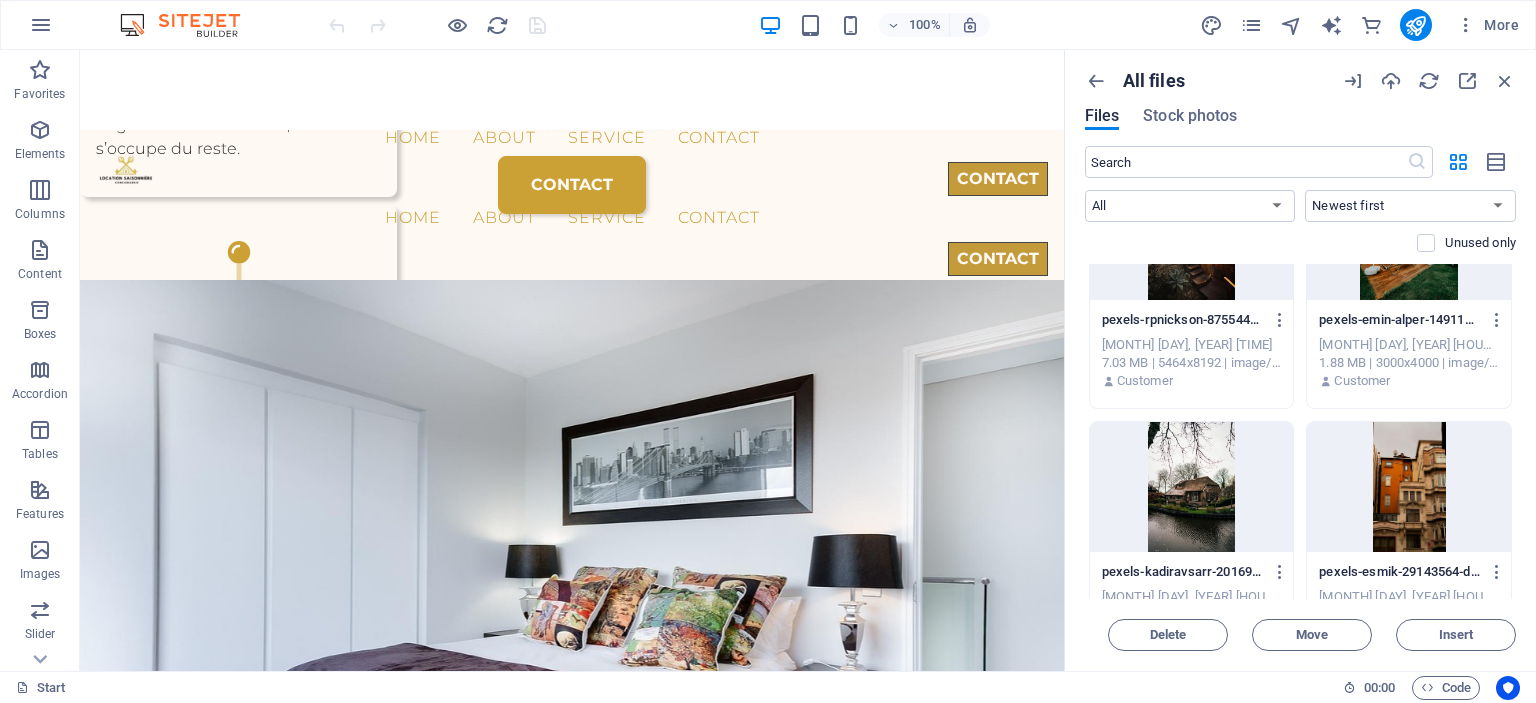 scroll, scrollTop: 4352, scrollLeft: 0, axis: vertical 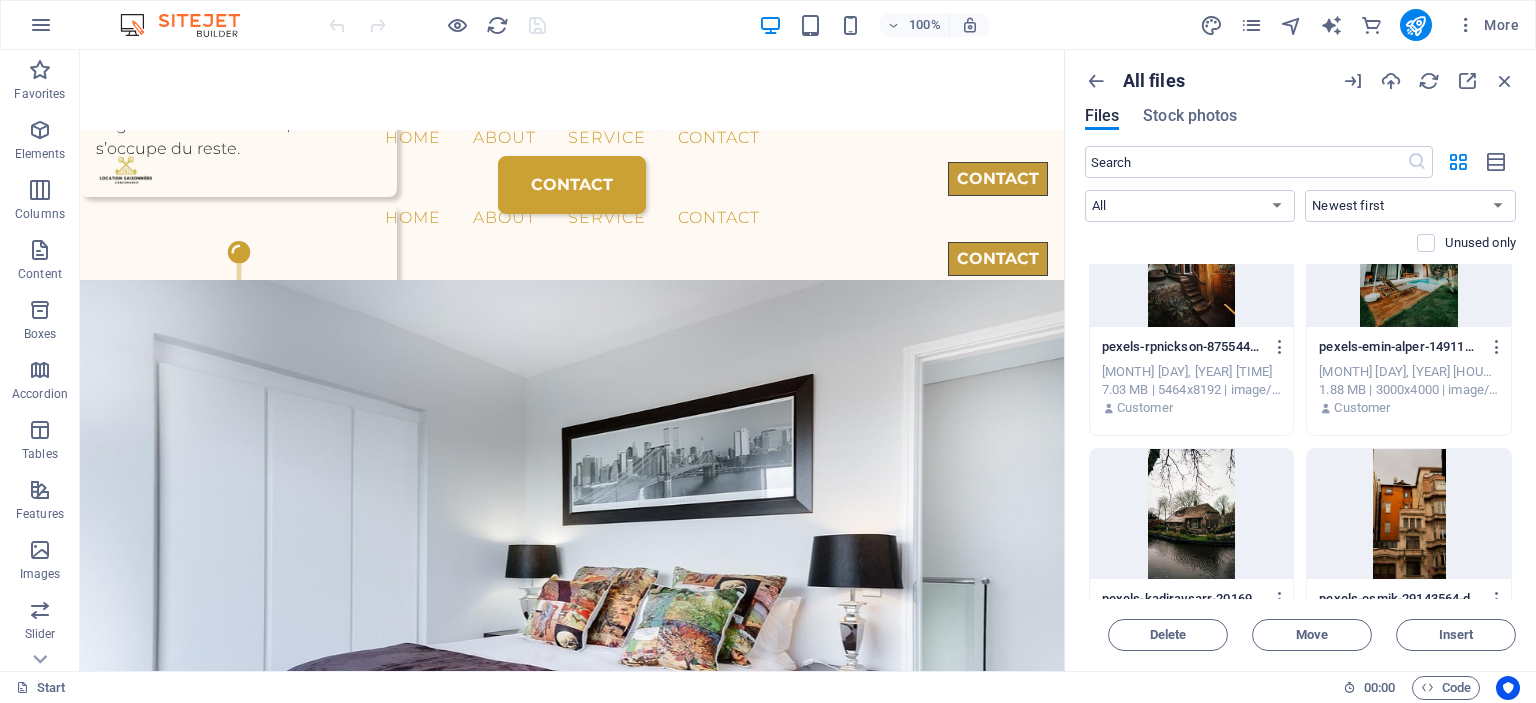 click at bounding box center [1409, 514] 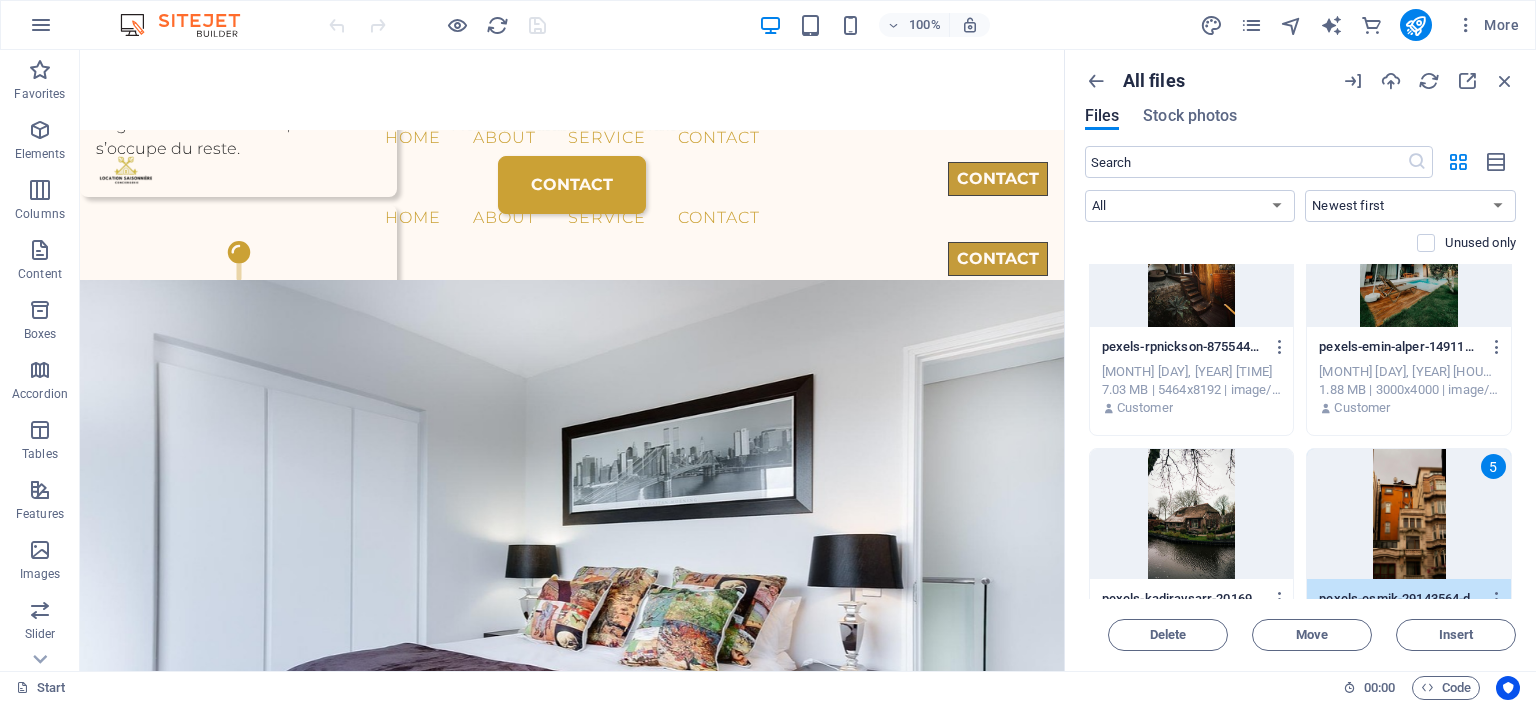 click at bounding box center (1192, 514) 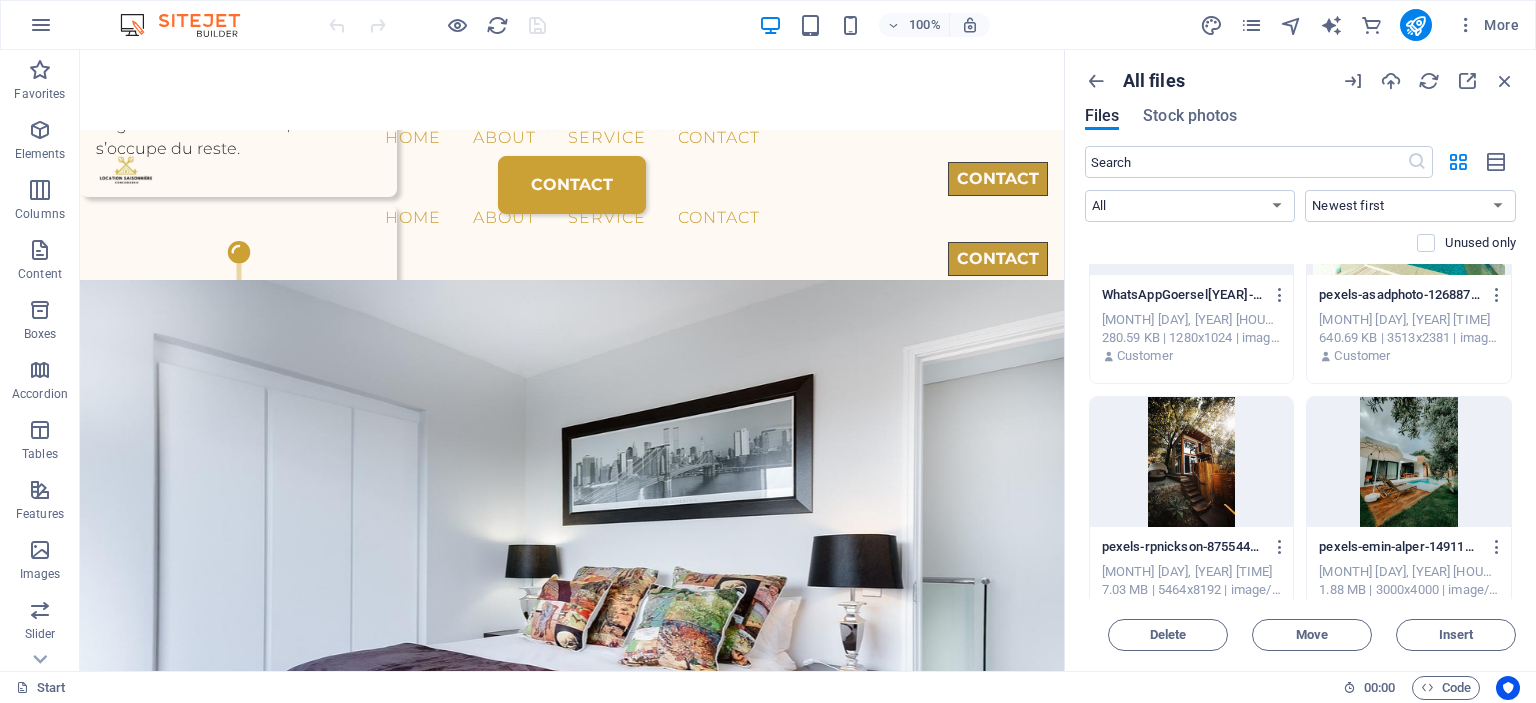 click at bounding box center (1192, 462) 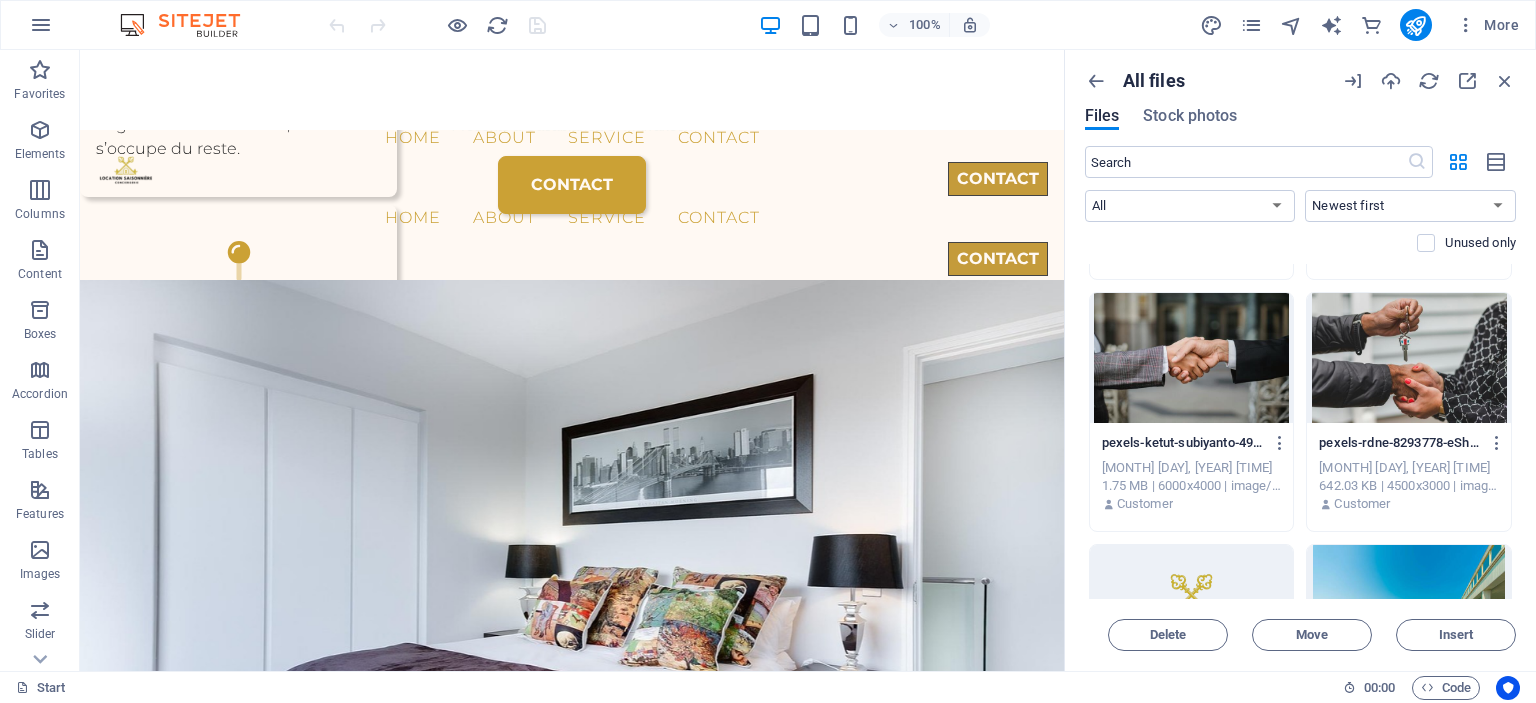 scroll, scrollTop: 3652, scrollLeft: 0, axis: vertical 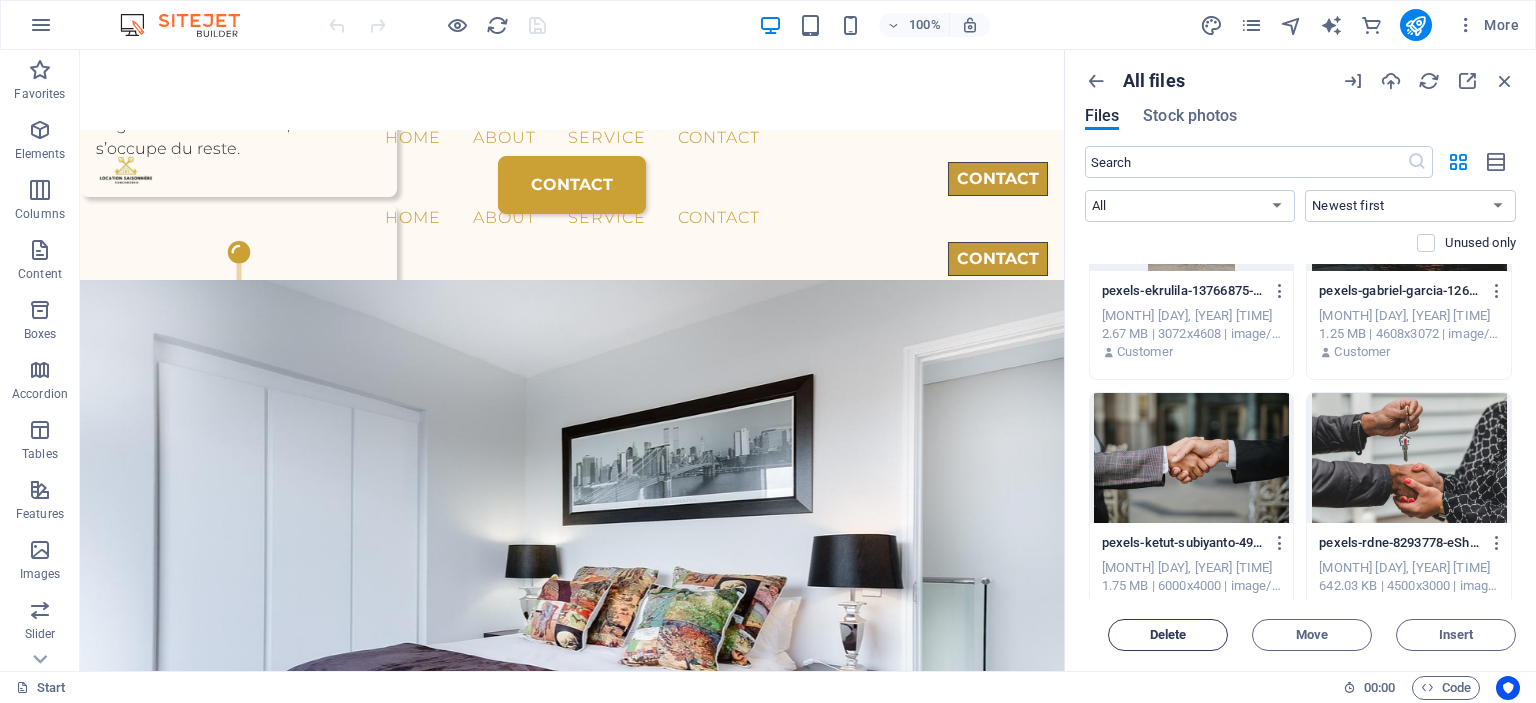 click on "Delete" at bounding box center [1168, 635] 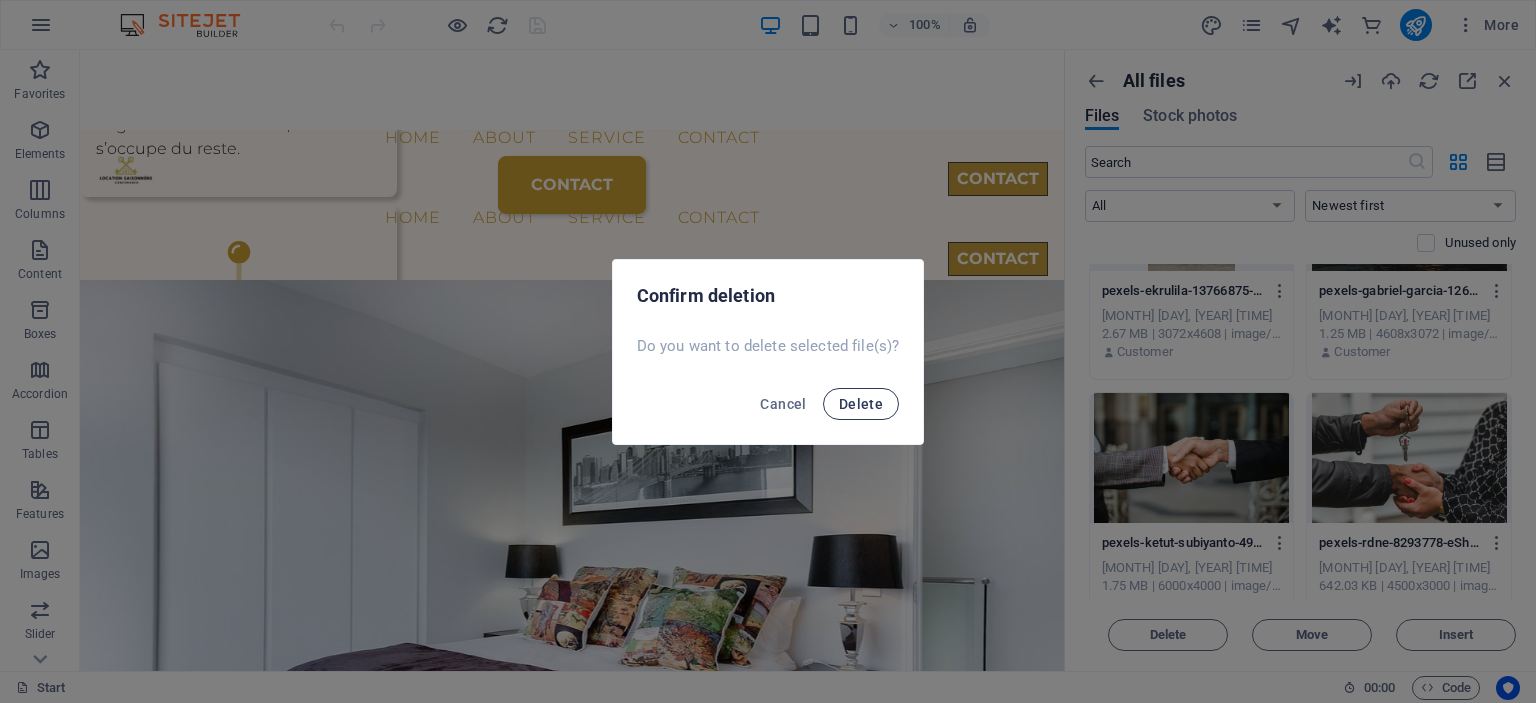 click on "Delete" at bounding box center [861, 404] 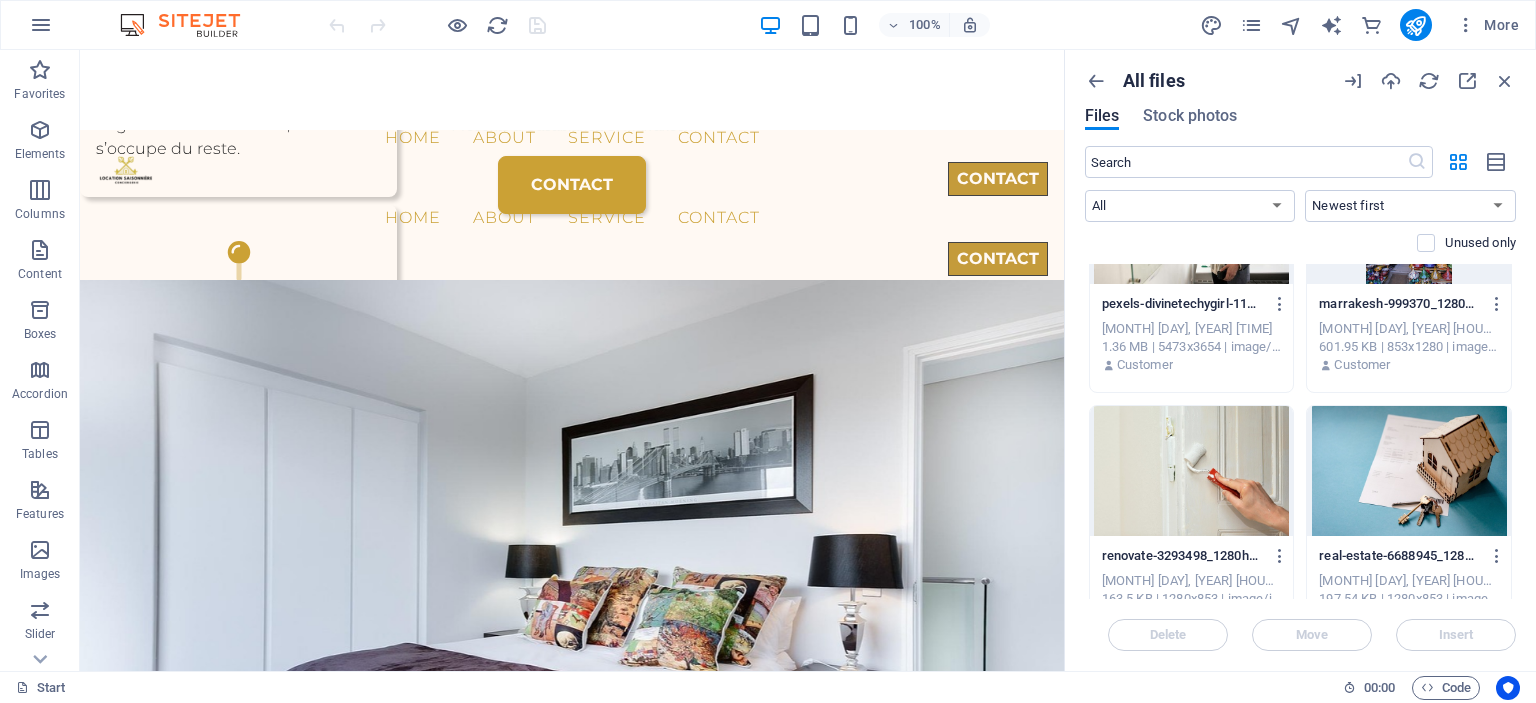 scroll, scrollTop: 0, scrollLeft: 0, axis: both 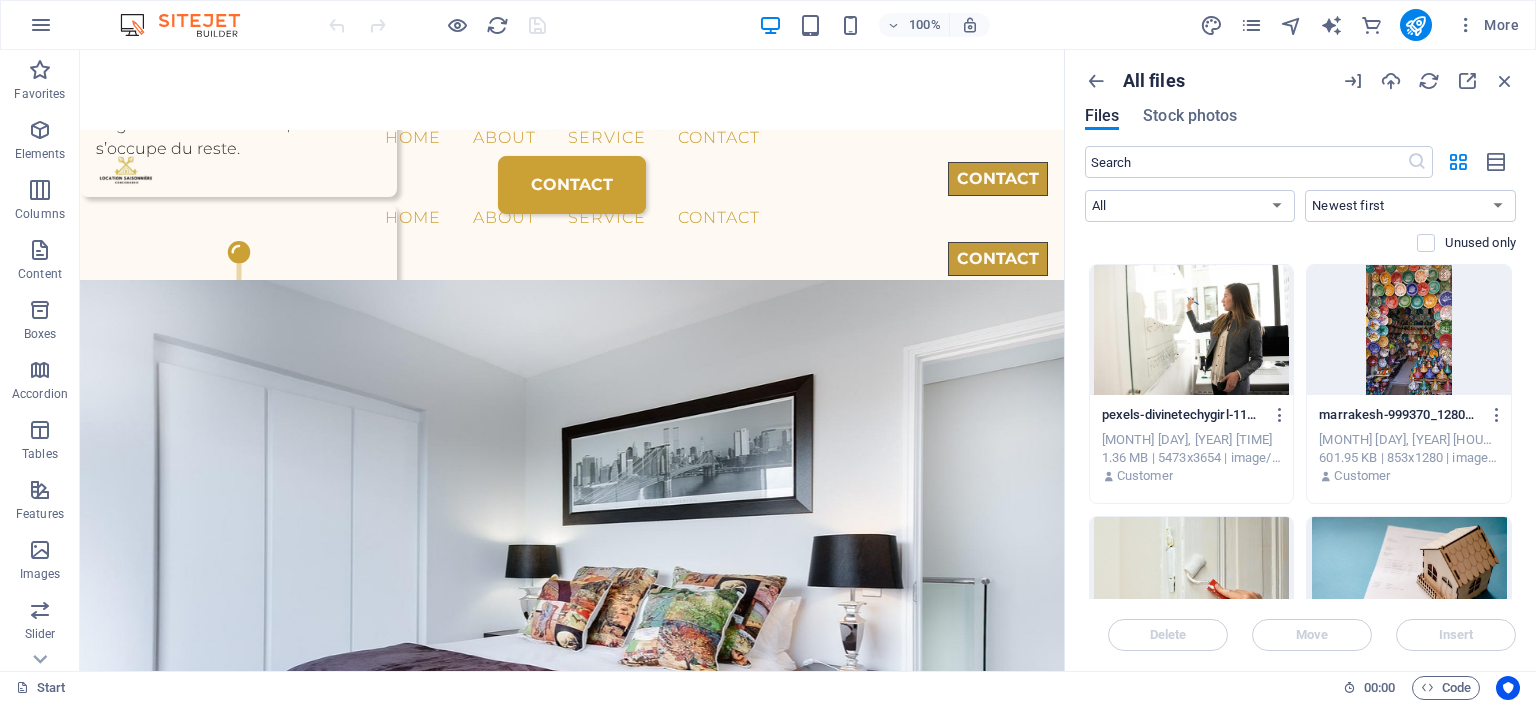 click at bounding box center (1429, 81) 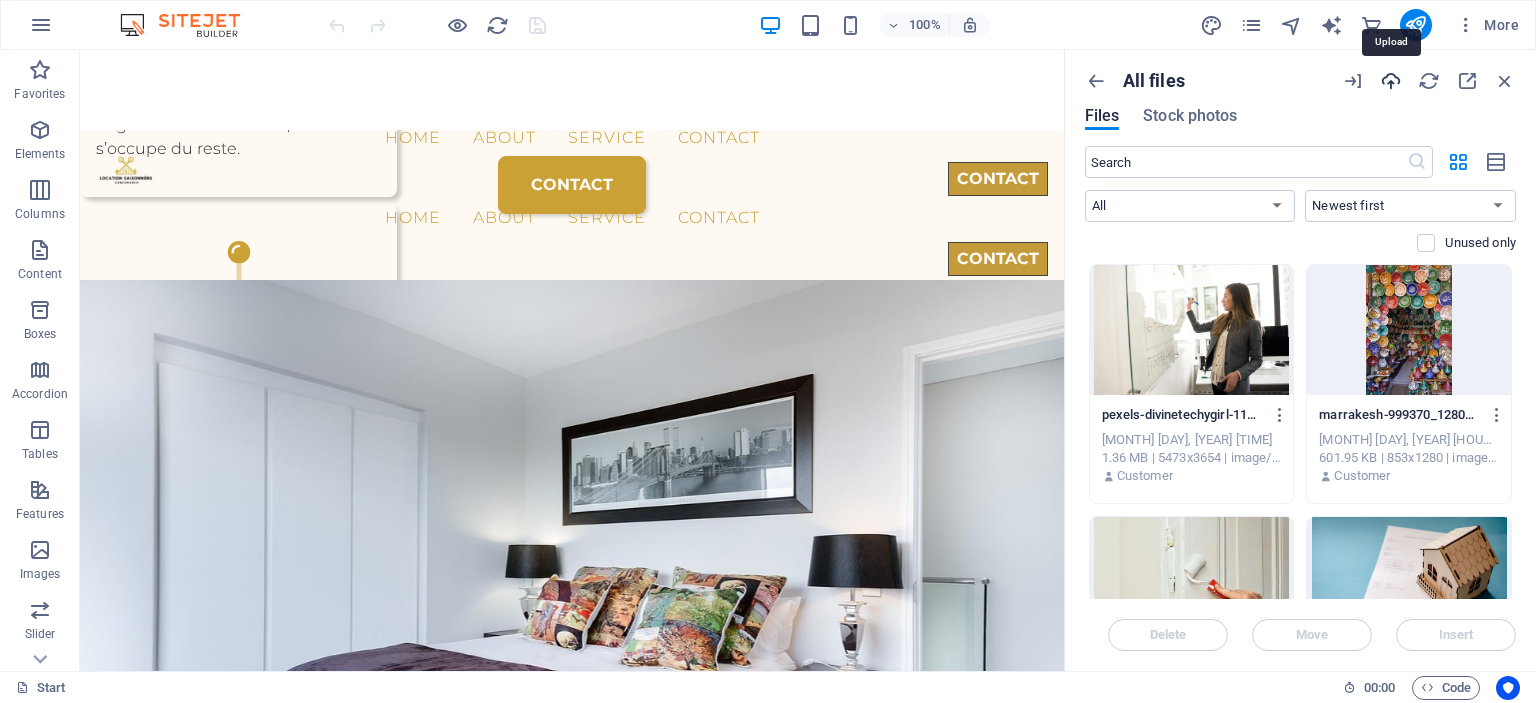 click at bounding box center (1391, 81) 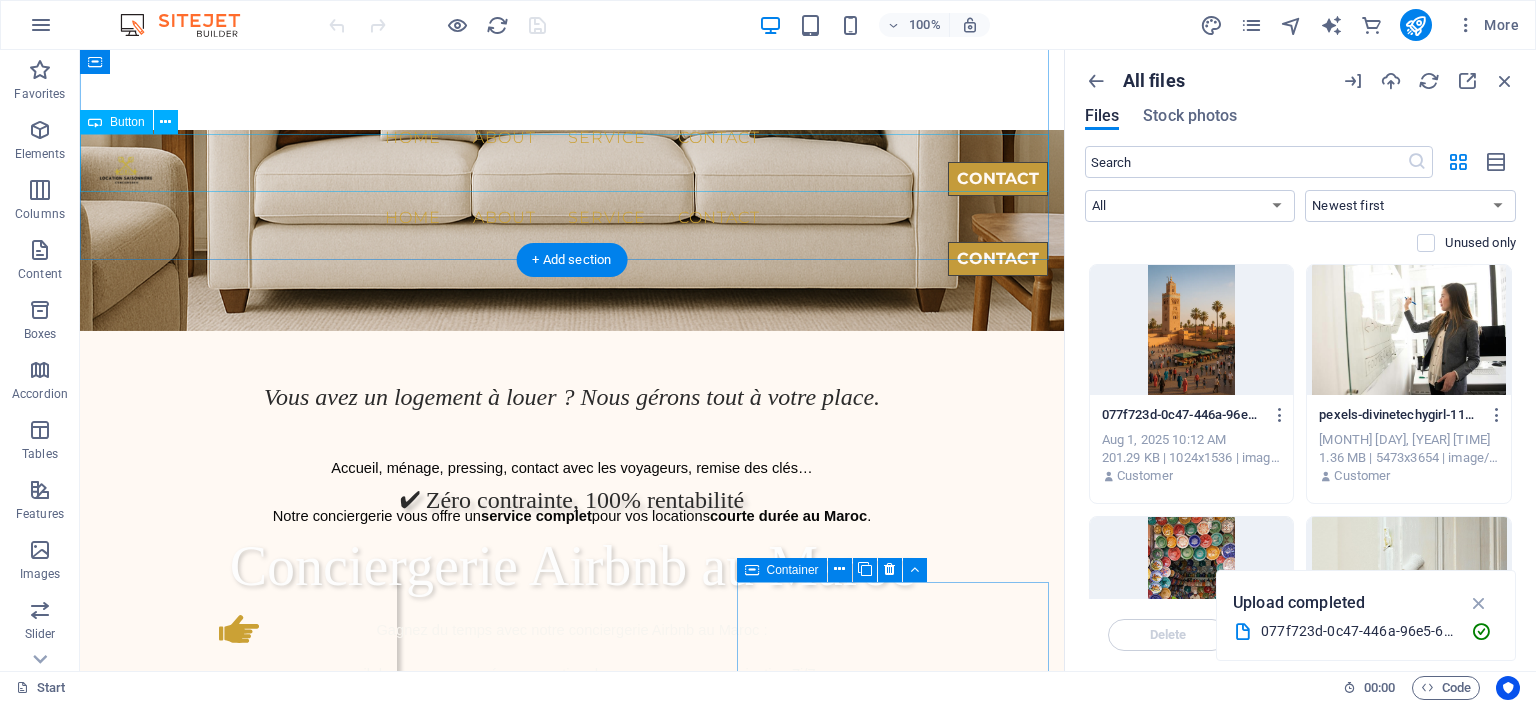 scroll, scrollTop: 412, scrollLeft: 0, axis: vertical 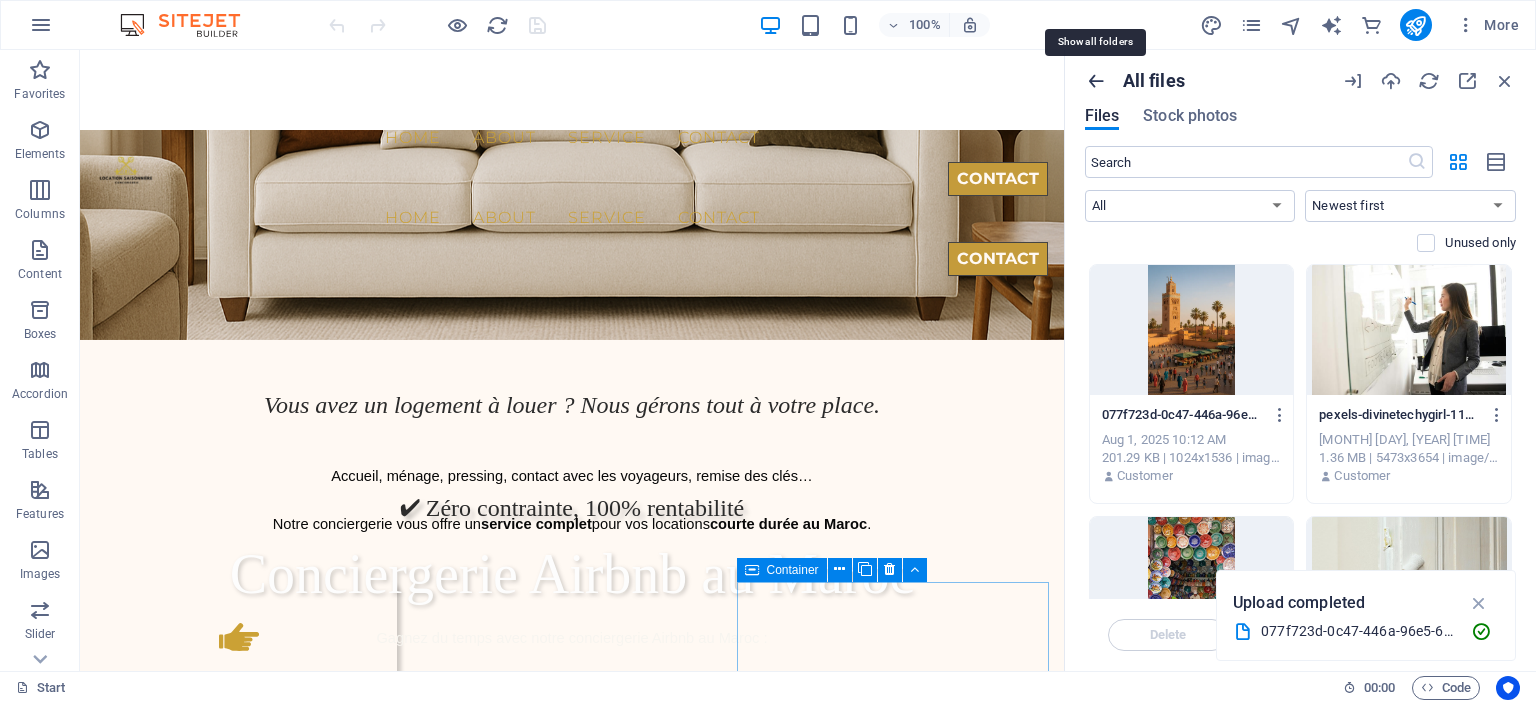 click at bounding box center (1096, 81) 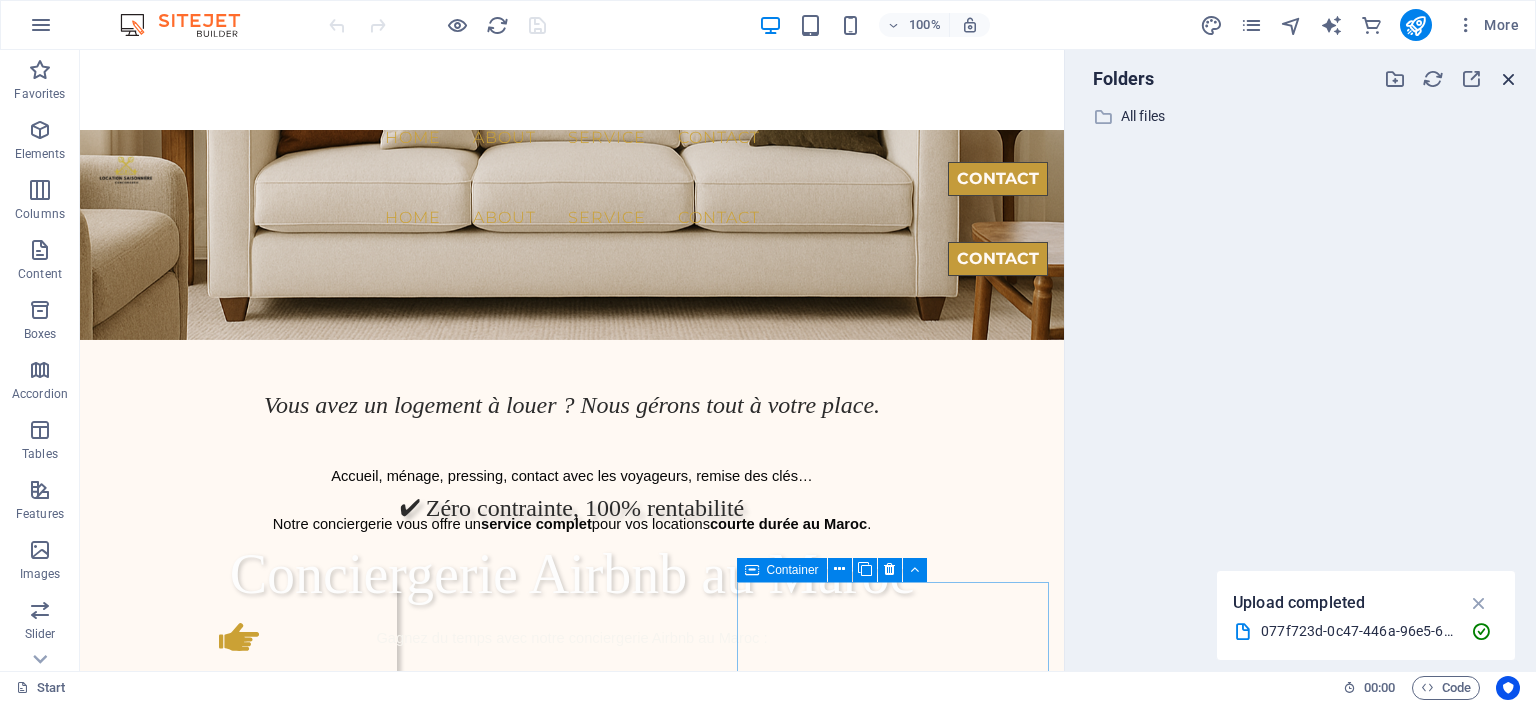 click at bounding box center [1509, 79] 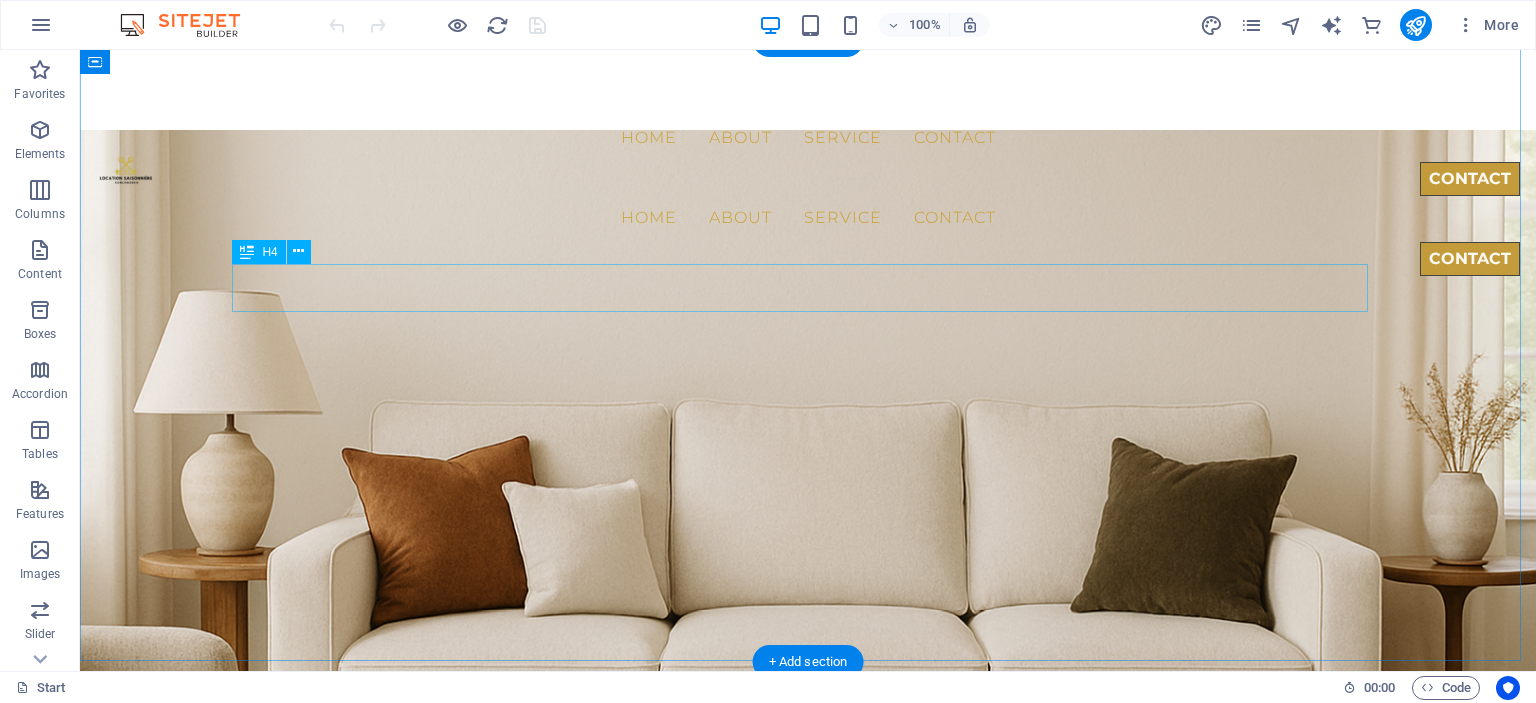 scroll, scrollTop: 0, scrollLeft: 0, axis: both 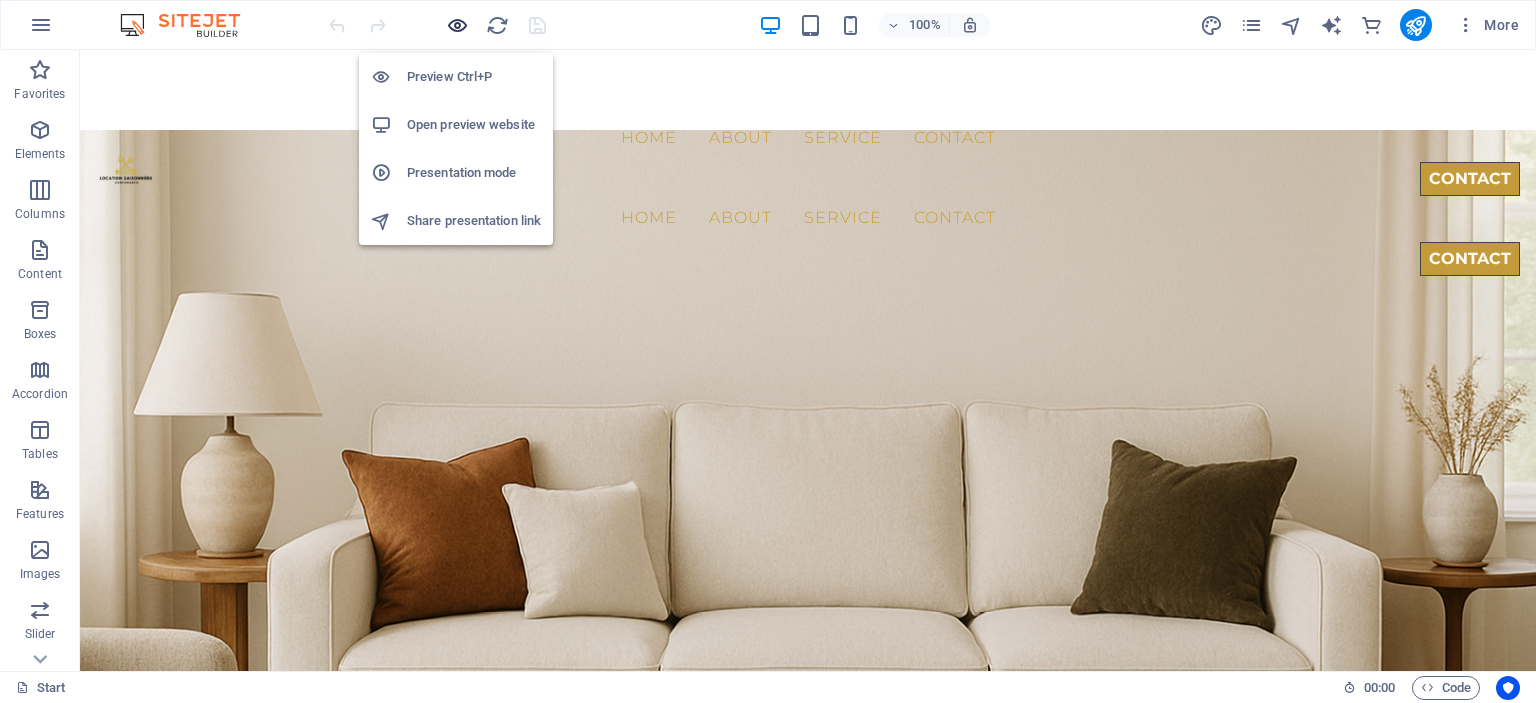 click at bounding box center [457, 25] 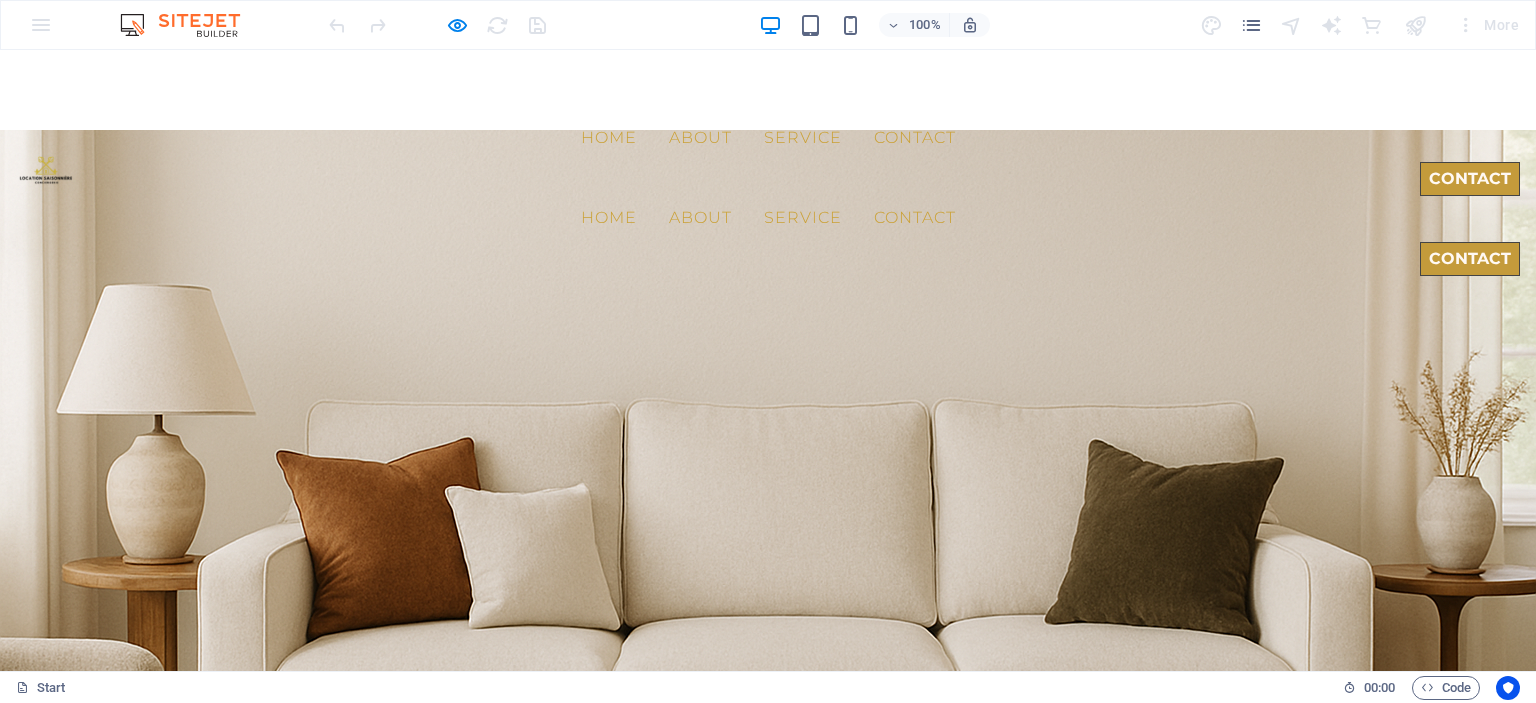 click on "About" at bounding box center (700, 218) 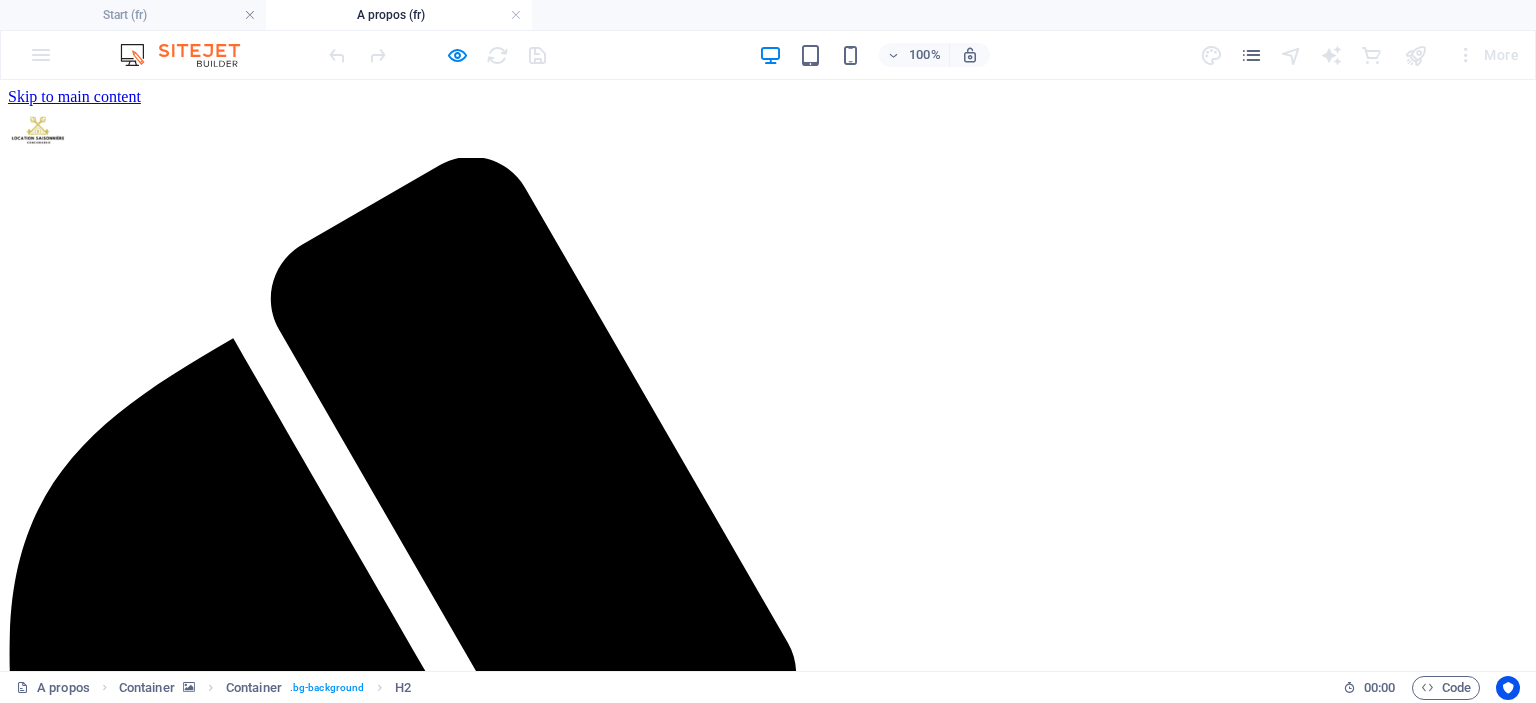 scroll, scrollTop: 0, scrollLeft: 0, axis: both 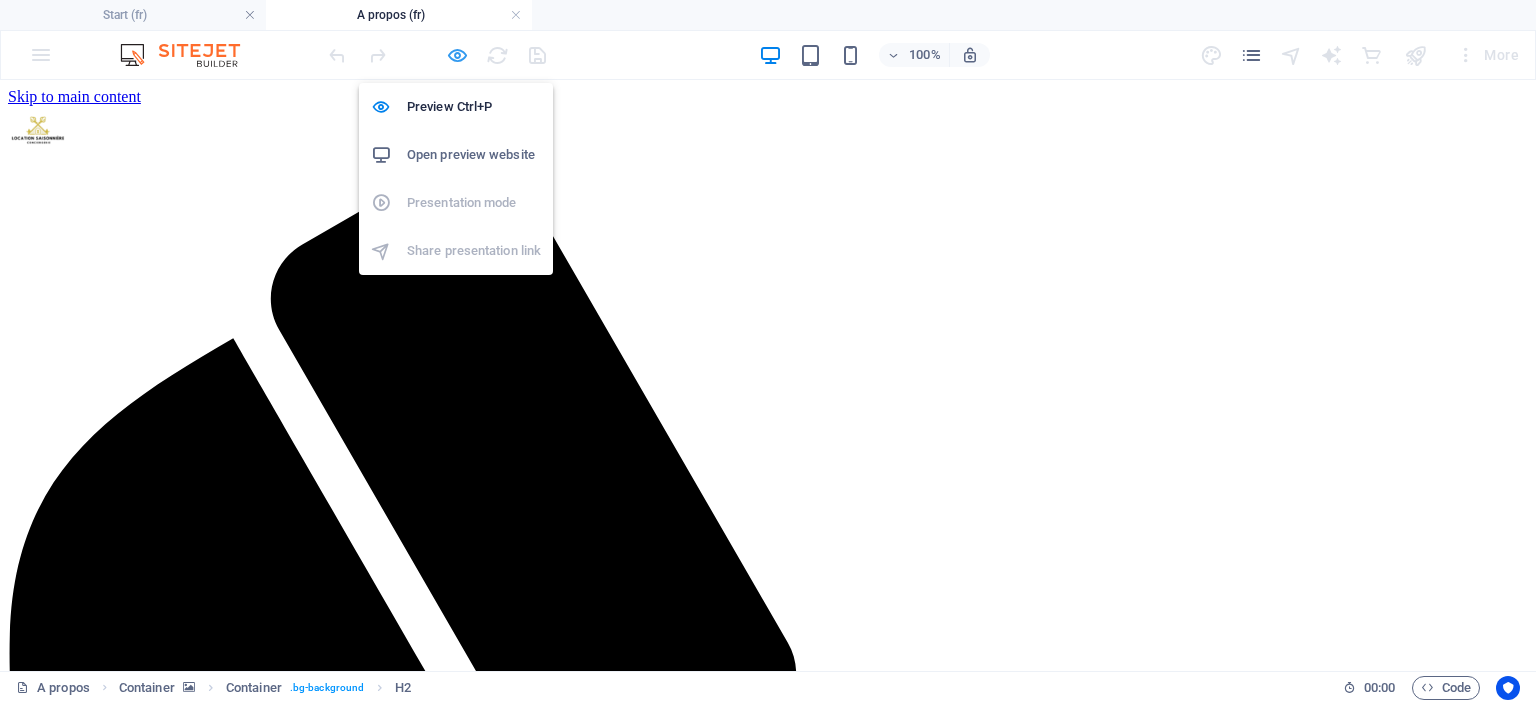 click at bounding box center [457, 55] 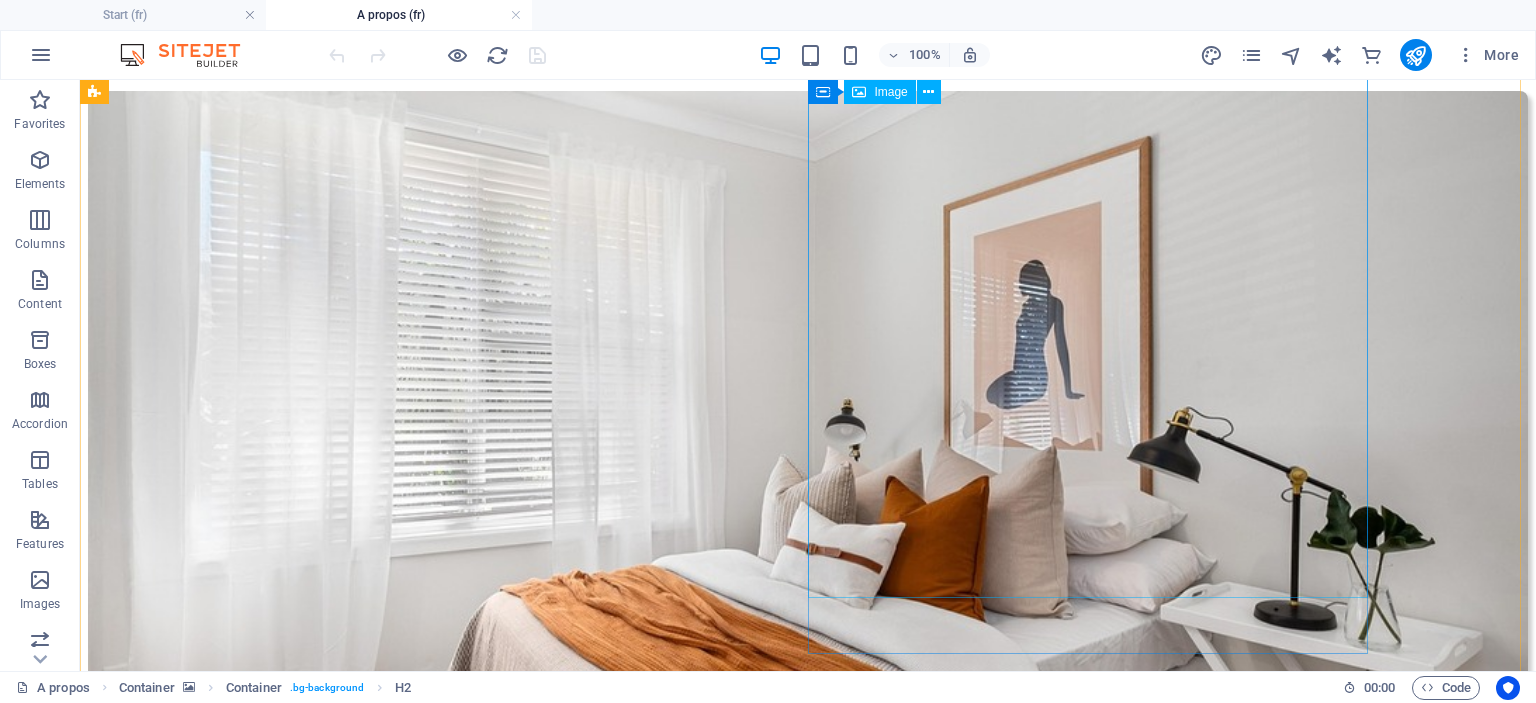 click at bounding box center [808, 11138] 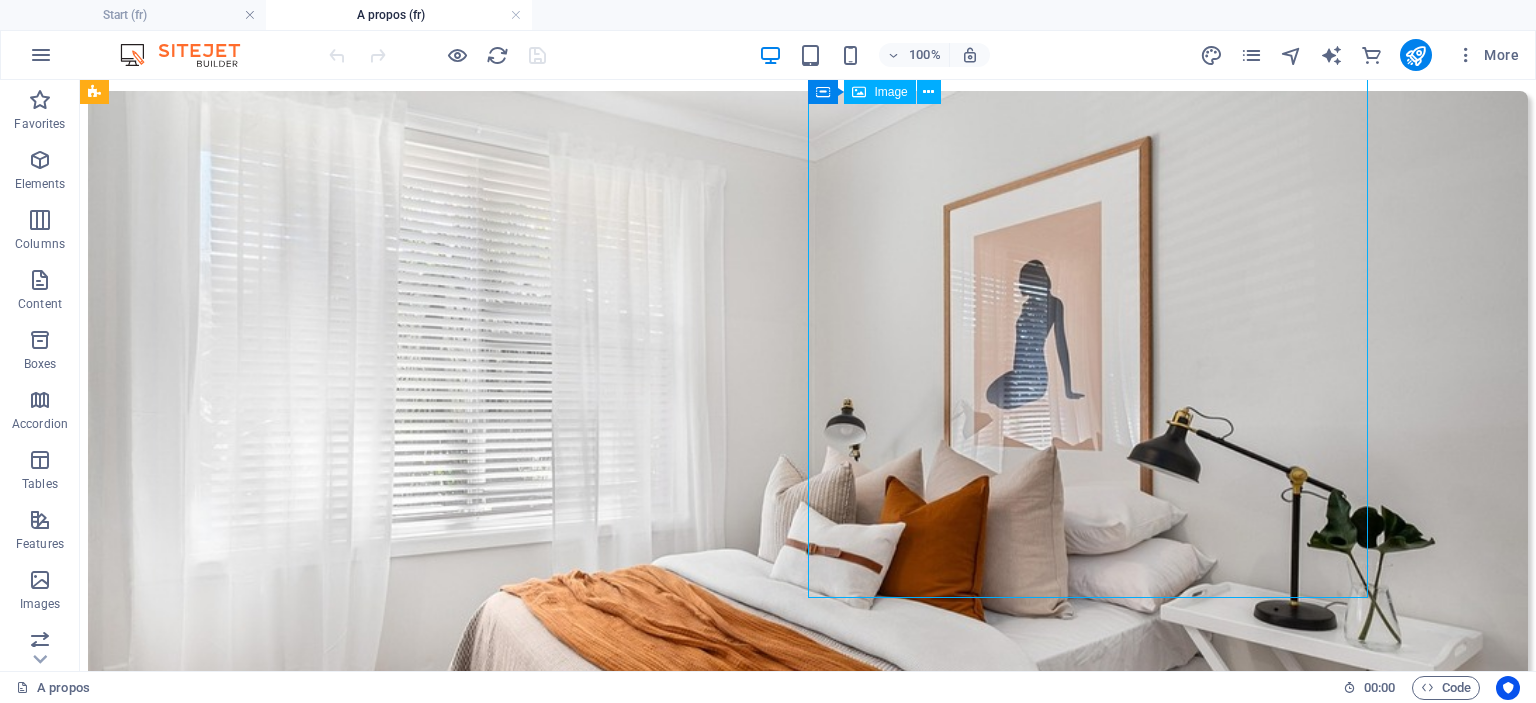 click at bounding box center [808, 11138] 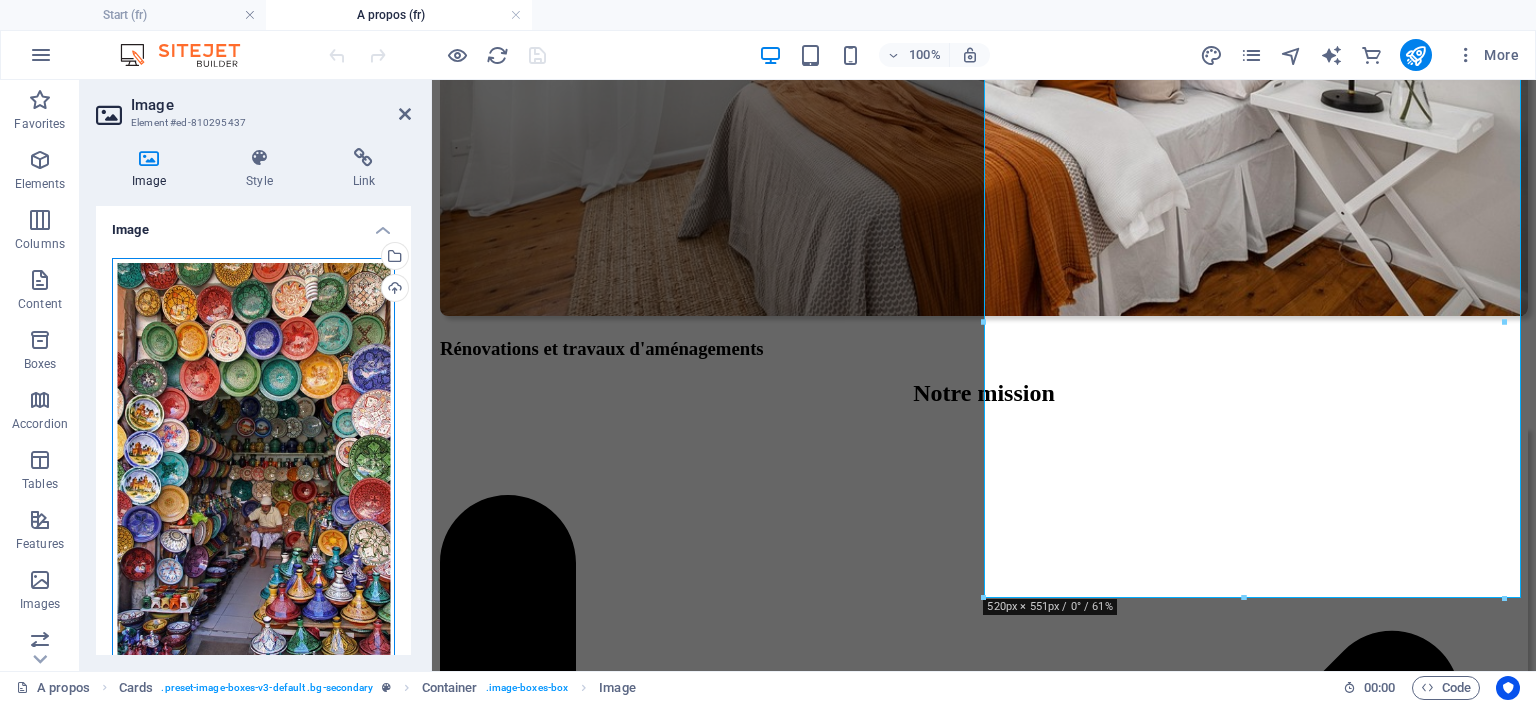 click on "Drag files here, click to choose files or select files from Files or our free stock photos & videos" at bounding box center [253, 468] 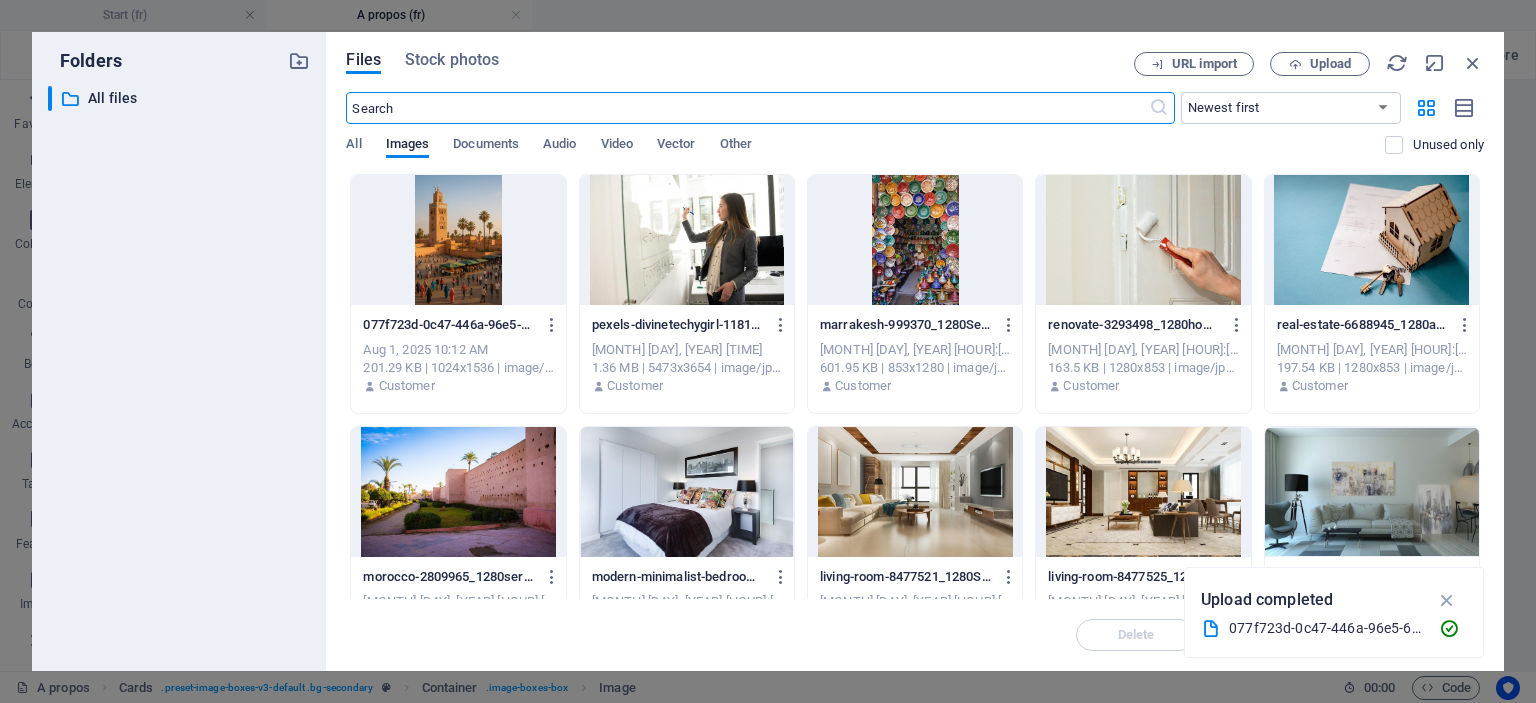 scroll, scrollTop: 3200, scrollLeft: 0, axis: vertical 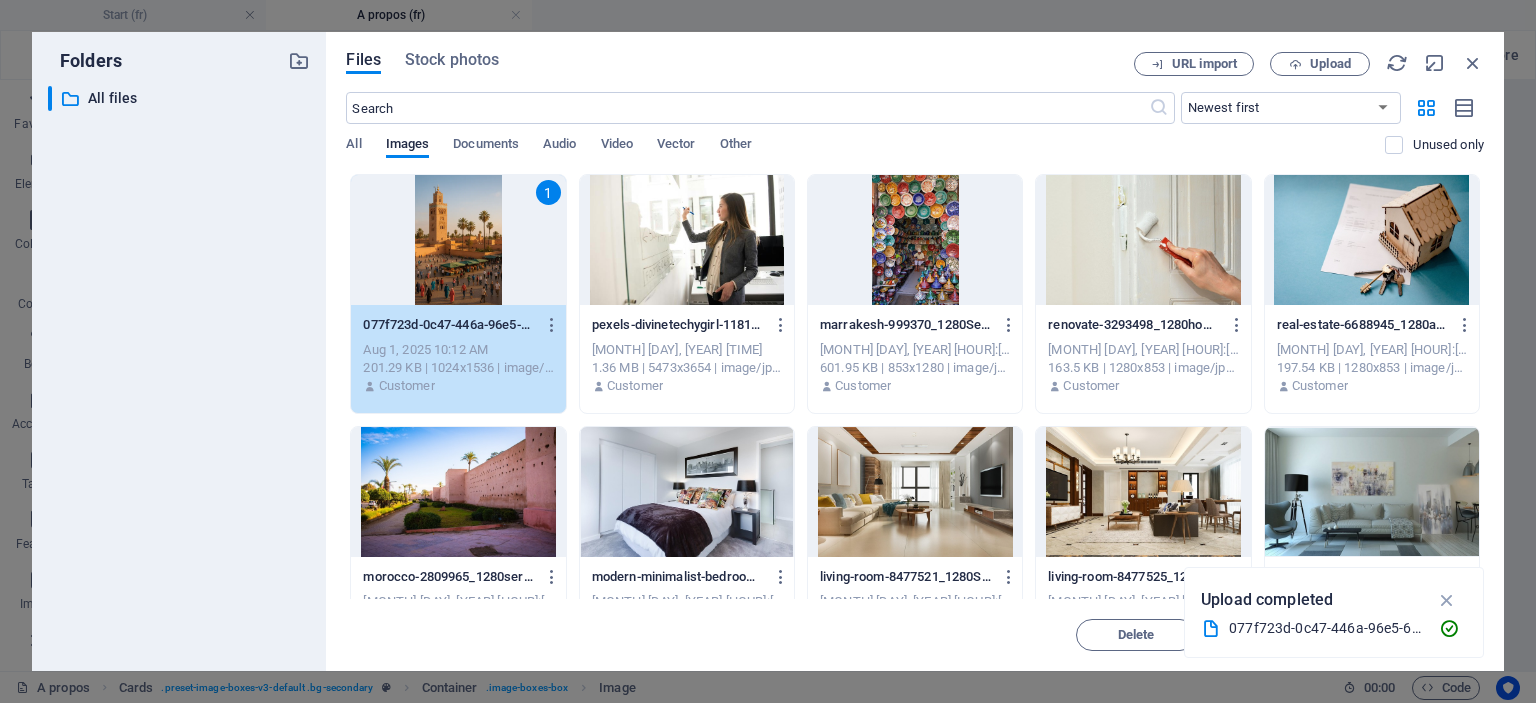 click on "1" at bounding box center (458, 240) 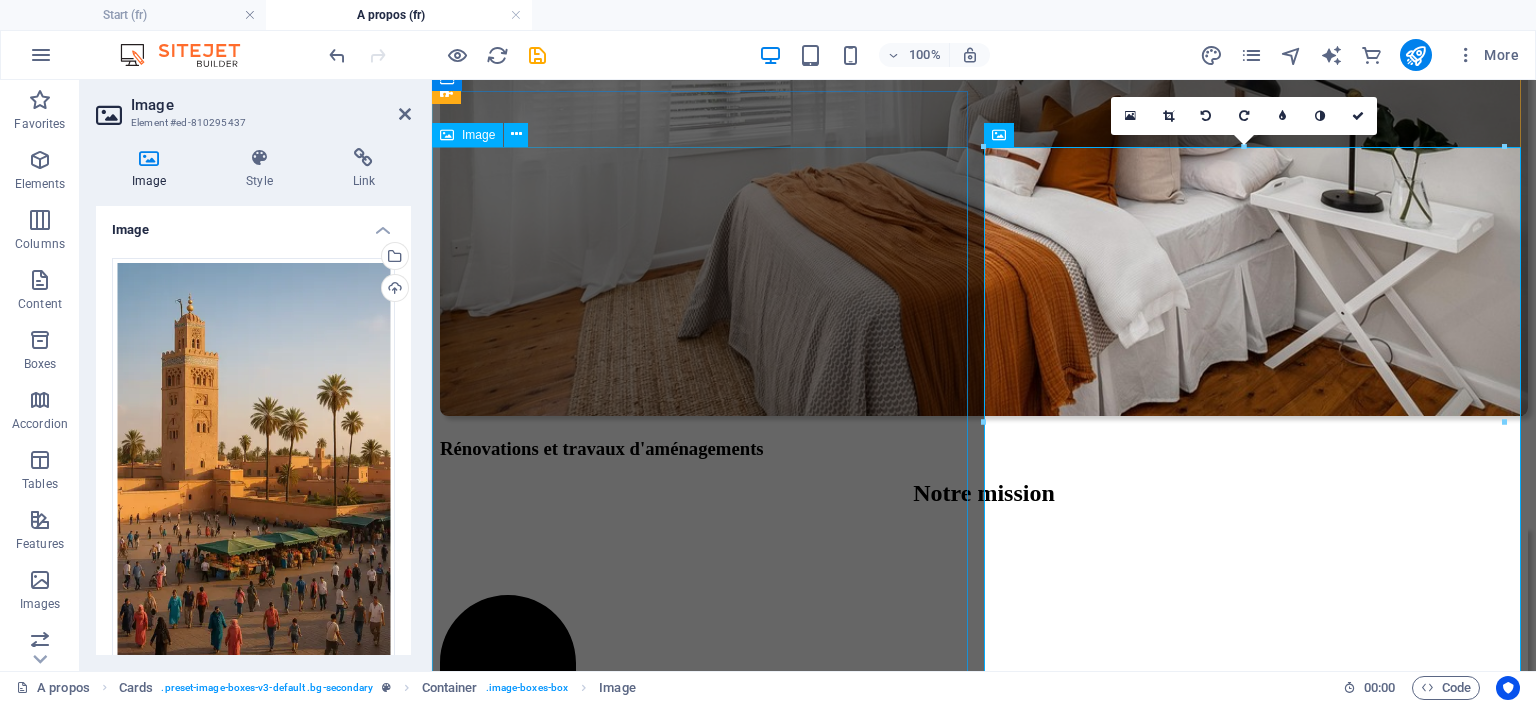 scroll, scrollTop: 2591, scrollLeft: 0, axis: vertical 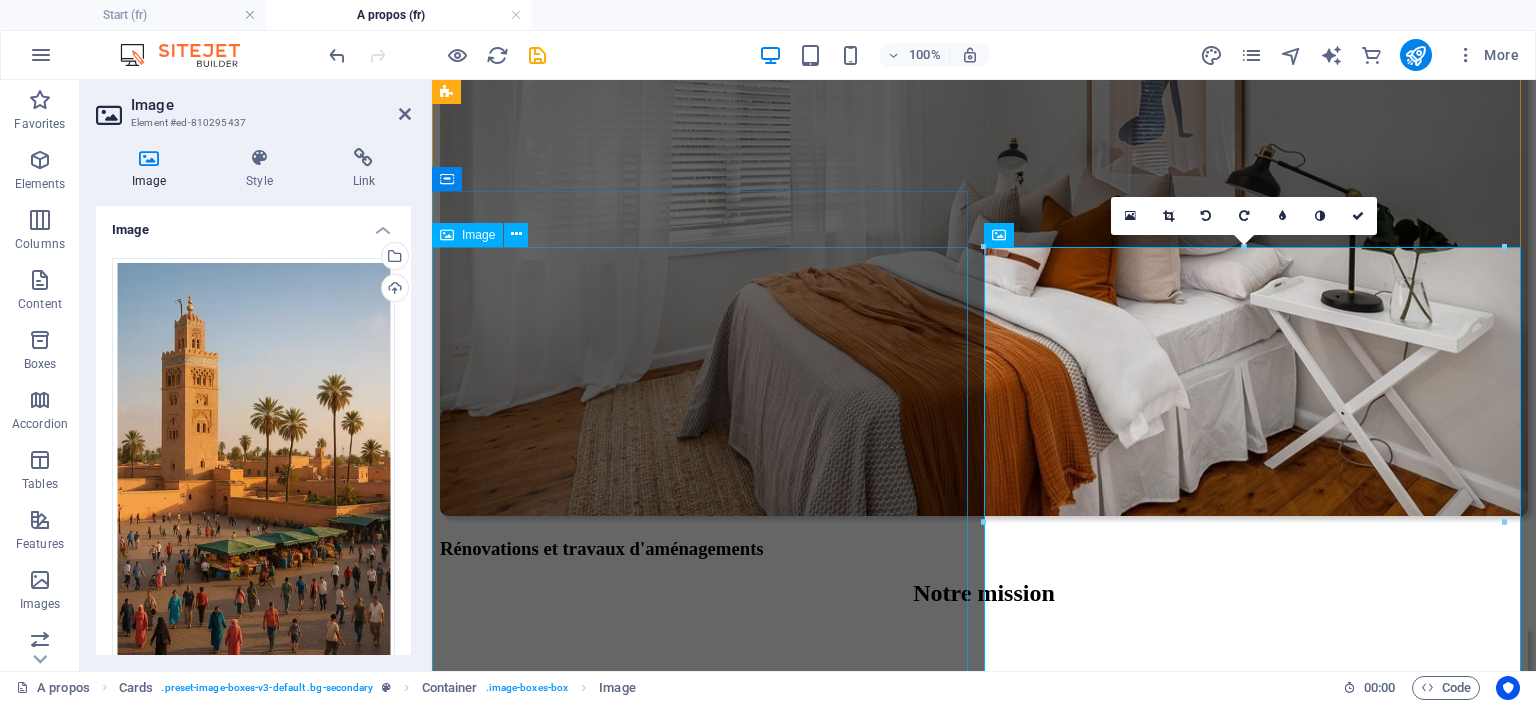 click at bounding box center [984, 8111] 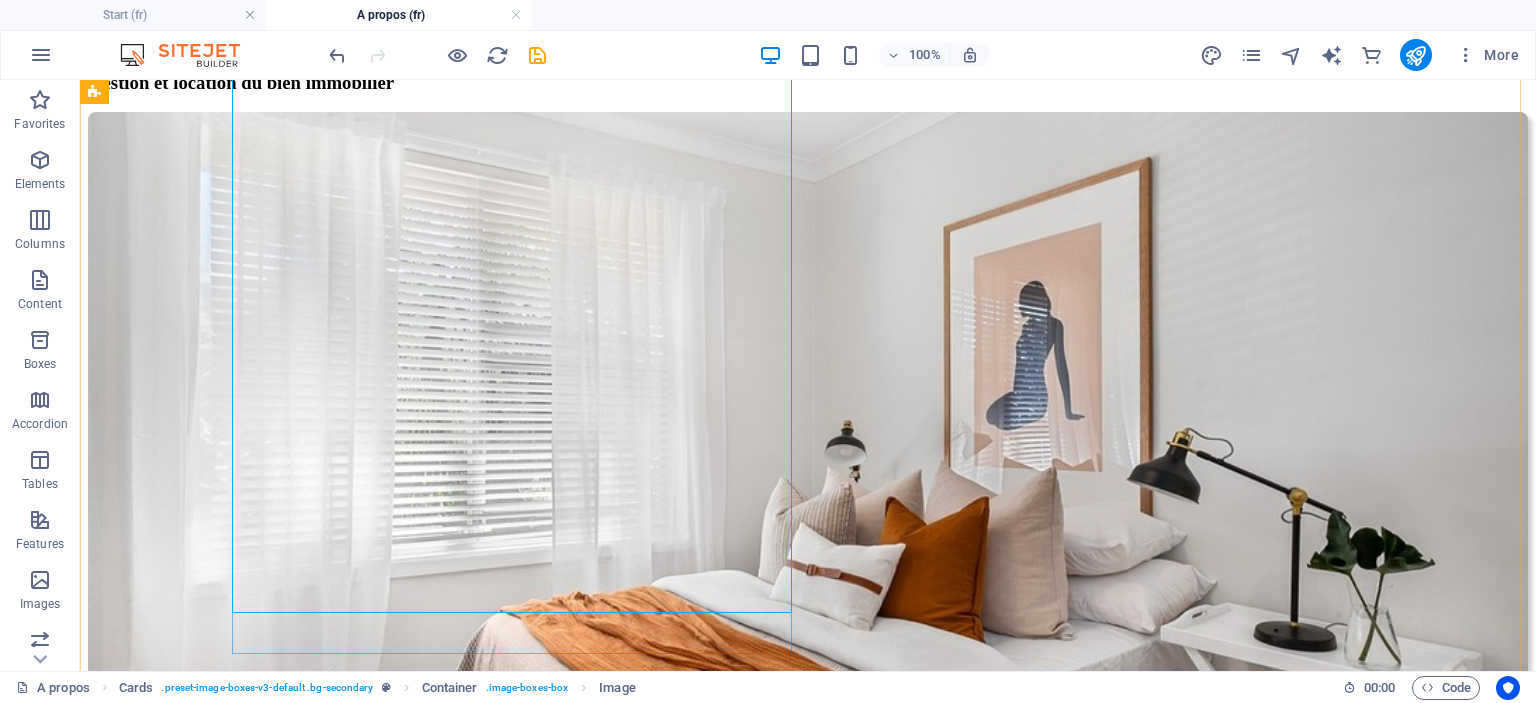 scroll, scrollTop: 2800, scrollLeft: 0, axis: vertical 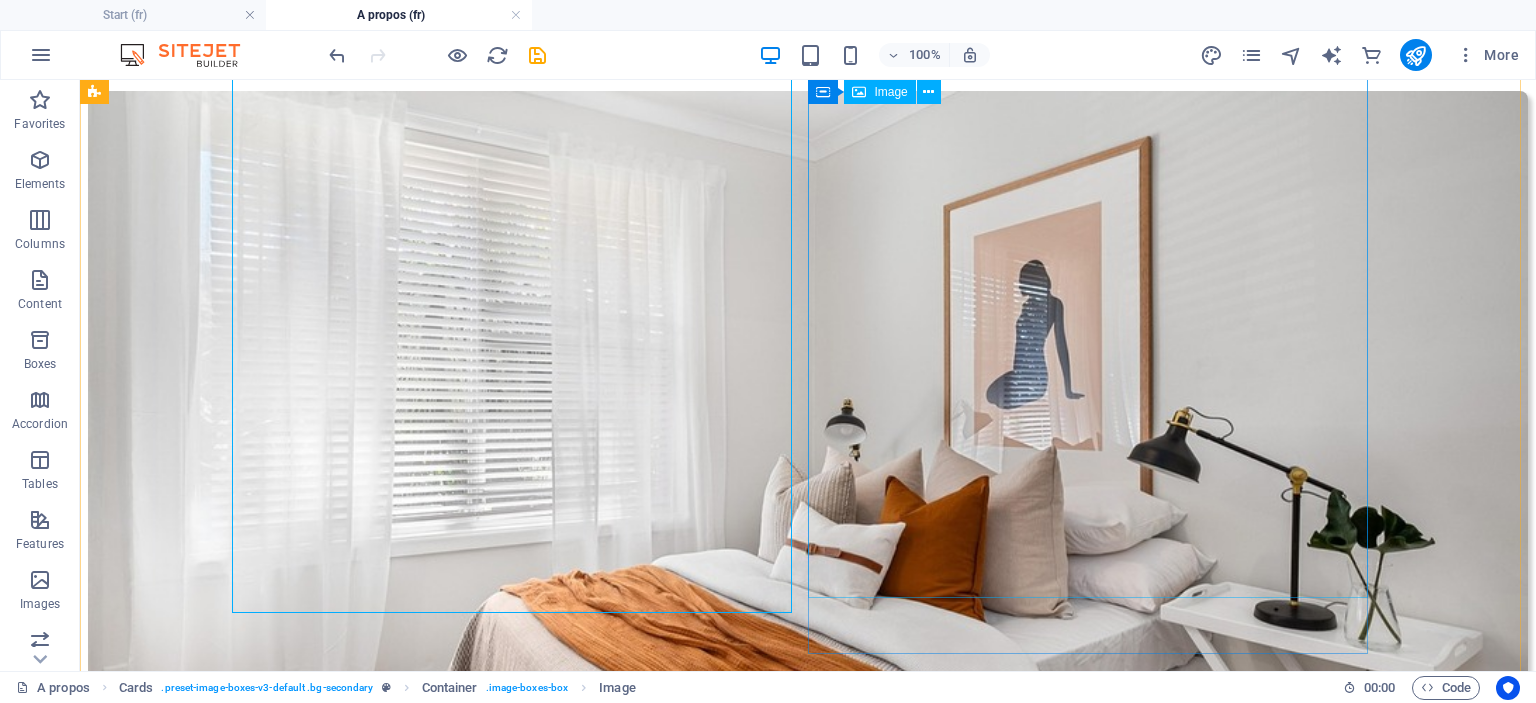 click at bounding box center (808, 11138) 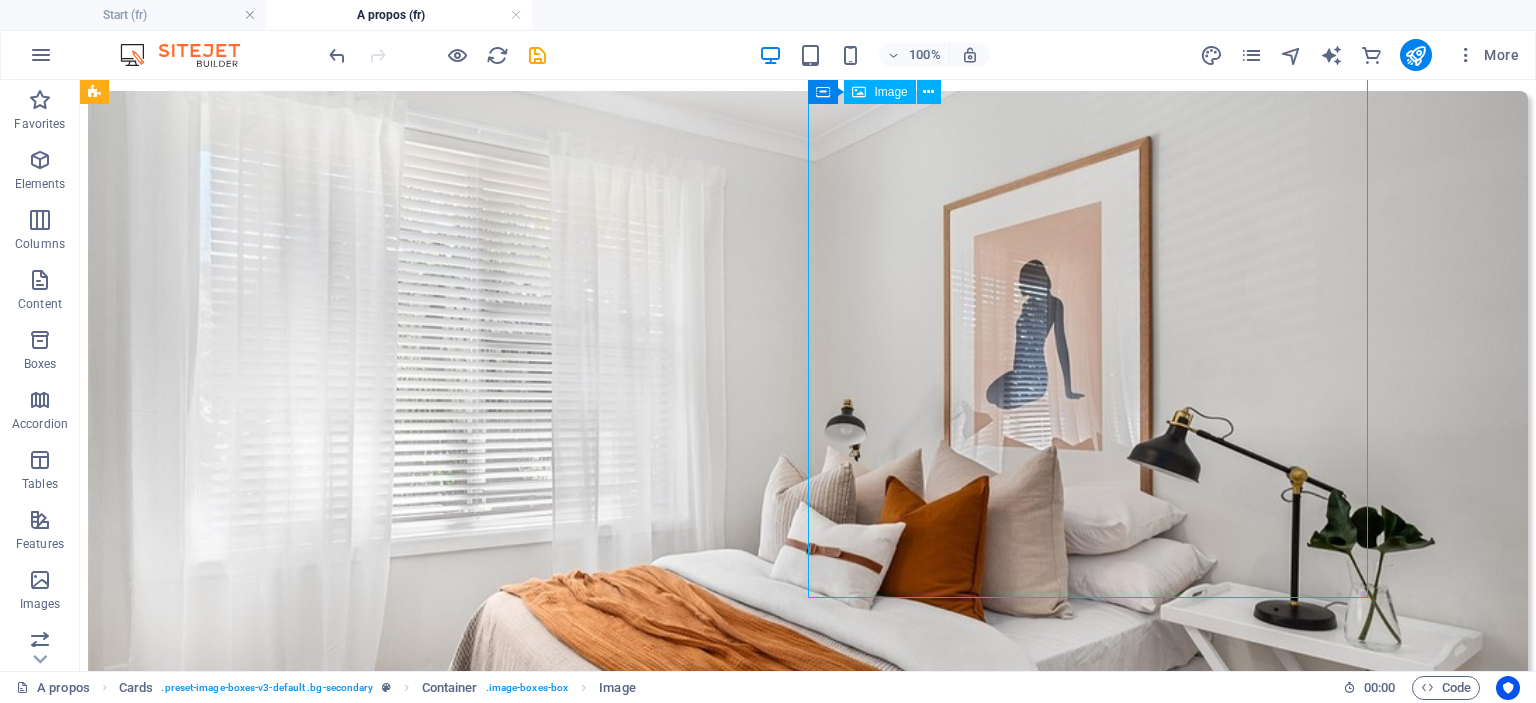 click at bounding box center (808, 11138) 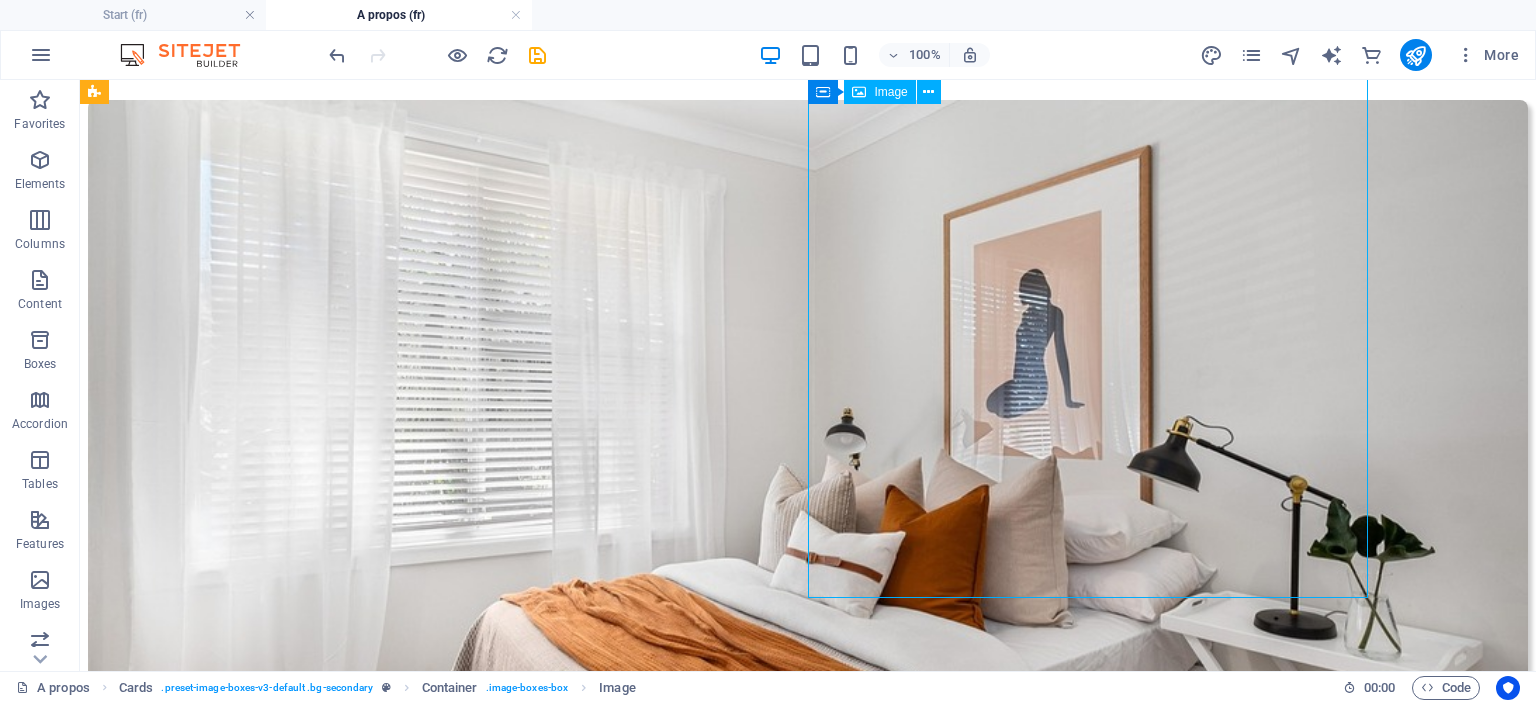select on "px" 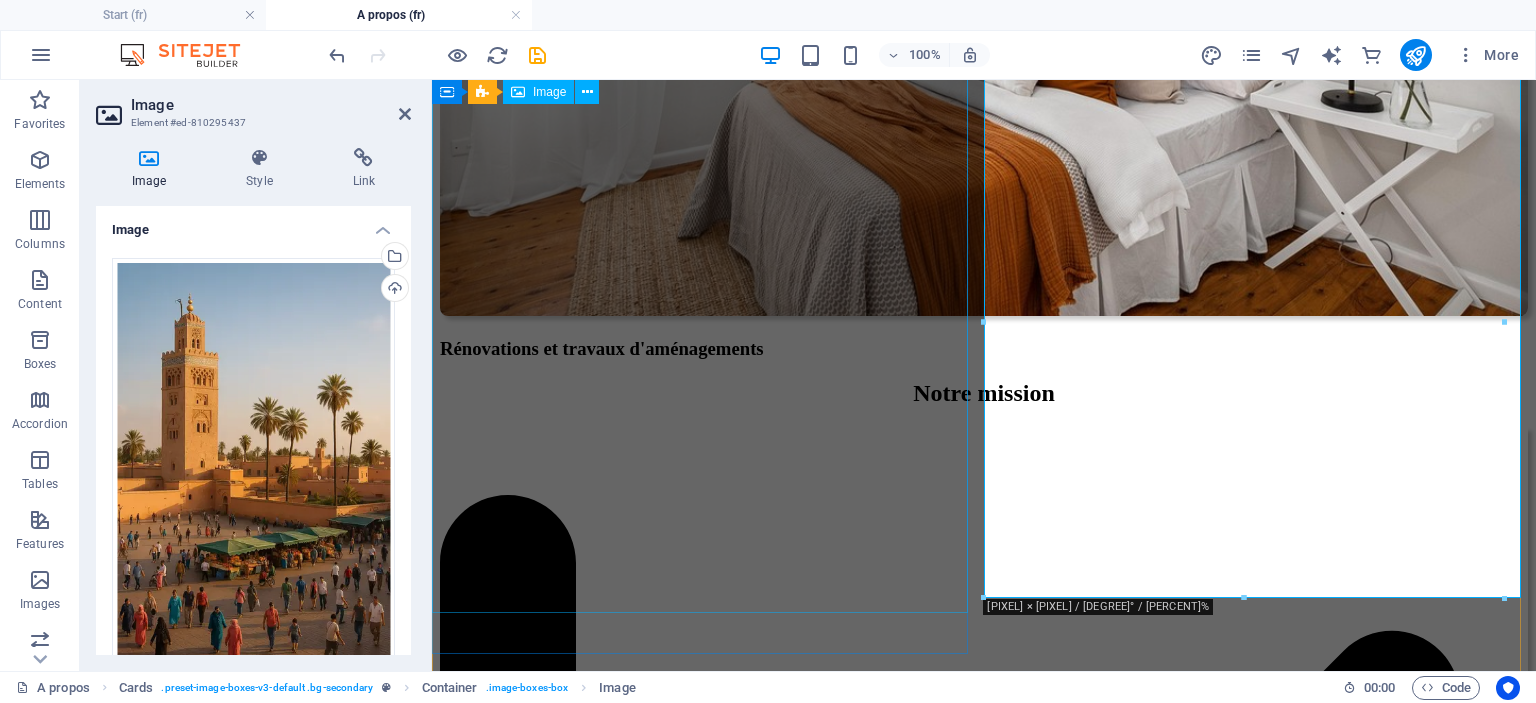 click at bounding box center [984, 7911] 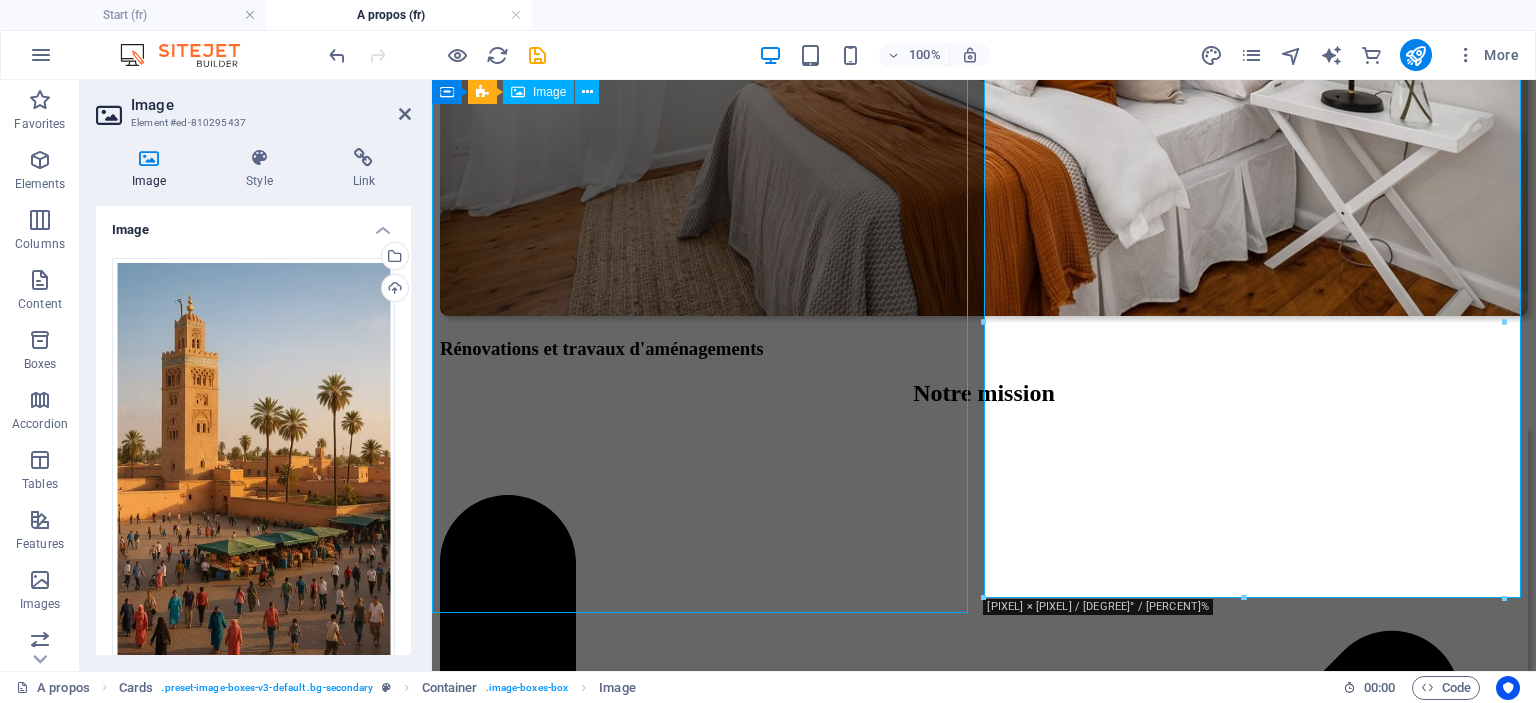 click at bounding box center (984, 7911) 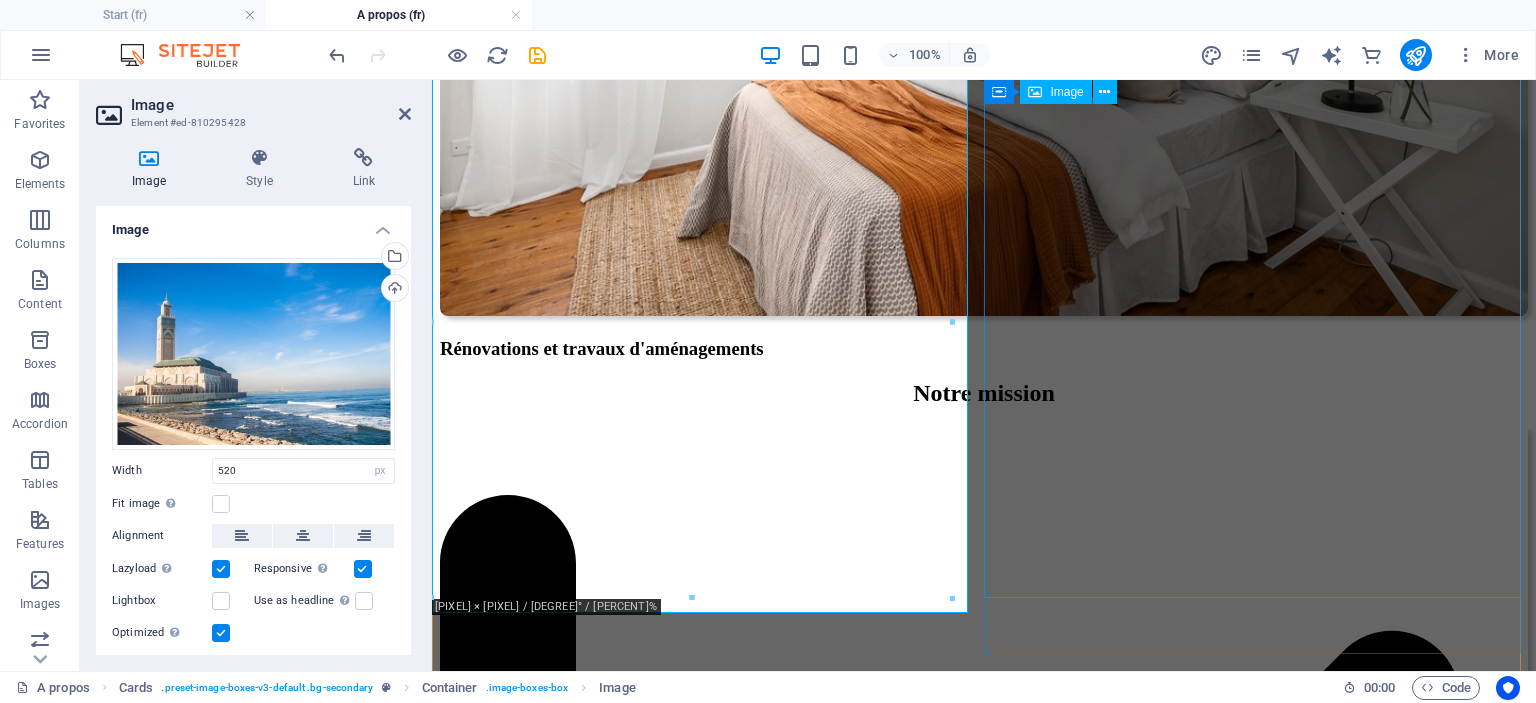 click at bounding box center (984, 8525) 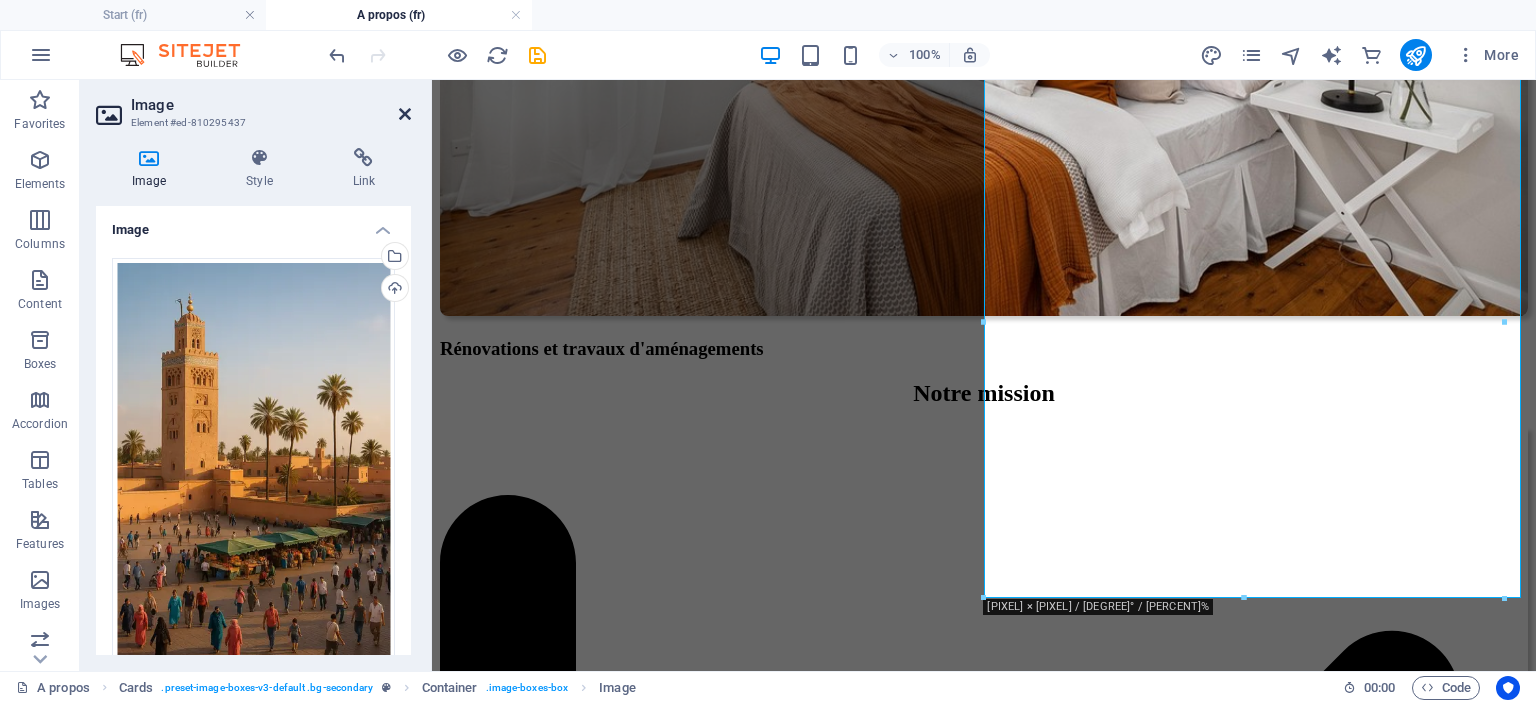 click at bounding box center (405, 114) 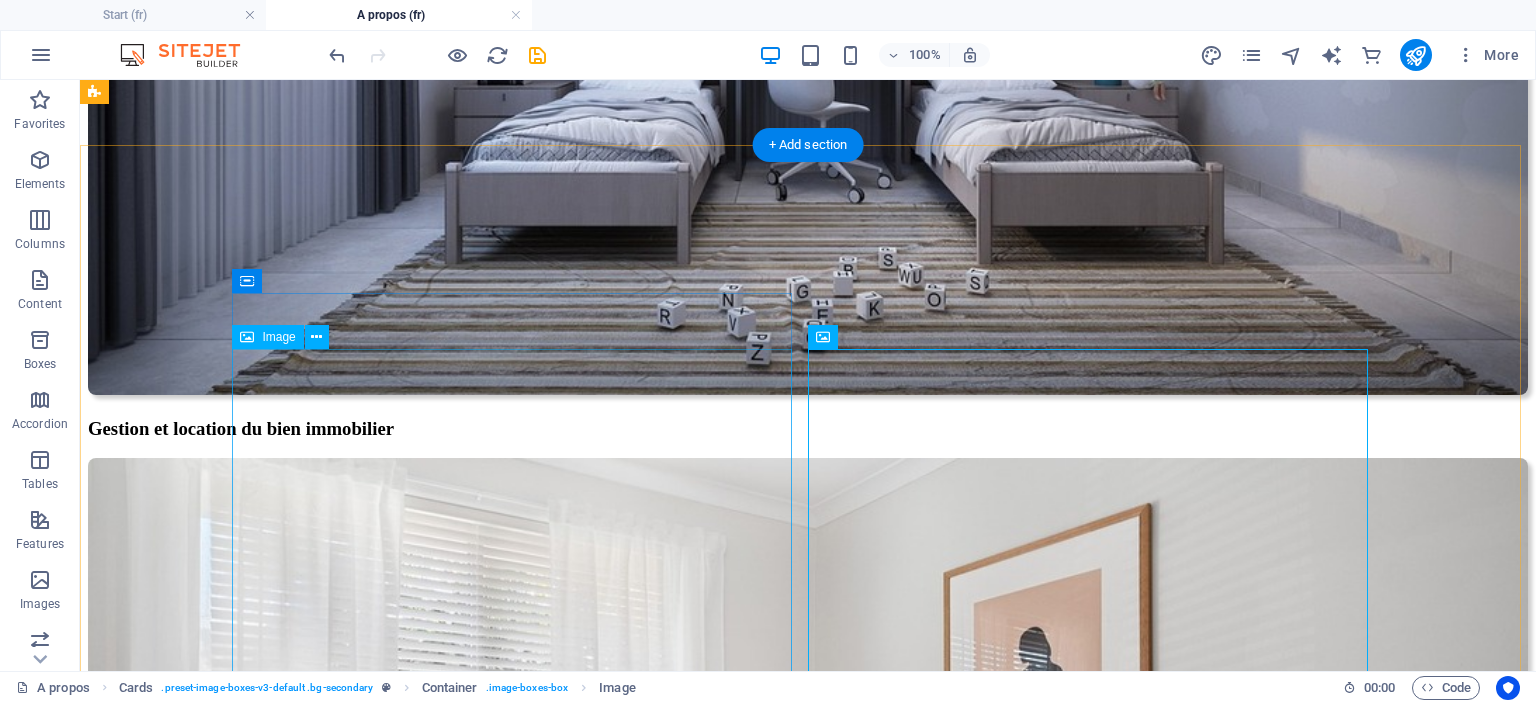 scroll, scrollTop: 2400, scrollLeft: 0, axis: vertical 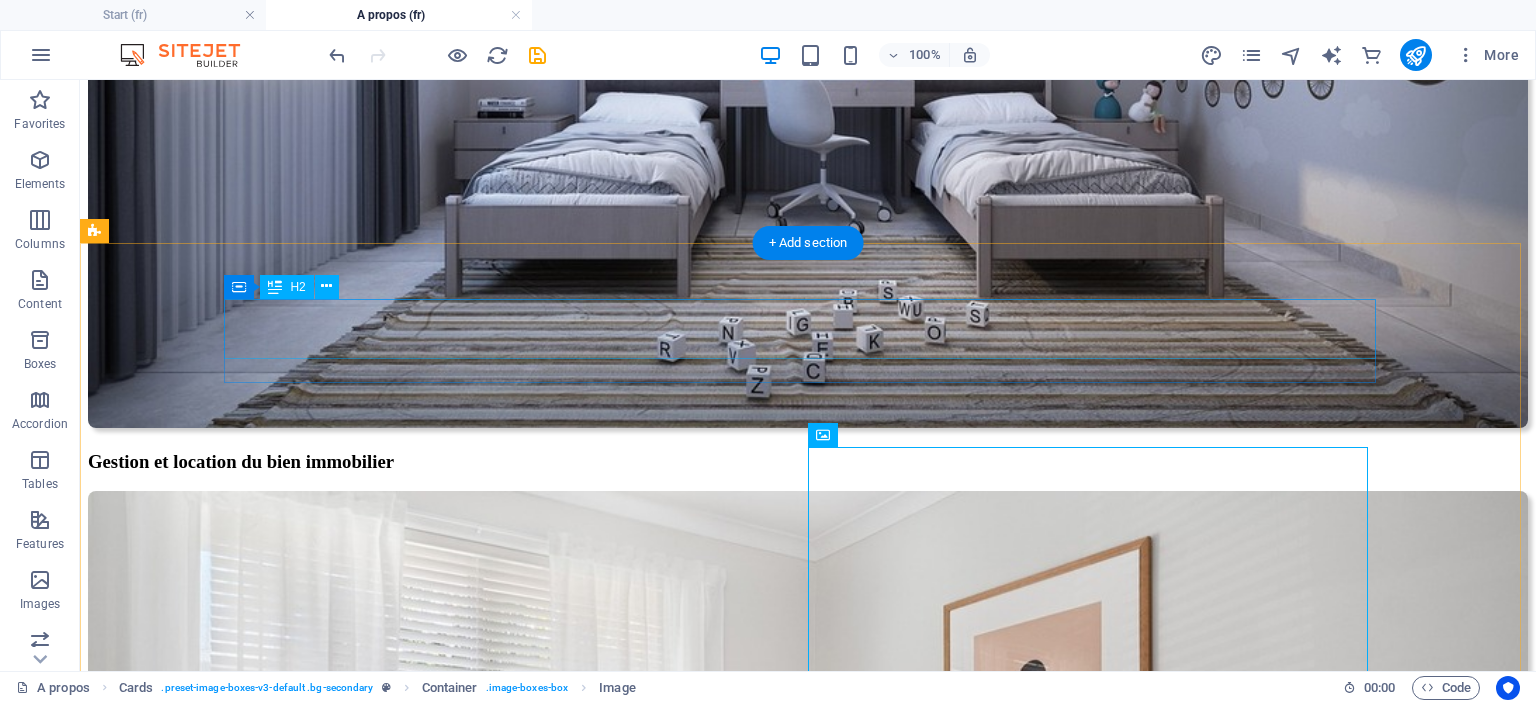 click on "Où nous opérons" at bounding box center [808, 10520] 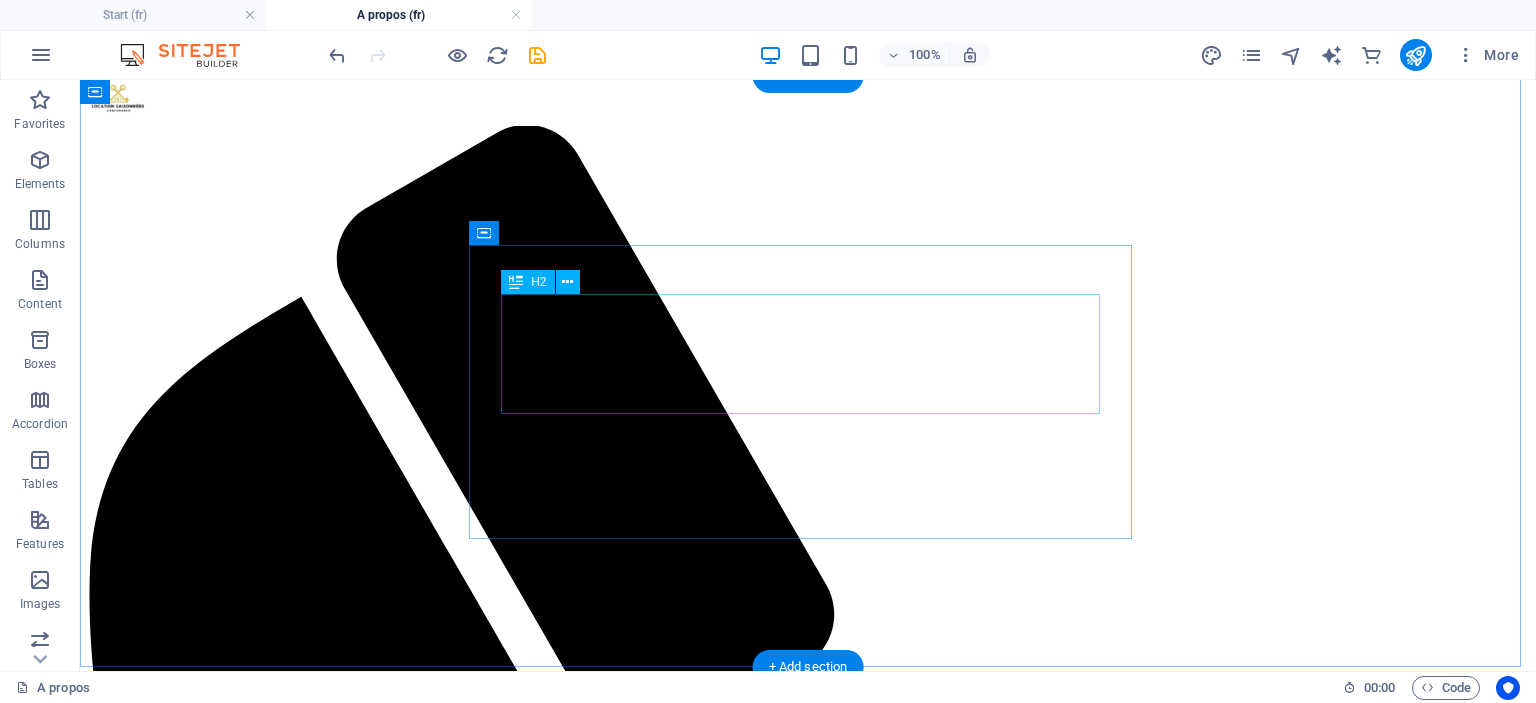 scroll, scrollTop: 0, scrollLeft: 0, axis: both 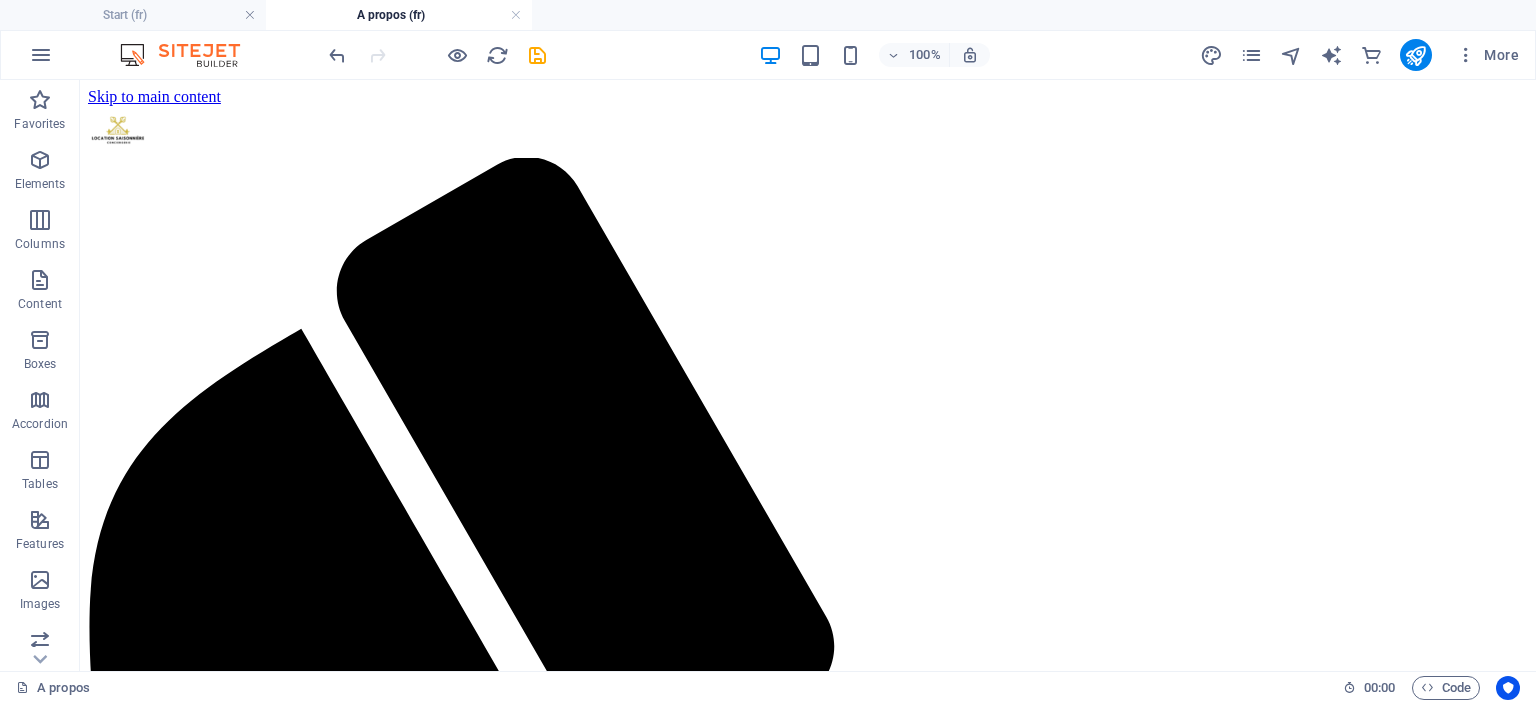 click on "100% More" at bounding box center (926, 55) 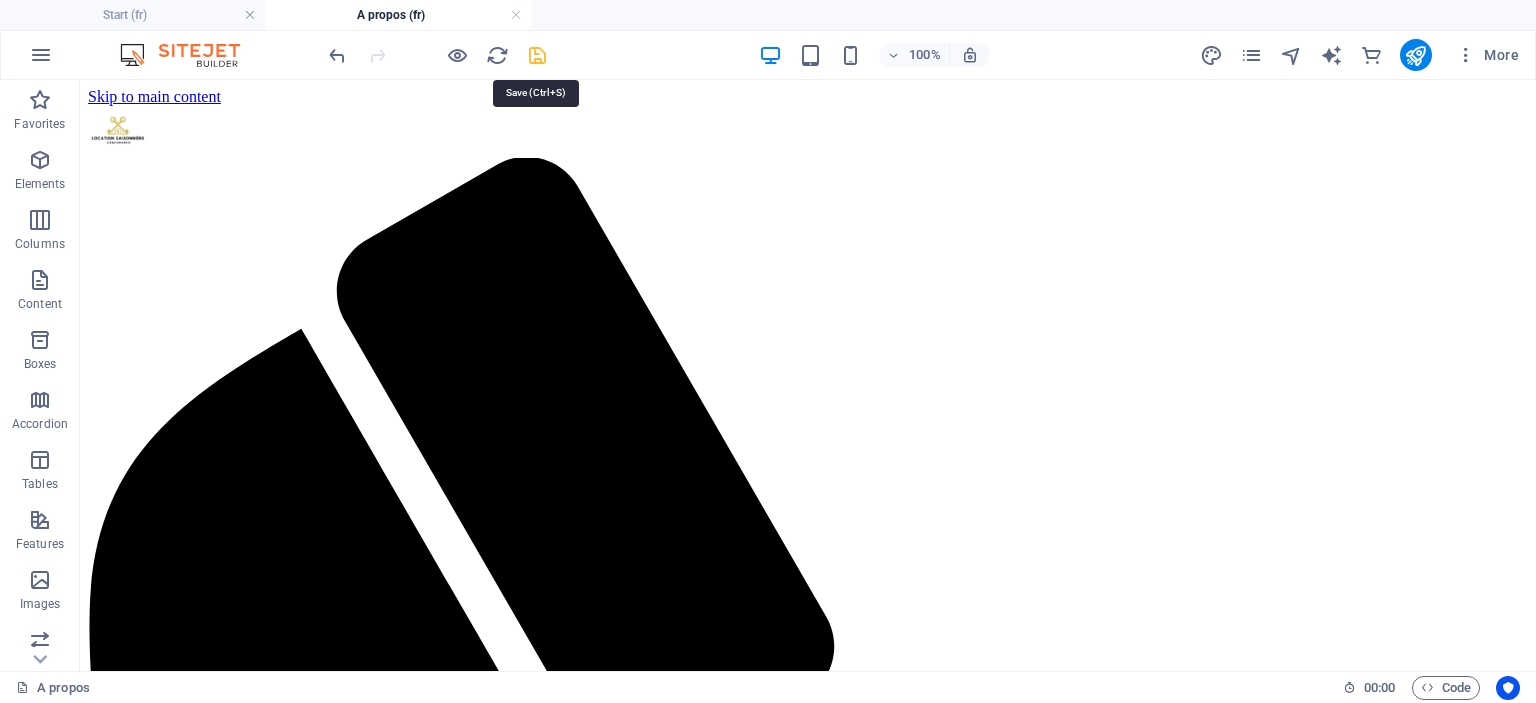 click at bounding box center (537, 55) 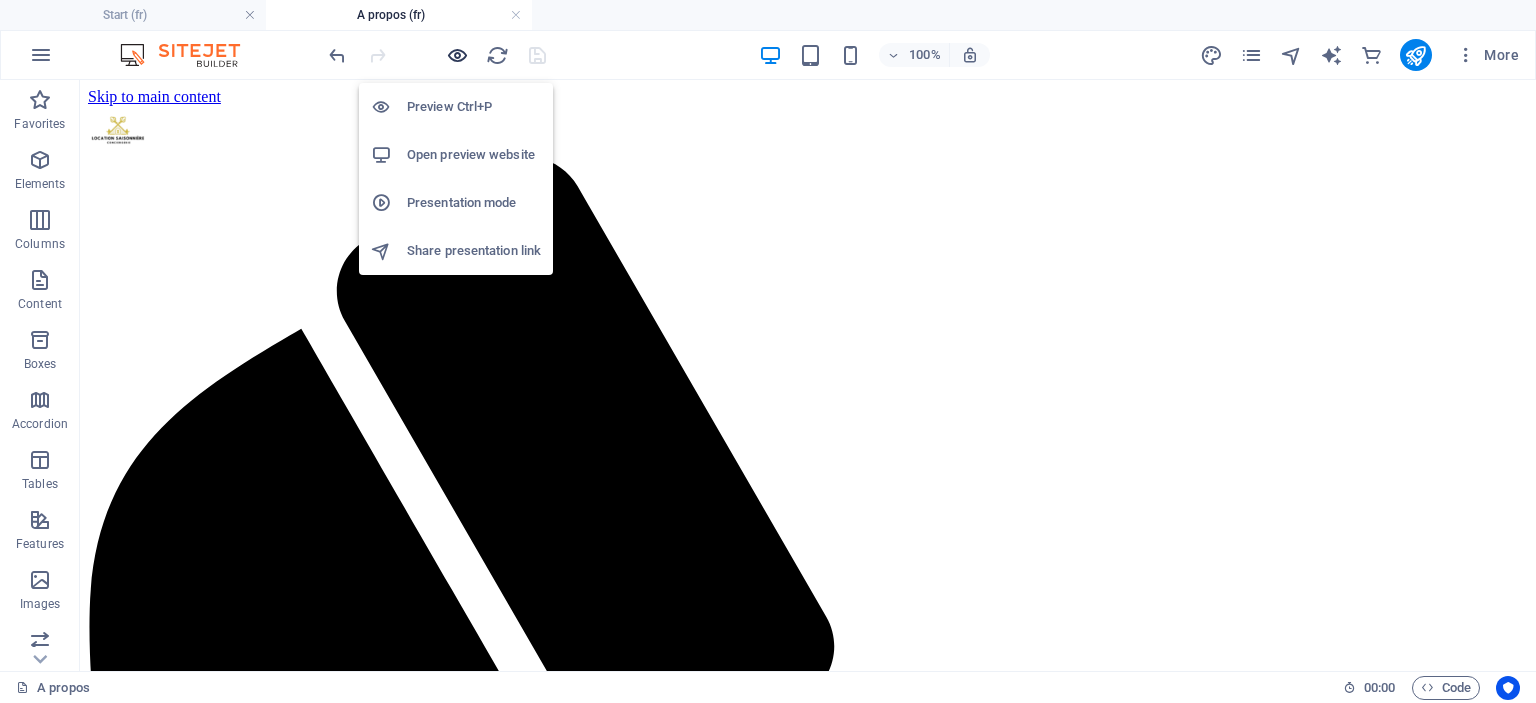 click at bounding box center (457, 55) 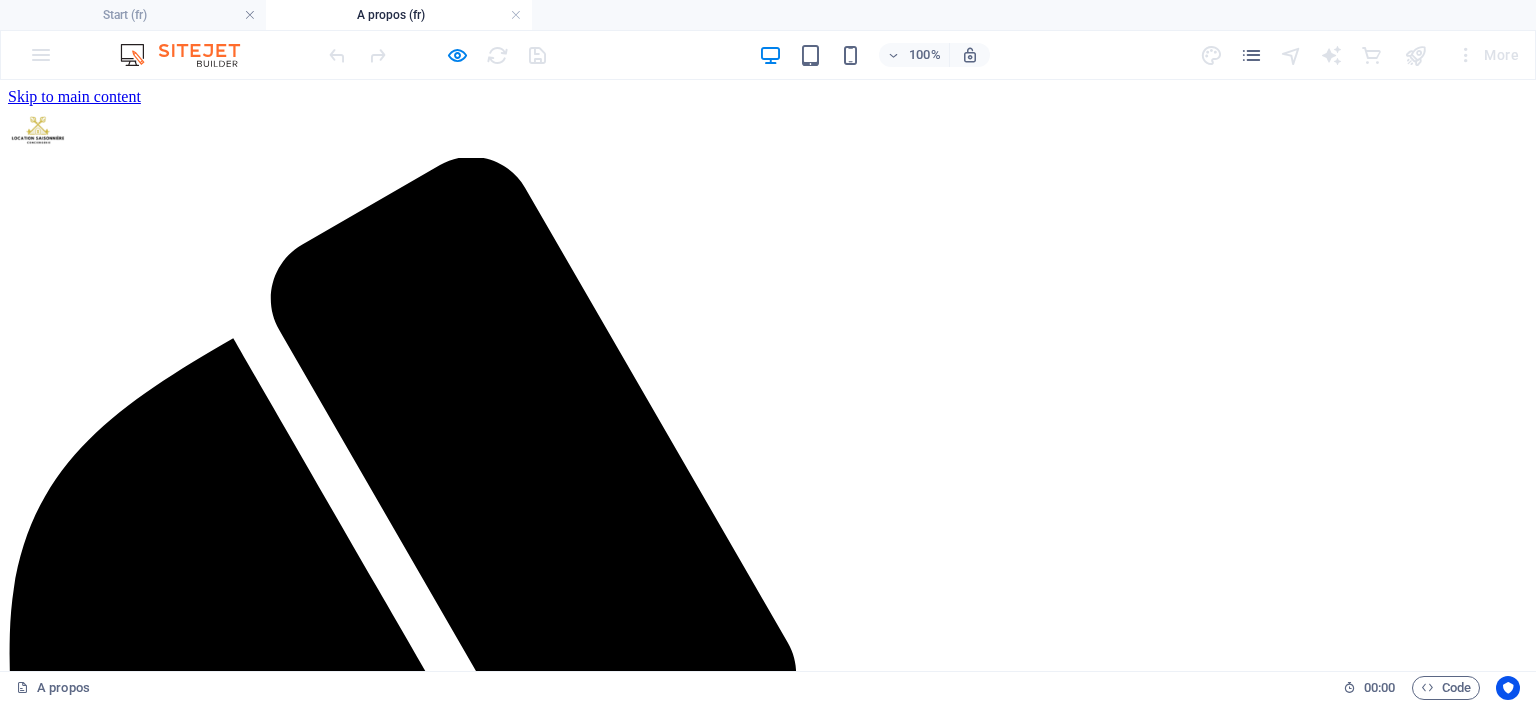 click on "Contact" at bounding box center [73, 2312] 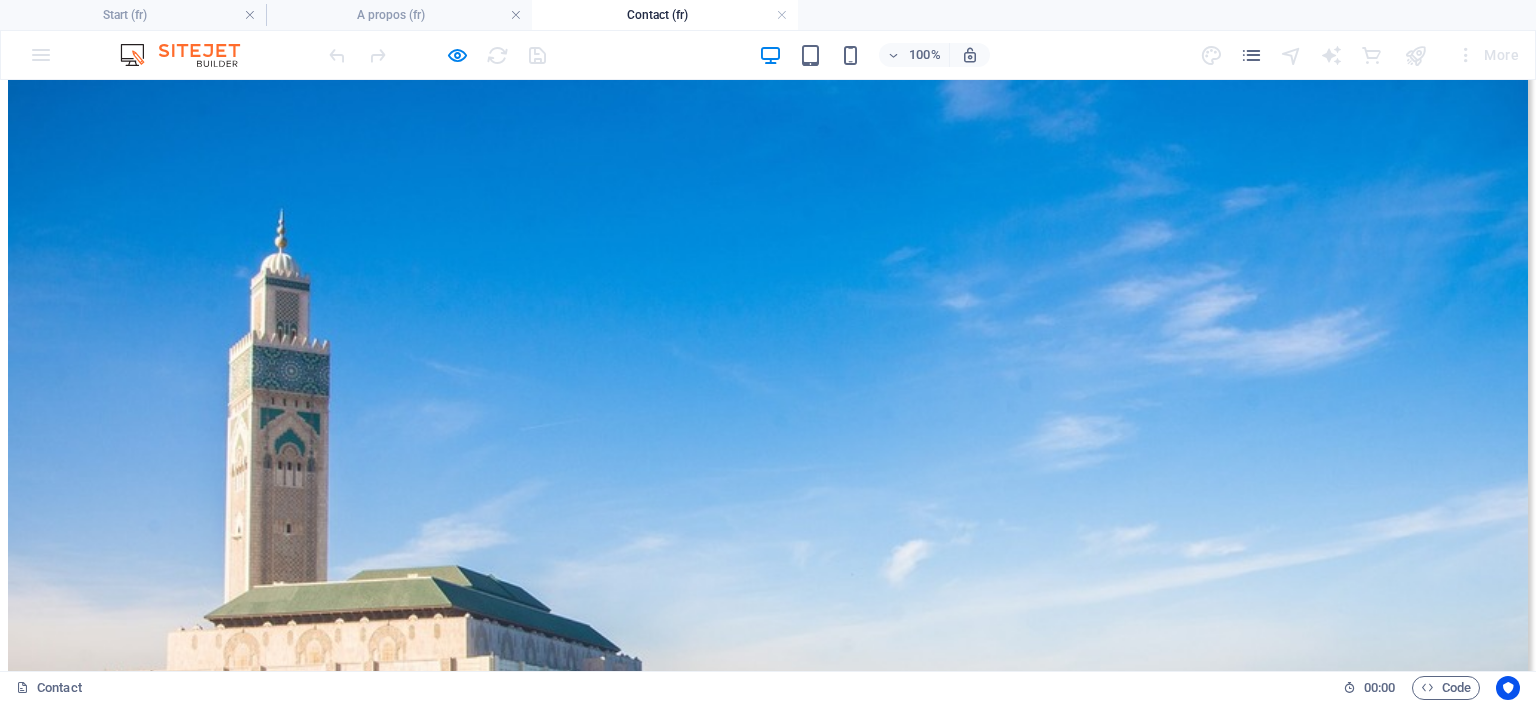 scroll, scrollTop: 900, scrollLeft: 0, axis: vertical 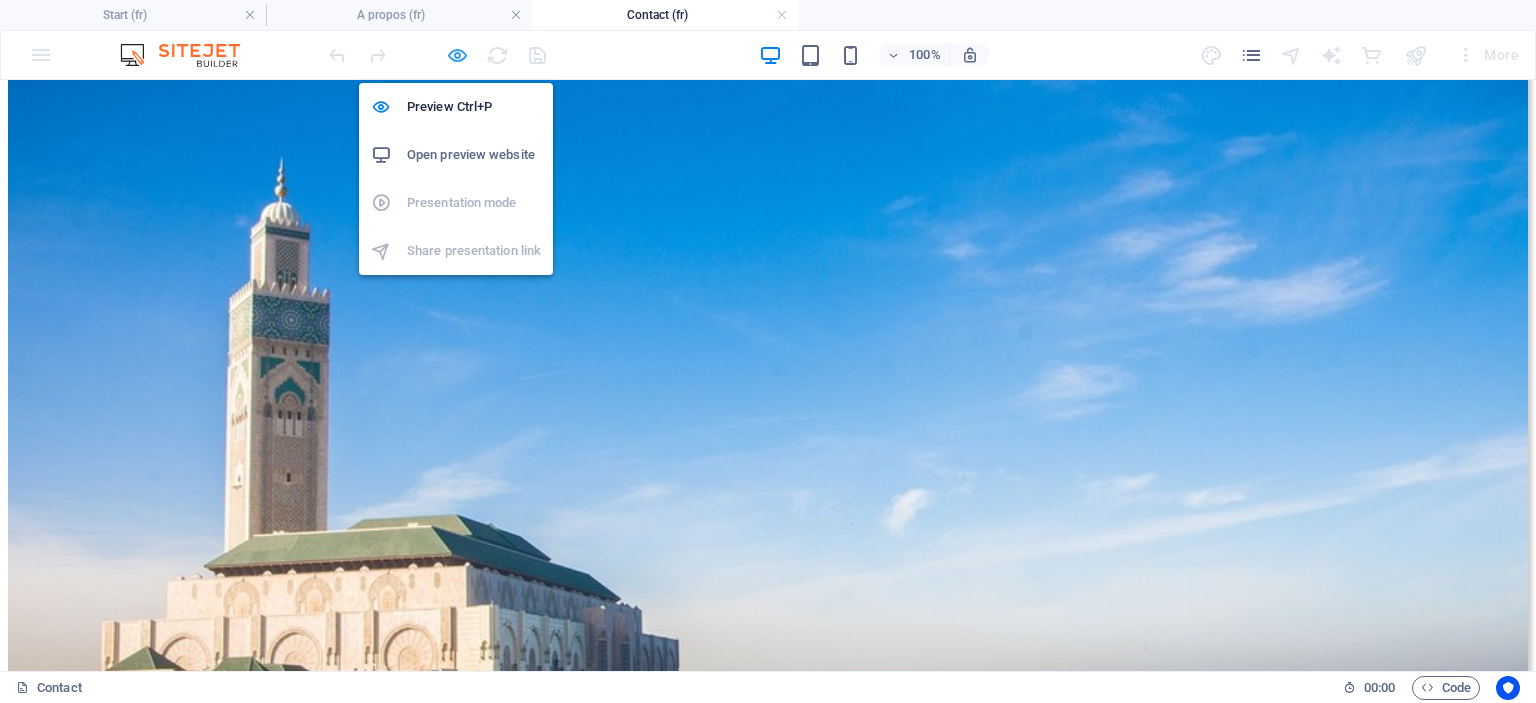 click at bounding box center [457, 55] 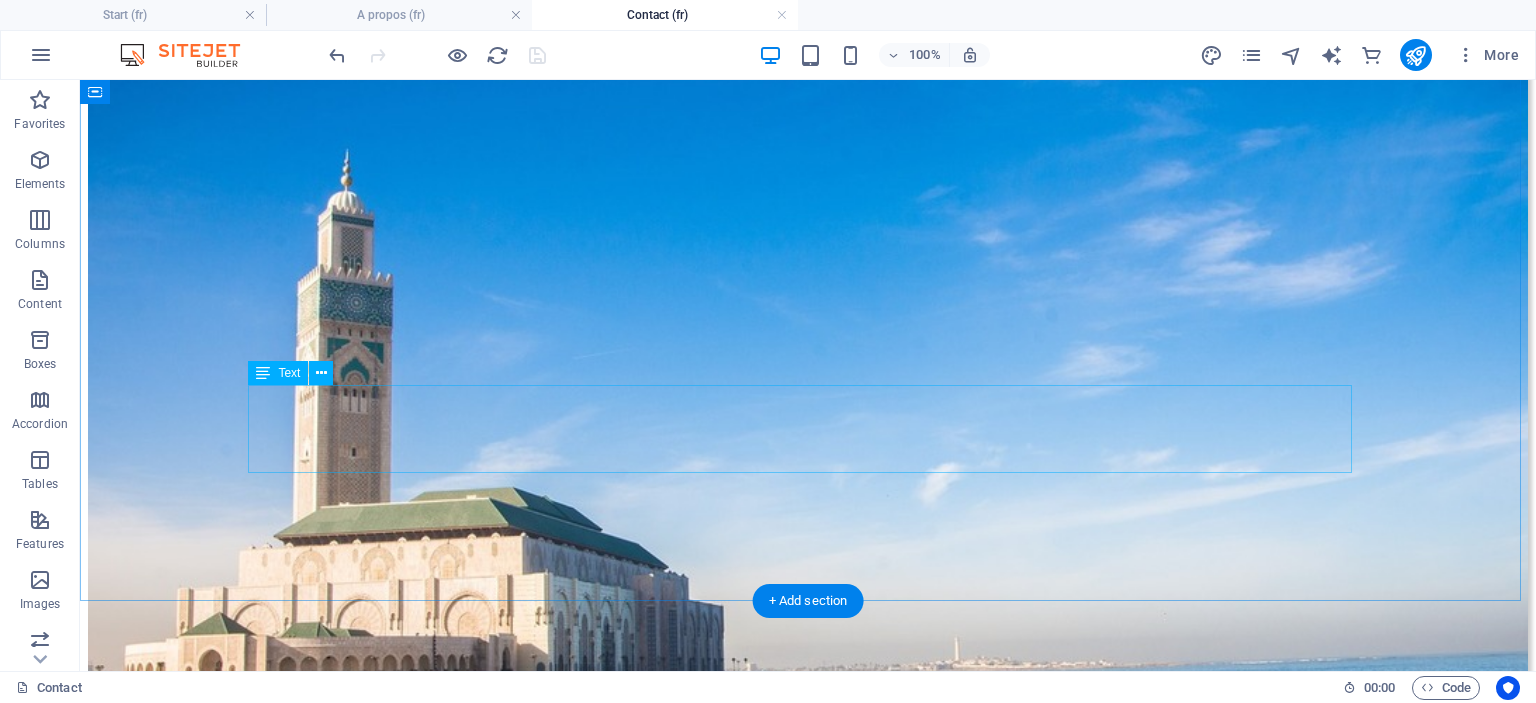 click on "Nous sommes mobiles et disponibles pour visiter votre logement ou en discuter à distance selon votre situation." at bounding box center (808, 2397) 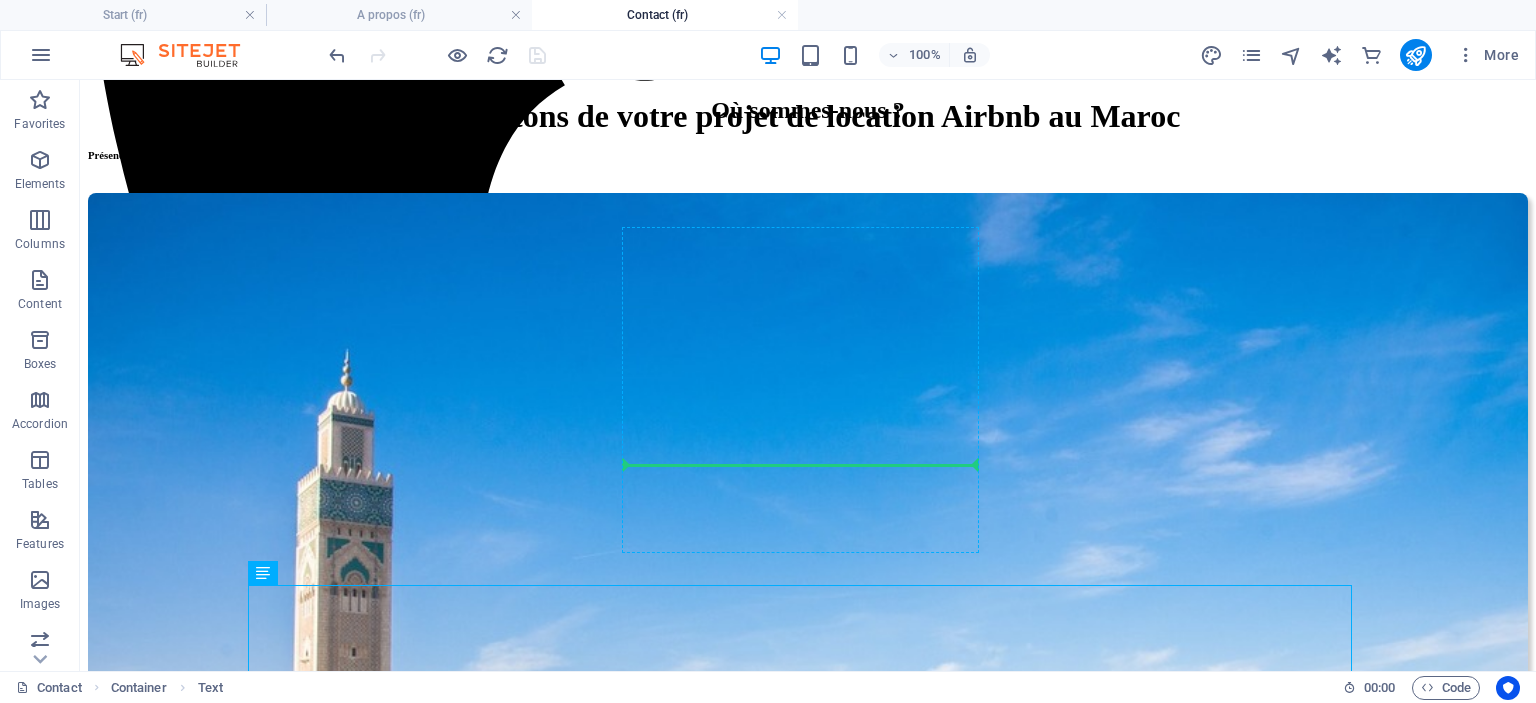 scroll, scrollTop: 500, scrollLeft: 0, axis: vertical 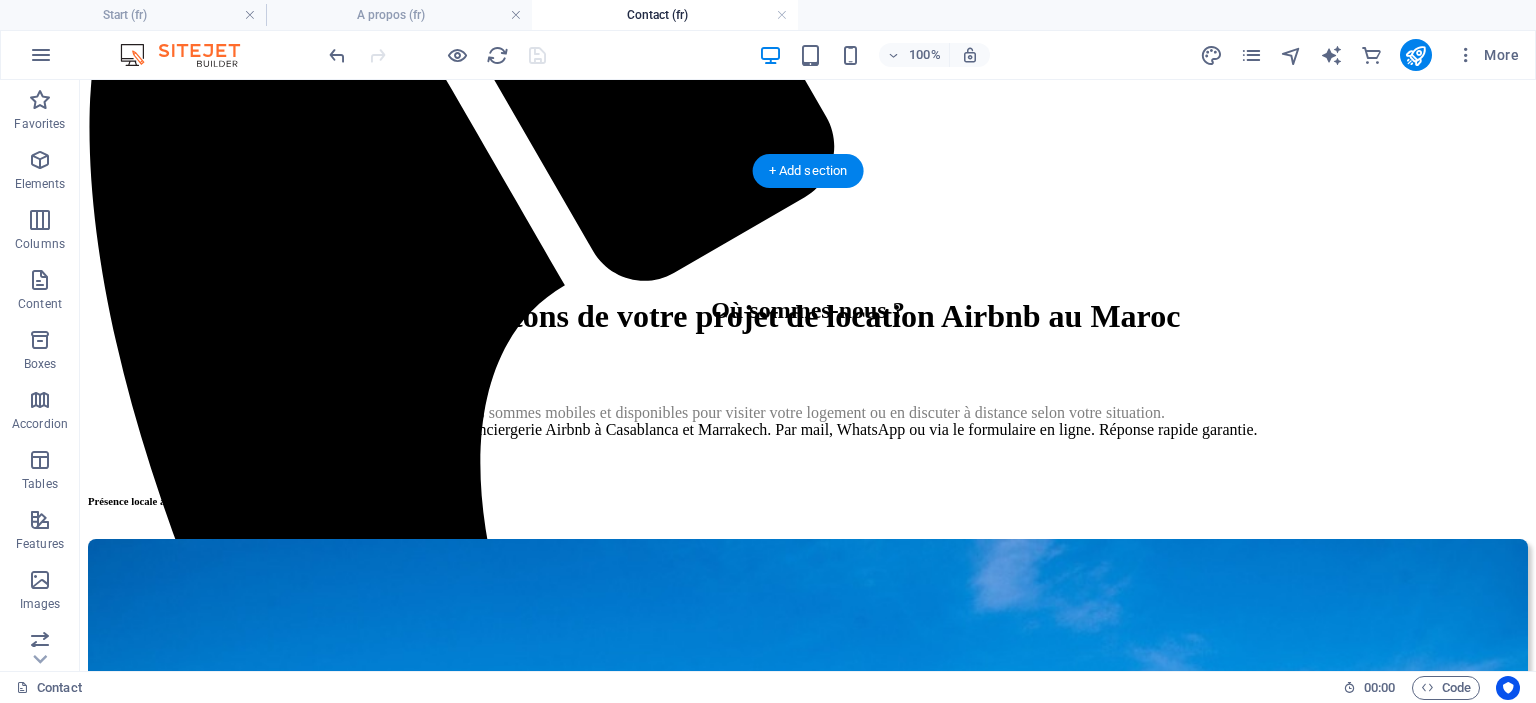 drag, startPoint x: 628, startPoint y: 427, endPoint x: 459, endPoint y: 427, distance: 169 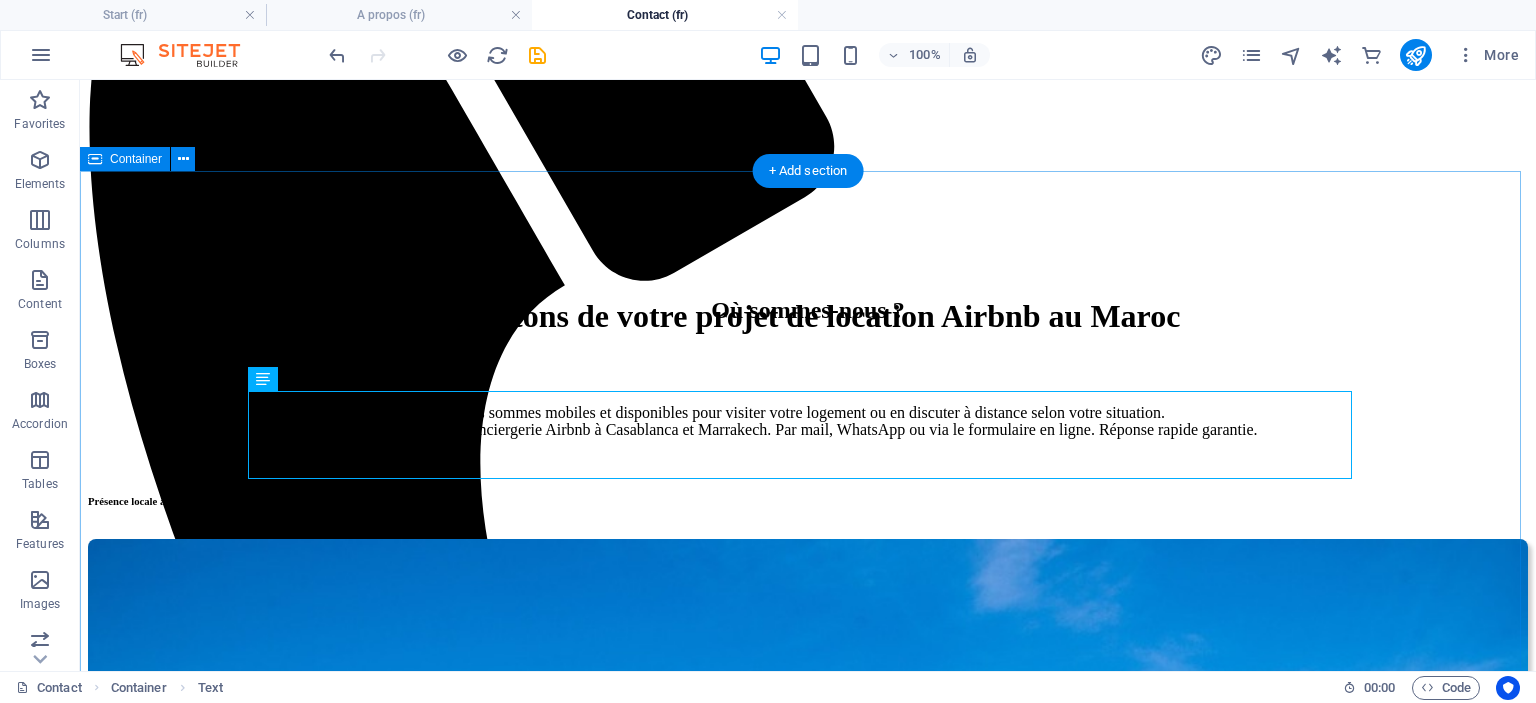 click on "Où sommes-nous ? Nous sommes mobiles et disponibles pour visiter votre logement ou en discuter à distance selon votre situation. Présence locale à : Casablanca Marrakech Zones balnéaires autour de Casa : Tamaris, Dar Bouazza, Sidi Rahal etc…" at bounding box center [808, 1575] 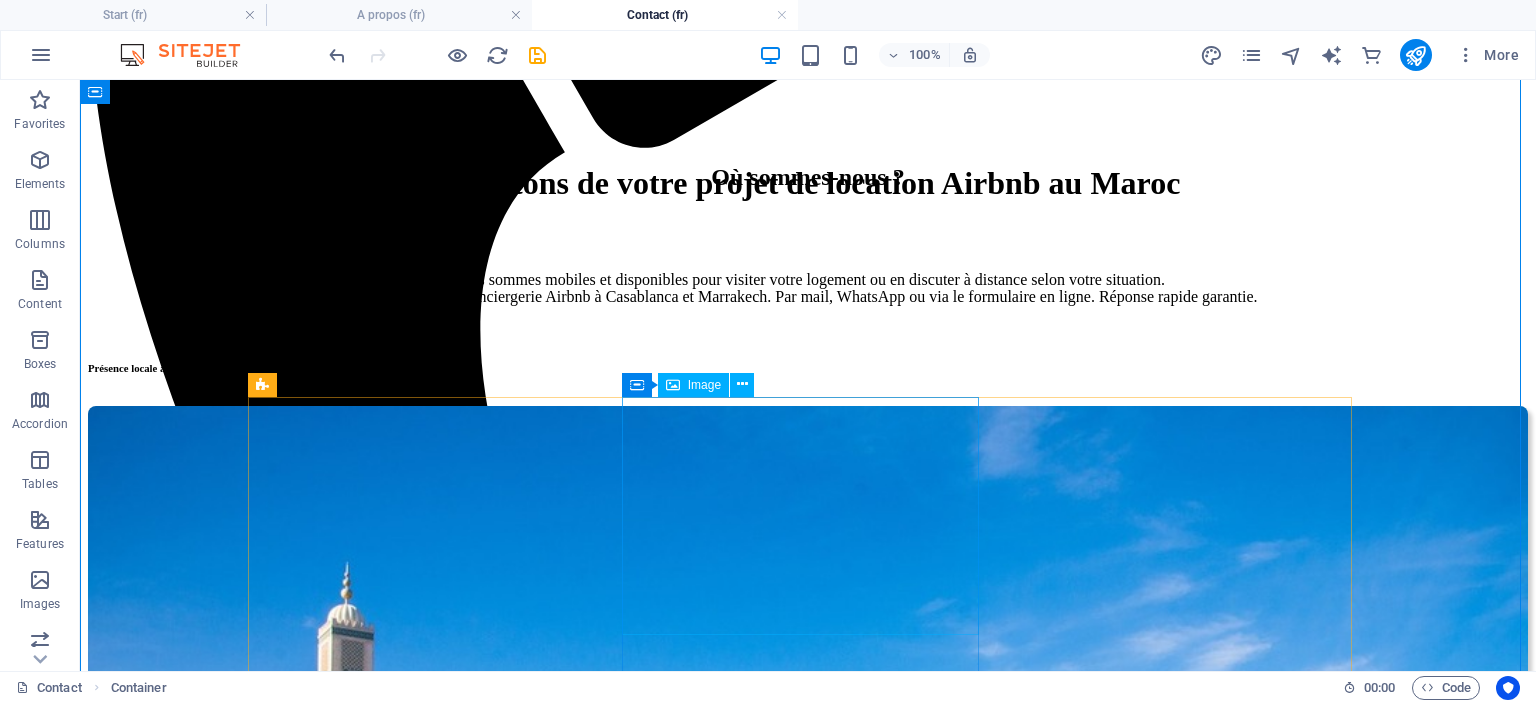 scroll, scrollTop: 600, scrollLeft: 0, axis: vertical 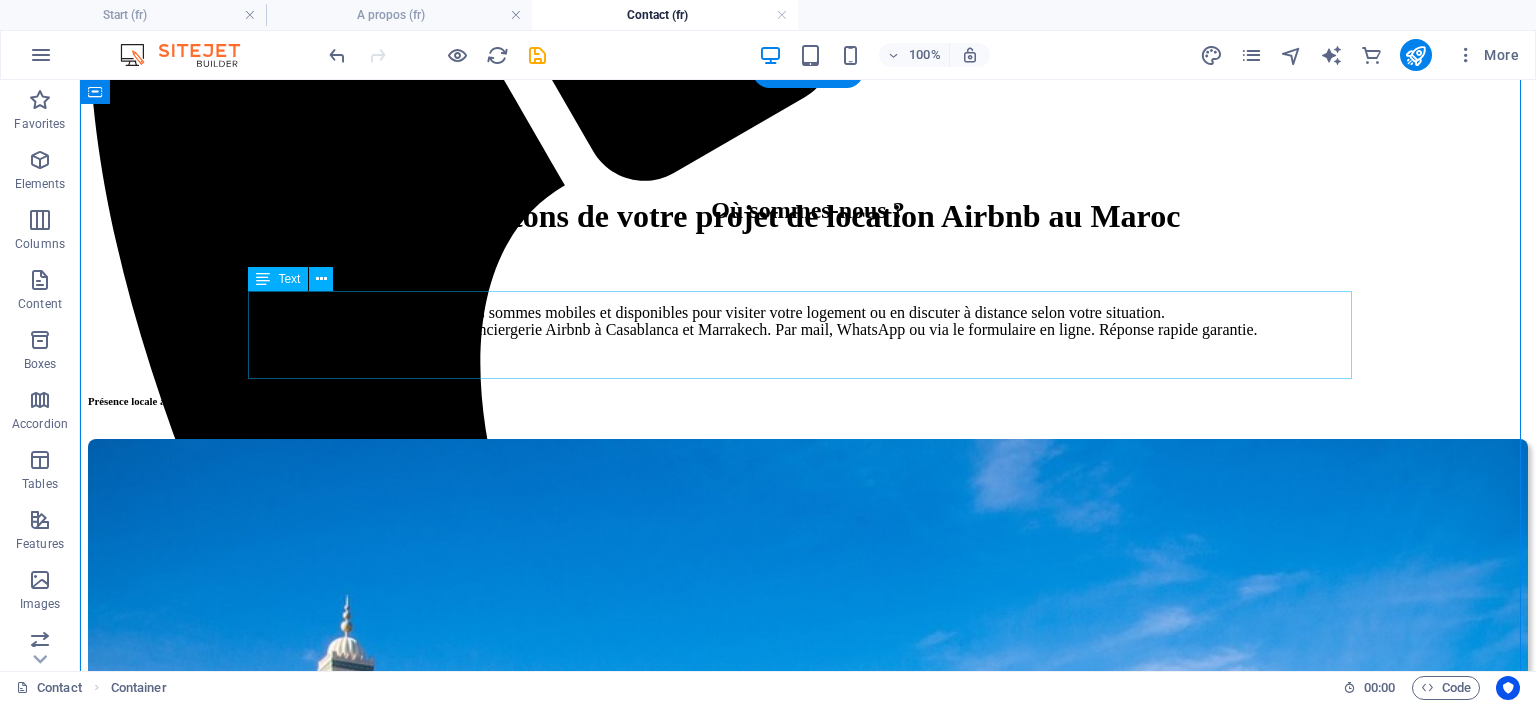 click on "Nous sommes mobiles et disponibles pour visiter votre logement ou en discuter à distance selon votre situation." at bounding box center [808, 313] 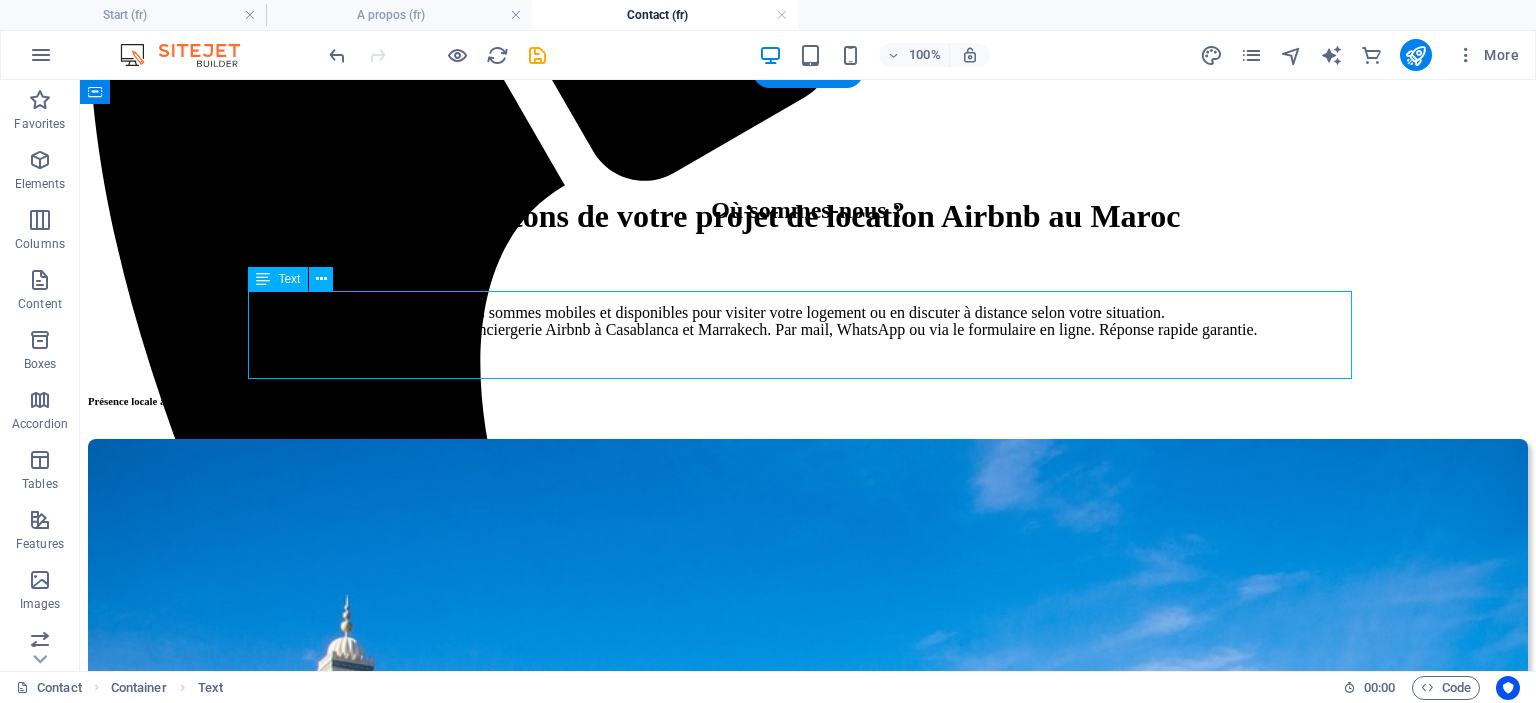 click on "Nous sommes mobiles et disponibles pour visiter votre logement ou en discuter à distance selon votre situation." at bounding box center [808, 313] 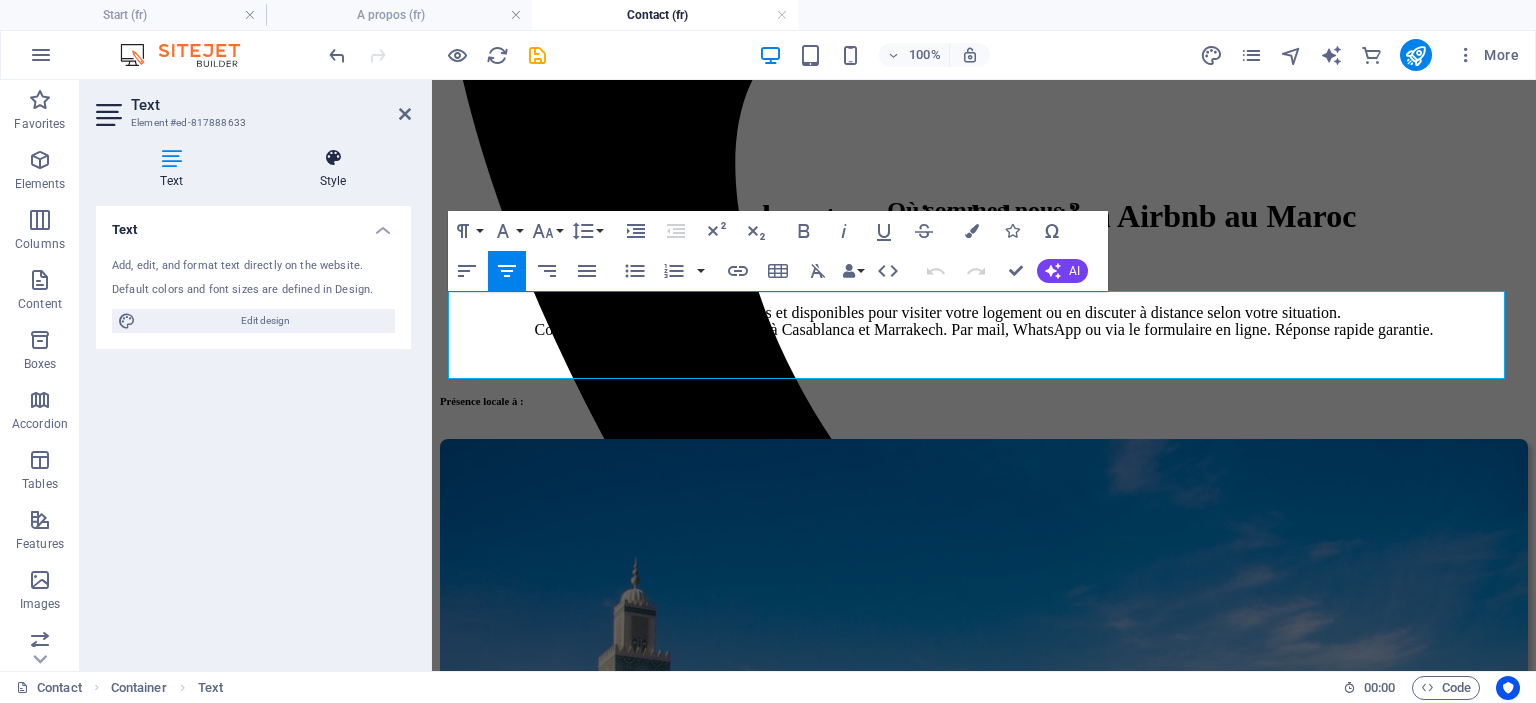 click on "Style" at bounding box center (333, 169) 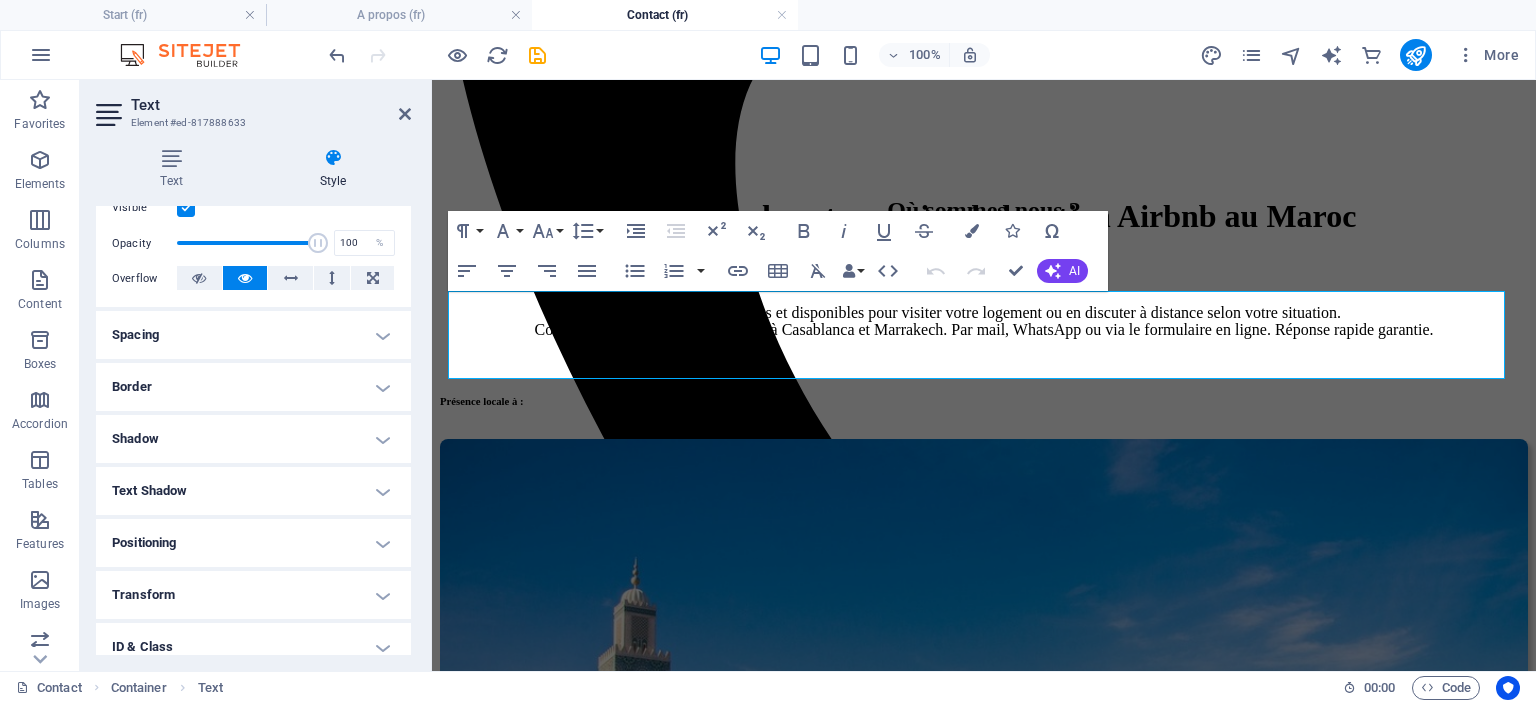 scroll, scrollTop: 300, scrollLeft: 0, axis: vertical 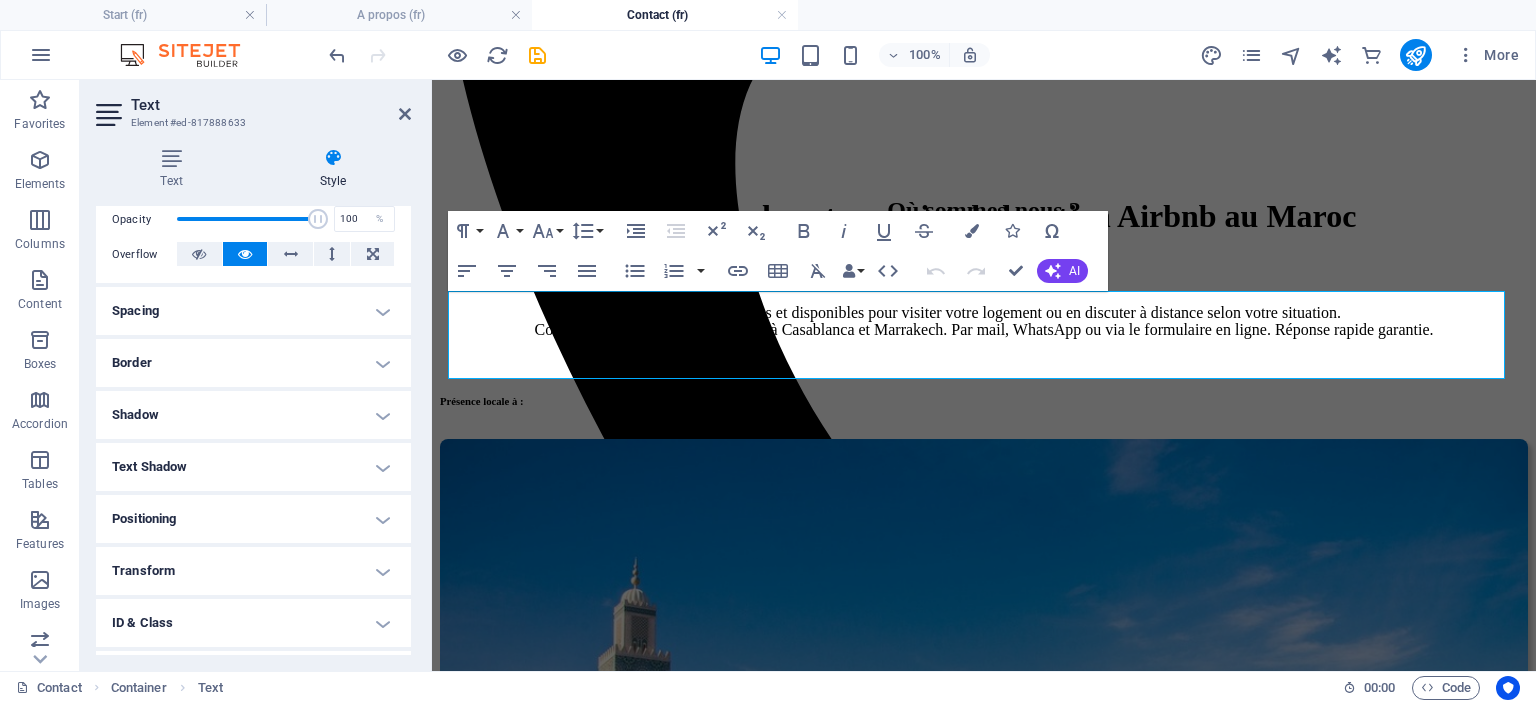 click on "Spacing" at bounding box center (253, 311) 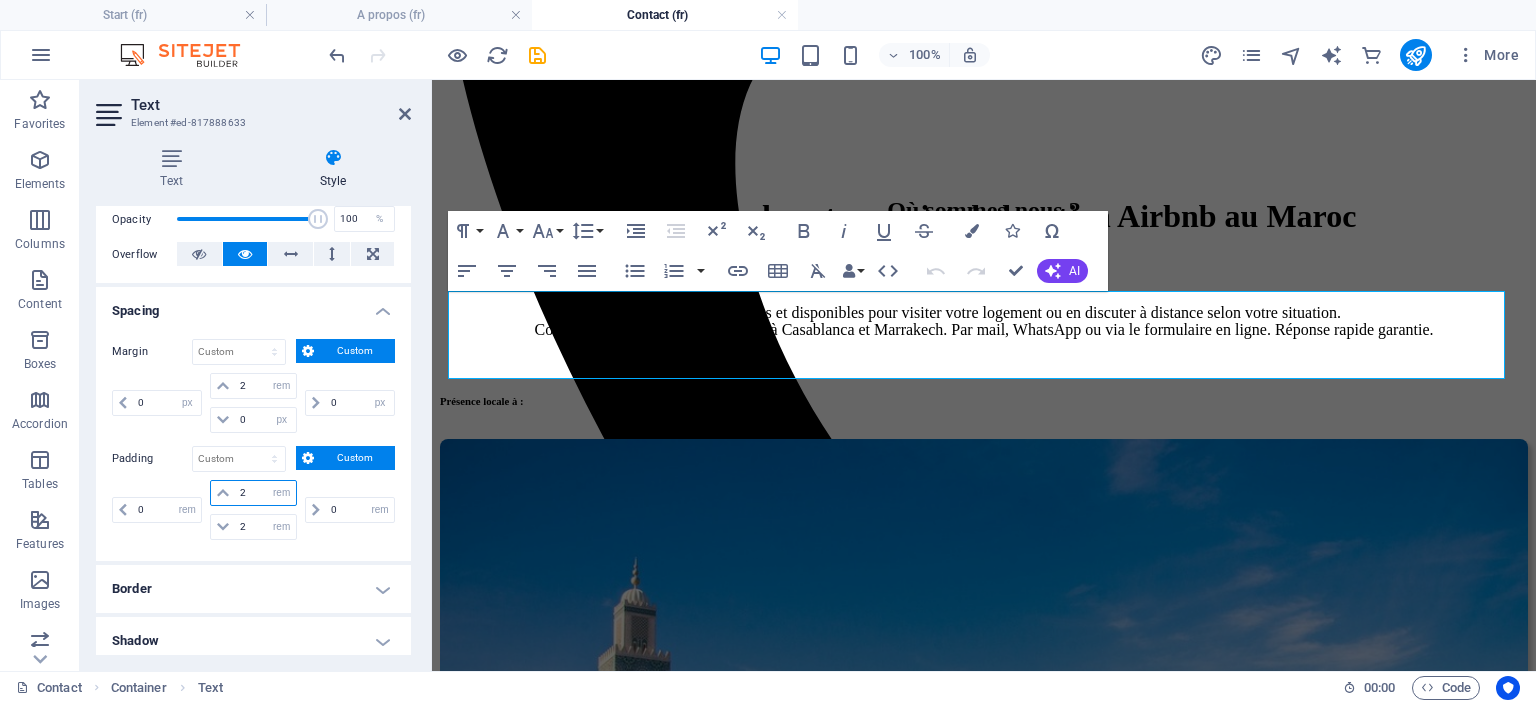 click on "2" at bounding box center (265, 493) 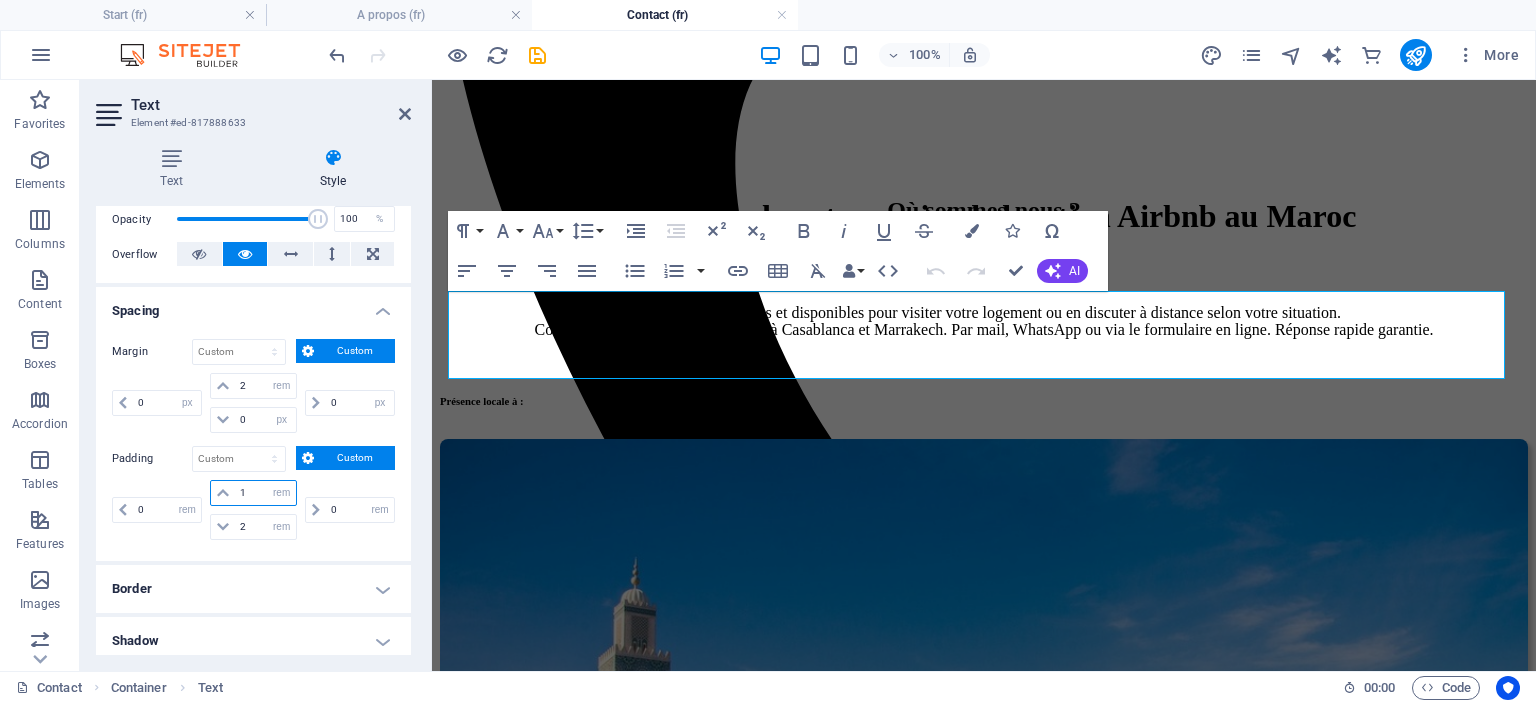type on "1" 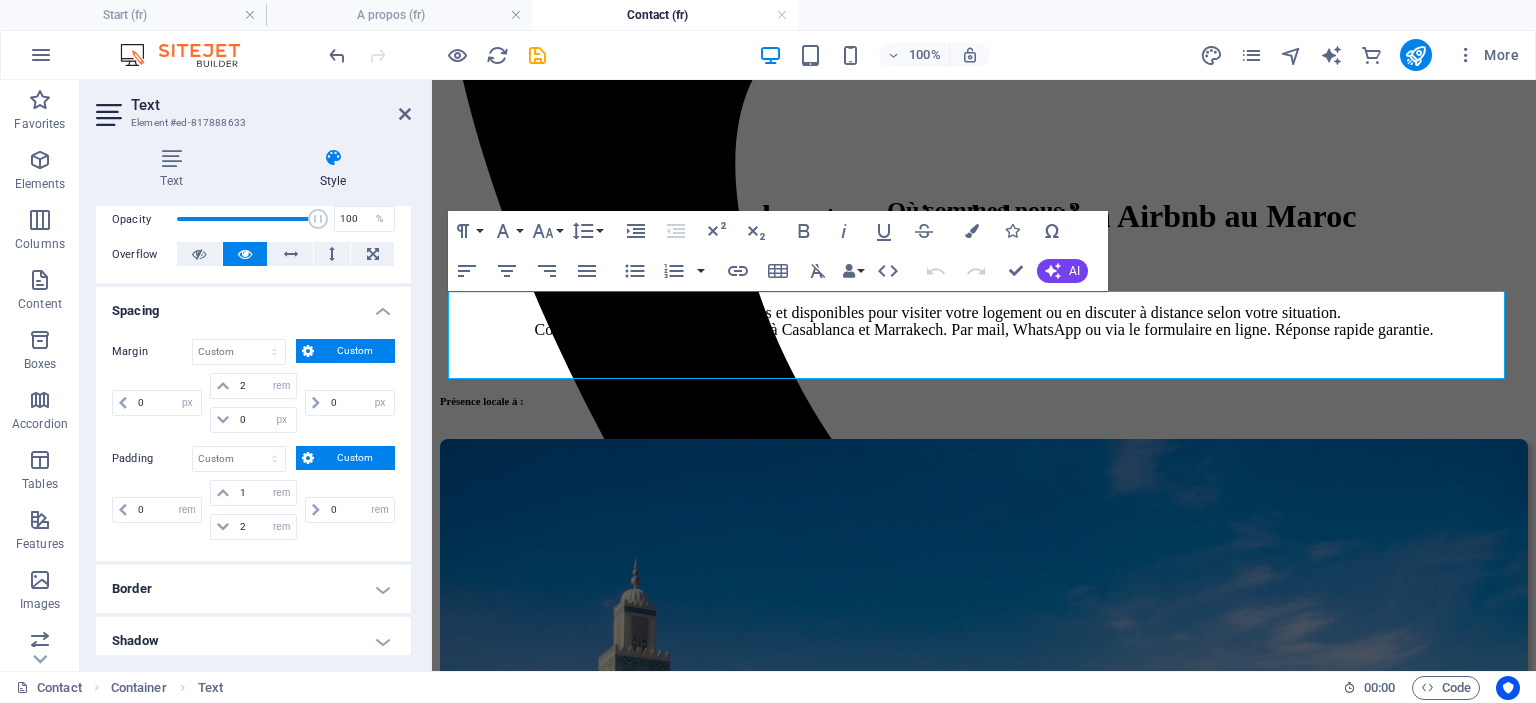 click on "2 px rem % vh vw" at bounding box center [253, 527] 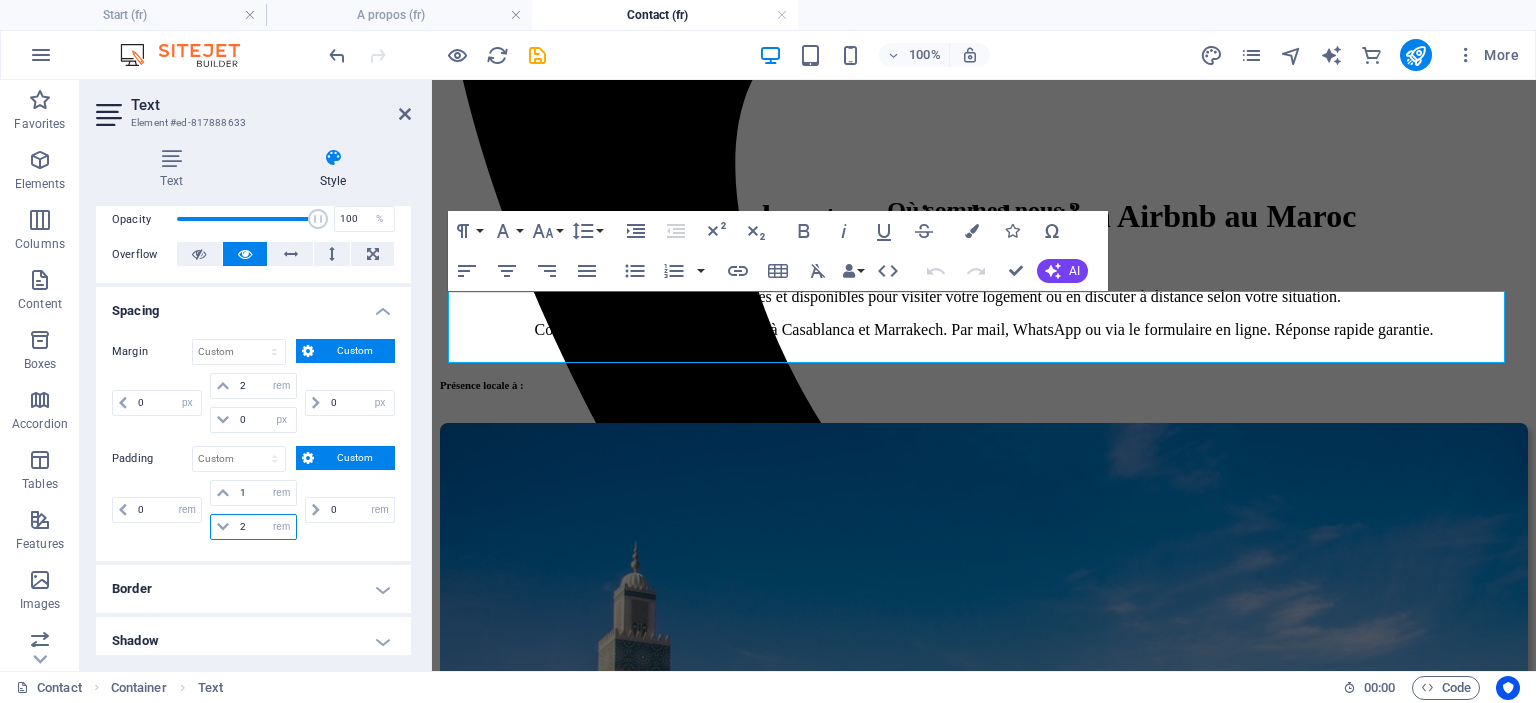 click on "2" at bounding box center [265, 527] 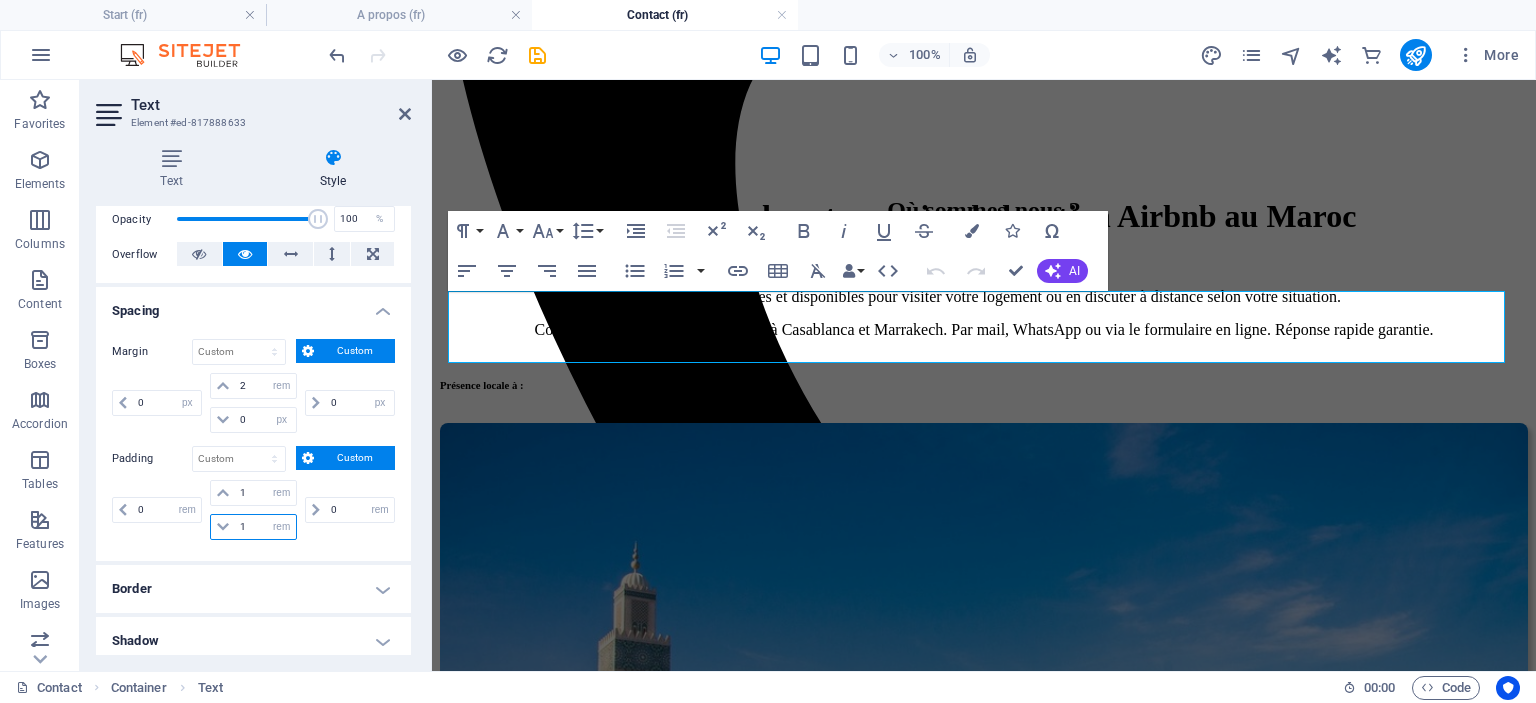 type on "1" 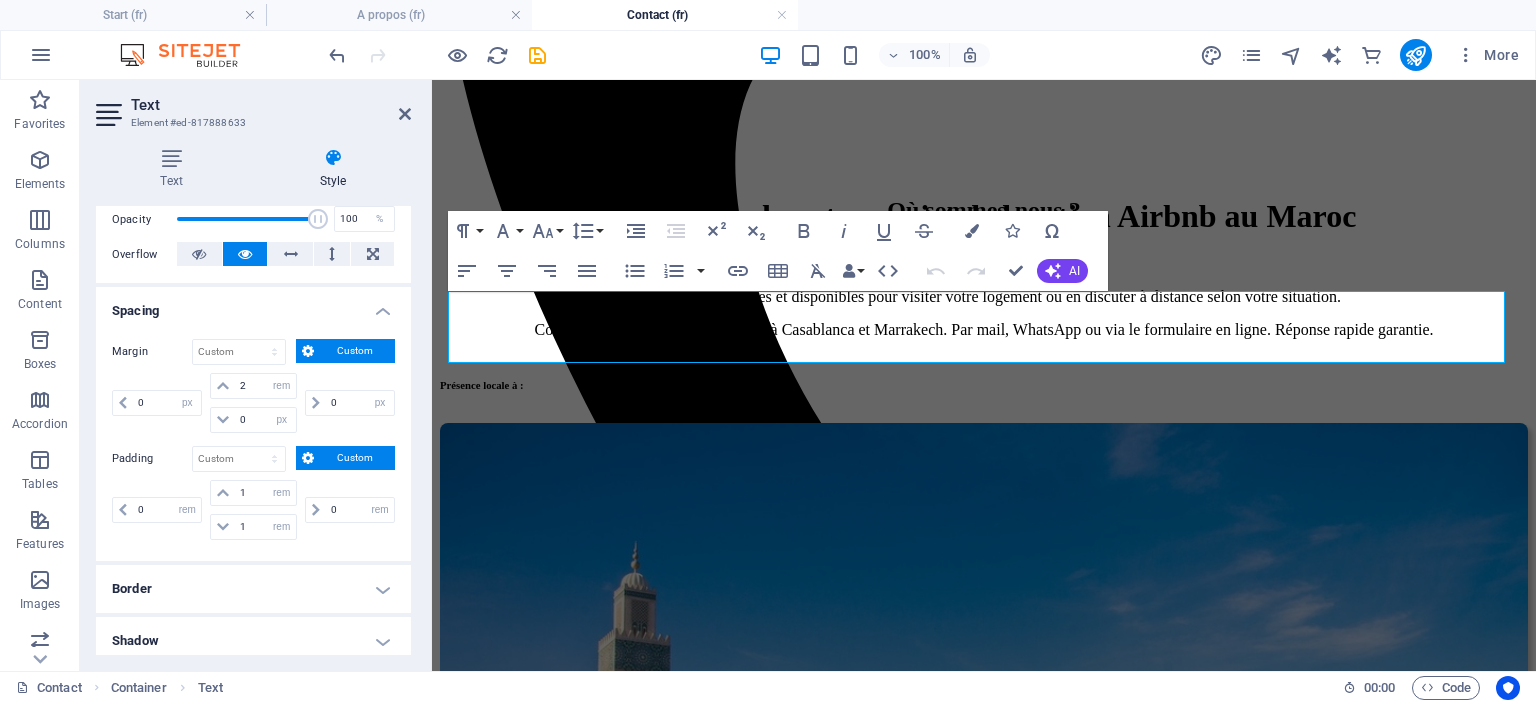 click on "Text Style Text Add, edit, and format text directly on the website. Default colors and font sizes are defined in Design. Edit design Alignment Left aligned Centered Right aligned Preset Element Layout How this element expands within the layout (Flexbox). Size Default auto px % 1/1 1/2 1/3 1/4 1/5 1/6 1/7 1/8 1/9 1/10 Grow Shrink Order Container layout Visible Visible Opacity 100 % Overflow Spacing Margin Default auto px % rem vw vh Custom Custom 0 auto px % rem vw vh 2 auto px % rem vw vh 0 auto px % rem vw vh 0 auto px % rem vw vh Padding Default px rem % vh vw Custom Custom 0 px rem % vh vw 1 px rem % vh vw 1 px rem % vh vw 0 px rem % vh vw Border Style              - Width 1 auto px rem % vh vw Custom Custom 1 auto px rem % vh vw 1 auto px rem % vh vw 1 auto px rem % vh vw 1 auto px rem % vh vw  - Color Round corners Default px rem % vh vw Custom Custom px rem % vh vw px rem % vh vw px rem % vh vw px rem % vh vw Shadow Default None Outside Inside Color X offset 0 px rem vh vw Y offset 0 px rem vh" at bounding box center [253, 401] 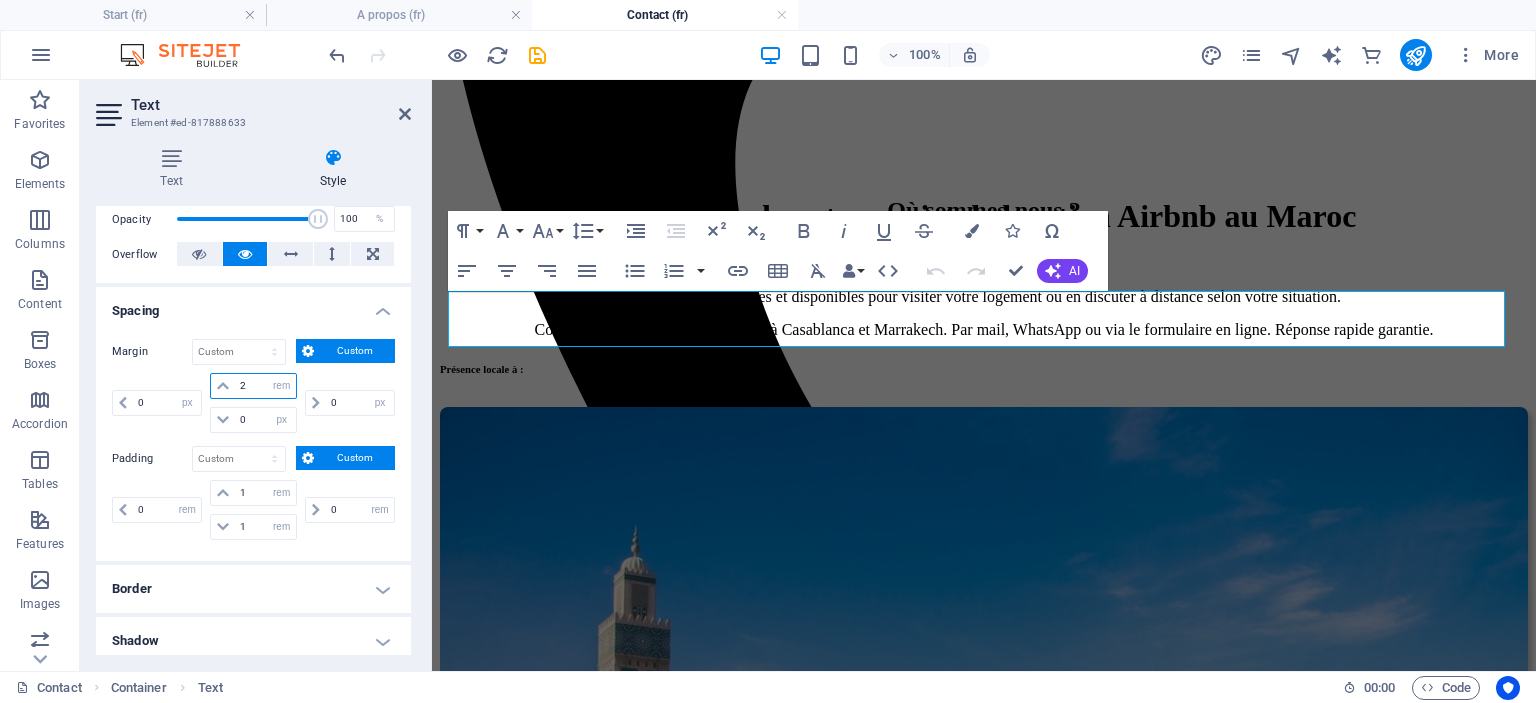 click on "2" at bounding box center [265, 386] 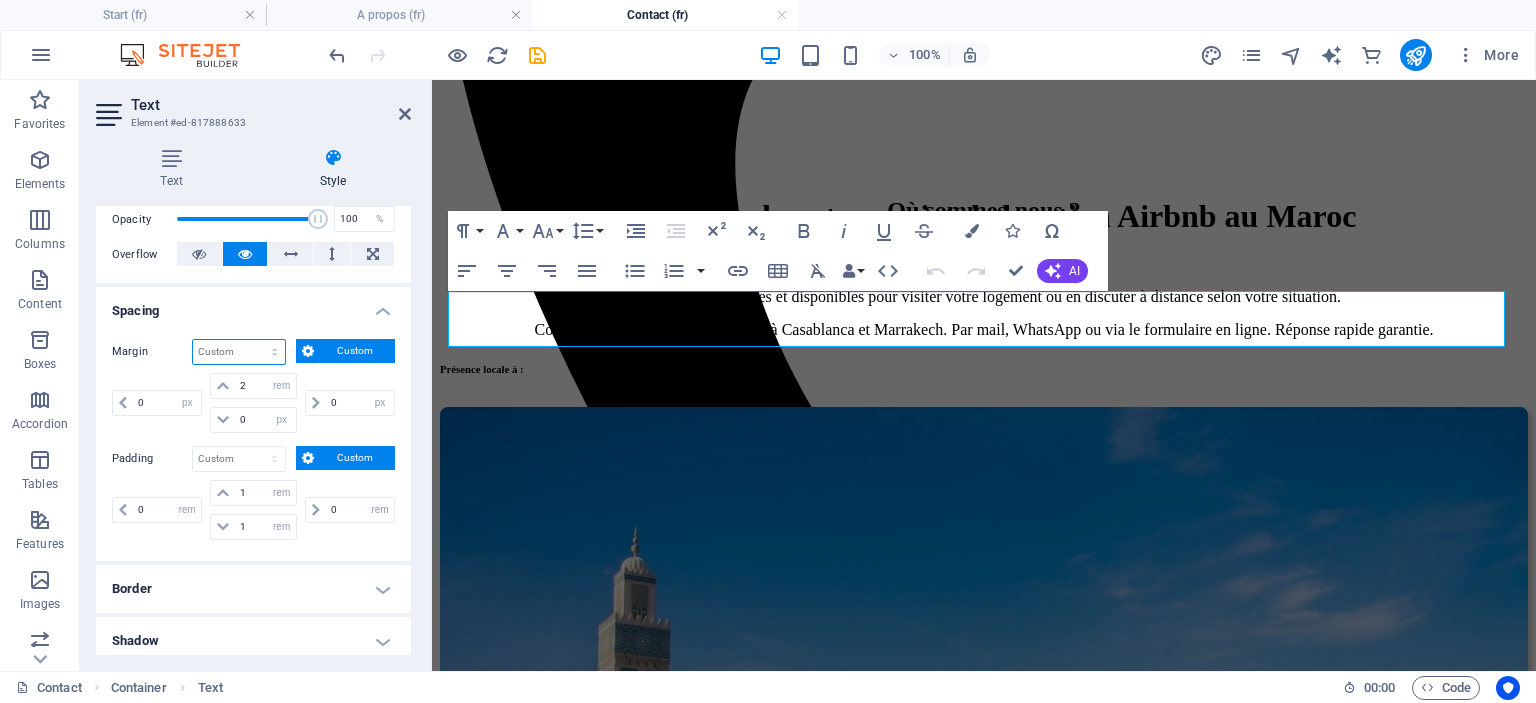 click on "Default auto px % rem vw vh Custom" at bounding box center [239, 352] 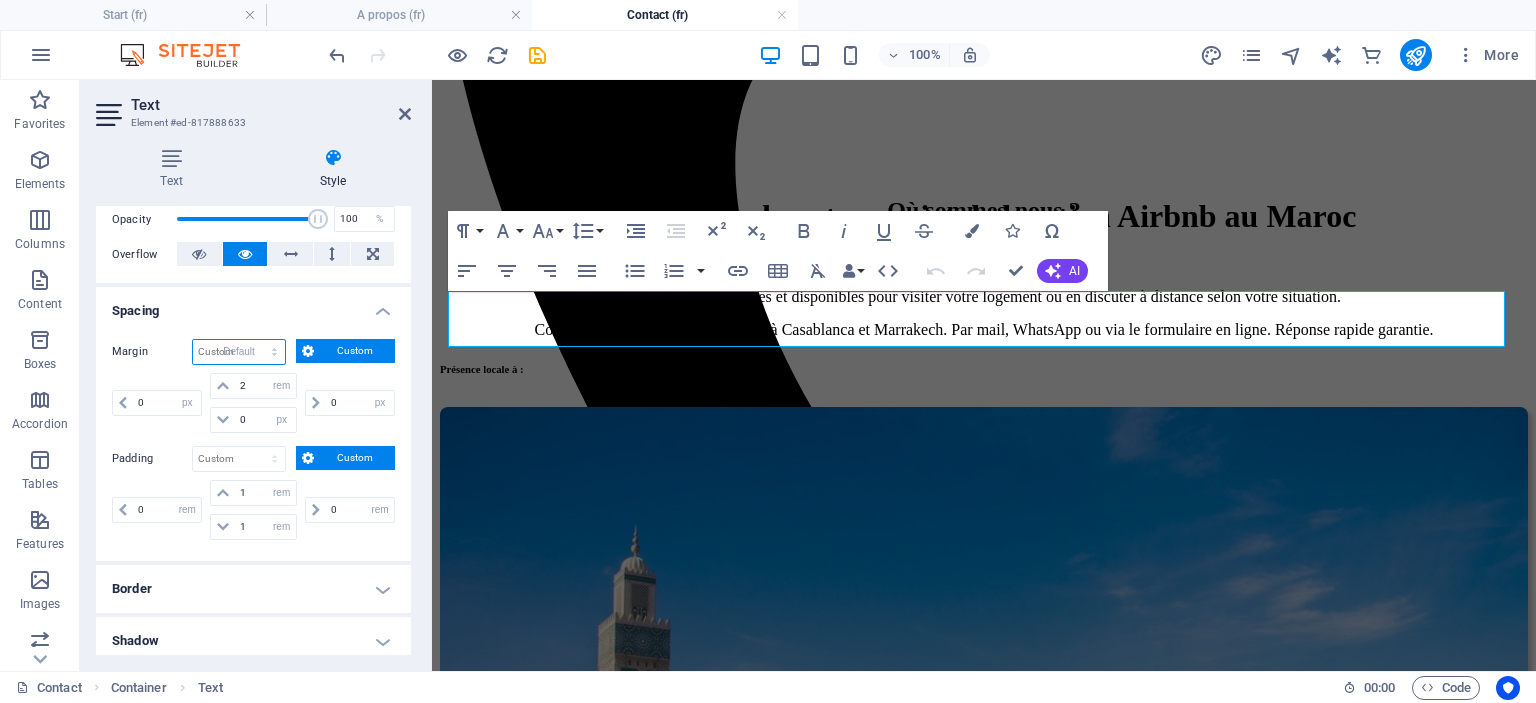click on "Default auto px % rem vw vh Custom" at bounding box center (239, 352) 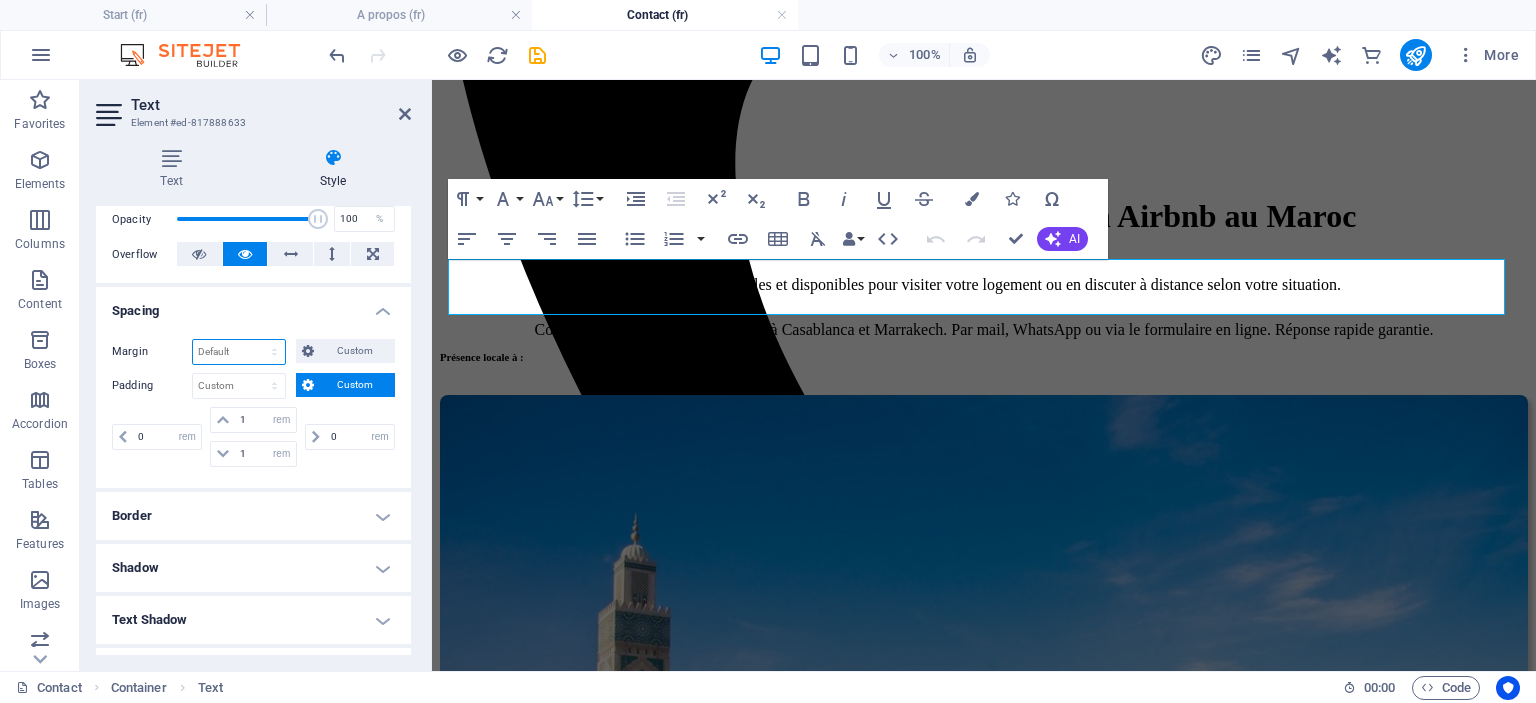 scroll, scrollTop: 0, scrollLeft: 0, axis: both 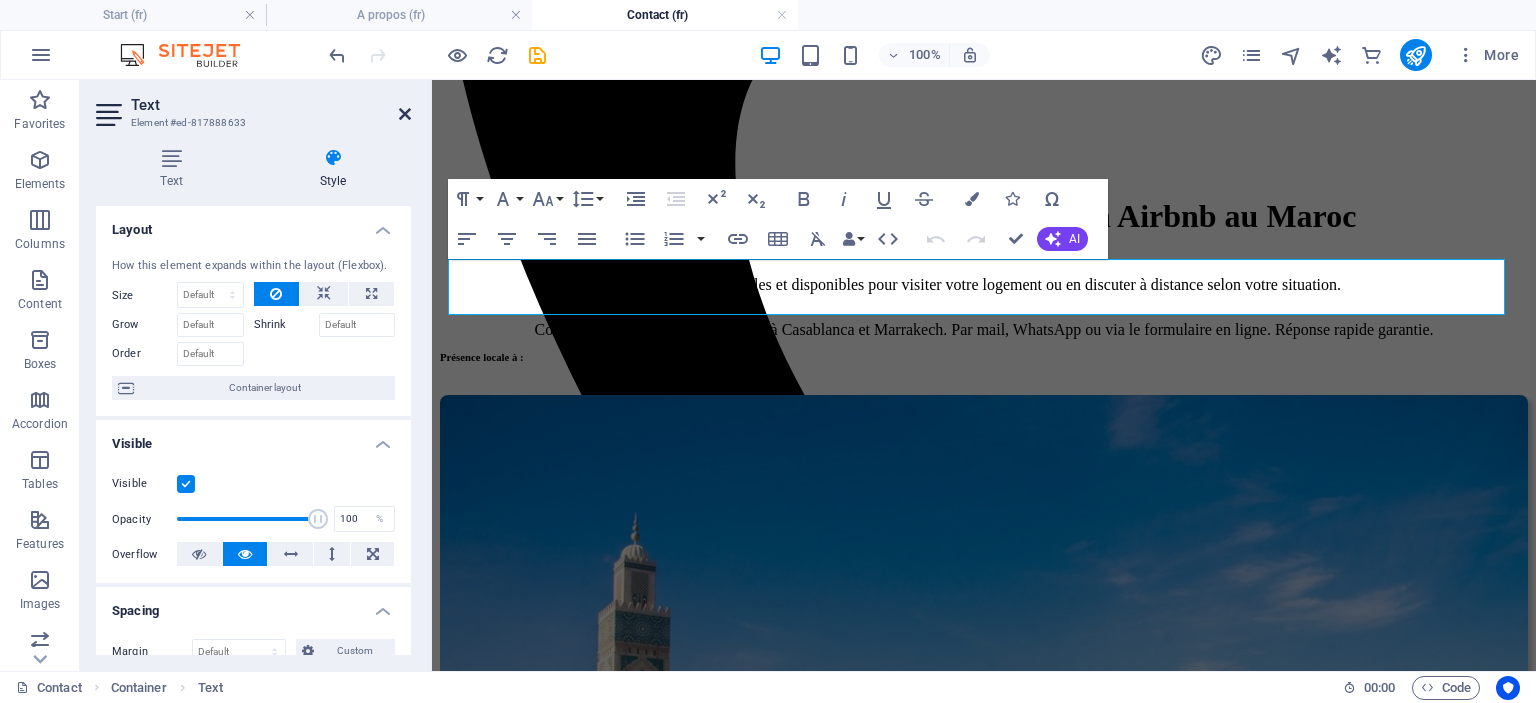 click at bounding box center [405, 114] 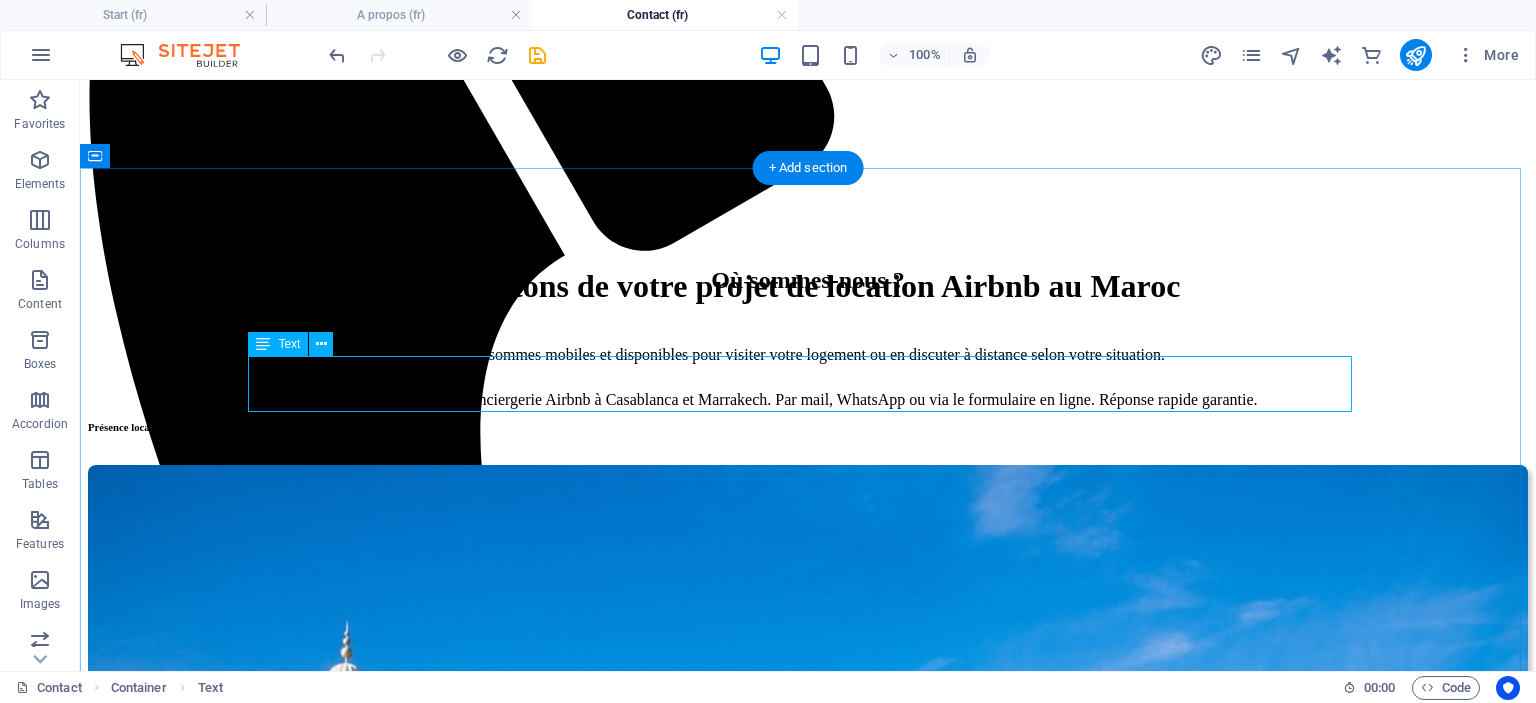 scroll, scrollTop: 500, scrollLeft: 0, axis: vertical 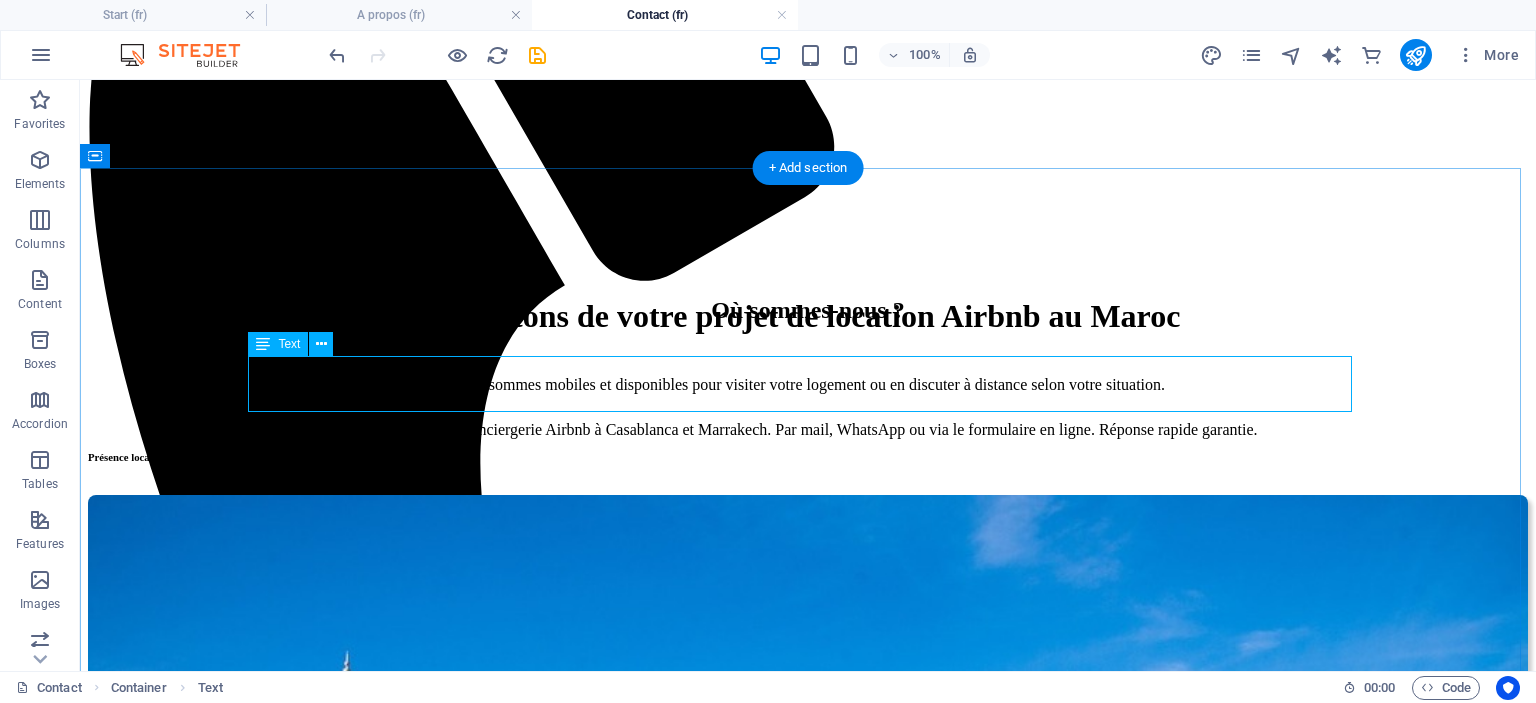 click on "Où sommes-nous ? Nous sommes mobiles et disponibles pour visiter votre logement ou en discuter à distance selon votre situation. Présence locale à : Casablanca Marrakech Zones balnéaires autour de Casa : Tamaris, Dar Bouazza, Sidi Rahal etc…" at bounding box center [808, 1553] 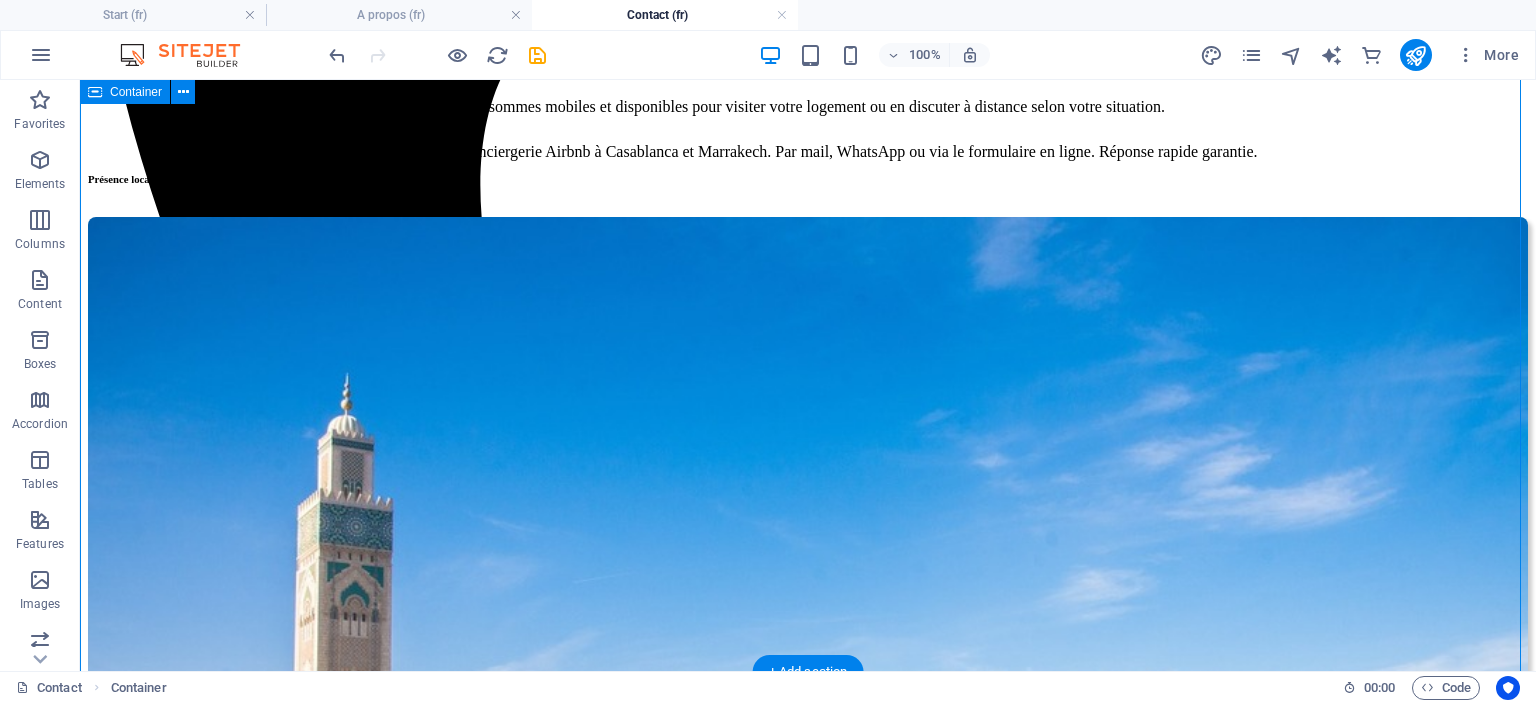 scroll, scrollTop: 800, scrollLeft: 0, axis: vertical 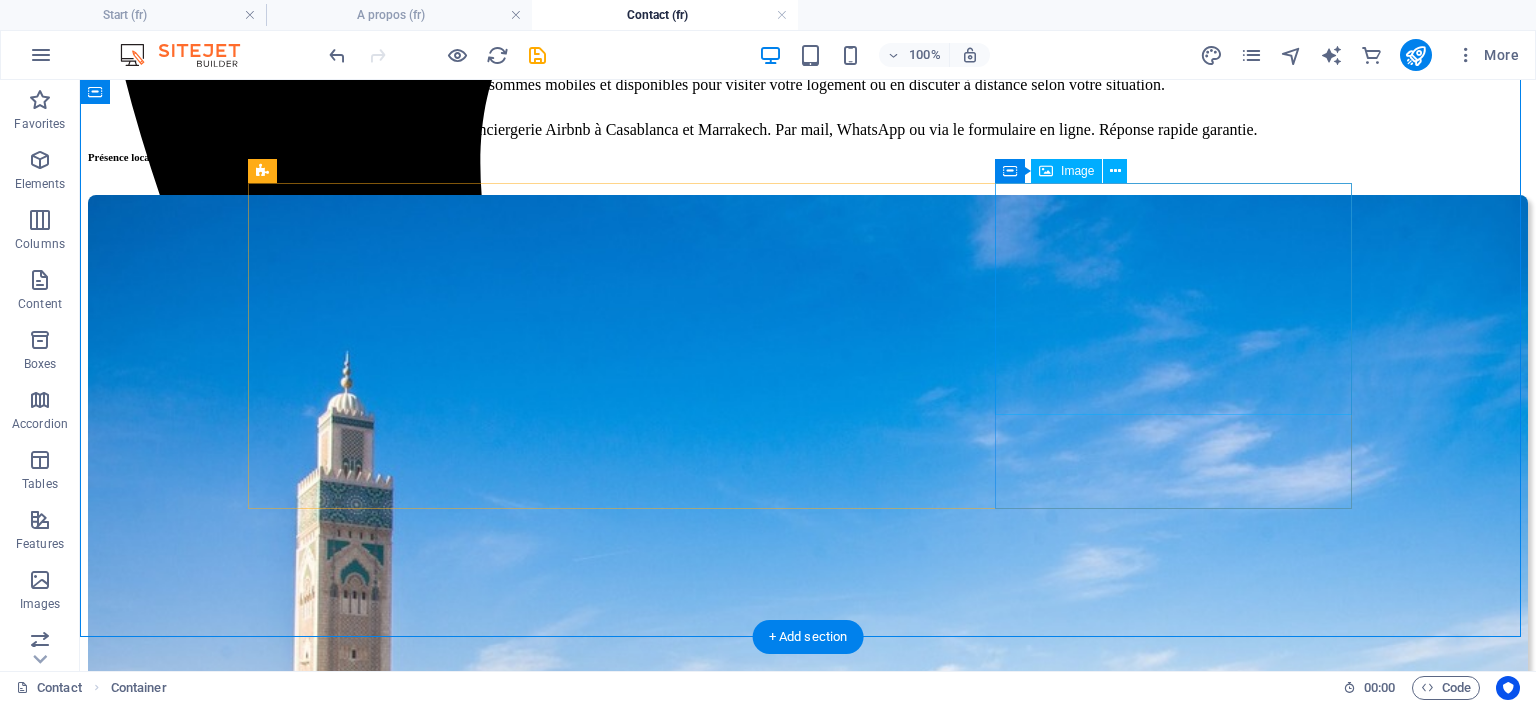 click at bounding box center [808, 2358] 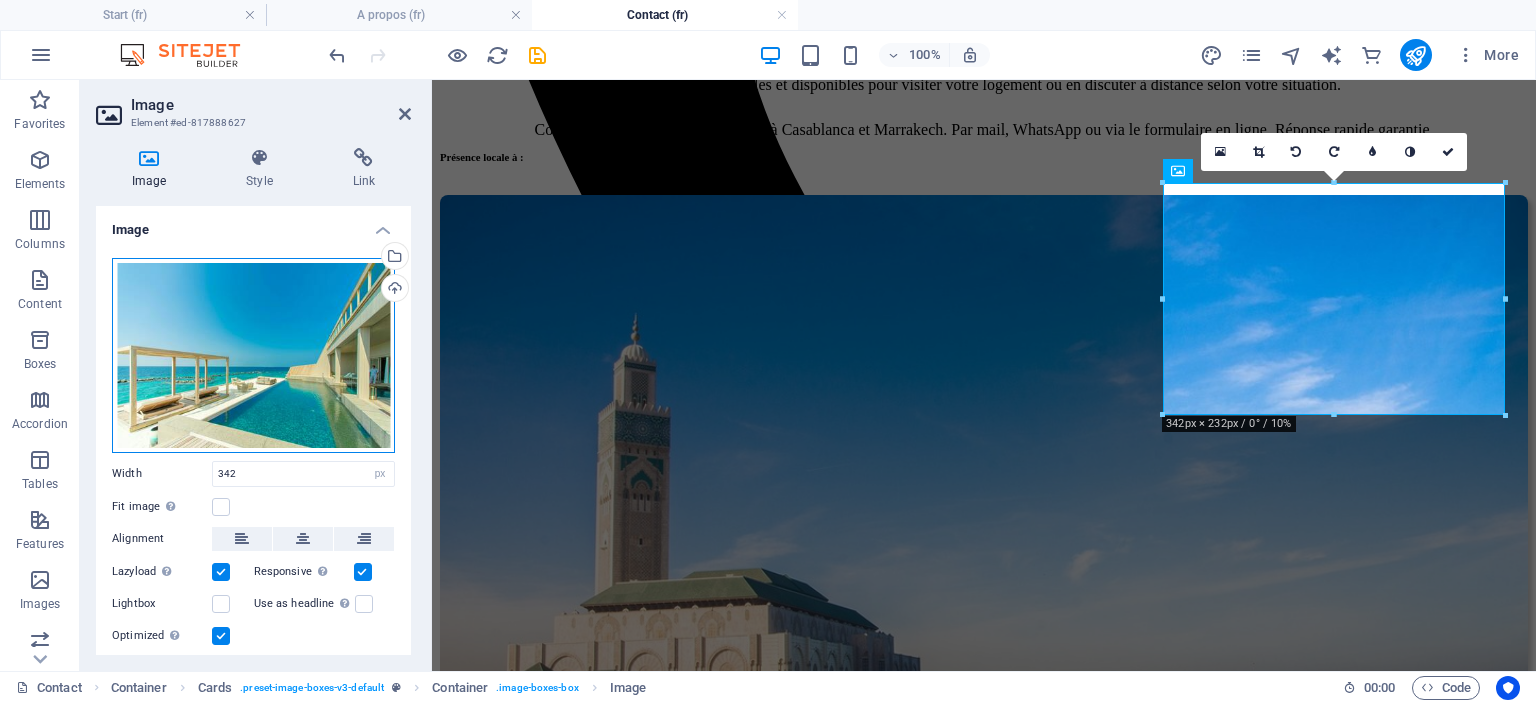 click on "Drag files here, click to choose files or select files from Files or our free stock photos & videos" at bounding box center [253, 355] 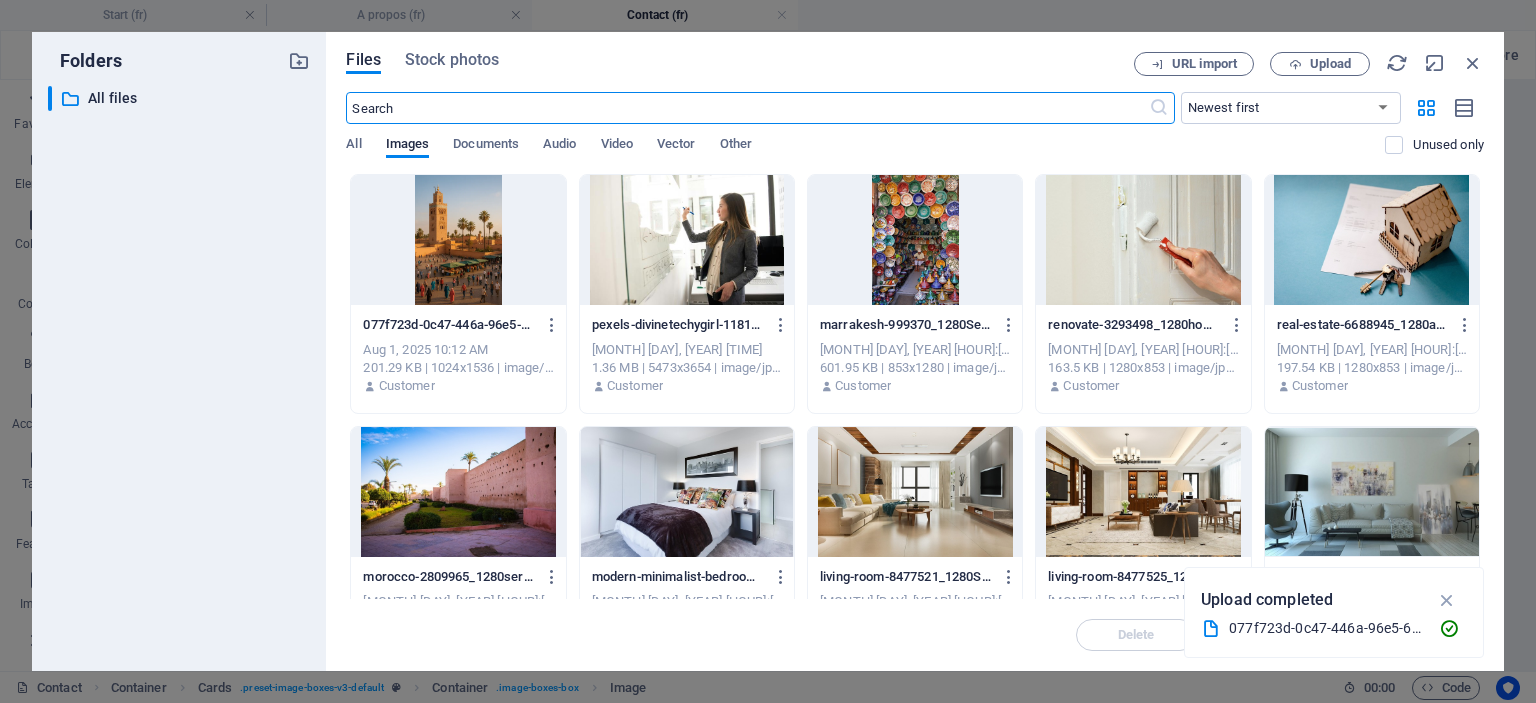 scroll, scrollTop: 1194, scrollLeft: 0, axis: vertical 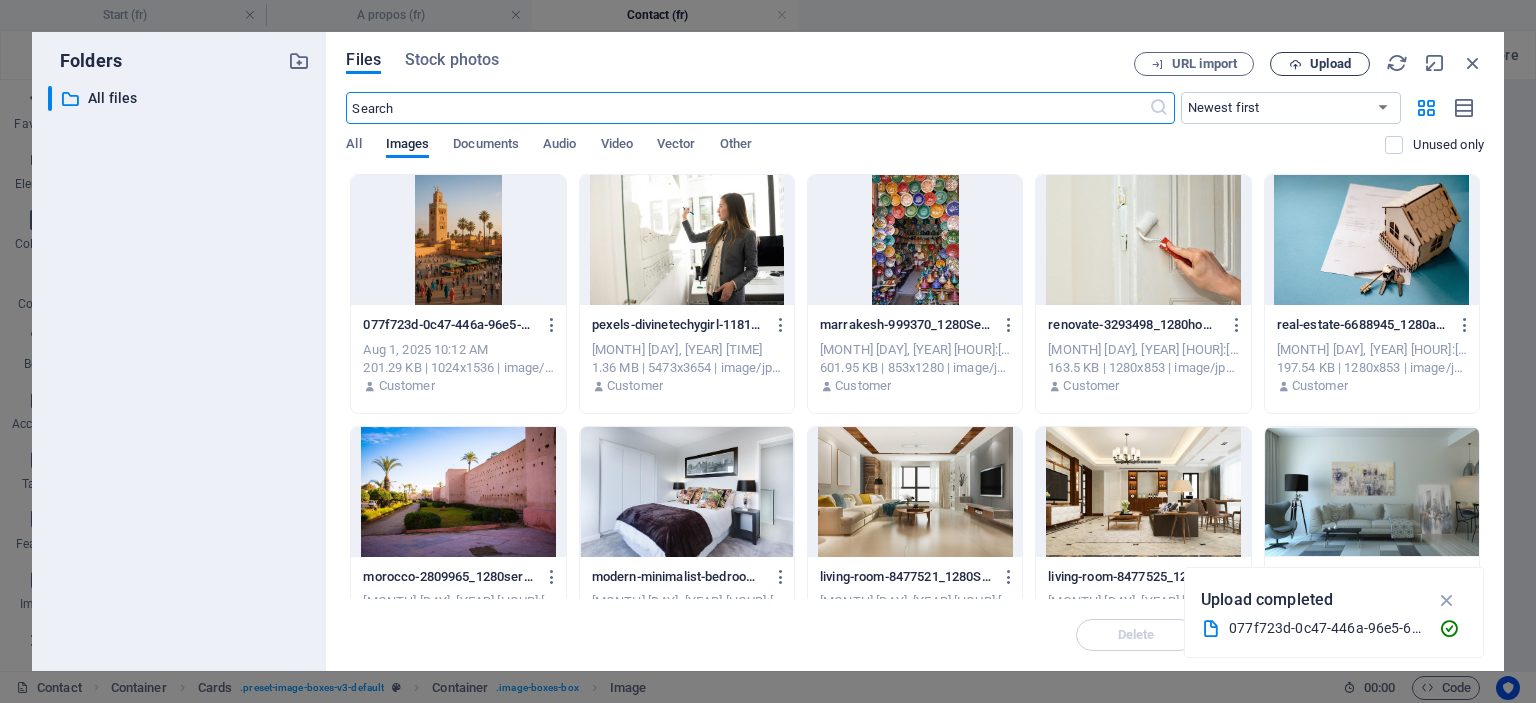 click at bounding box center (1295, 64) 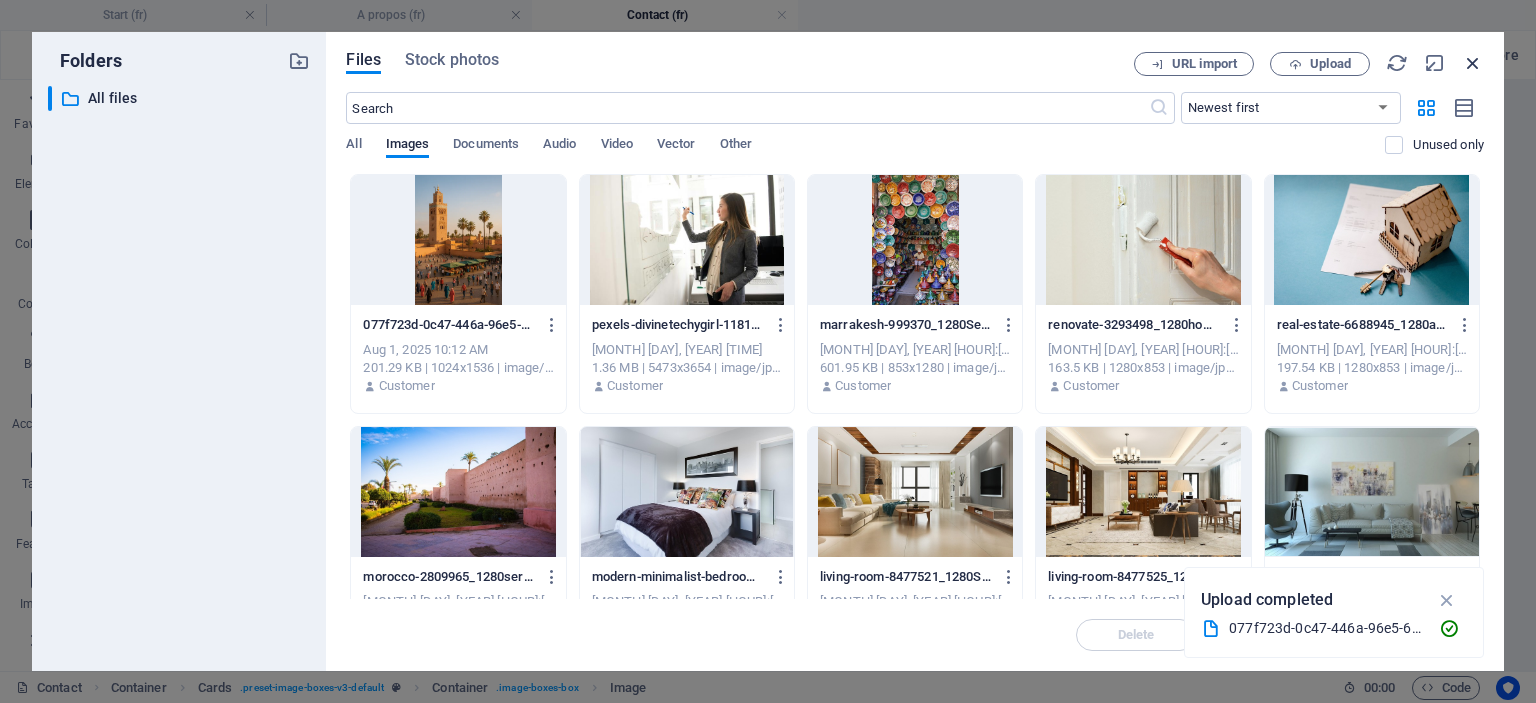 click at bounding box center [1473, 63] 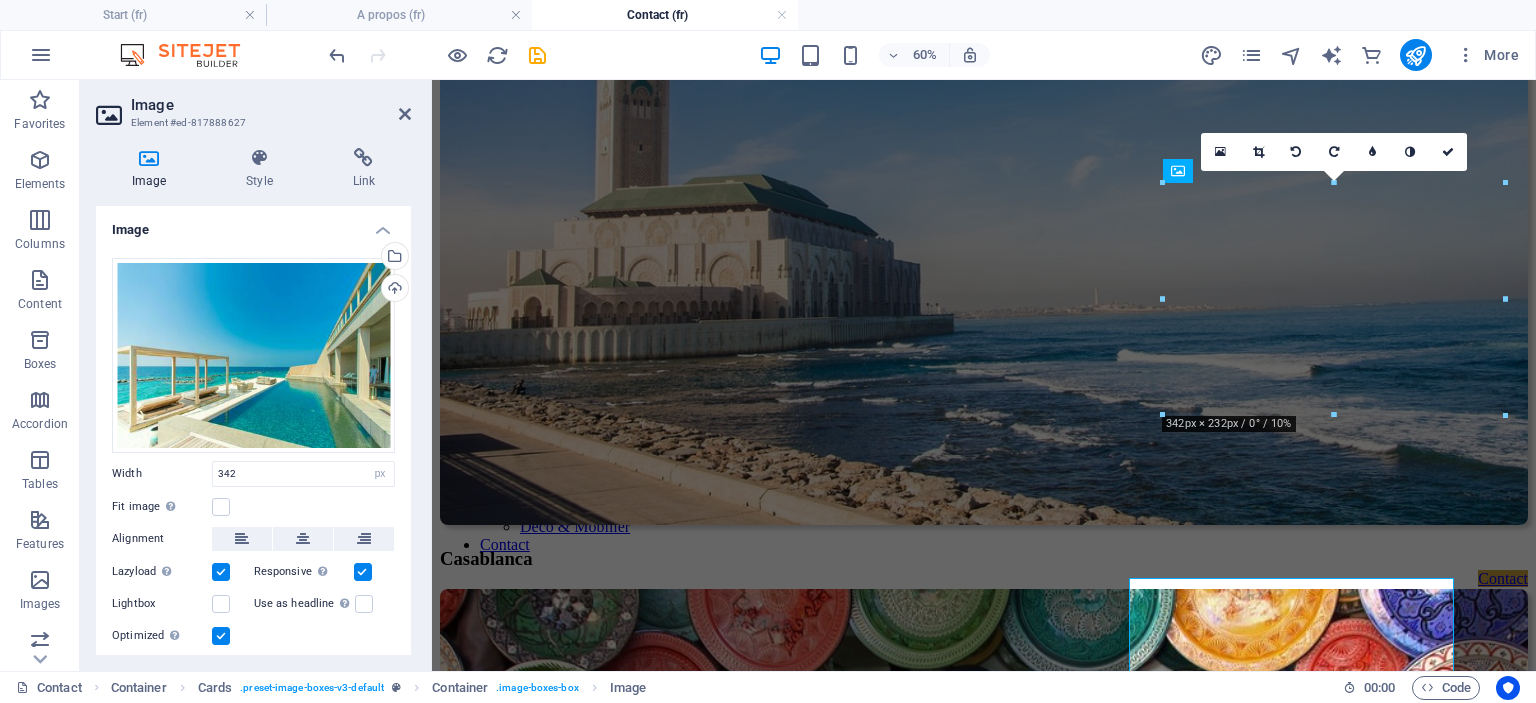 scroll, scrollTop: 800, scrollLeft: 0, axis: vertical 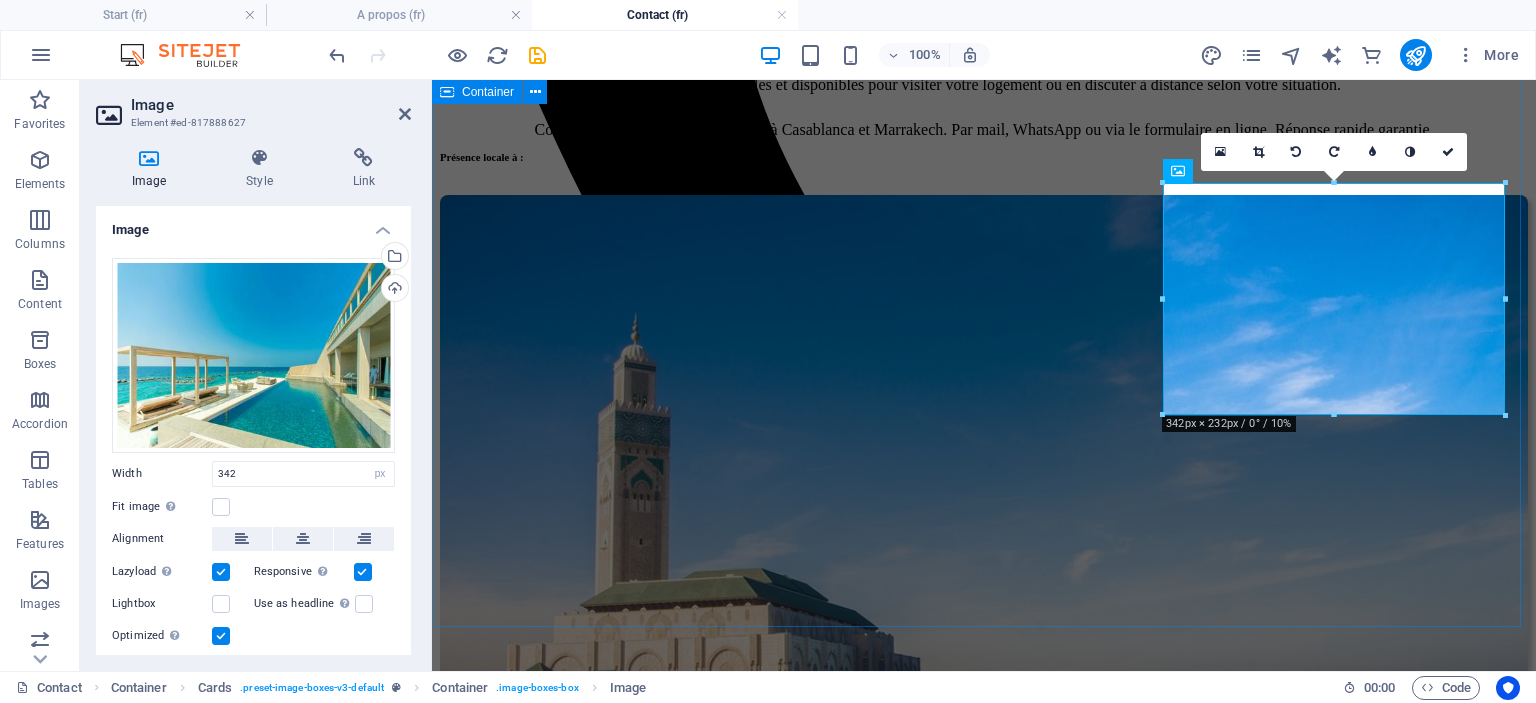 click on "Où sommes-nous ? Nous sommes mobiles et disponibles pour visiter votre logement ou en discuter à distance selon votre situation. Présence locale à : Casablanca Marrakech Zones balnéaires autour de Casa : Tamaris, Dar Bouazza, Sidi Rahal etc…" at bounding box center (984, 1019) 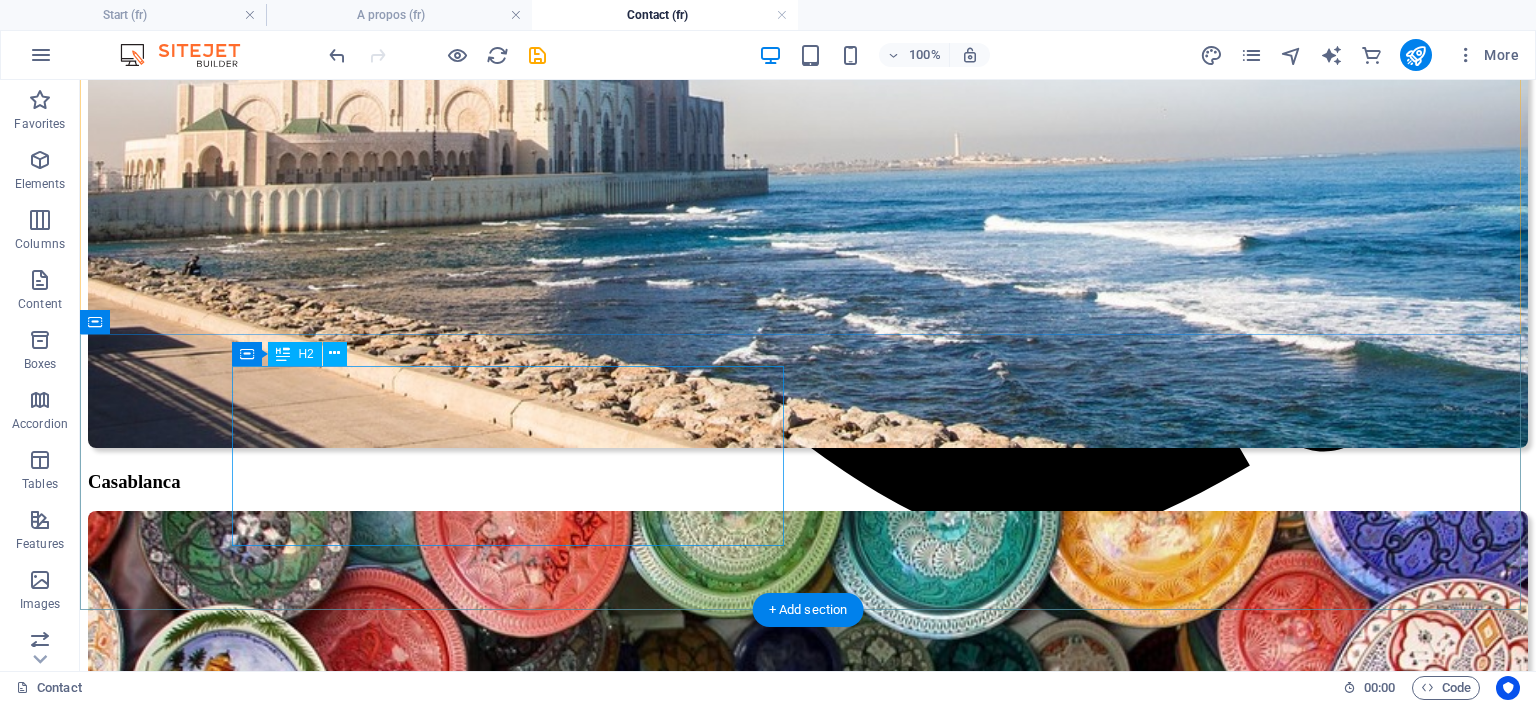 scroll, scrollTop: 1600, scrollLeft: 0, axis: vertical 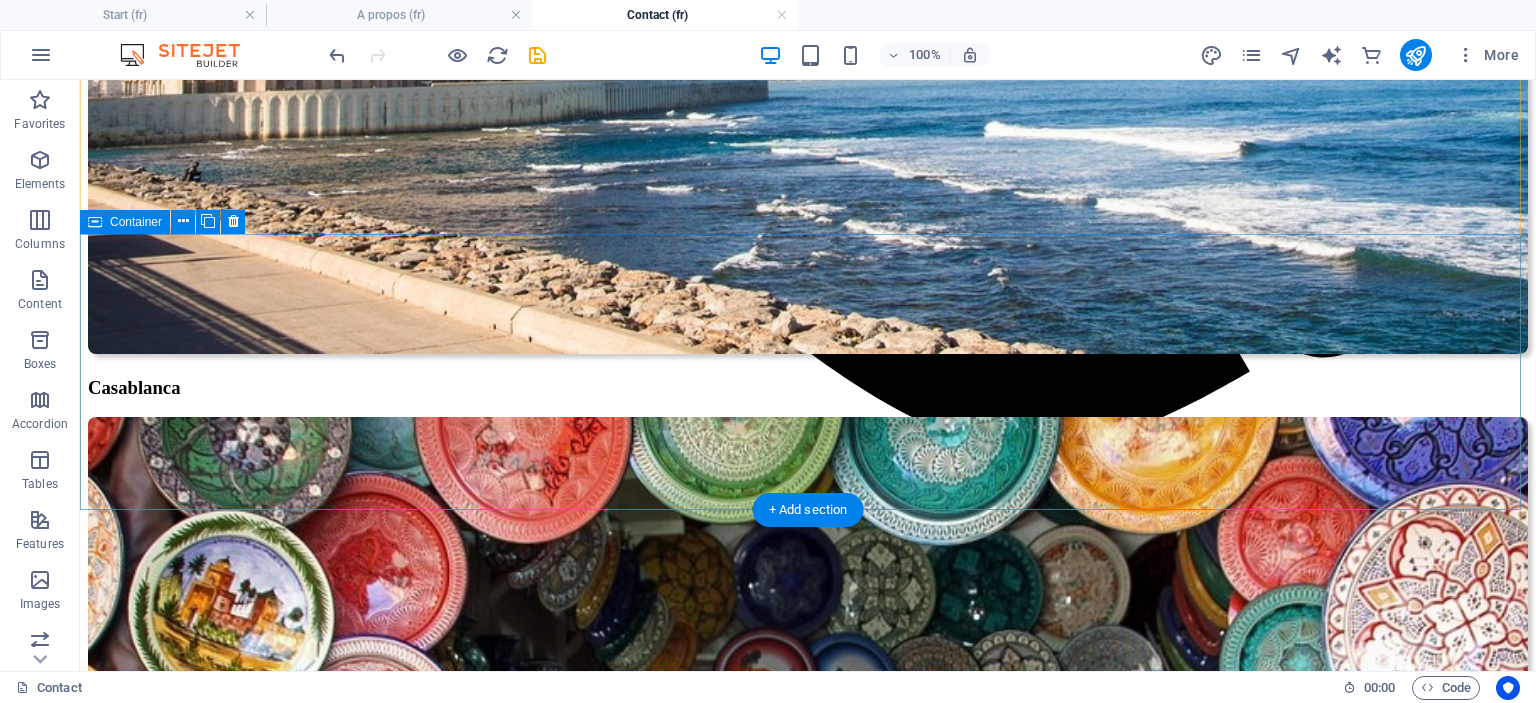 click on "Une question ?  Un projet ?  On vous répond vite. Vous êtes propriétaire ou investisseur en location courte durée ? Notre équipe locale vous accompagne de A à Z dans la  gestion, les travaux ou l’aménagement  de votre logement. 📍  Zones couvertes :  Casablanca (et alentours) – Marrakech – Dar Bouazza – Sidi Rahal – Tamaris et alentours" at bounding box center (808, 2415) 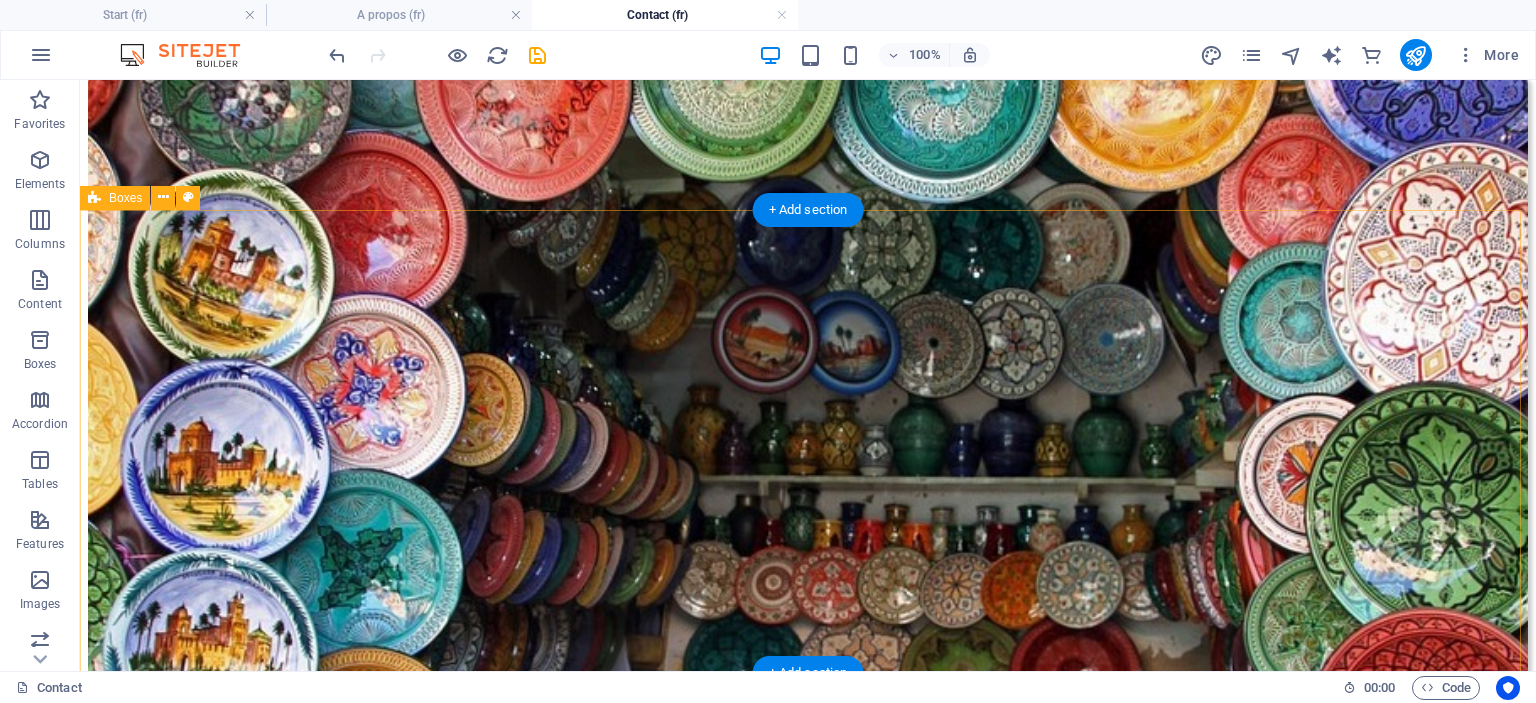 scroll, scrollTop: 1900, scrollLeft: 0, axis: vertical 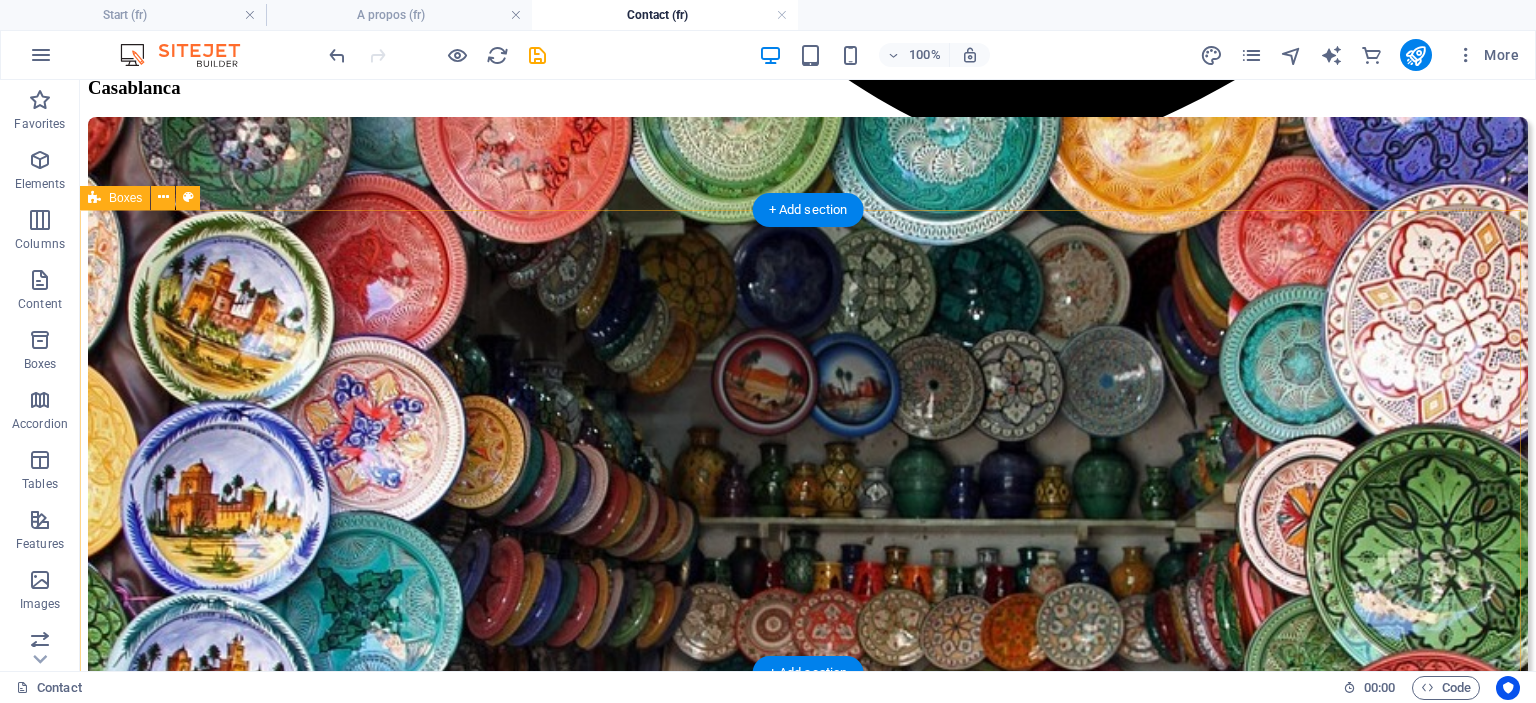 click on "Nos horaires de réponse Du lundi au samedi De 9h à 19h Réponse rapide sur WhatsApp même le dimanche pour les urgences clients" at bounding box center [808, 4954] 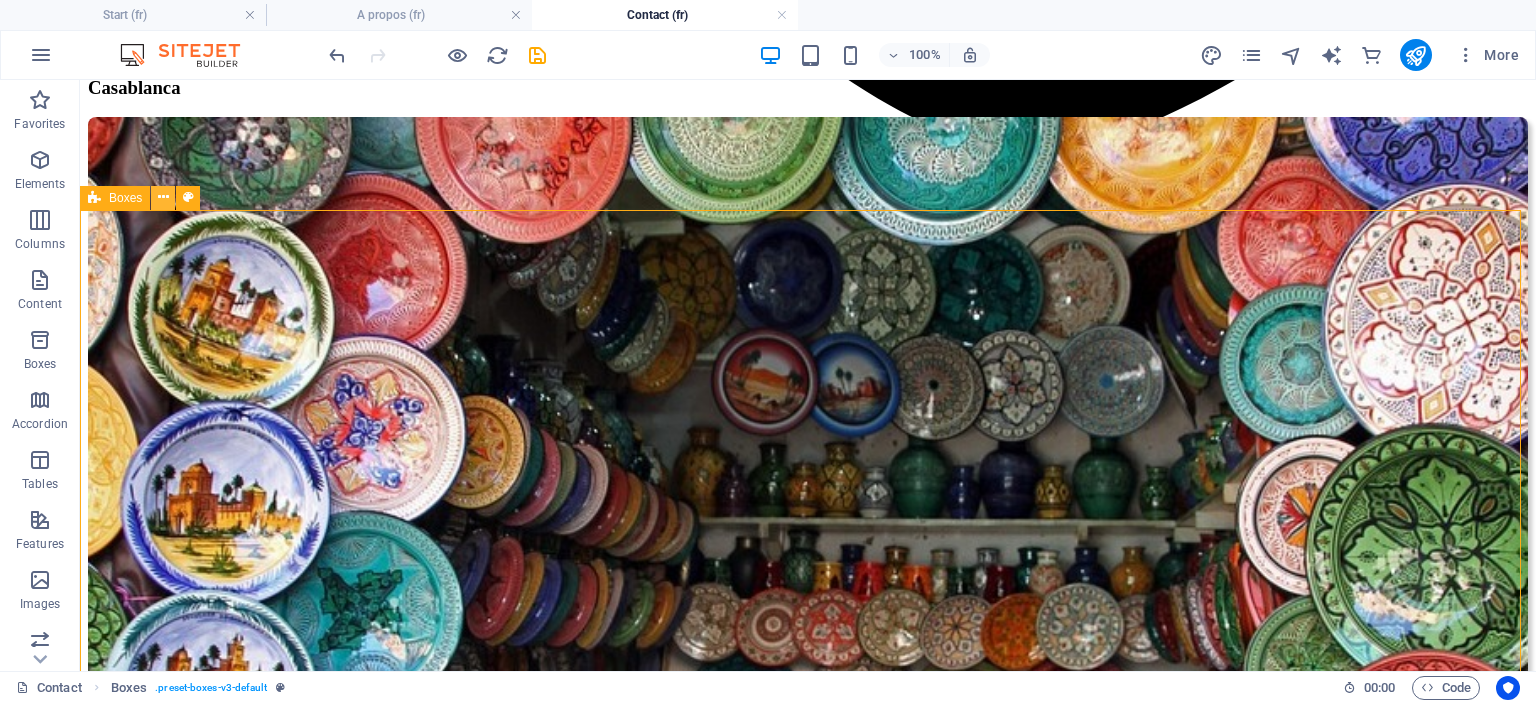 click at bounding box center [163, 198] 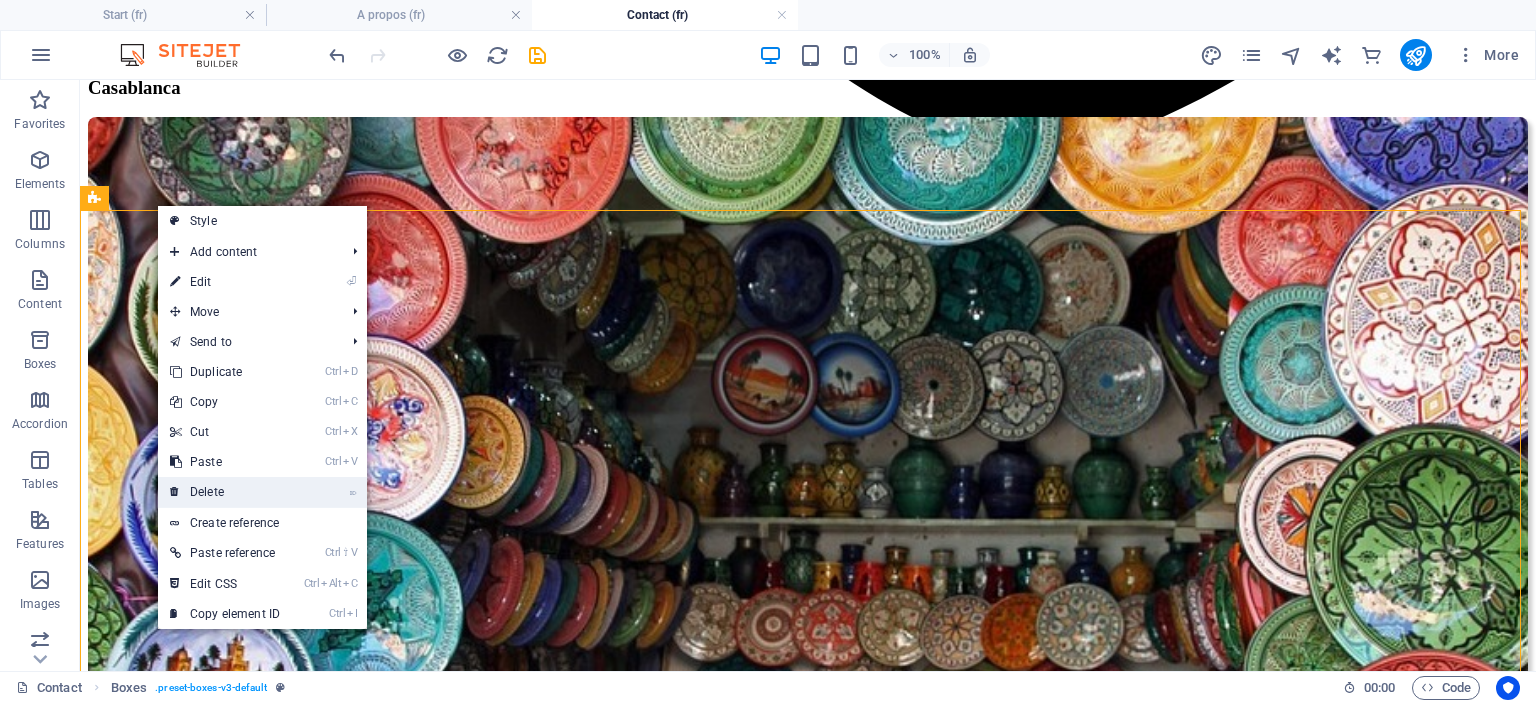 click on "⌦  Delete" at bounding box center [225, 492] 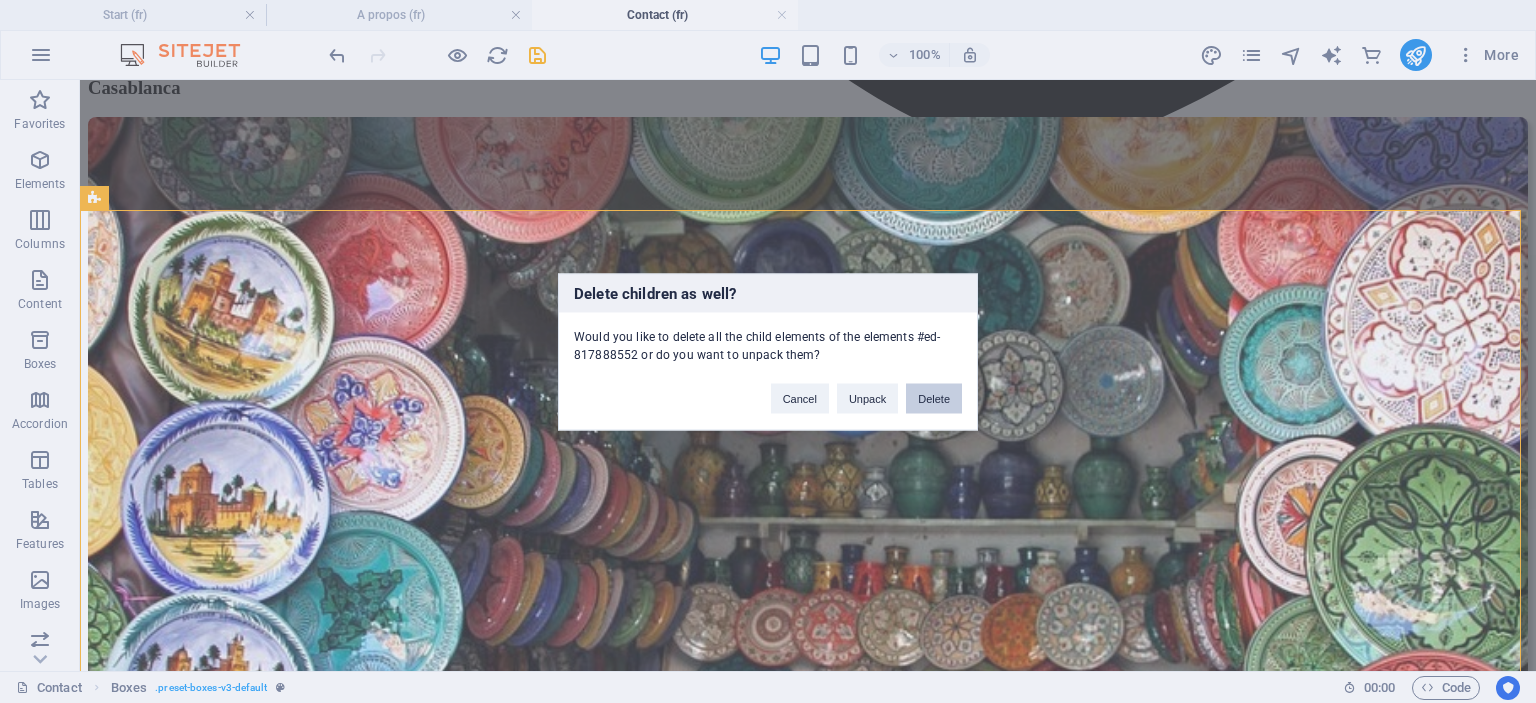 click on "Delete" at bounding box center [934, 398] 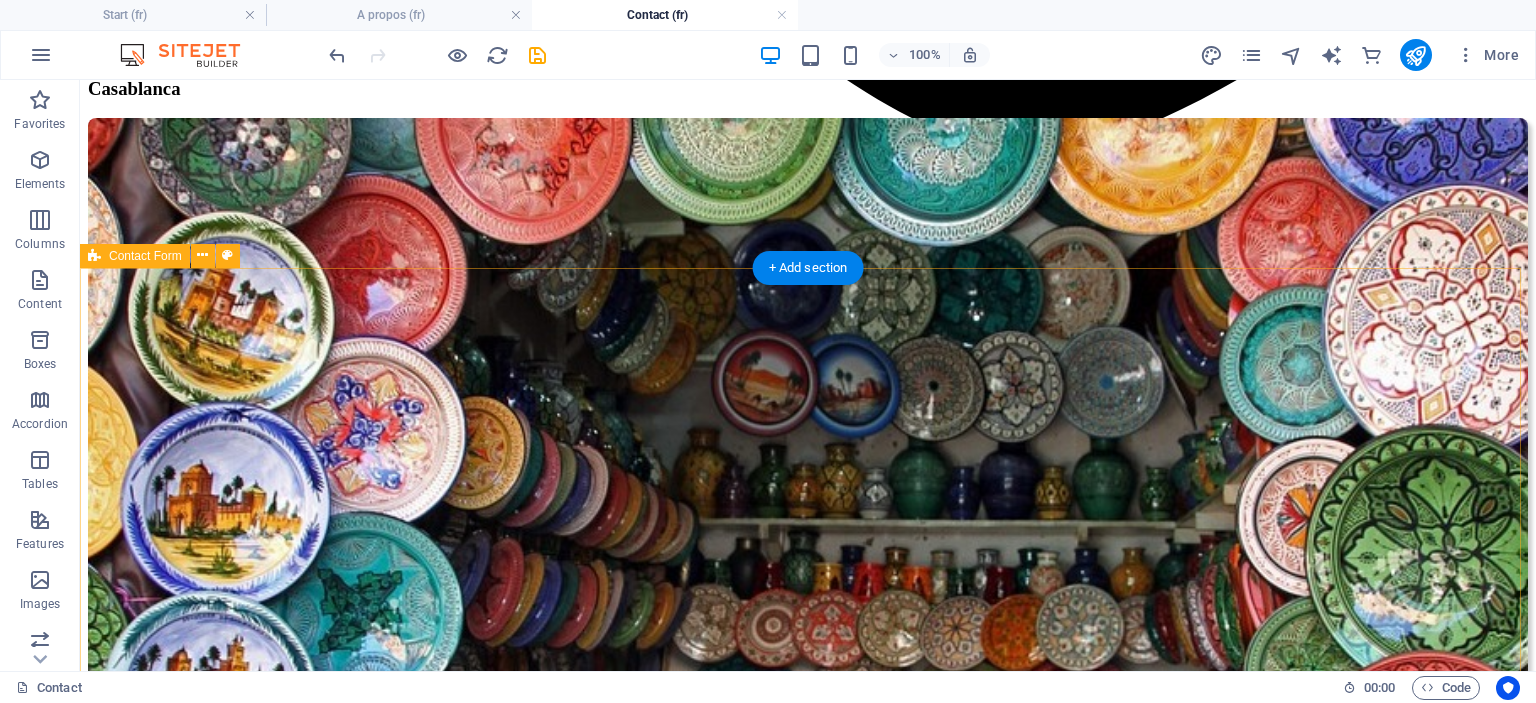 scroll, scrollTop: 1800, scrollLeft: 0, axis: vertical 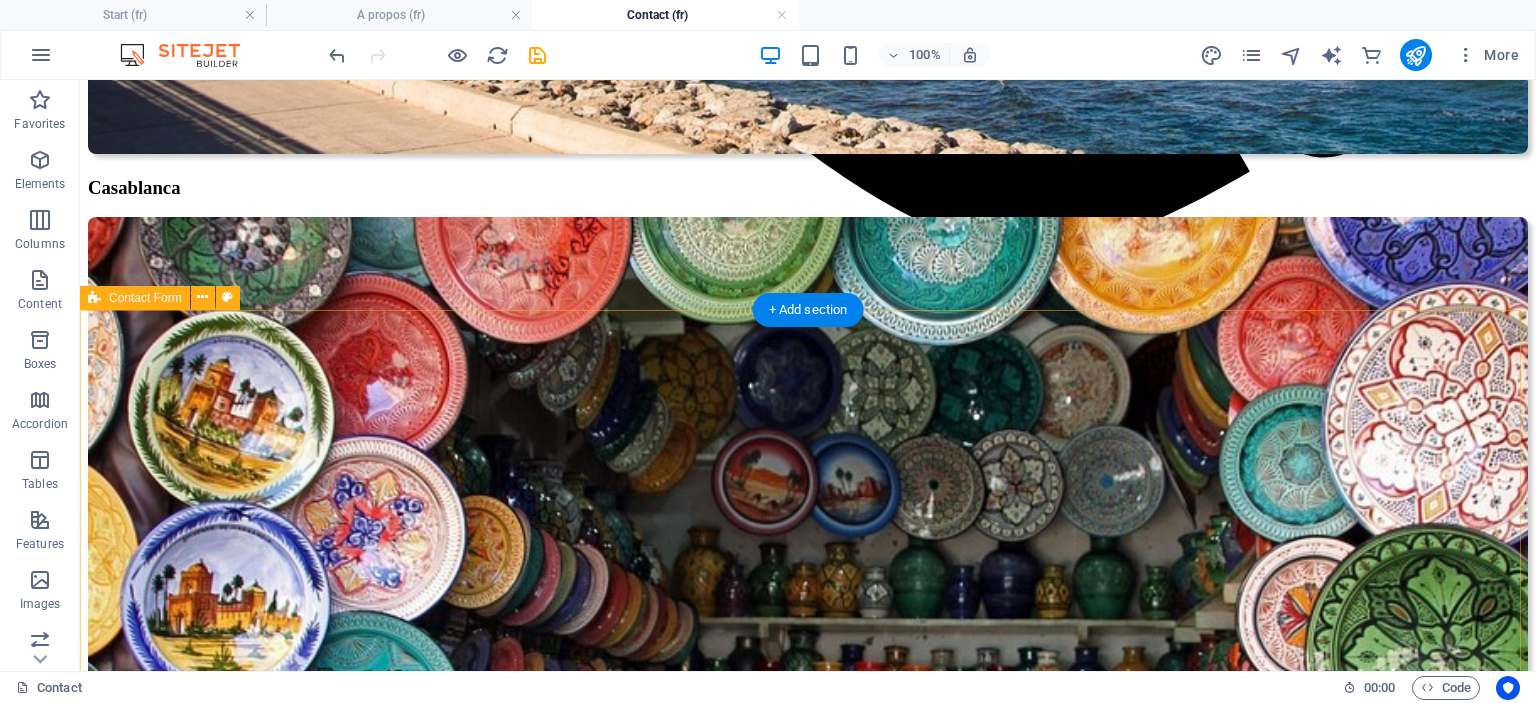 click on "Formulaire de contact prénom   {{ 'content.forms.privacy'|trans }} Unreadable? Load new Envoyer" at bounding box center [808, 2646] 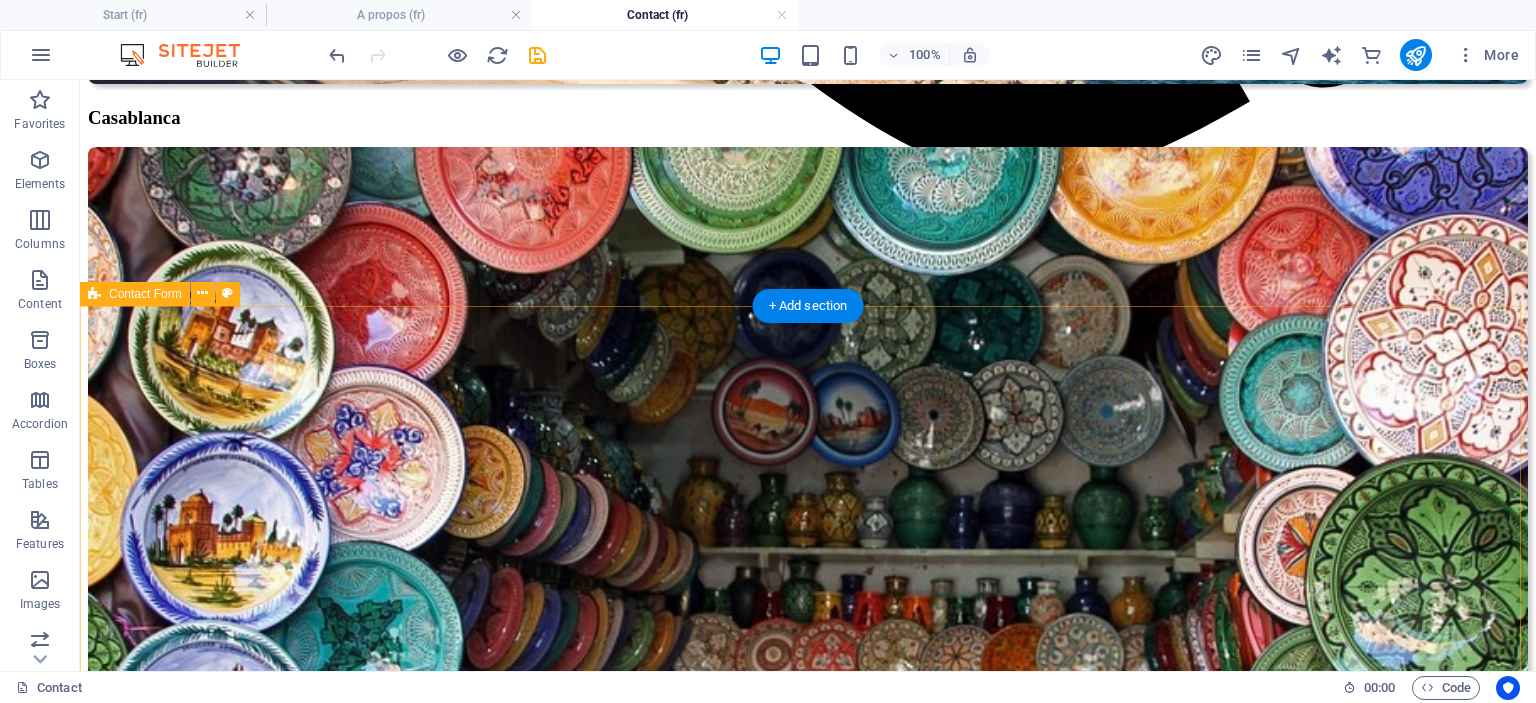 scroll, scrollTop: 1800, scrollLeft: 0, axis: vertical 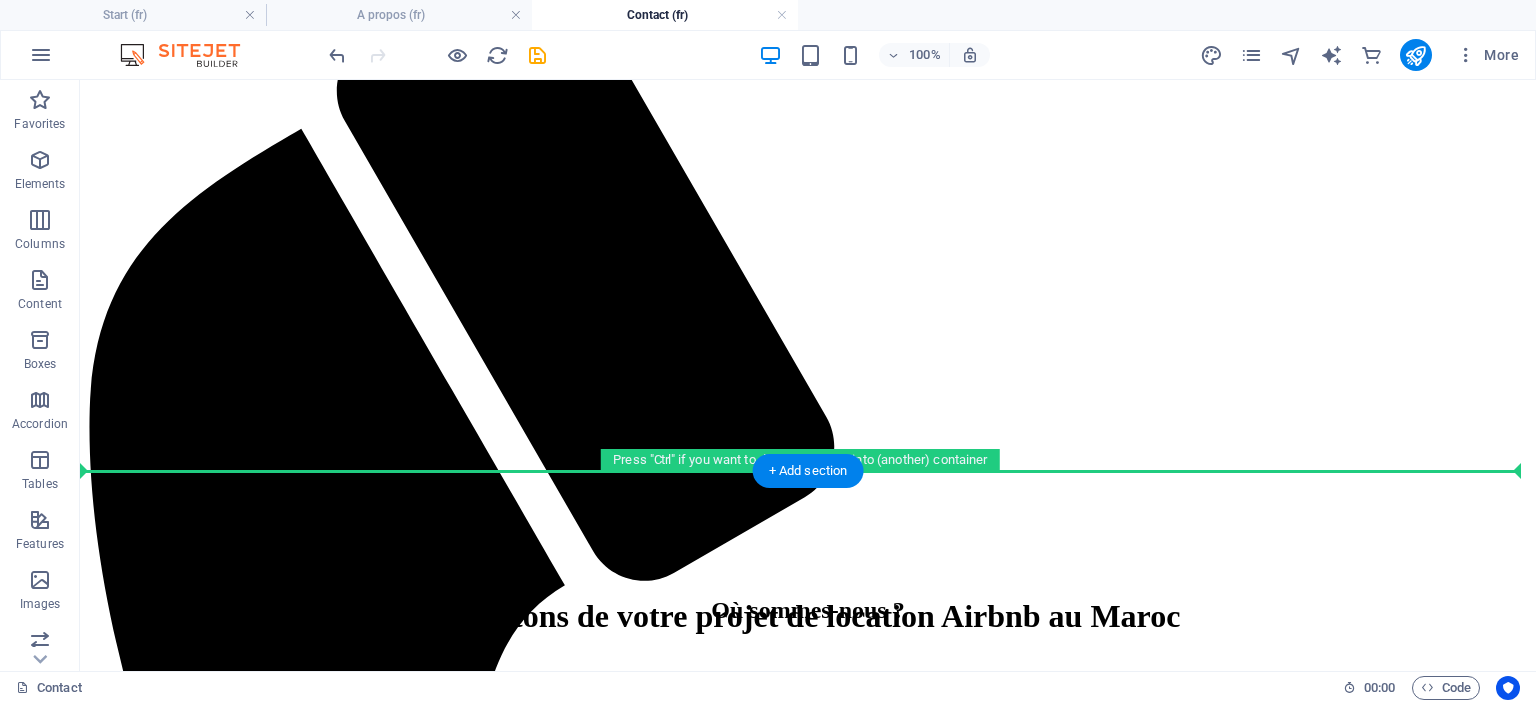 drag, startPoint x: 142, startPoint y: 421, endPoint x: 211, endPoint y: 523, distance: 123.146255 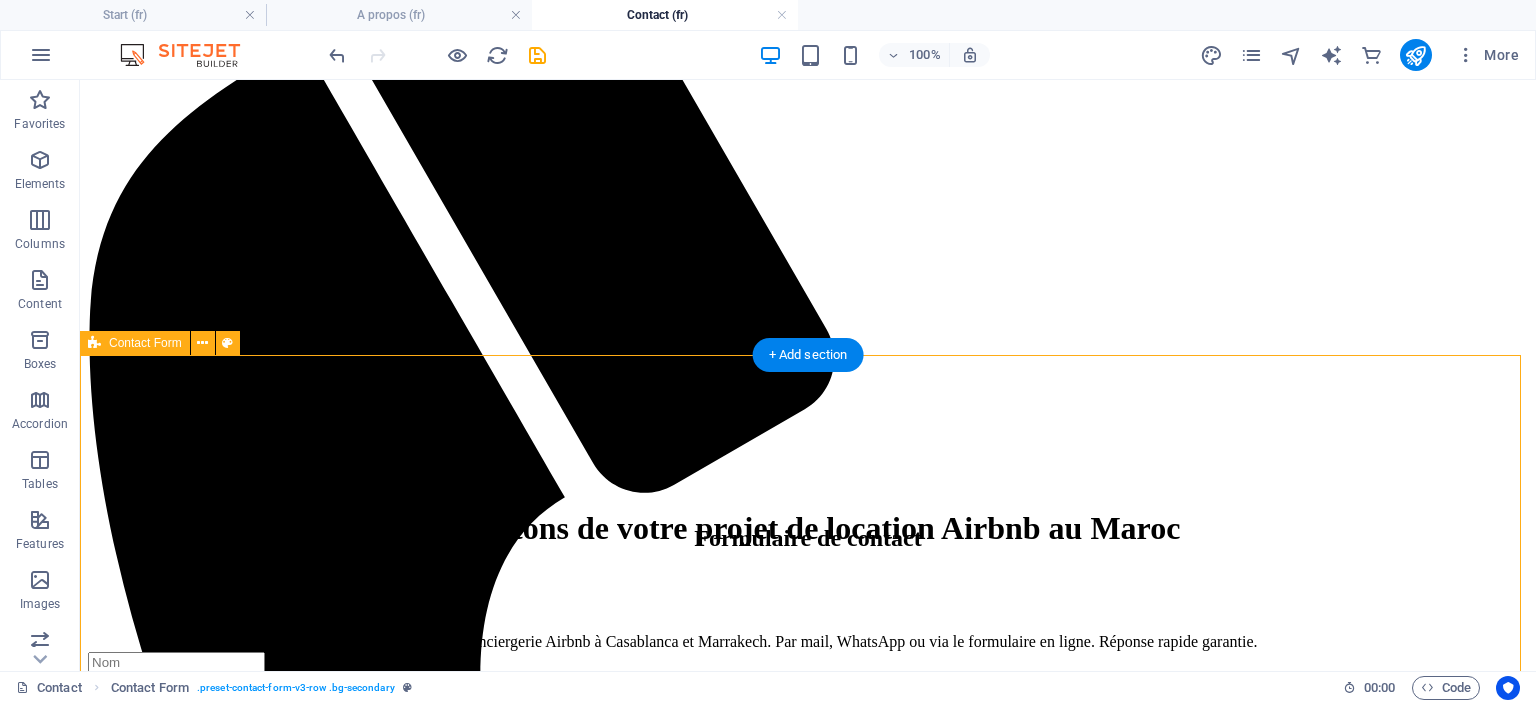 scroll, scrollTop: 400, scrollLeft: 0, axis: vertical 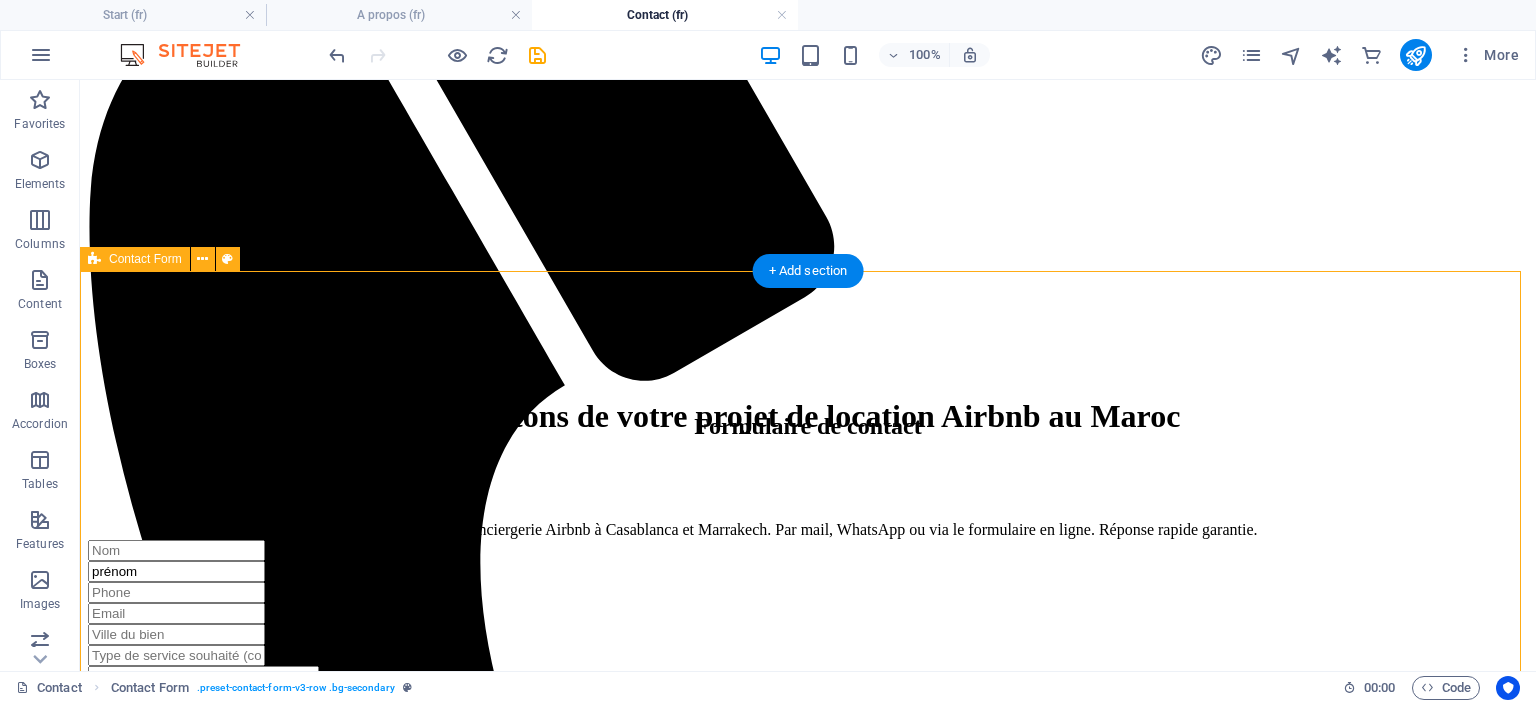 click on "Formulaire de contact prénom   {{ 'content.forms.privacy'|trans }} Unreadable? Load new Envoyer" at bounding box center [808, 657] 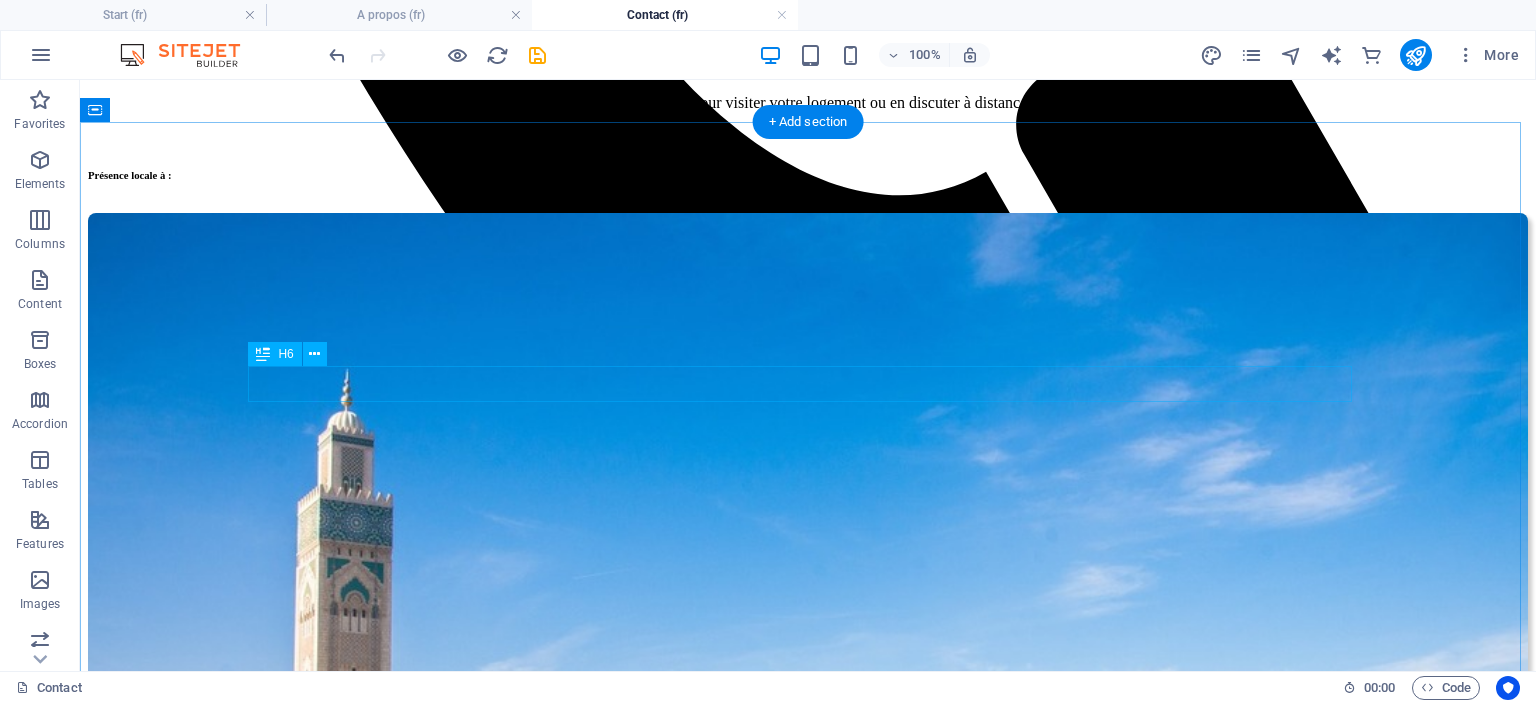 scroll, scrollTop: 1200, scrollLeft: 0, axis: vertical 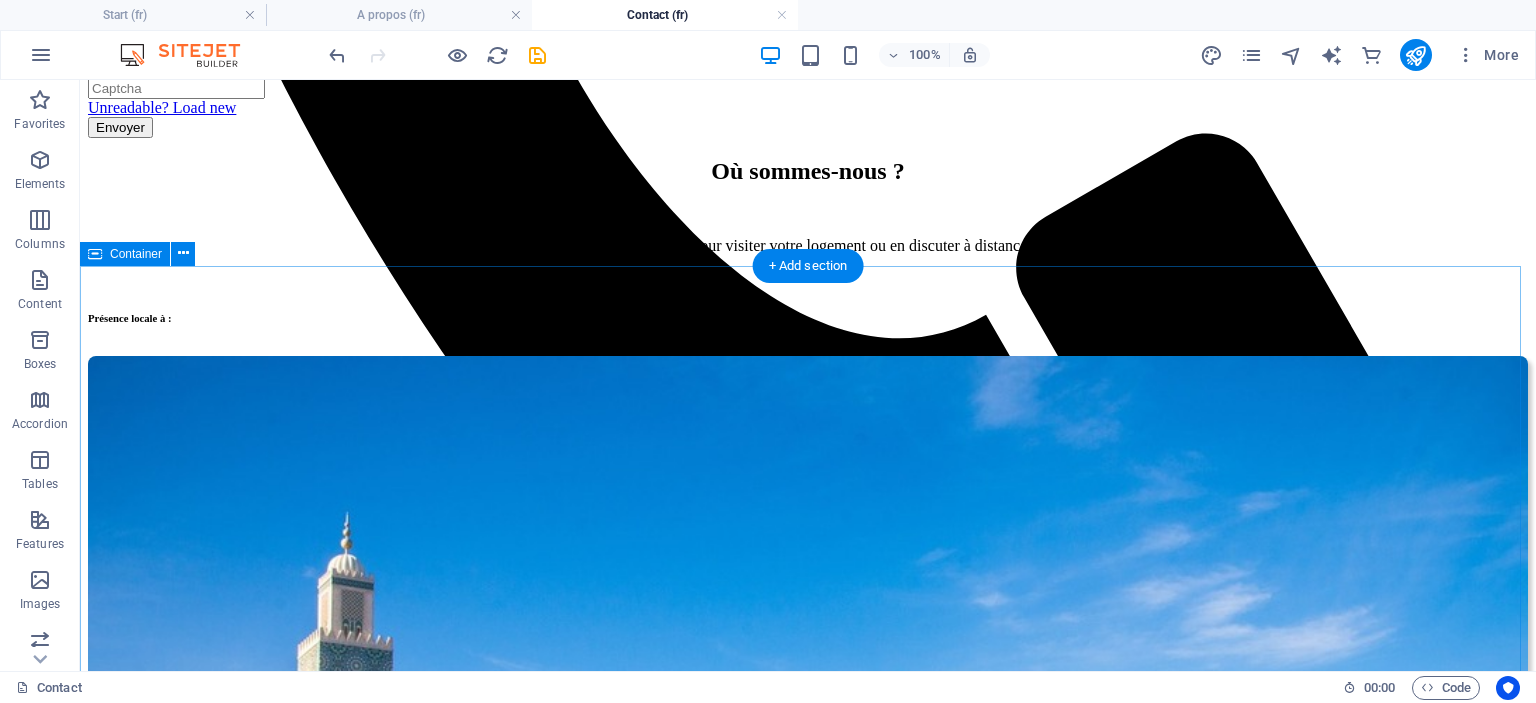 click on "Où sommes-nous ? Nous sommes mobiles et disponibles pour visiter votre logement ou en discuter à distance selon votre situation. Présence locale à : Casablanca Marrakech Zones balnéaires autour de Casa : Tamaris, Dar Bouazza, Sidi Rahal etc…" at bounding box center (808, 1414) 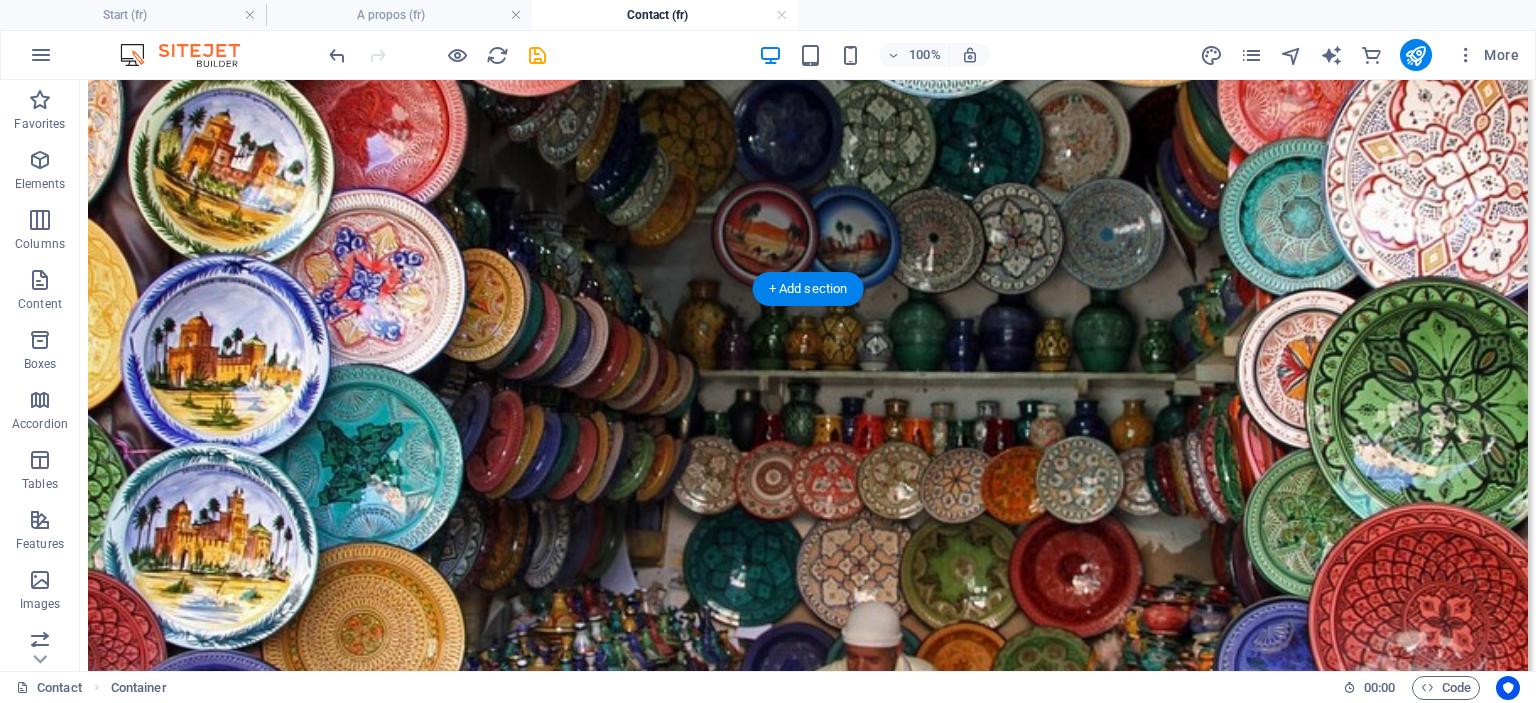 scroll, scrollTop: 2615, scrollLeft: 0, axis: vertical 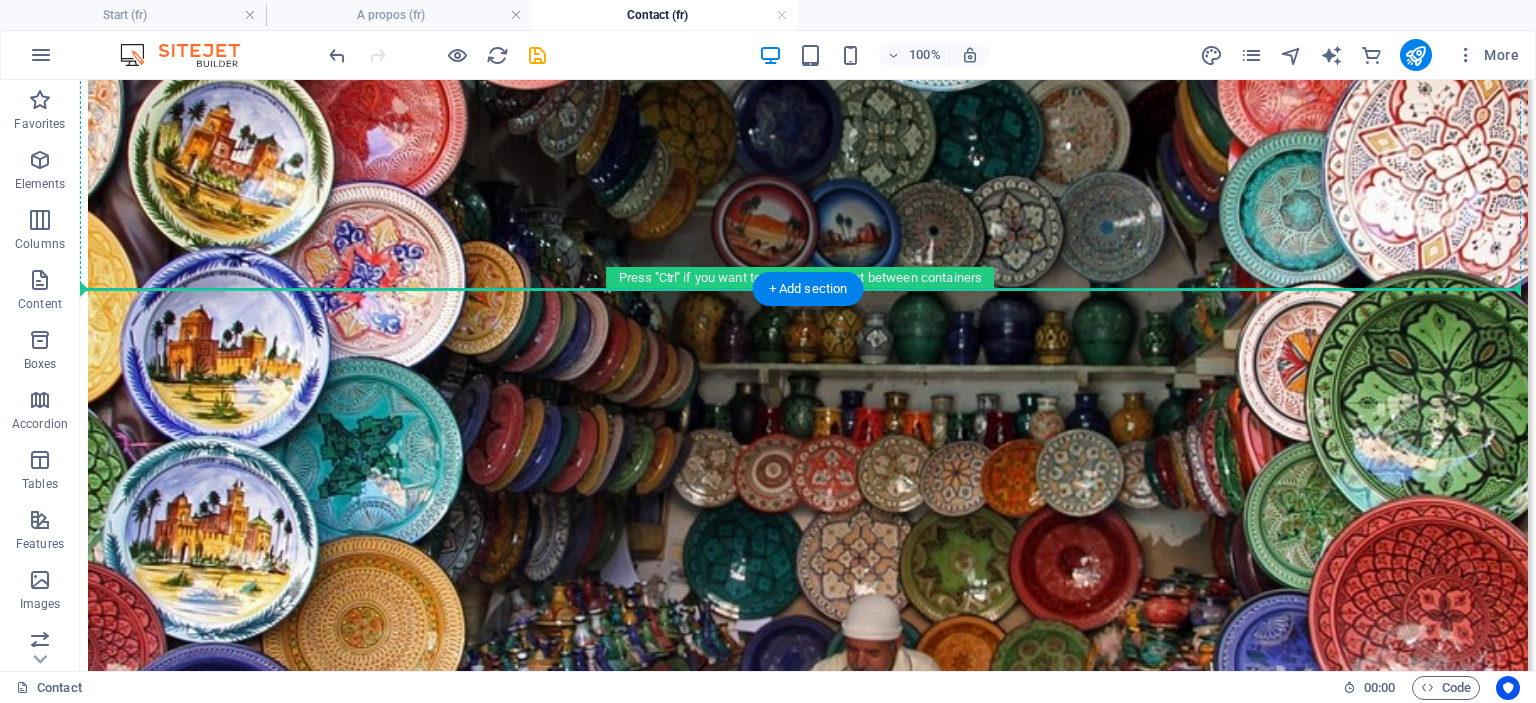 drag, startPoint x: 165, startPoint y: 364, endPoint x: 234, endPoint y: 259, distance: 125.64235 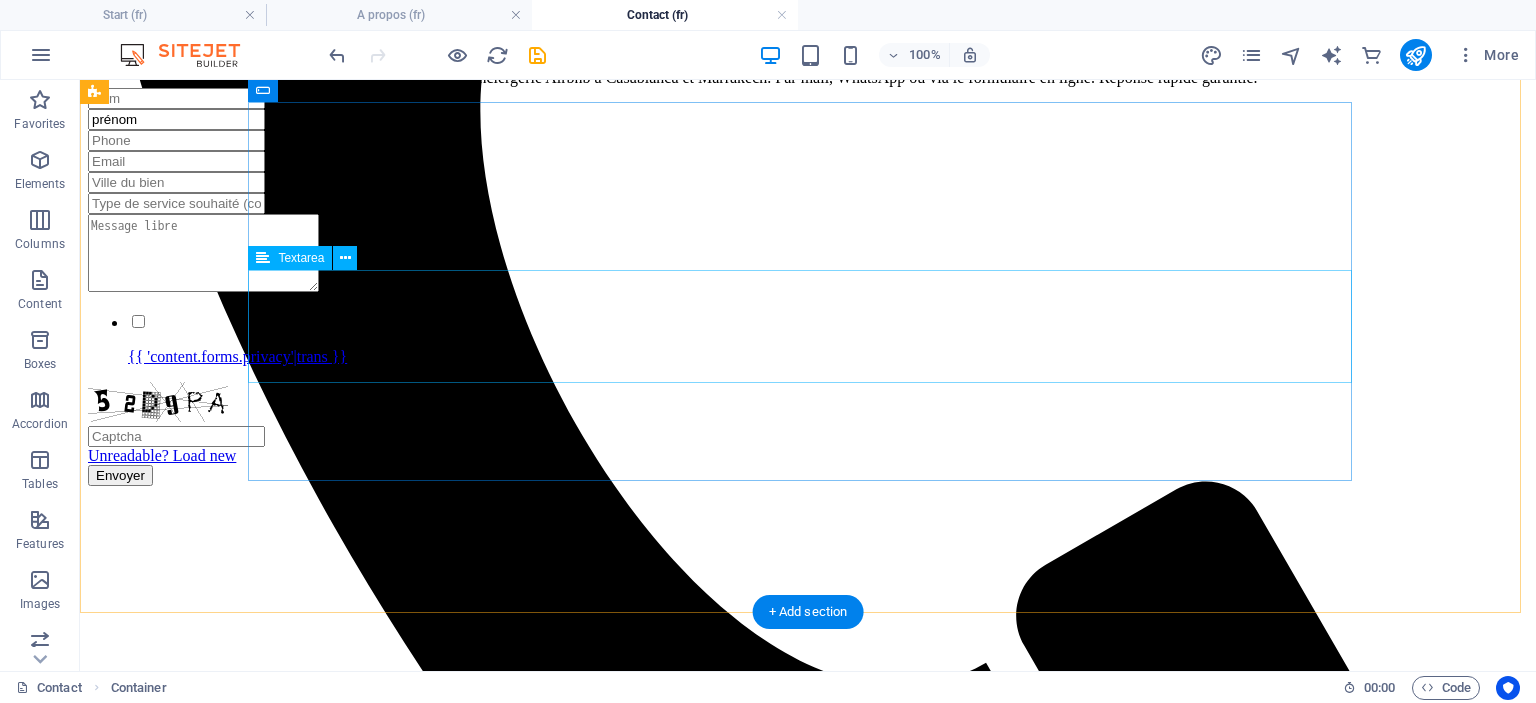 scroll, scrollTop: 849, scrollLeft: 0, axis: vertical 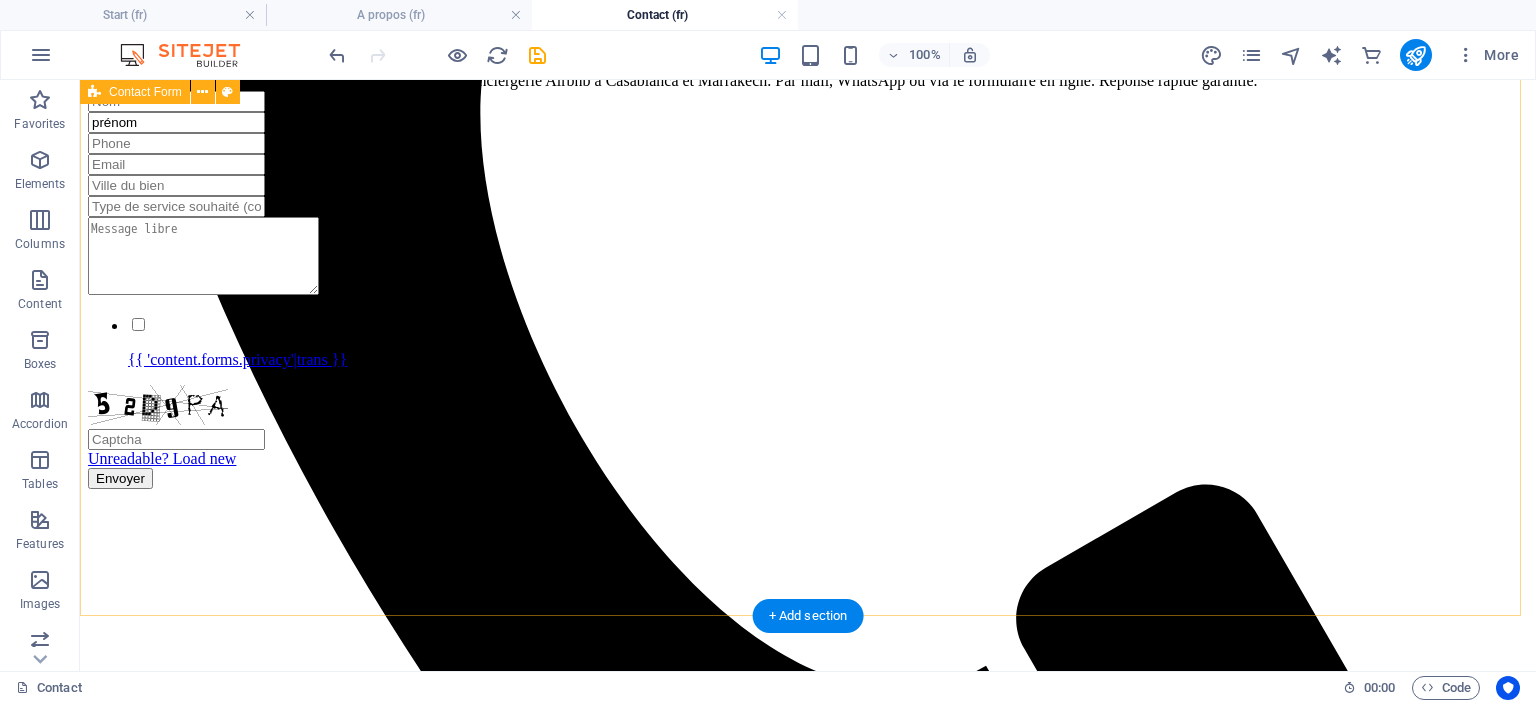 click on "Formulaire de contact prénom   {{ 'content.forms.privacy'|trans }} Unreadable? Load new Envoyer" at bounding box center (808, 208) 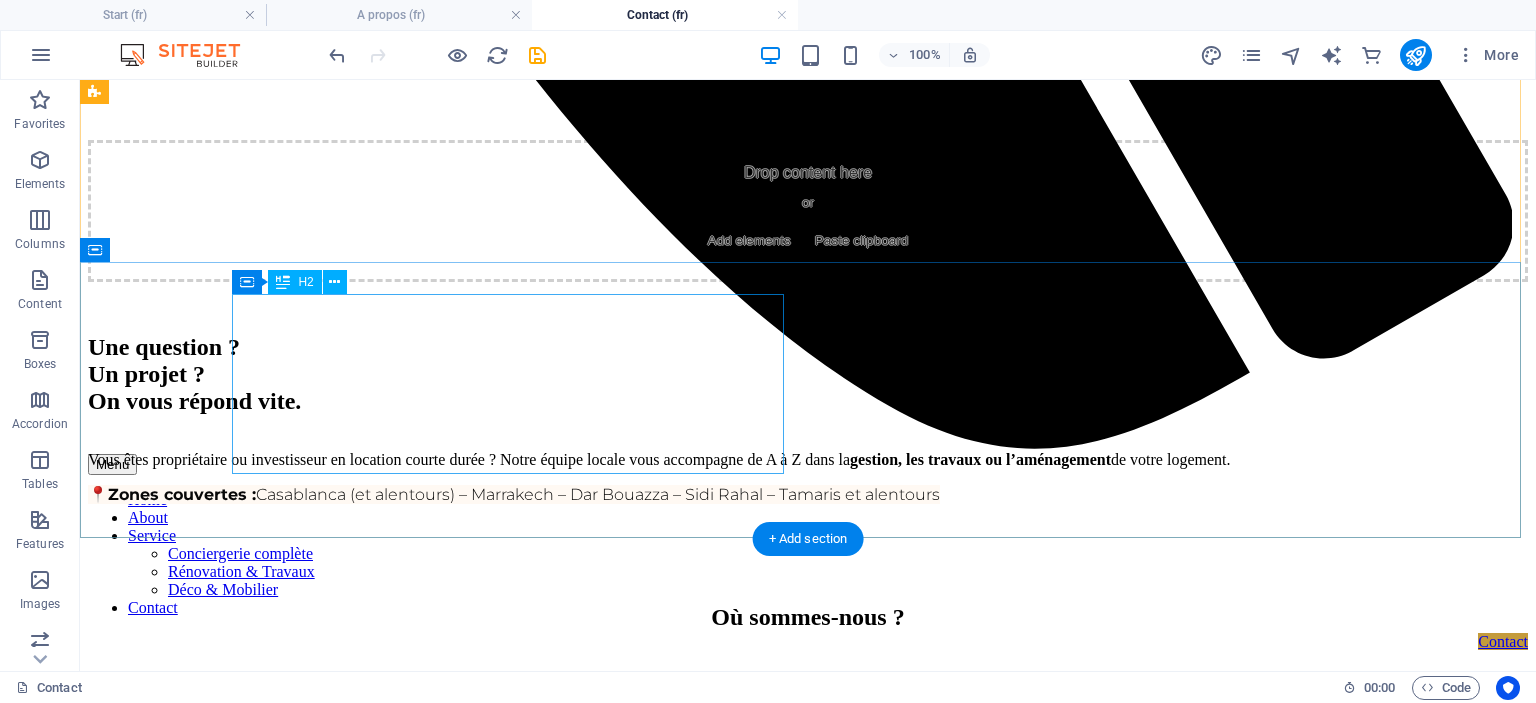 scroll, scrollTop: 1600, scrollLeft: 0, axis: vertical 